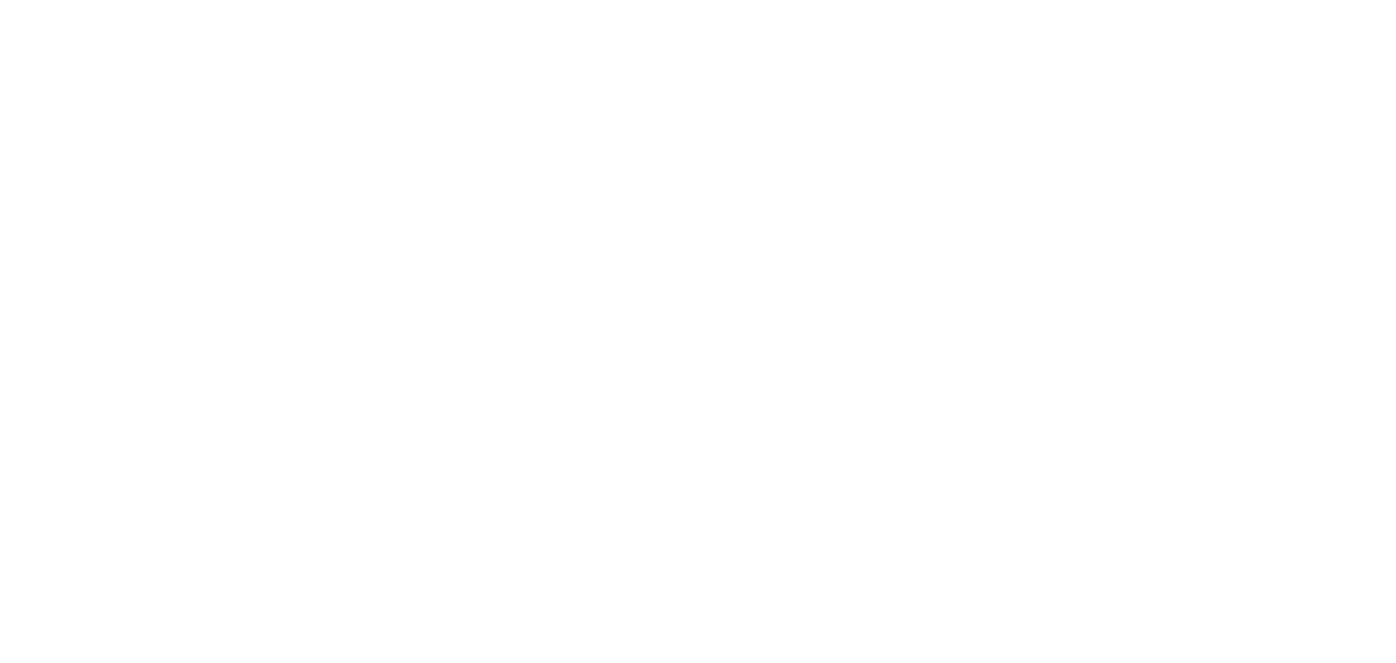 scroll, scrollTop: 0, scrollLeft: 0, axis: both 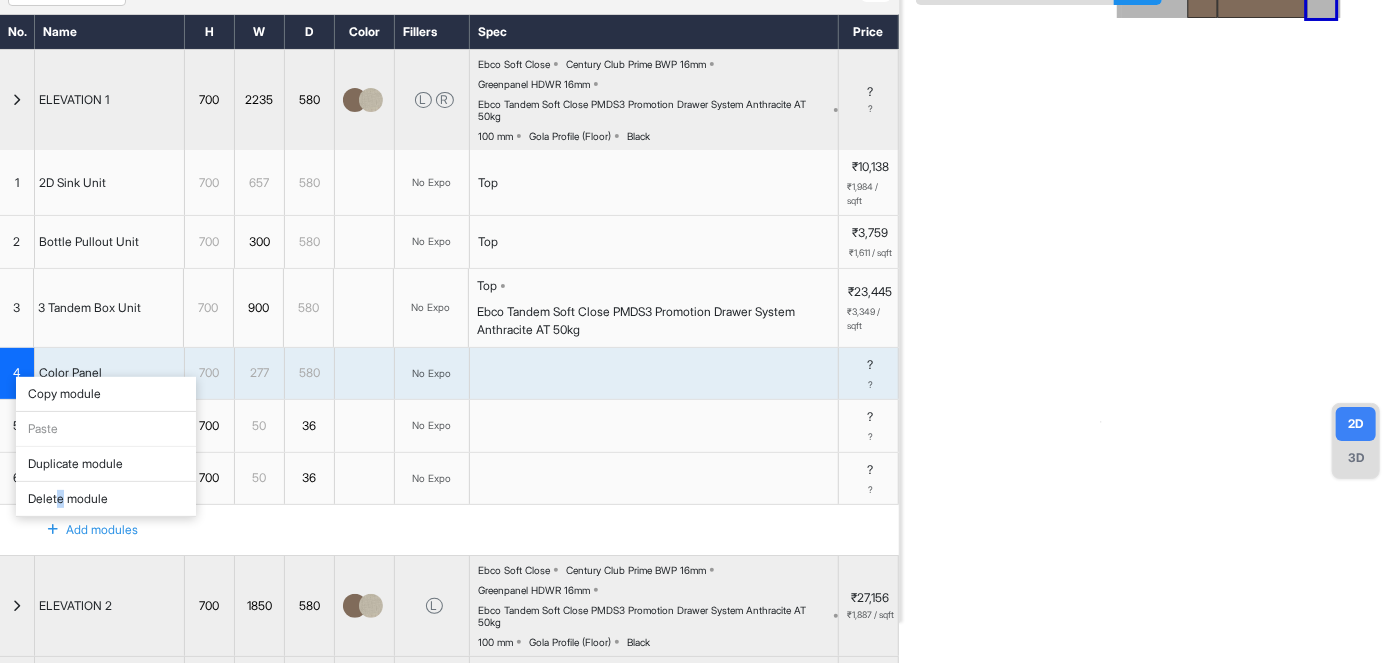 click on "Delete module" at bounding box center (106, 499) 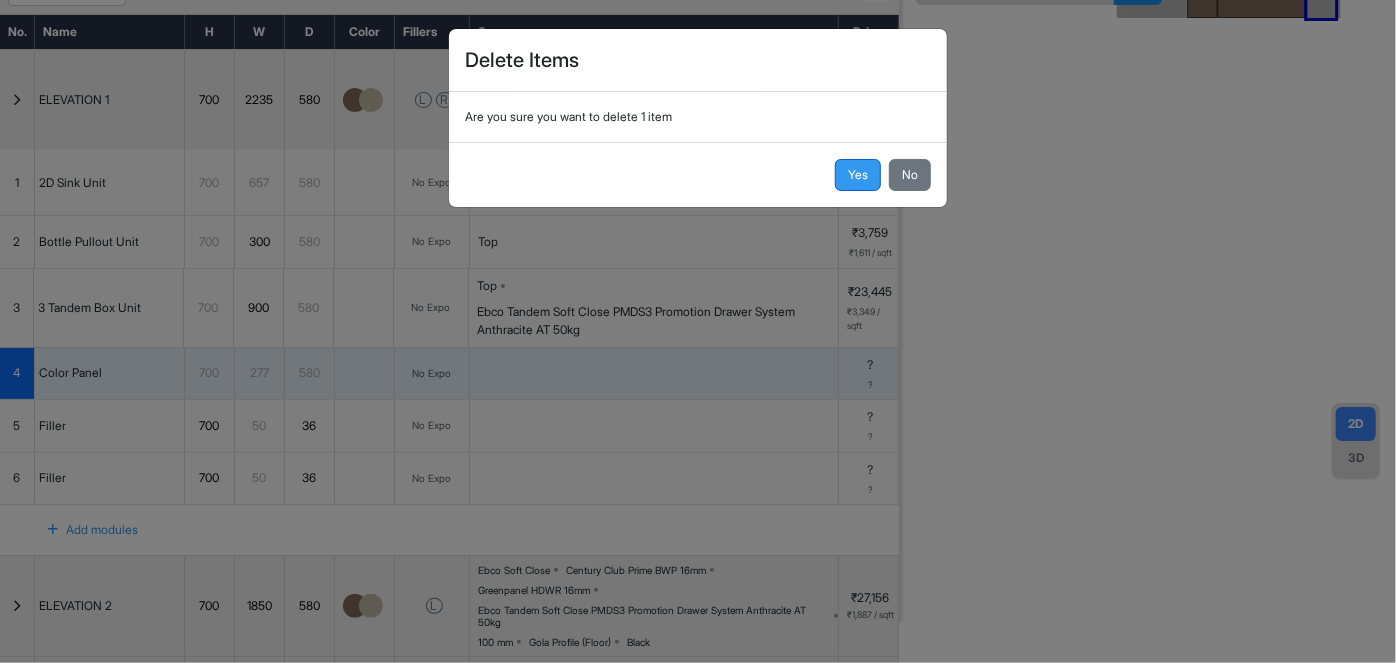 click on "Yes" at bounding box center (858, 175) 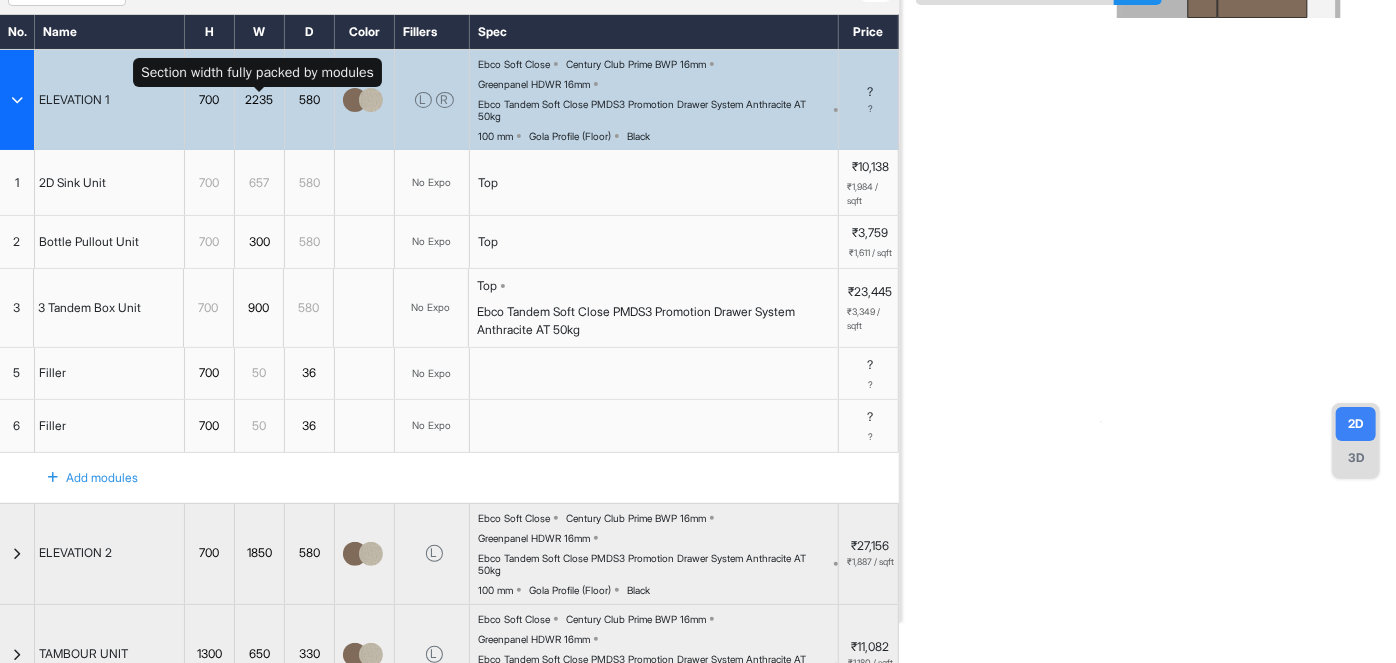 click on "2235" at bounding box center (259, 100) 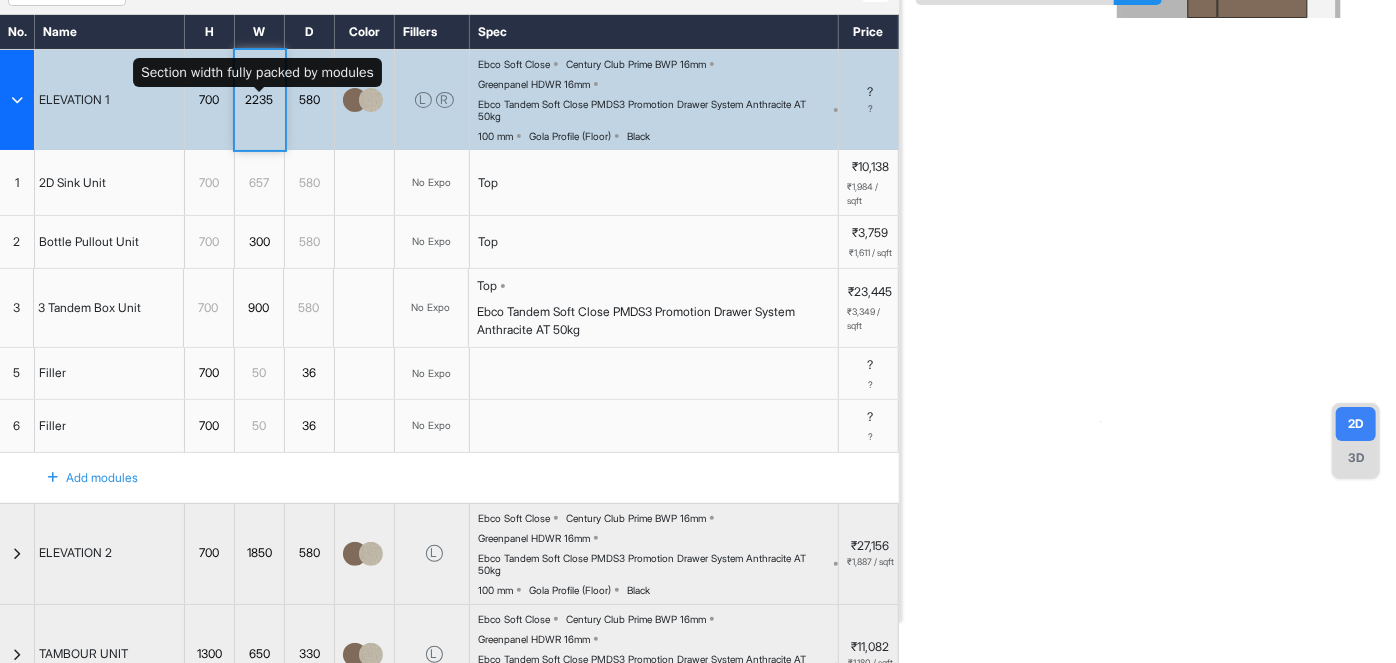 click on "2235" at bounding box center (259, 100) 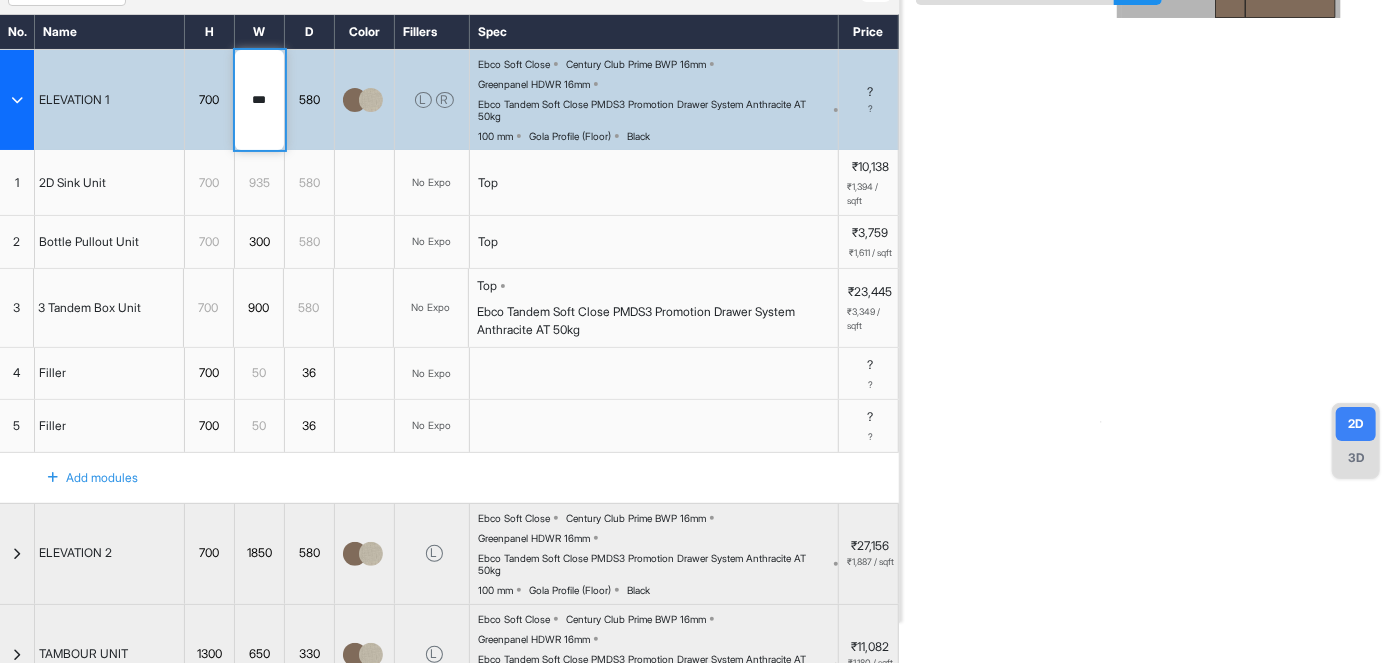 type on "****" 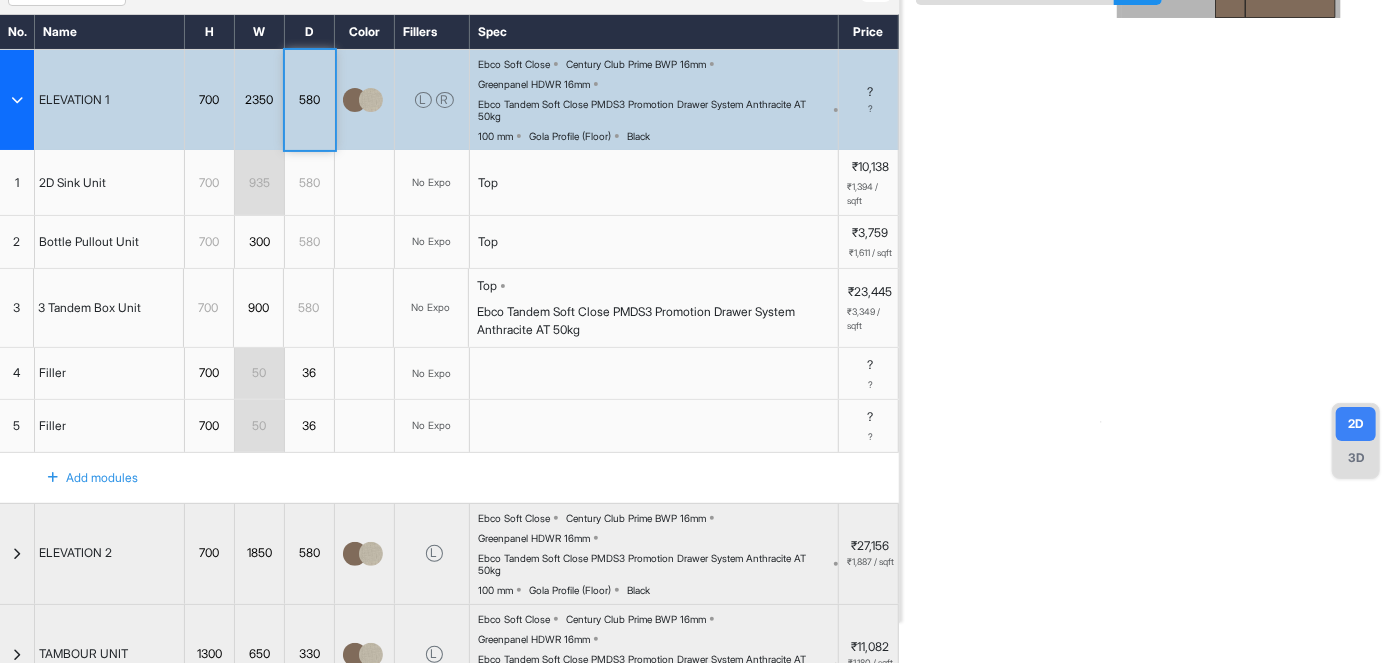 click on "Add modules" at bounding box center (81, 478) 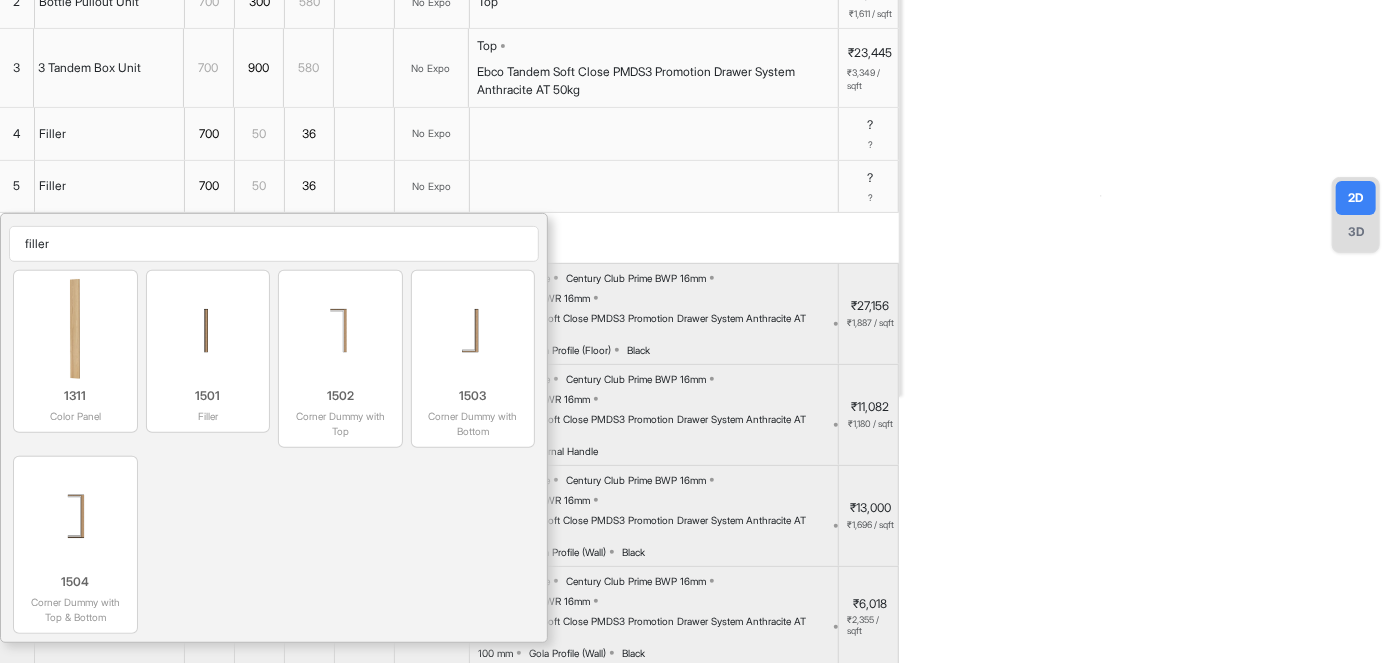 scroll, scrollTop: 363, scrollLeft: 0, axis: vertical 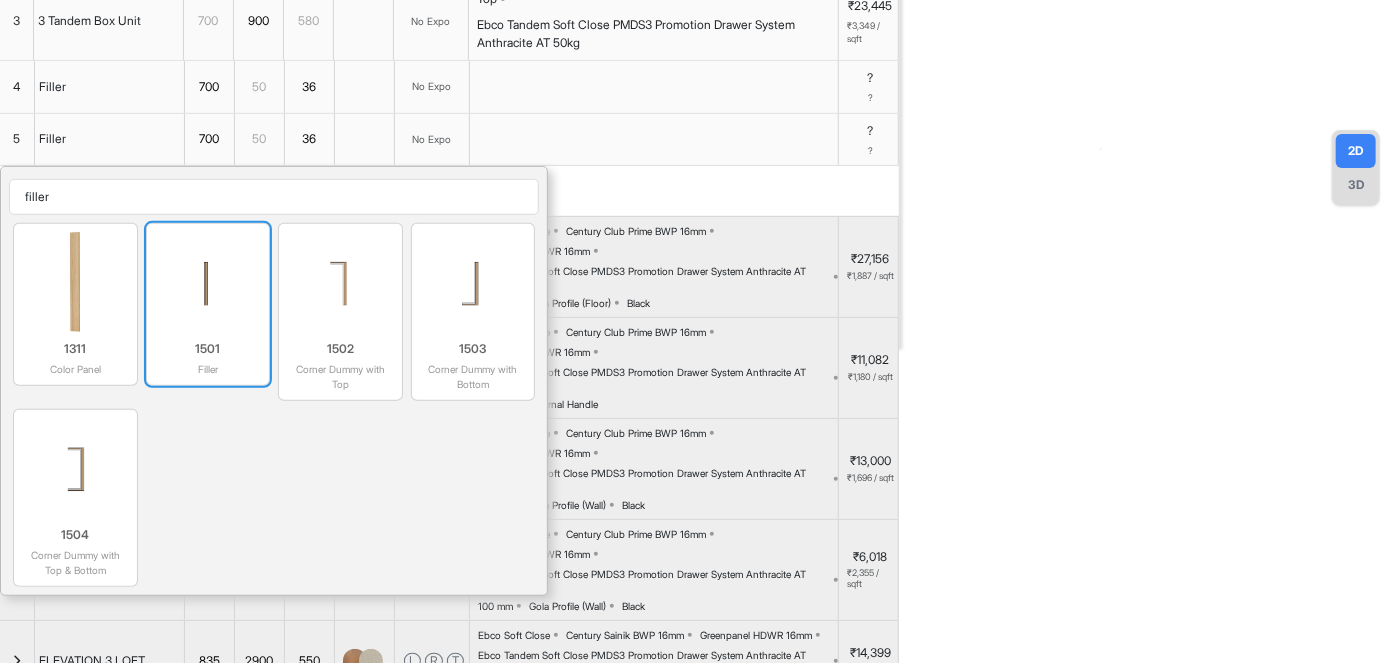 type on "filler" 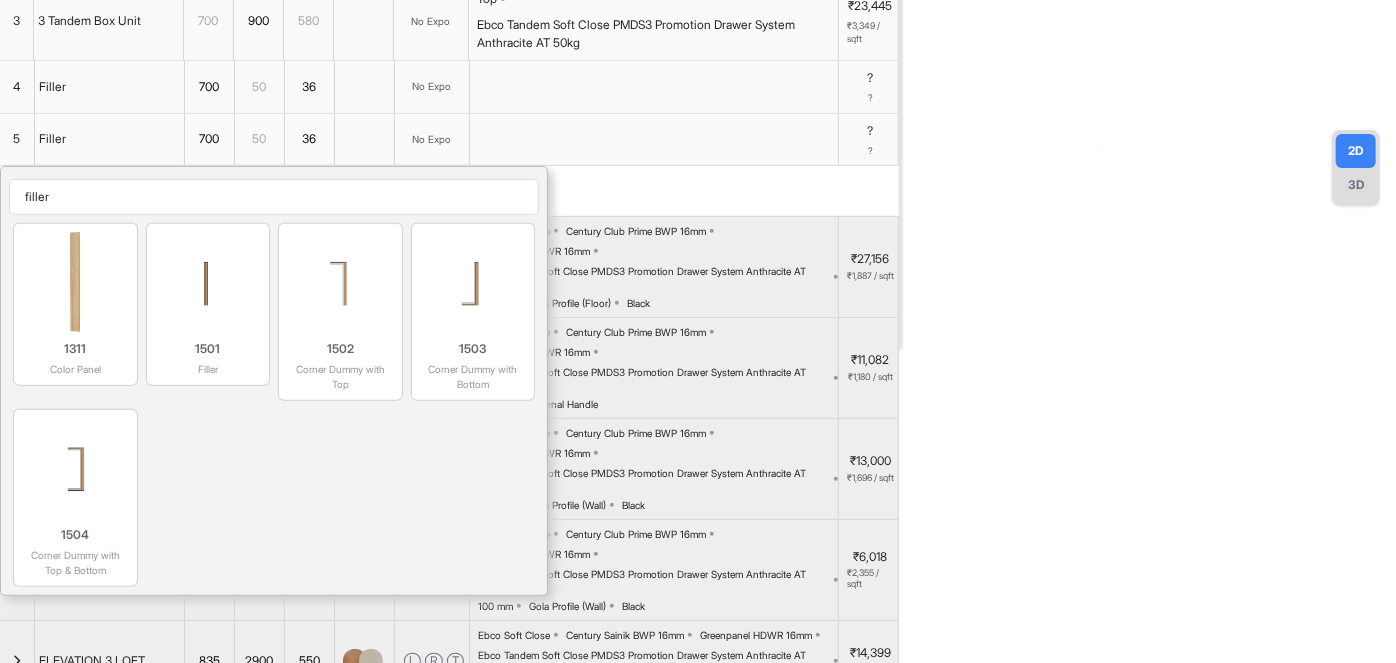 click on "1501" at bounding box center (208, 349) 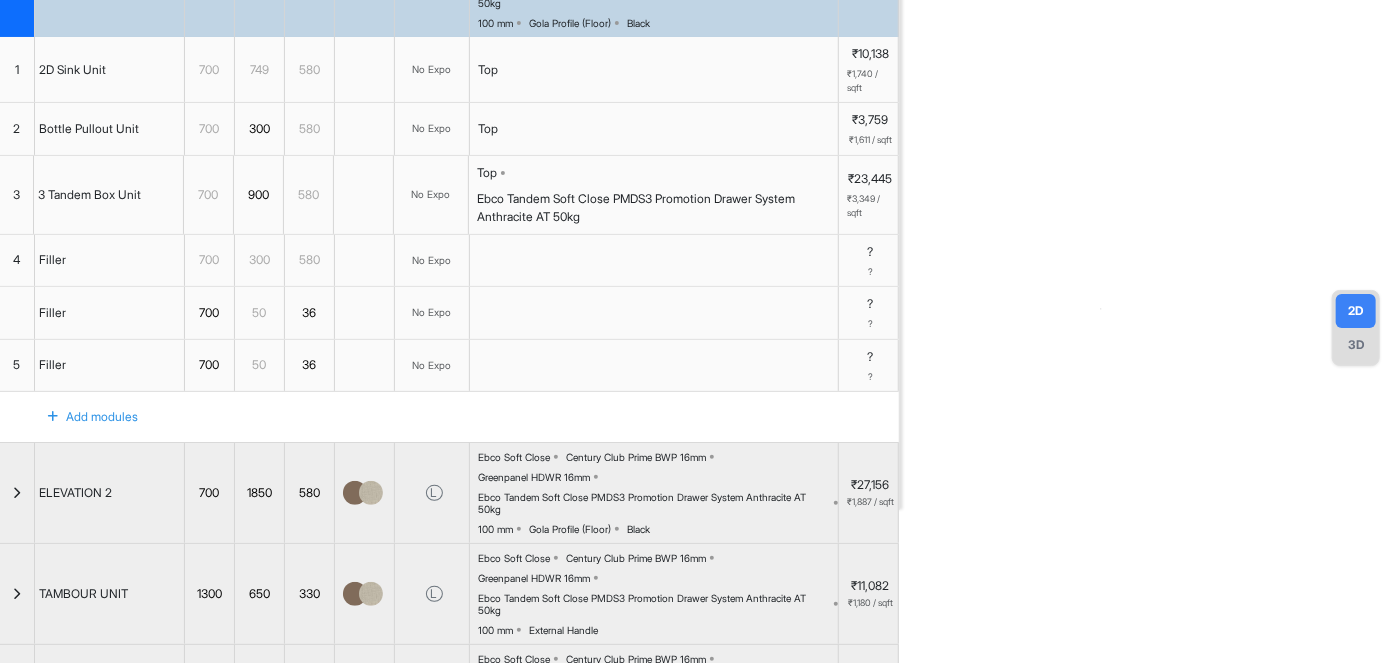scroll, scrollTop: 181, scrollLeft: 0, axis: vertical 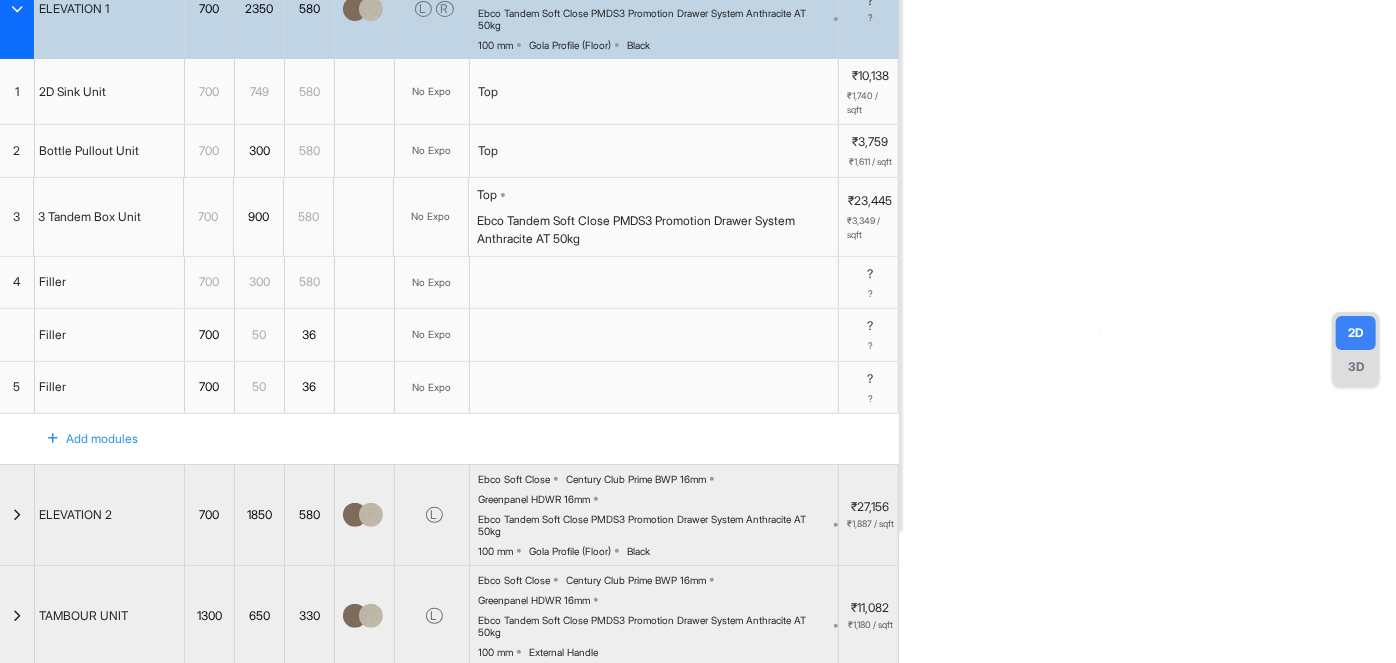 click on "300" at bounding box center (259, 282) 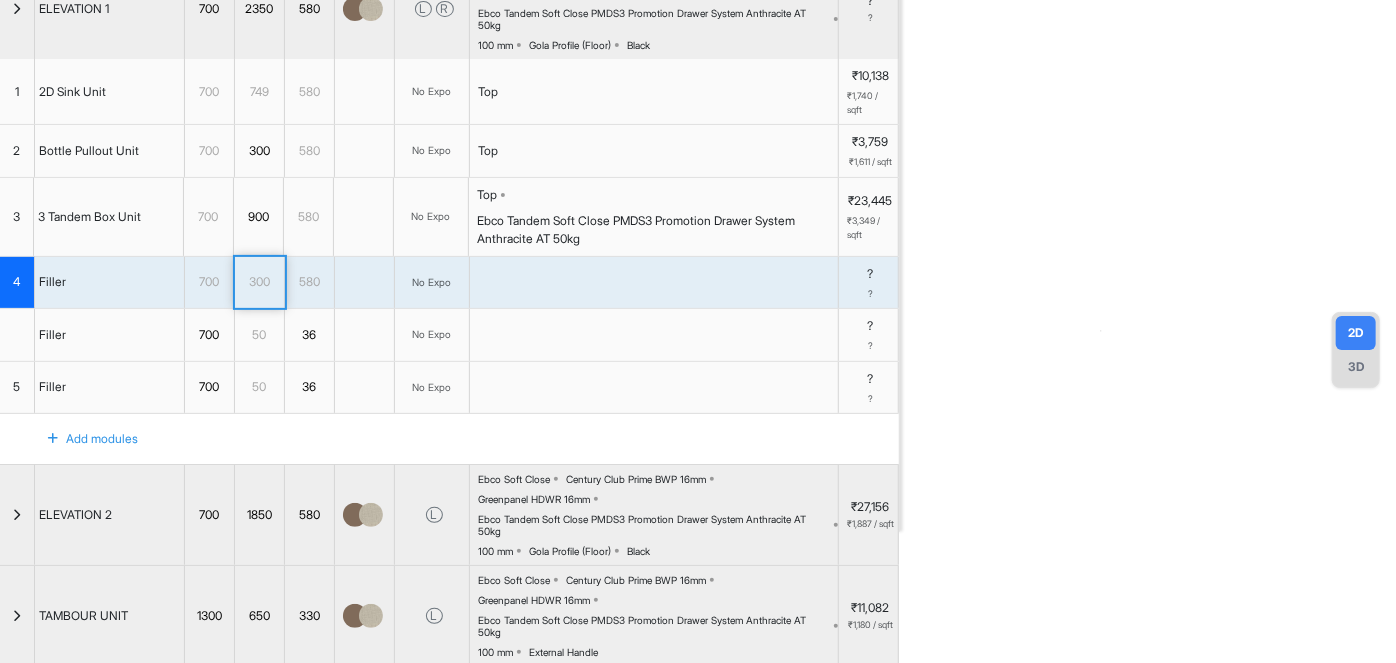 click on "300" at bounding box center (259, 282) 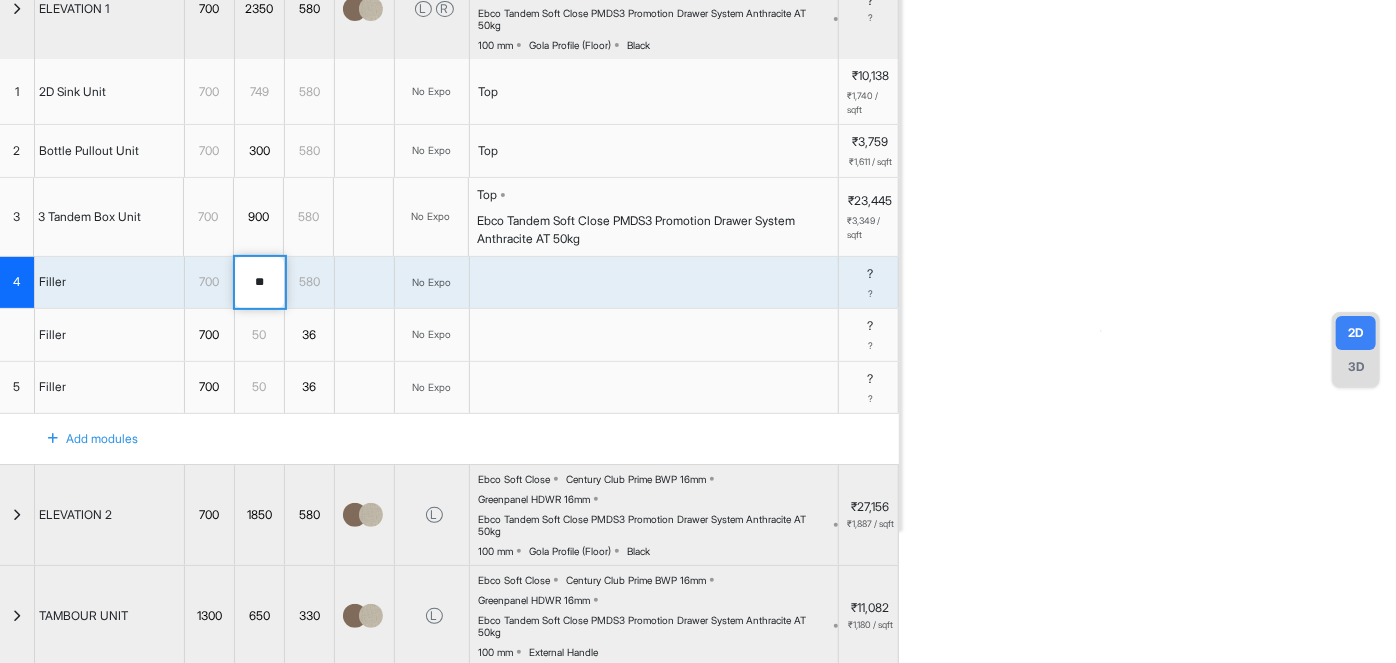 type on "*" 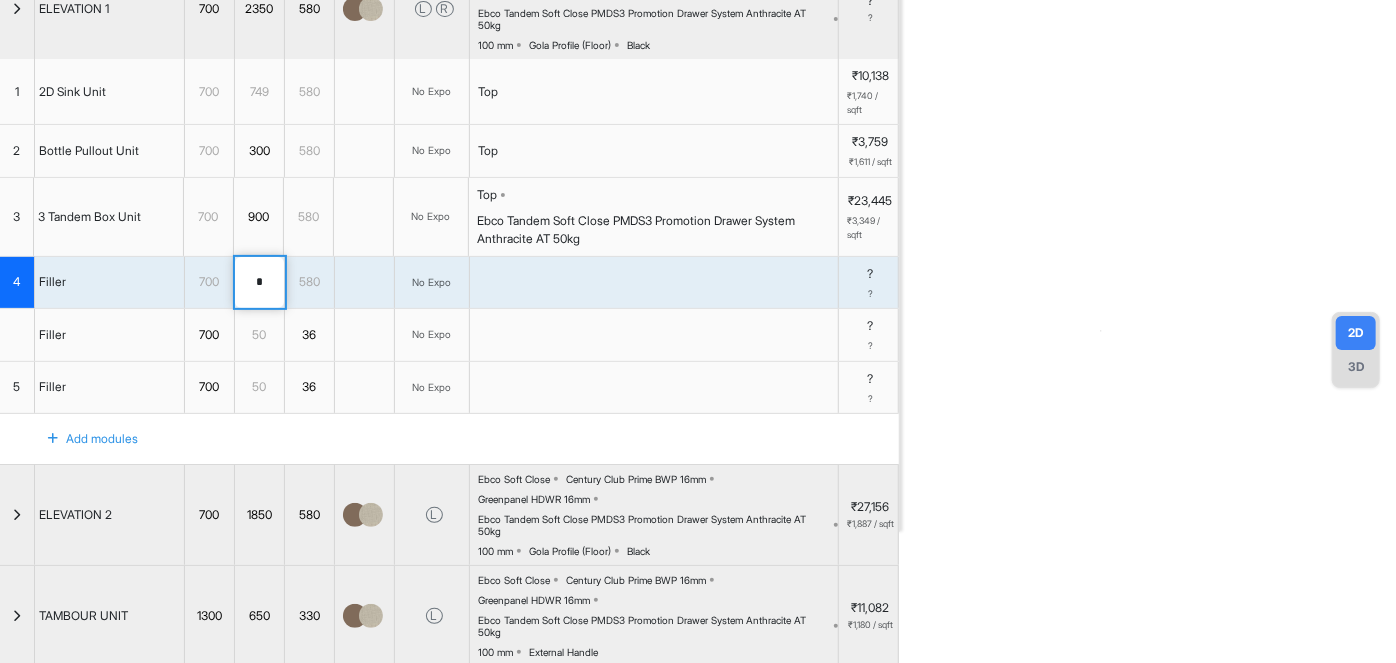 type on "**" 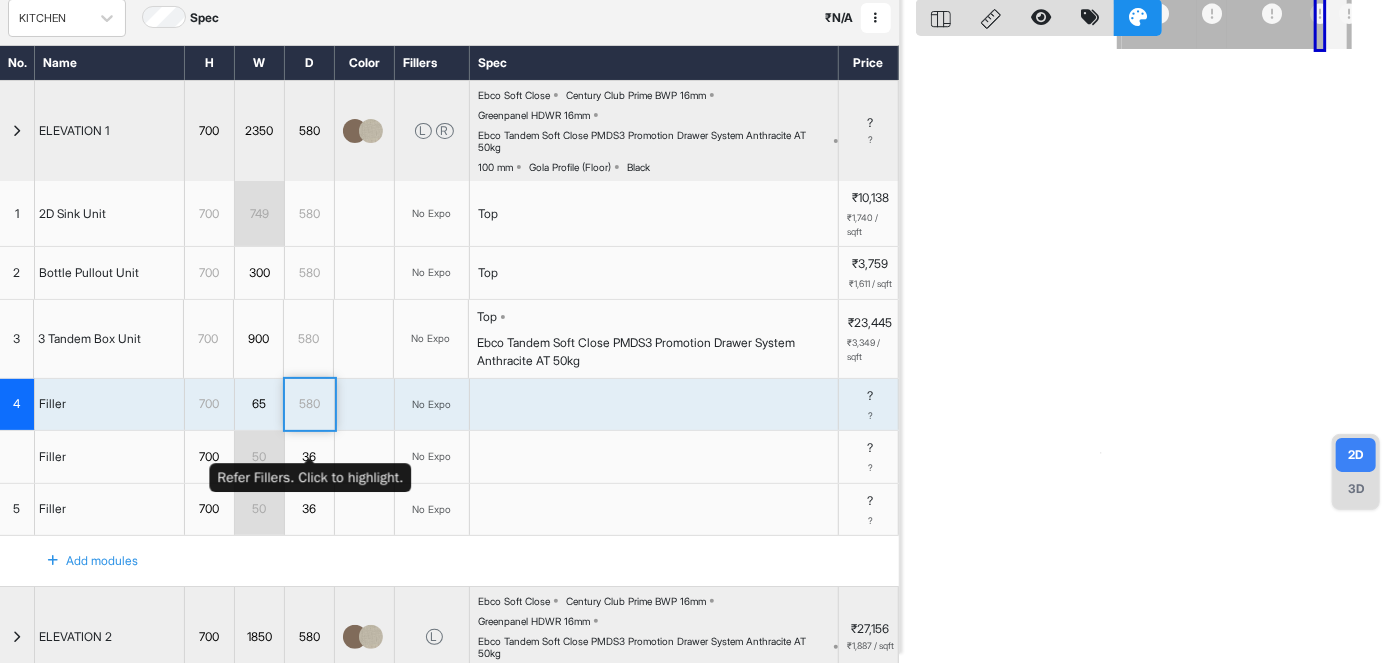 scroll, scrollTop: 90, scrollLeft: 0, axis: vertical 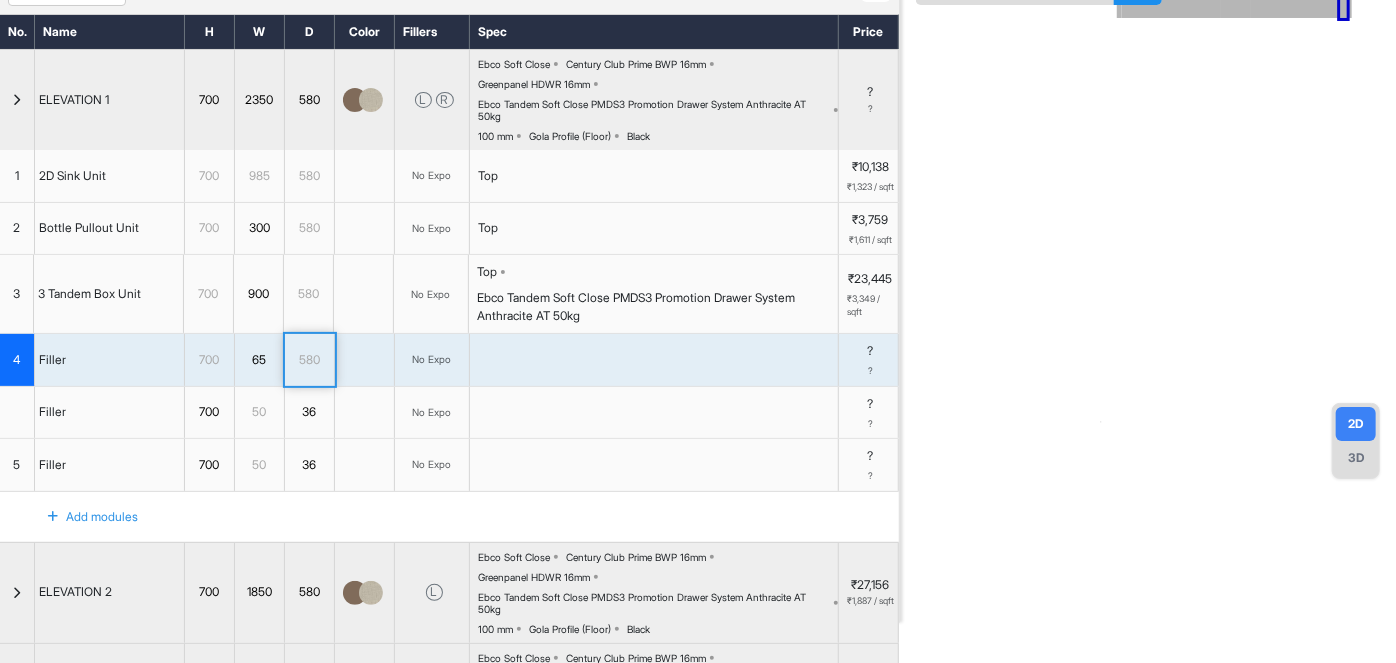 click at bounding box center [17, 100] 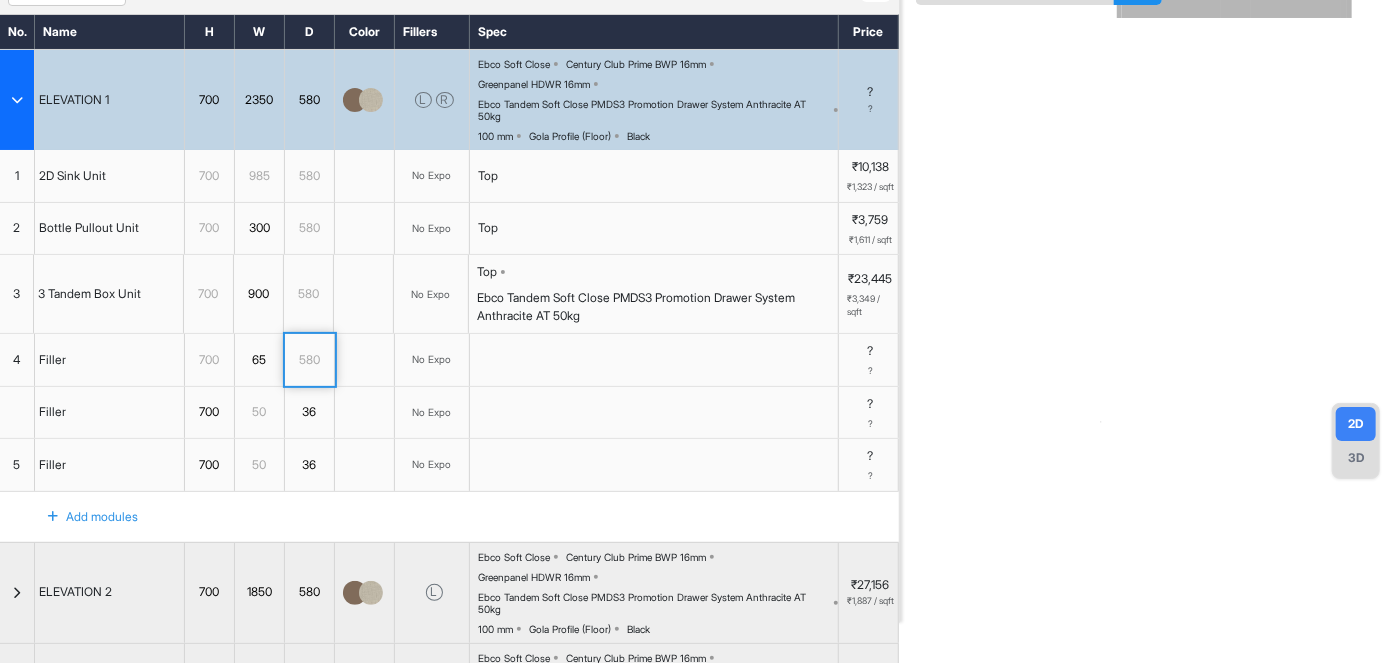click at bounding box center (17, 100) 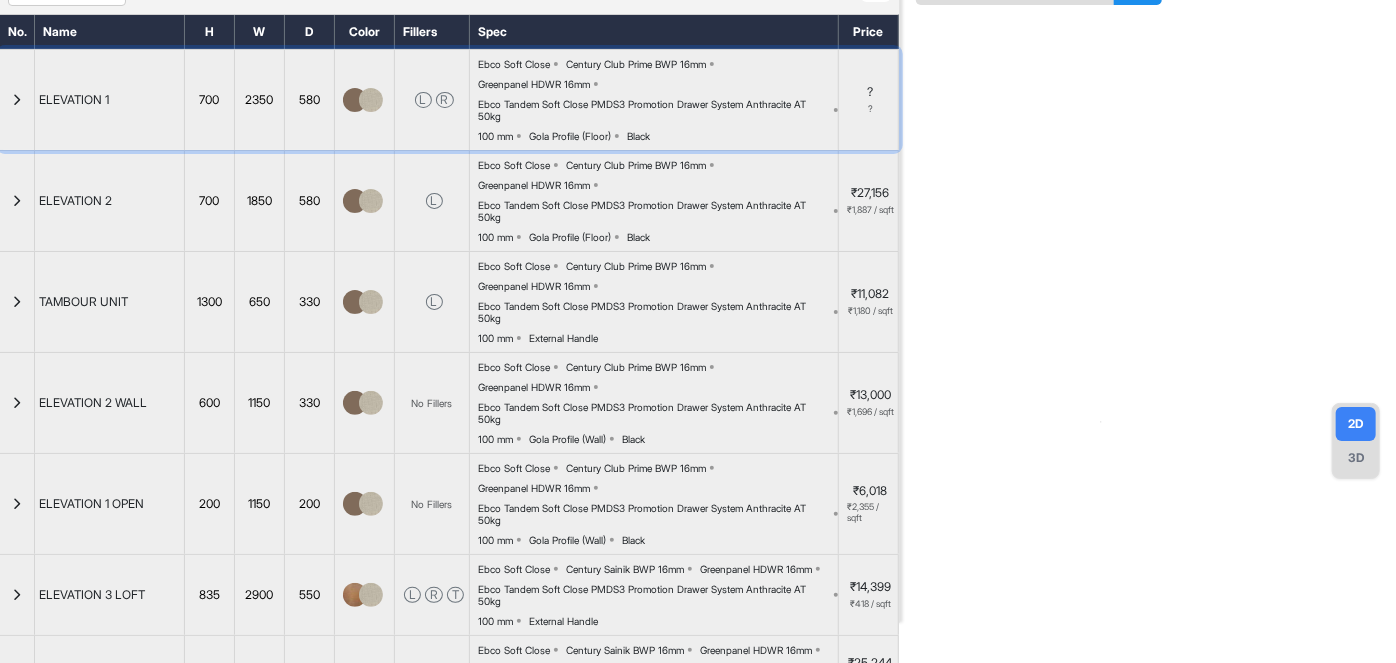 click at bounding box center (17, 100) 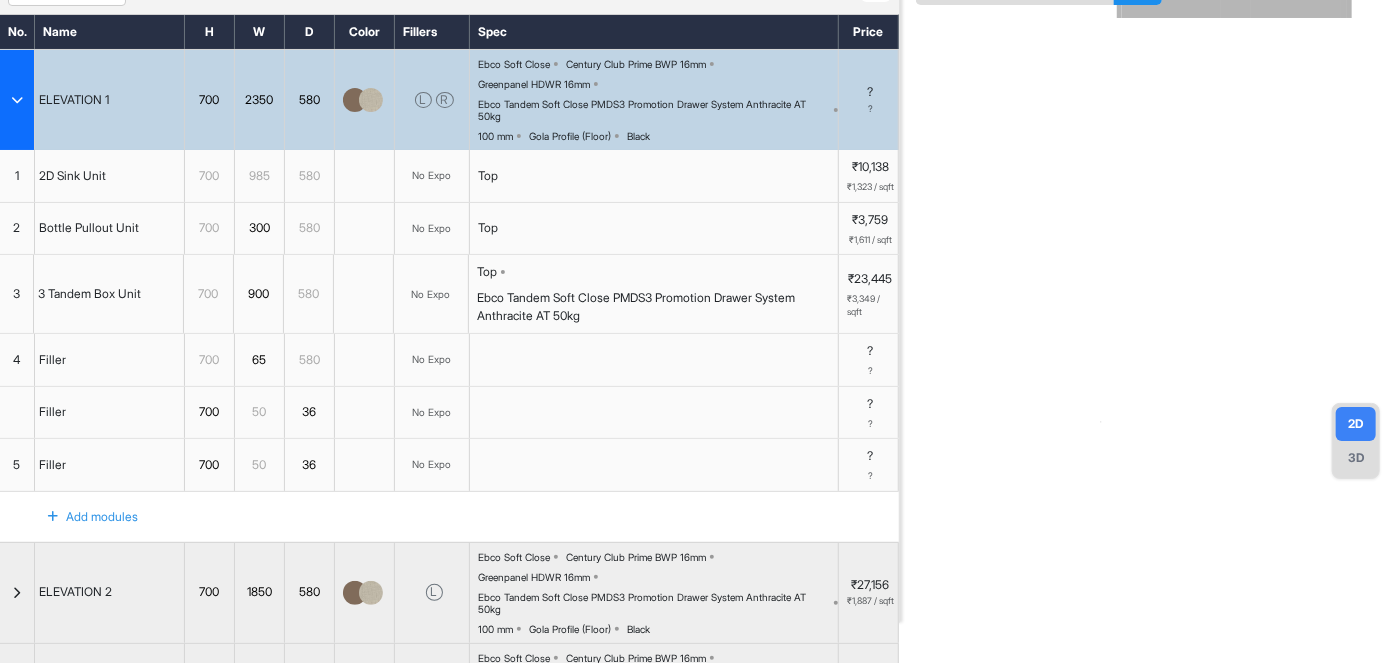 click on "2350" at bounding box center [259, 100] 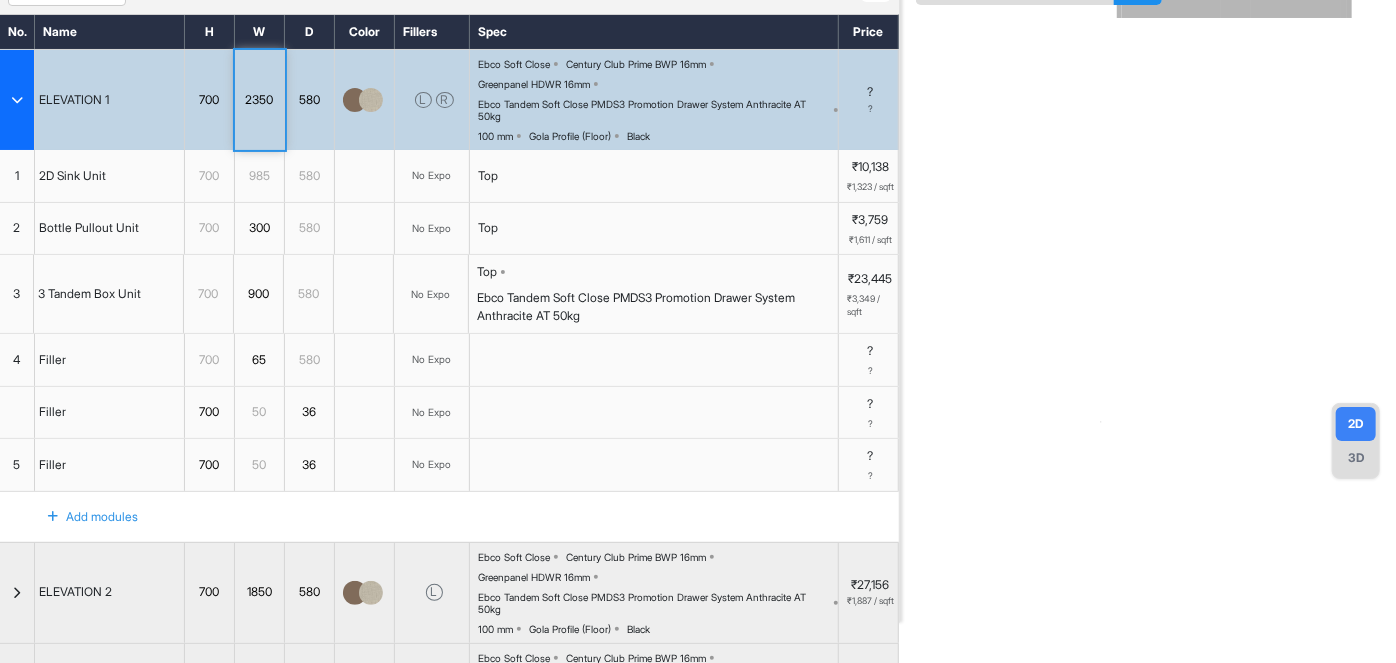 click on "2350" at bounding box center (259, 100) 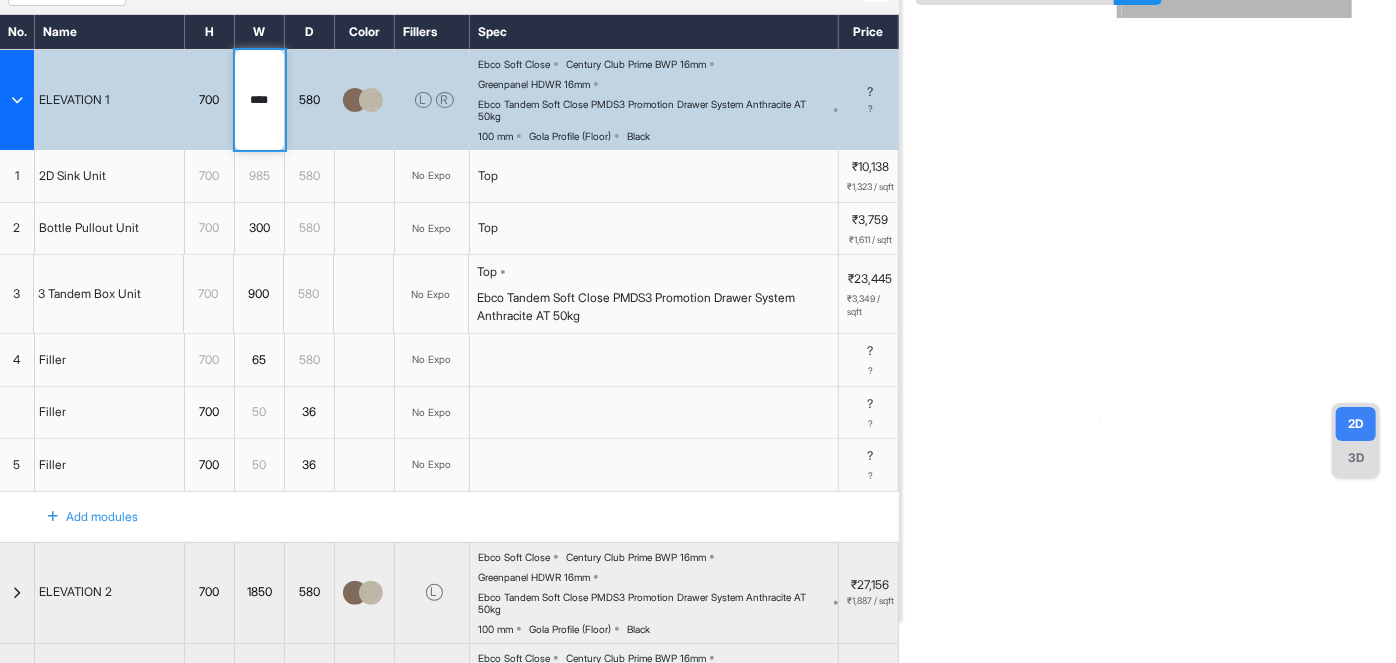 drag, startPoint x: 278, startPoint y: 95, endPoint x: 260, endPoint y: 112, distance: 24.758837 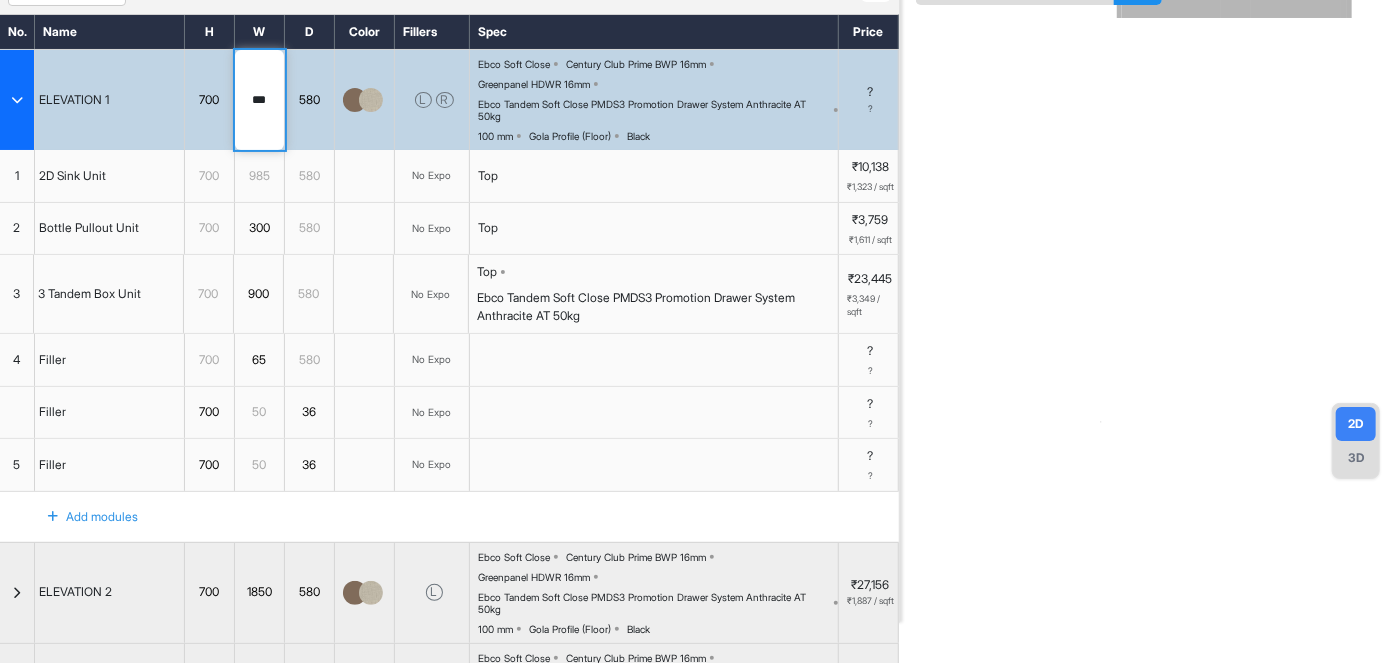 type on "****" 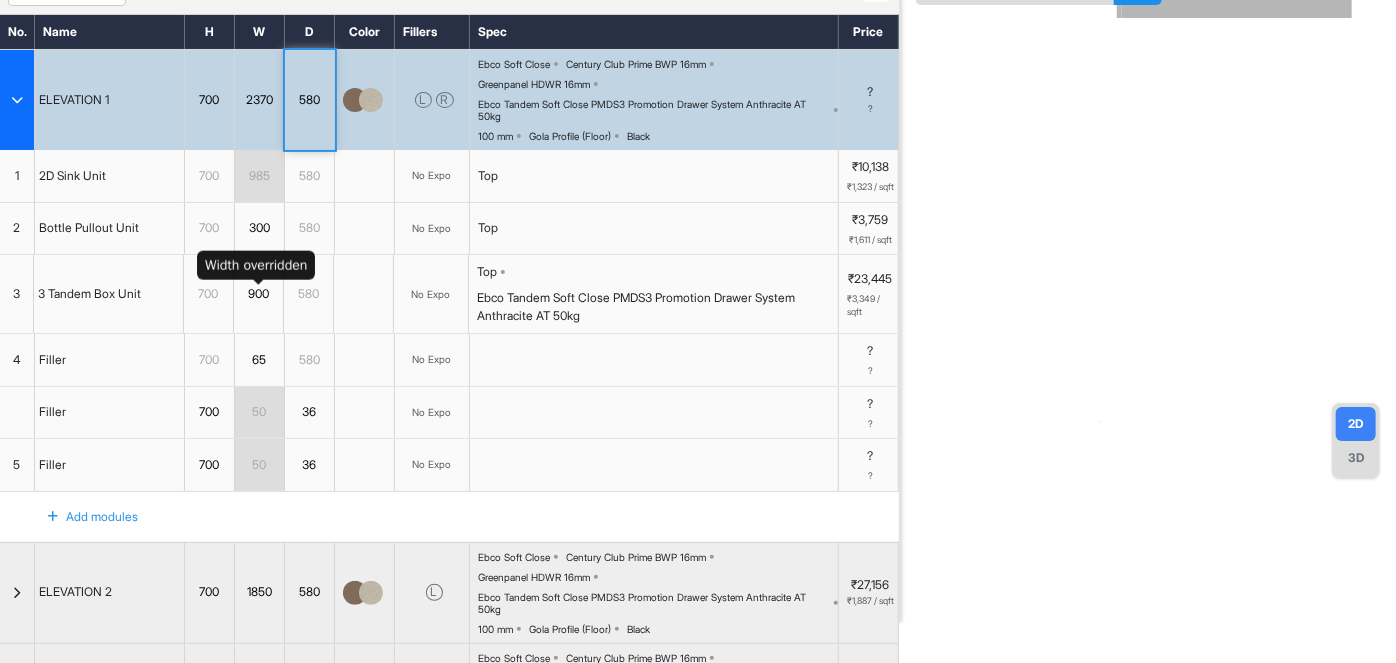 click on "900" at bounding box center [258, 294] 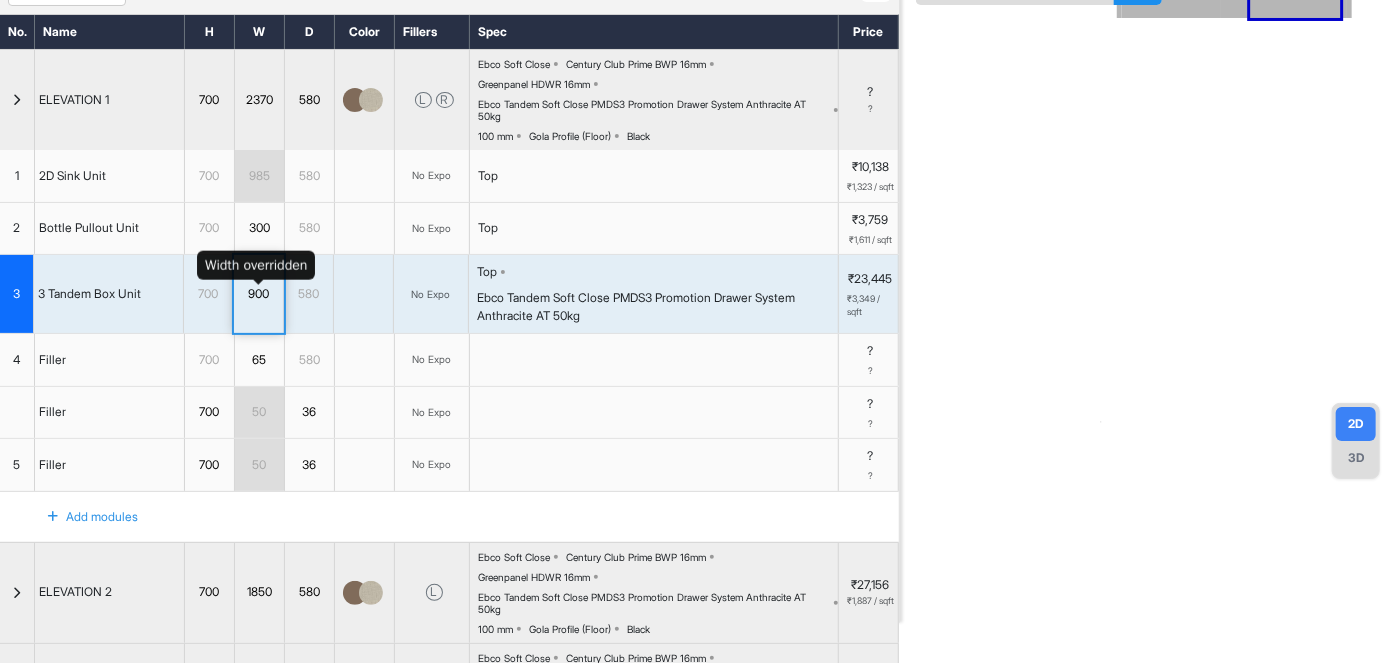 click on "900" at bounding box center (258, 294) 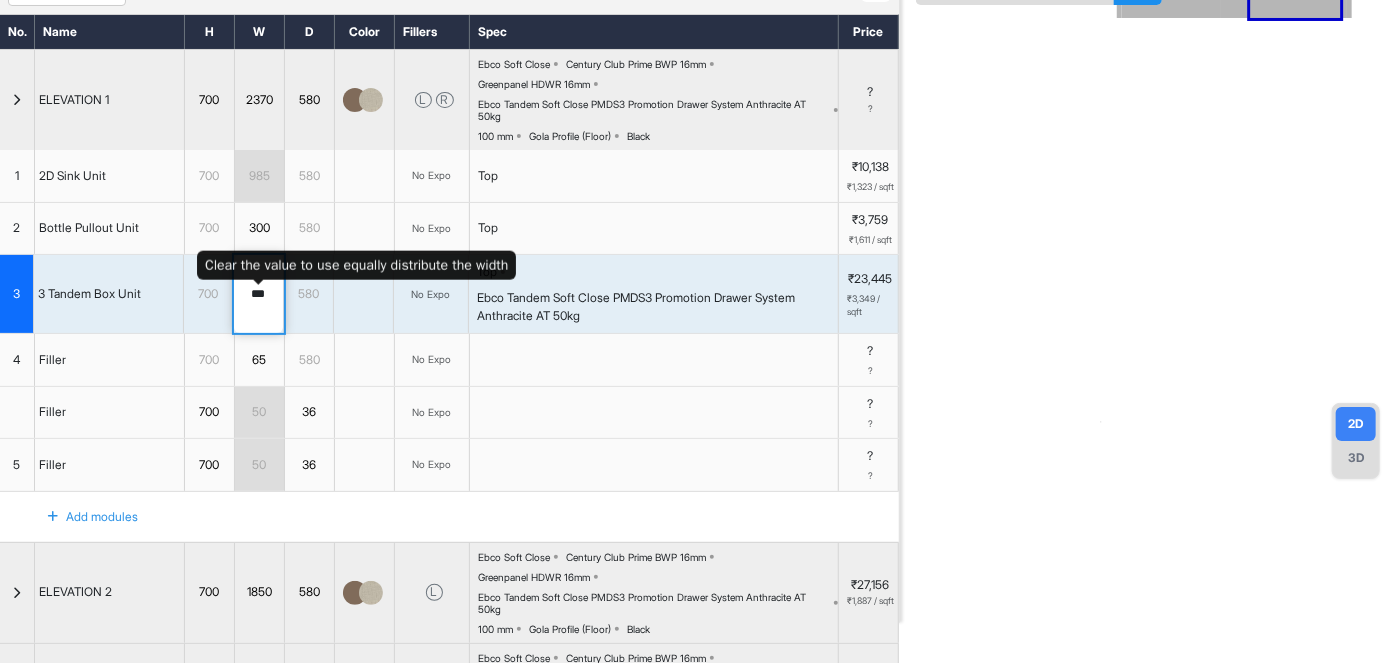 drag, startPoint x: 274, startPoint y: 315, endPoint x: 242, endPoint y: 318, distance: 32.140316 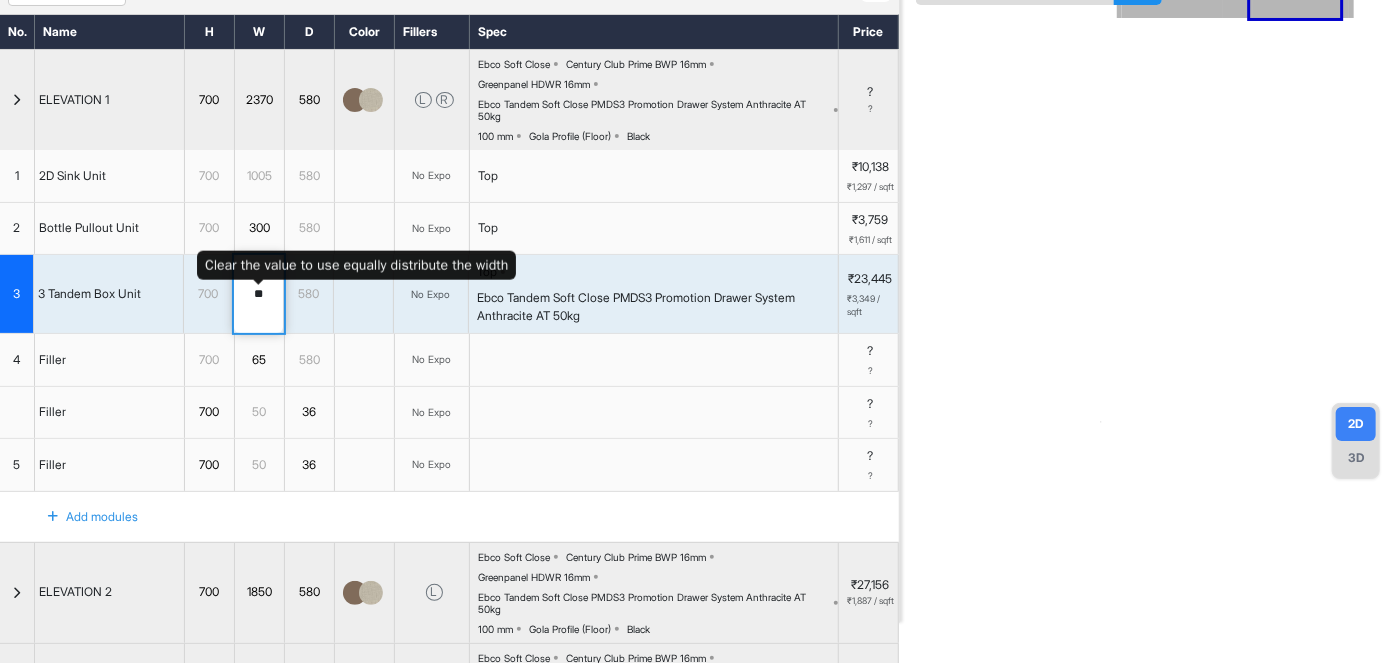 type on "***" 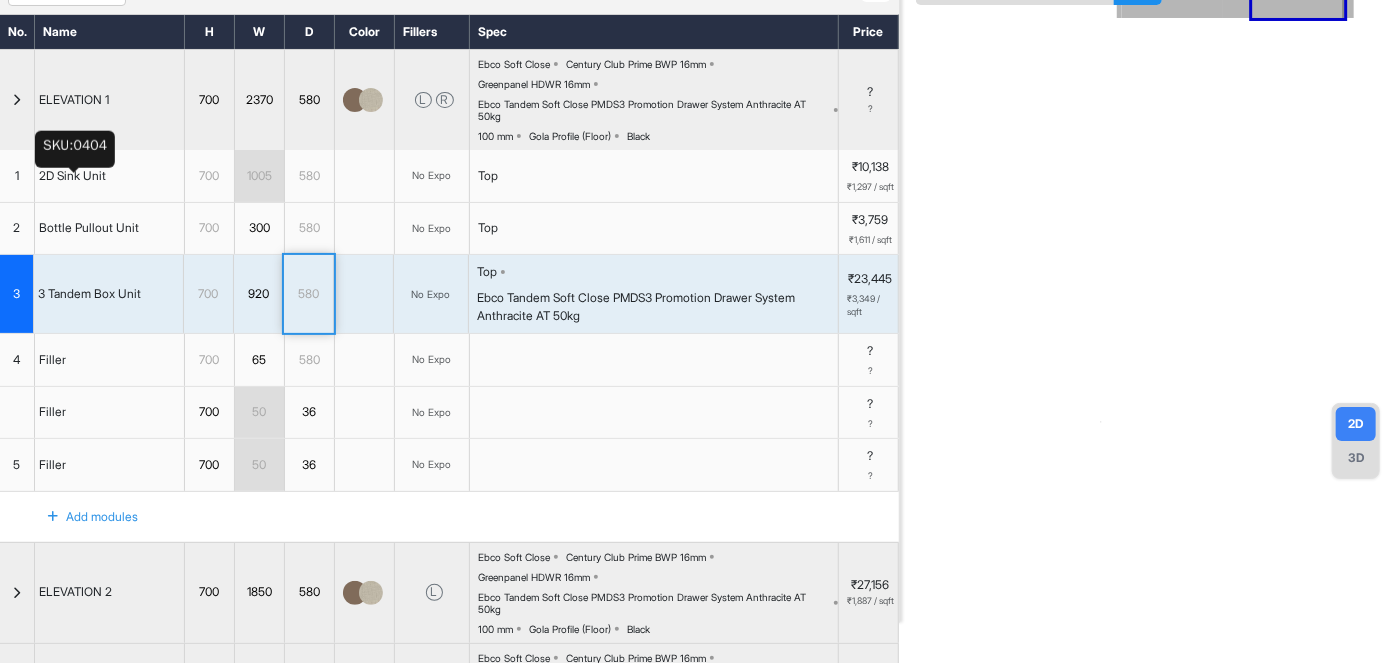 scroll, scrollTop: 0, scrollLeft: 0, axis: both 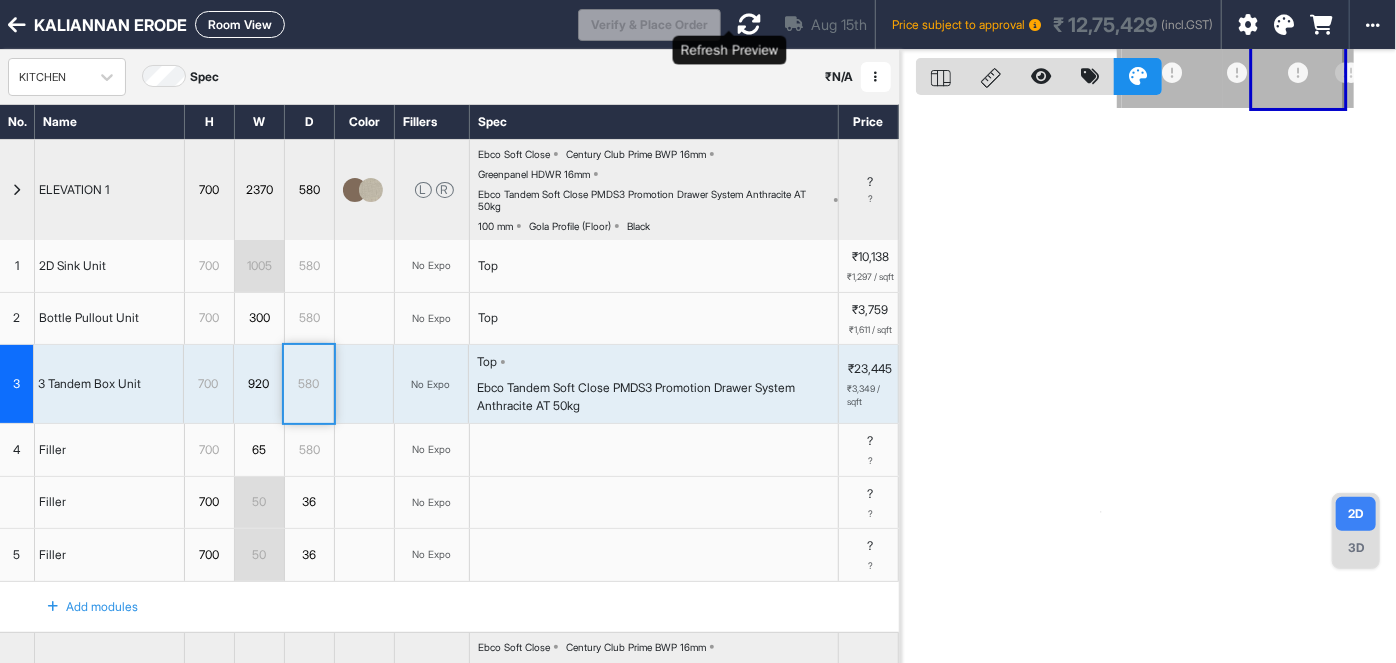 click at bounding box center (749, 24) 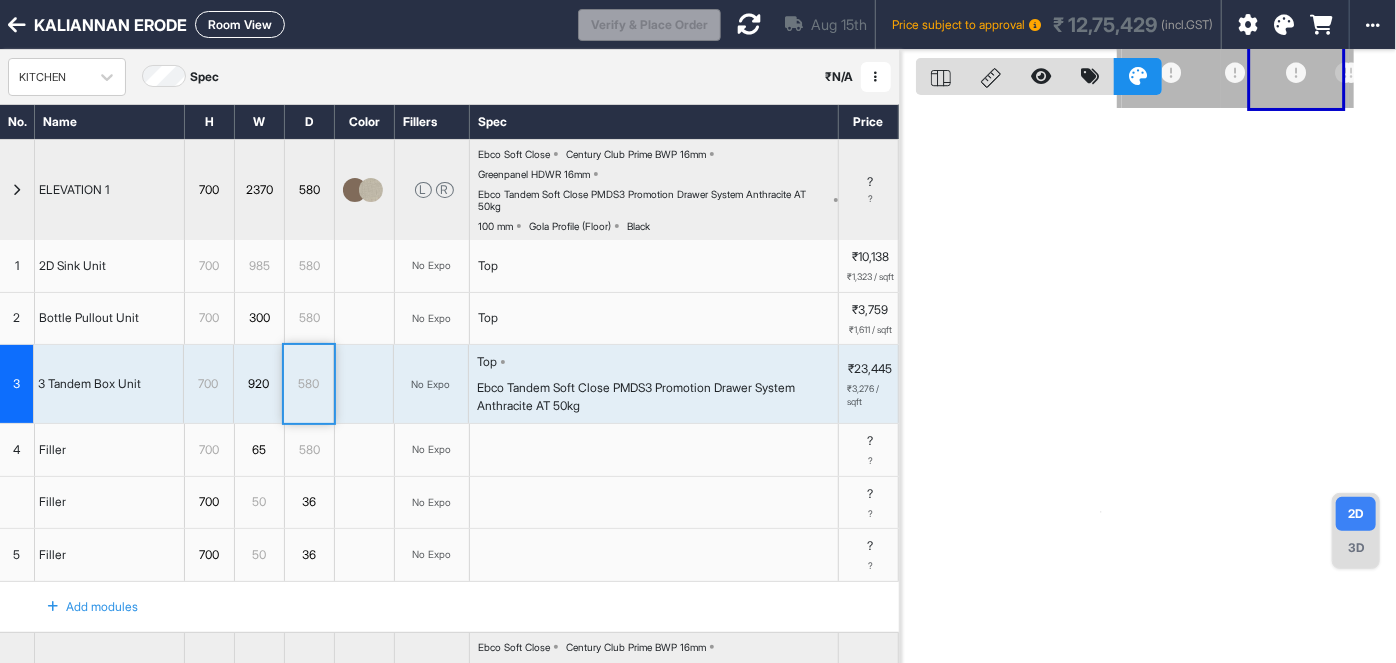 click on "2370" at bounding box center (259, 190) 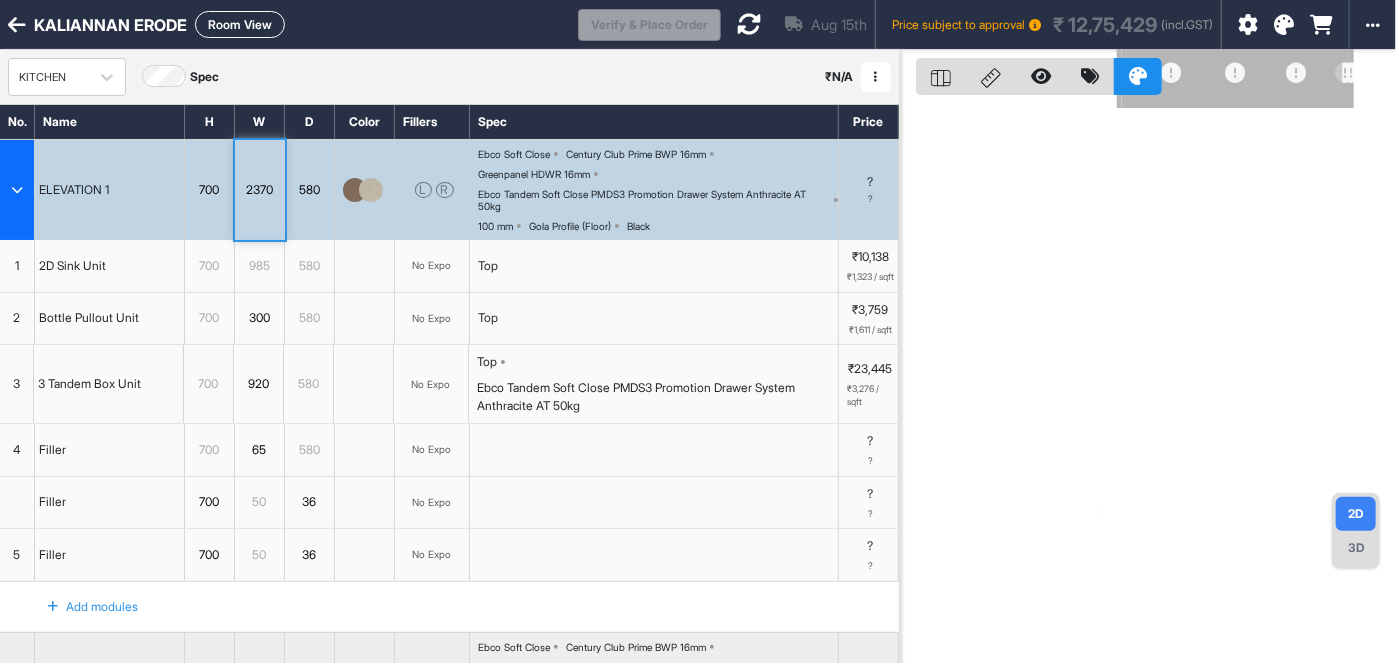 click on "2370" at bounding box center [259, 190] 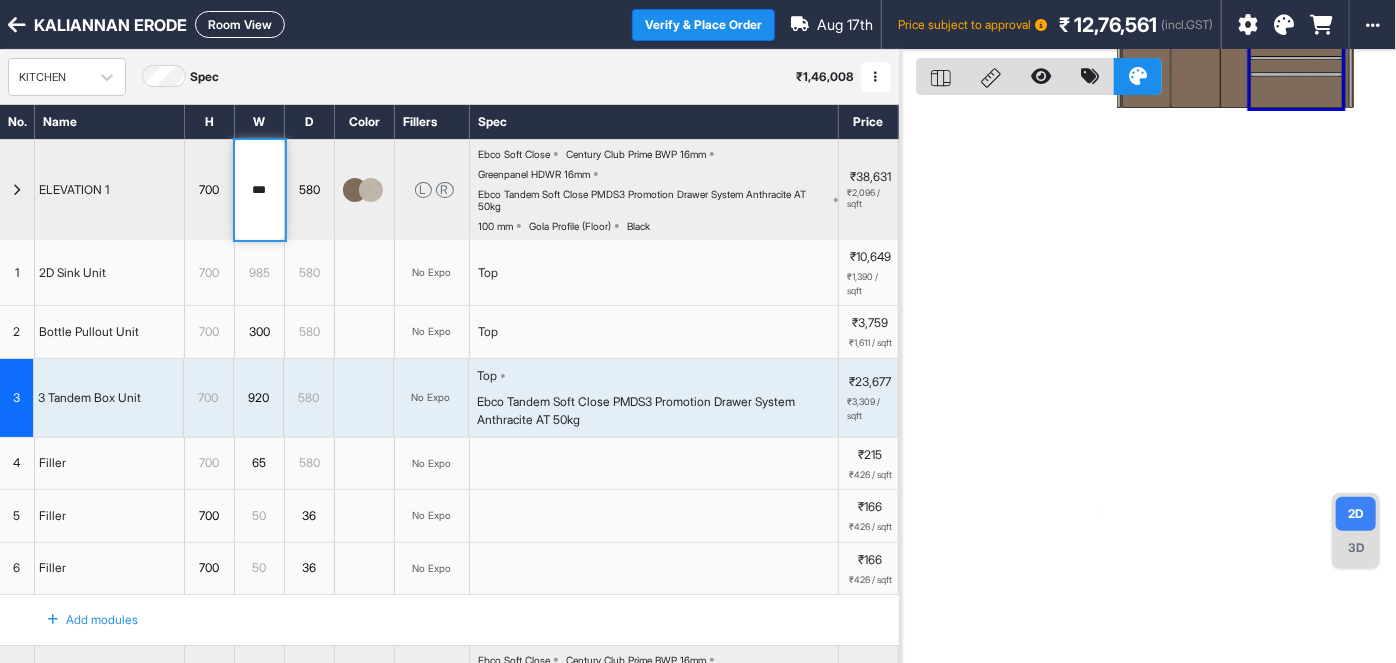 type on "****" 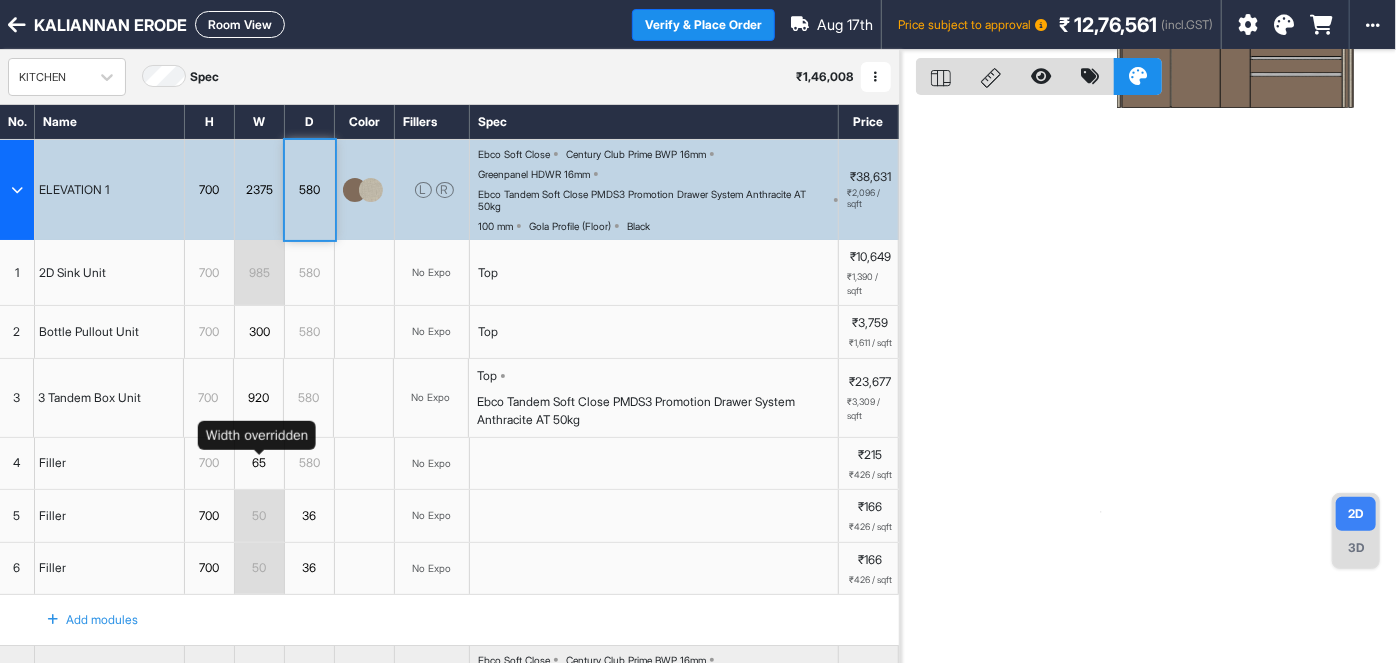 click on "65" at bounding box center [259, 463] 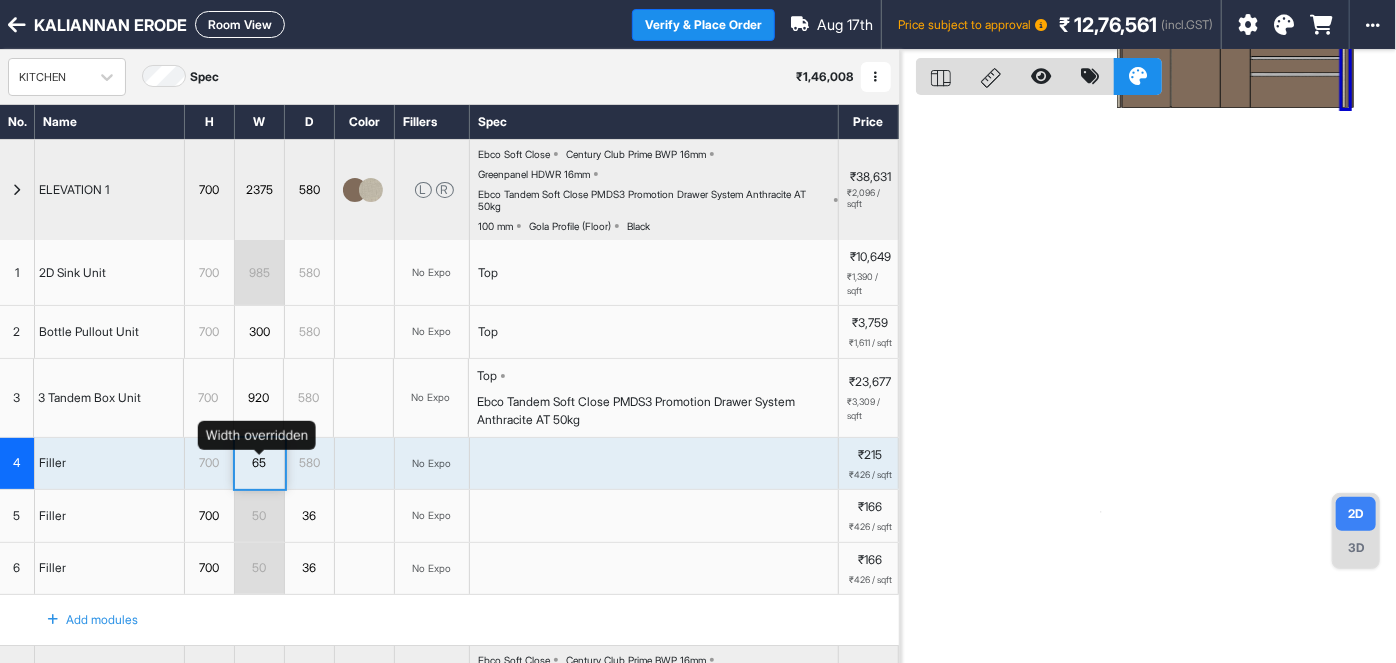 click on "65" at bounding box center [259, 463] 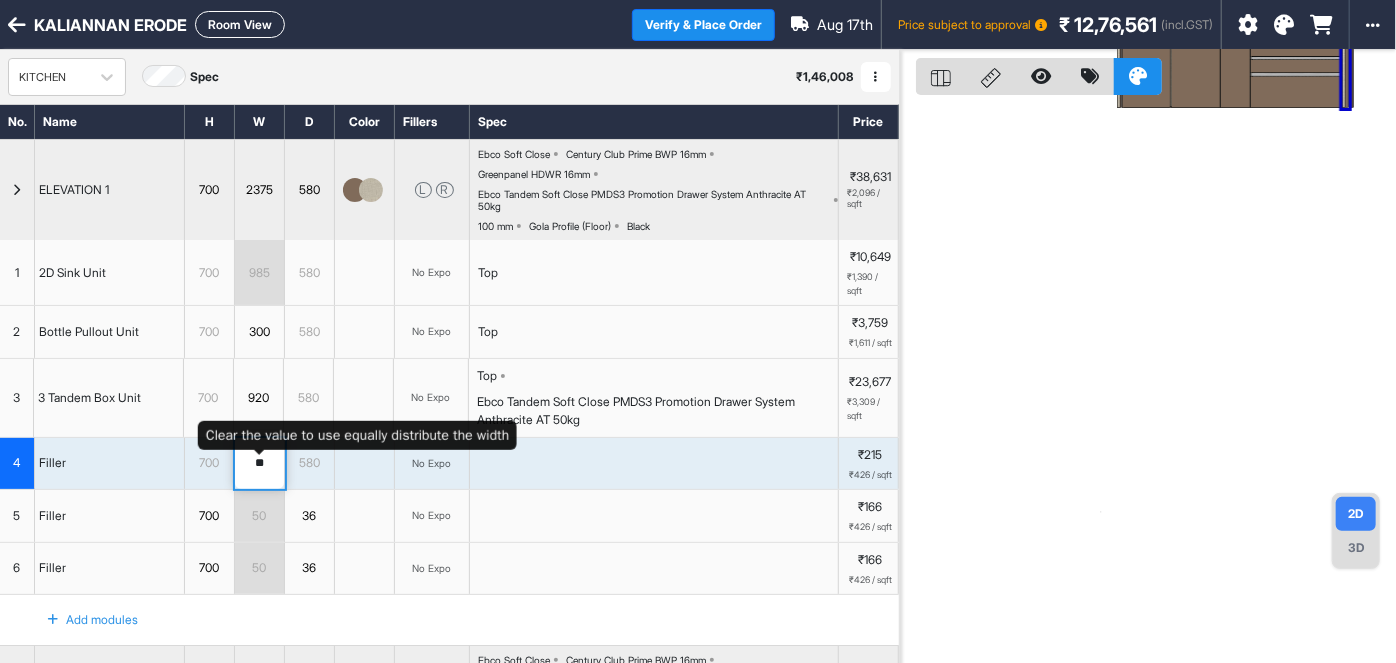 drag, startPoint x: 266, startPoint y: 476, endPoint x: 237, endPoint y: 483, distance: 29.832869 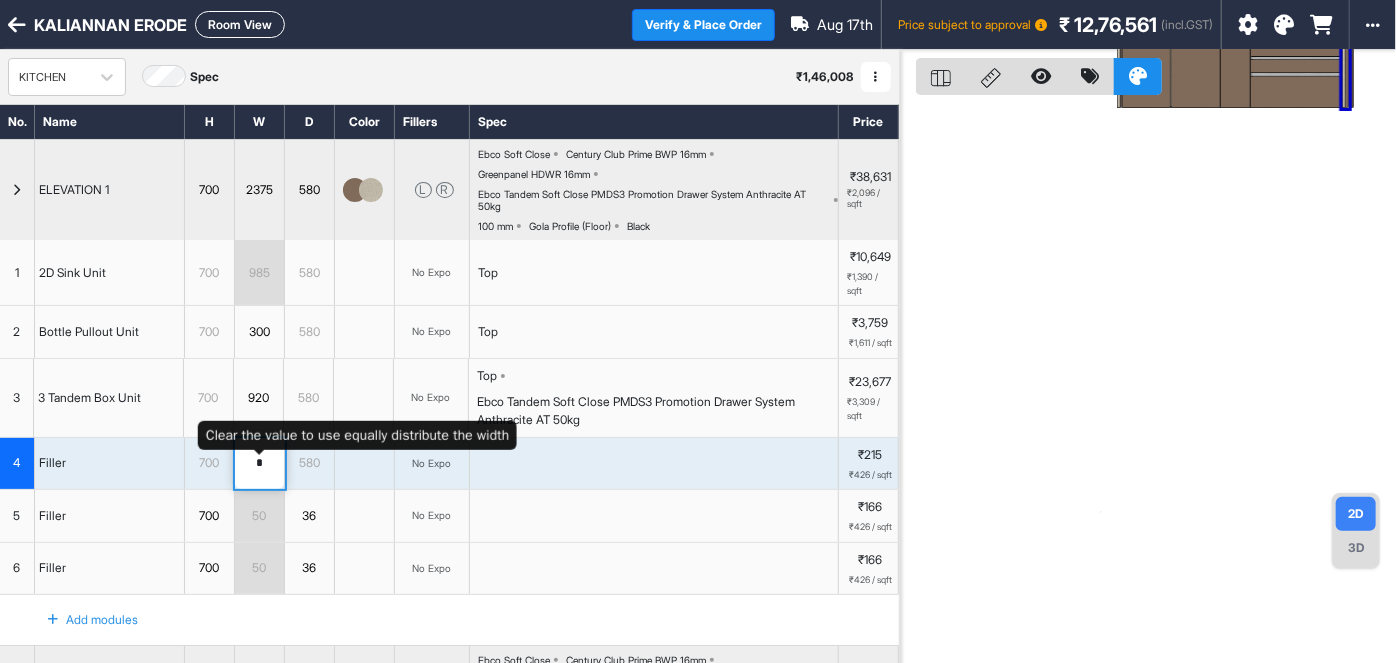 type on "**" 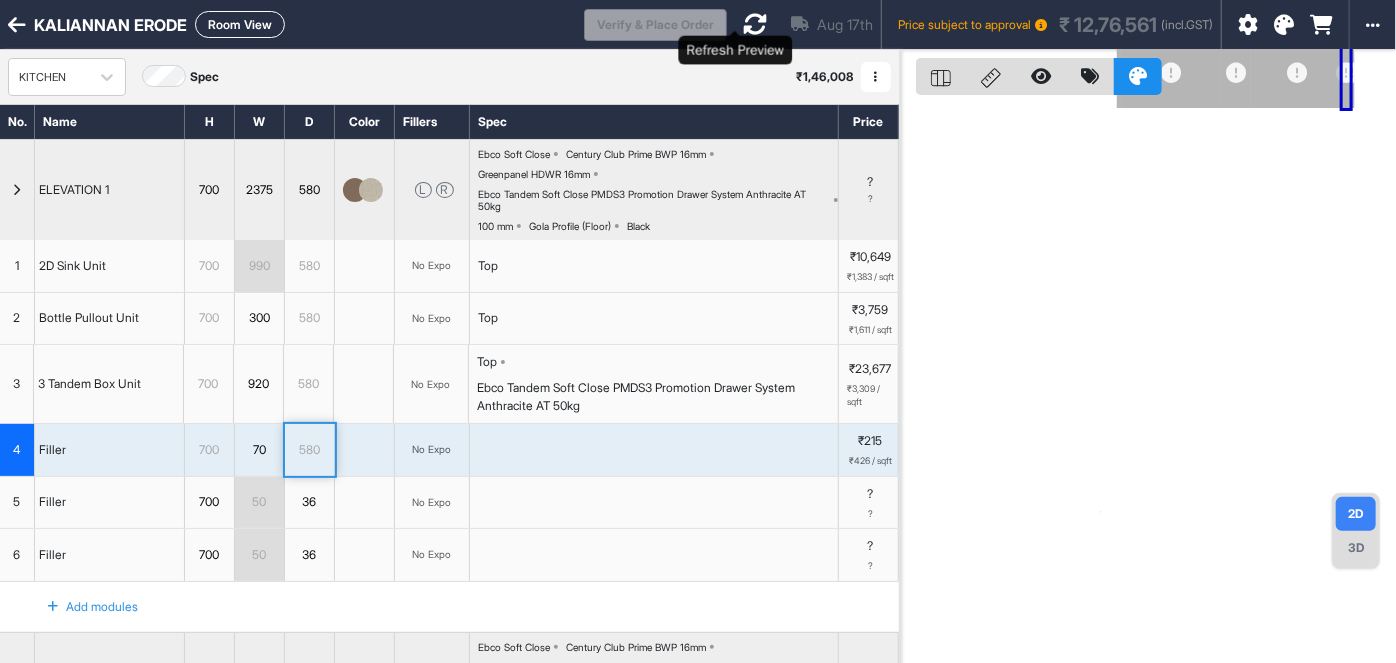 click at bounding box center (755, 24) 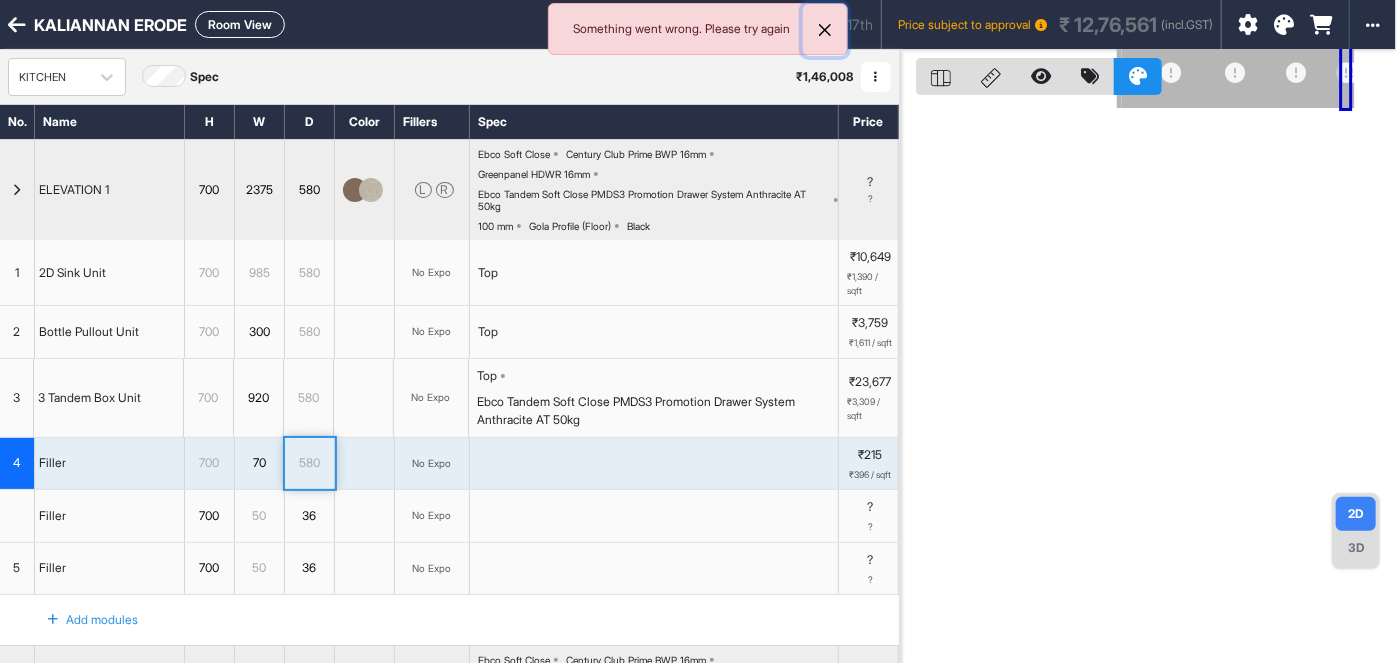 click at bounding box center (825, 30) 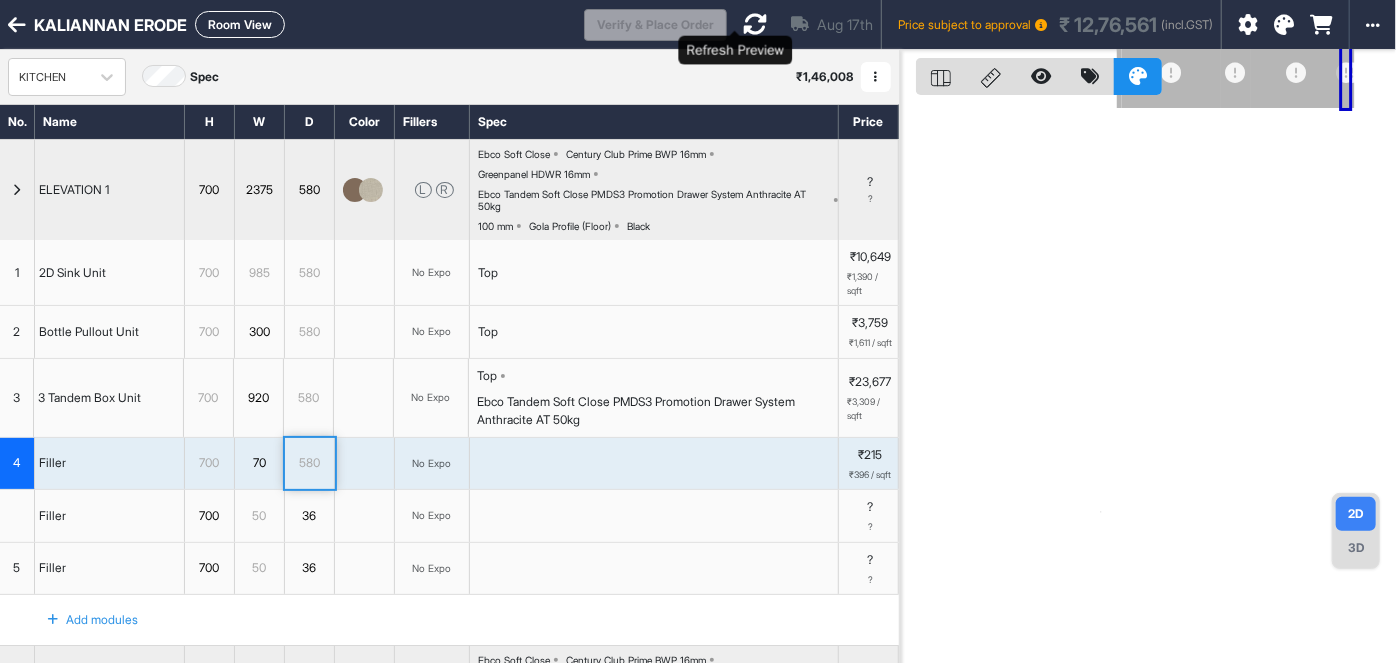 click at bounding box center (755, 24) 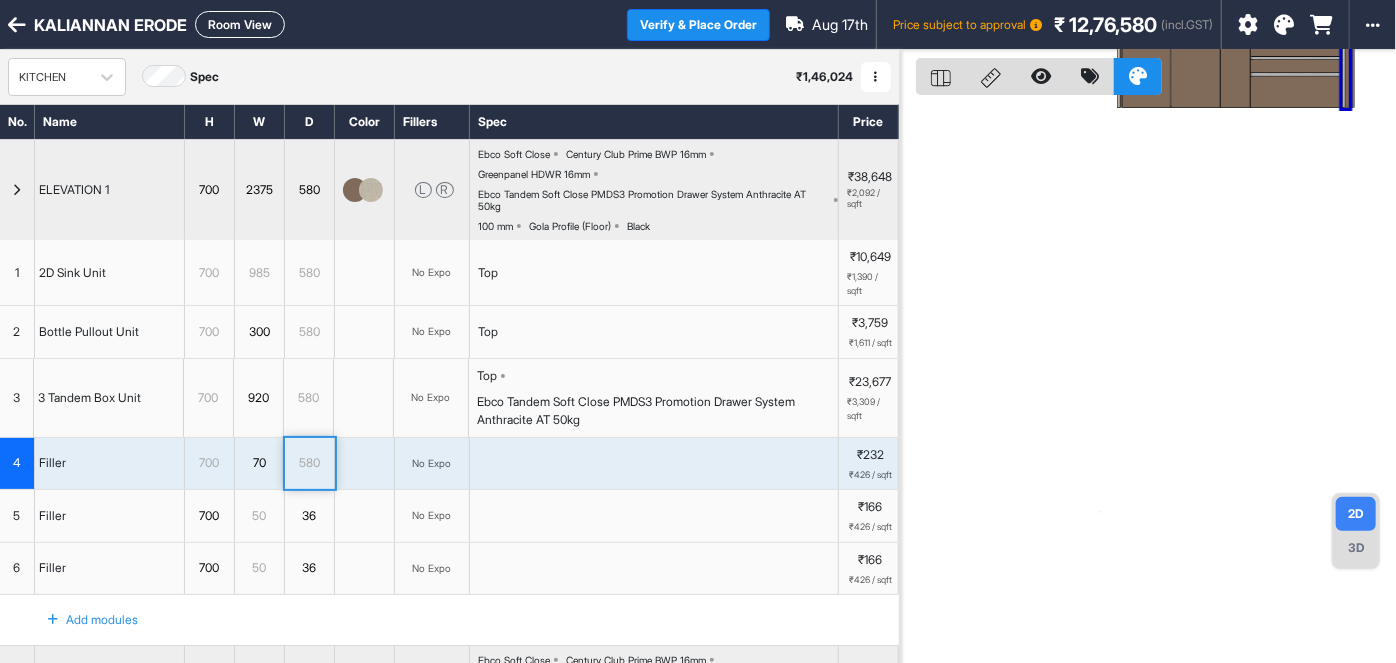 click on "2375" at bounding box center (259, 190) 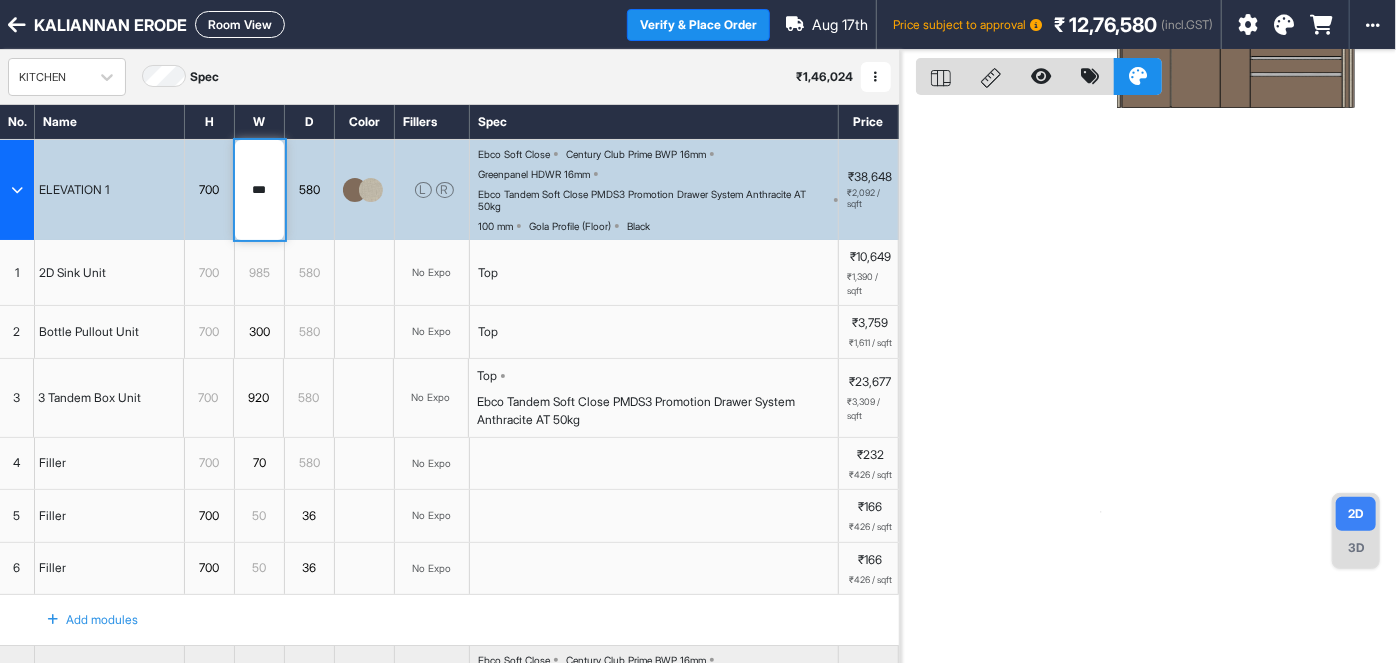 type on "****" 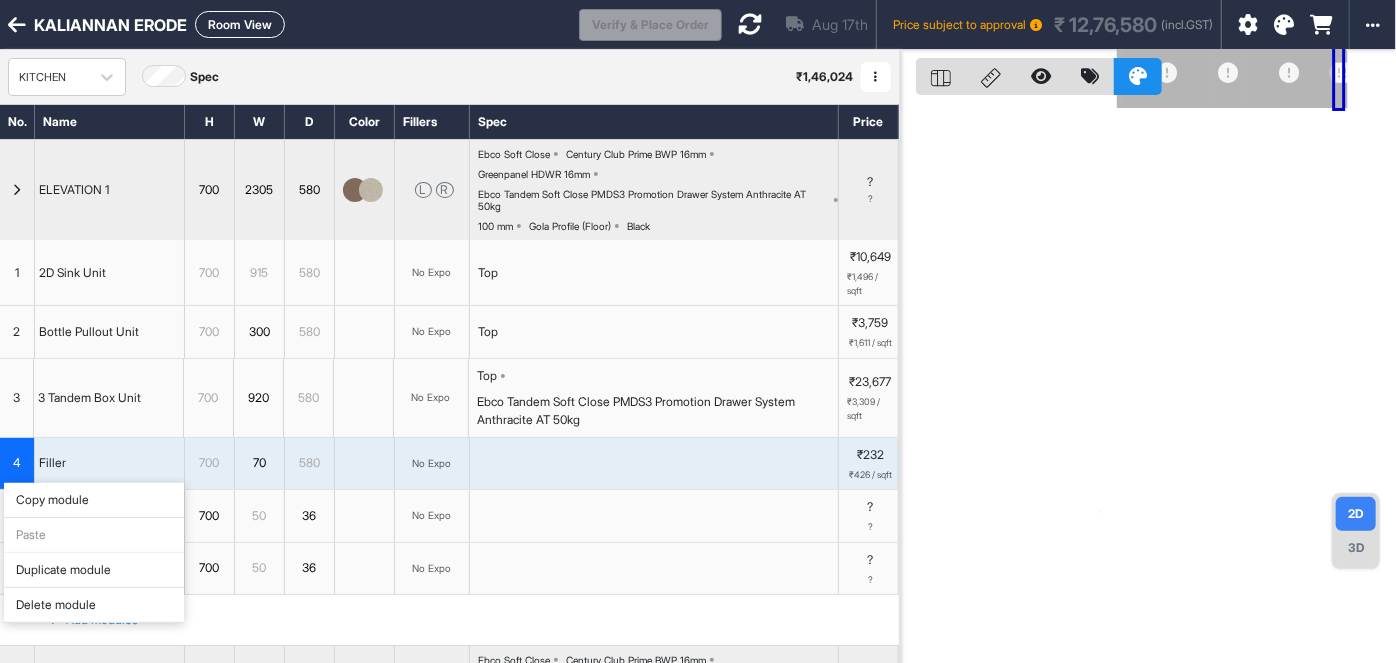 click on "Delete module" at bounding box center [94, 605] 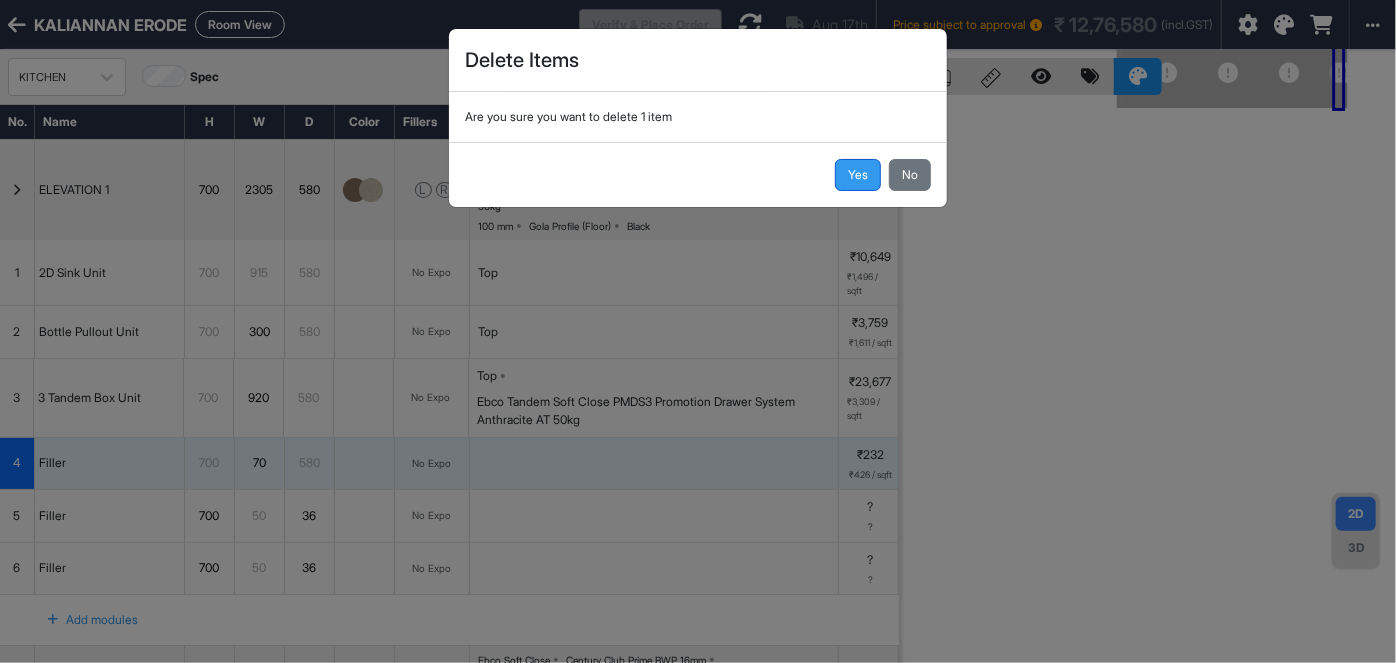 click on "Yes" at bounding box center (858, 175) 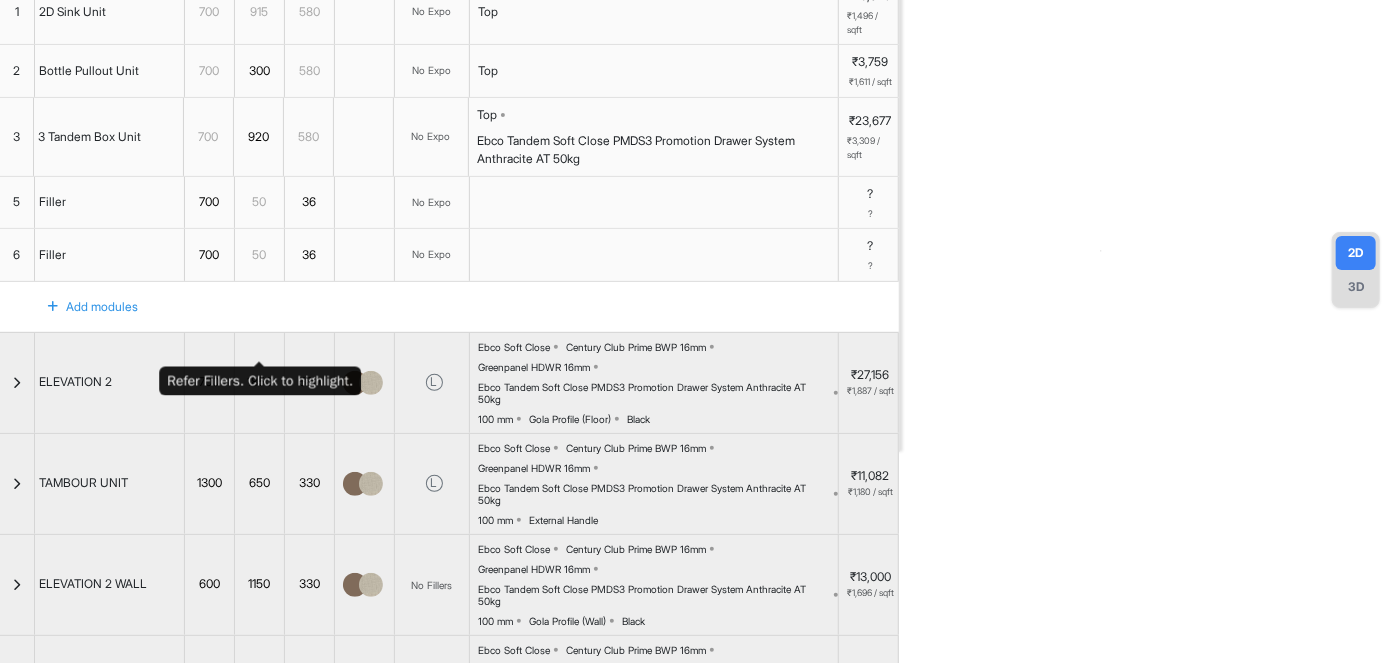 scroll, scrollTop: 272, scrollLeft: 0, axis: vertical 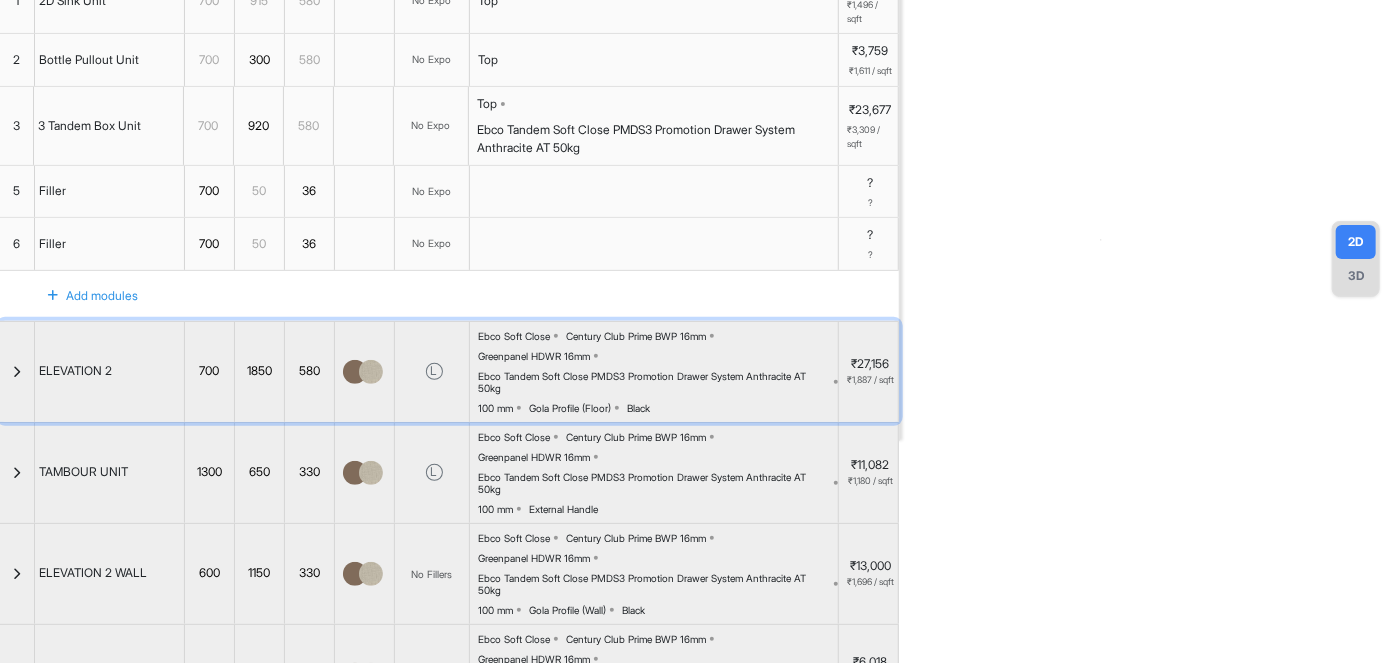 click at bounding box center (17, 372) 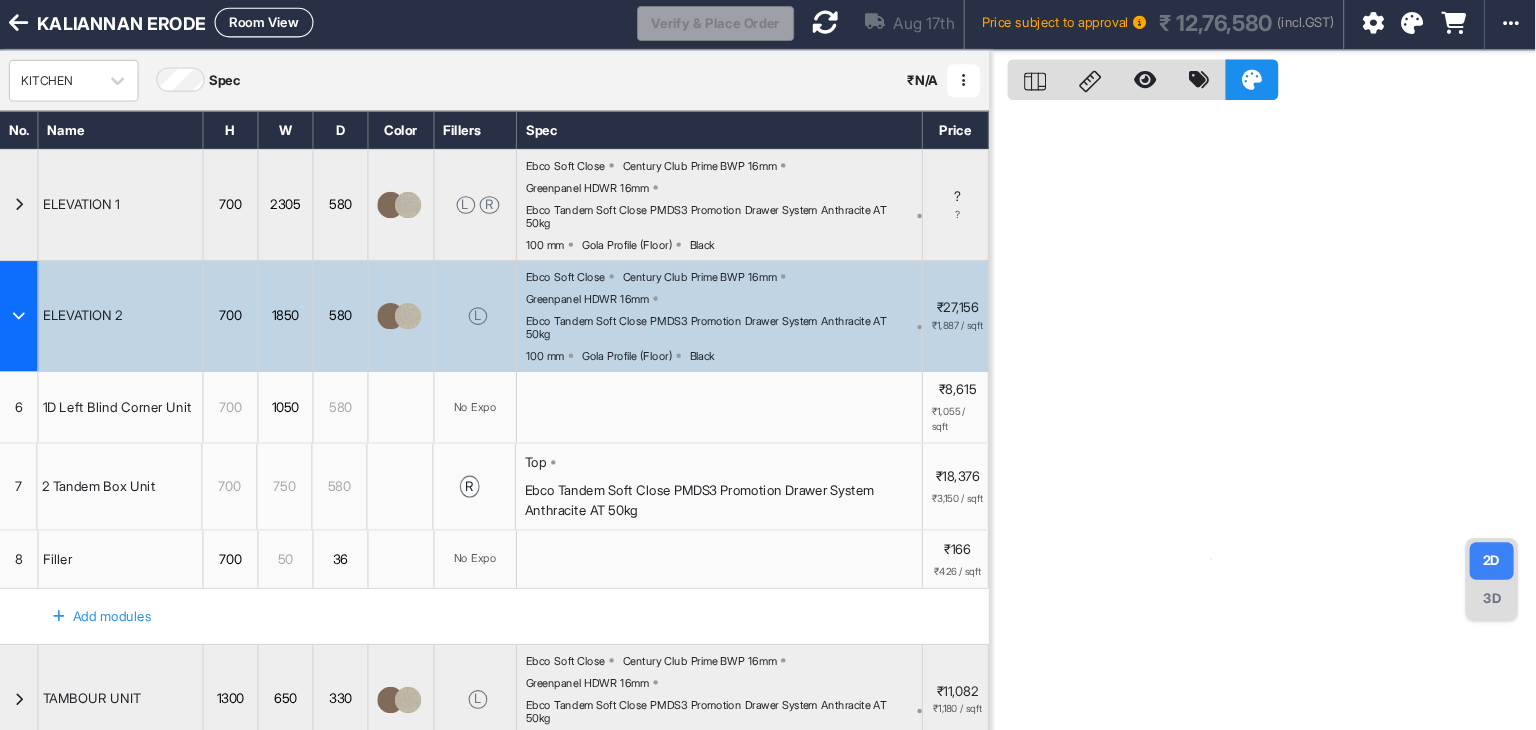 scroll, scrollTop: 0, scrollLeft: 0, axis: both 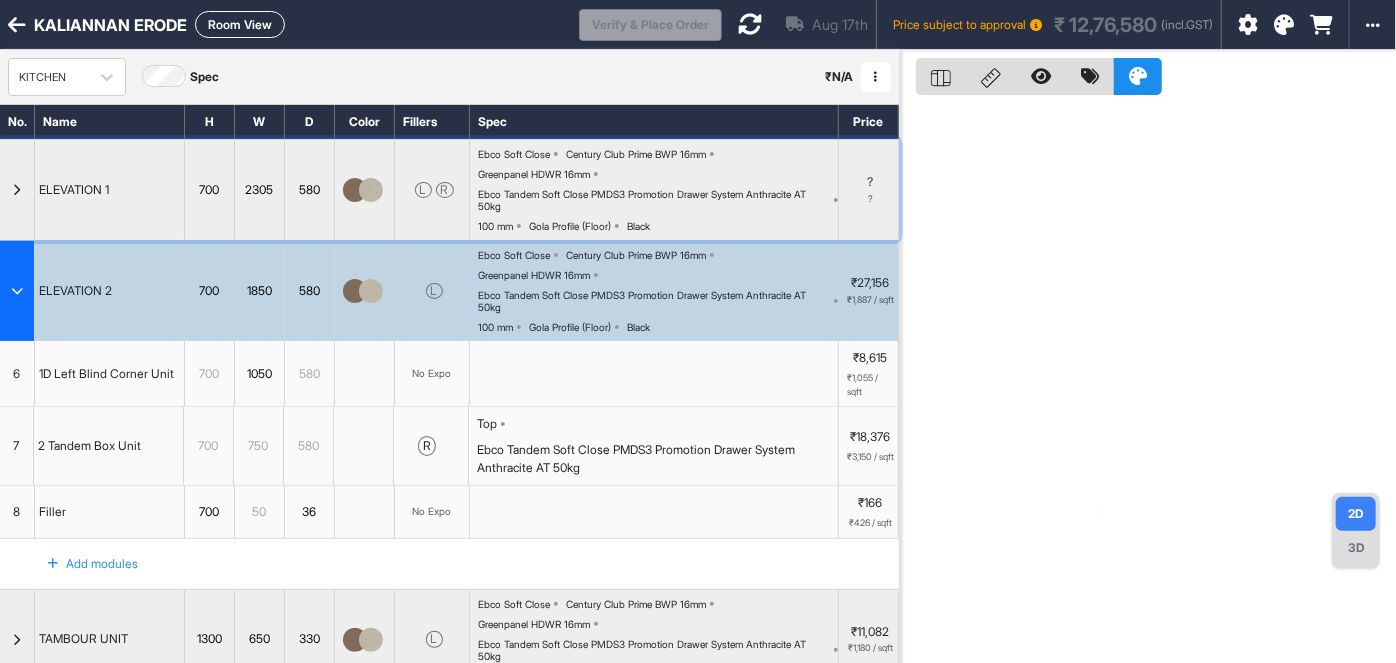 click at bounding box center [17, 190] 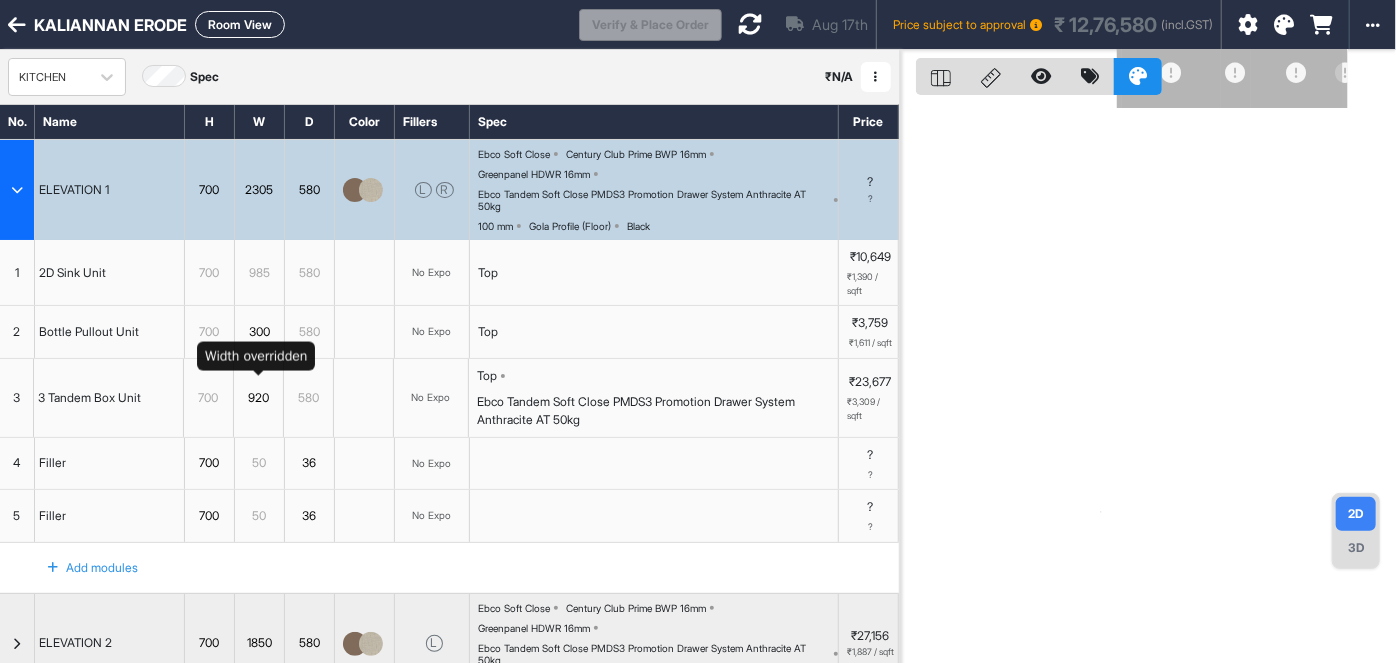 click on "920" at bounding box center [258, 398] 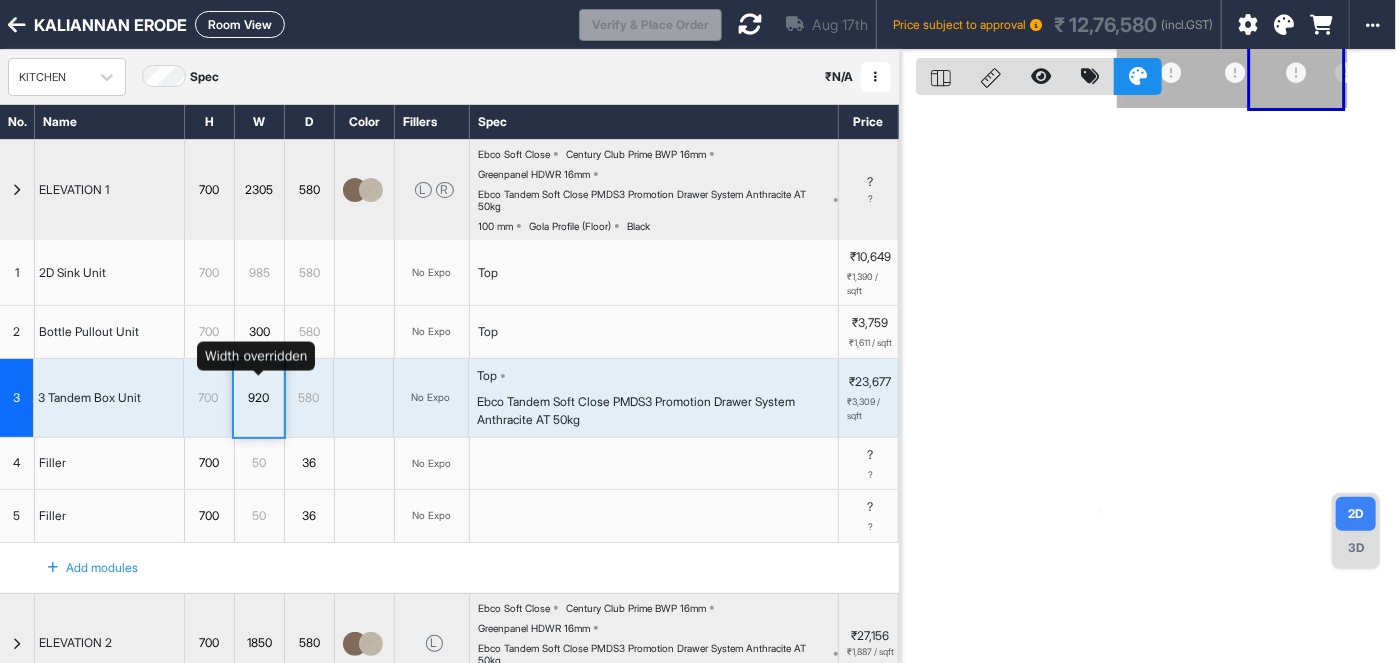 click on "920" at bounding box center (258, 398) 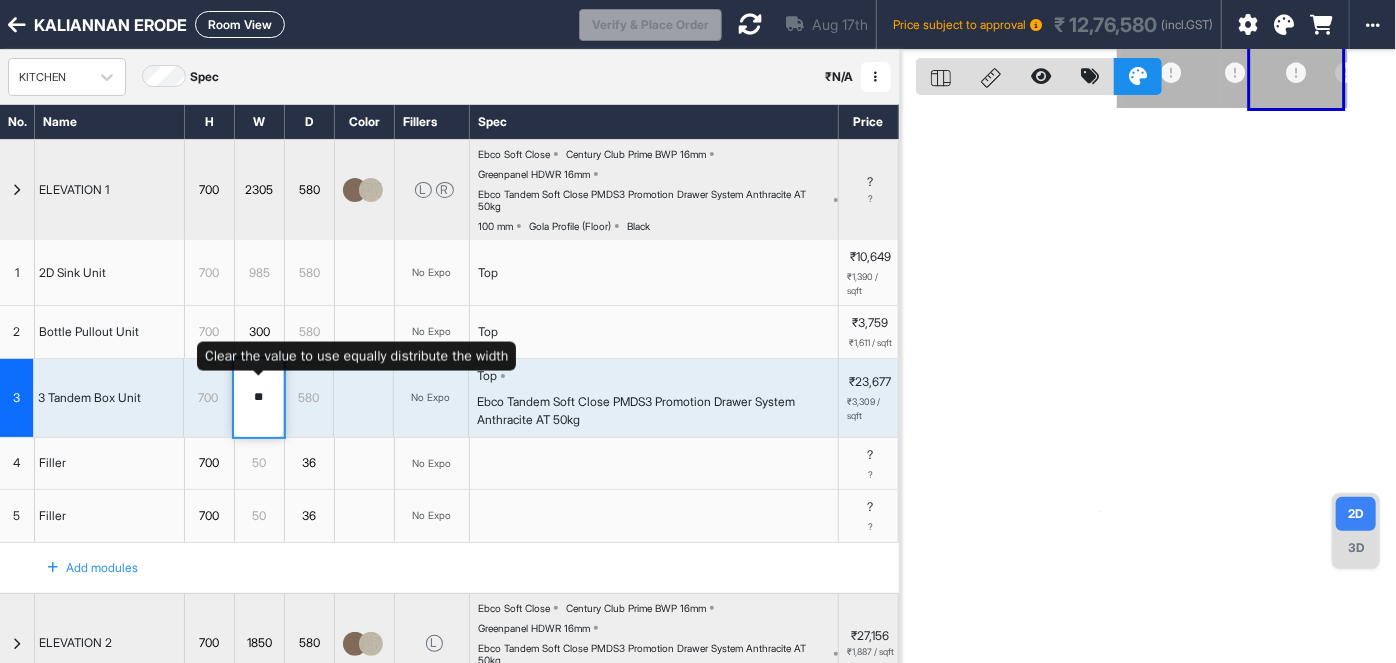 type on "***" 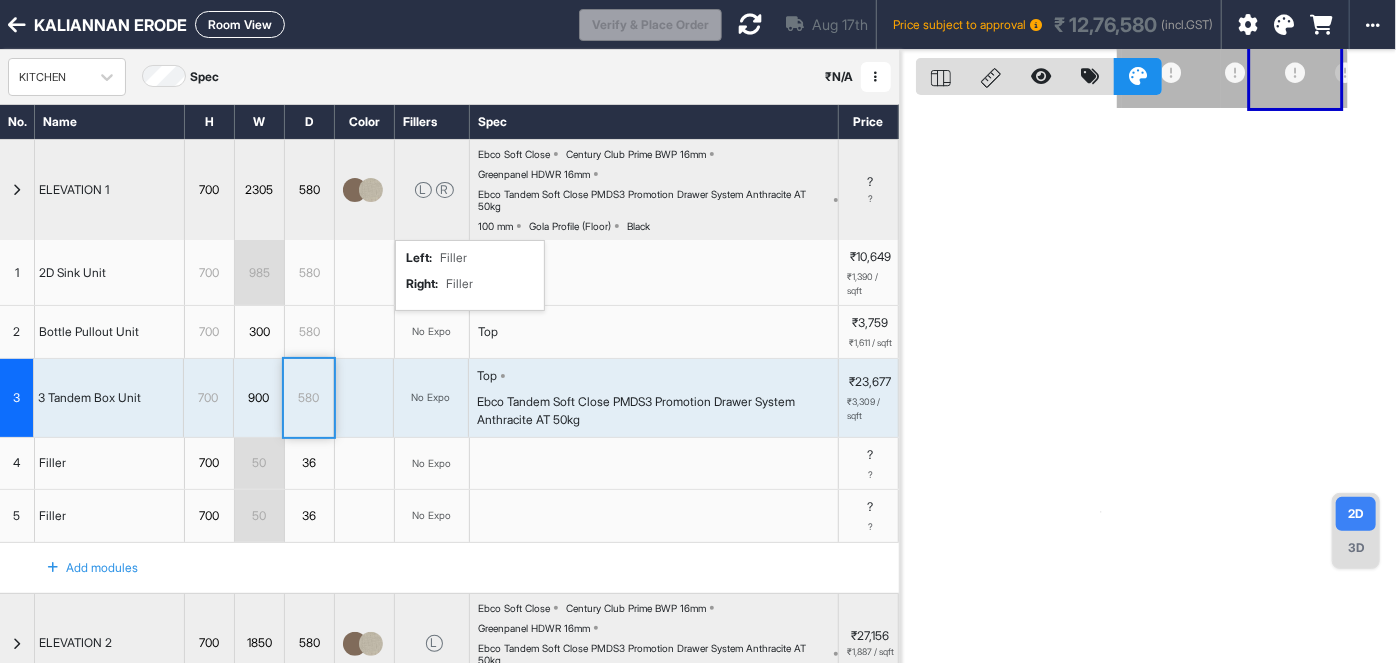 click on "R" at bounding box center (445, 190) 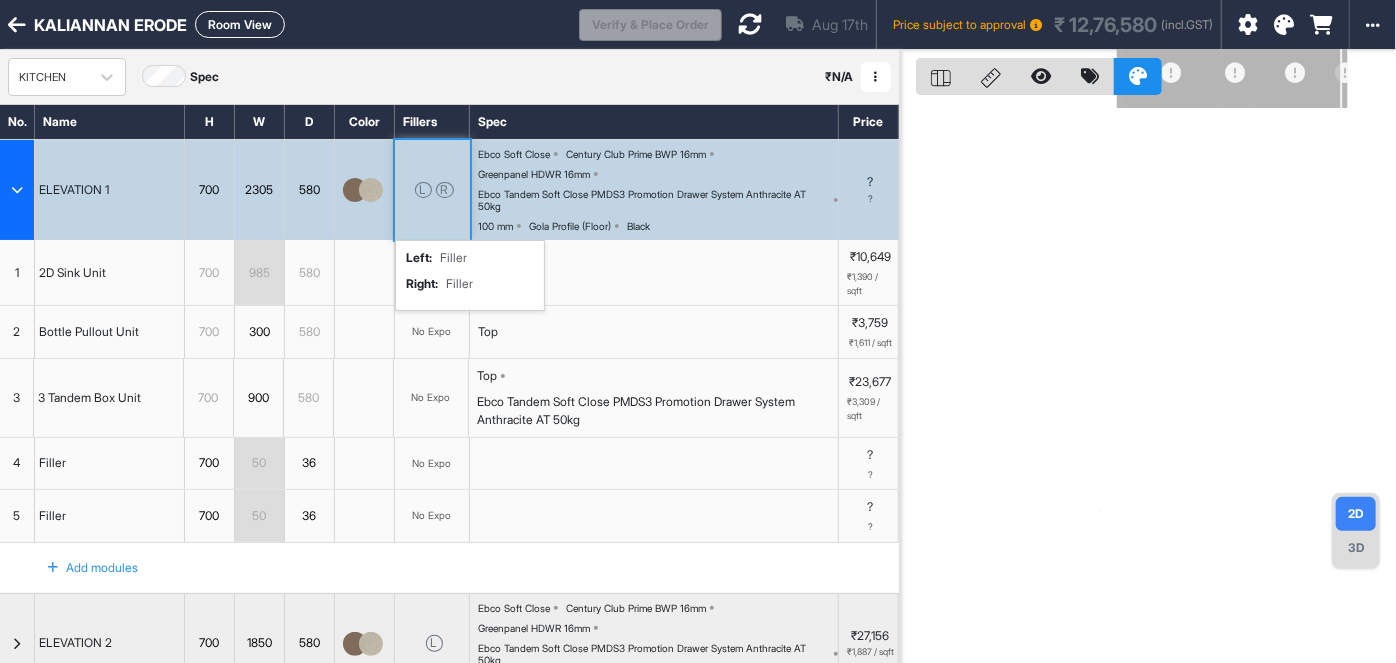 click on "R" at bounding box center [445, 190] 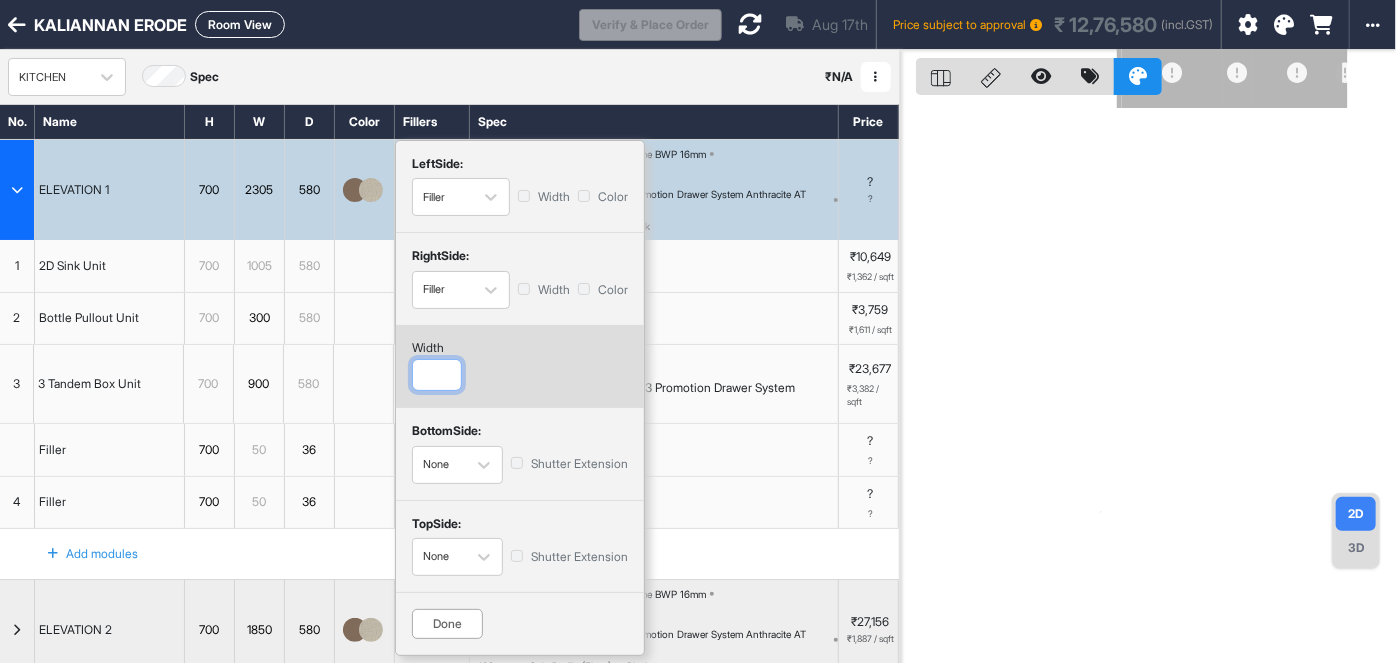 click at bounding box center [437, 375] 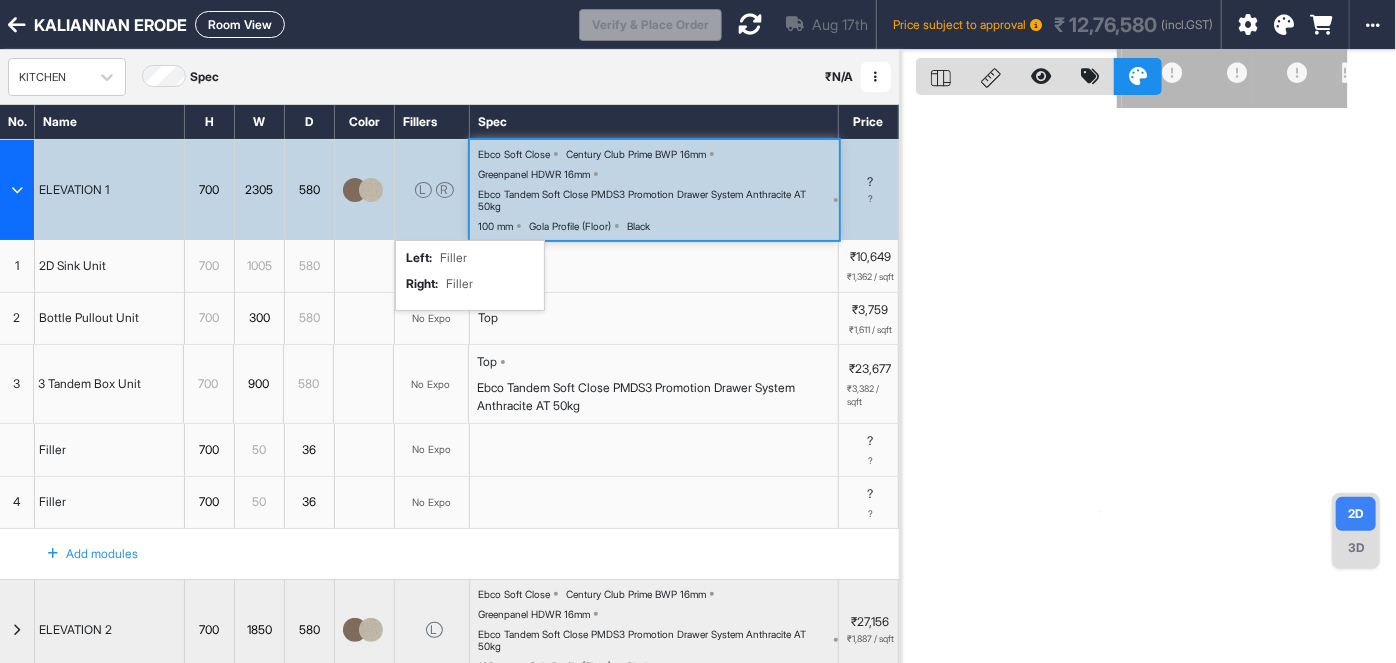 click on "L R left : Filler right : Filler" at bounding box center (432, 190) 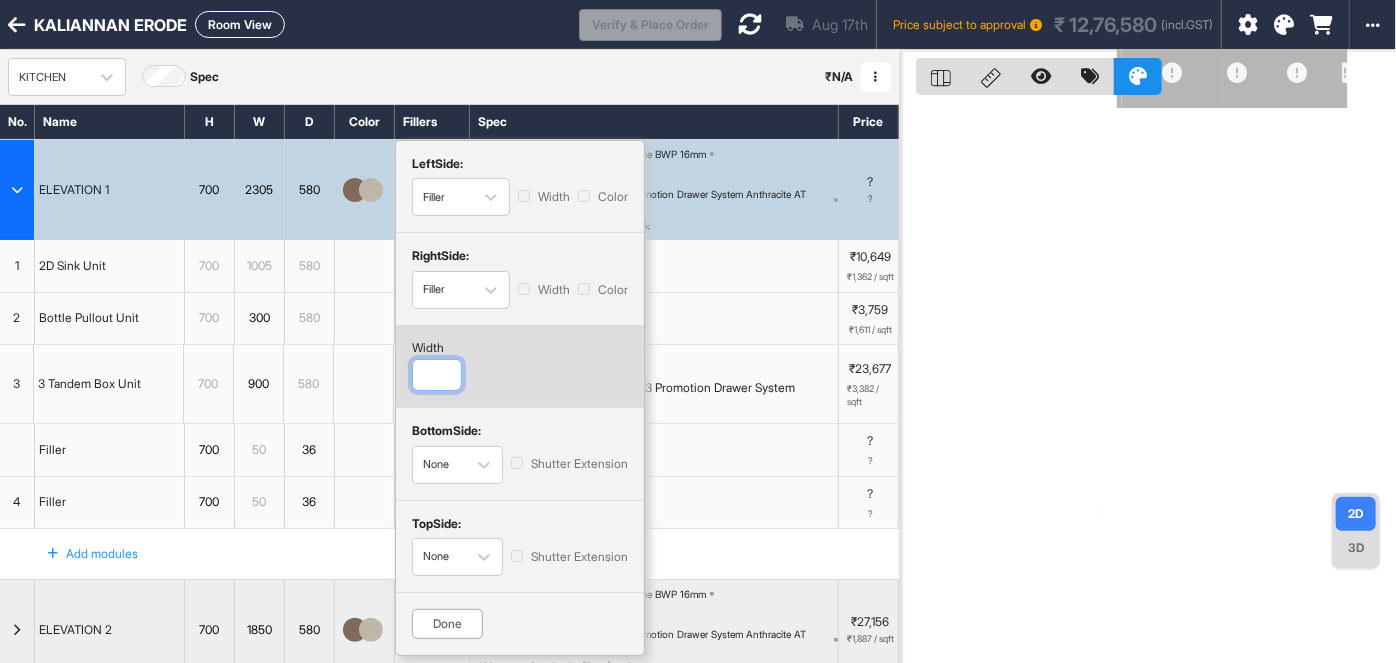 click at bounding box center [437, 375] 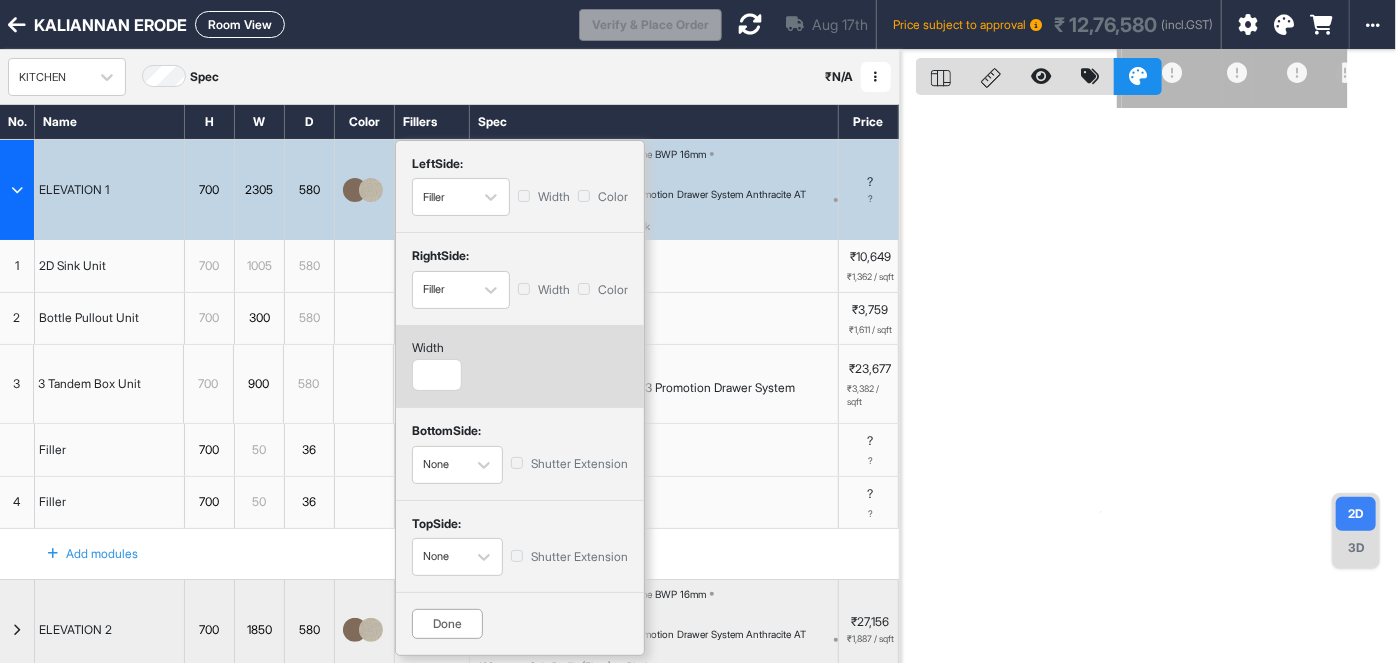 click on "Done" at bounding box center (447, 624) 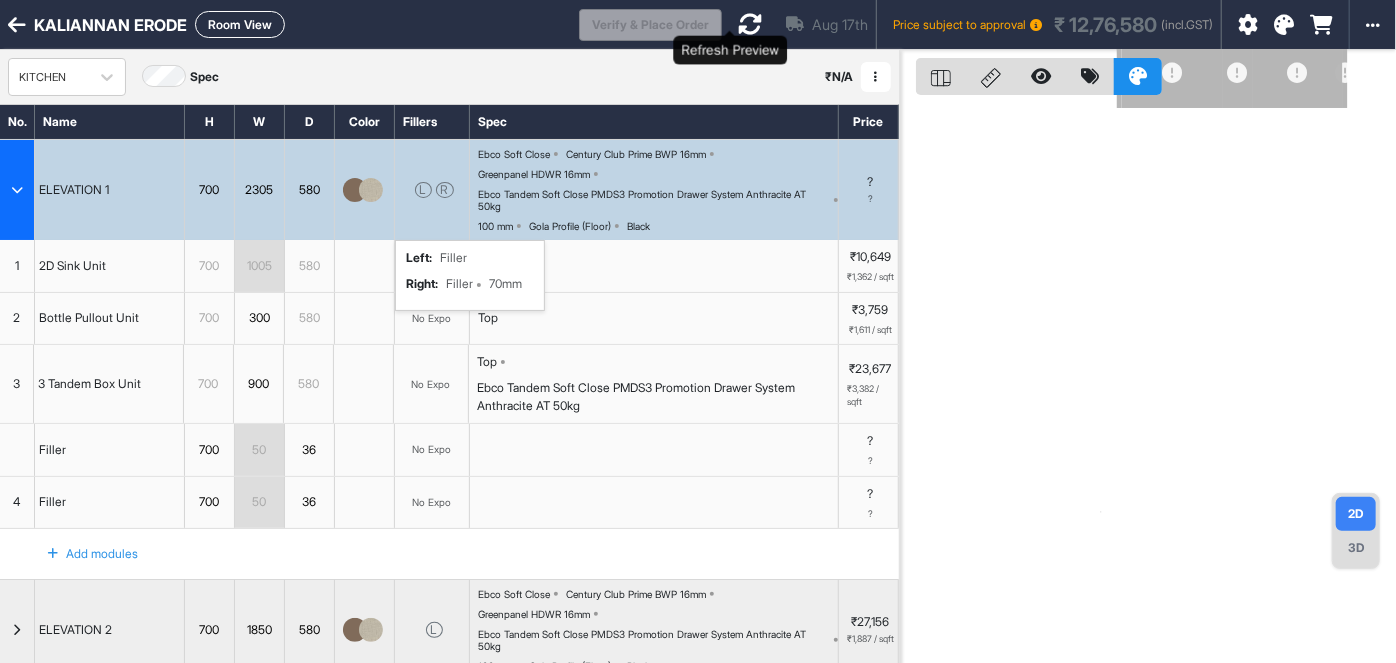 click at bounding box center [750, 24] 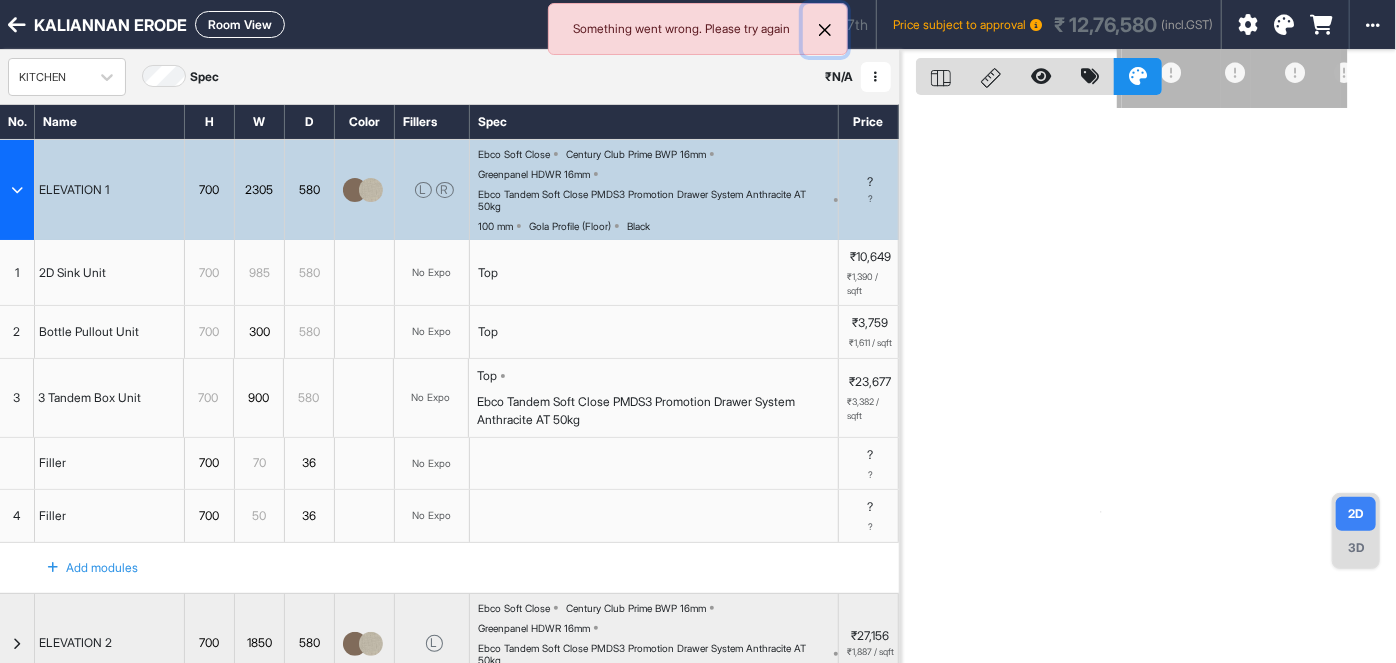 click at bounding box center (825, 30) 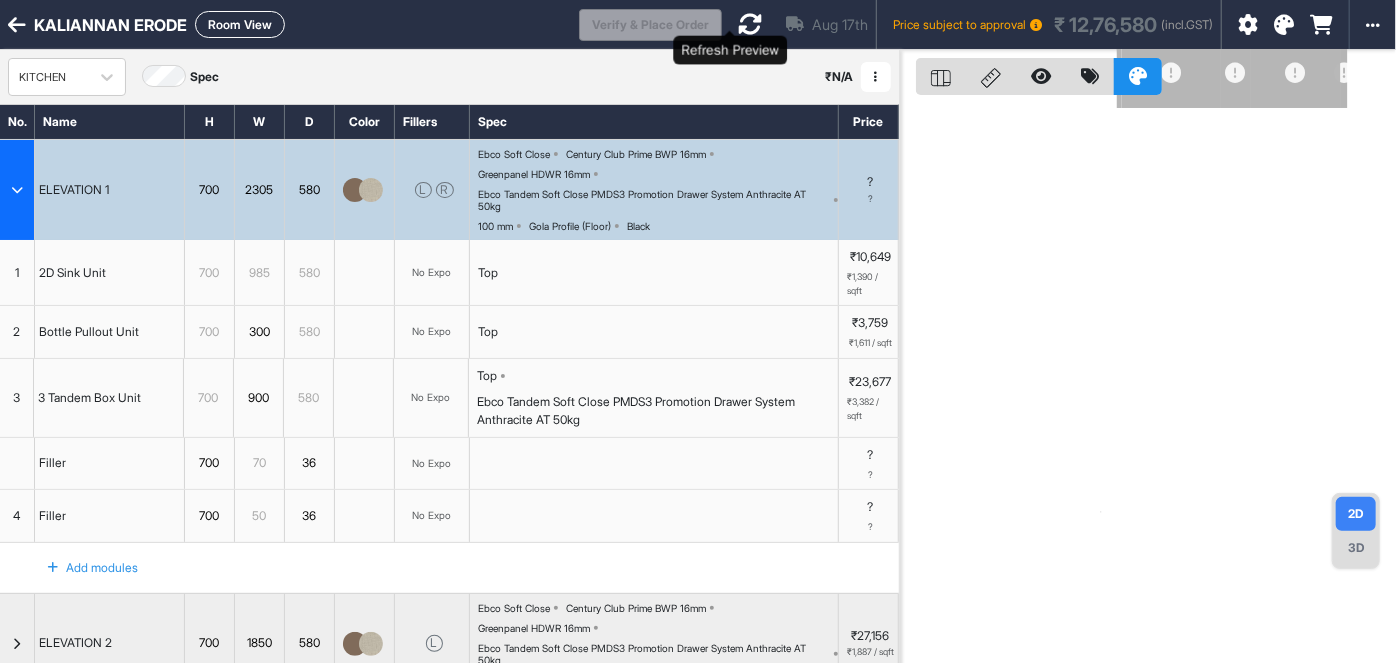 click at bounding box center [750, 24] 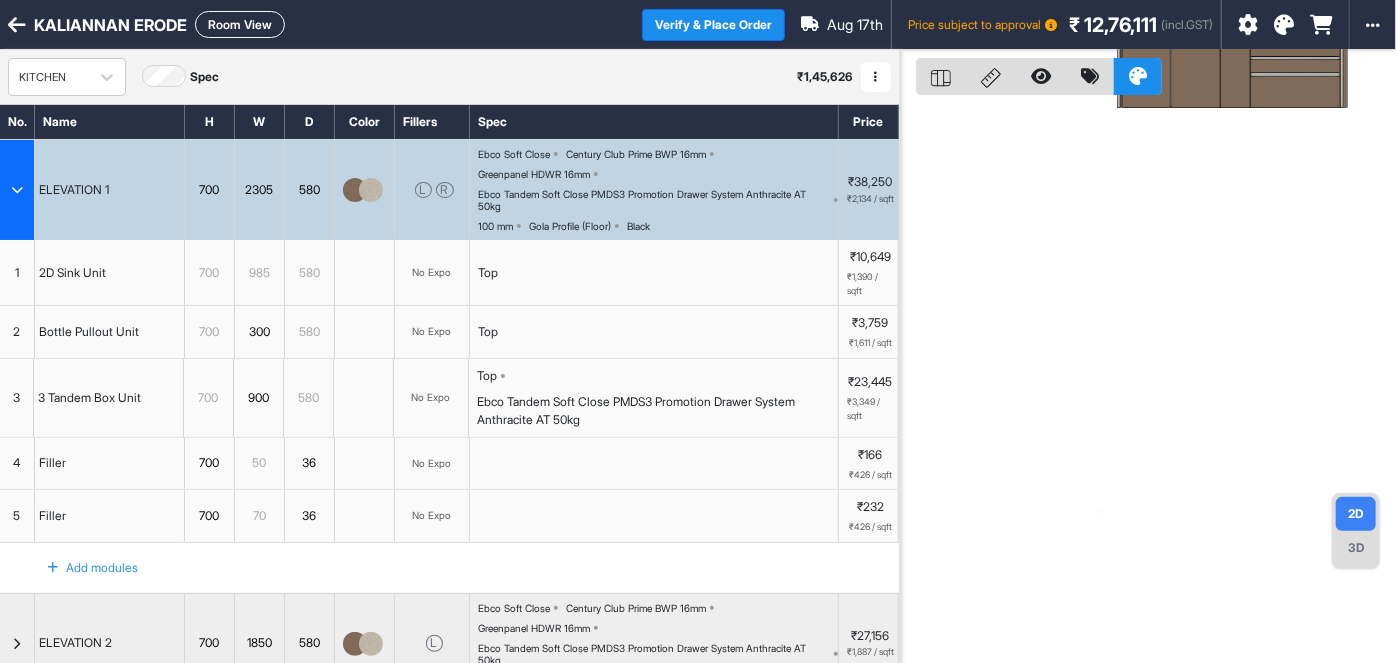 click on "Ebco Tandem Soft Close PMDS3 Promotion Drawer System Anthracite AT 50kg" at bounding box center (654, 200) 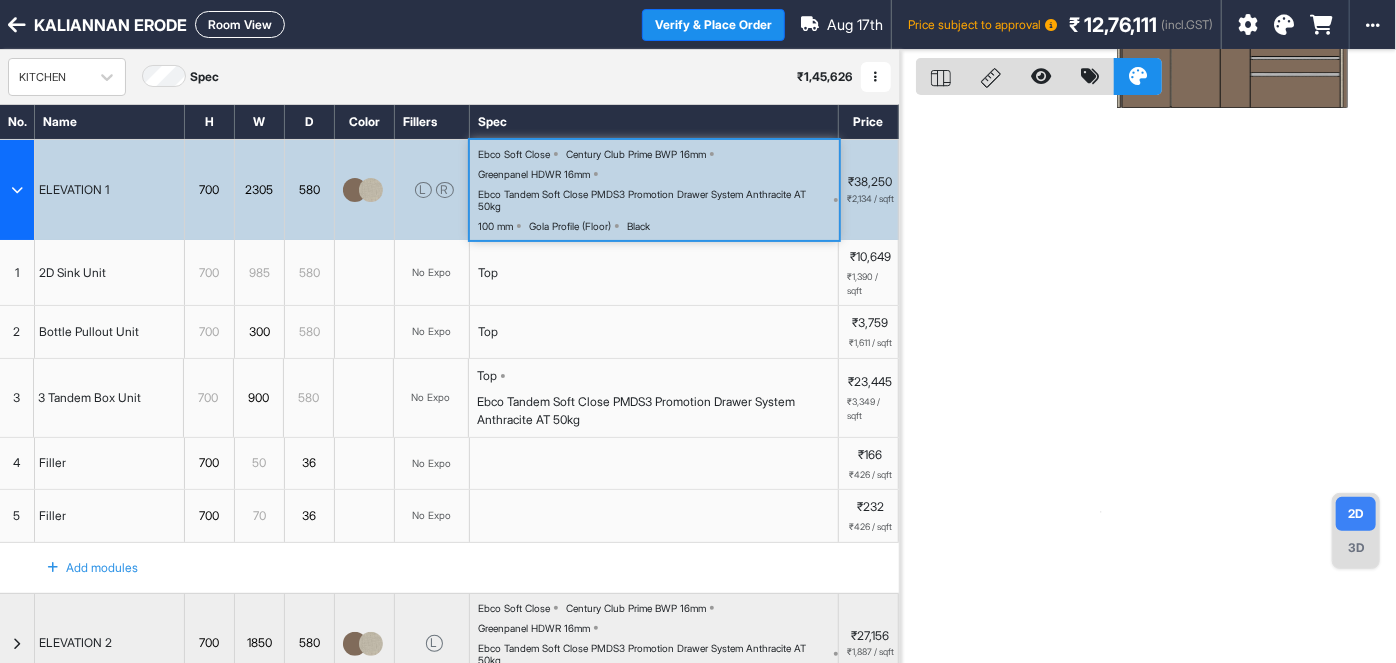 click on "Room View" at bounding box center [240, 24] 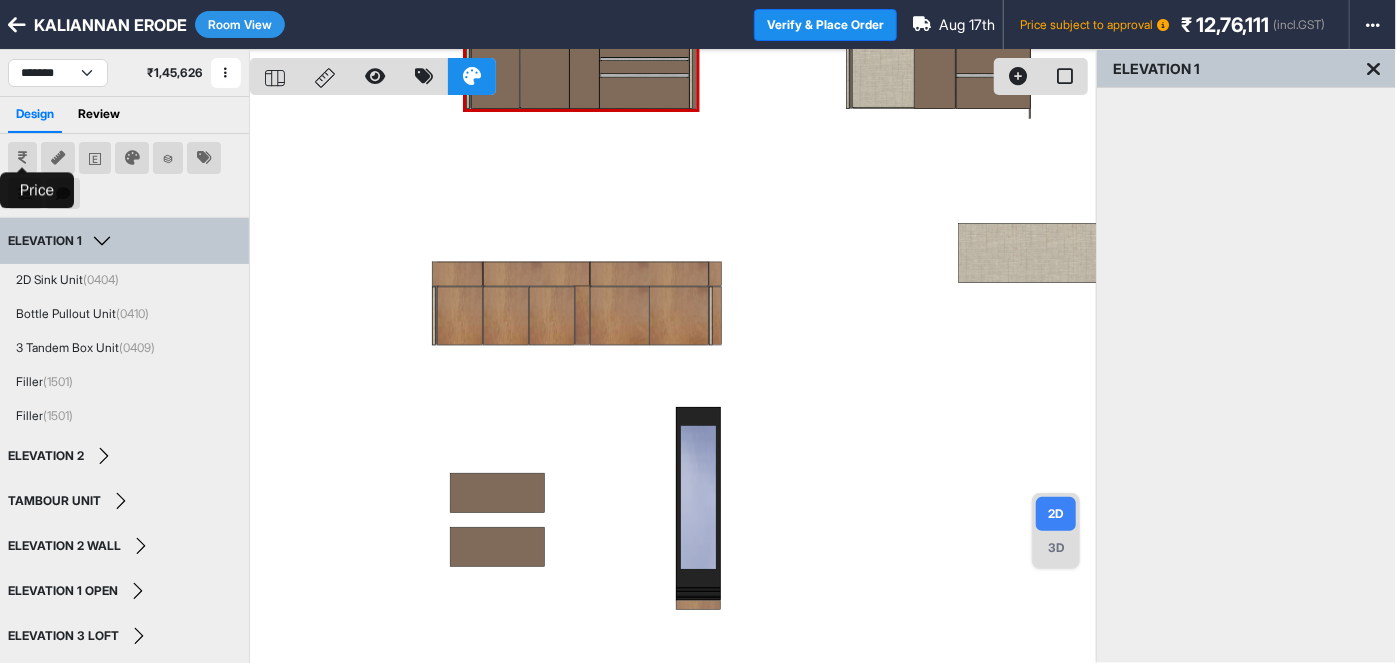click at bounding box center [22, 158] 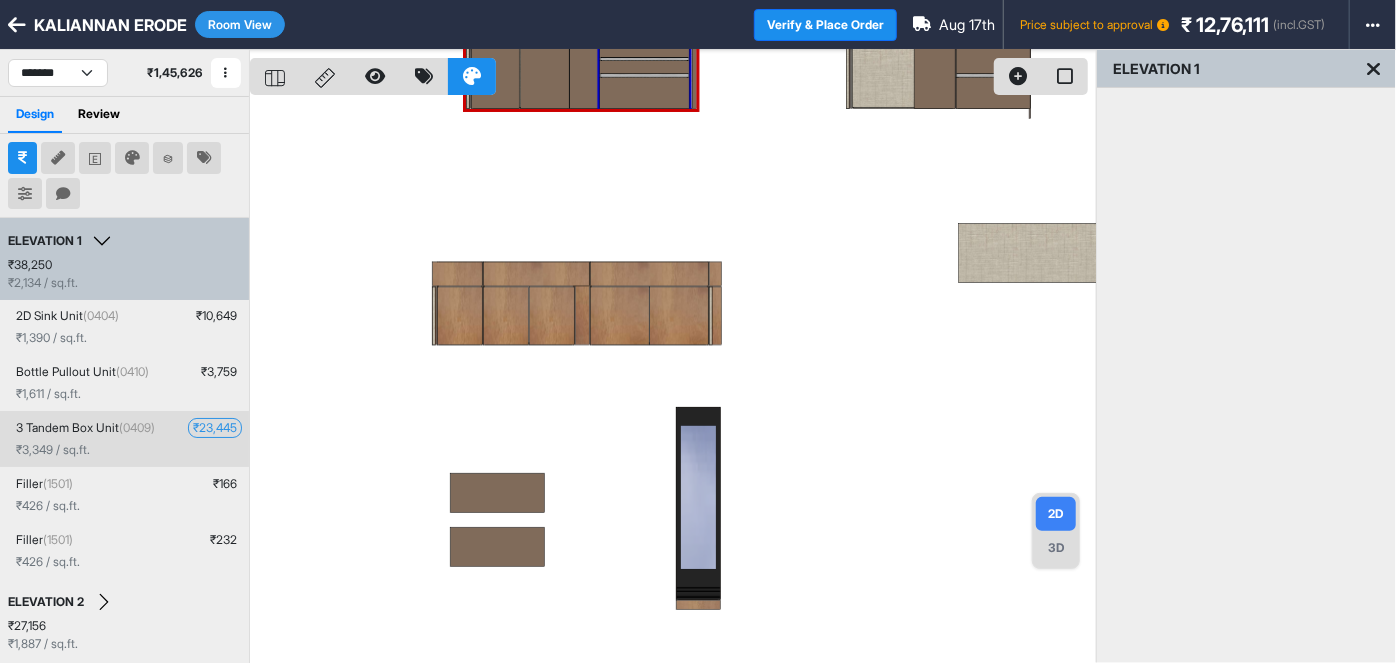 click on "₹ 23,445" at bounding box center (215, 428) 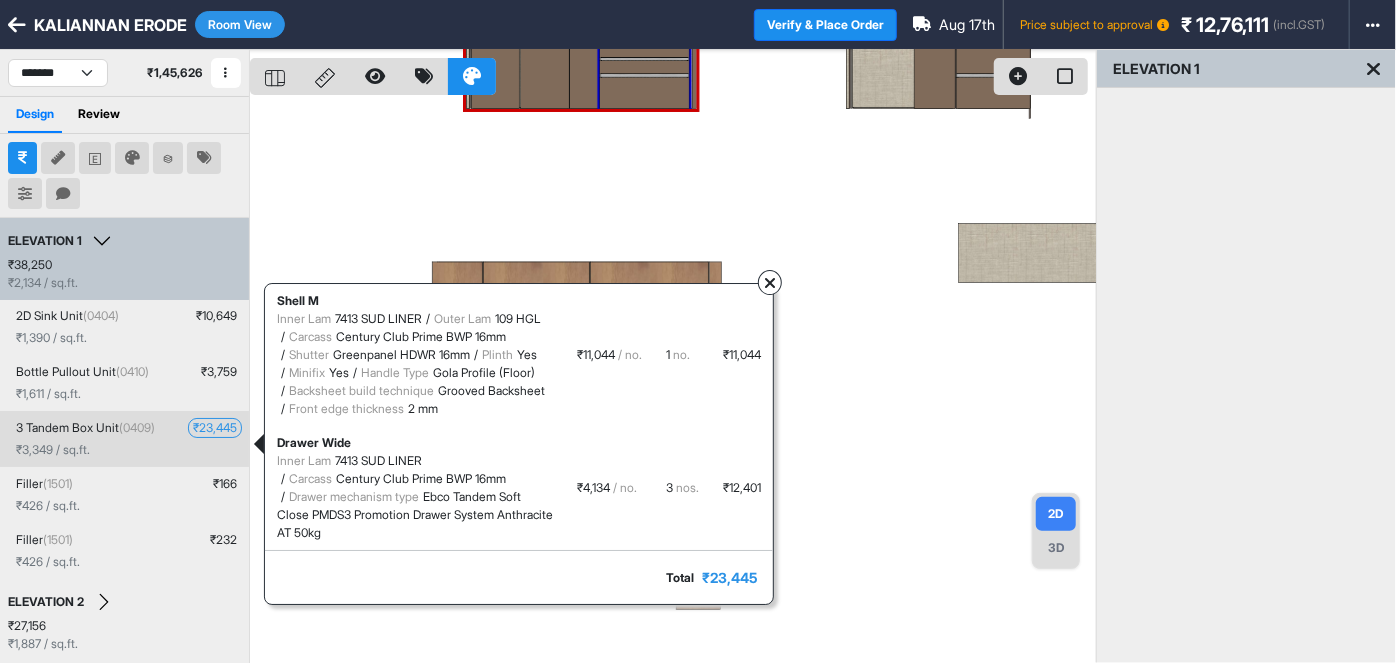 click on "₹ 23,445" at bounding box center (215, 428) 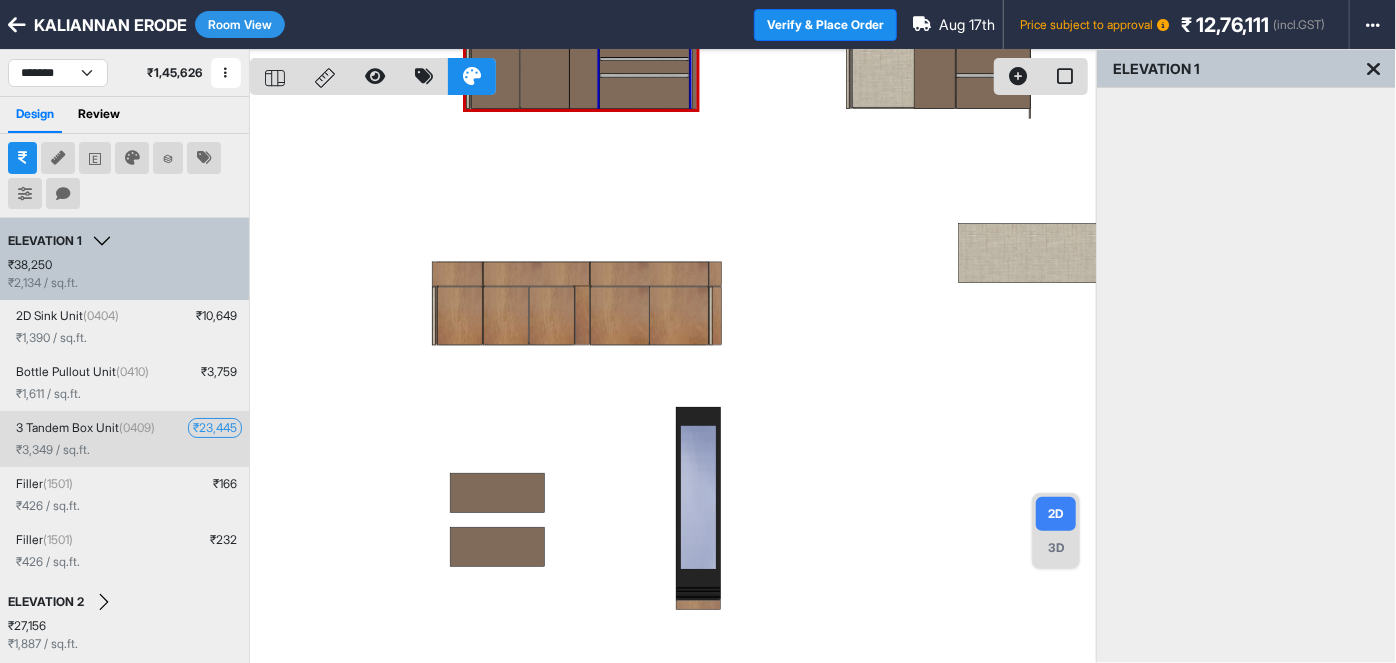 click on "₹ 23,445" at bounding box center [215, 428] 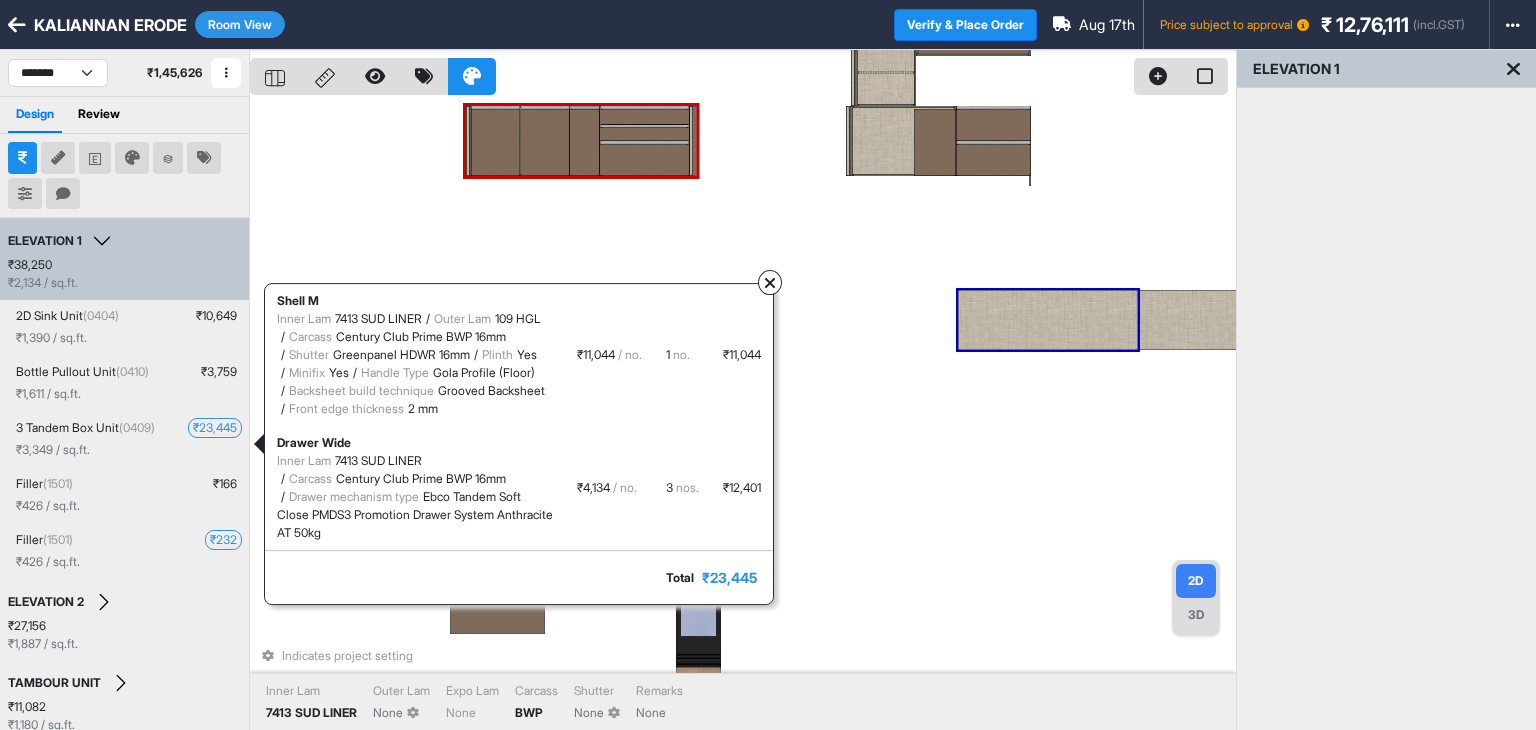 click at bounding box center (770, 283) 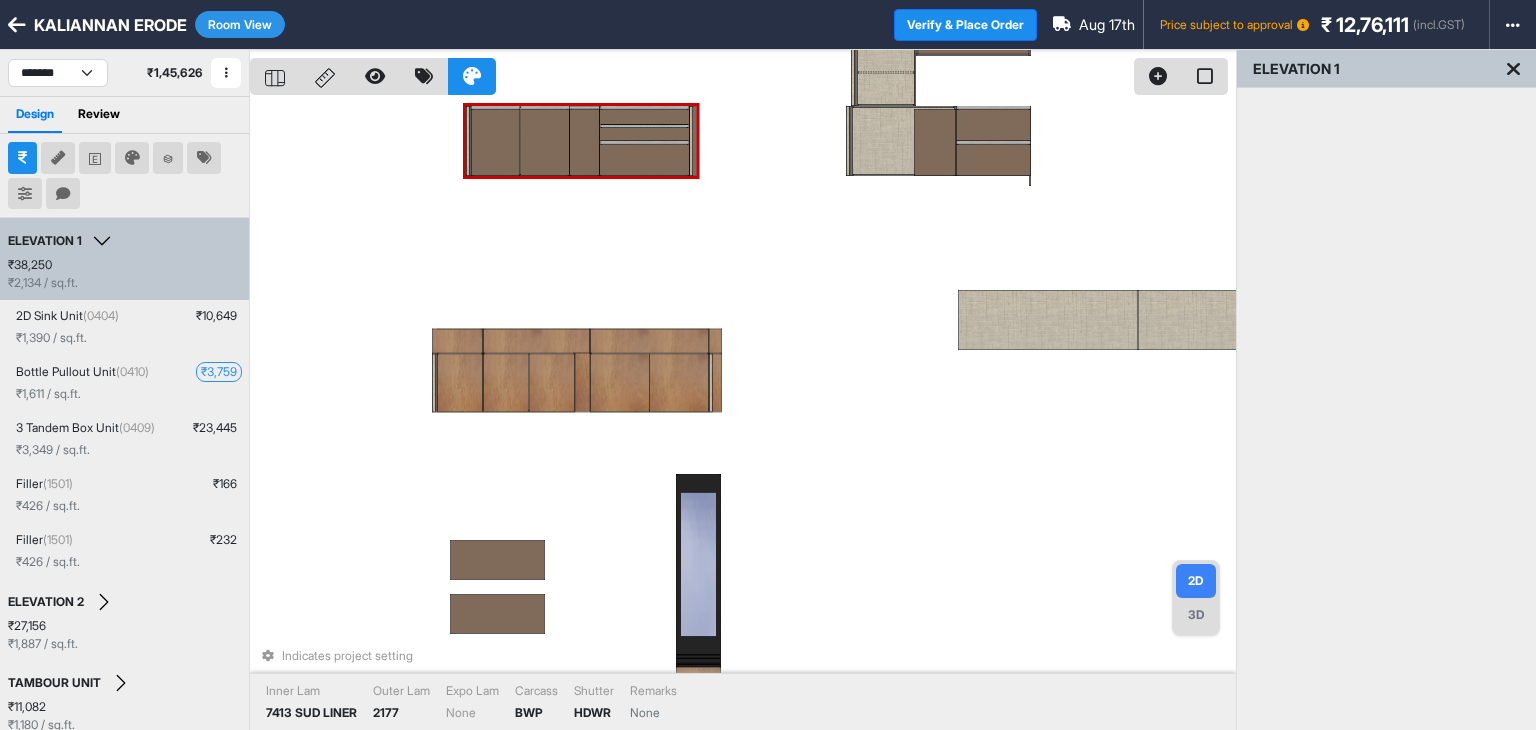 click on "Room View" at bounding box center [240, 24] 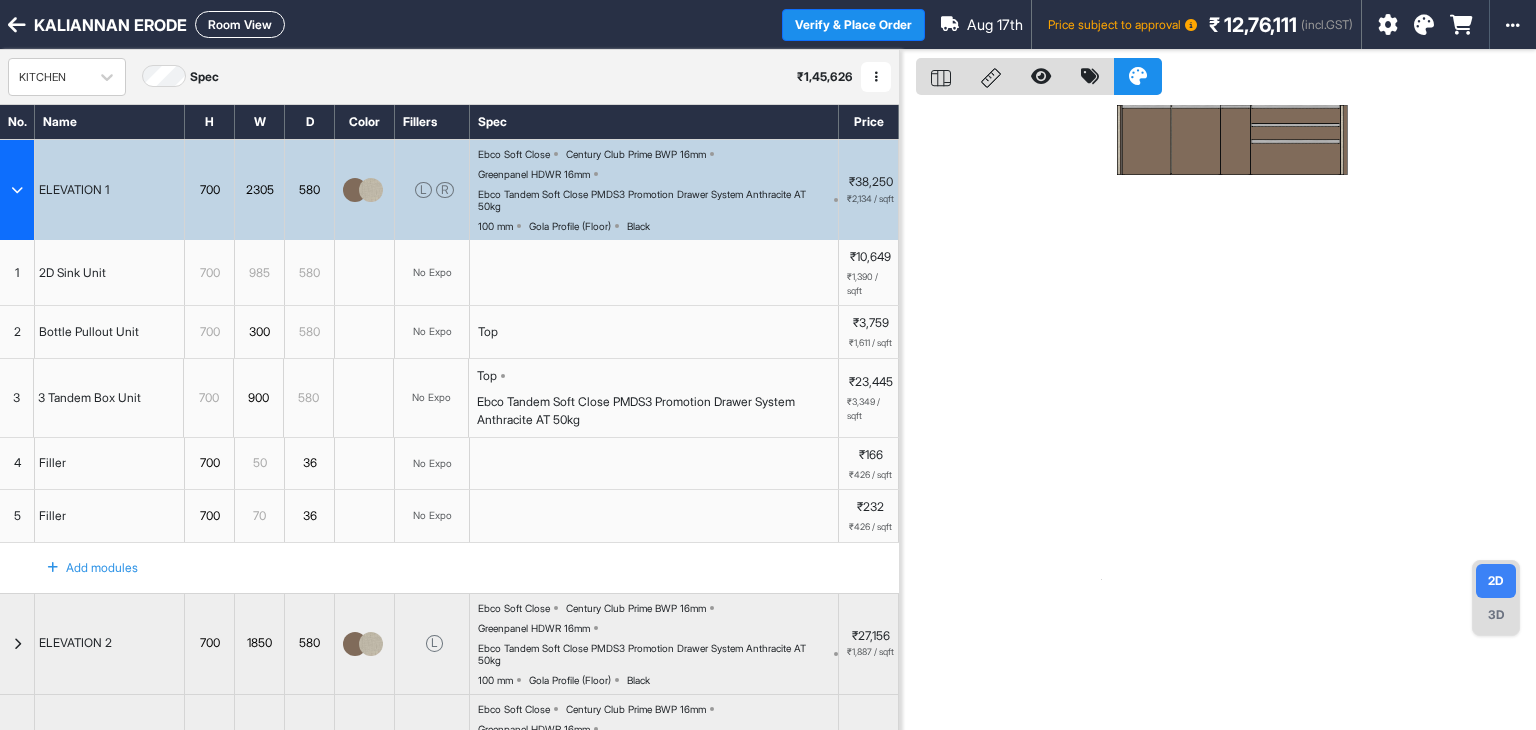 click on "100 mm" at bounding box center [495, 226] 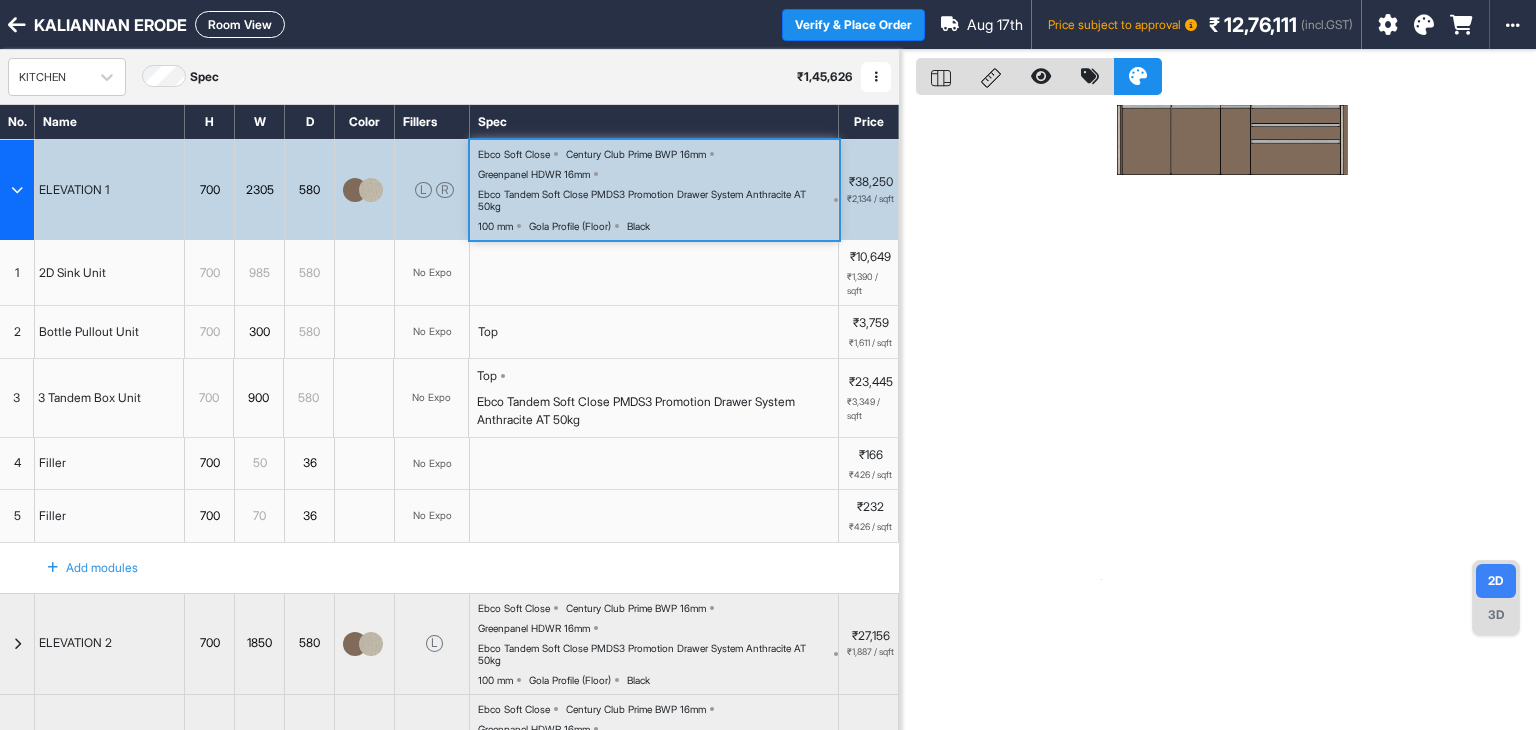 click on "100 mm" at bounding box center (495, 226) 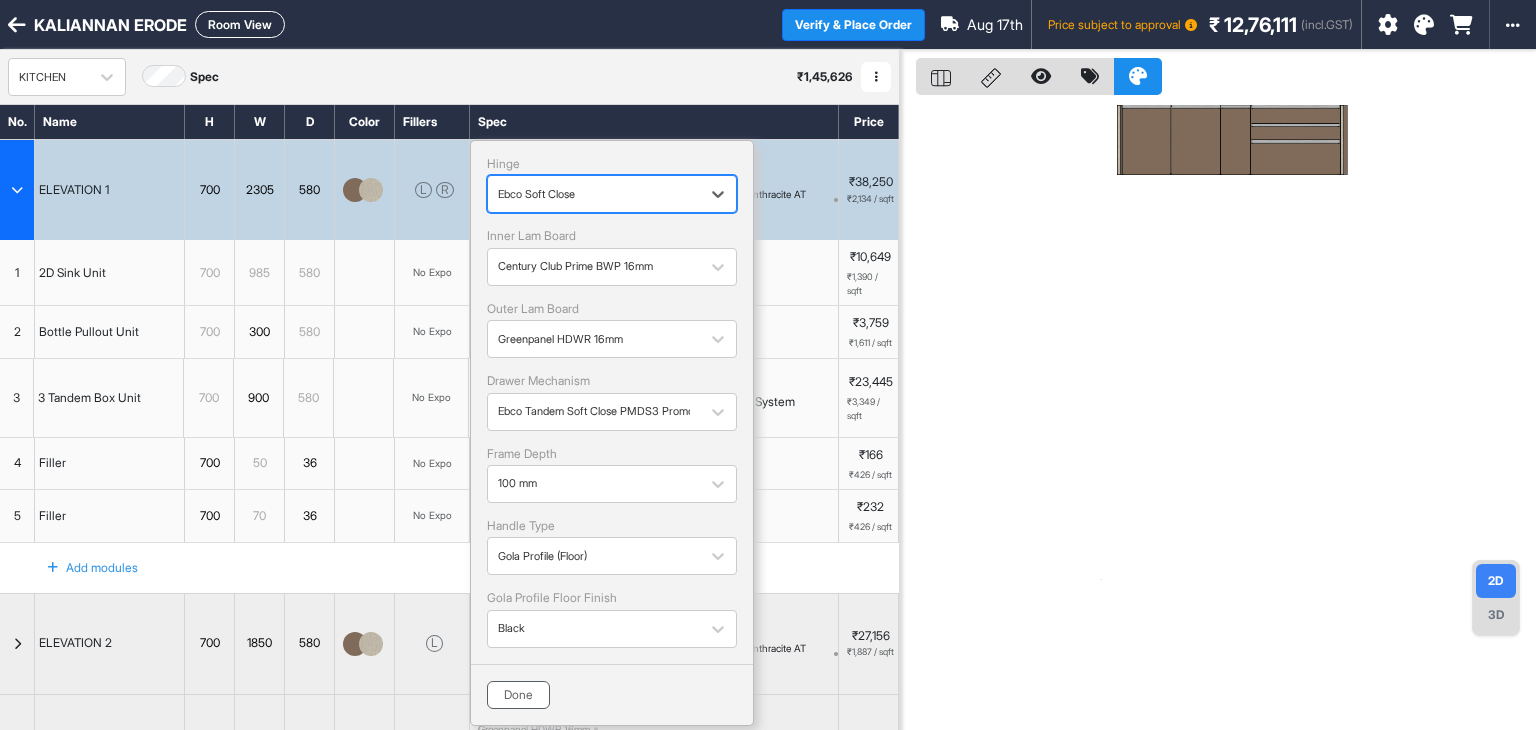 click on "Done" at bounding box center (518, 695) 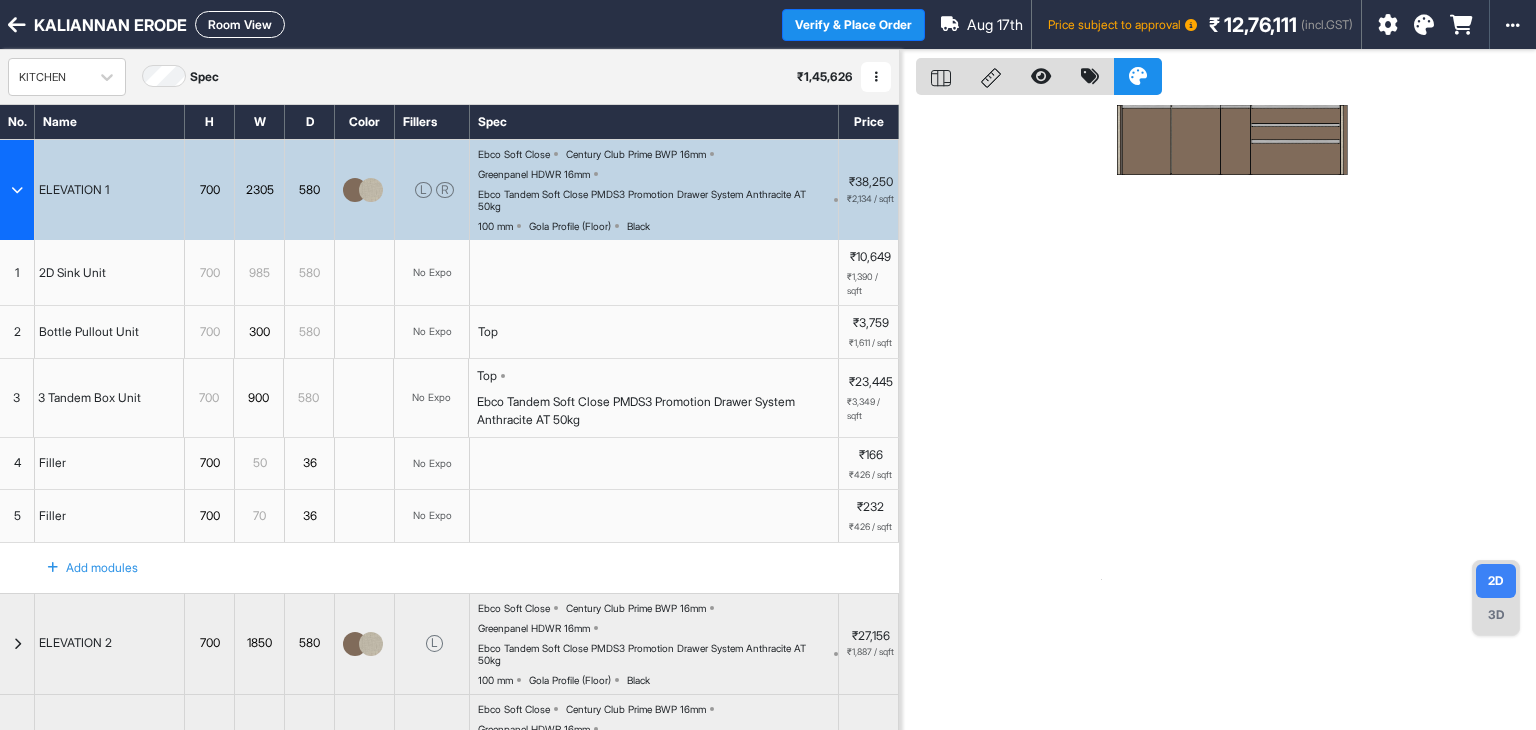 click on "Top" at bounding box center [654, 332] 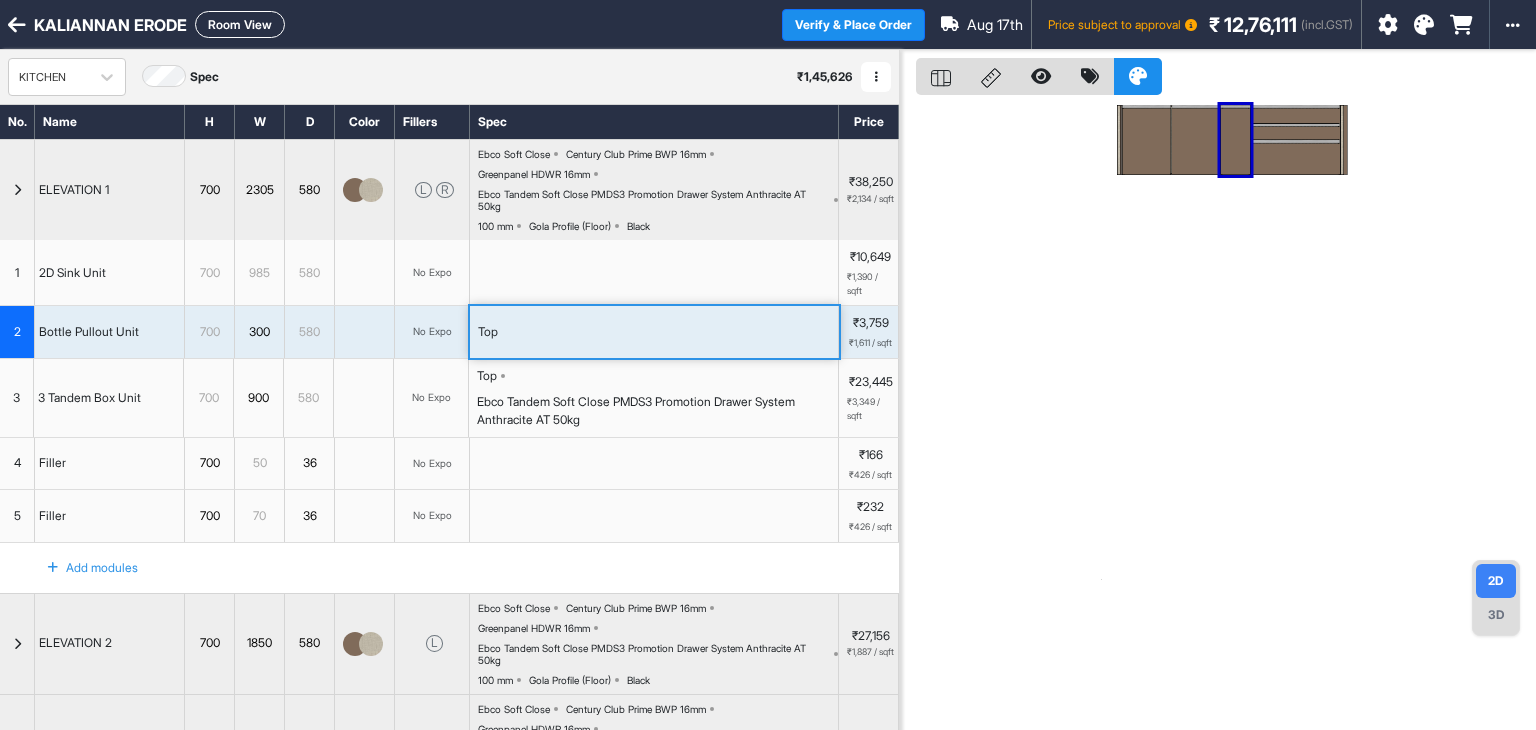 click on "Top" at bounding box center (654, 332) 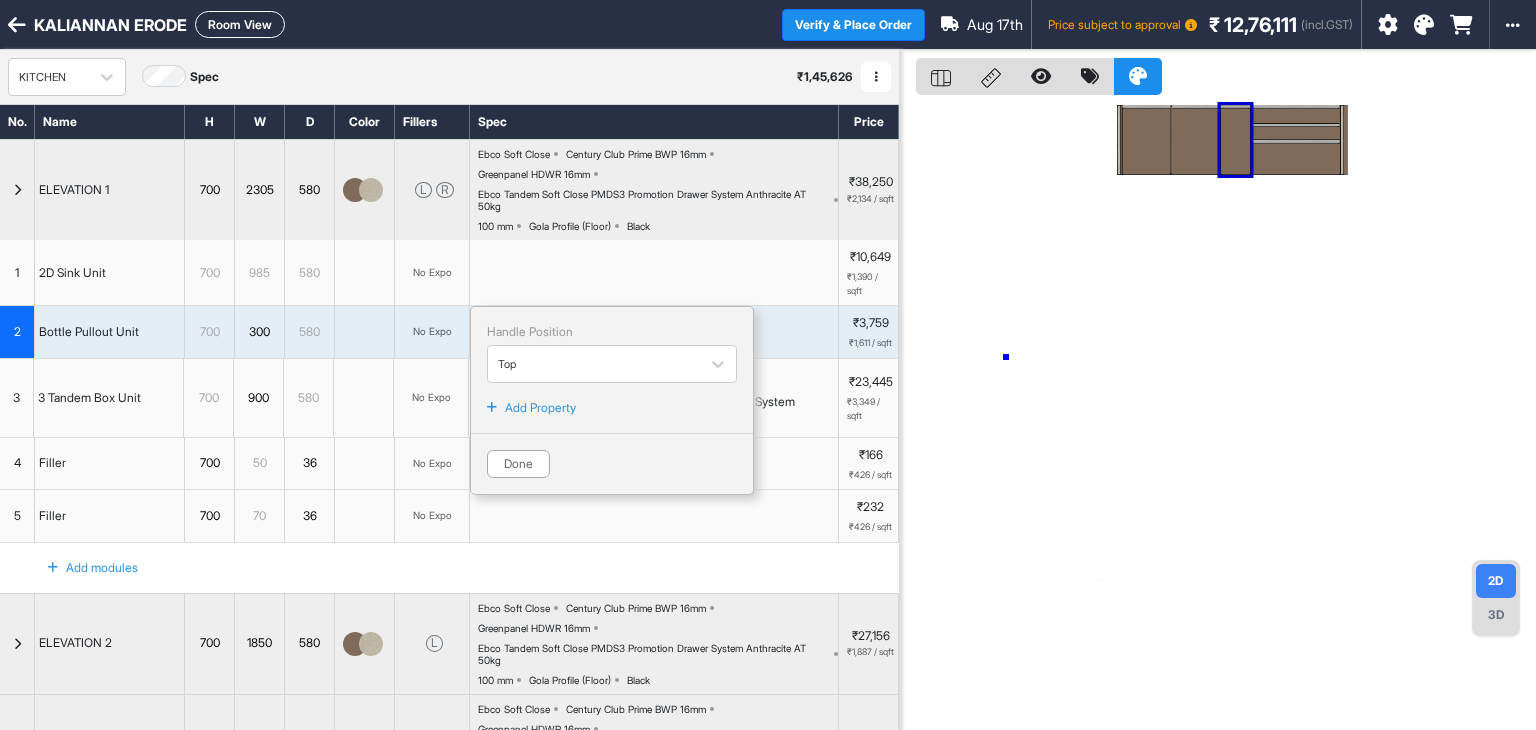 click at bounding box center [1218, 415] 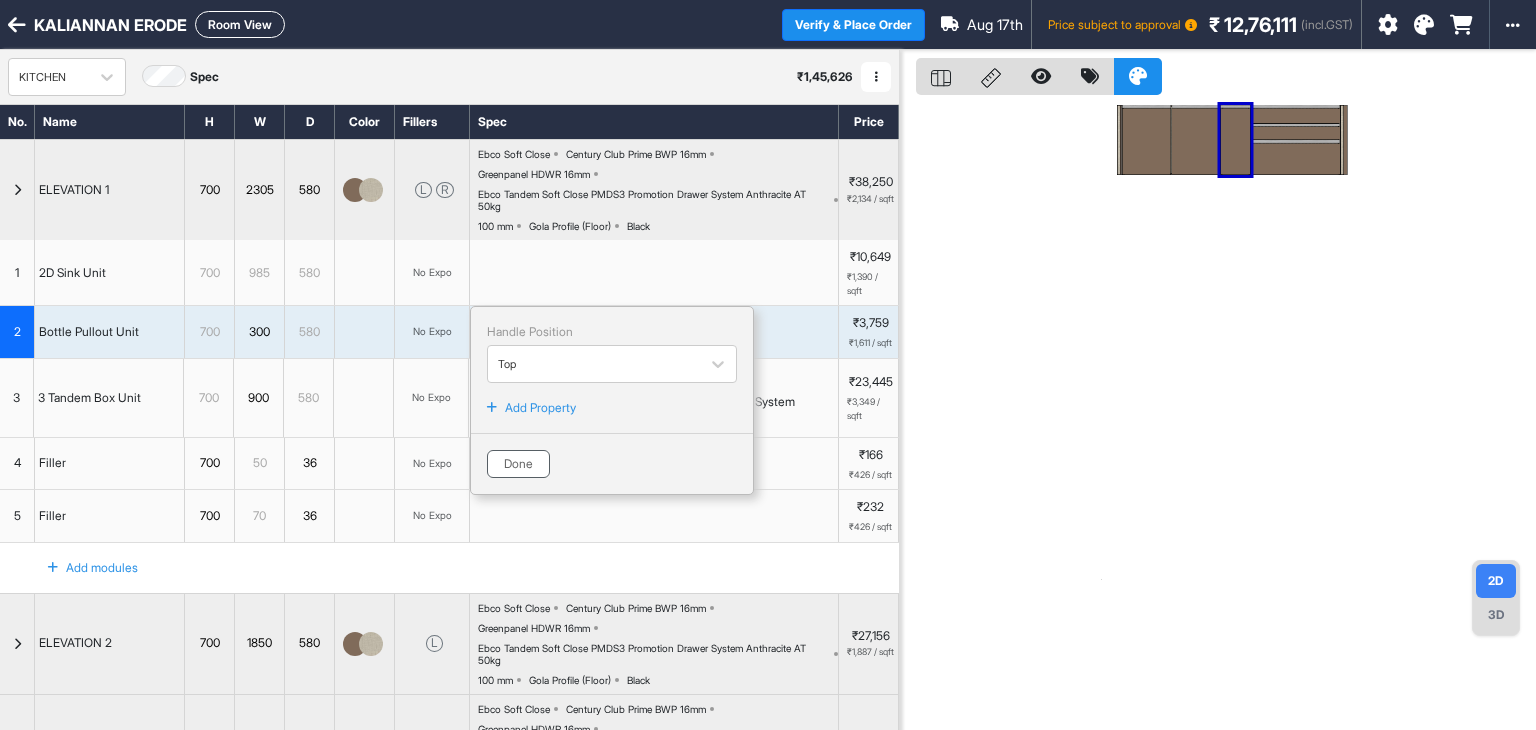 click on "Done" at bounding box center (518, 464) 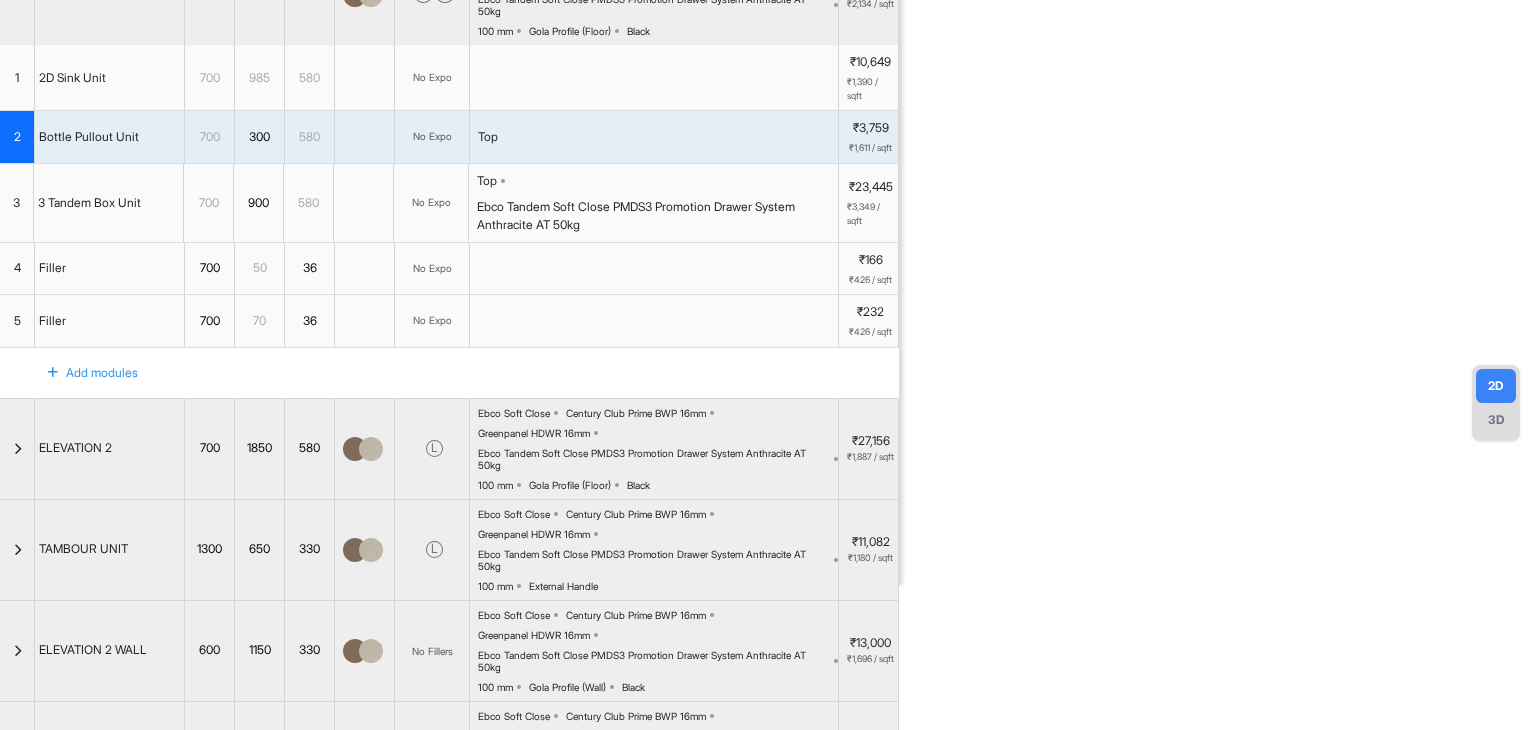 scroll, scrollTop: 0, scrollLeft: 0, axis: both 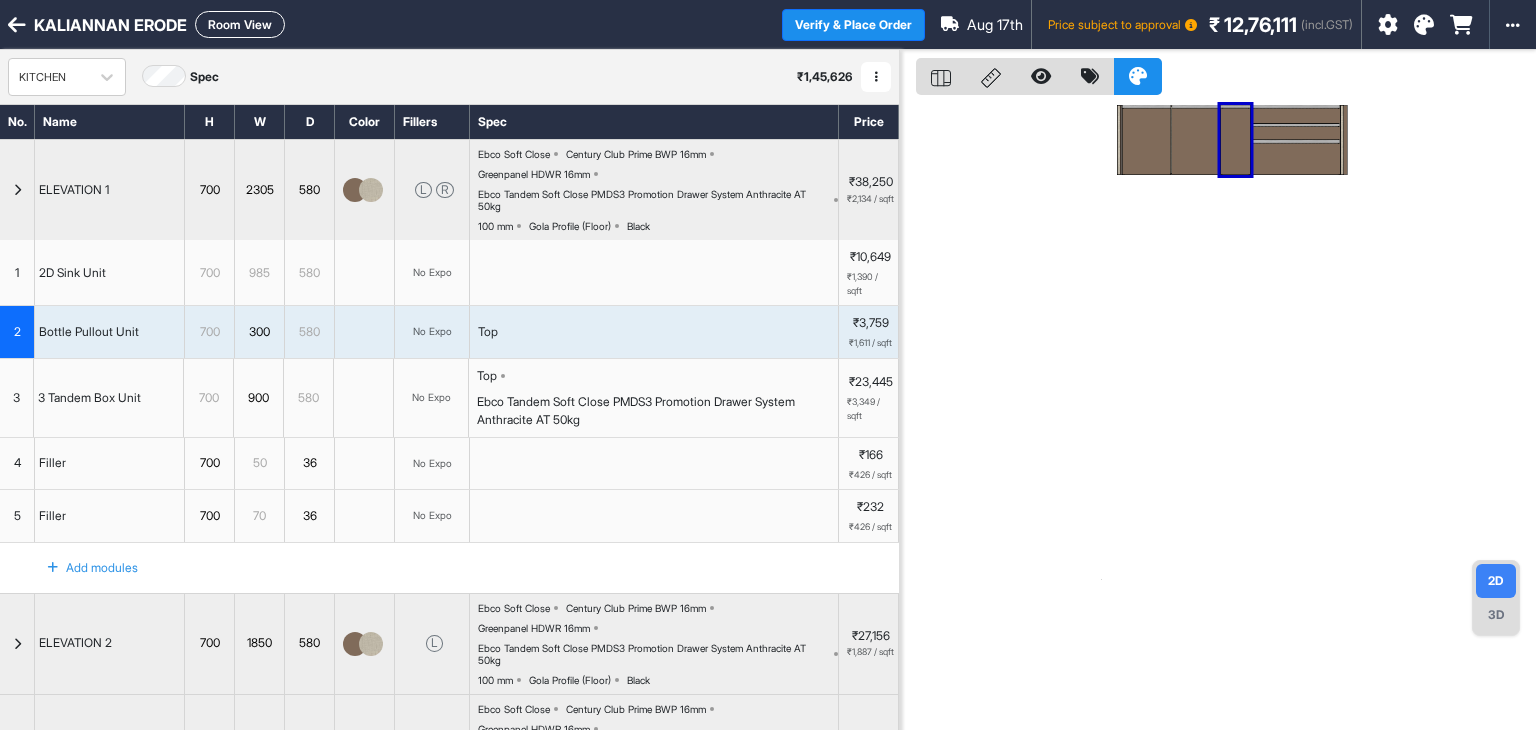 click at bounding box center [17, 190] 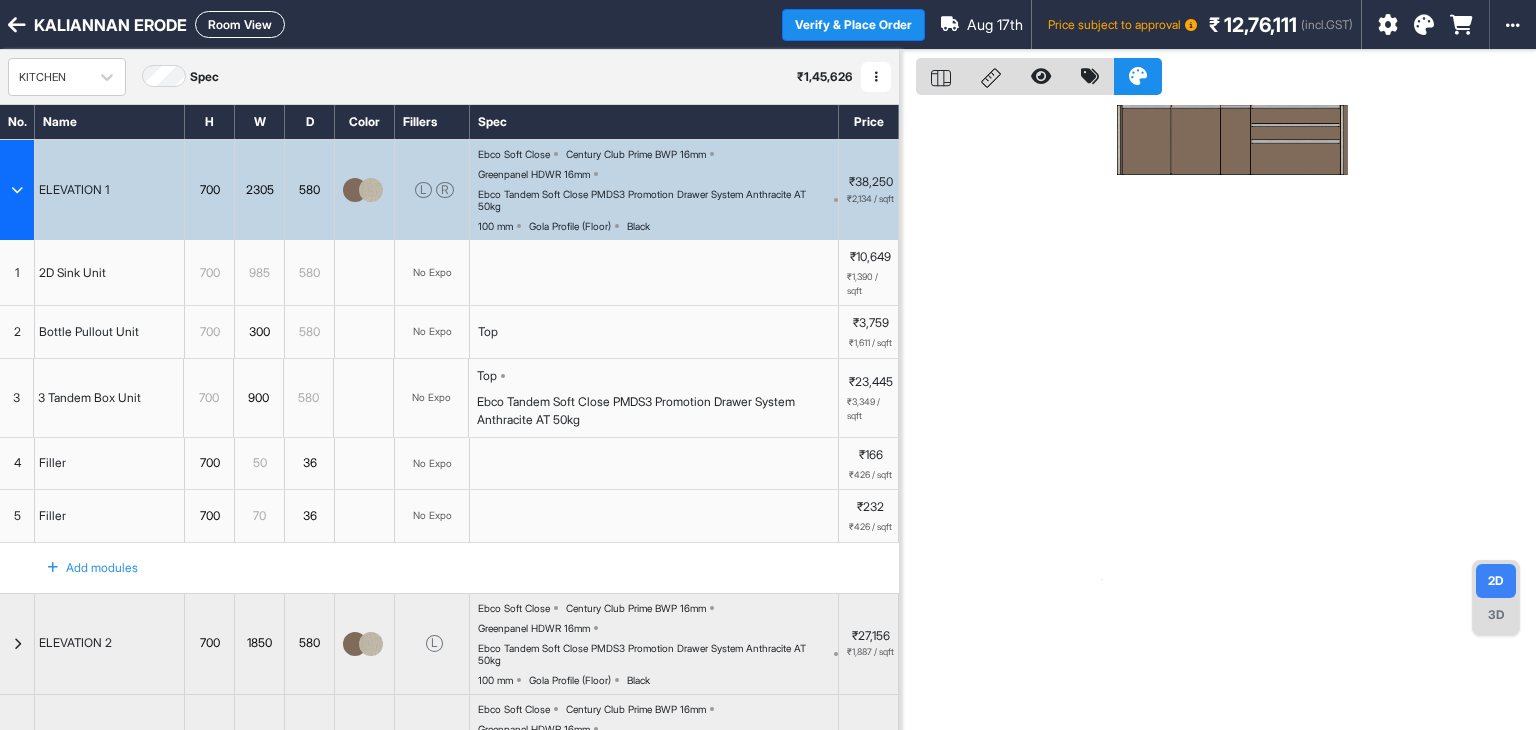 click at bounding box center (17, 190) 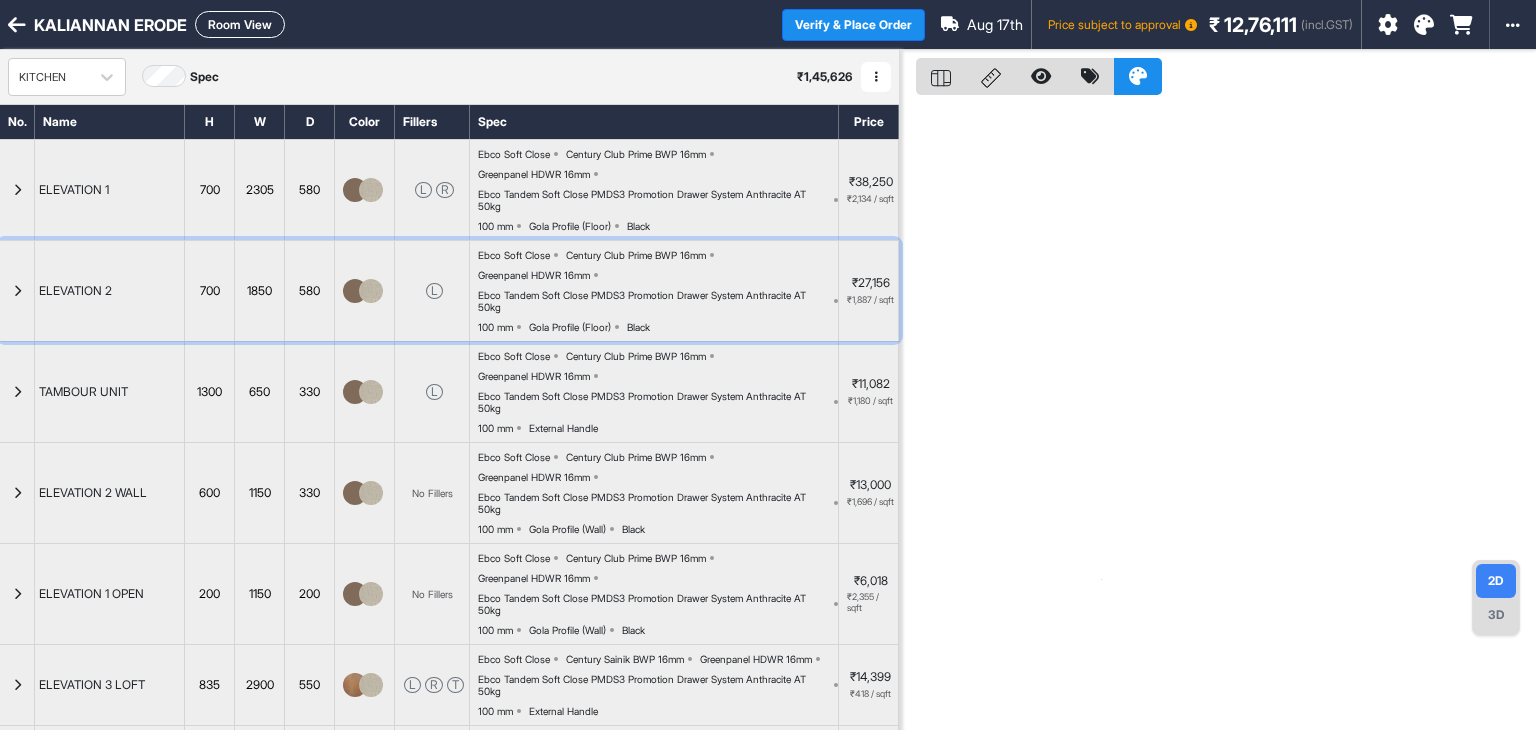 click at bounding box center [17, 291] 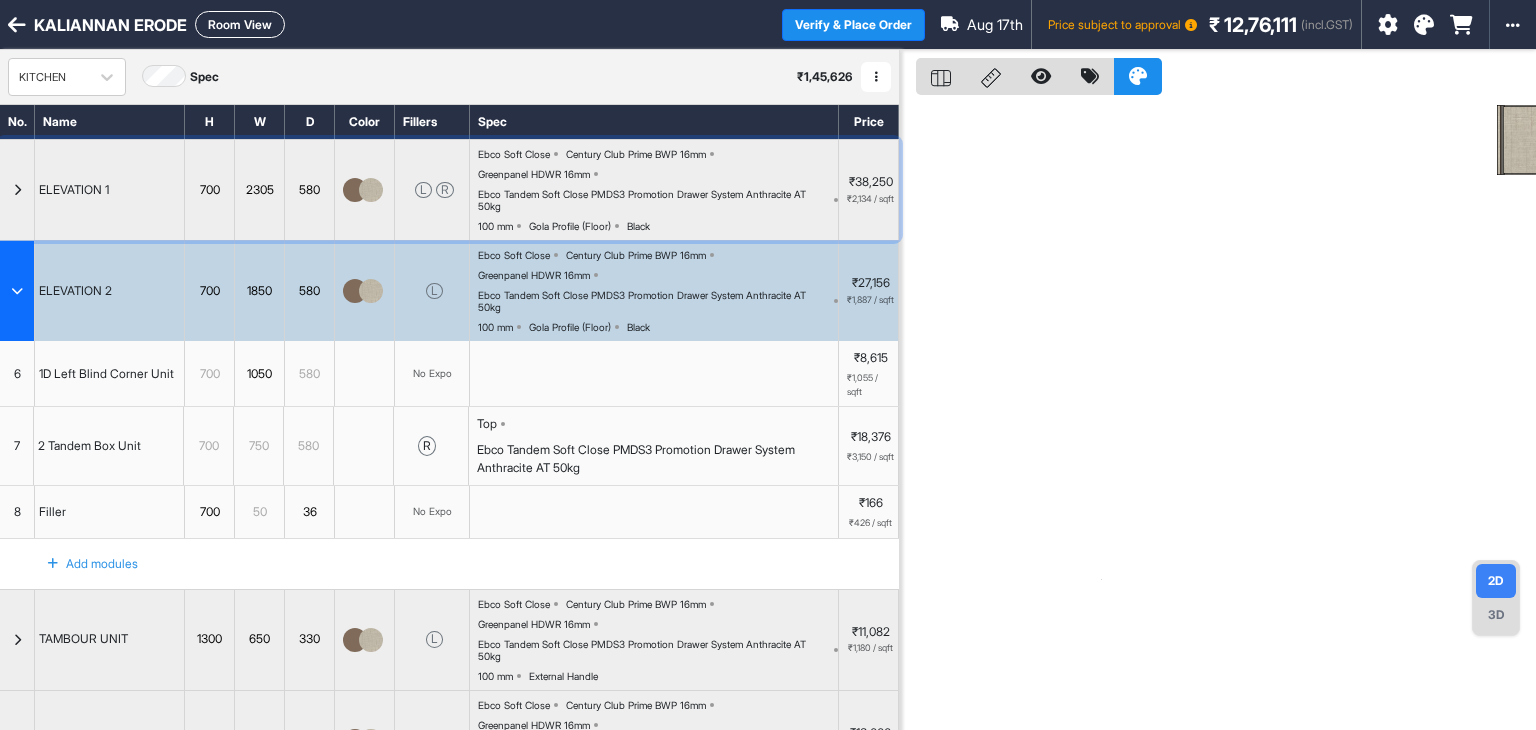 click at bounding box center [365, 190] 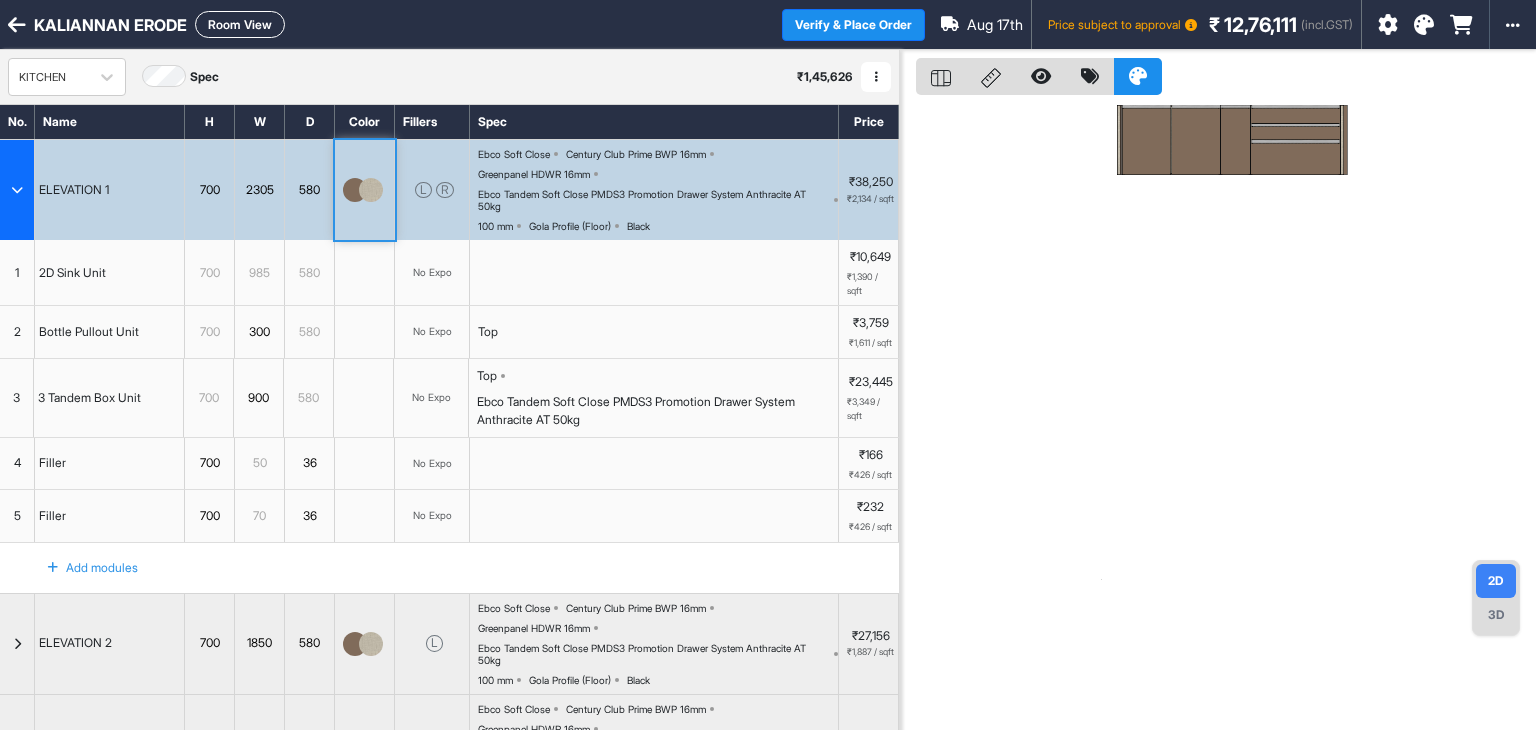 click at bounding box center (371, 190) 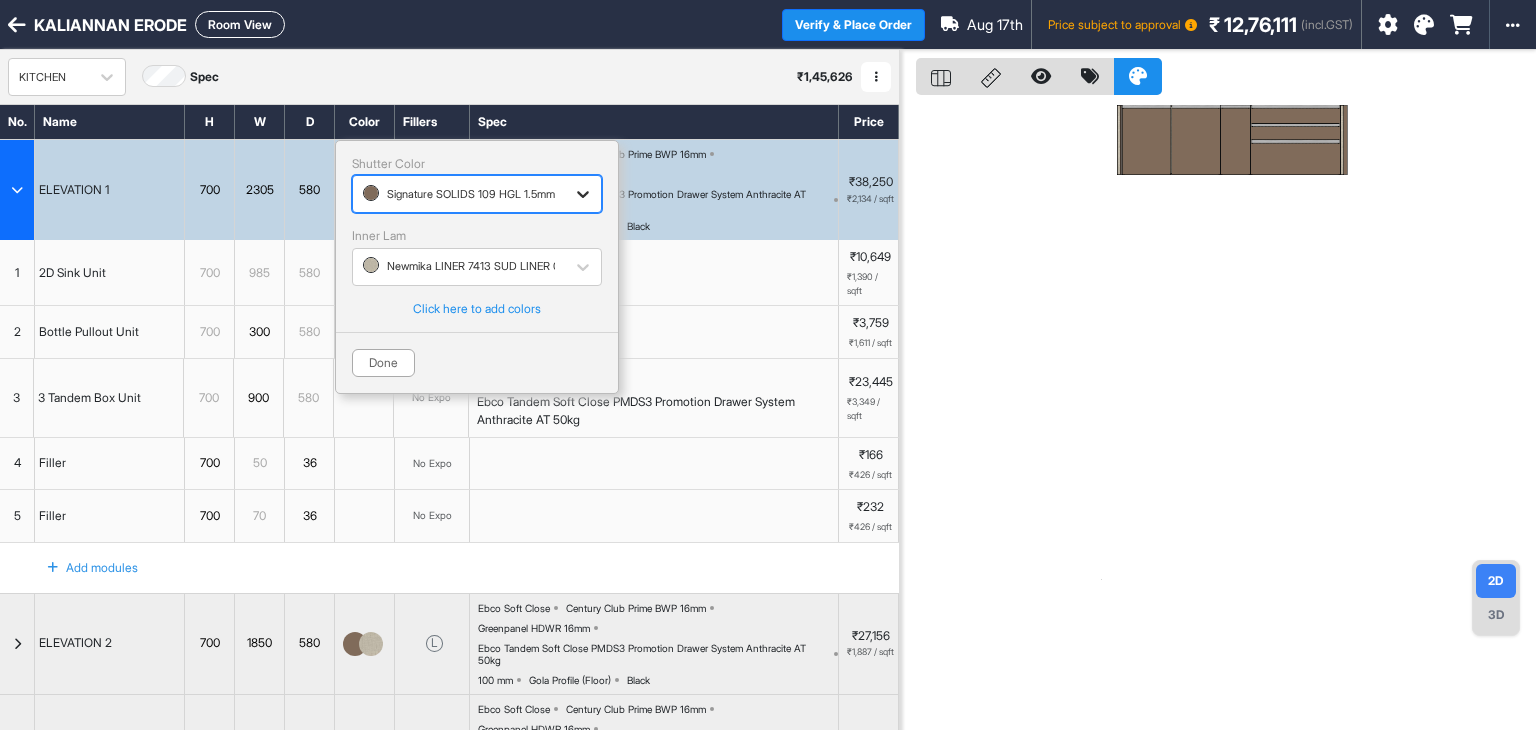 click 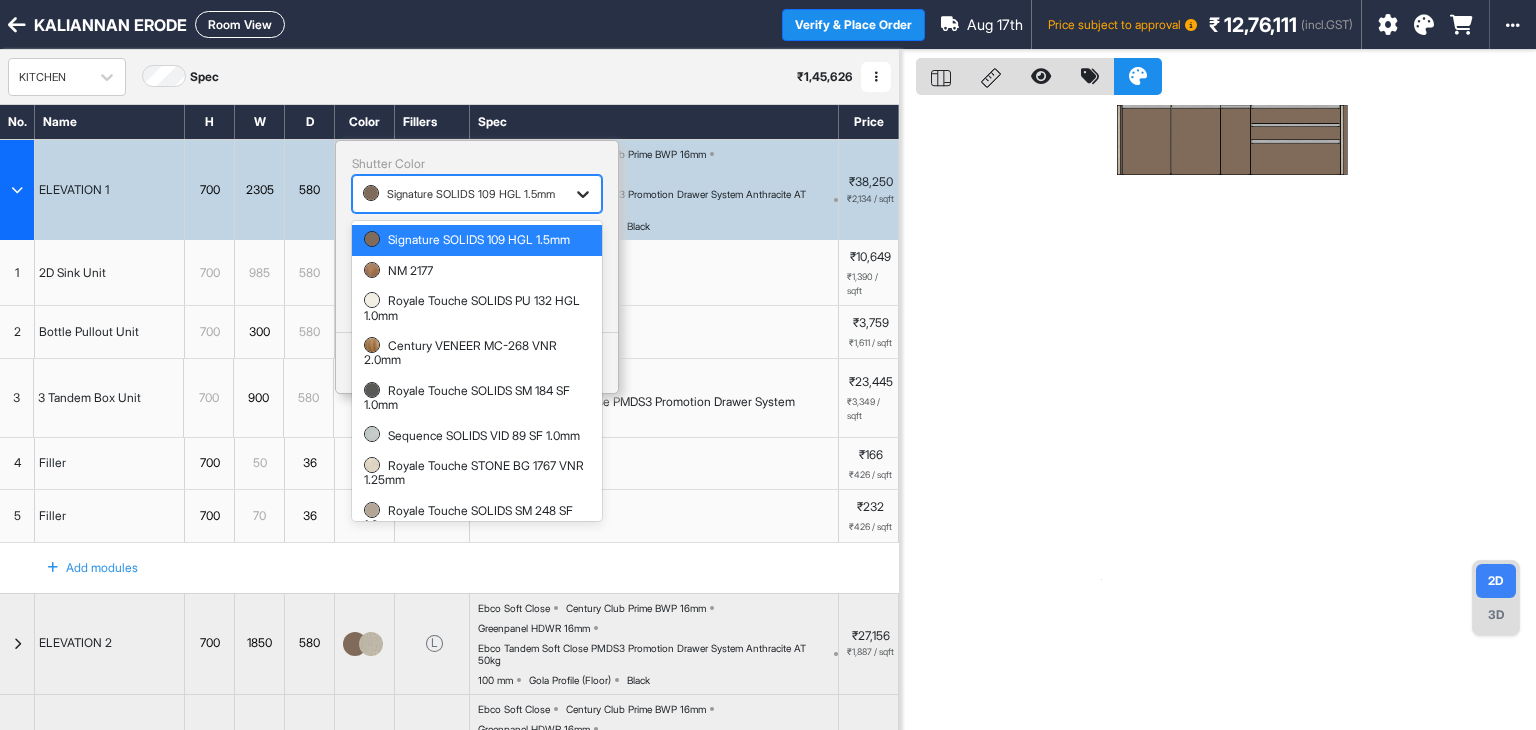 click 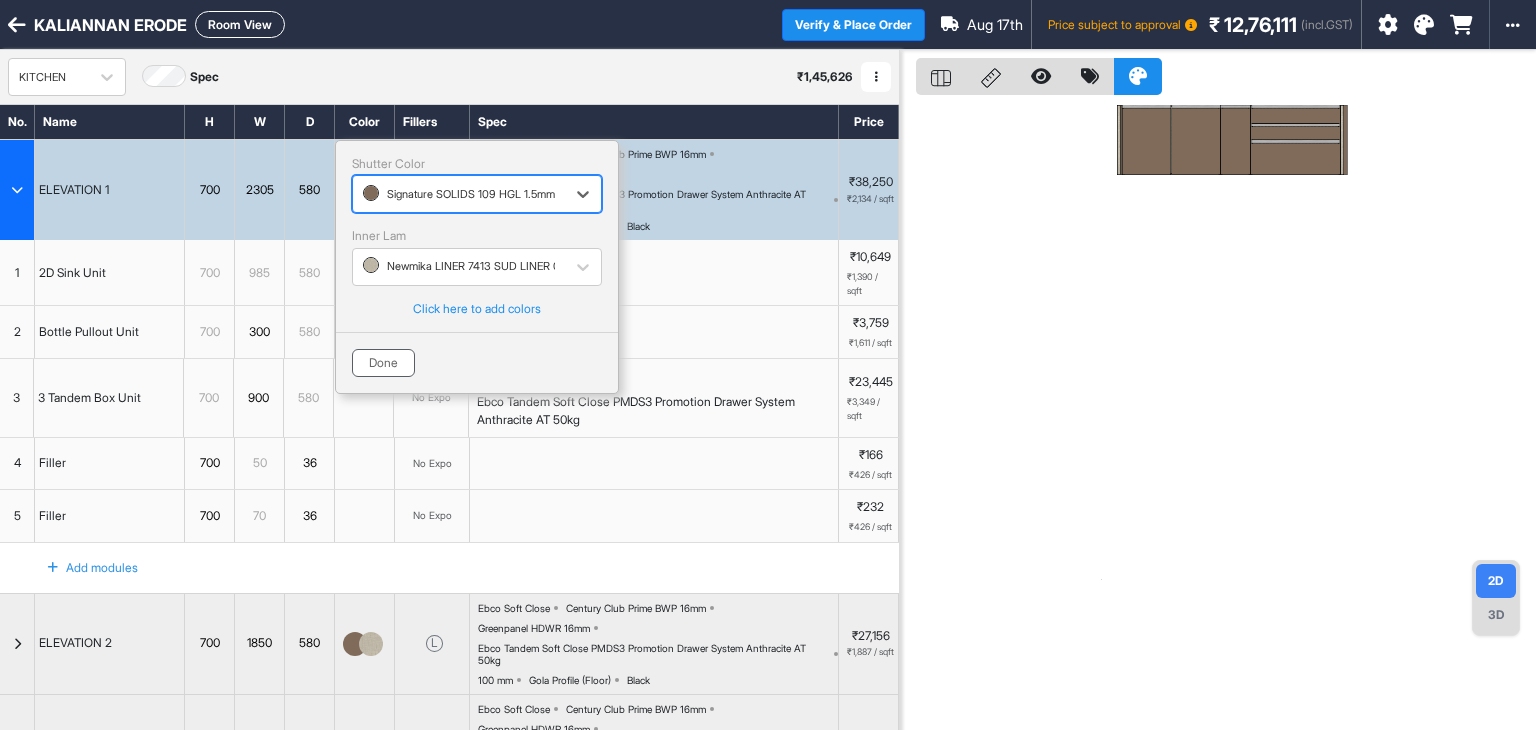click on "Done" at bounding box center (383, 363) 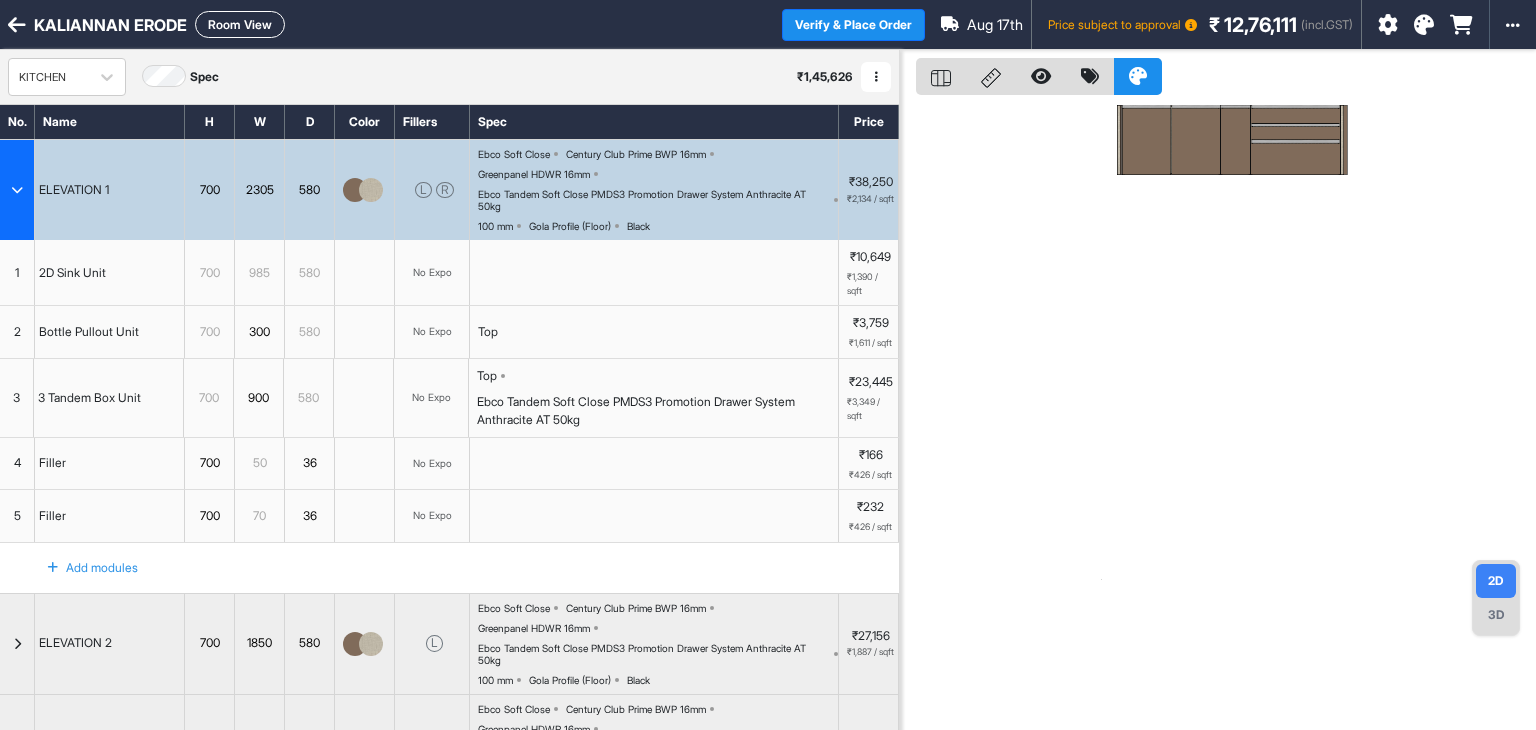 click at bounding box center [17, 190] 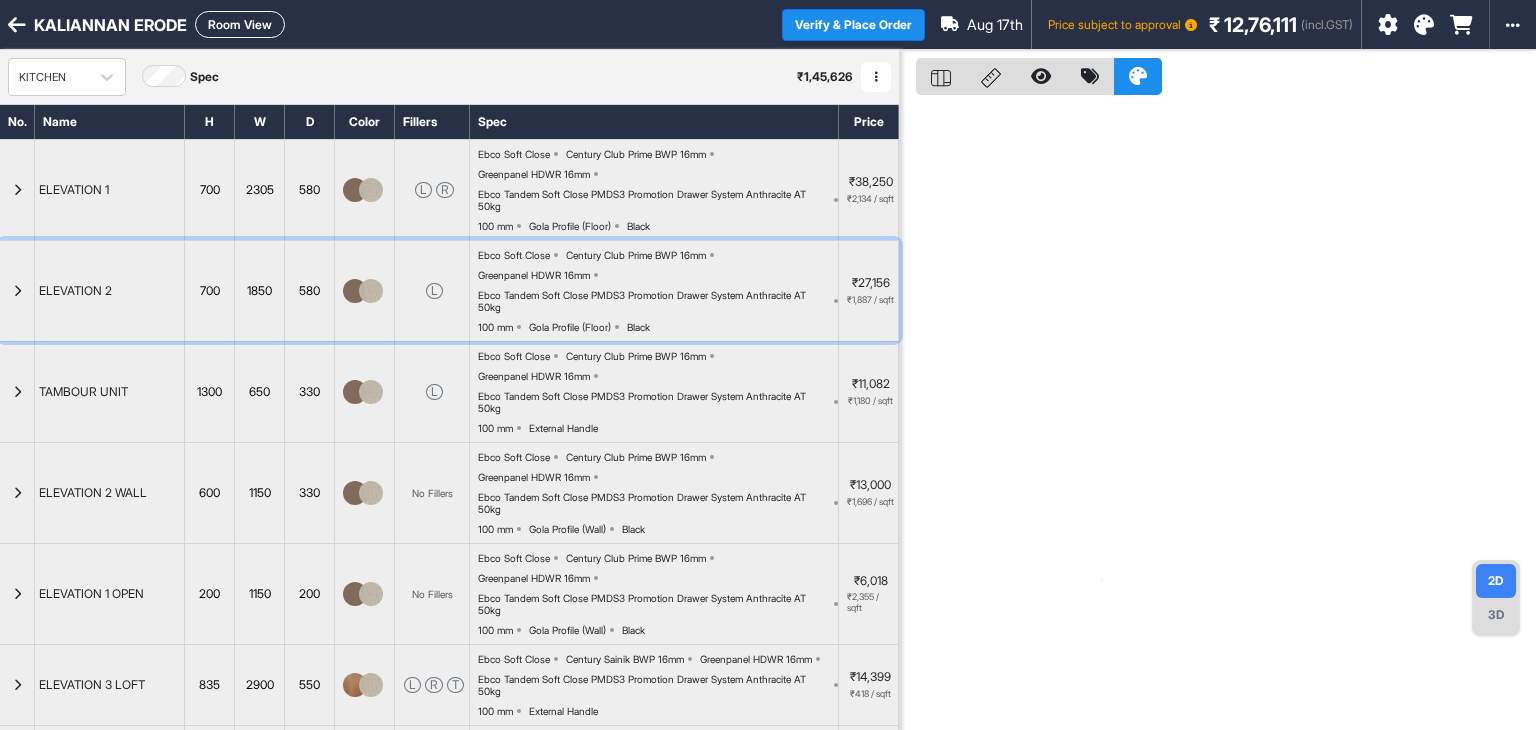 click at bounding box center [17, 291] 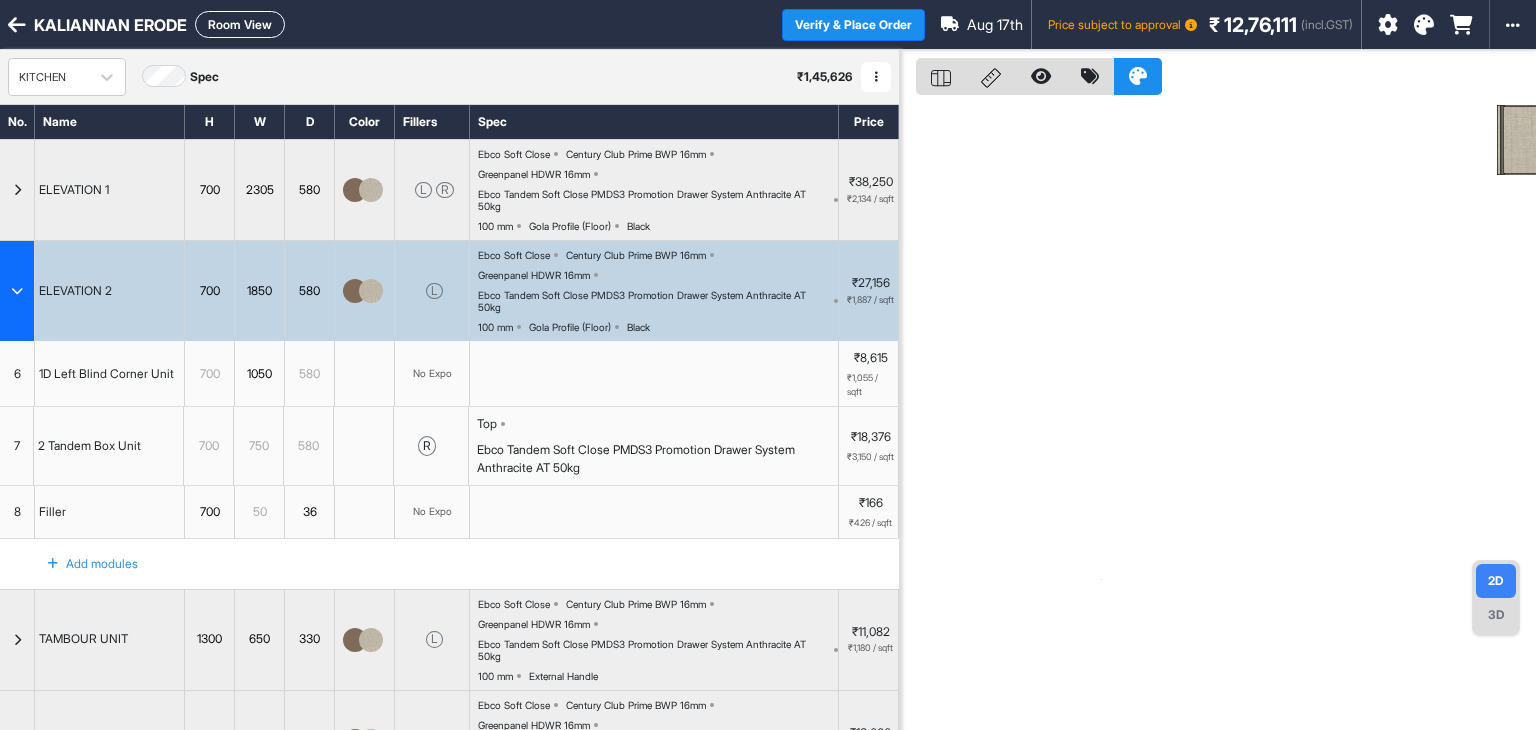 click on "Room View" at bounding box center [240, 24] 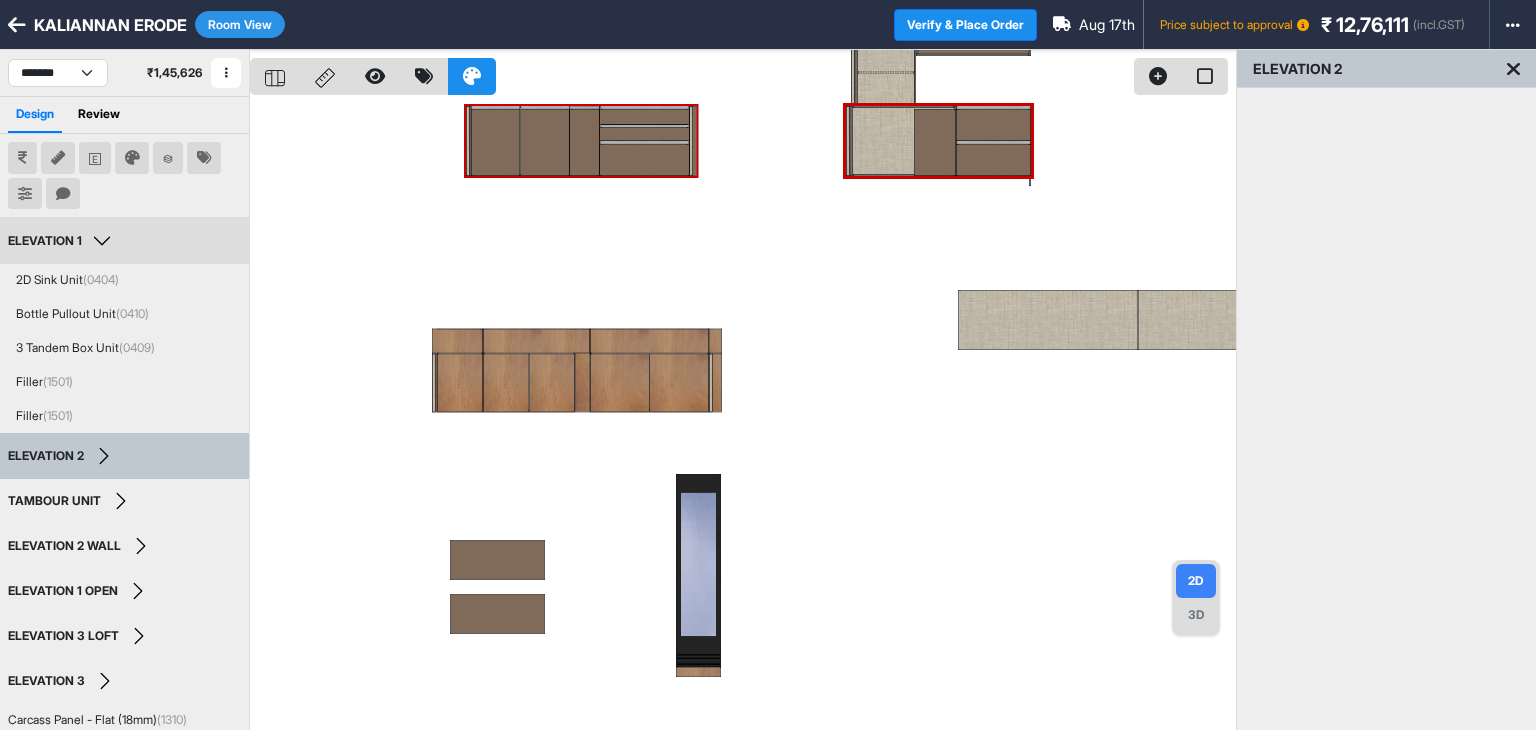 click on "ELEVATION 1" at bounding box center [62, 241] 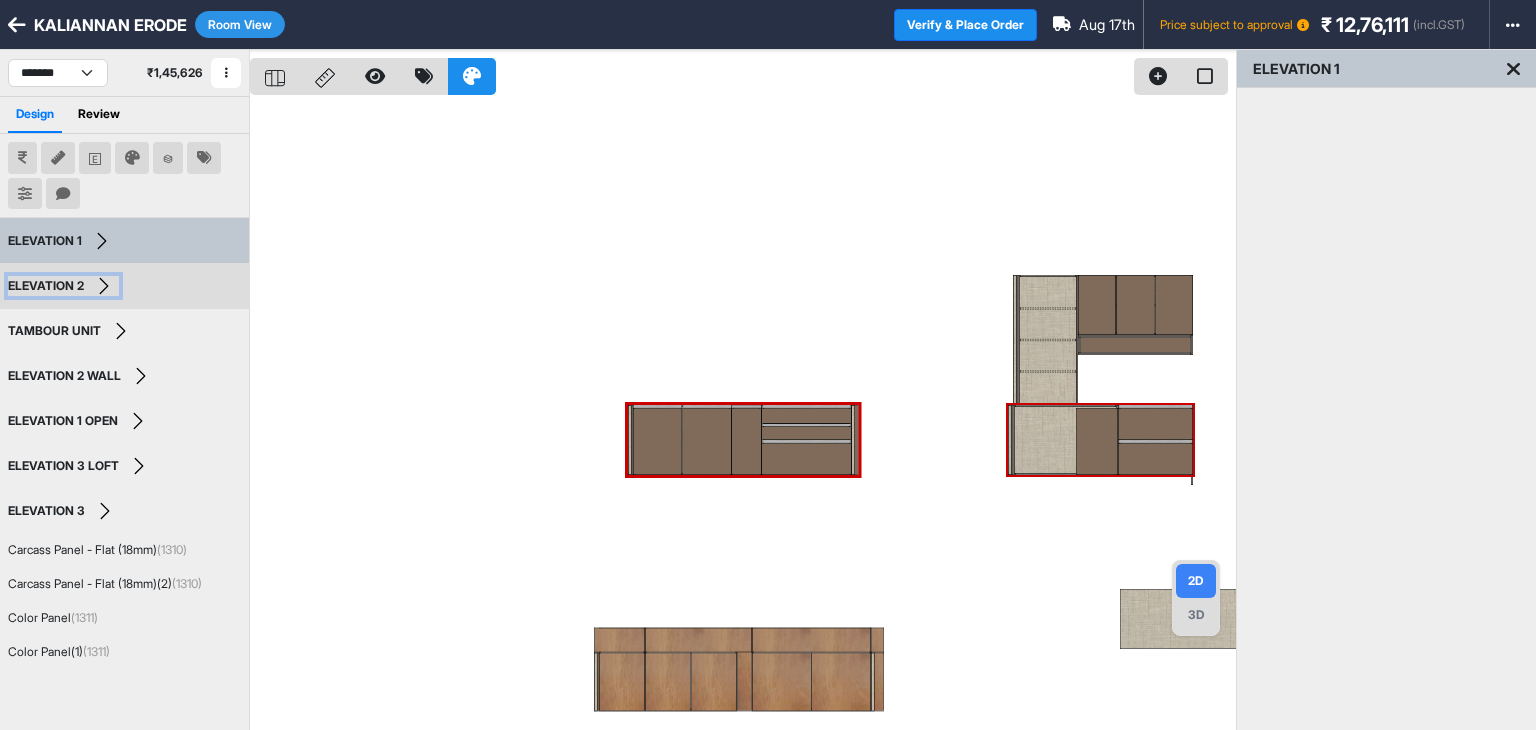 click on "ELEVATION 2" at bounding box center [63, 286] 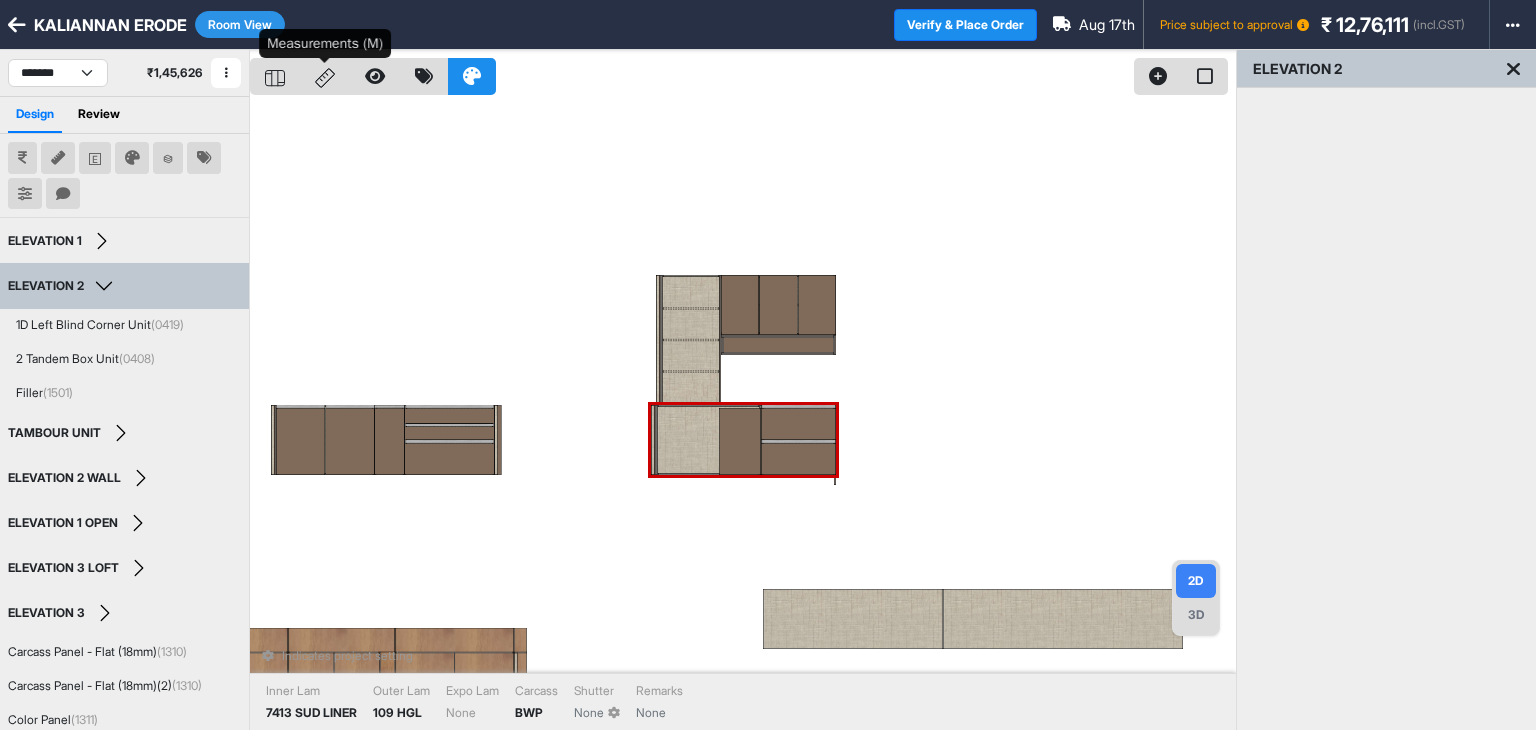 click 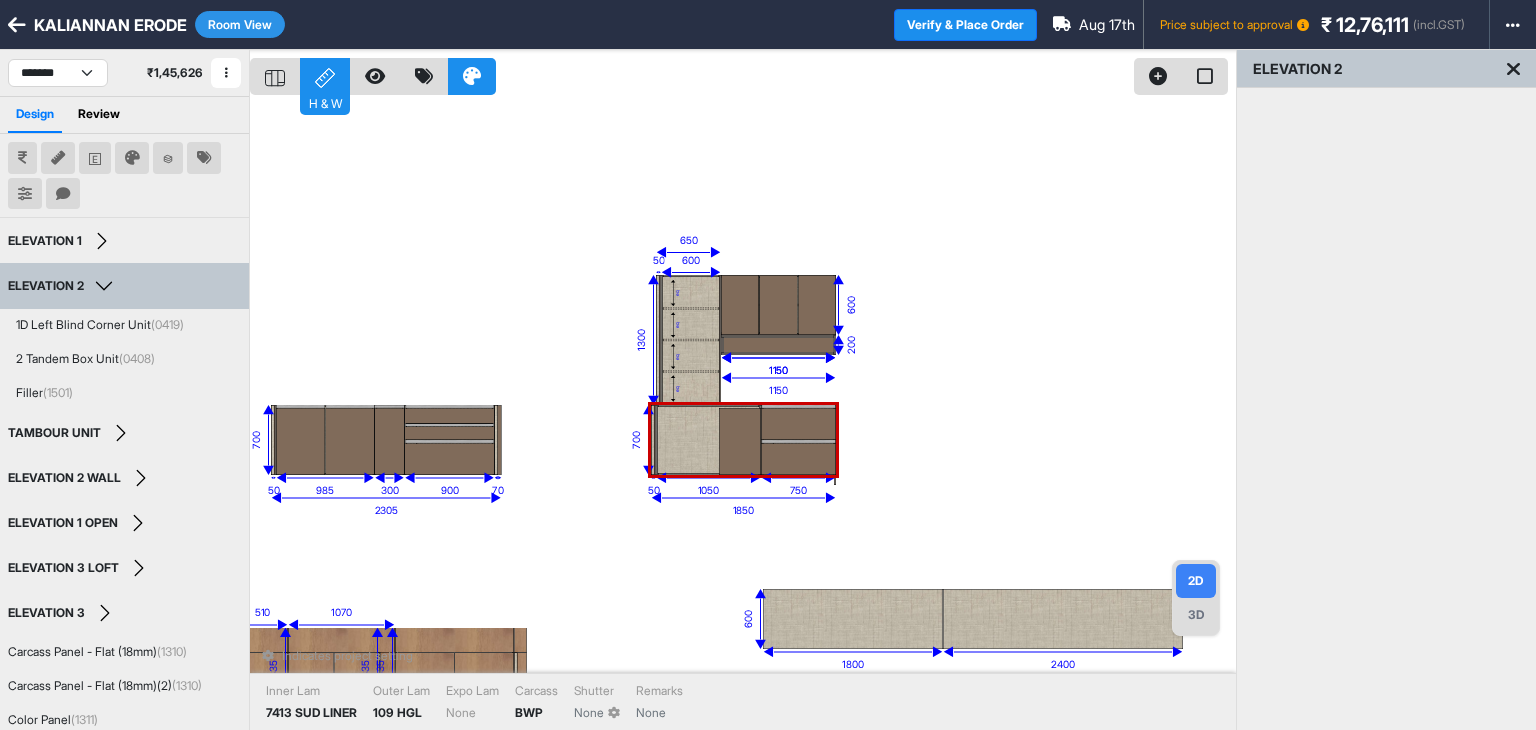 click at bounding box center (740, 441) 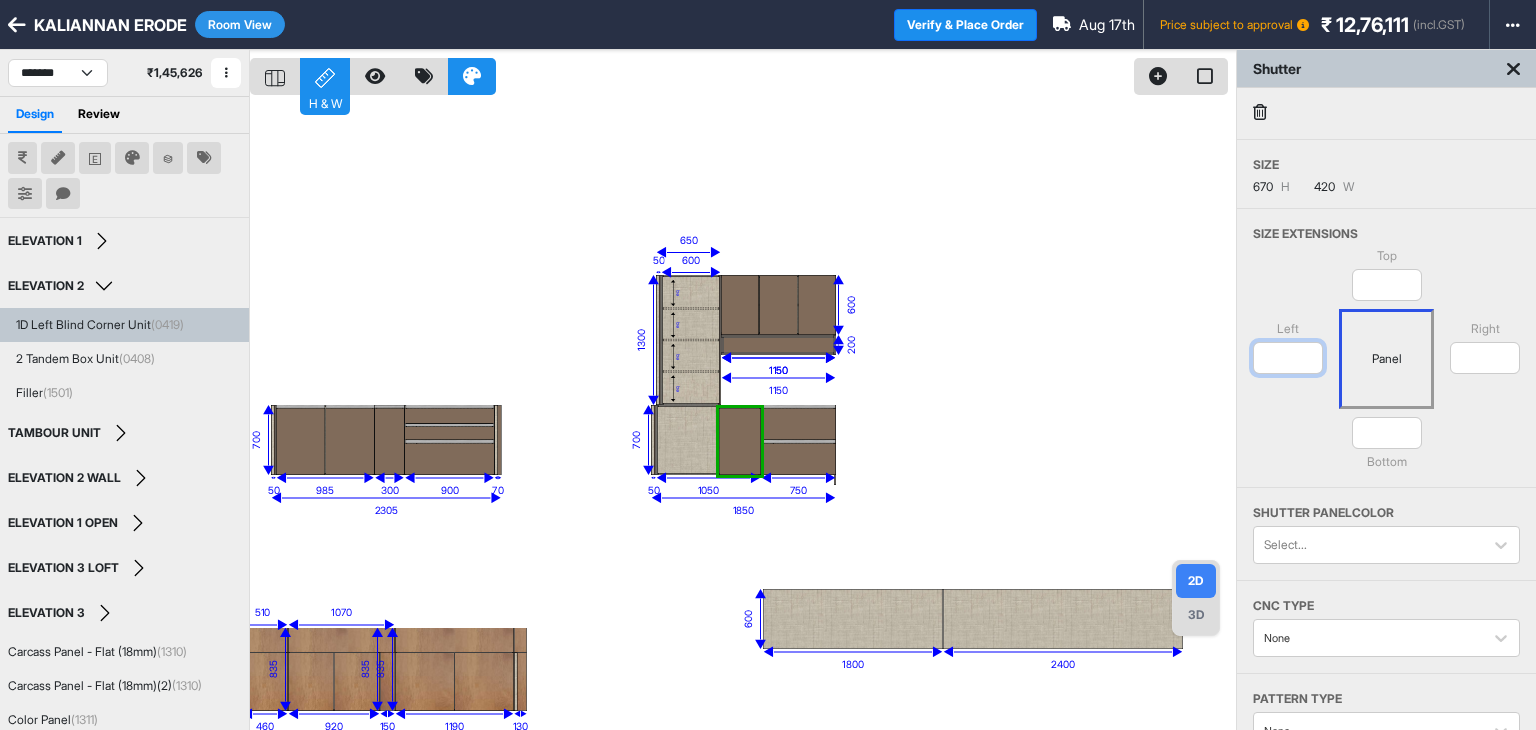 click on "****" at bounding box center (1288, 358) 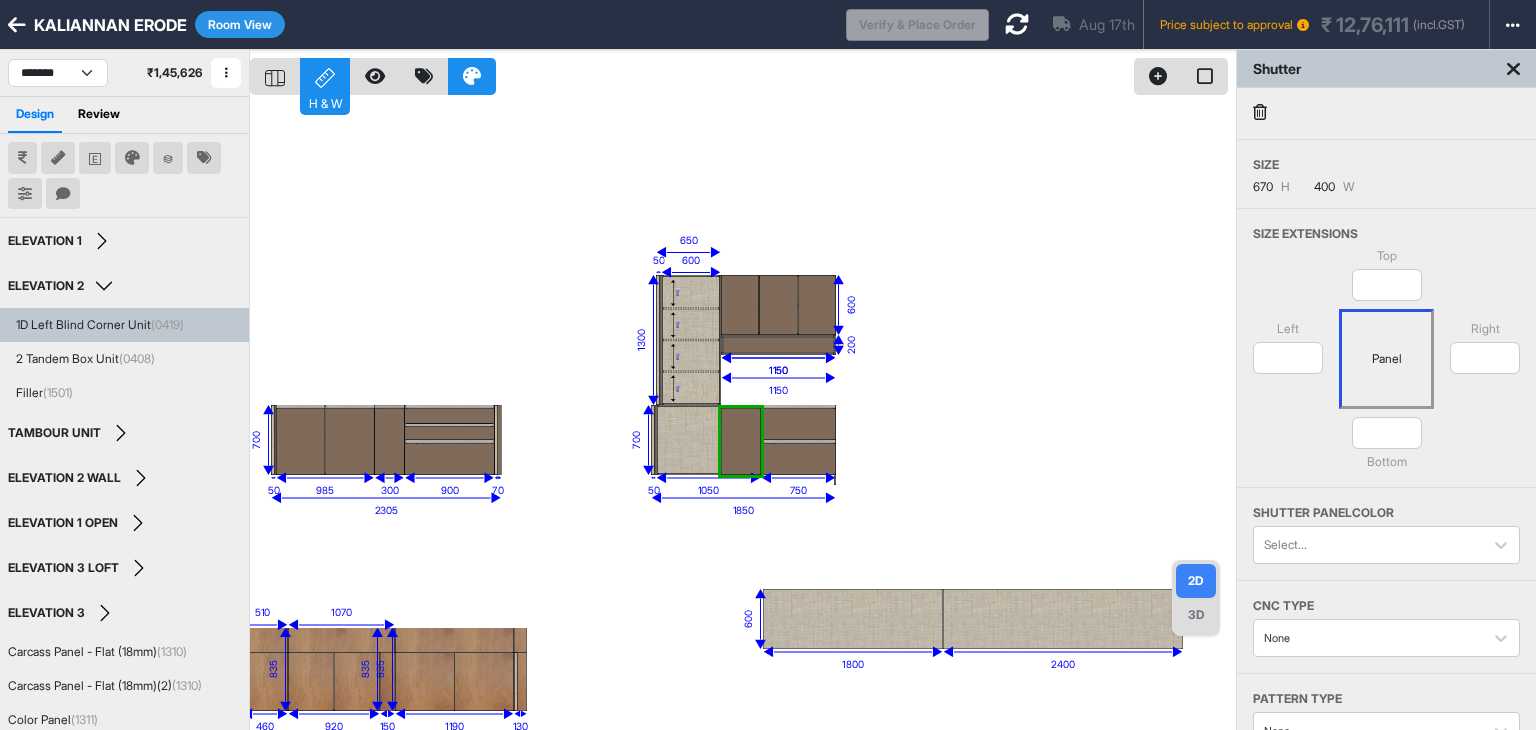 click on "Top *** Left **** Panel Right * * Bottom" at bounding box center [1386, 367] 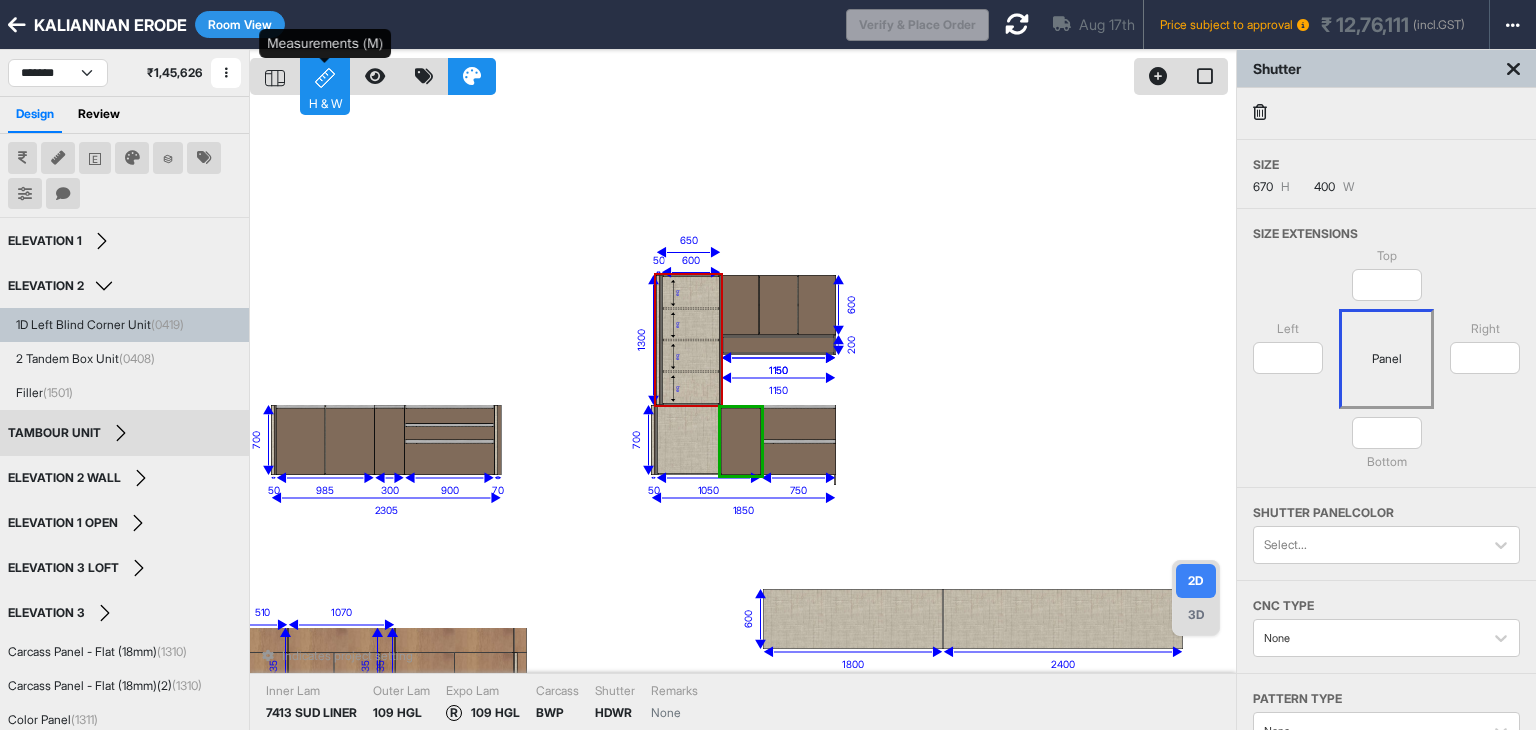 click 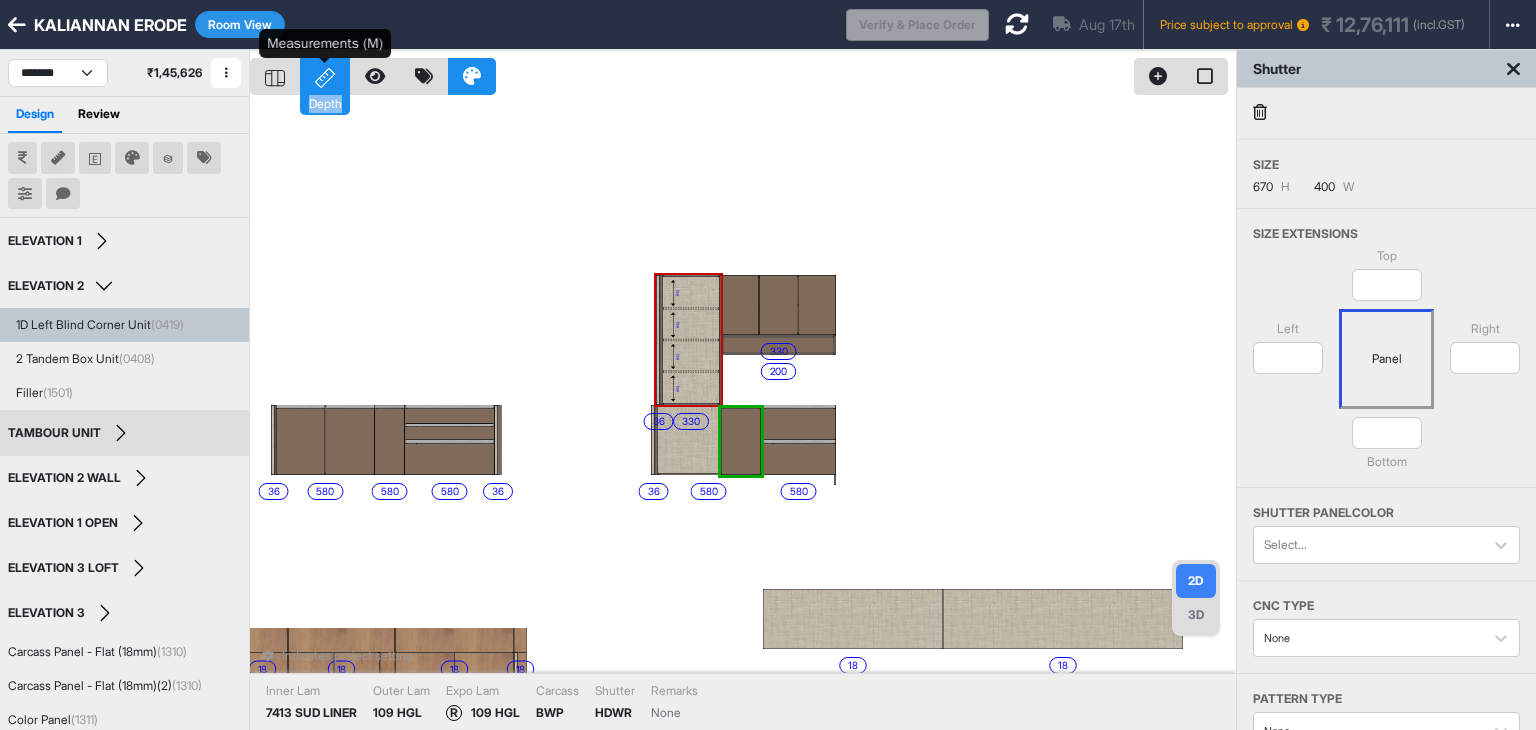 click 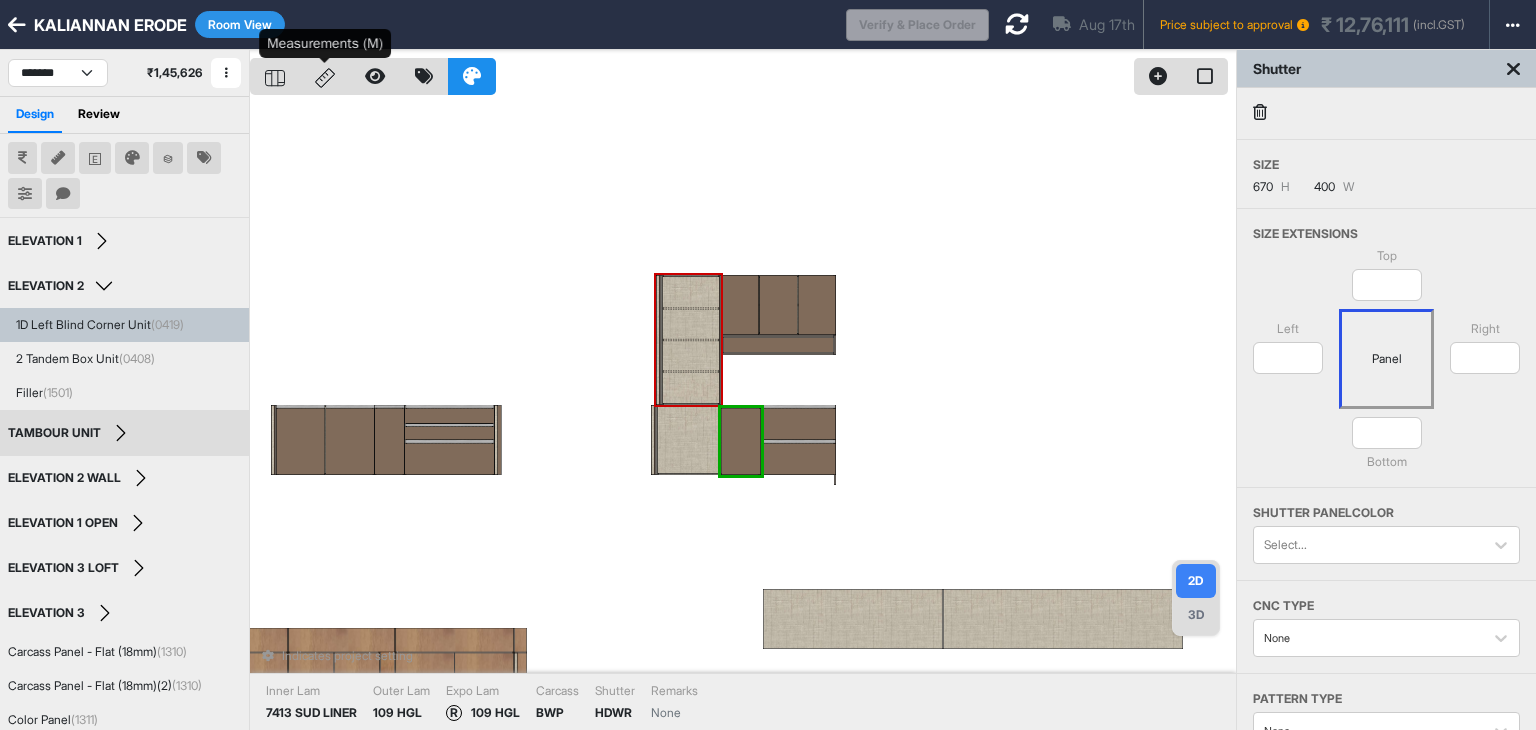 click 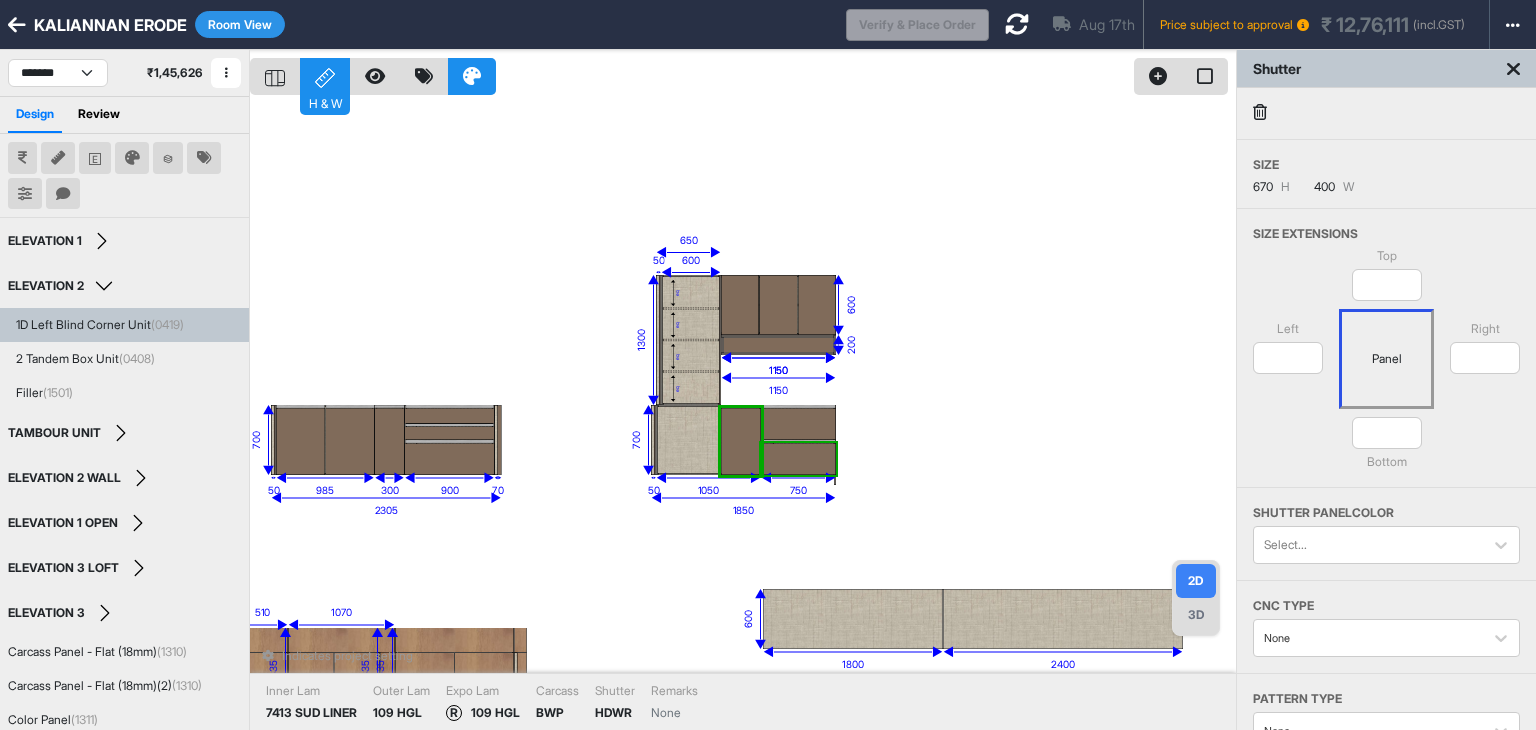 click on "Room View" at bounding box center (240, 24) 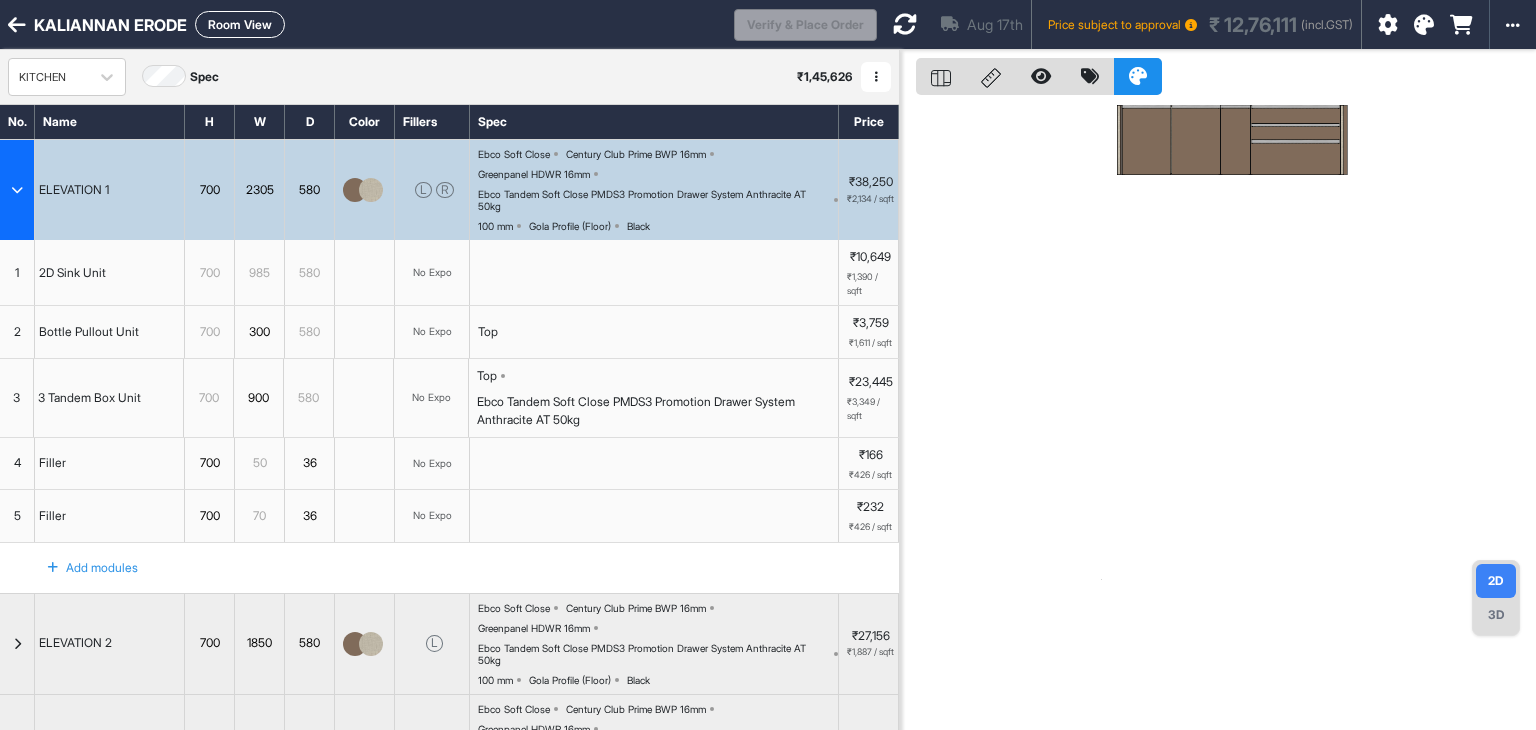 click at bounding box center [17, 190] 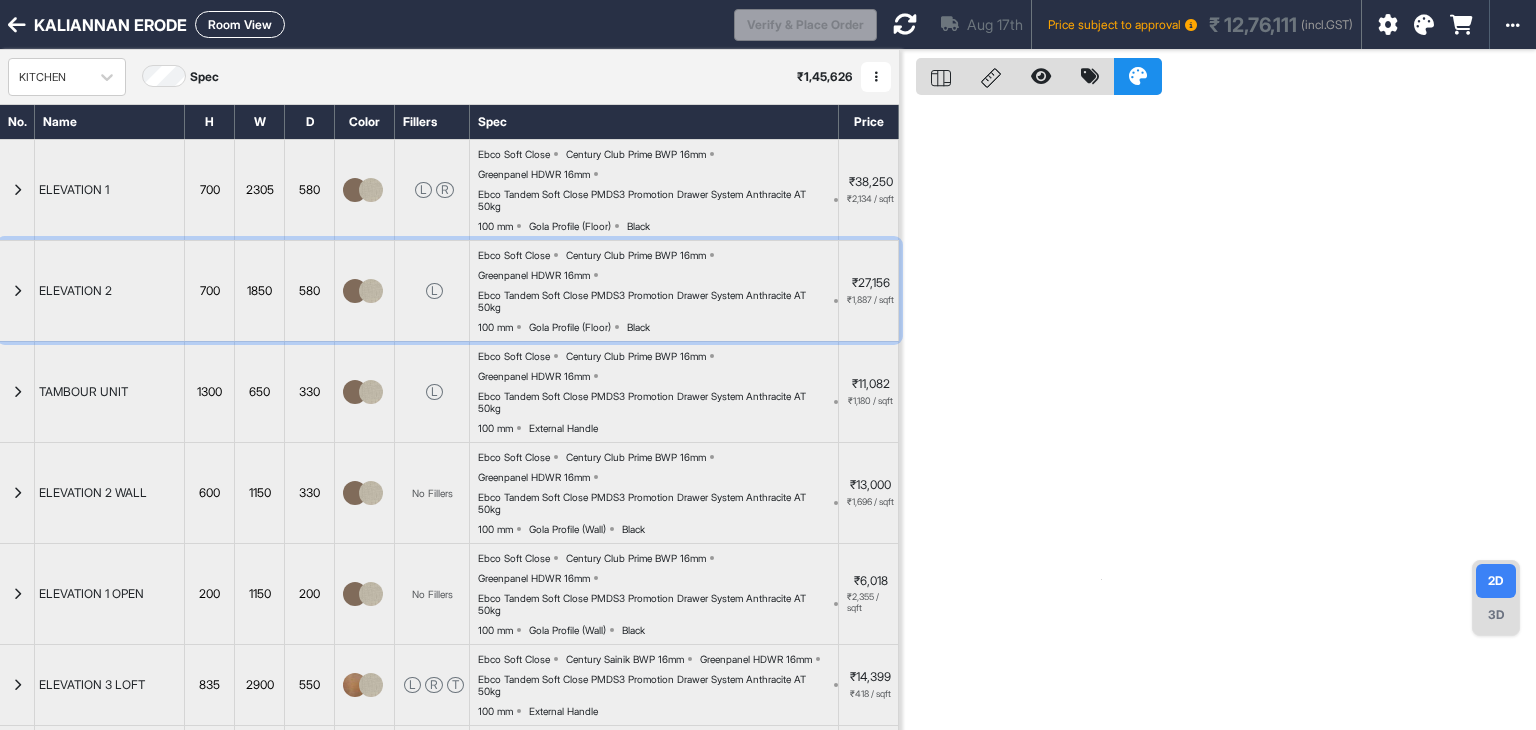 click at bounding box center [17, 291] 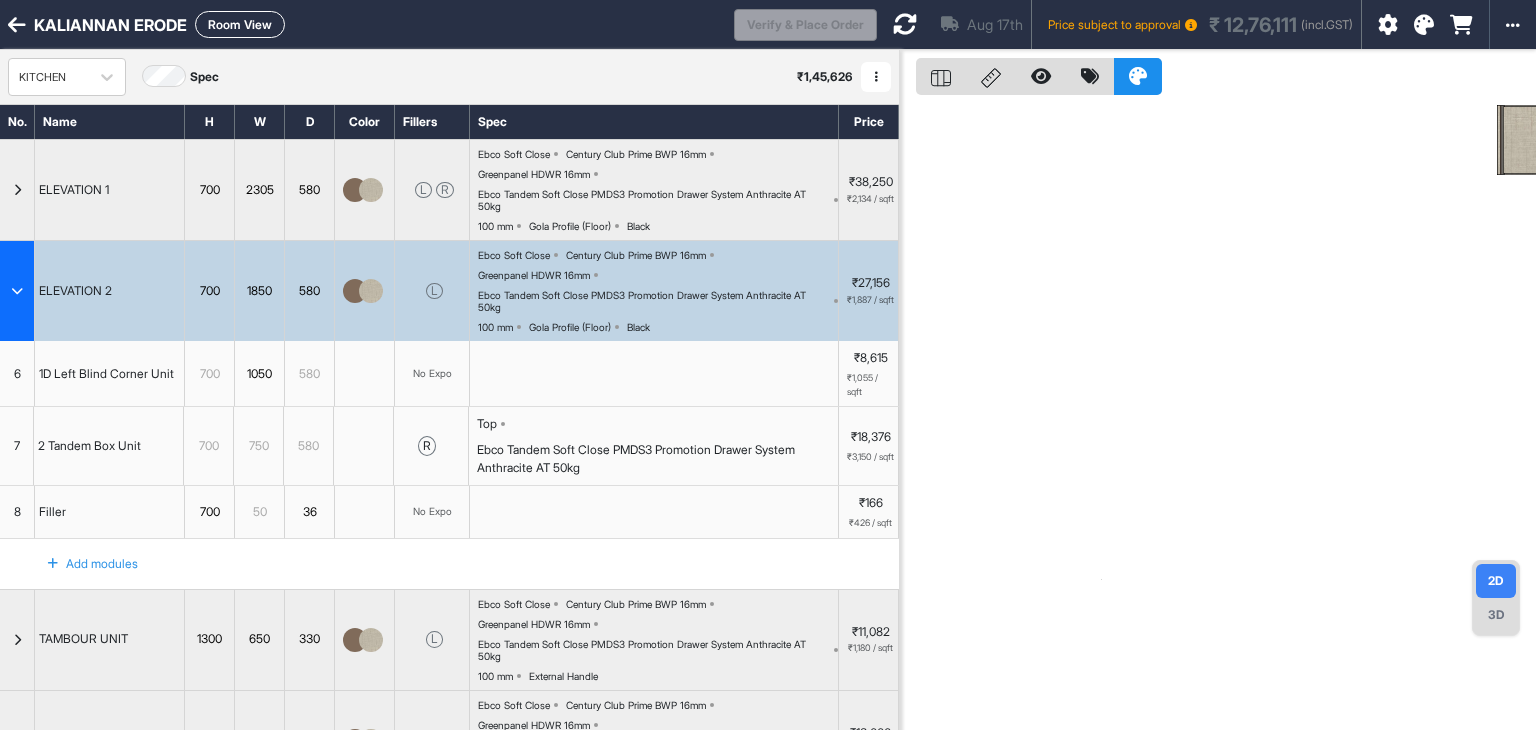 click at bounding box center [17, 291] 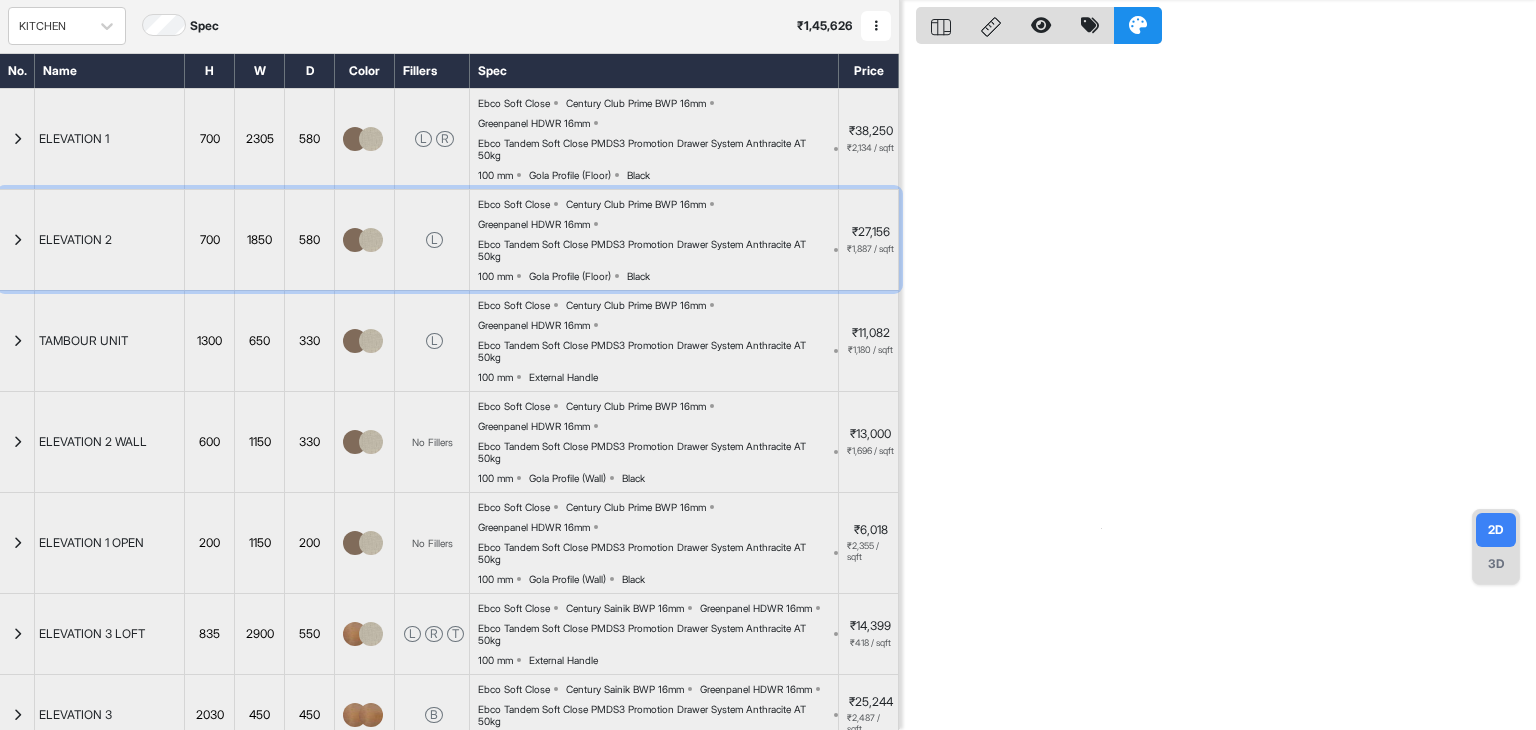 scroll, scrollTop: 100, scrollLeft: 0, axis: vertical 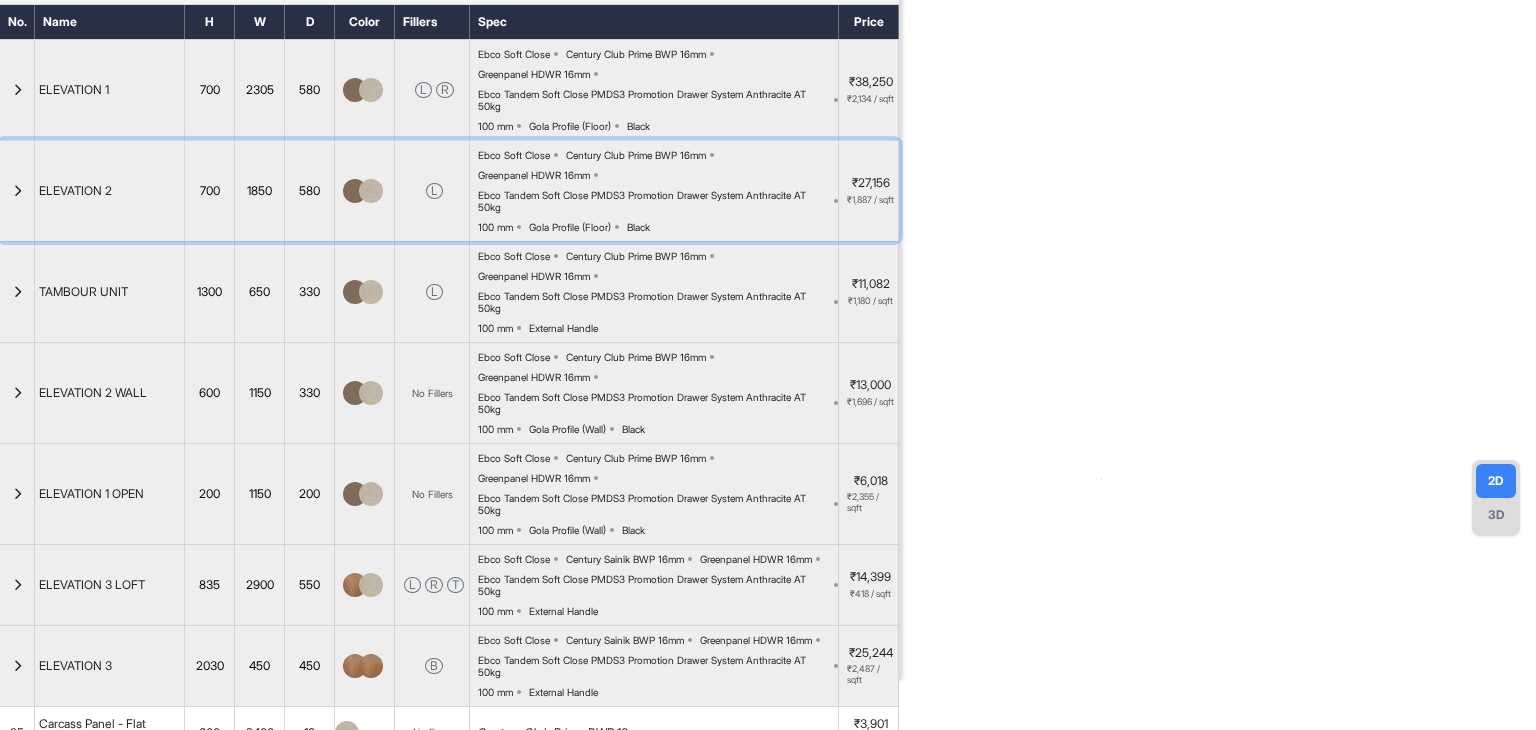 click at bounding box center (17, 191) 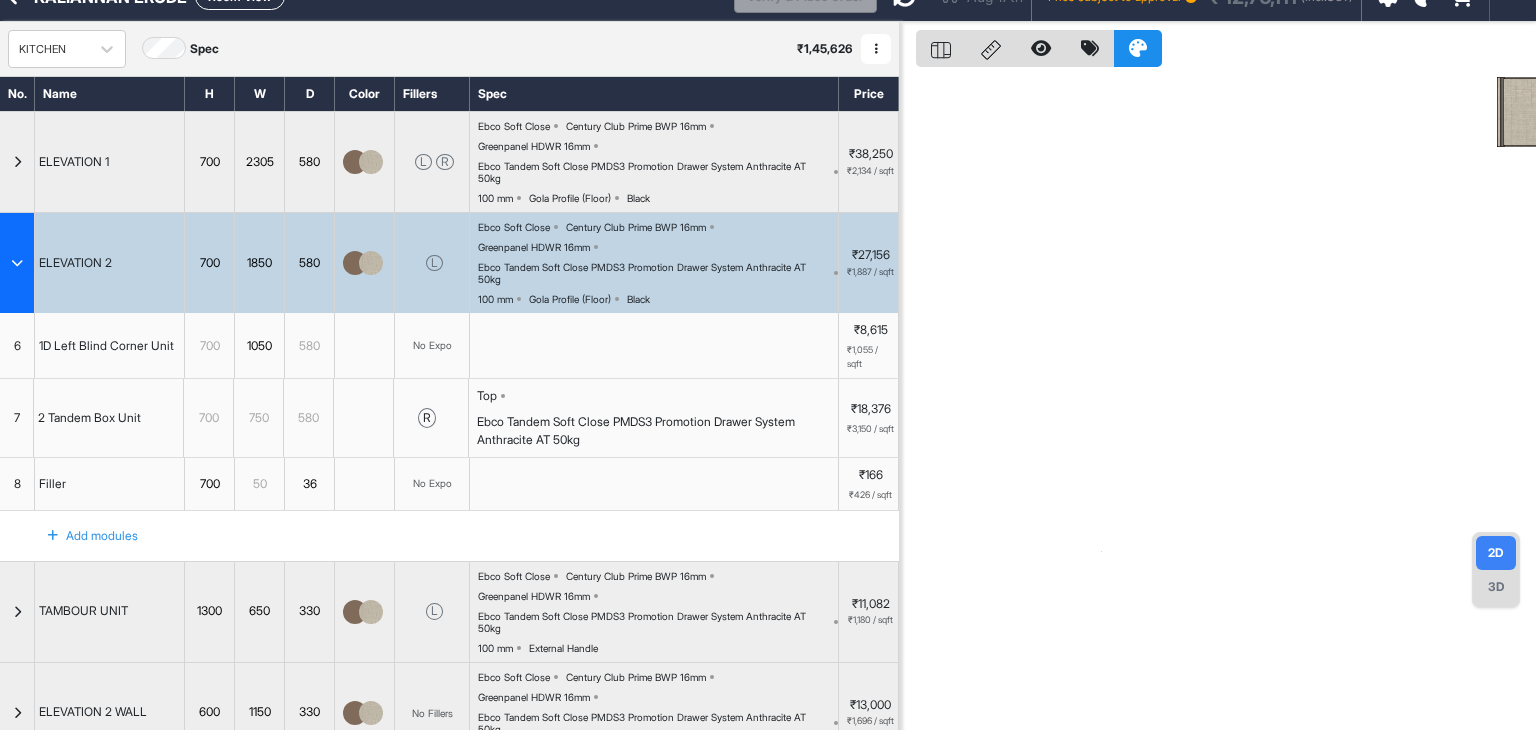scroll, scrollTop: 0, scrollLeft: 0, axis: both 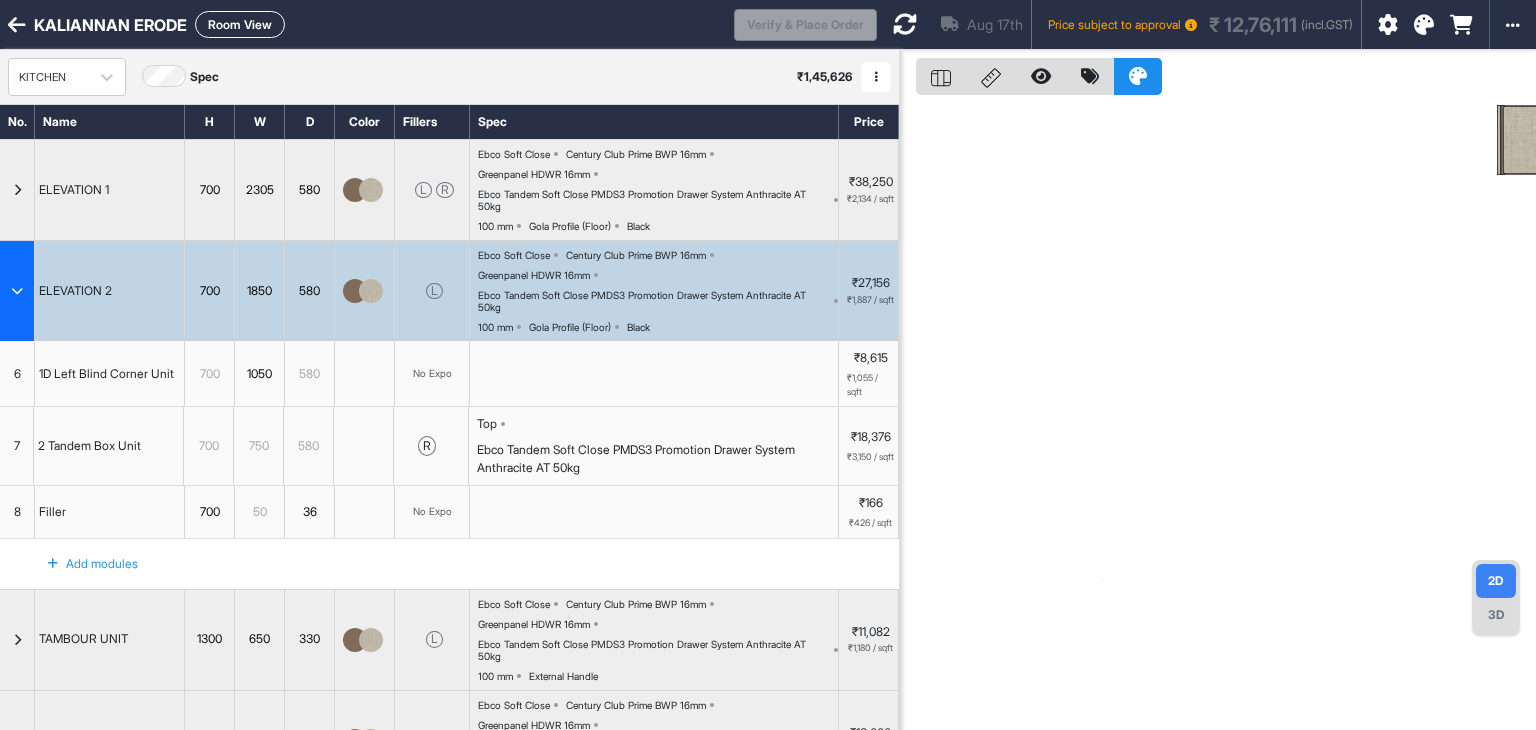 click at bounding box center [17, 291] 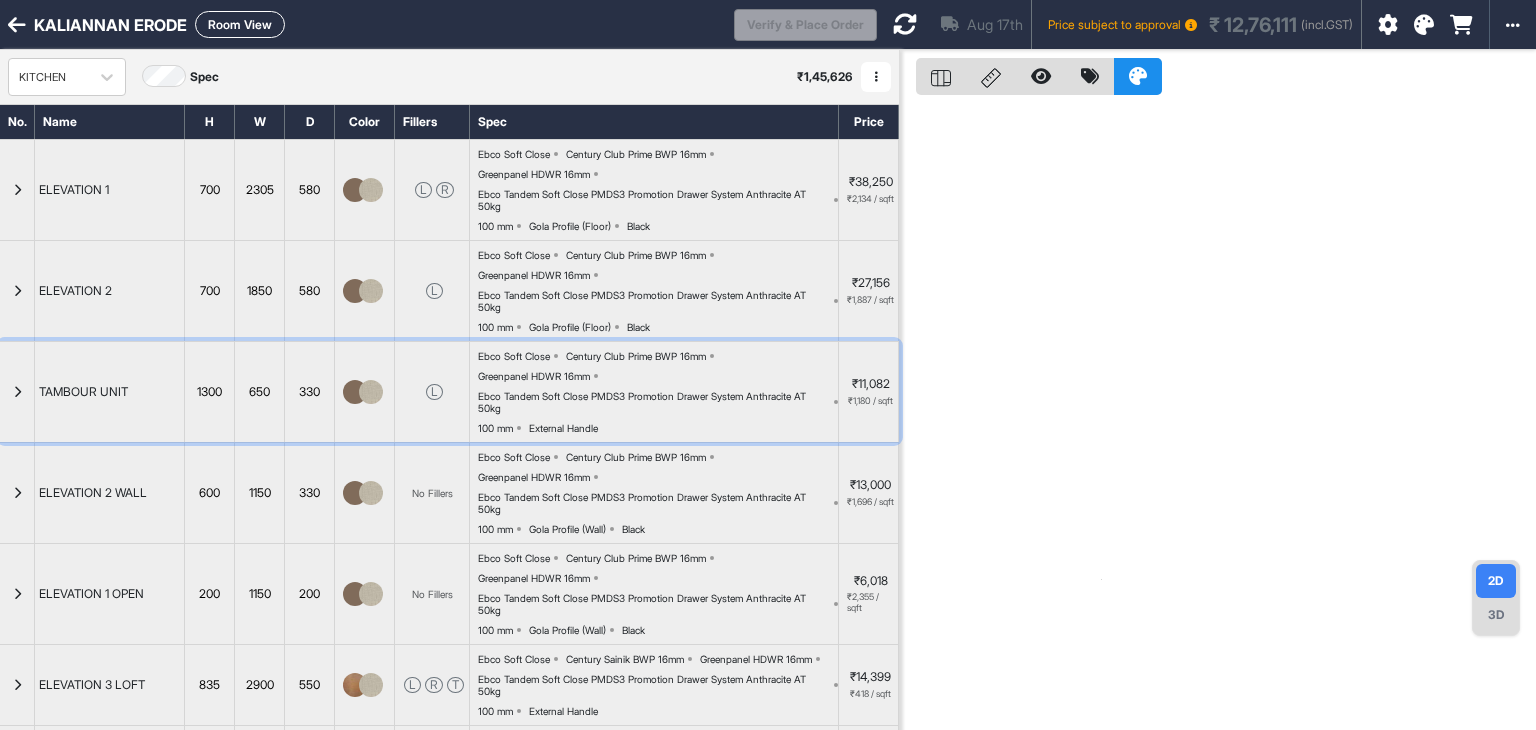click at bounding box center [17, 392] 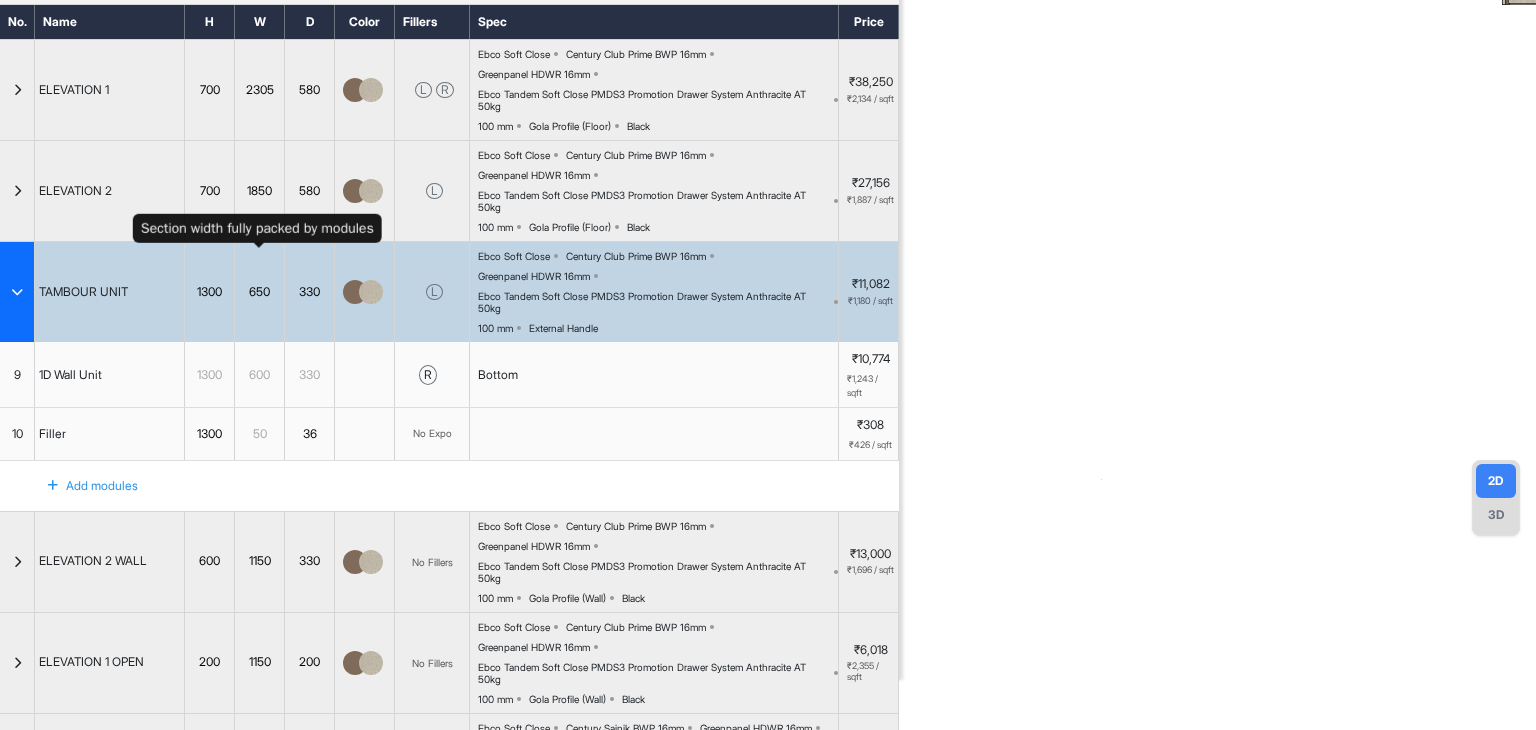 scroll, scrollTop: 200, scrollLeft: 0, axis: vertical 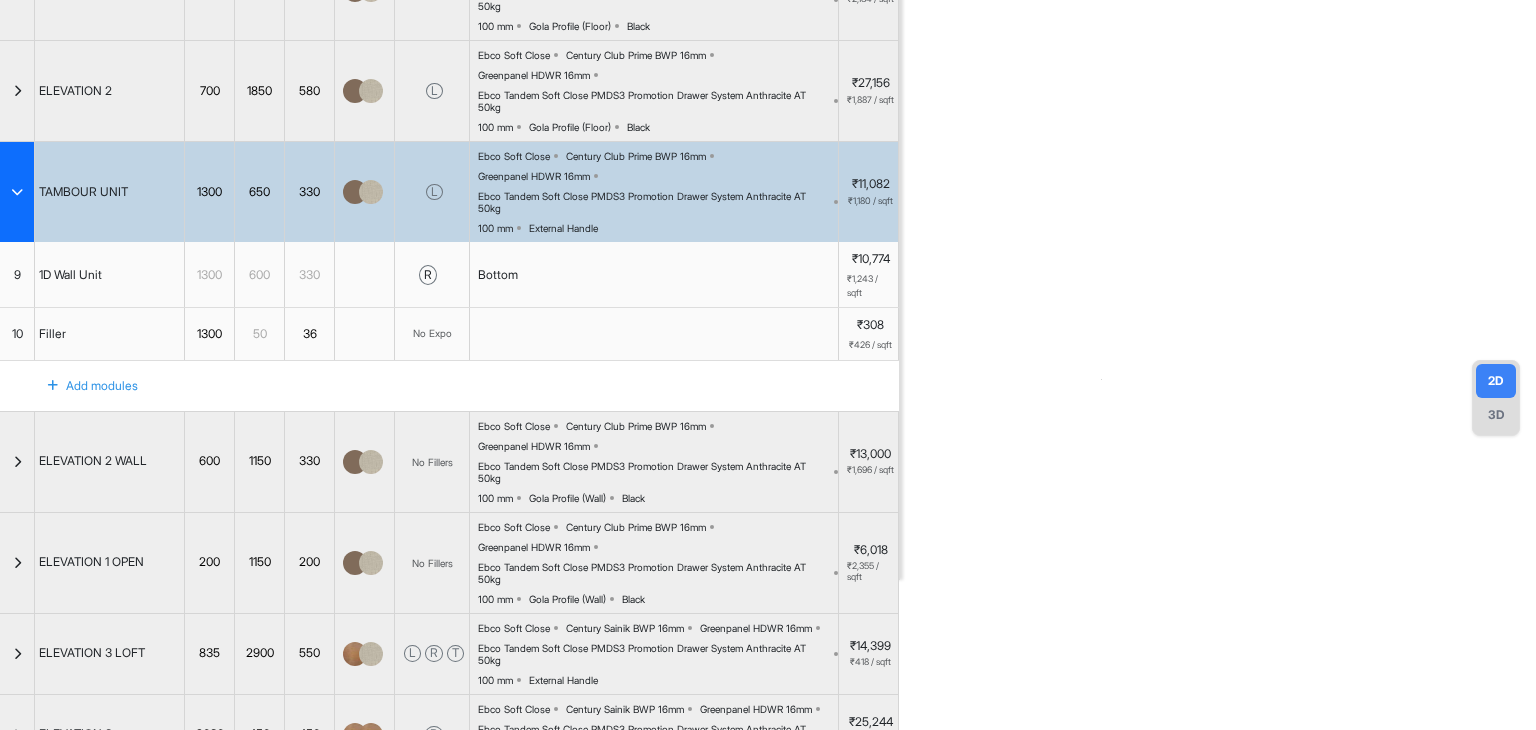 click at bounding box center (17, 192) 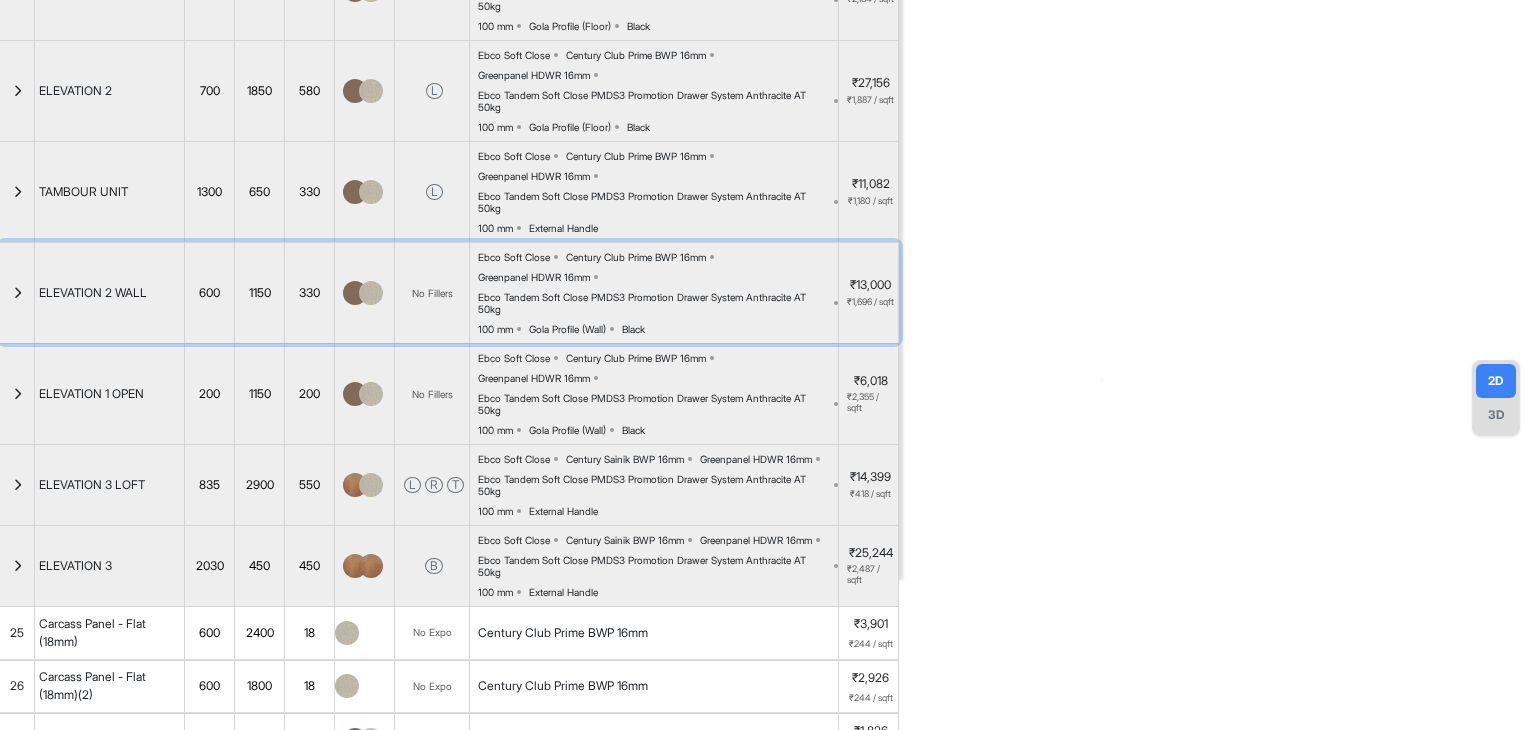 click at bounding box center (17, 293) 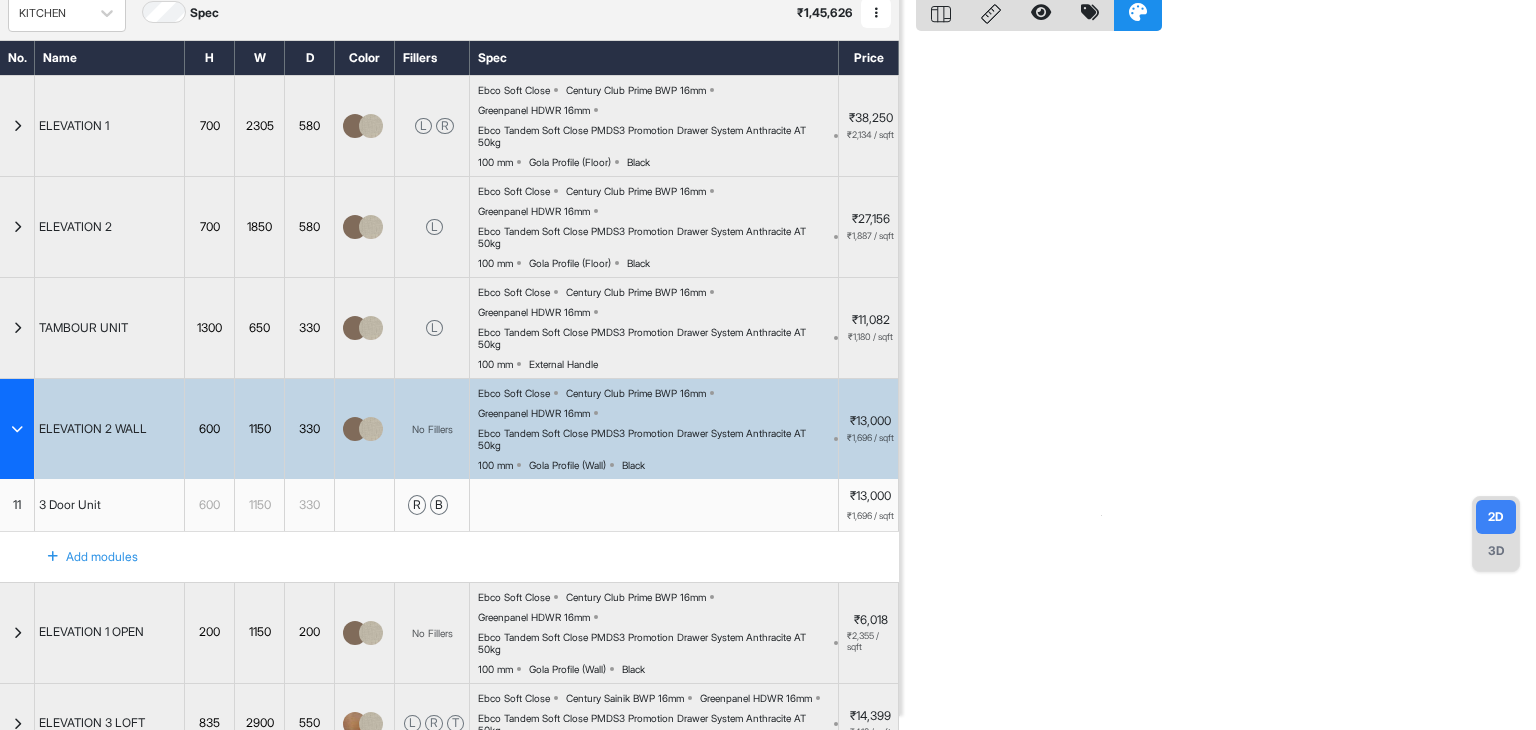 scroll, scrollTop: 100, scrollLeft: 0, axis: vertical 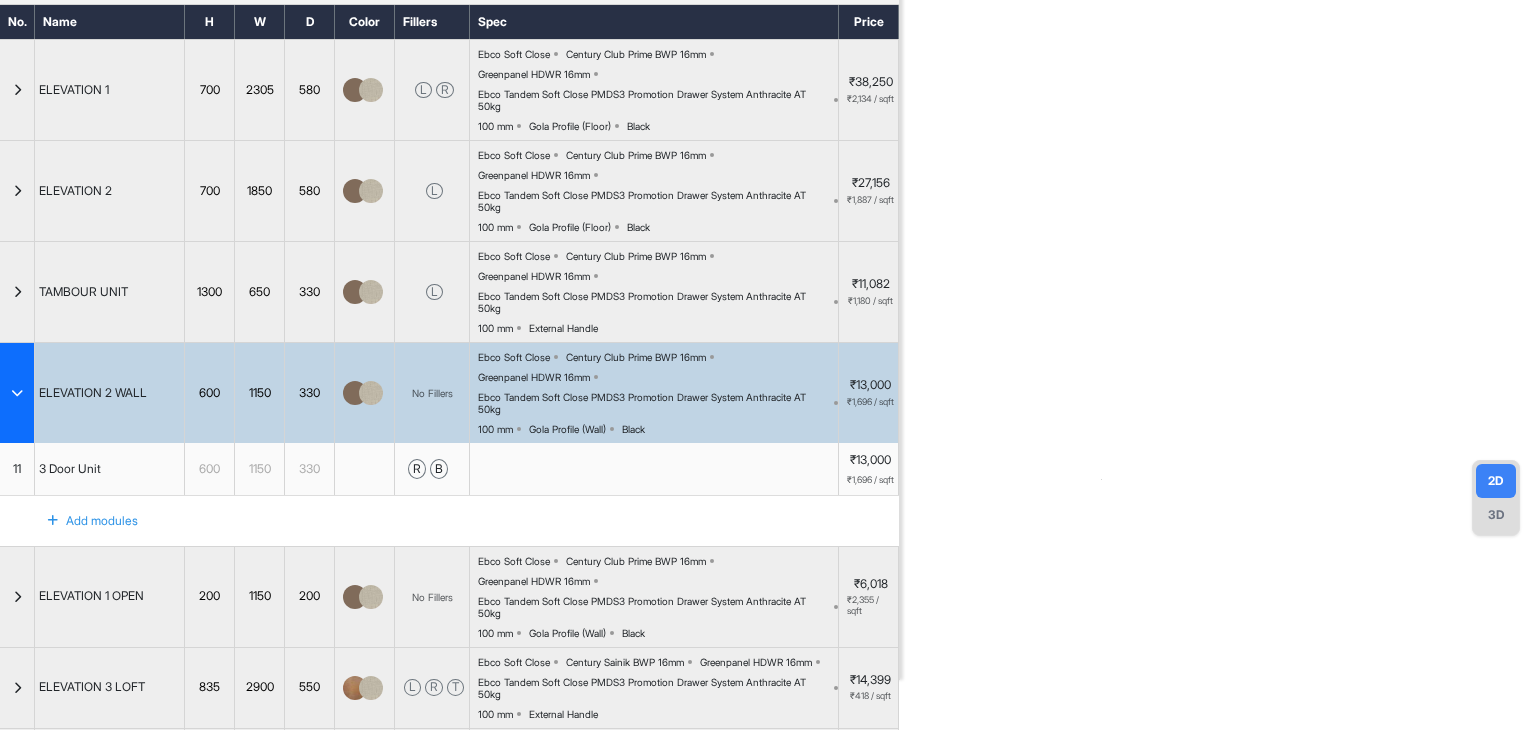 click at bounding box center [17, 393] 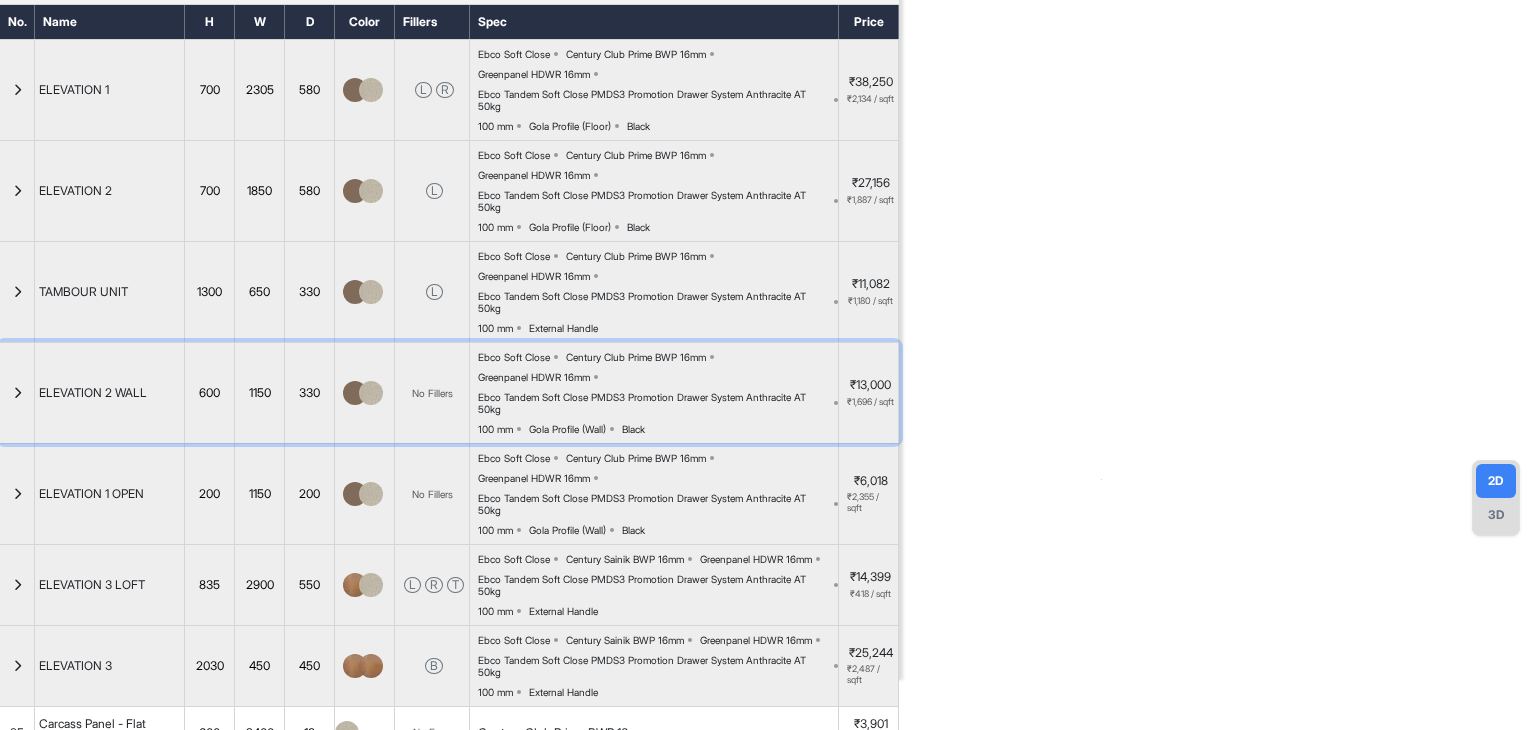 scroll, scrollTop: 300, scrollLeft: 0, axis: vertical 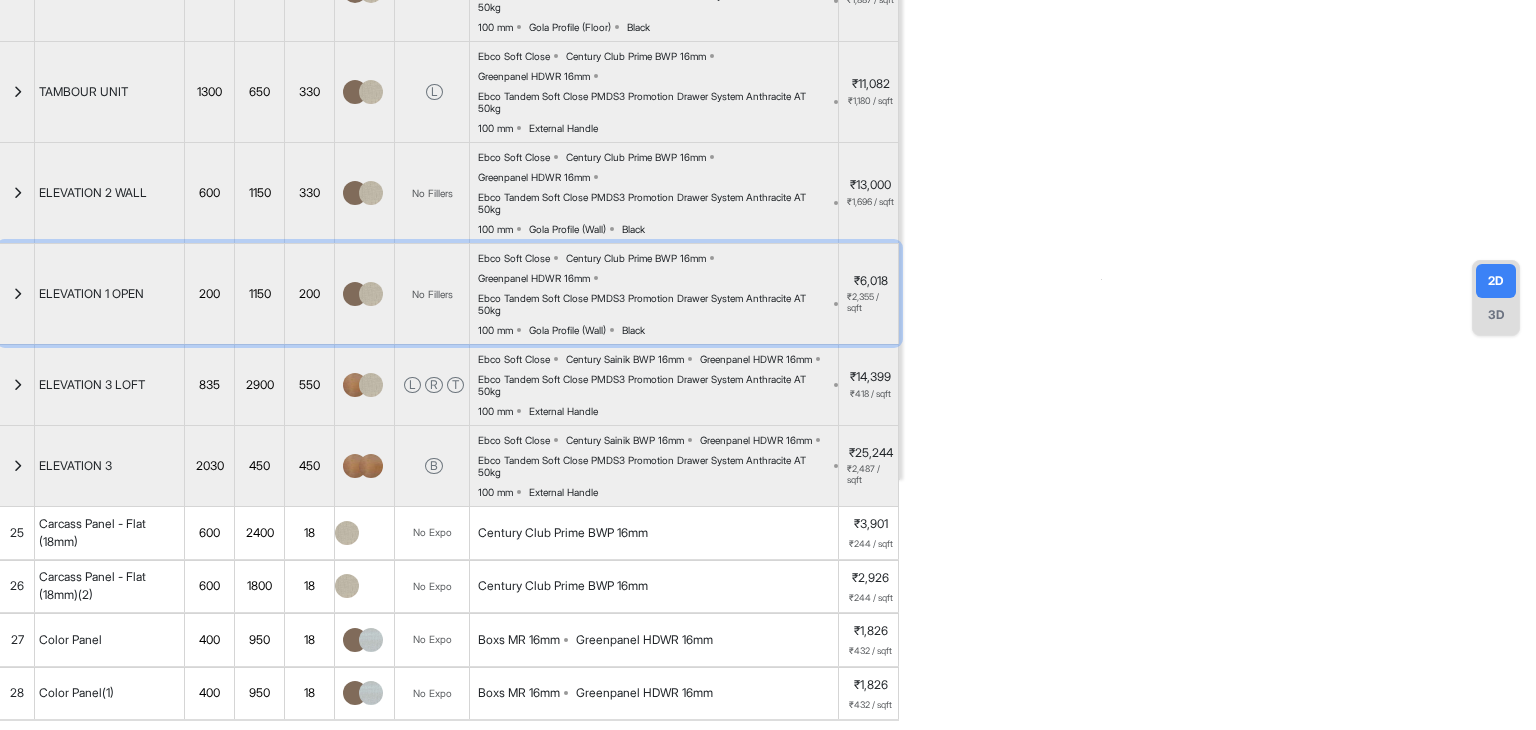click at bounding box center (17, 294) 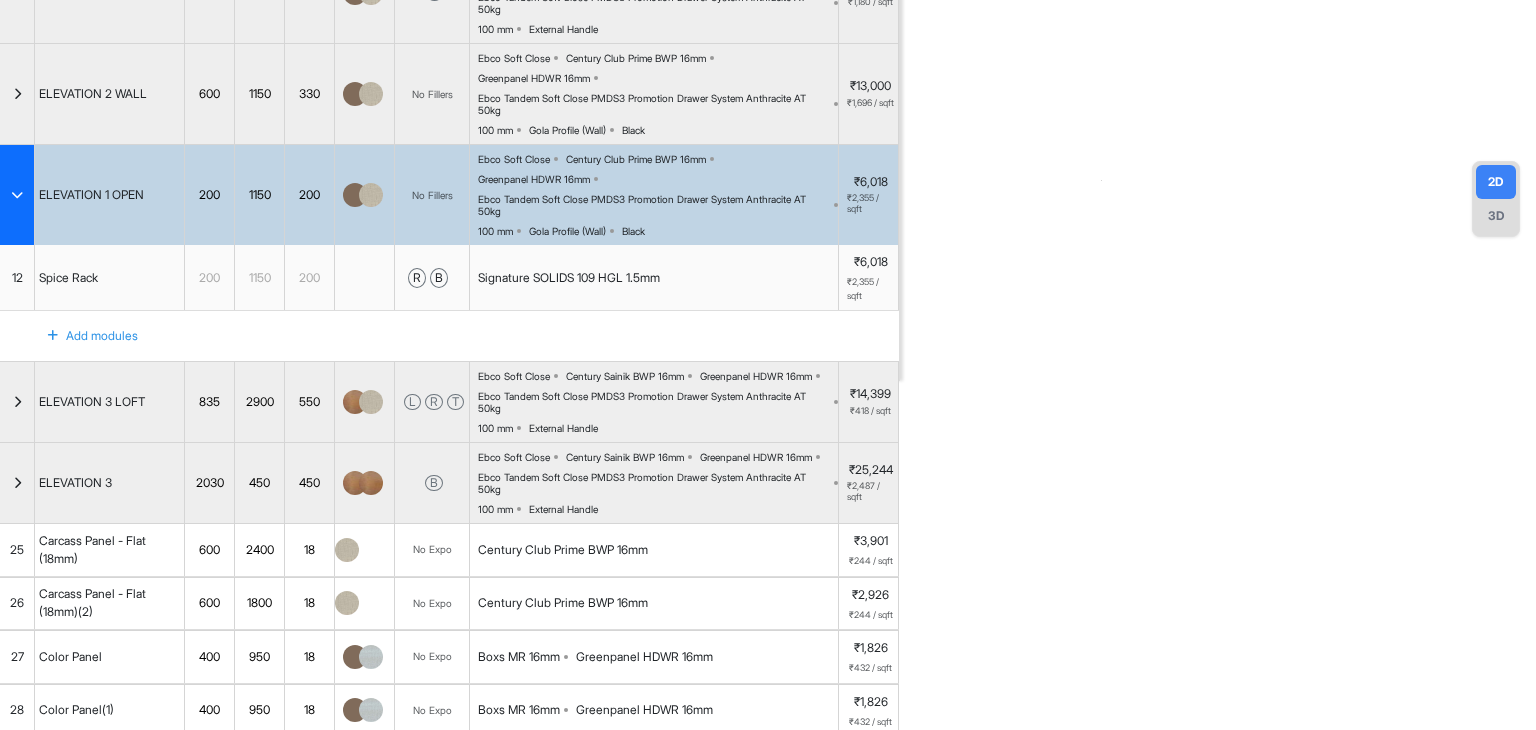 scroll, scrollTop: 400, scrollLeft: 0, axis: vertical 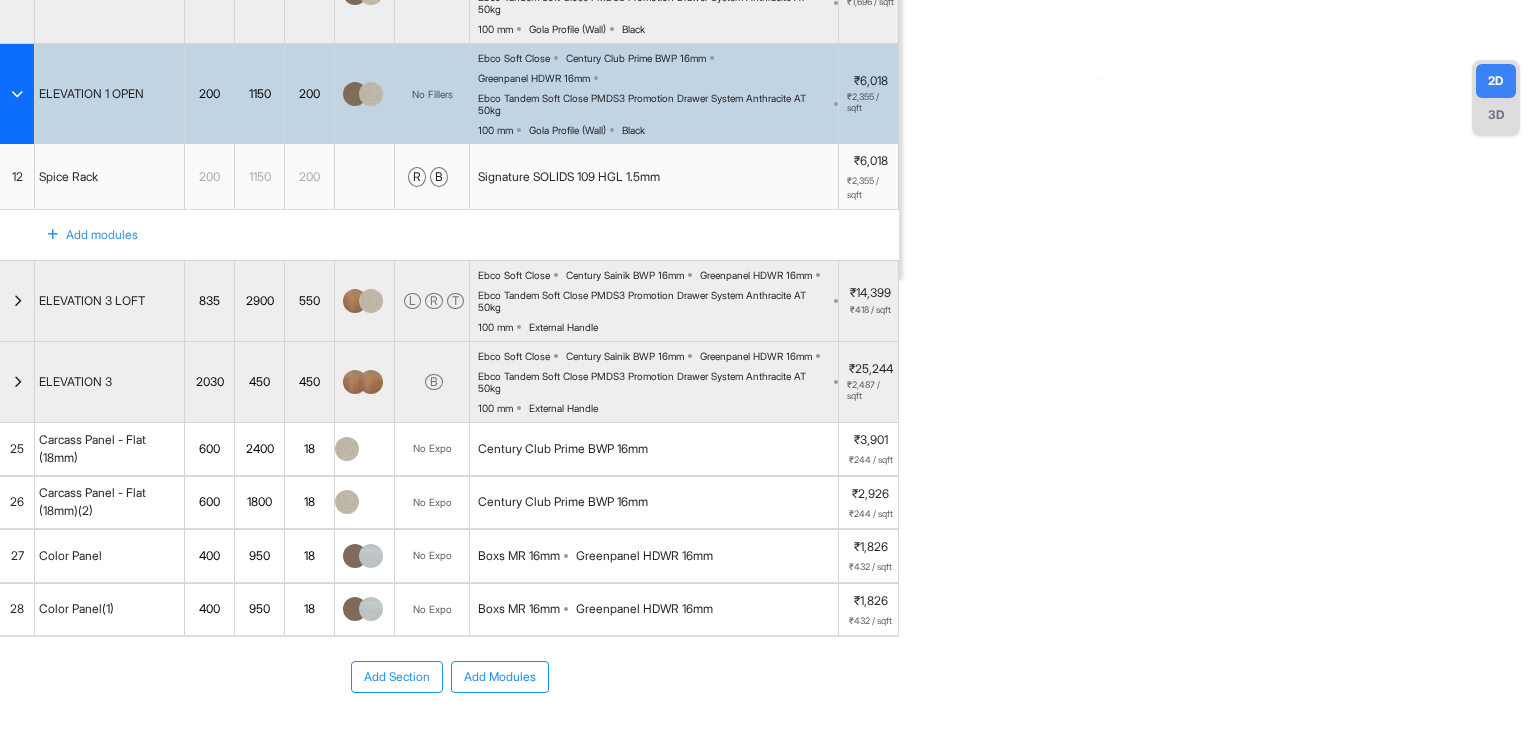 click at bounding box center [17, 94] 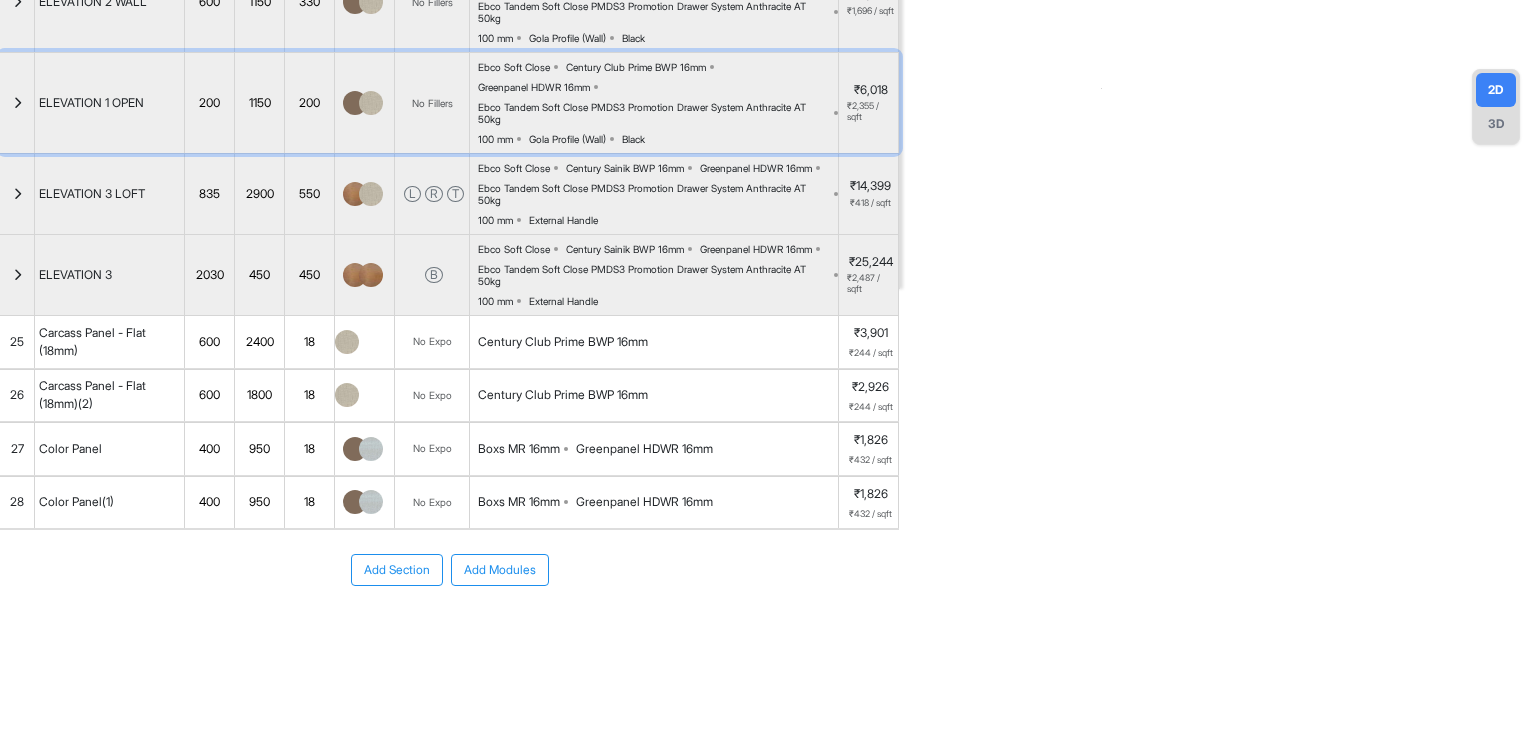scroll, scrollTop: 488, scrollLeft: 0, axis: vertical 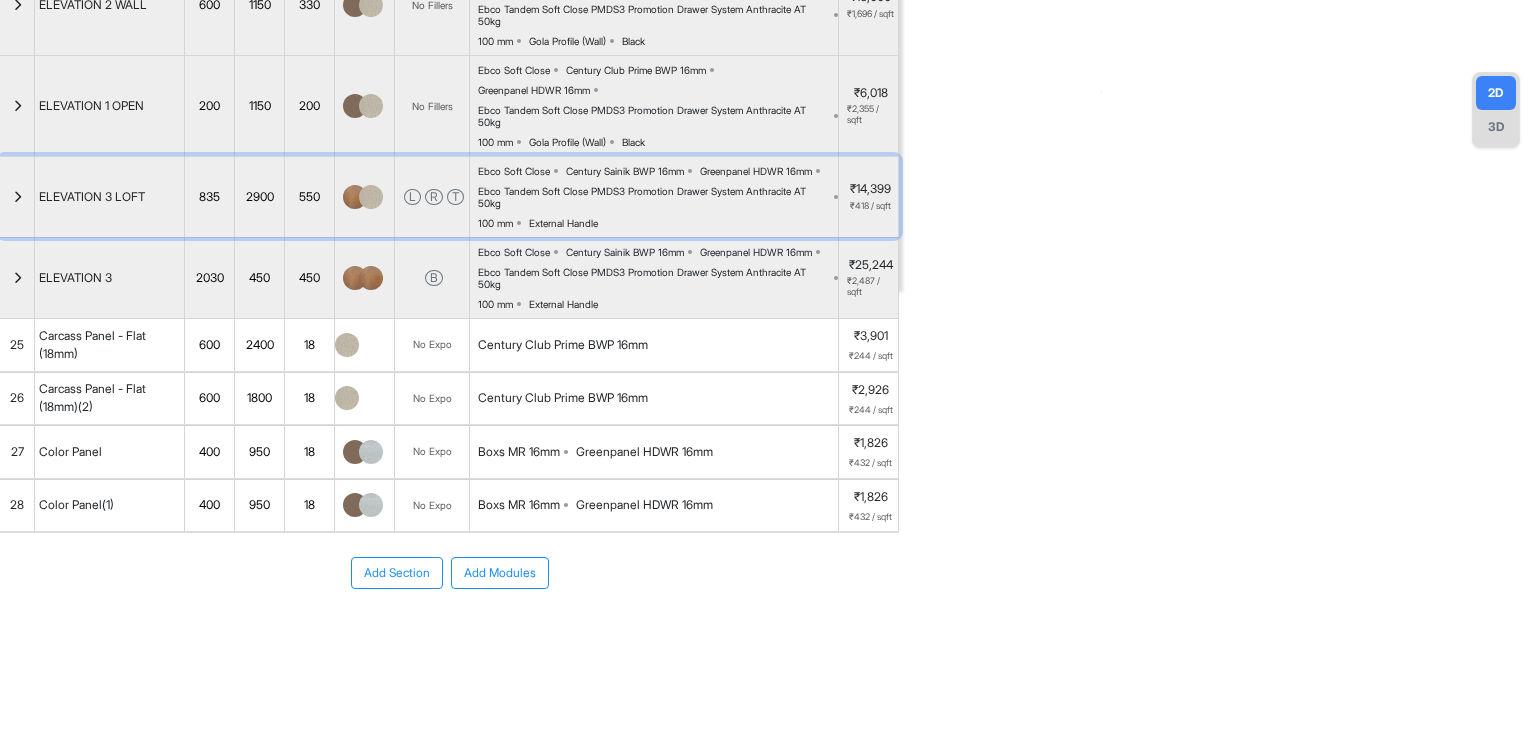 click at bounding box center [17, 197] 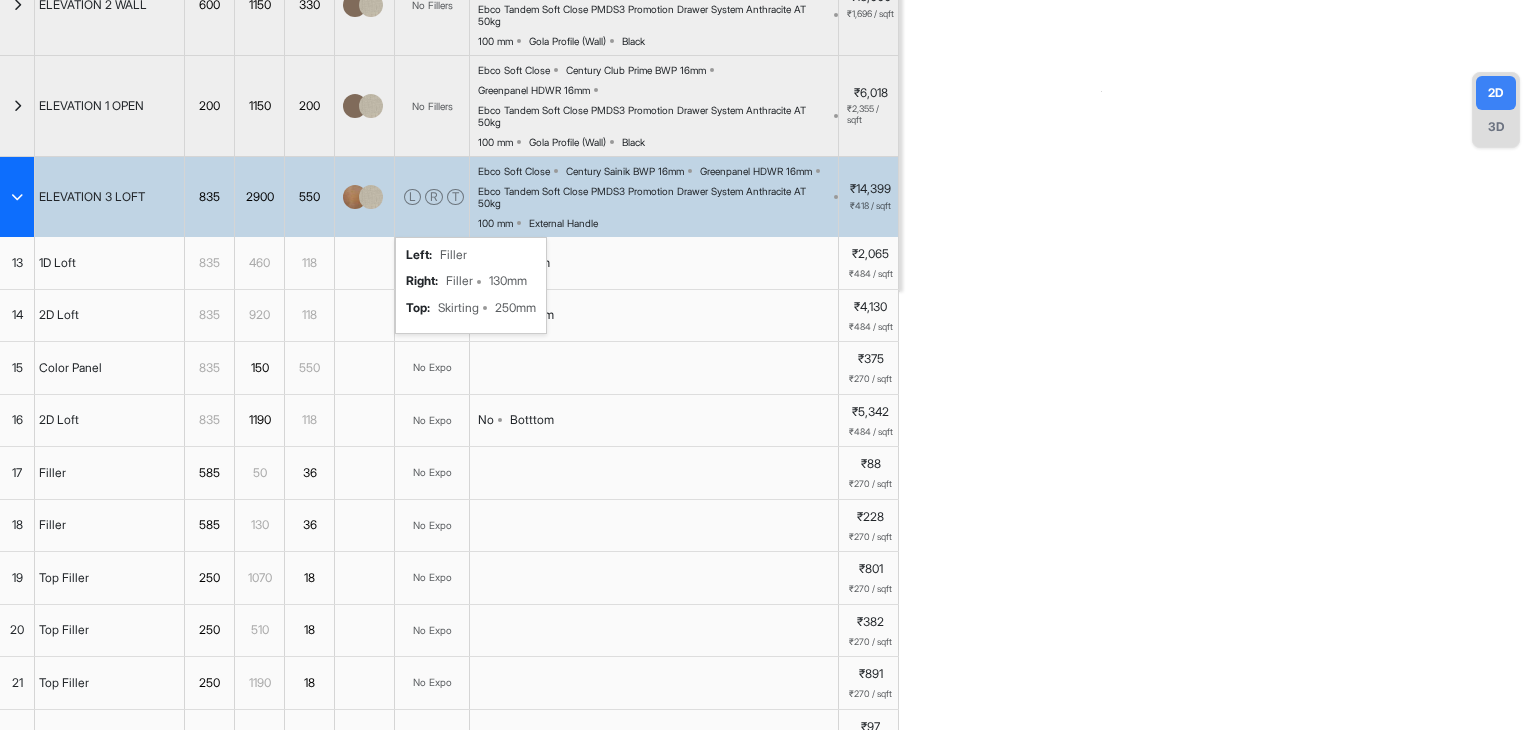 click on "L R T left : Filler right : Filler 130mm top : Skirting 250mm" at bounding box center [432, 197] 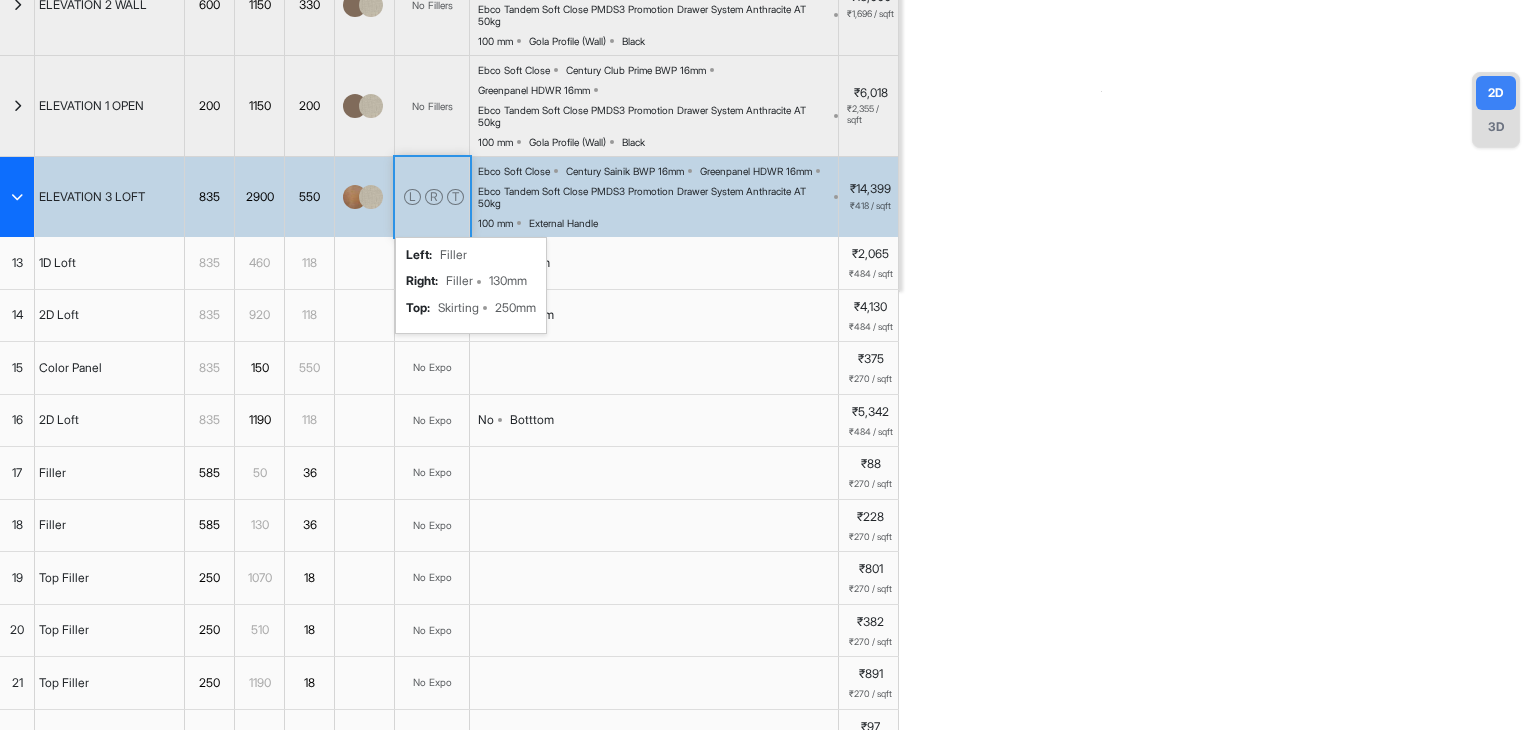 click on "L R T left : Filler right : Filler 130mm top : Skirting 250mm" at bounding box center (432, 197) 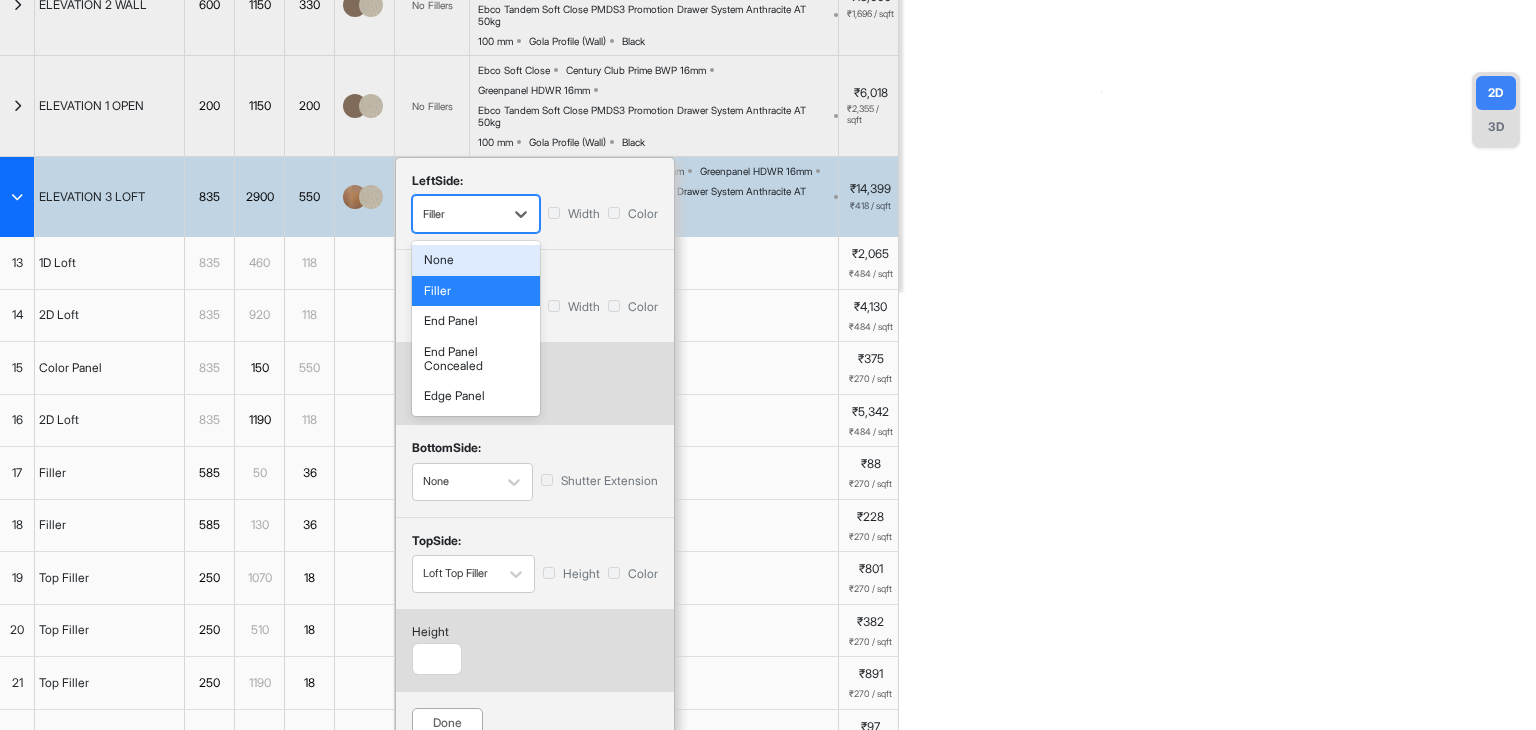 click at bounding box center [458, 214] 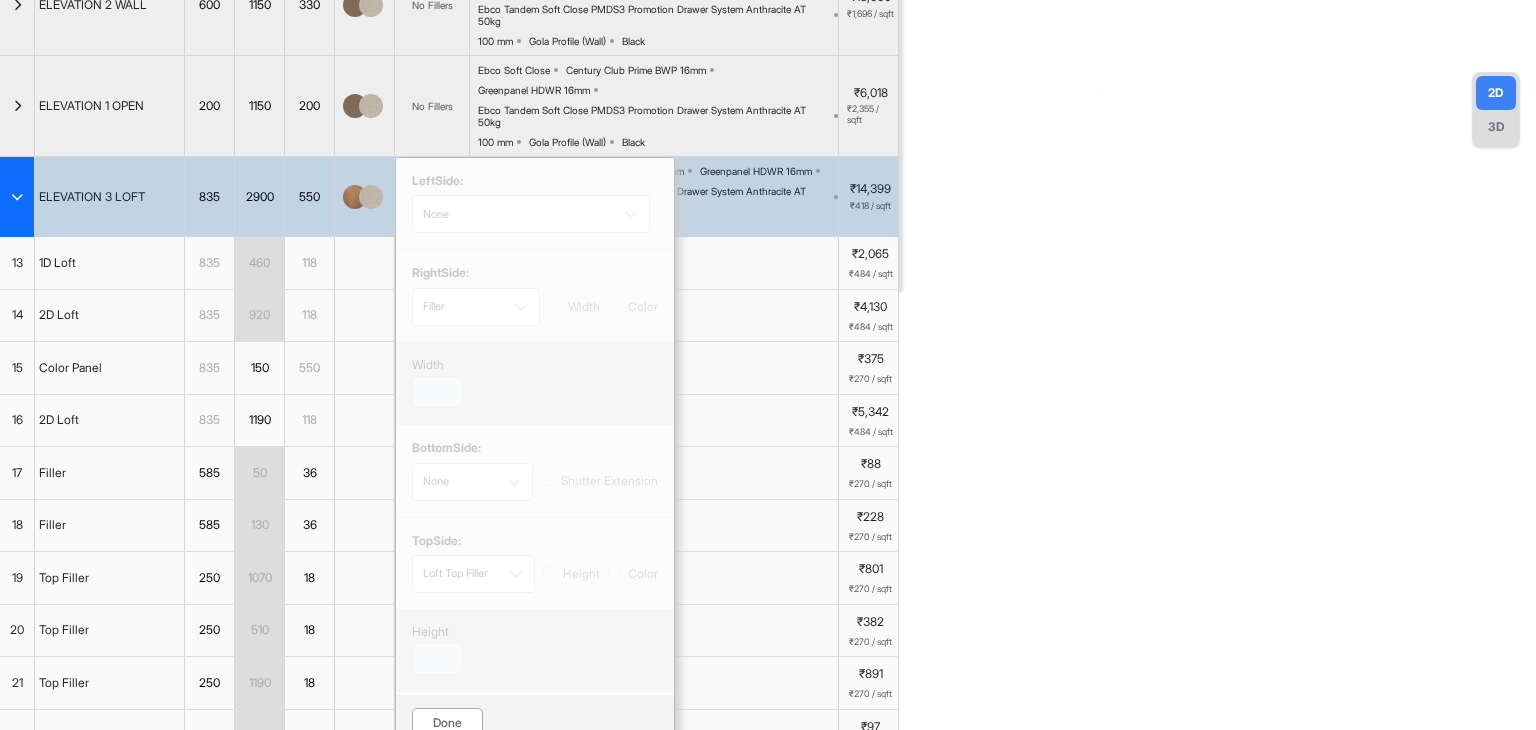 click on "Done" at bounding box center (447, 723) 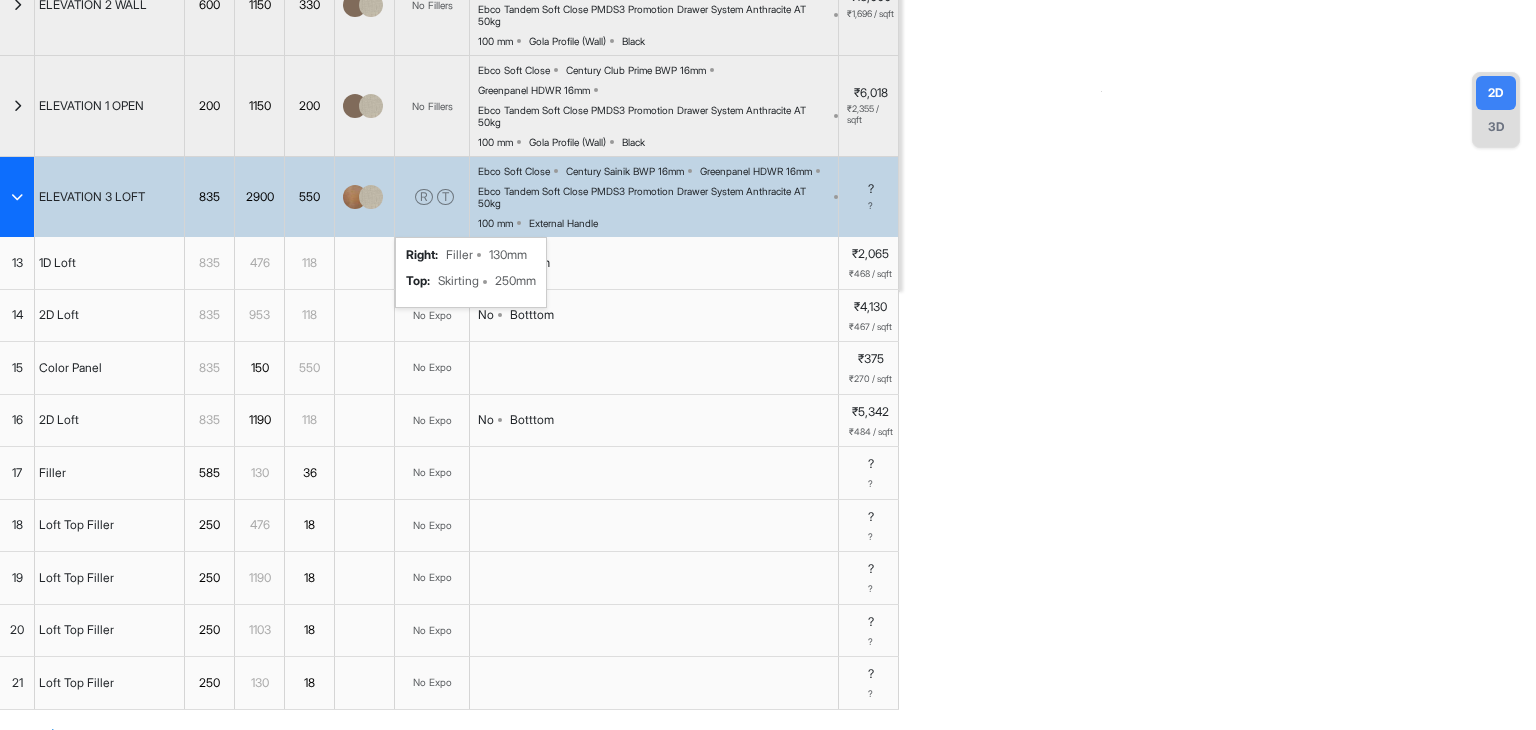 click on "R T" at bounding box center (432, 197) 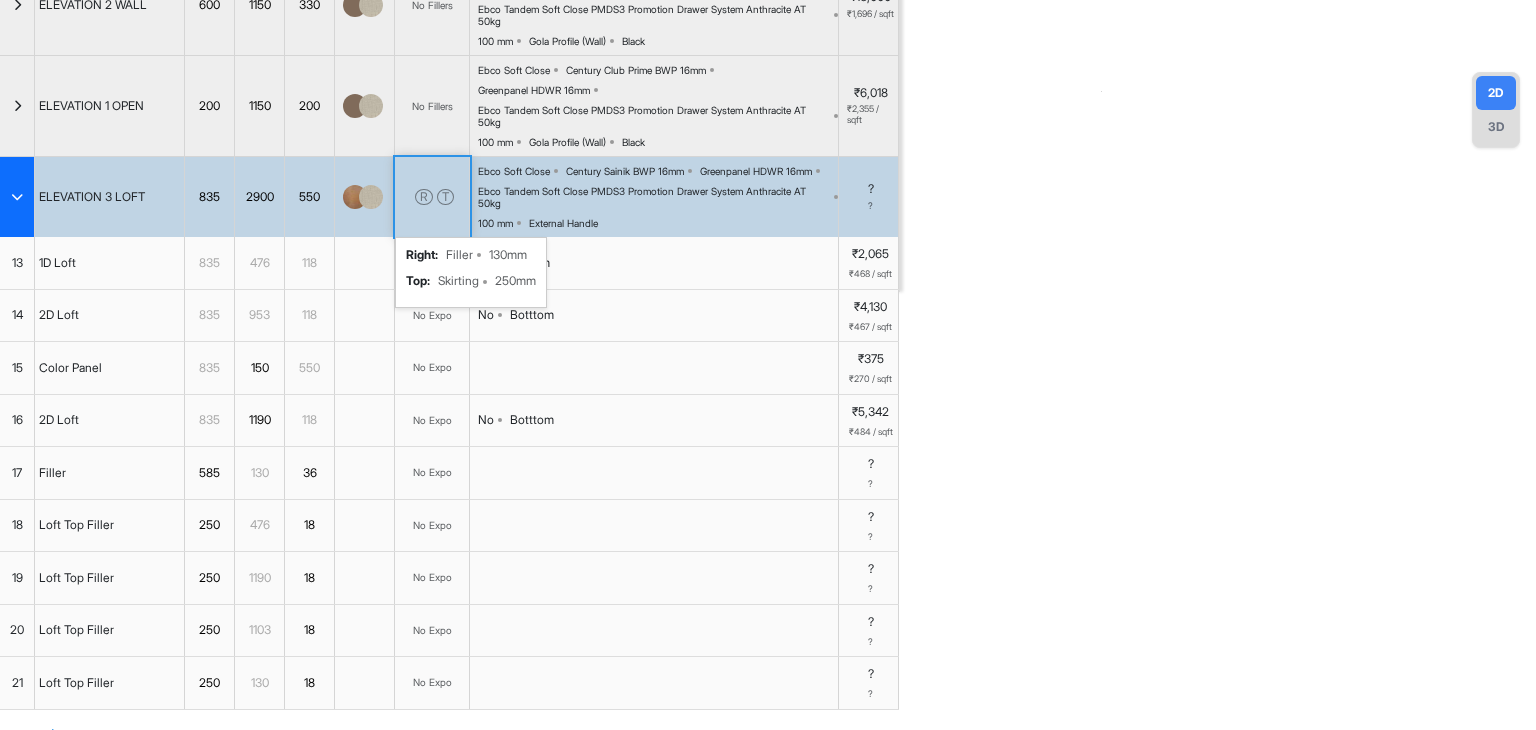 click on "R T" at bounding box center (432, 197) 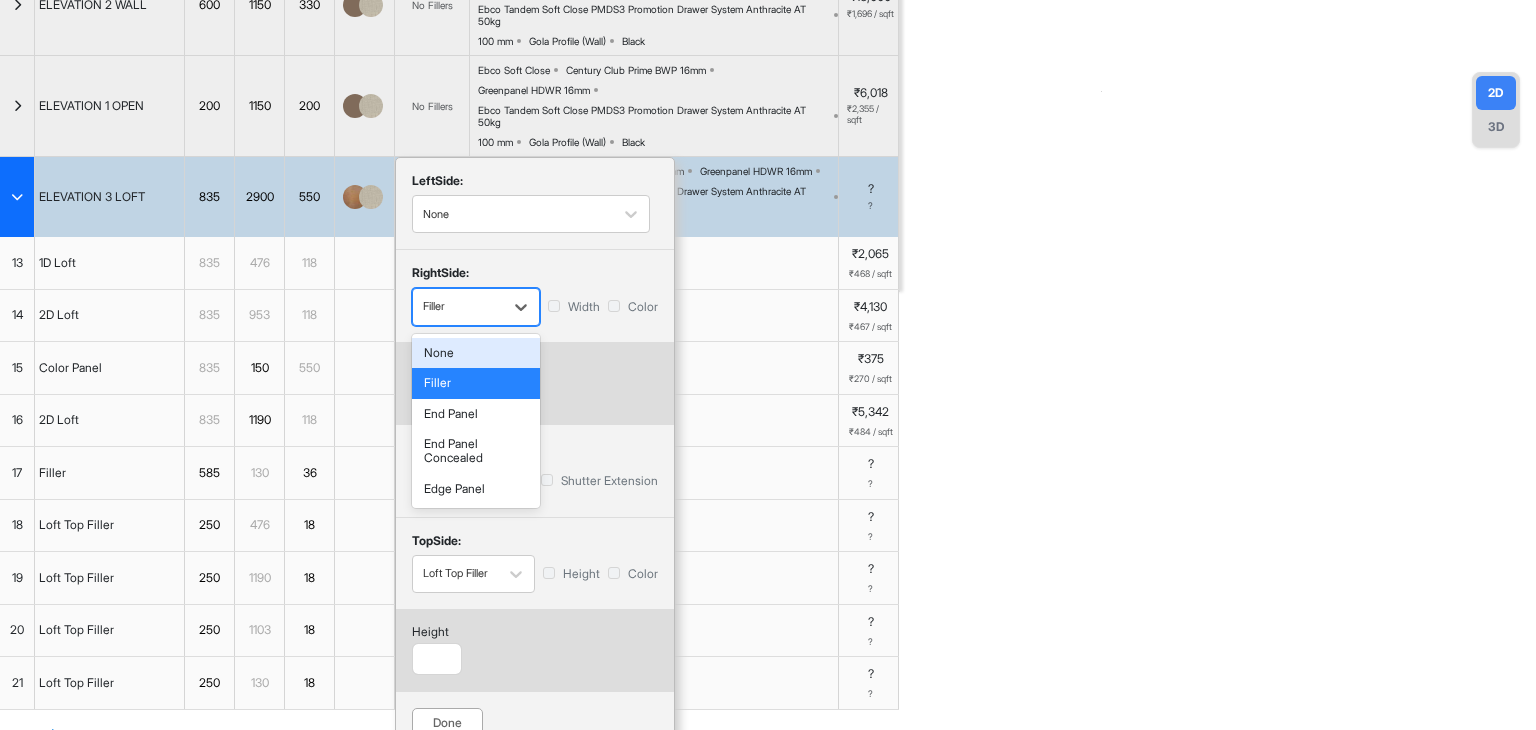click at bounding box center (458, 307) 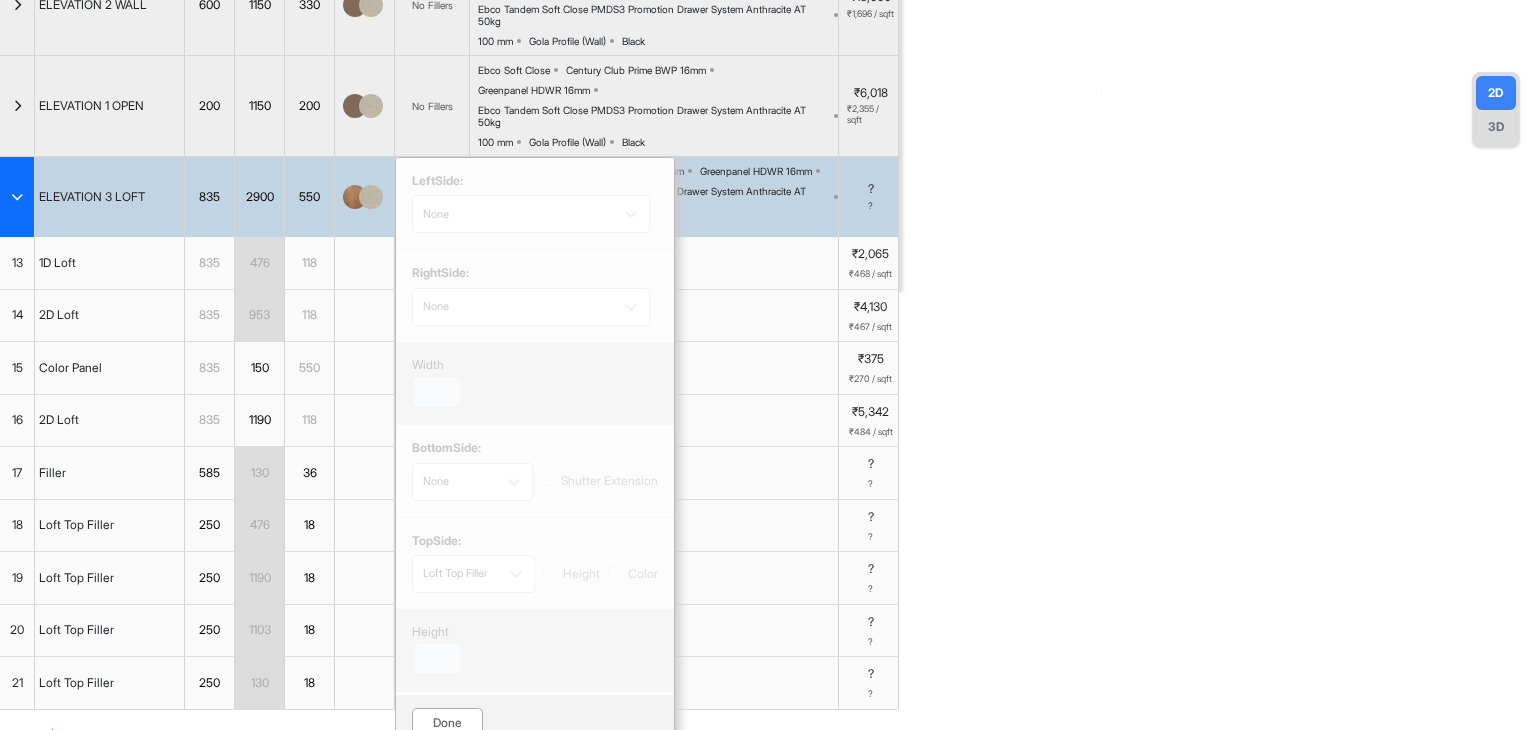 click on "Done" at bounding box center (447, 723) 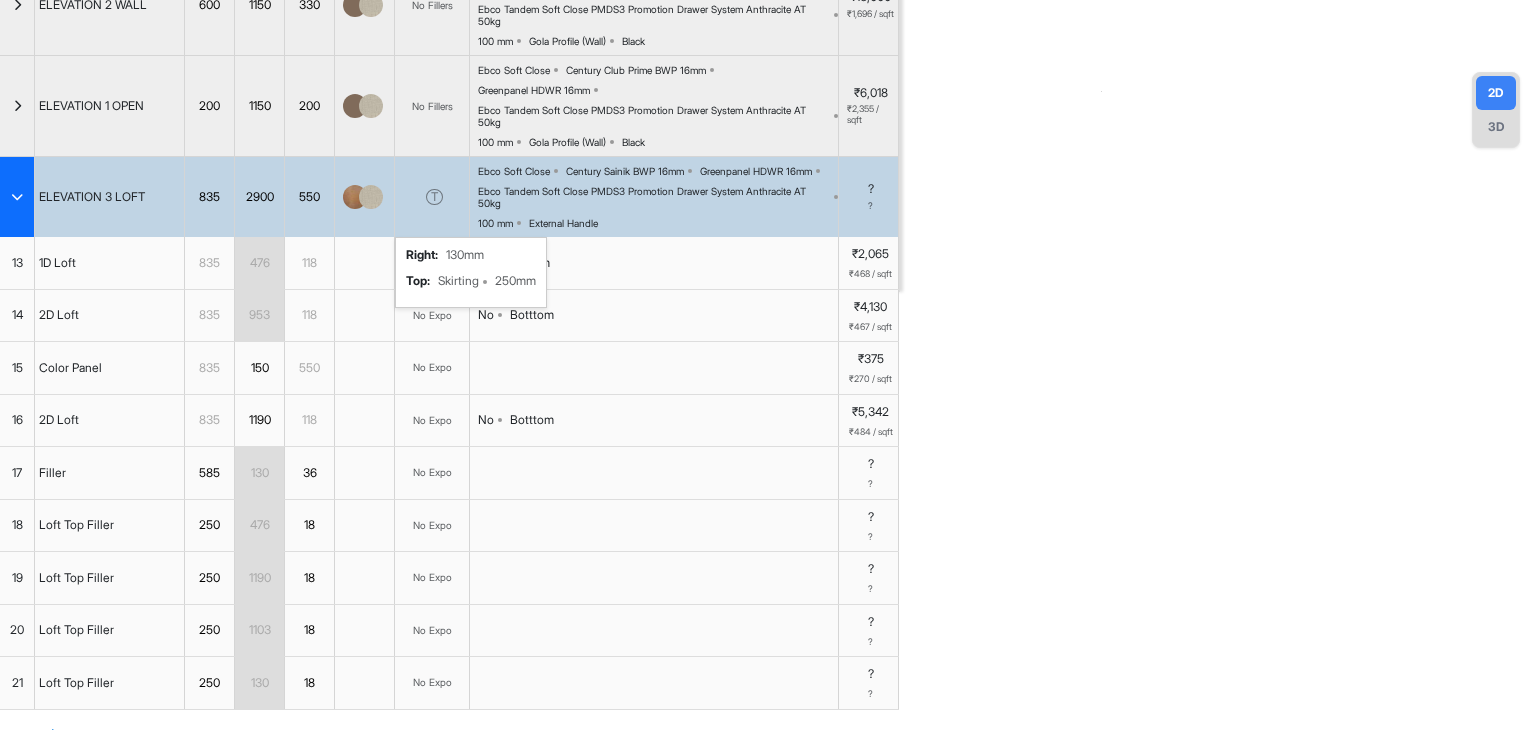 click on "T" at bounding box center (434, 197) 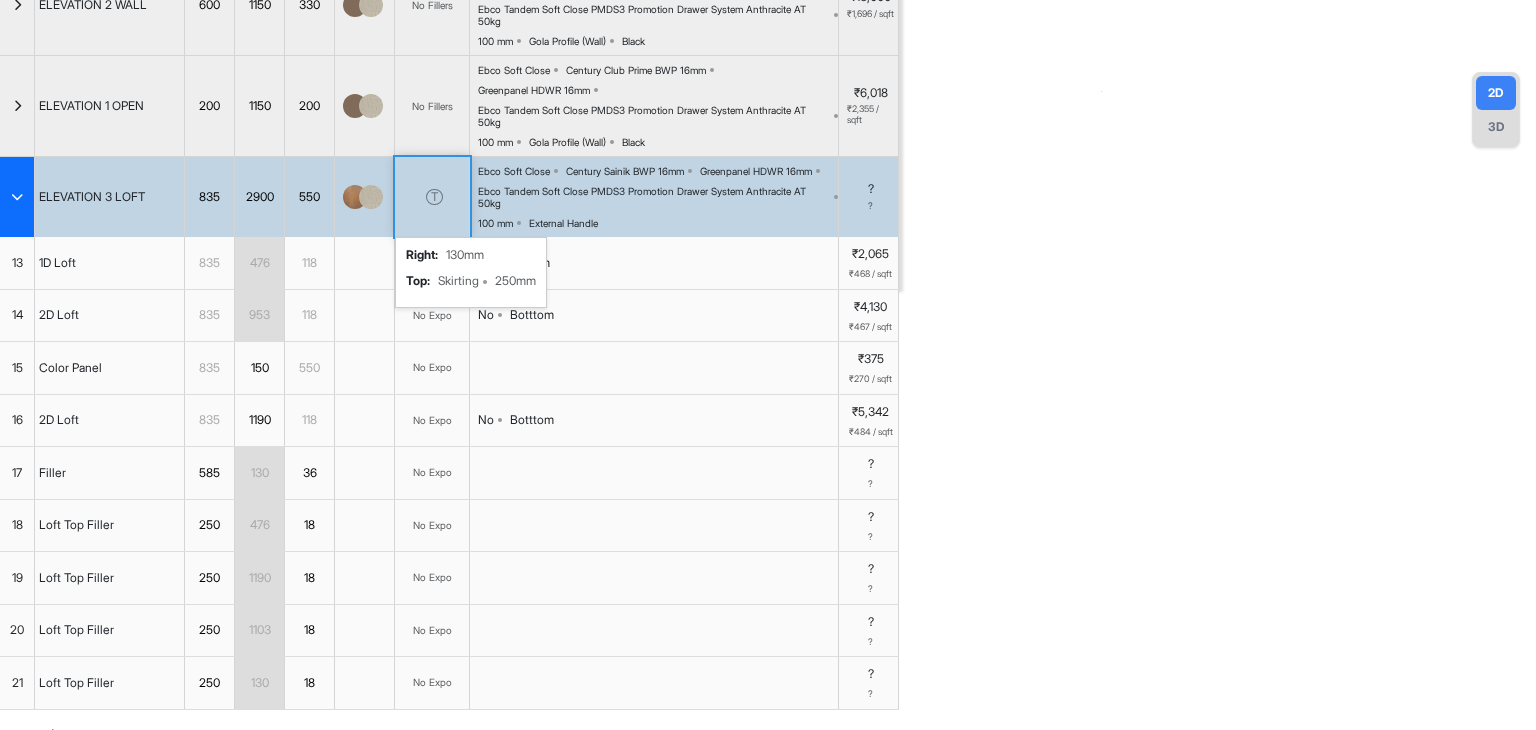 click on "T" at bounding box center [434, 197] 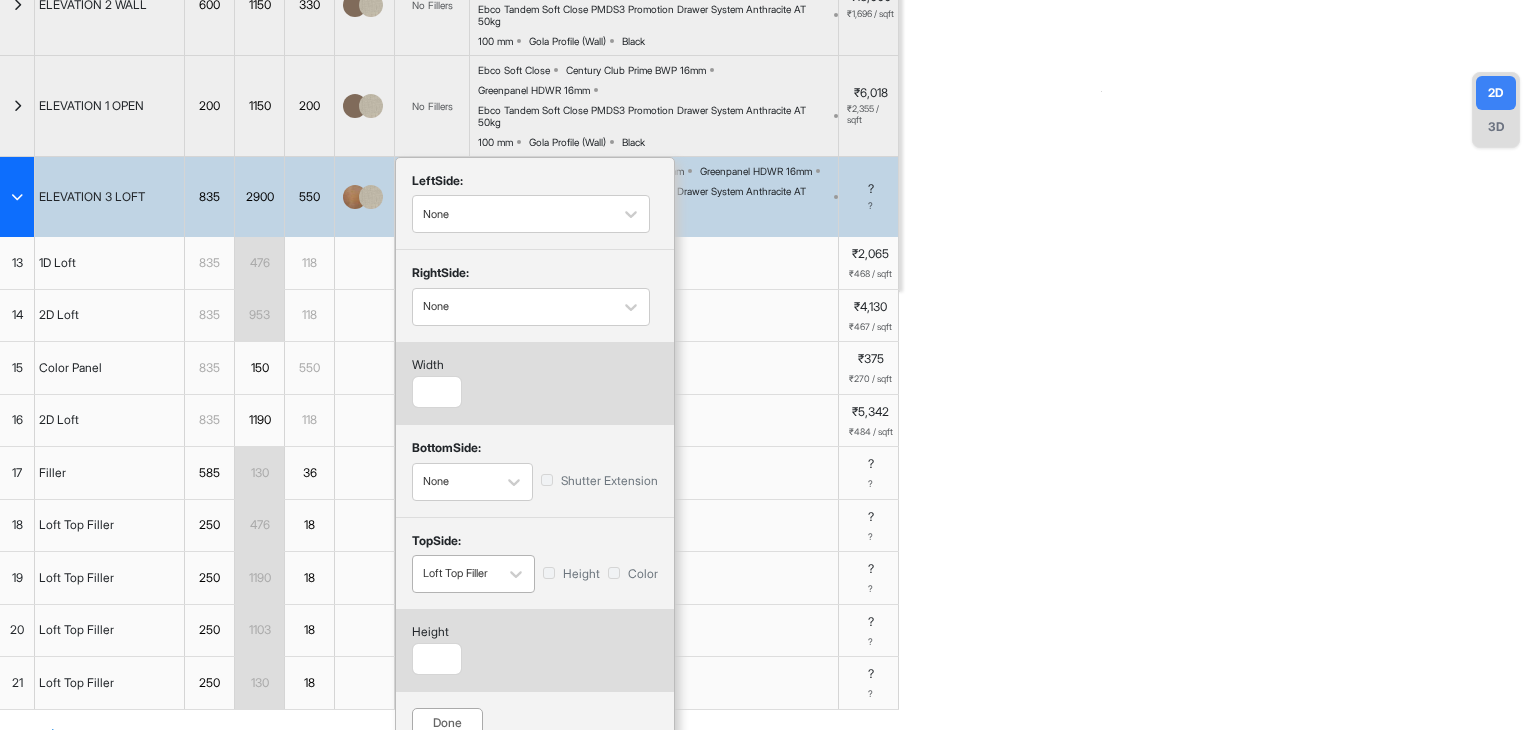 click on "Loft Top Filler" at bounding box center (455, 573) 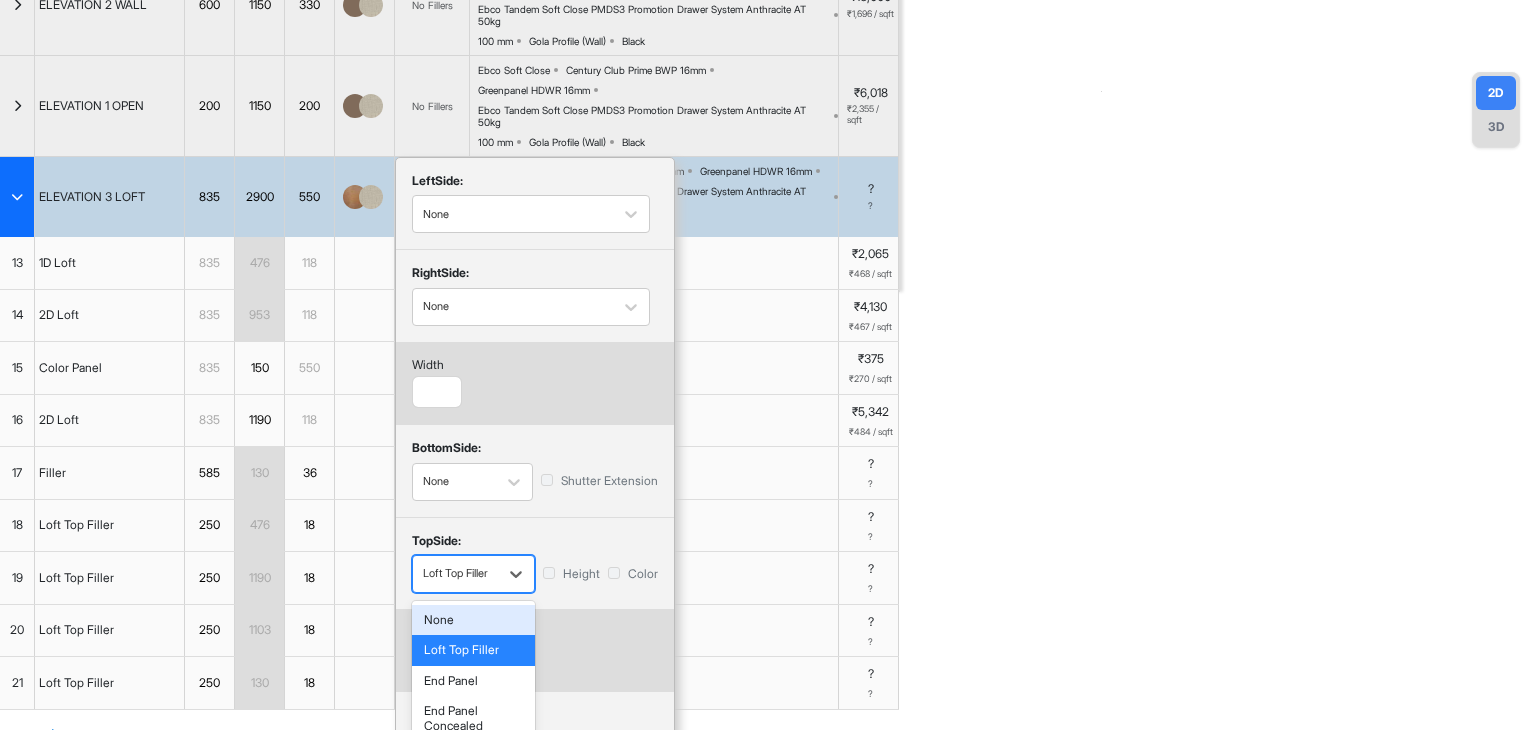 click on "None" at bounding box center (473, 620) 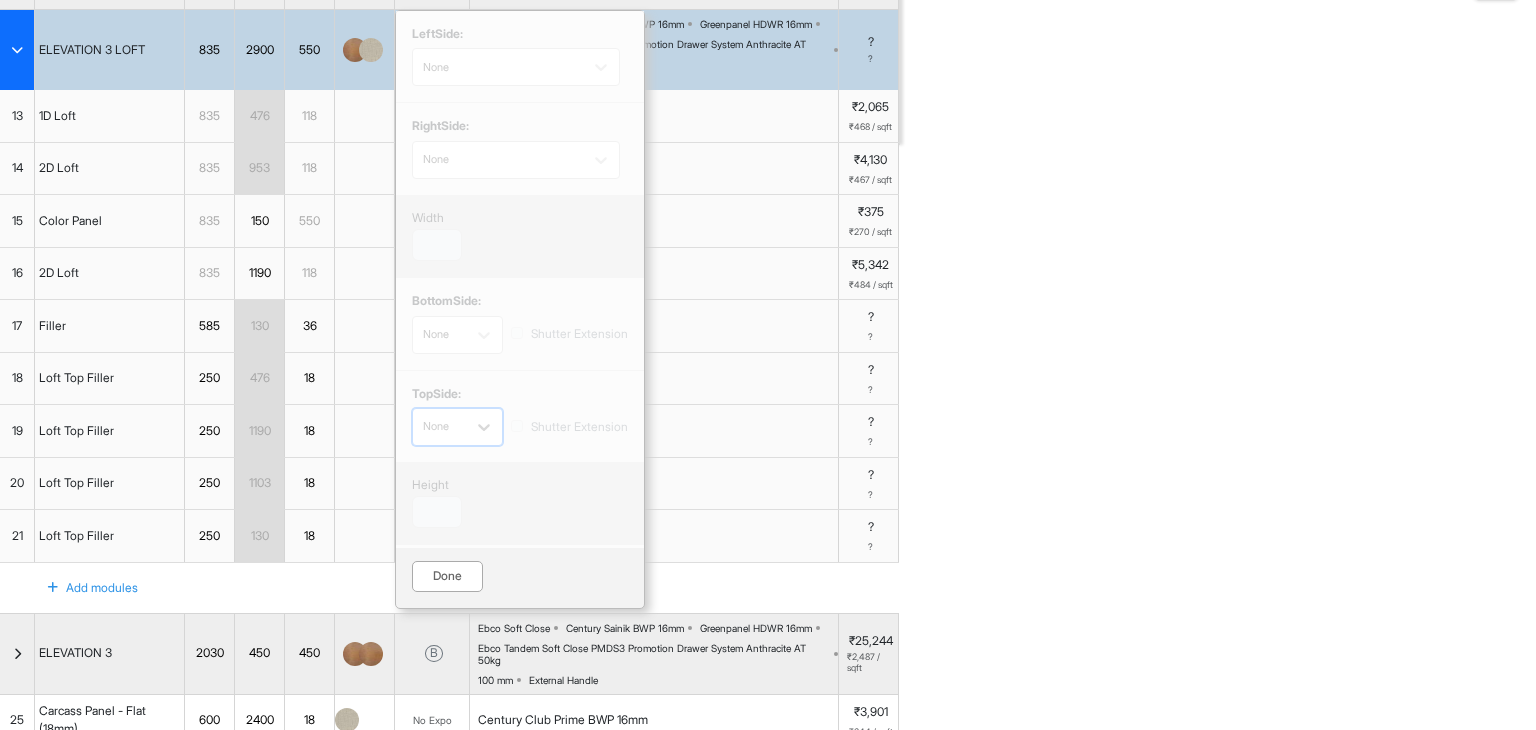 scroll, scrollTop: 636, scrollLeft: 0, axis: vertical 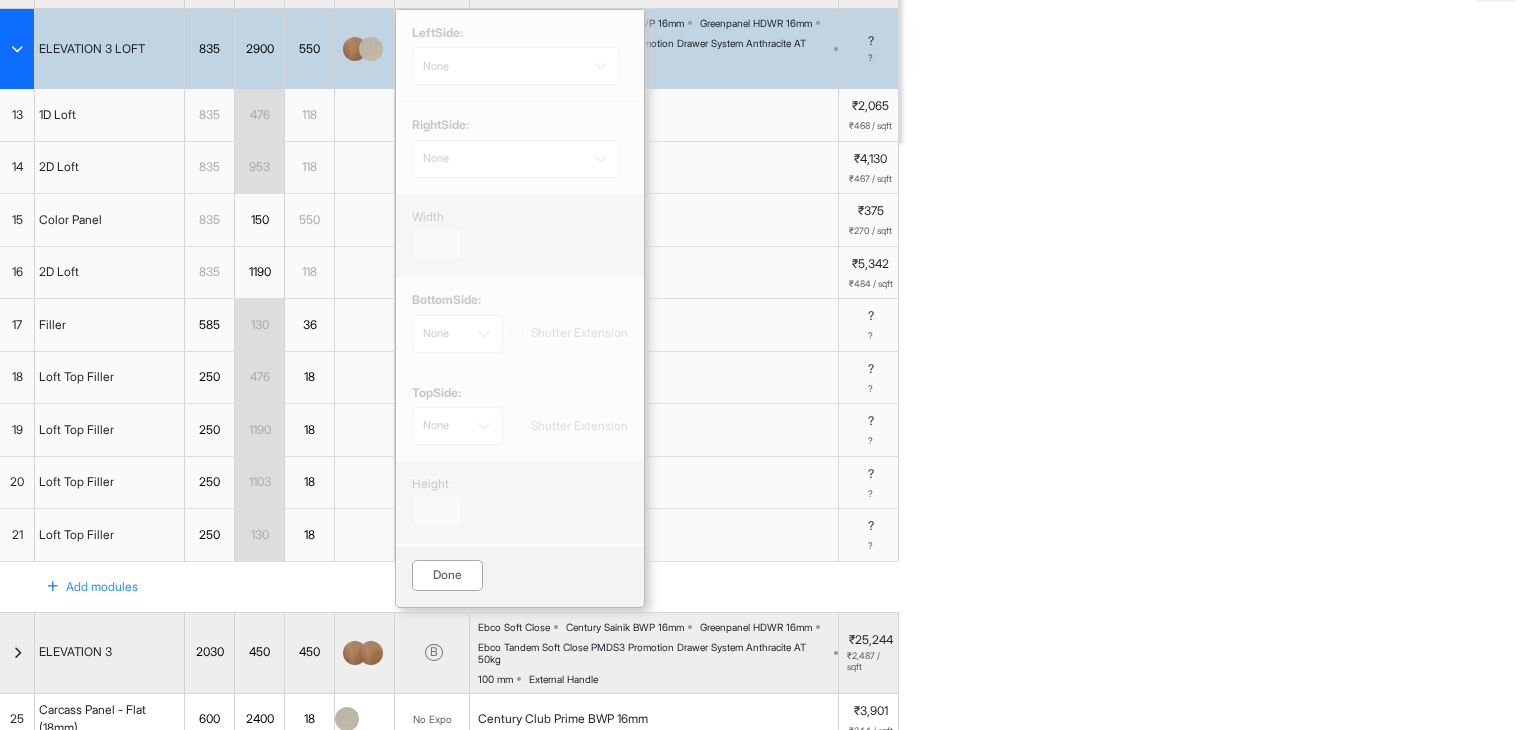 click on "Done" at bounding box center (447, 575) 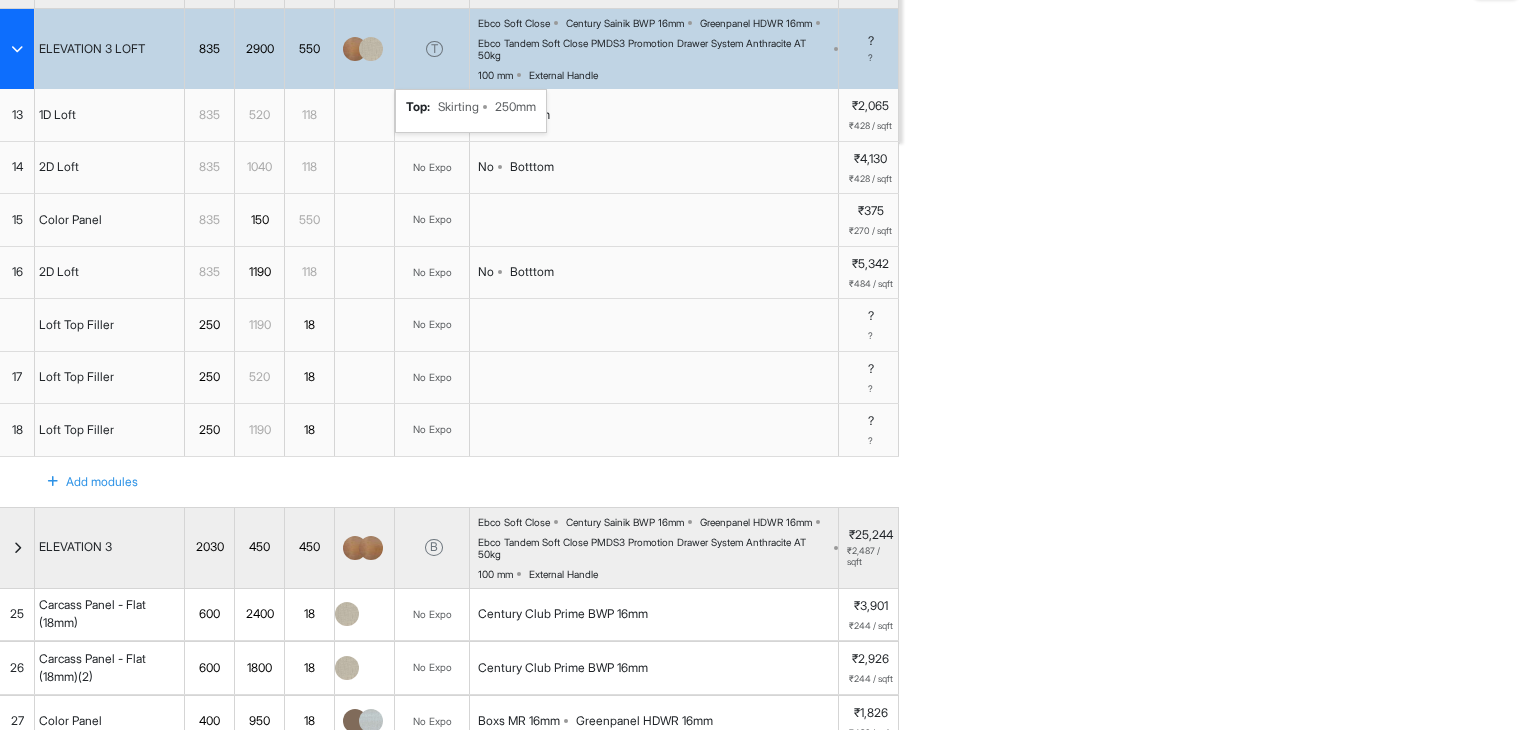 scroll, scrollTop: 0, scrollLeft: 0, axis: both 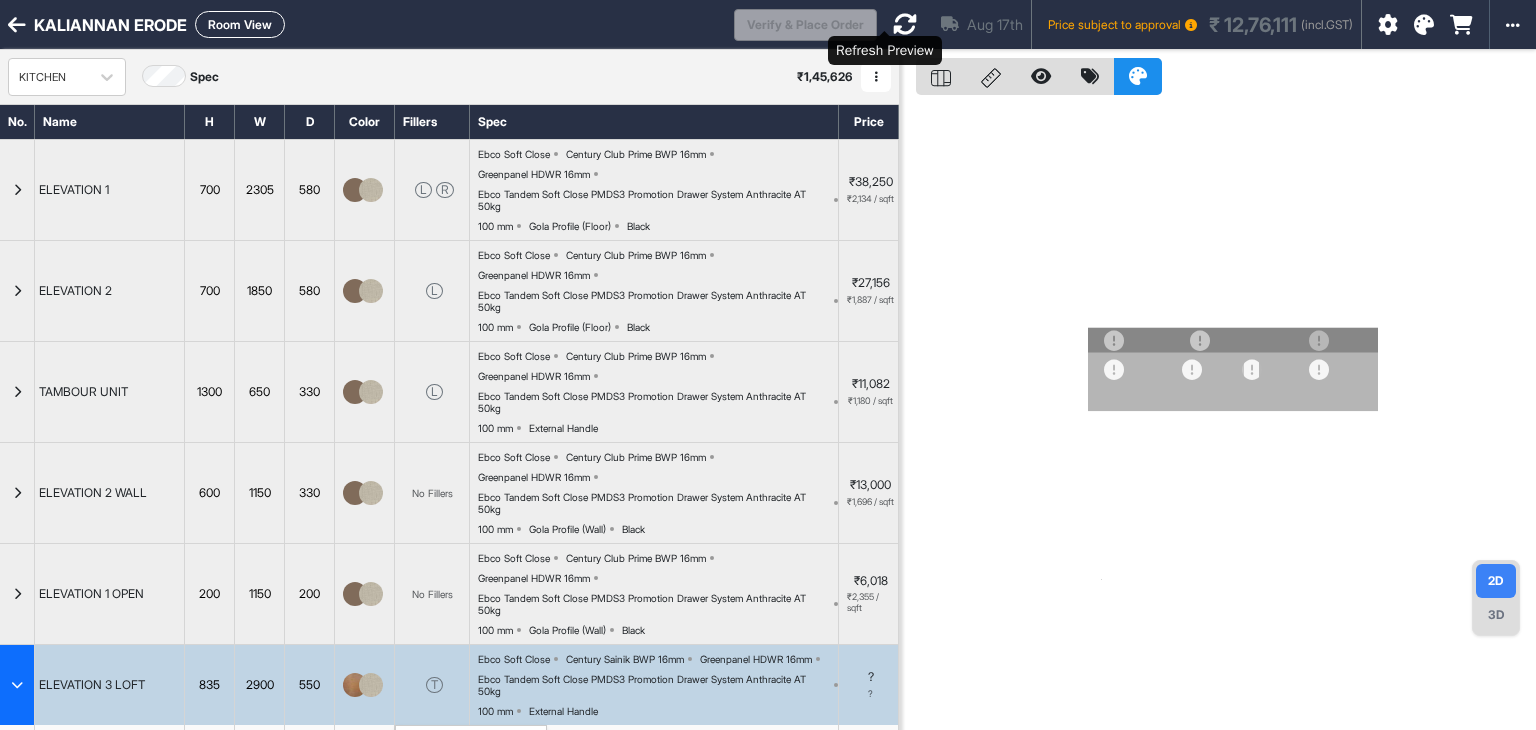 click at bounding box center [905, 24] 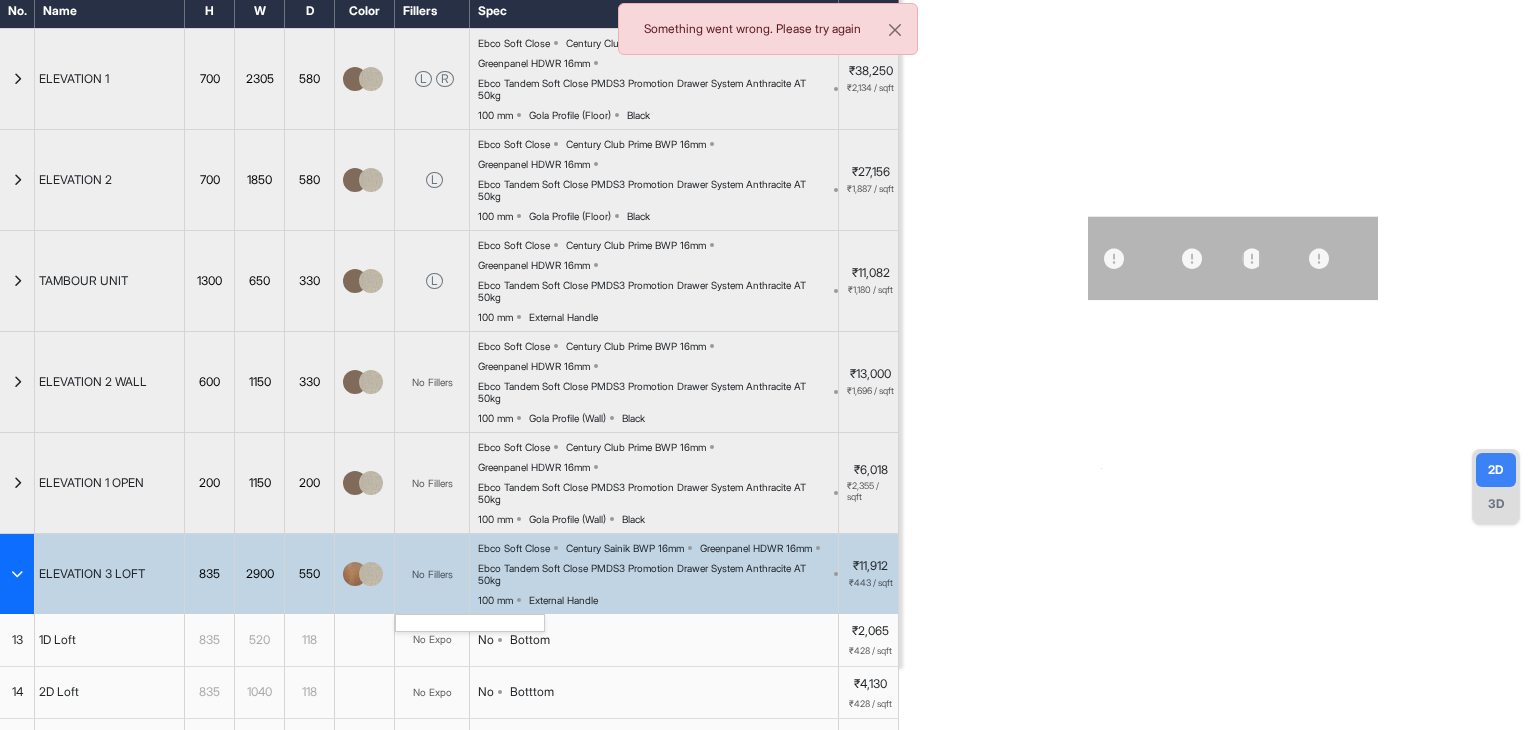 scroll, scrollTop: 108, scrollLeft: 0, axis: vertical 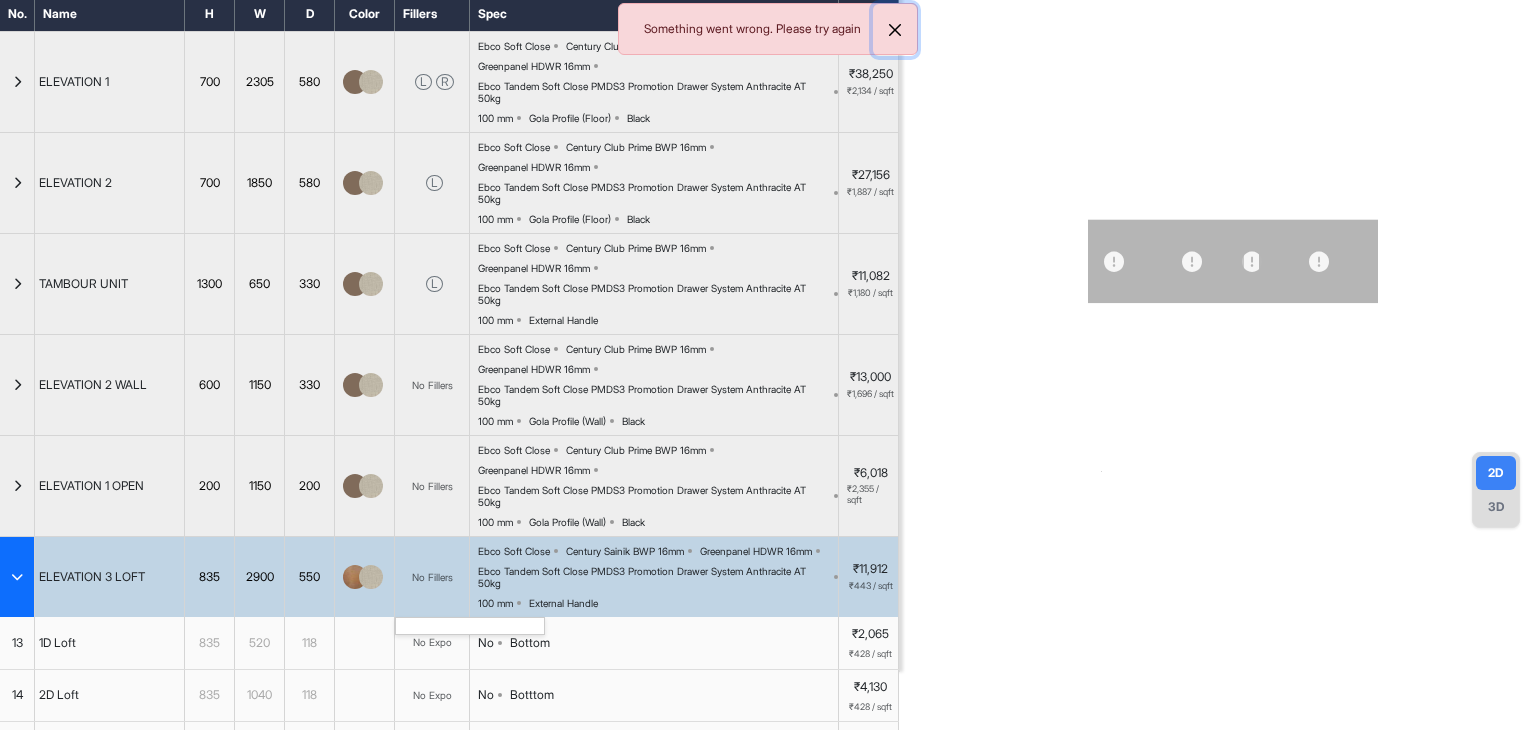 click at bounding box center [895, 30] 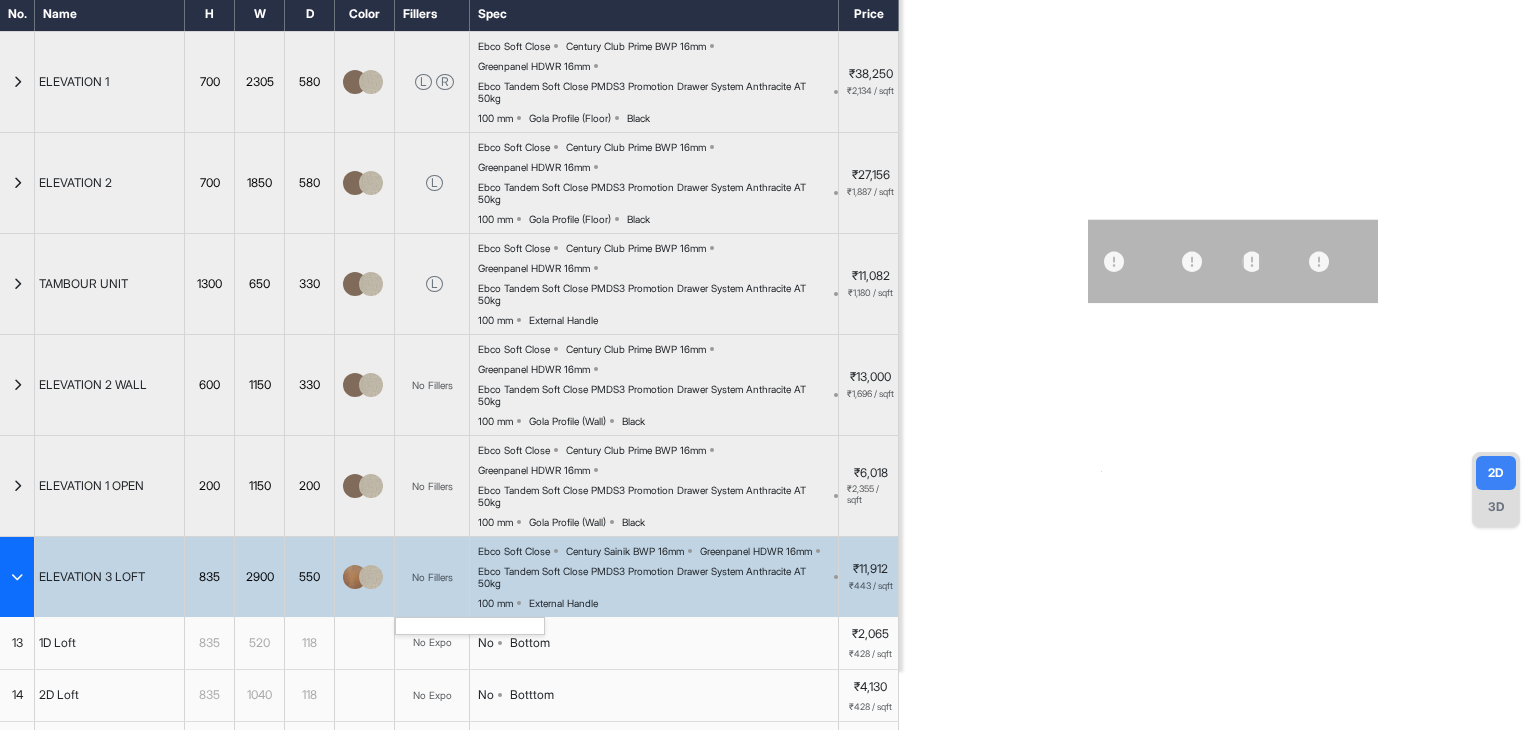 scroll, scrollTop: 0, scrollLeft: 0, axis: both 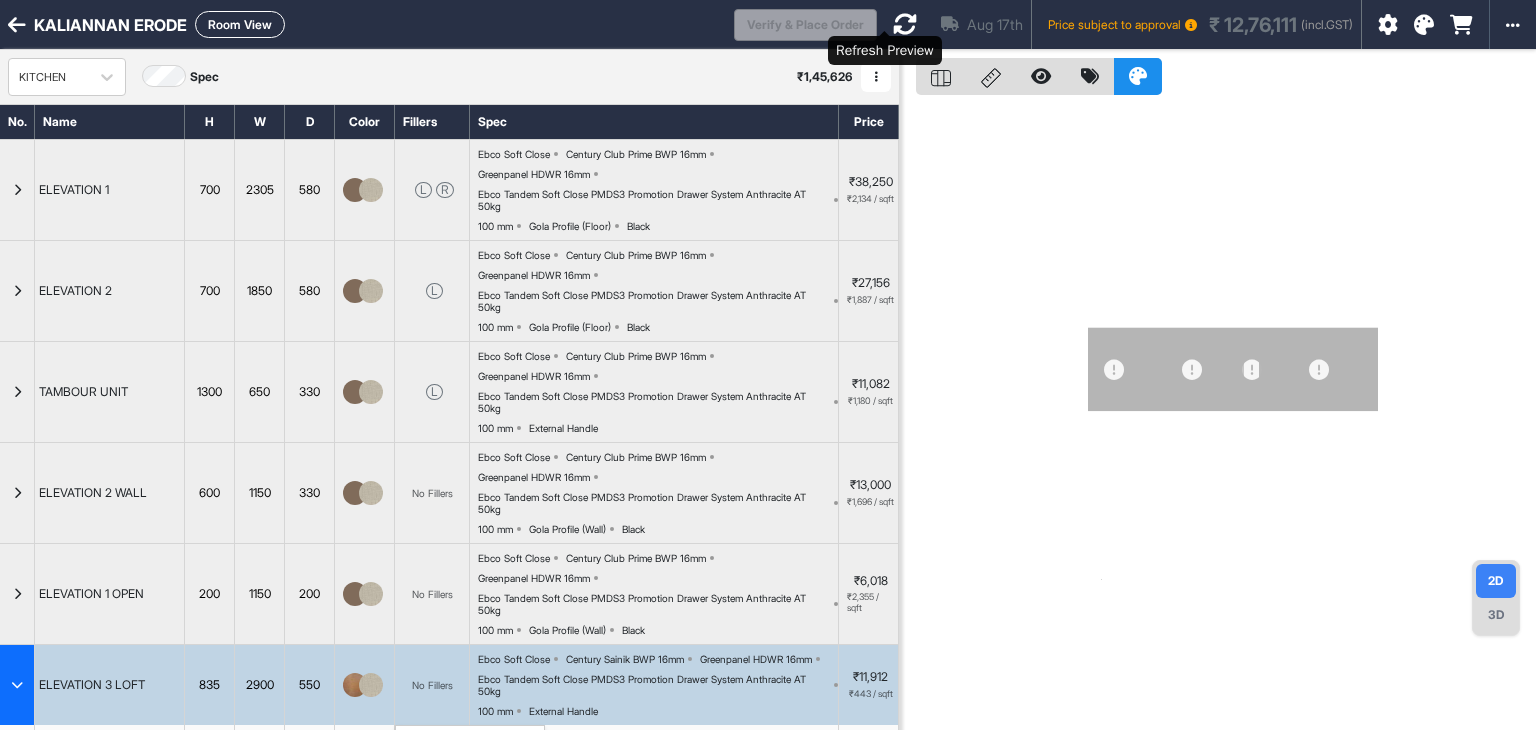 click at bounding box center (905, 24) 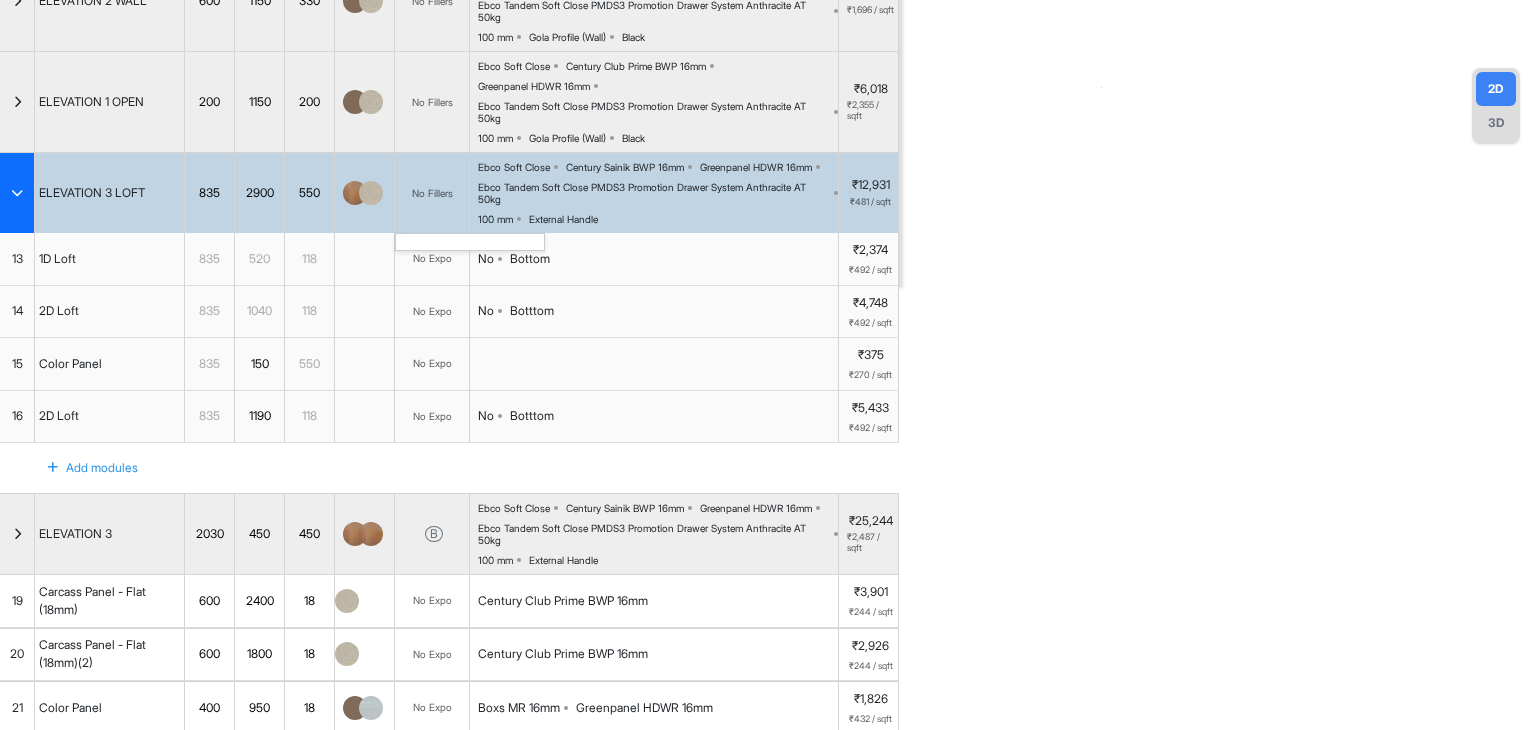 scroll, scrollTop: 500, scrollLeft: 0, axis: vertical 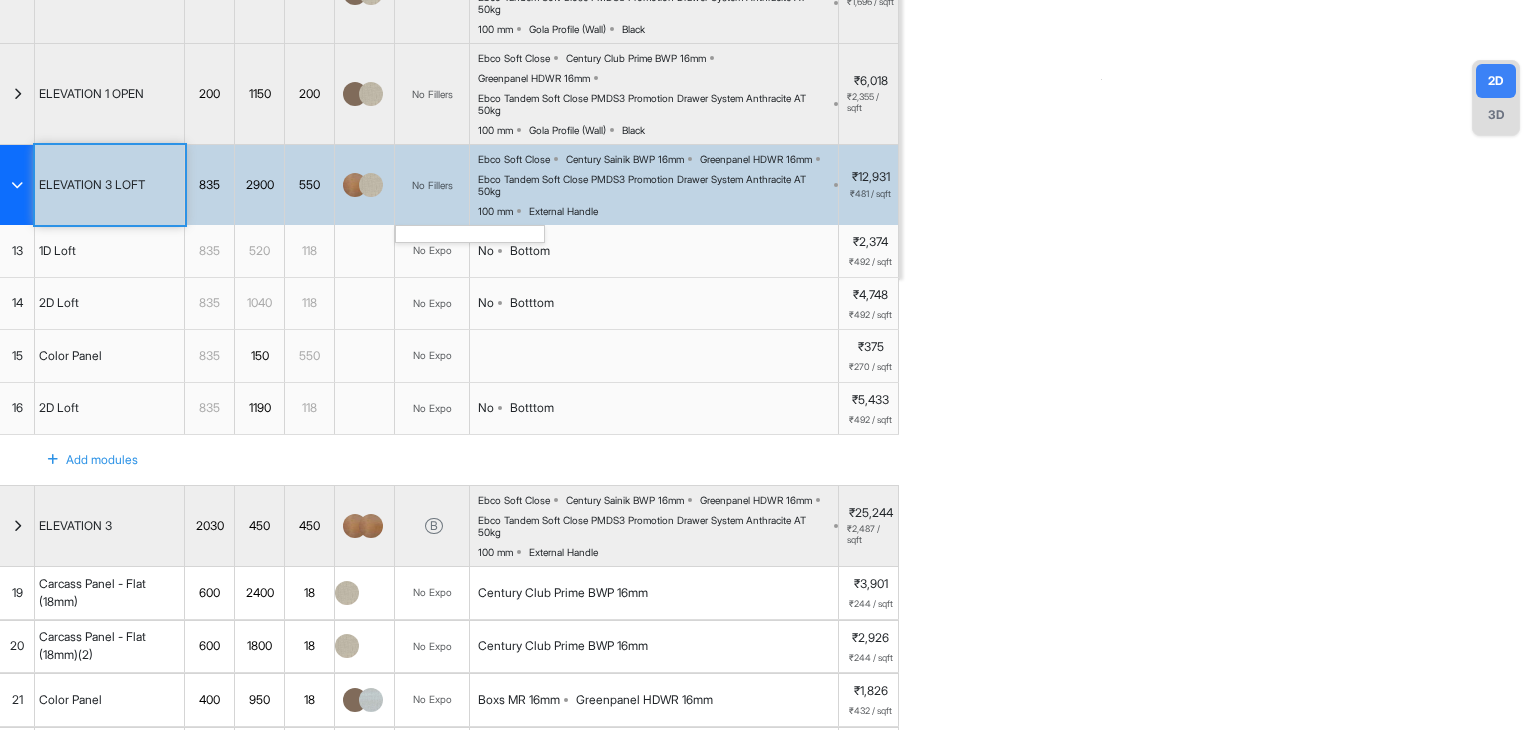 click on "ELEVATION 3 LOFT" at bounding box center (110, 185) 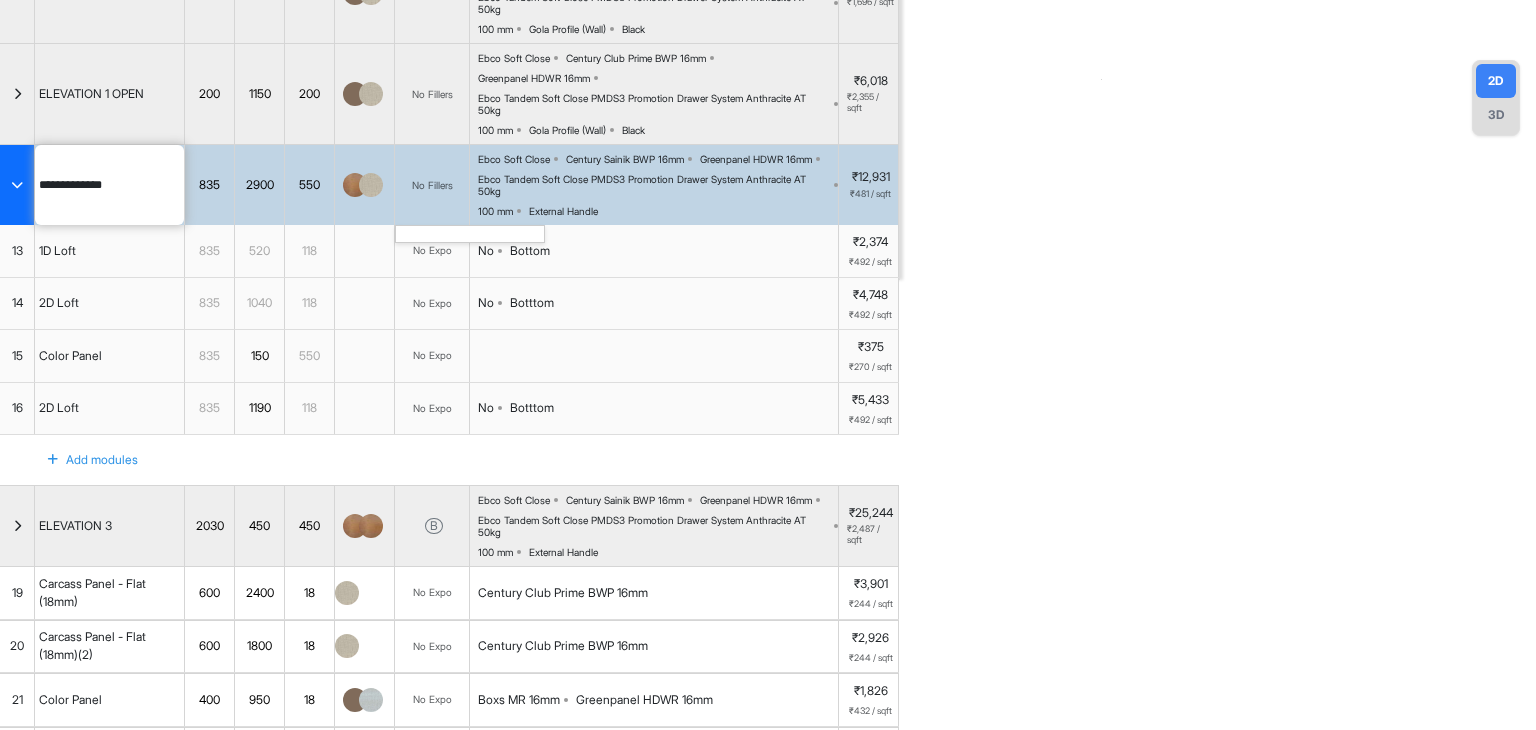 click on "**********" at bounding box center [449, 184] 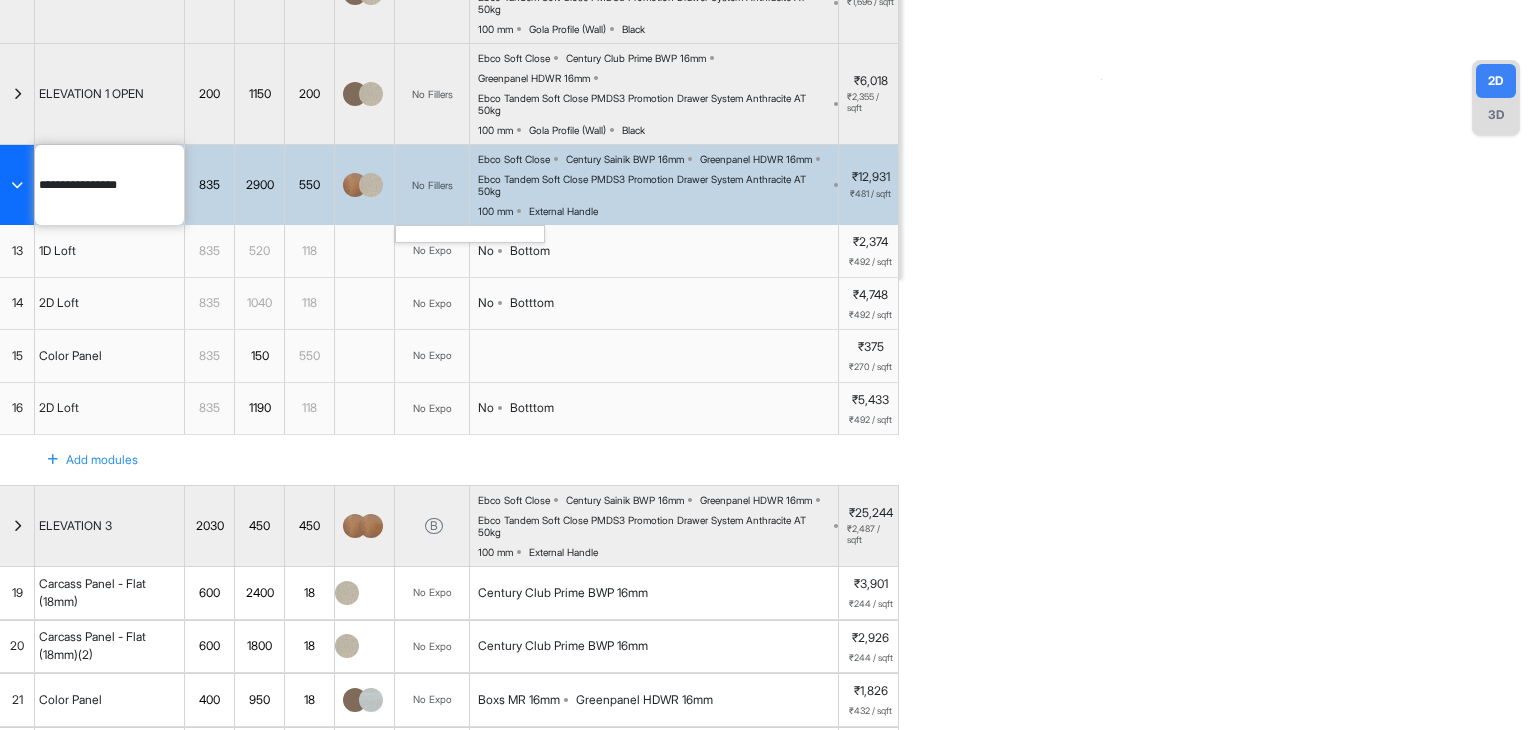 type on "**********" 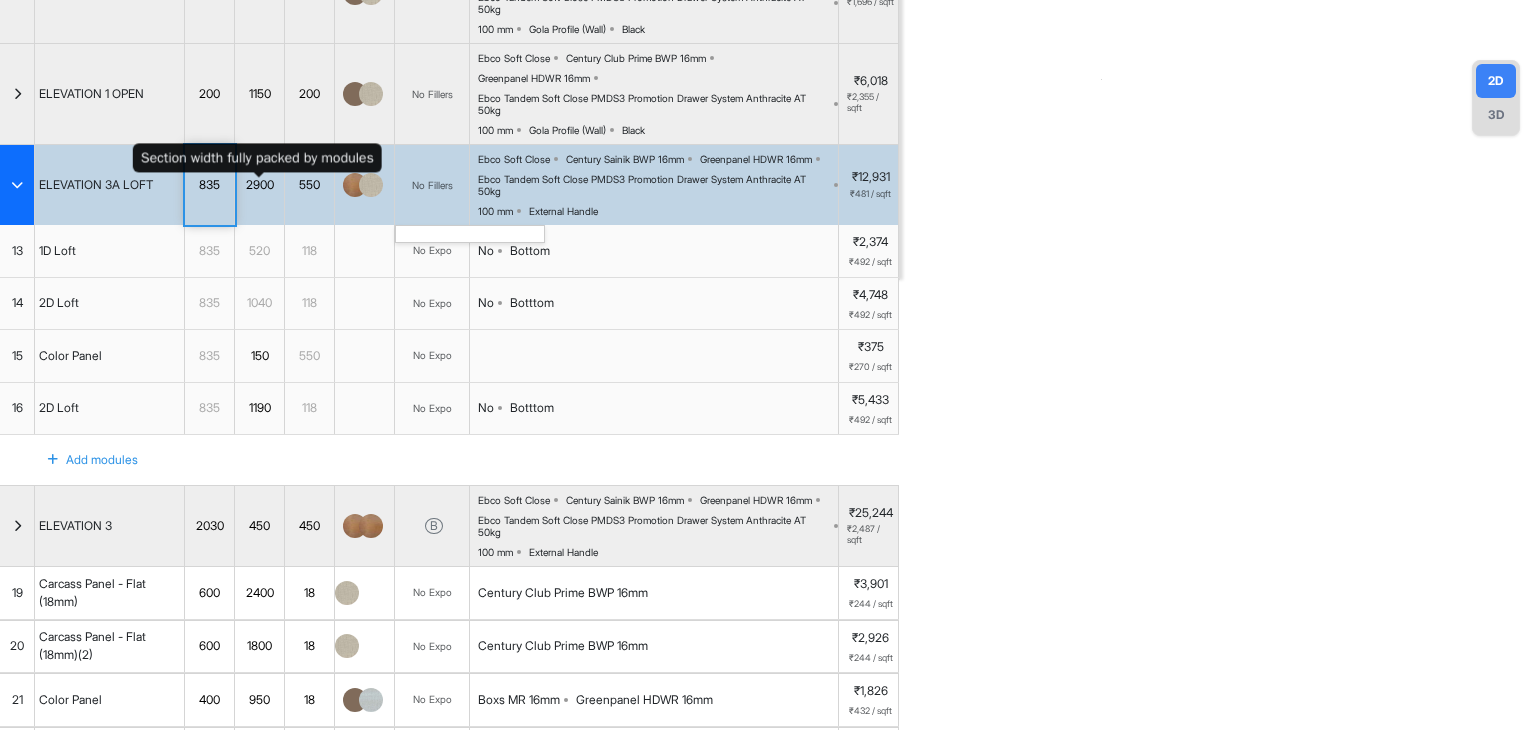 click on "2900" at bounding box center (259, 185) 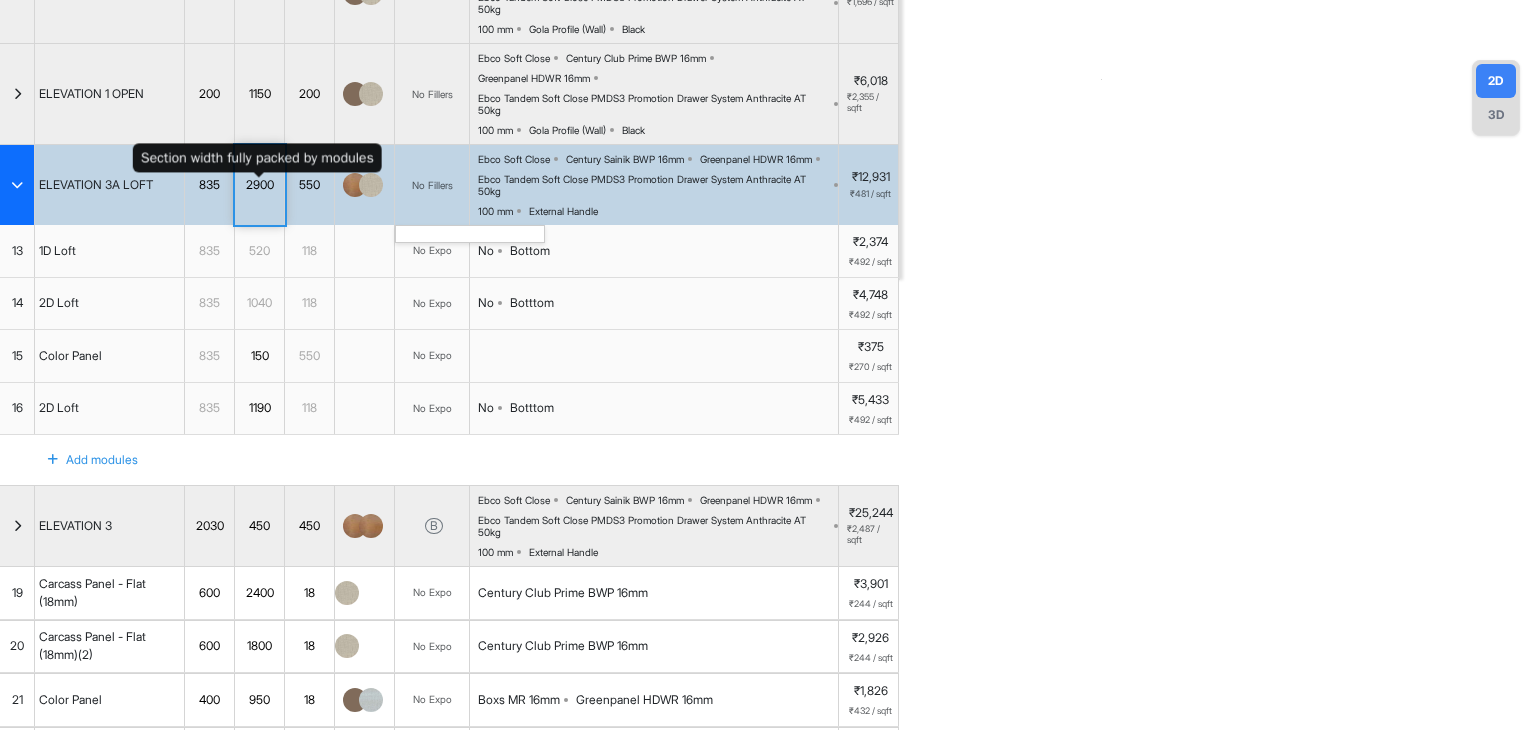 click on "2900" at bounding box center [259, 185] 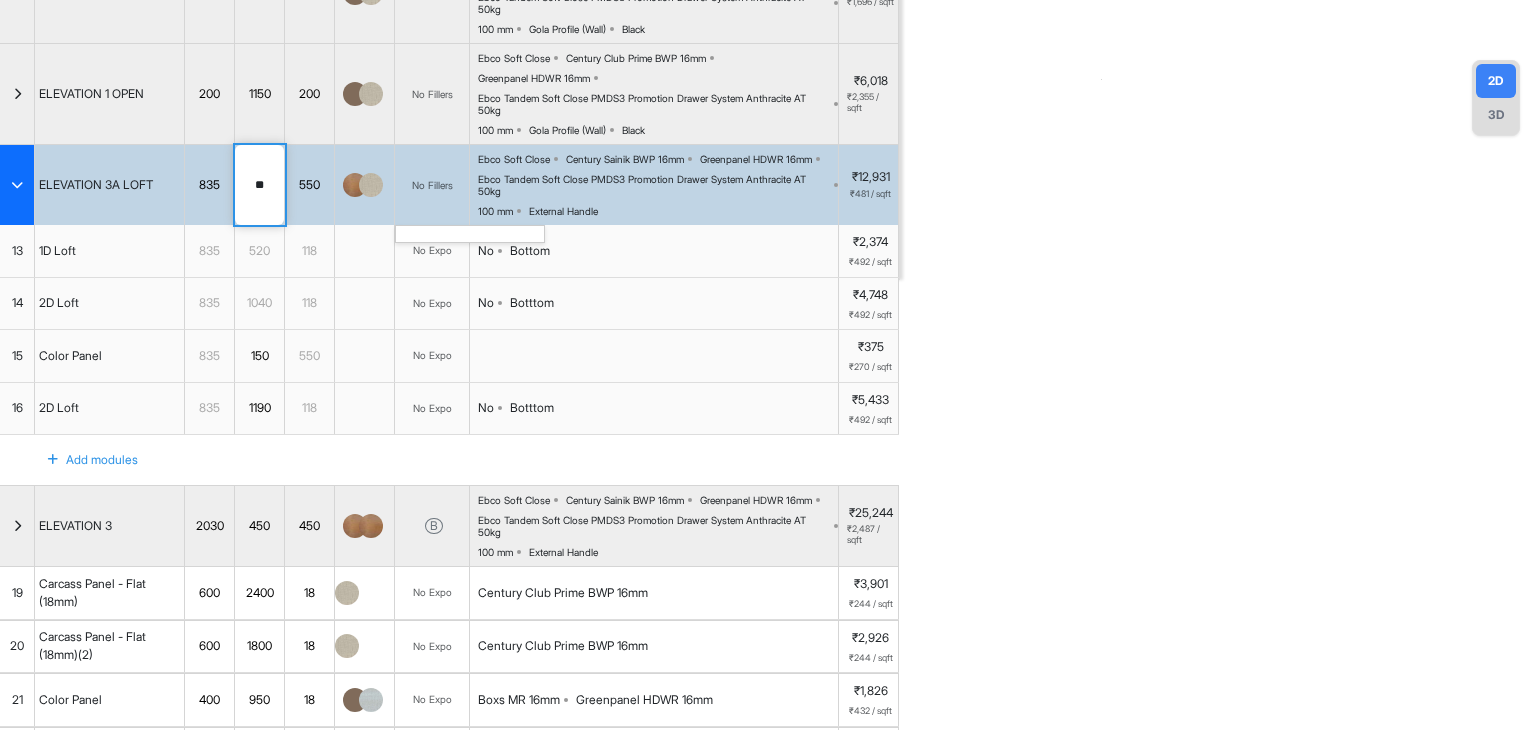 type on "*" 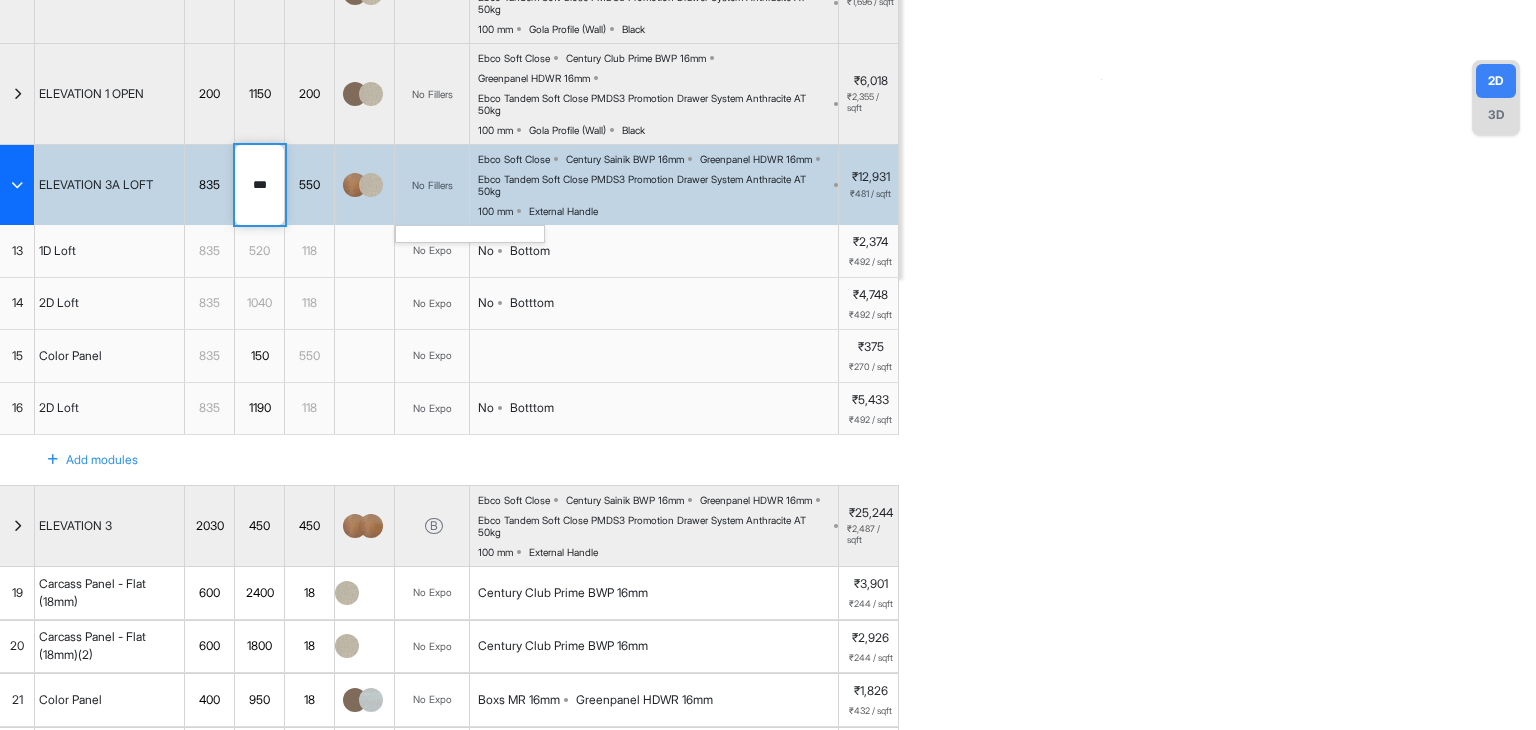 type on "****" 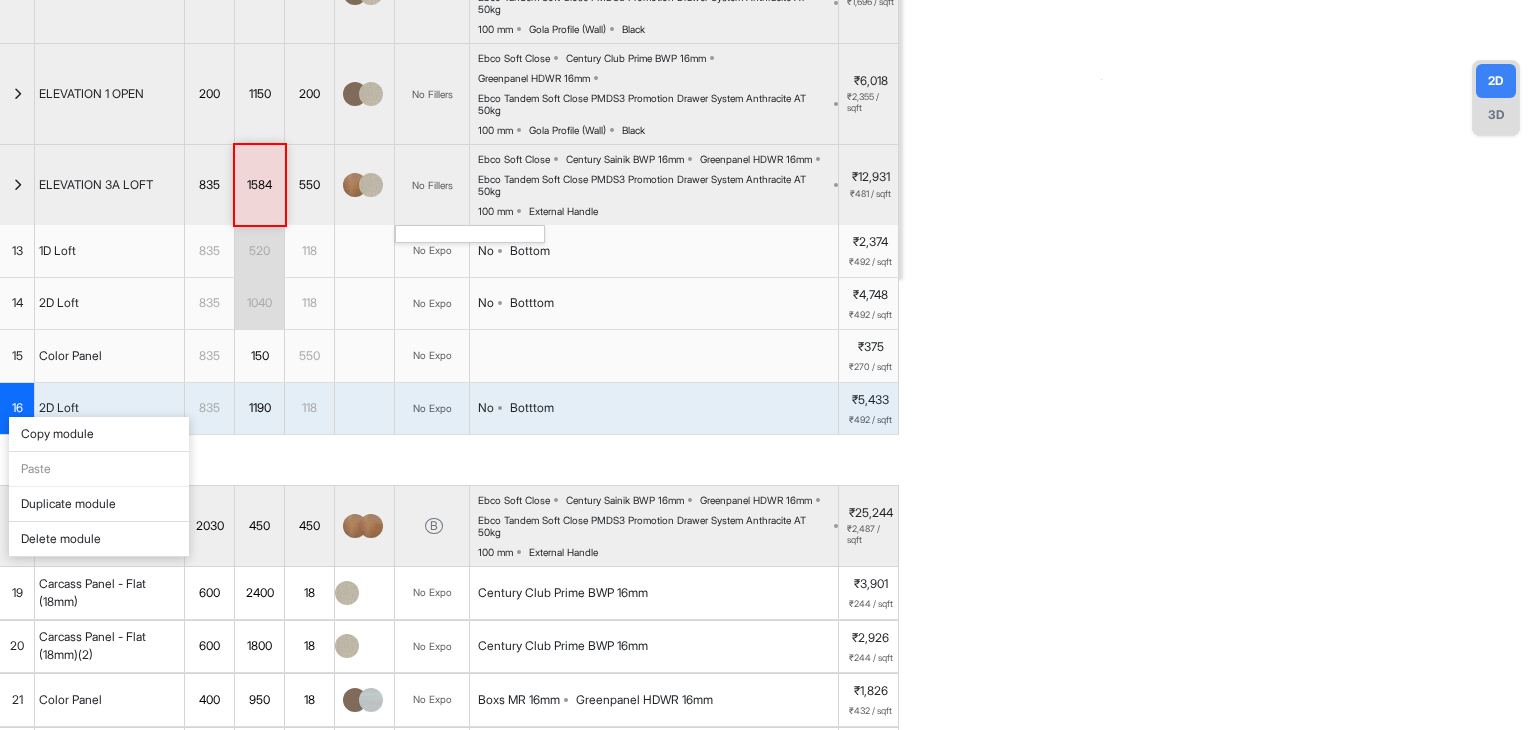 click on "Delete module" at bounding box center [99, 539] 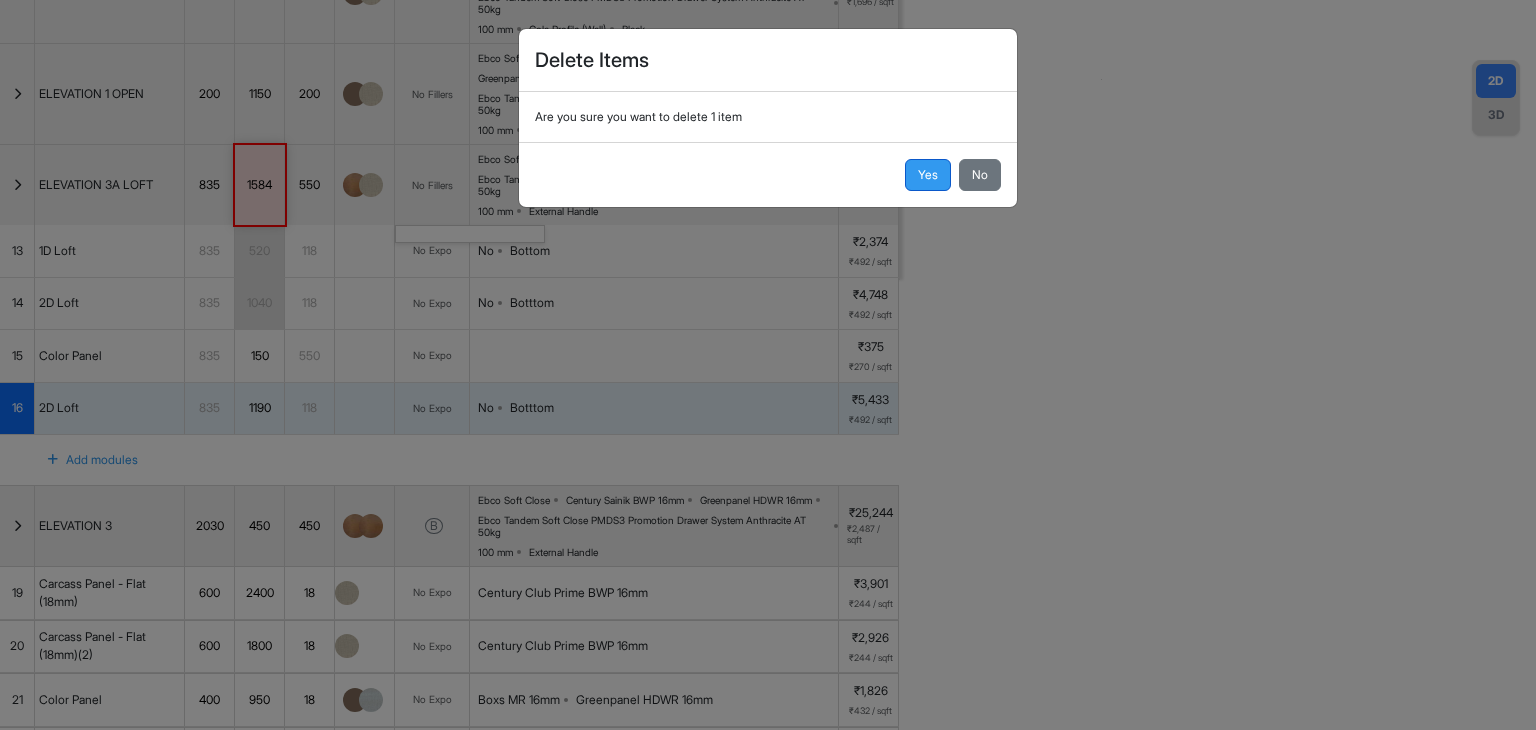 click on "Yes" at bounding box center (928, 175) 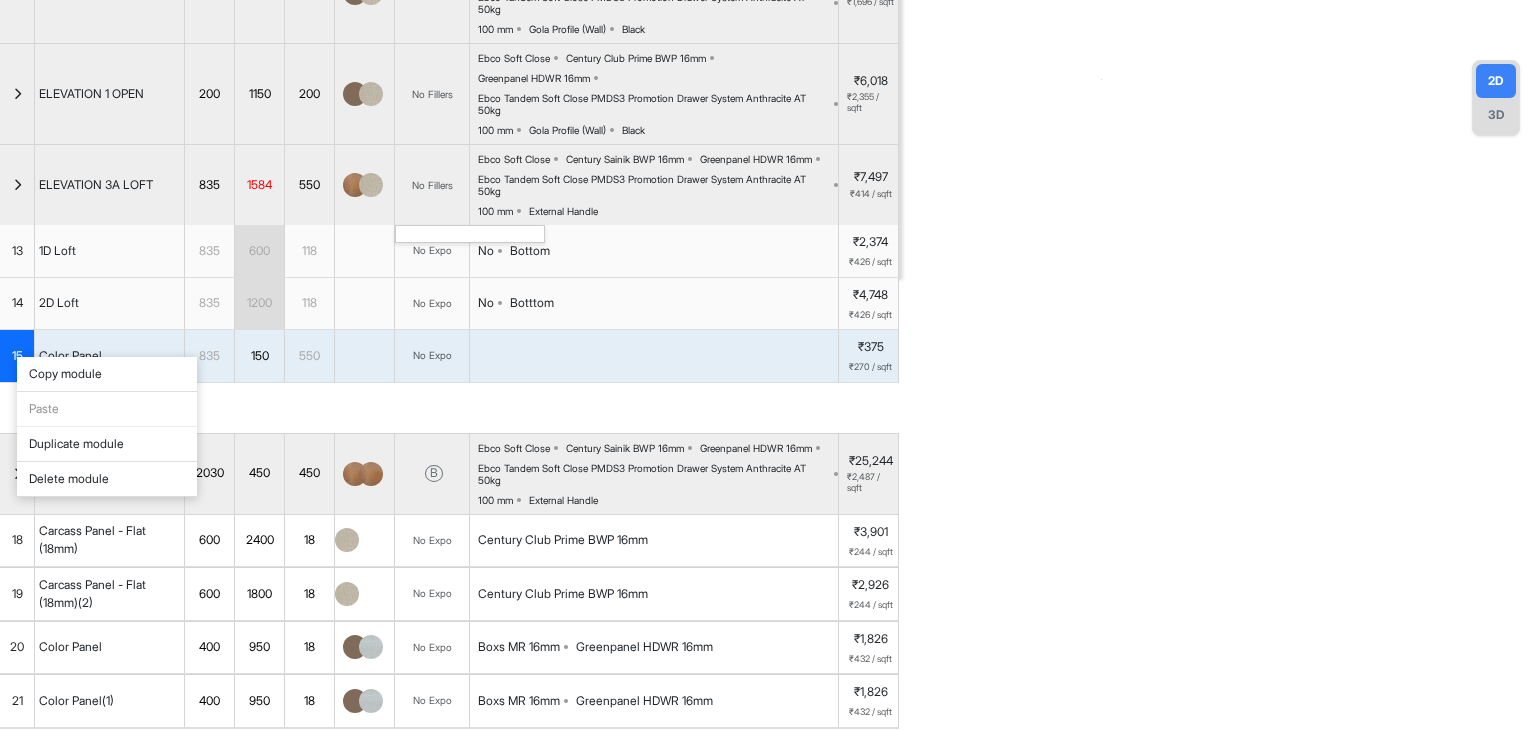 click on "Delete module" at bounding box center (107, 479) 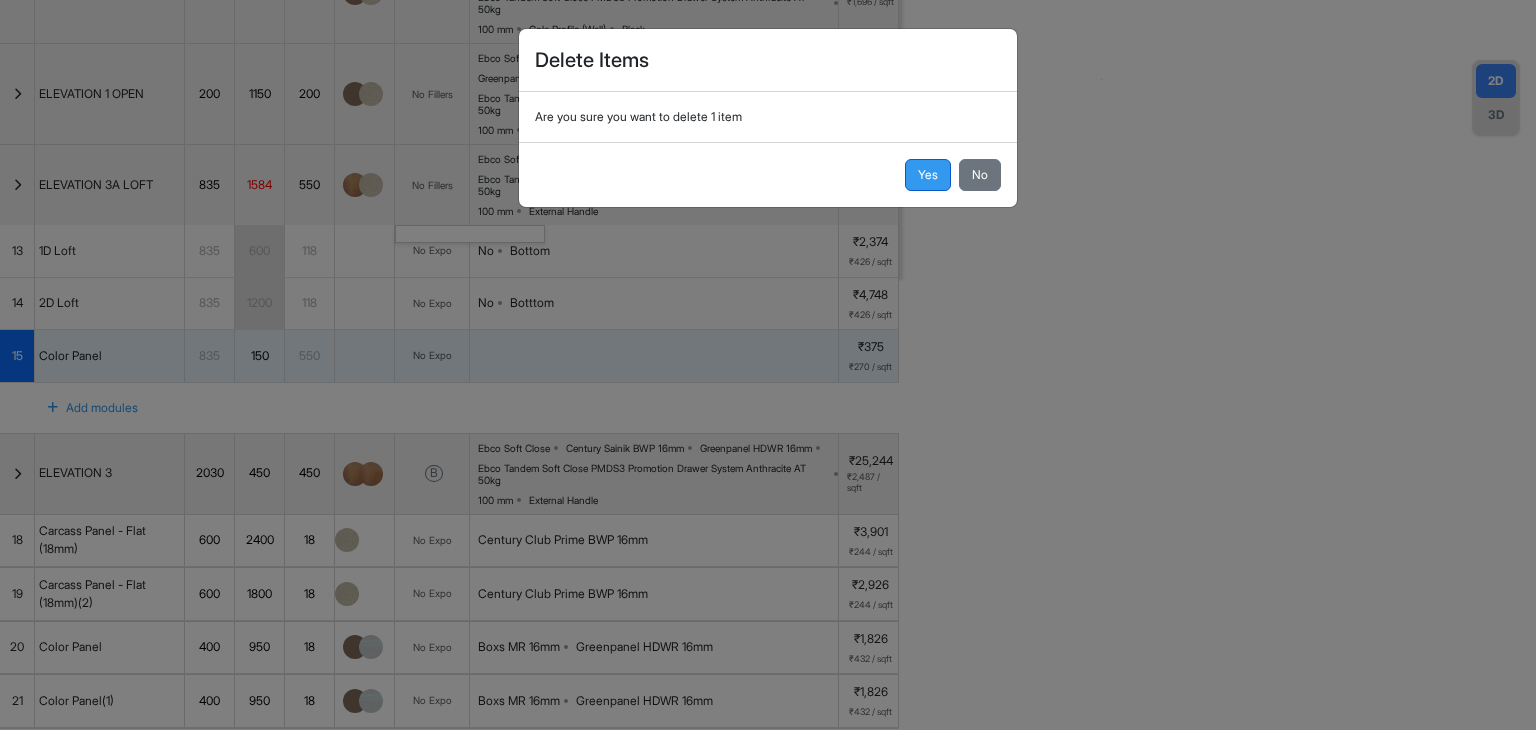 click on "Yes" at bounding box center [928, 175] 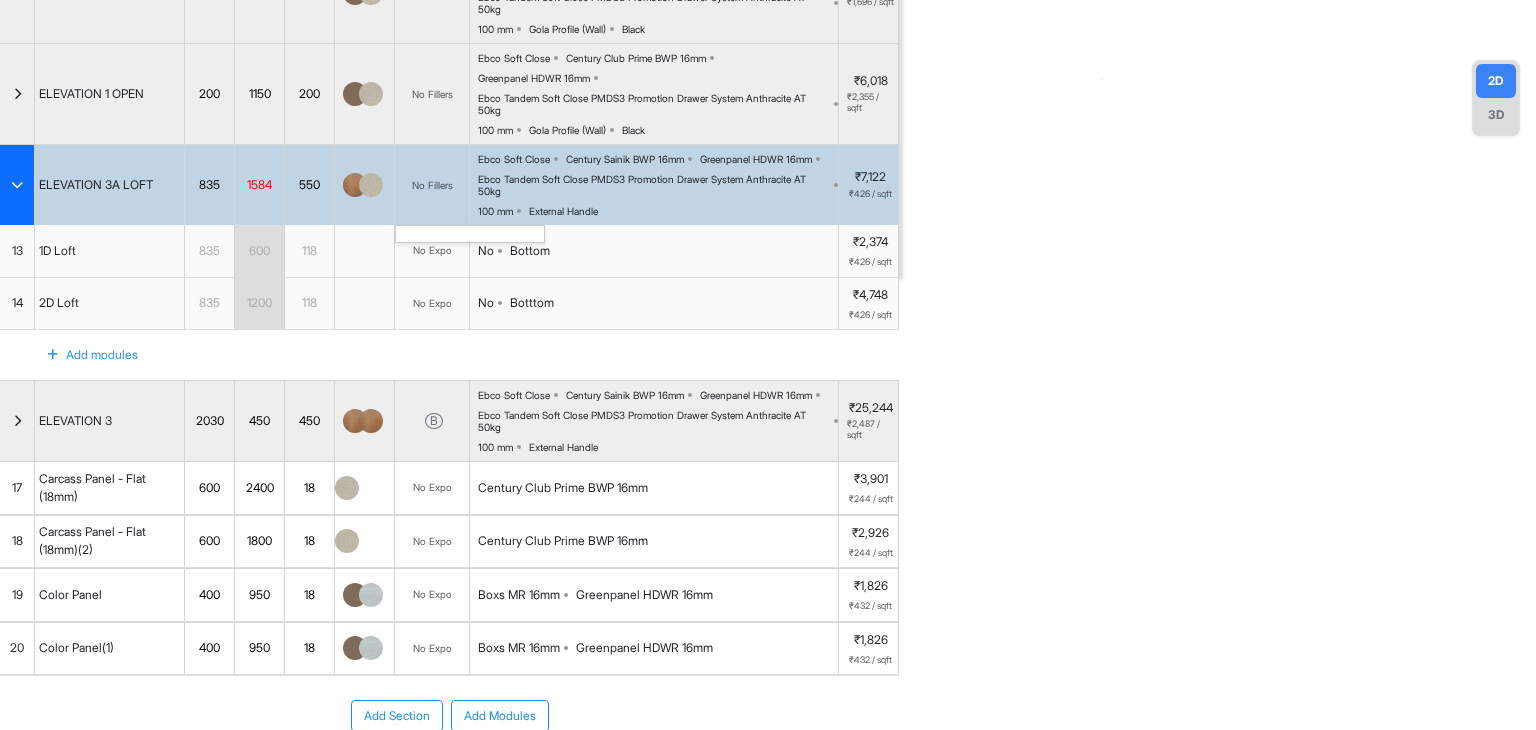 scroll, scrollTop: 0, scrollLeft: 0, axis: both 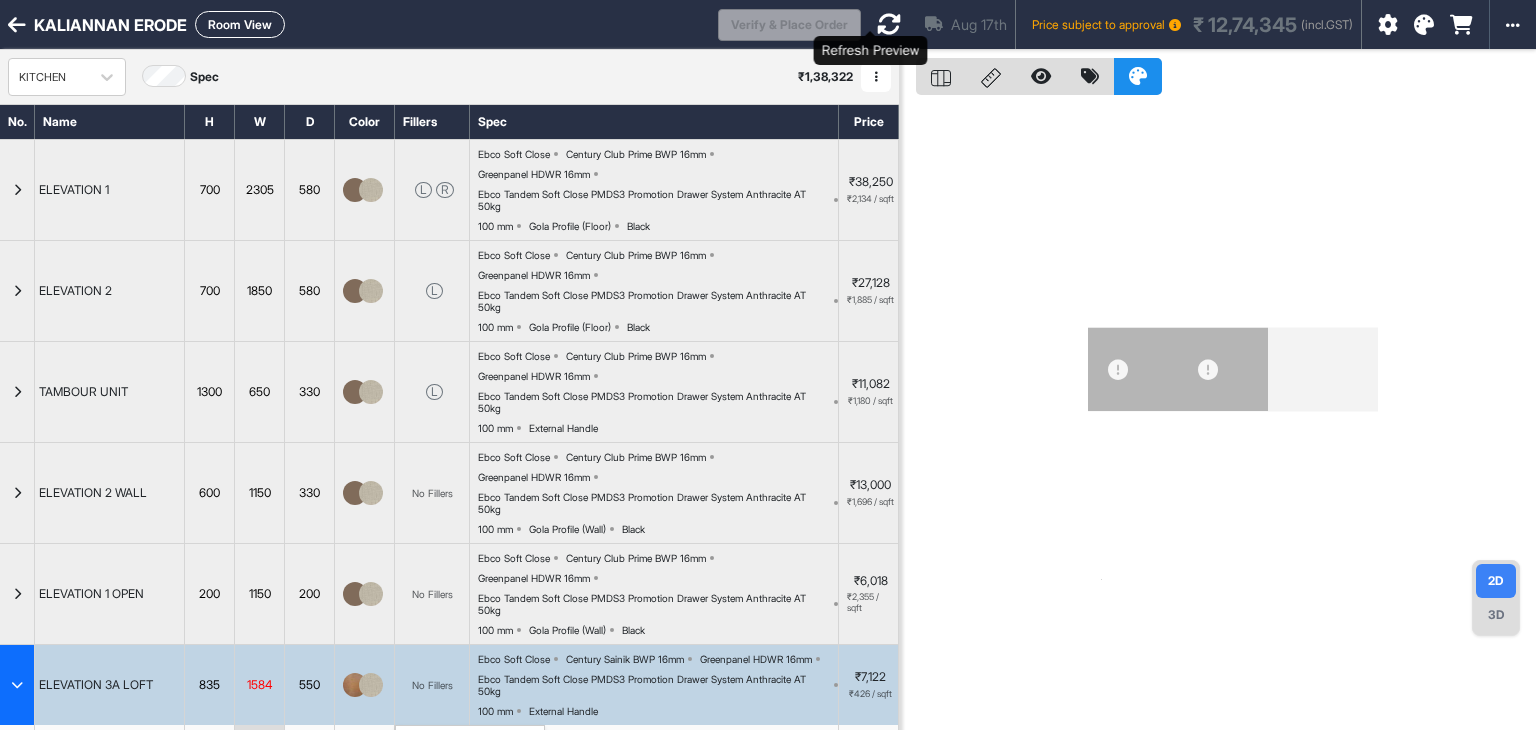 click at bounding box center [889, 24] 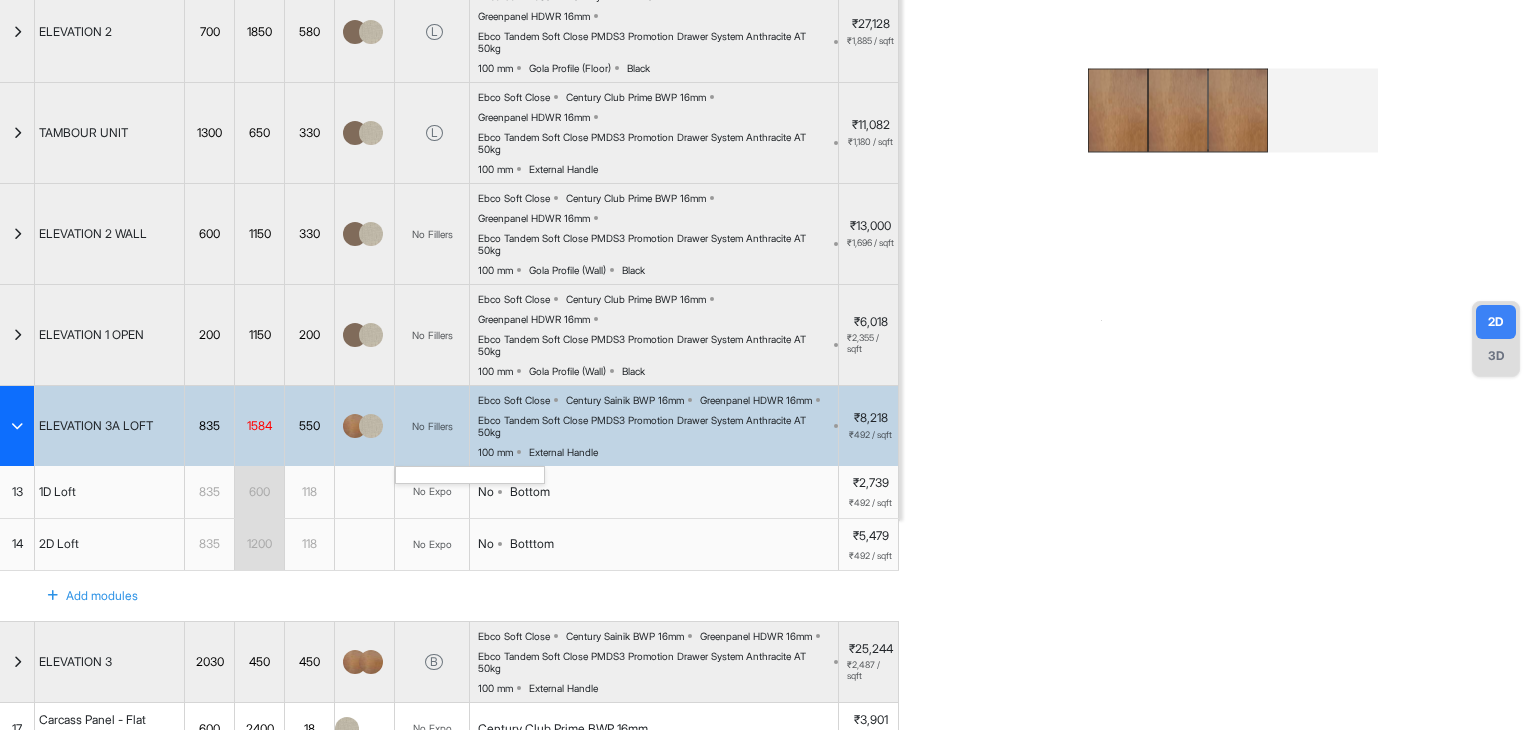 scroll, scrollTop: 0, scrollLeft: 0, axis: both 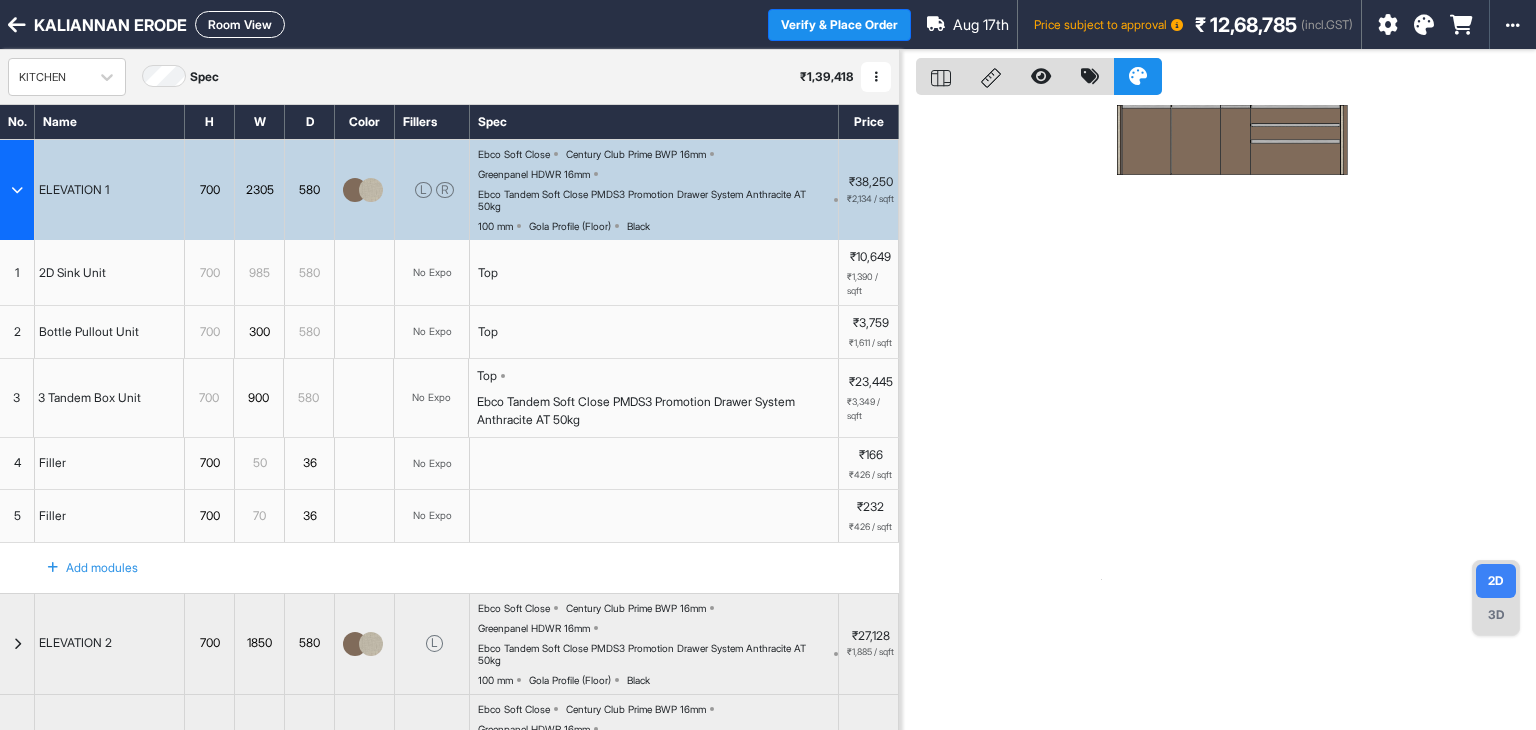 click at bounding box center (17, 190) 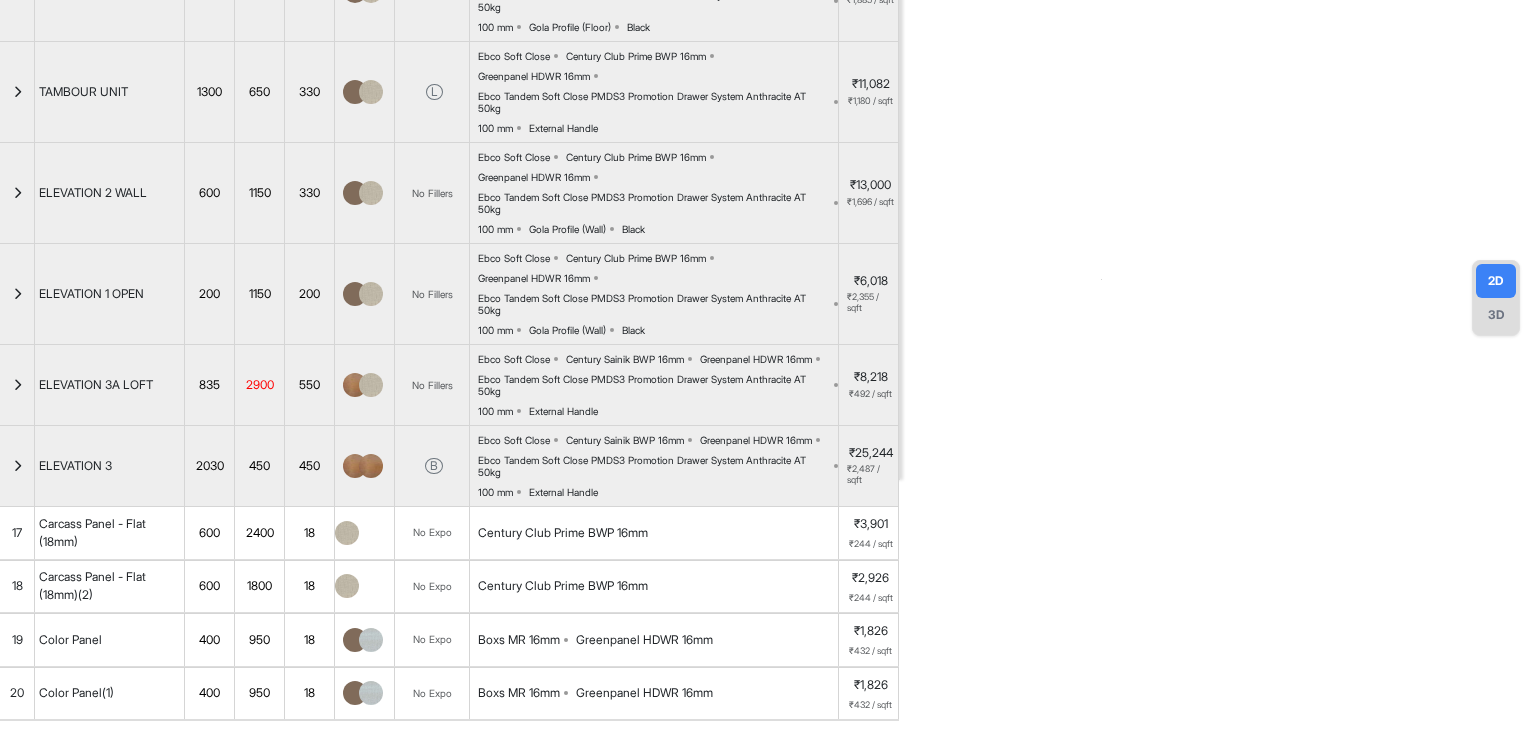 scroll, scrollTop: 400, scrollLeft: 0, axis: vertical 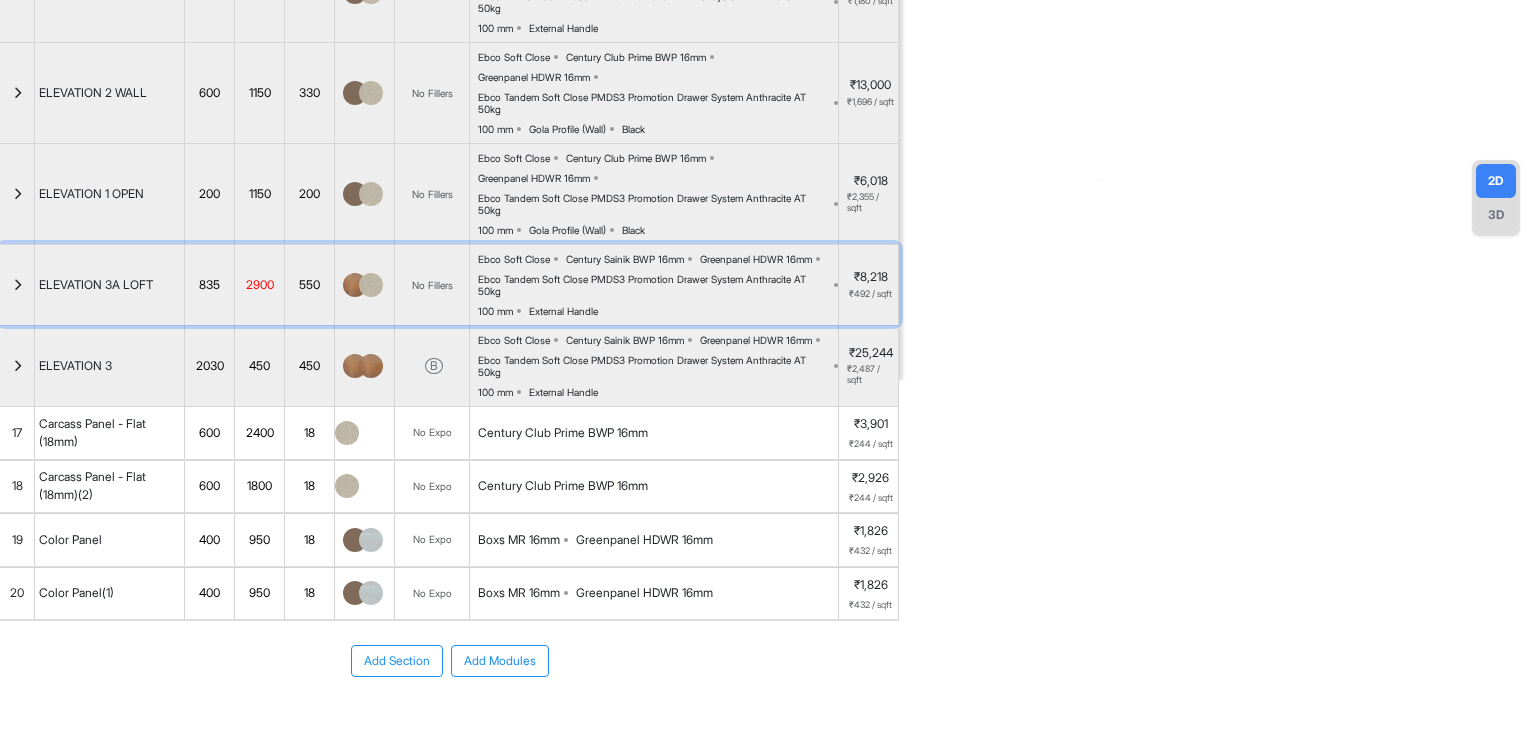 click at bounding box center (17, 285) 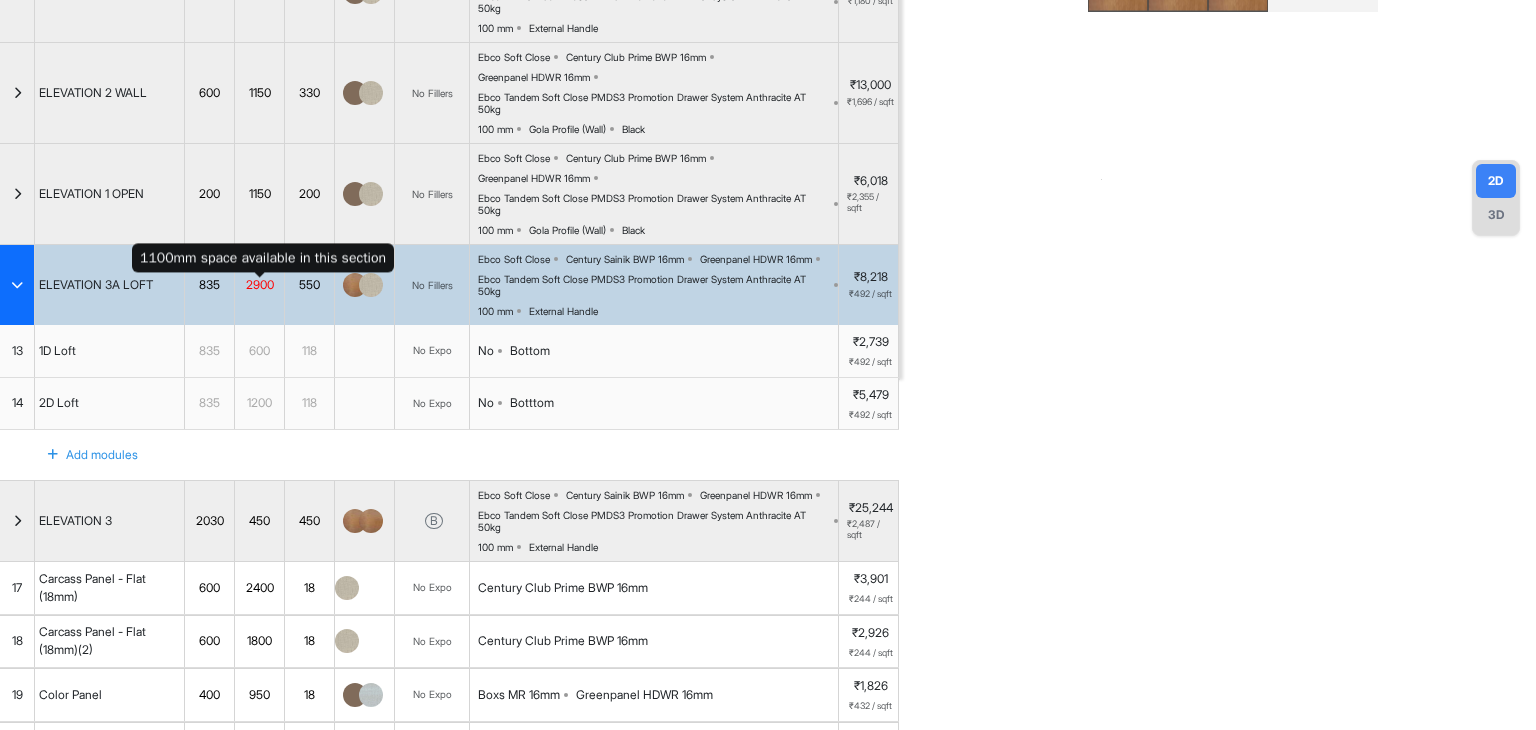 click on "2900" at bounding box center [259, 285] 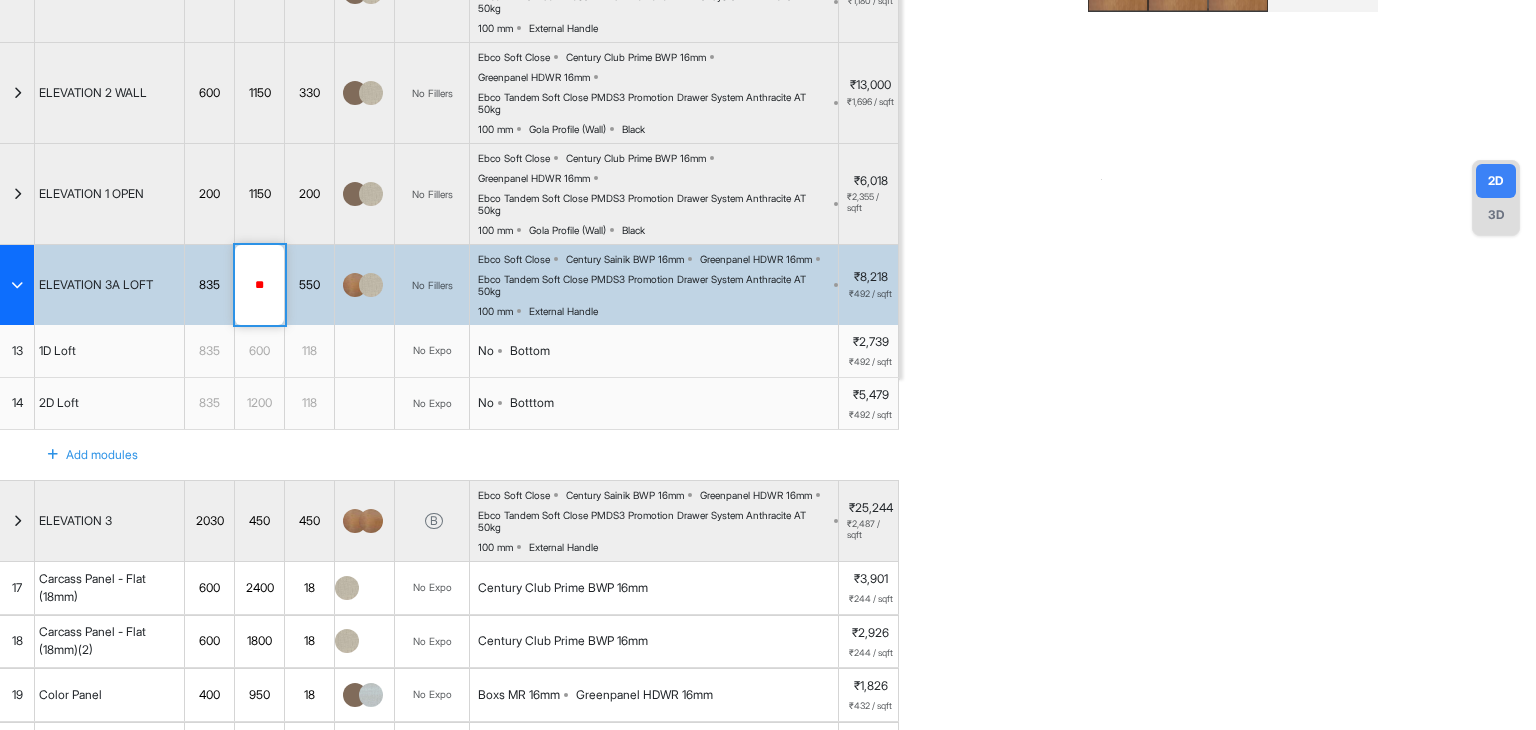 type on "*" 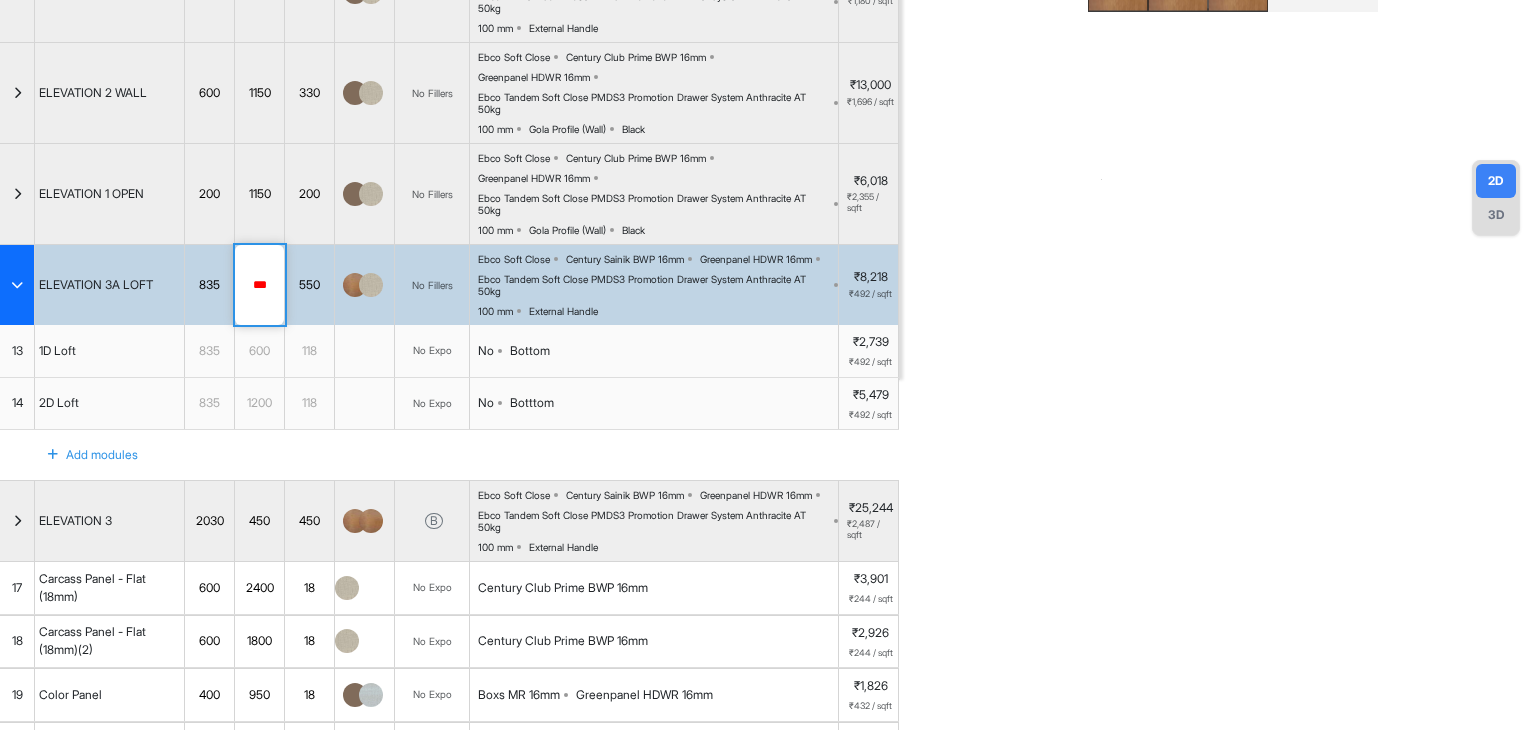 type on "****" 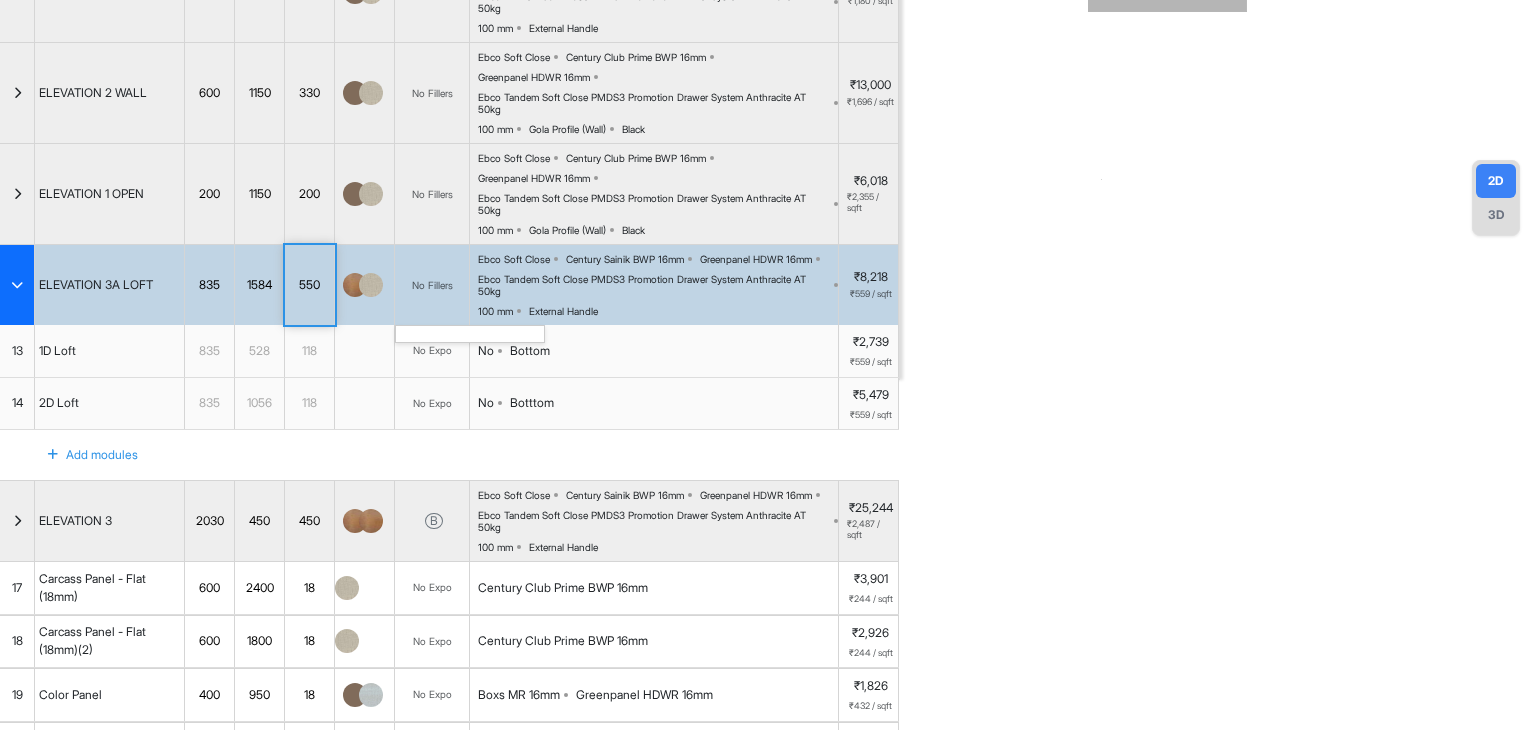 click on "No Fillers" at bounding box center [432, 285] 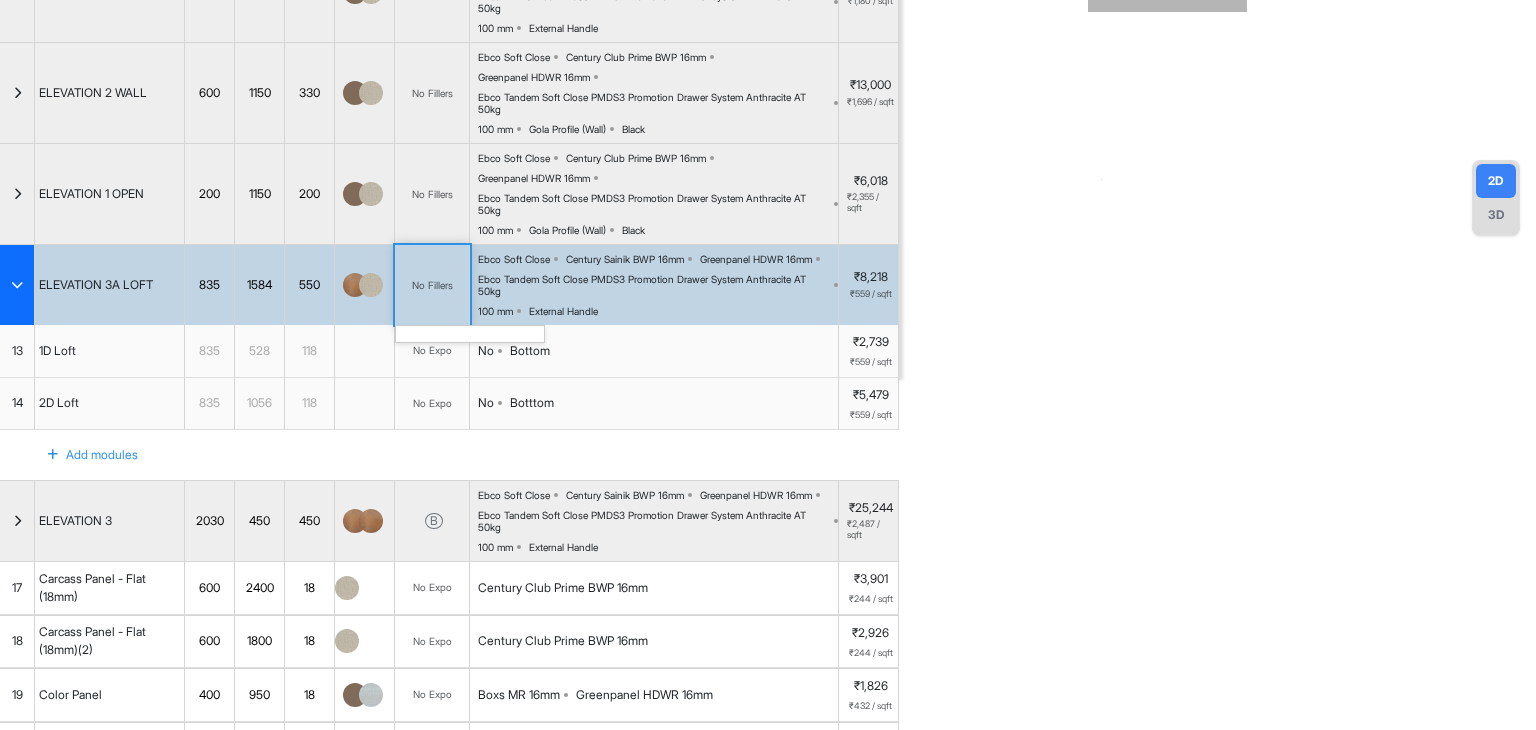 click on "No Fillers" at bounding box center [432, 285] 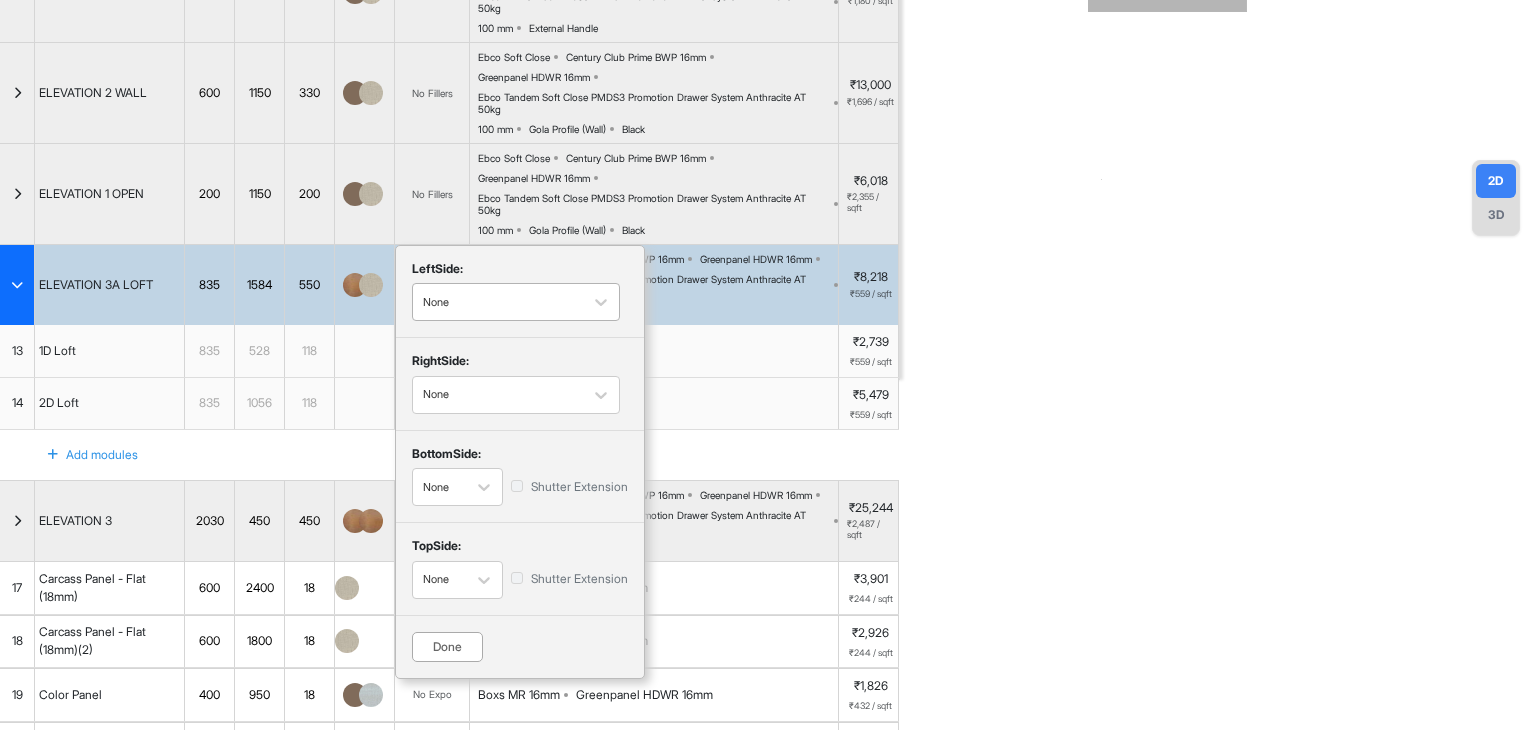 click on "None" at bounding box center (498, 302) 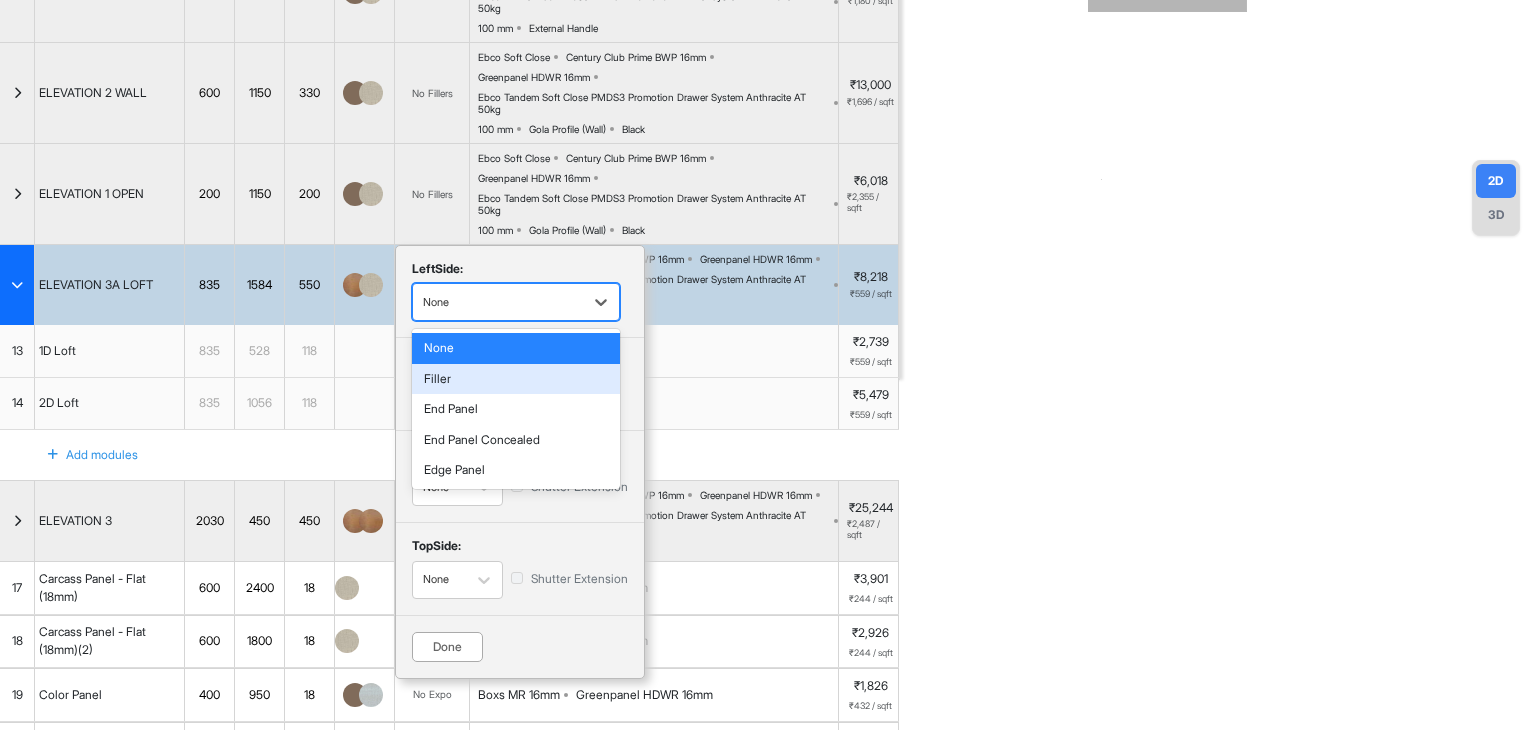 click on "Filler" at bounding box center (516, 379) 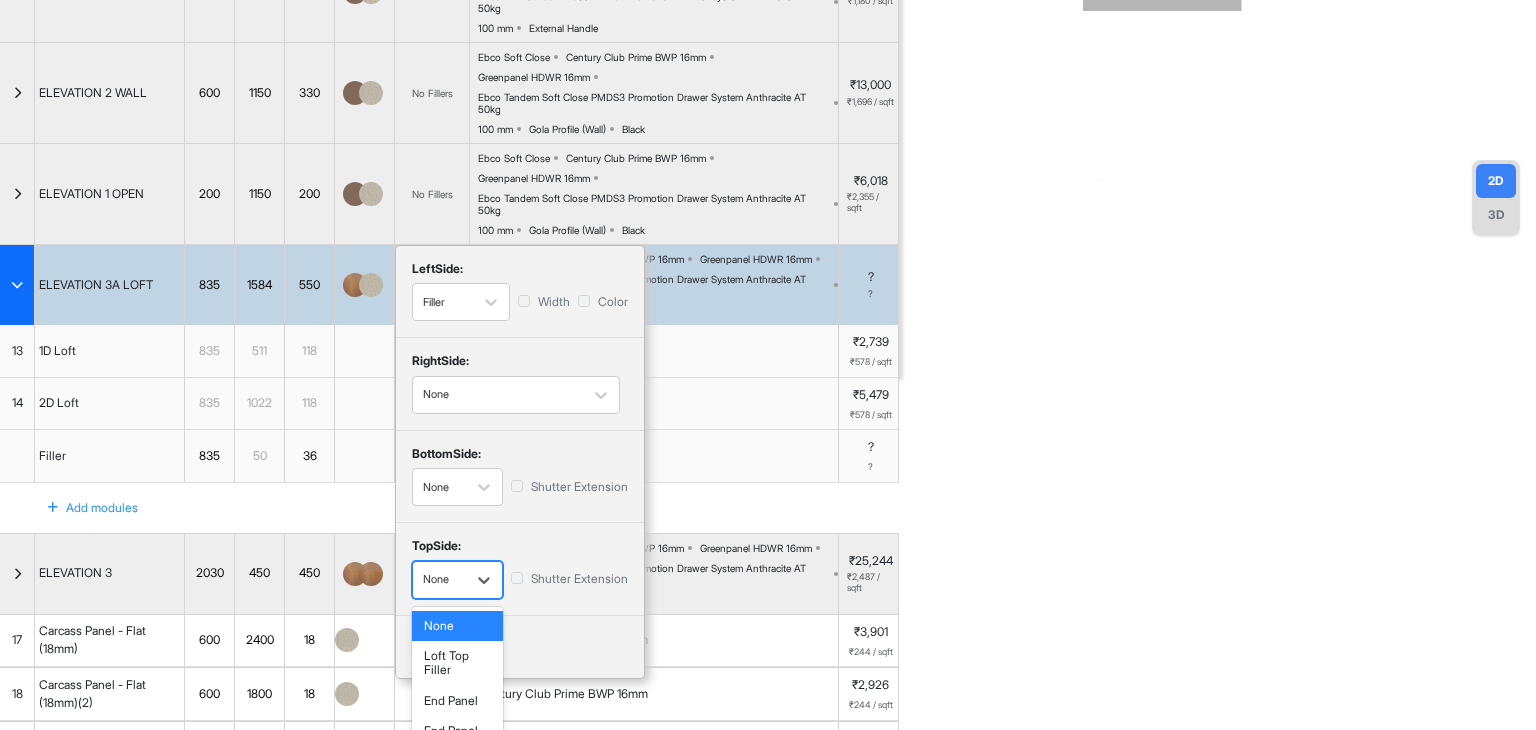 click at bounding box center [439, 579] 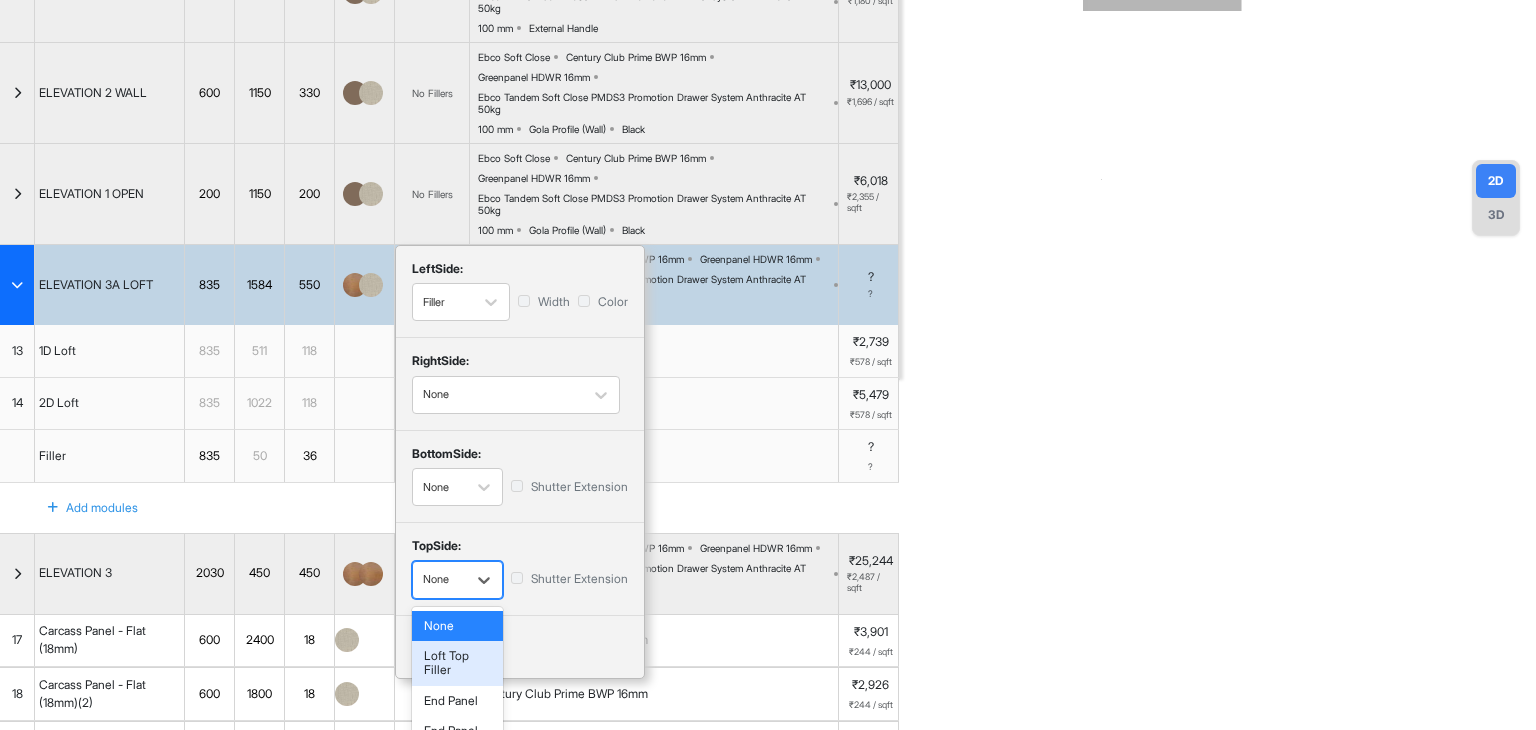 click on "Loft Top Filler" at bounding box center [457, 663] 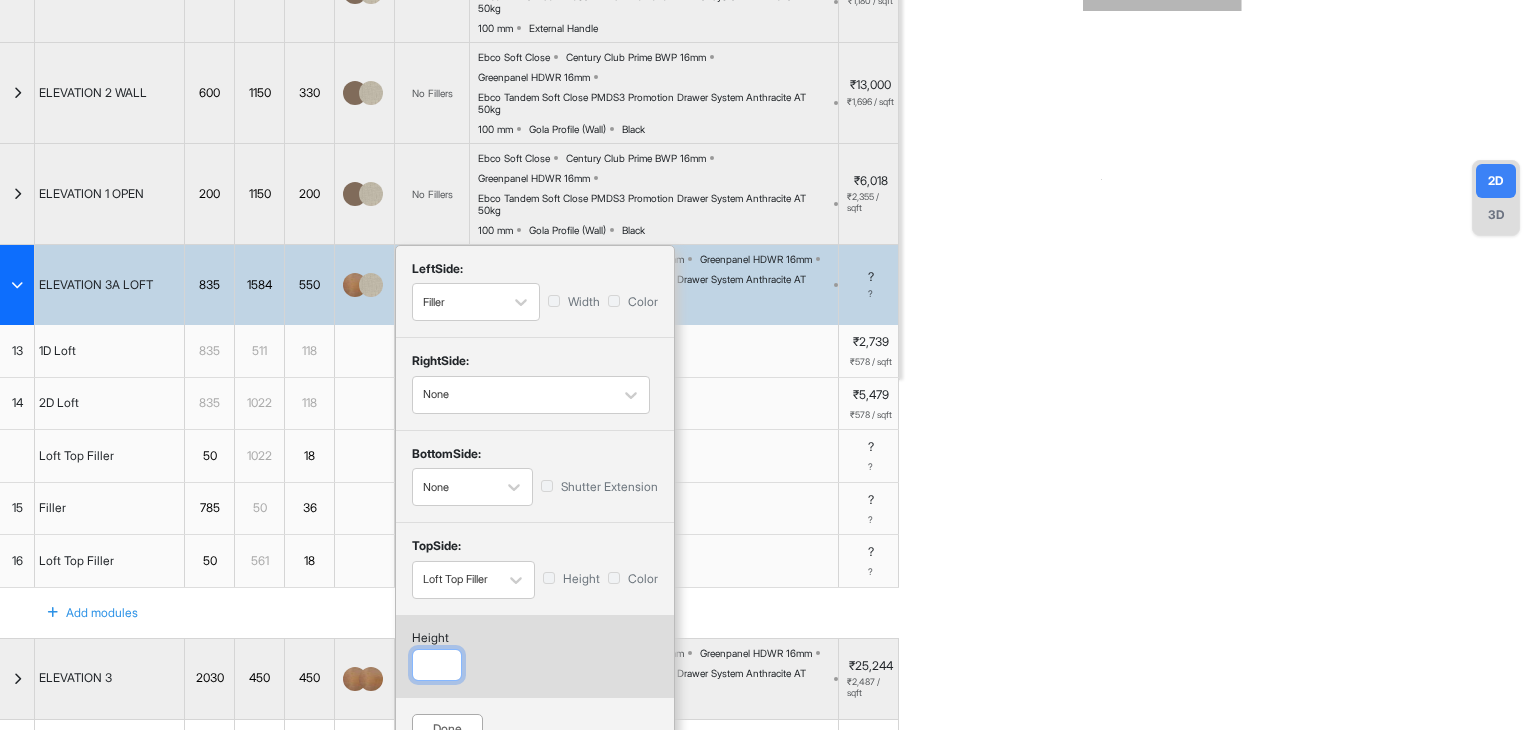 click at bounding box center (437, 665) 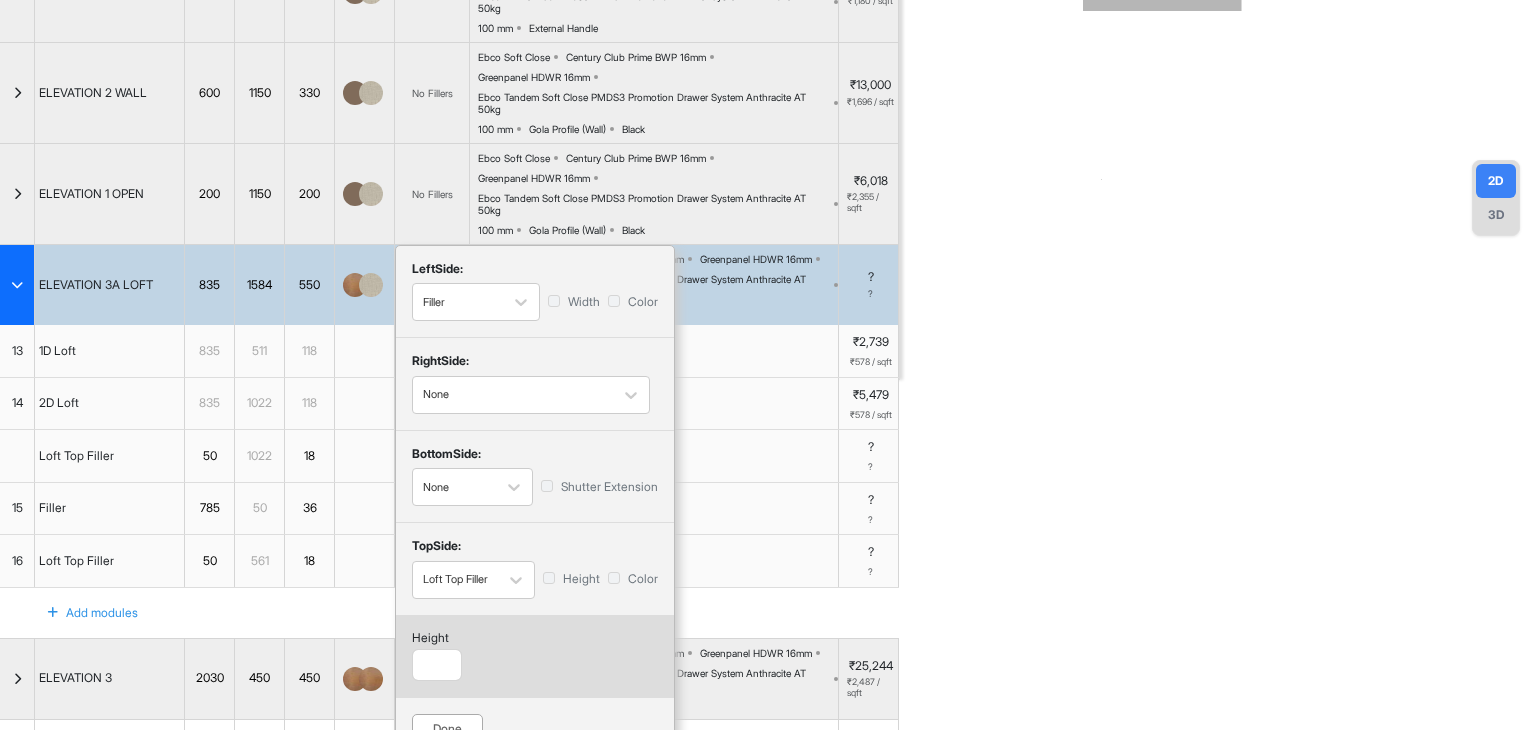 click on "Done" at bounding box center (447, 729) 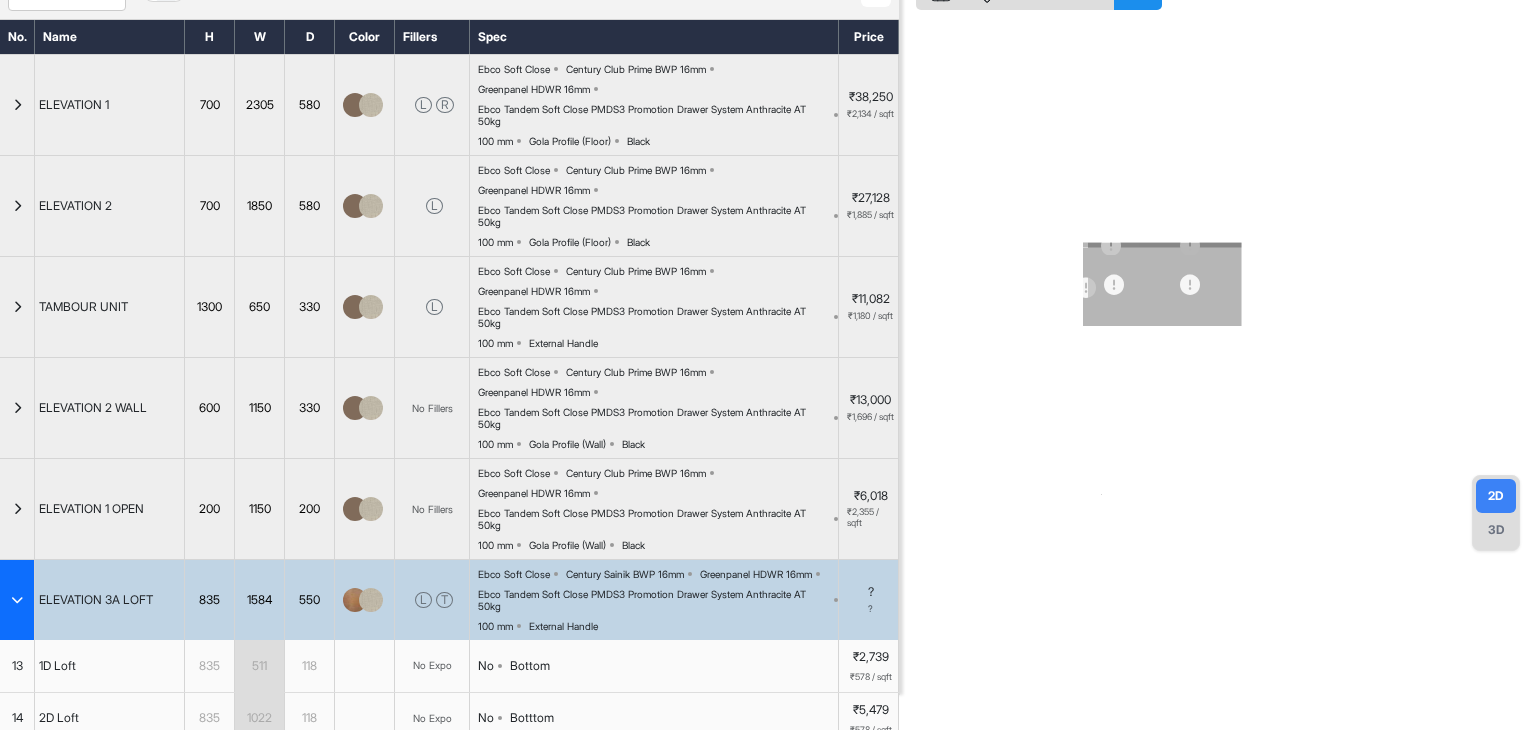 scroll, scrollTop: 0, scrollLeft: 0, axis: both 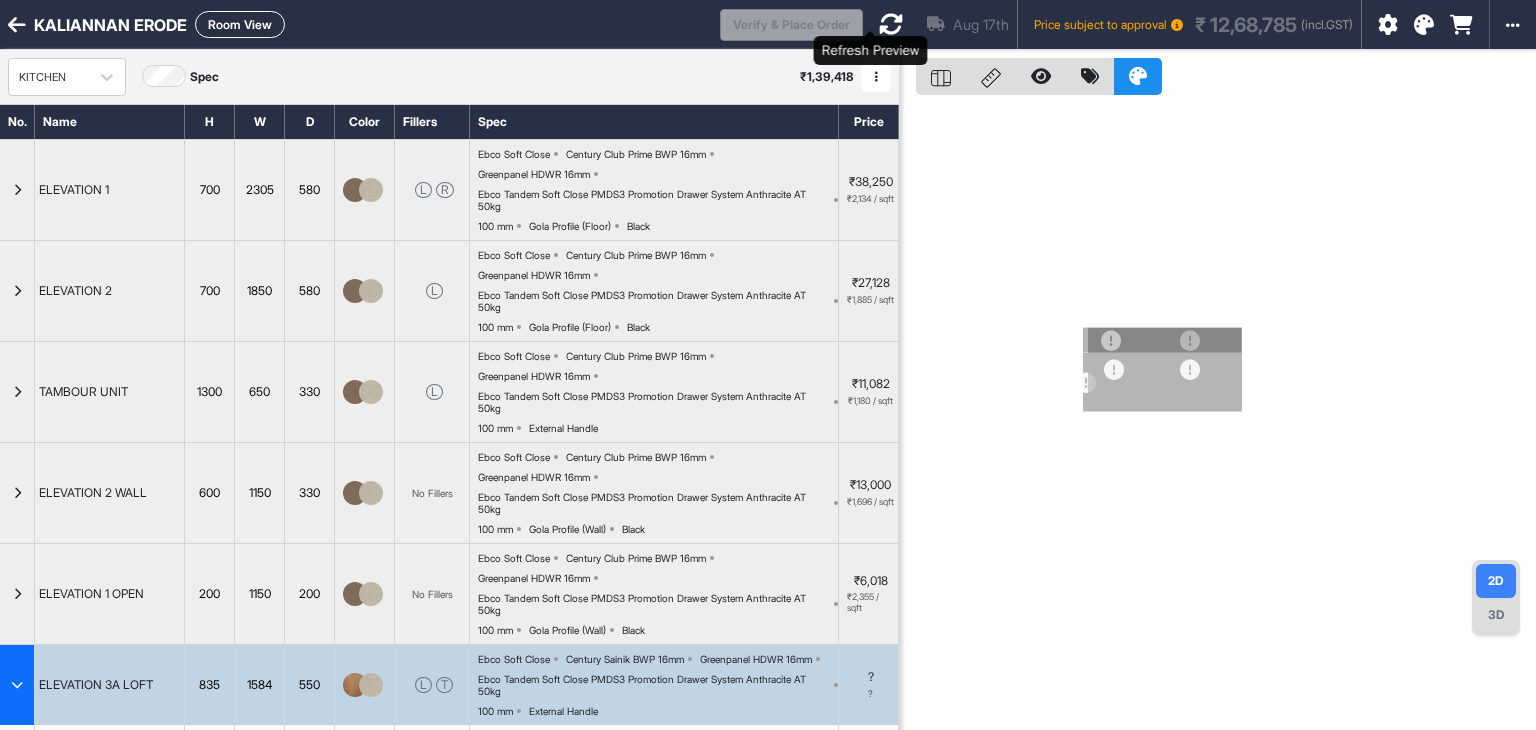 click at bounding box center [891, 24] 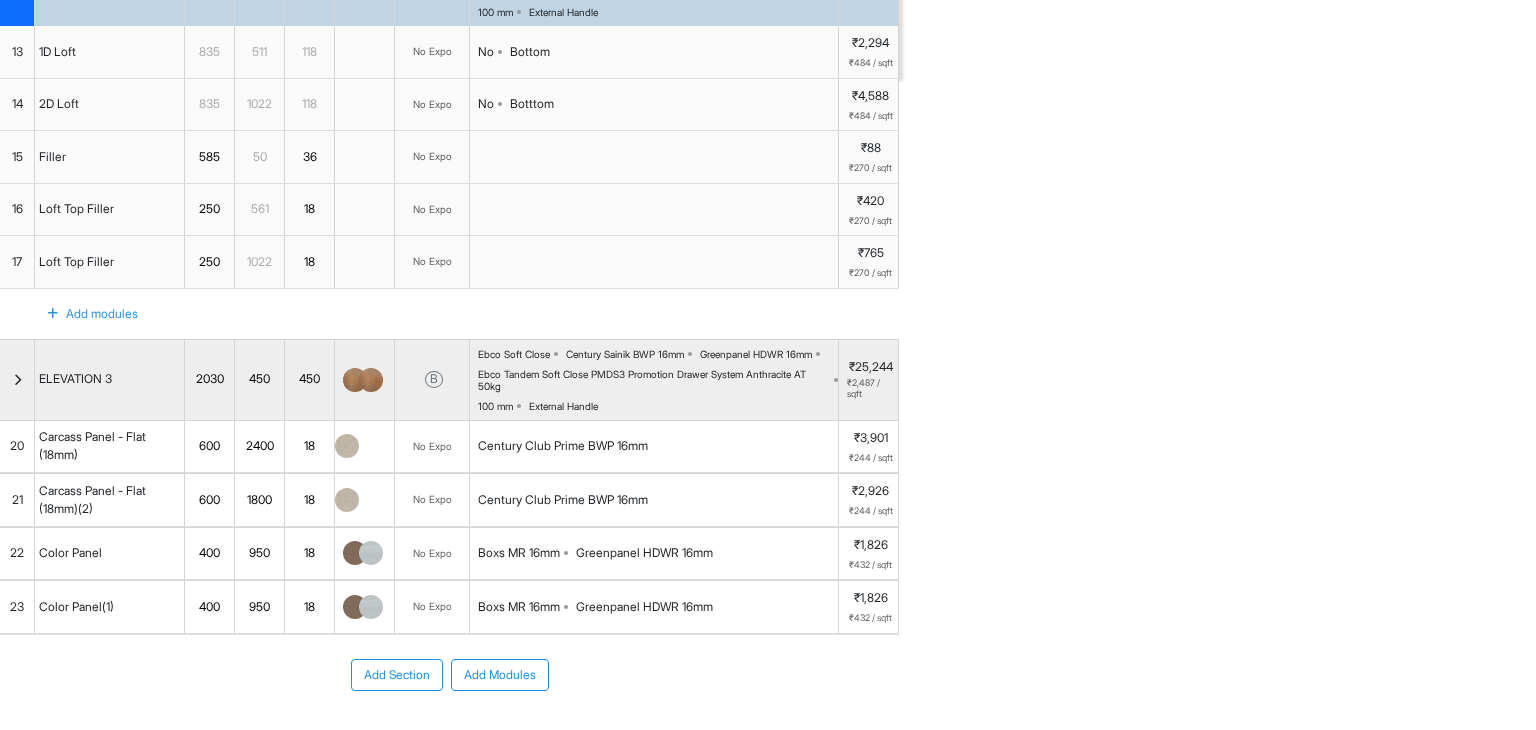 scroll, scrollTop: 799, scrollLeft: 0, axis: vertical 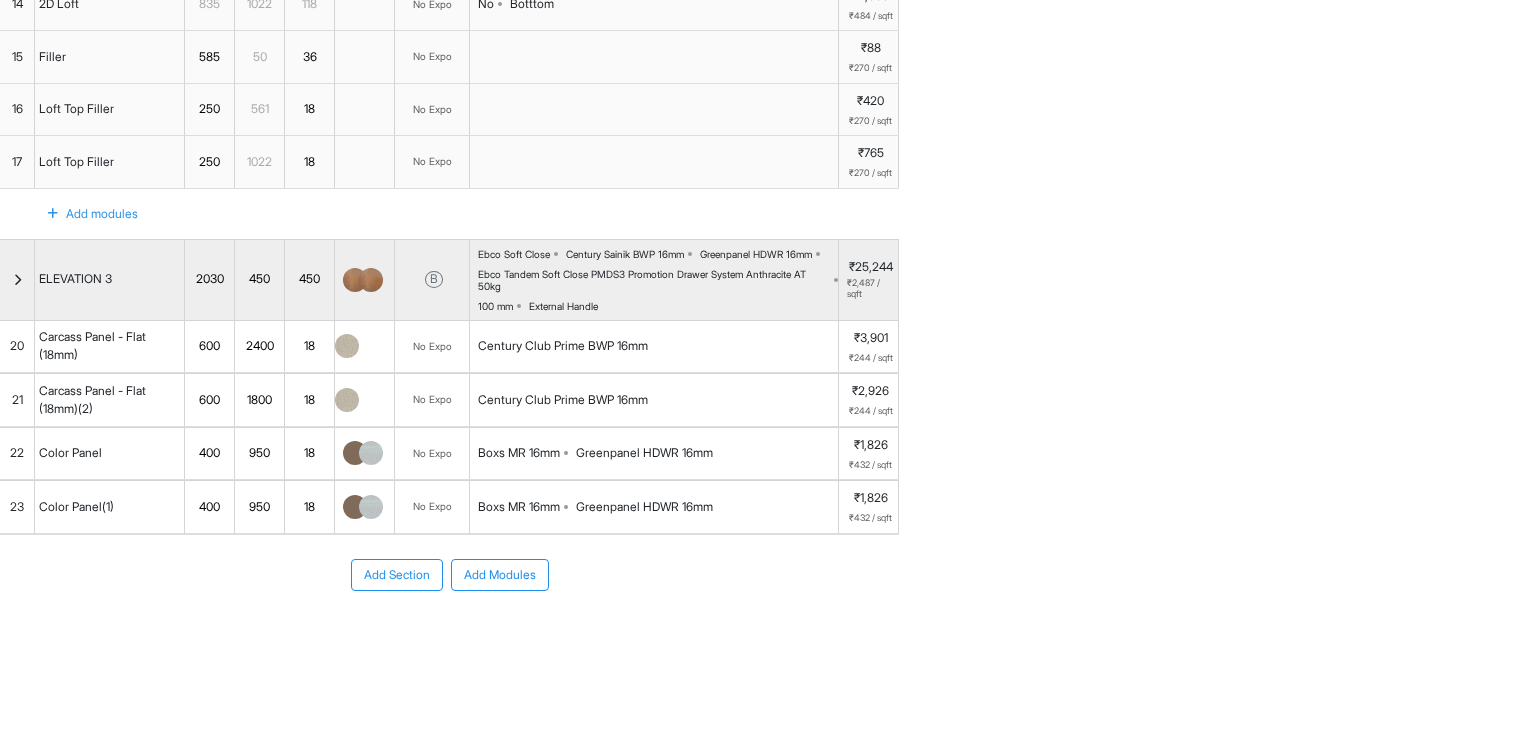 click on "Add Section" at bounding box center [397, 575] 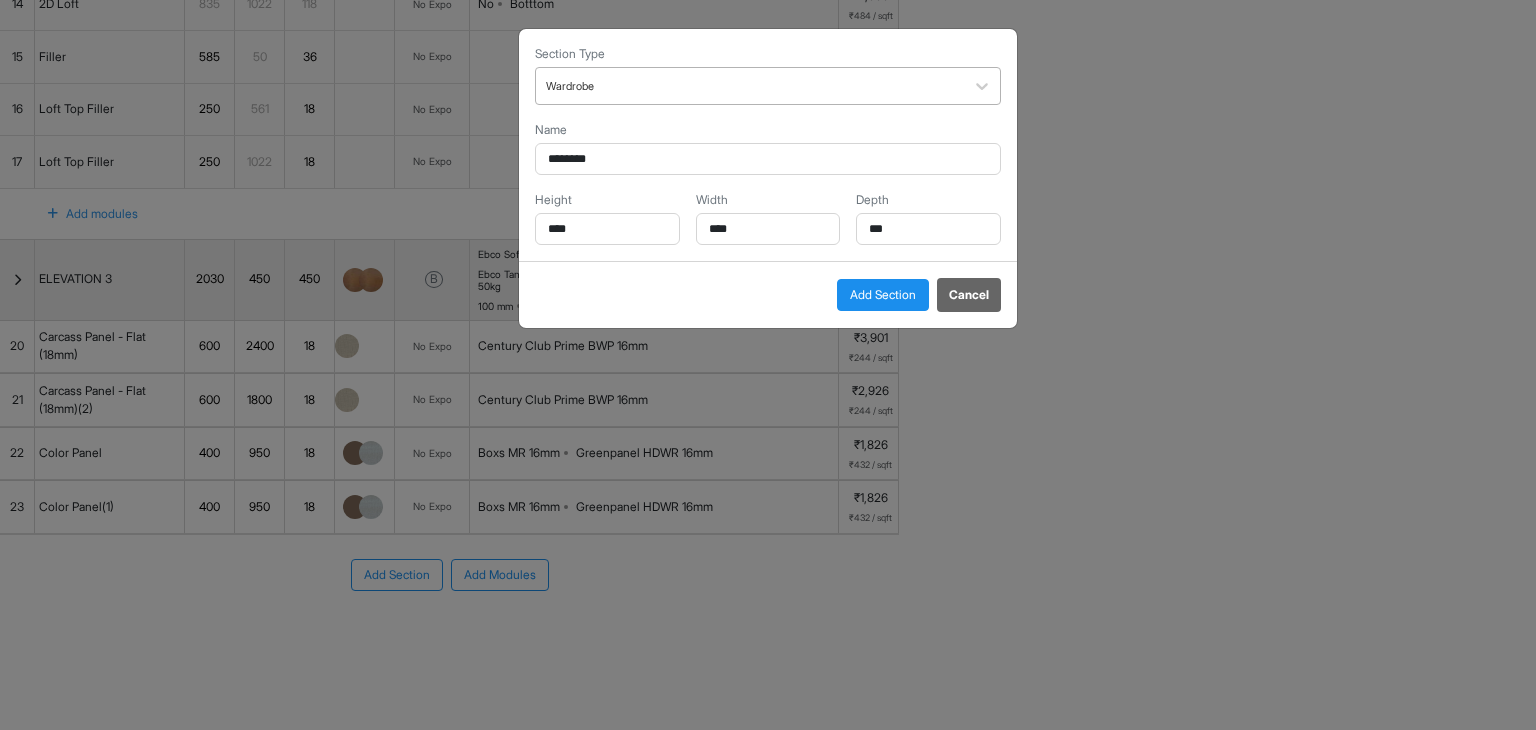 click at bounding box center (750, 86) 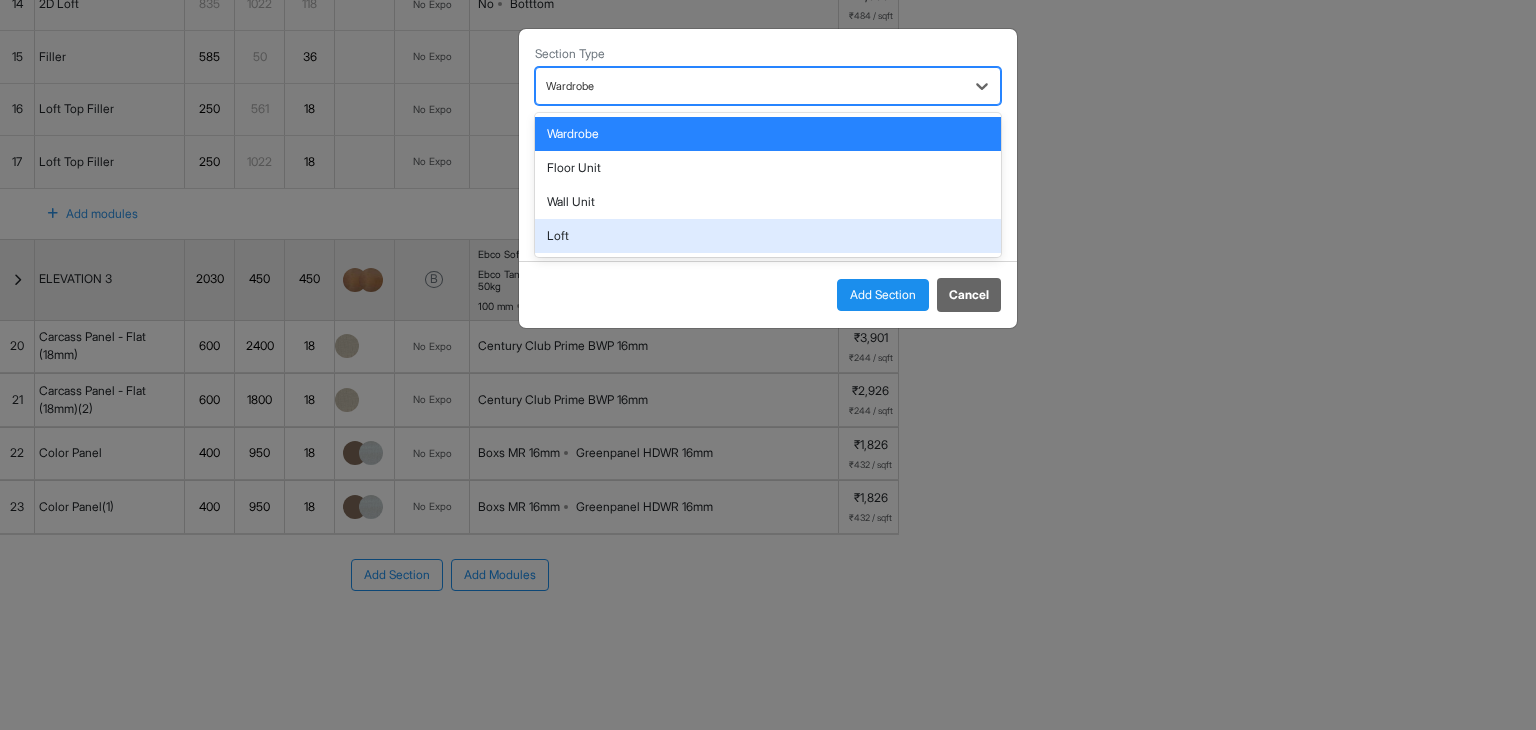 click on "Loft" at bounding box center (768, 236) 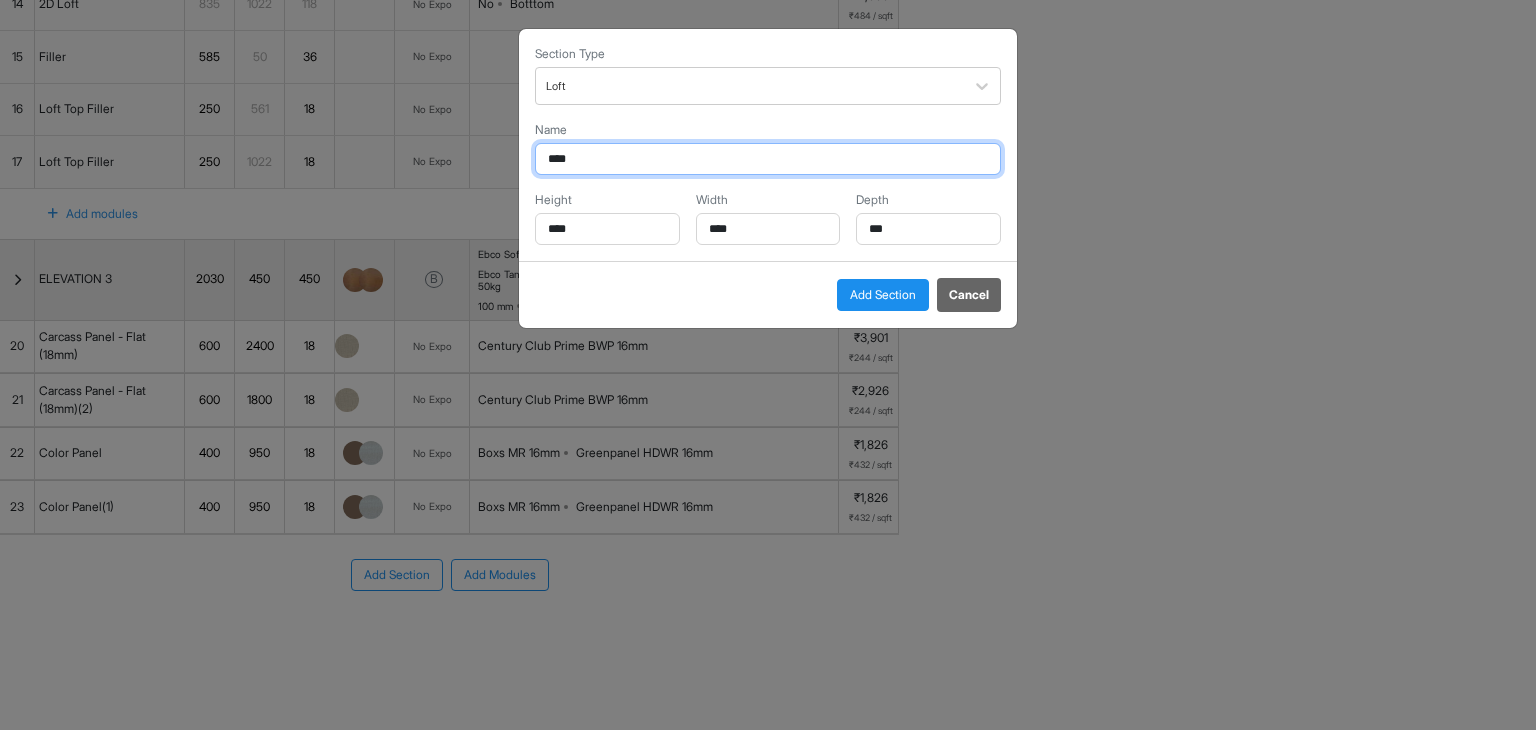 drag, startPoint x: 593, startPoint y: 155, endPoint x: 515, endPoint y: 149, distance: 78.23043 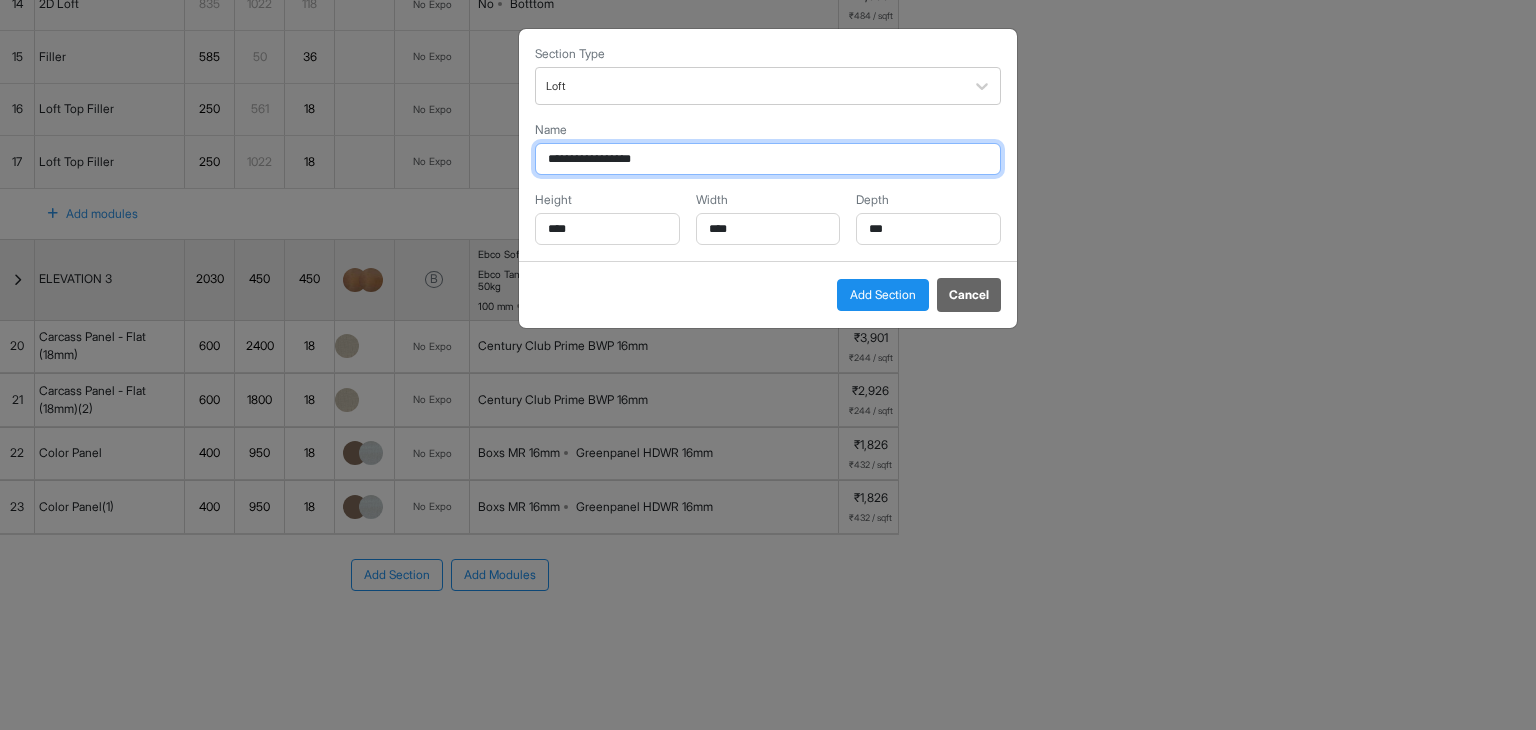 type on "**********" 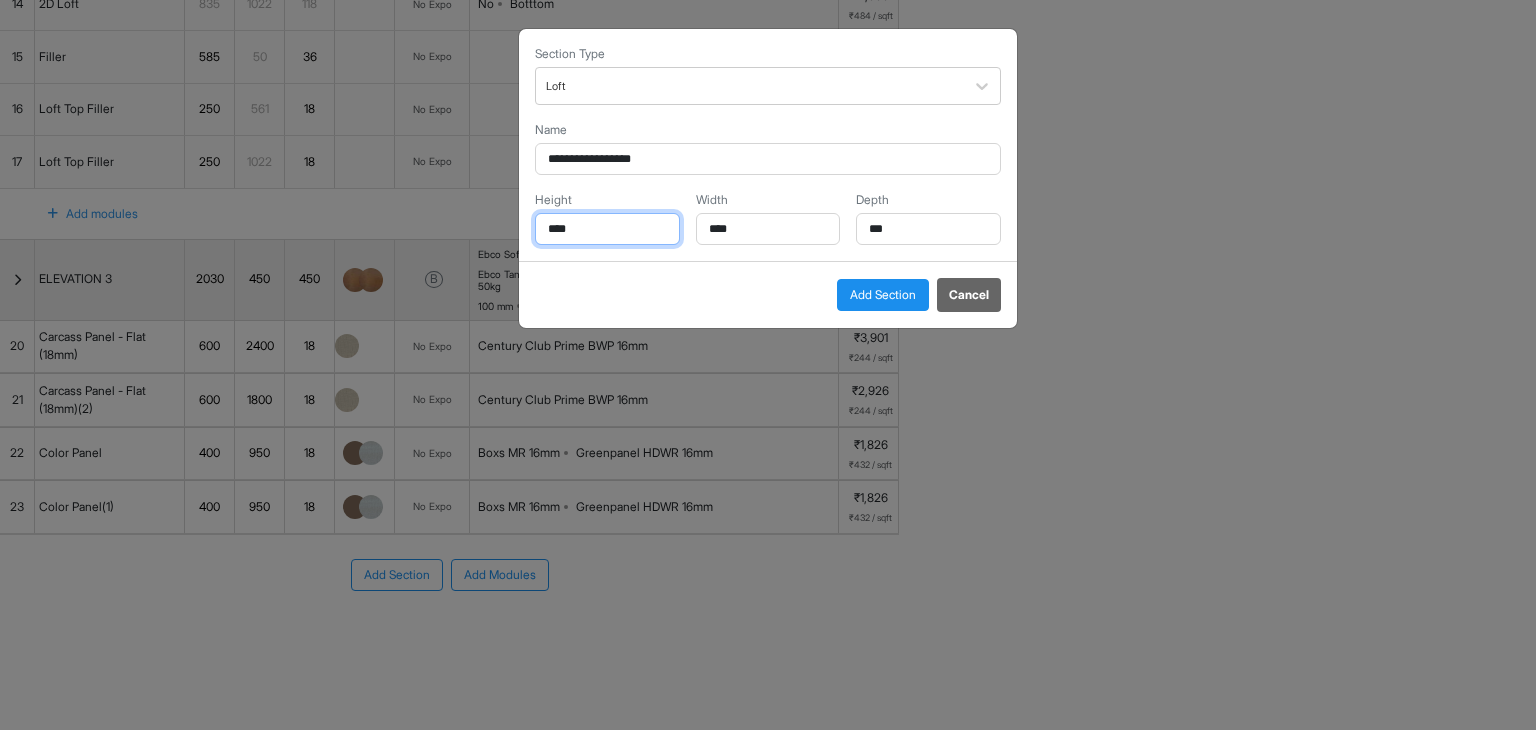 drag, startPoint x: 614, startPoint y: 235, endPoint x: 524, endPoint y: 223, distance: 90.79648 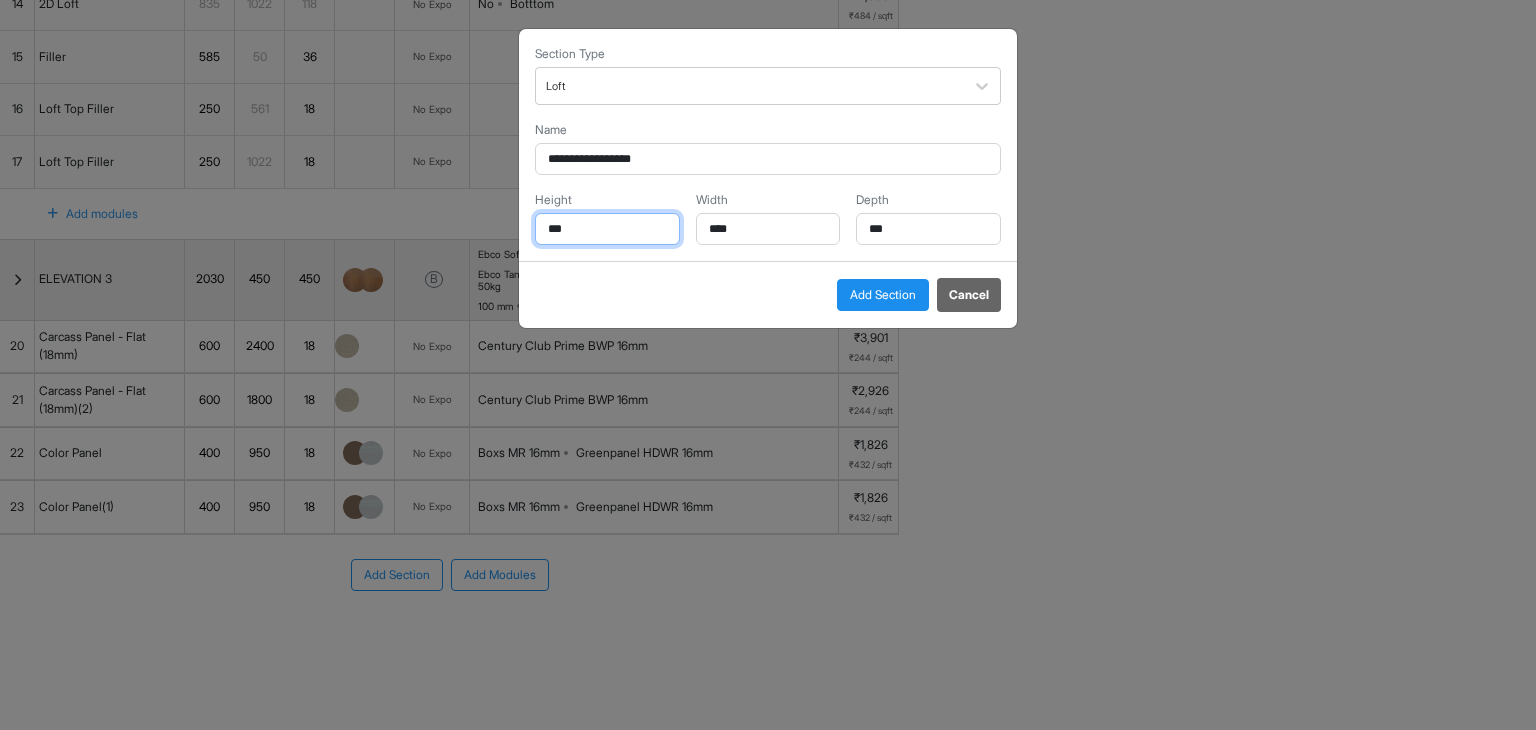 type on "***" 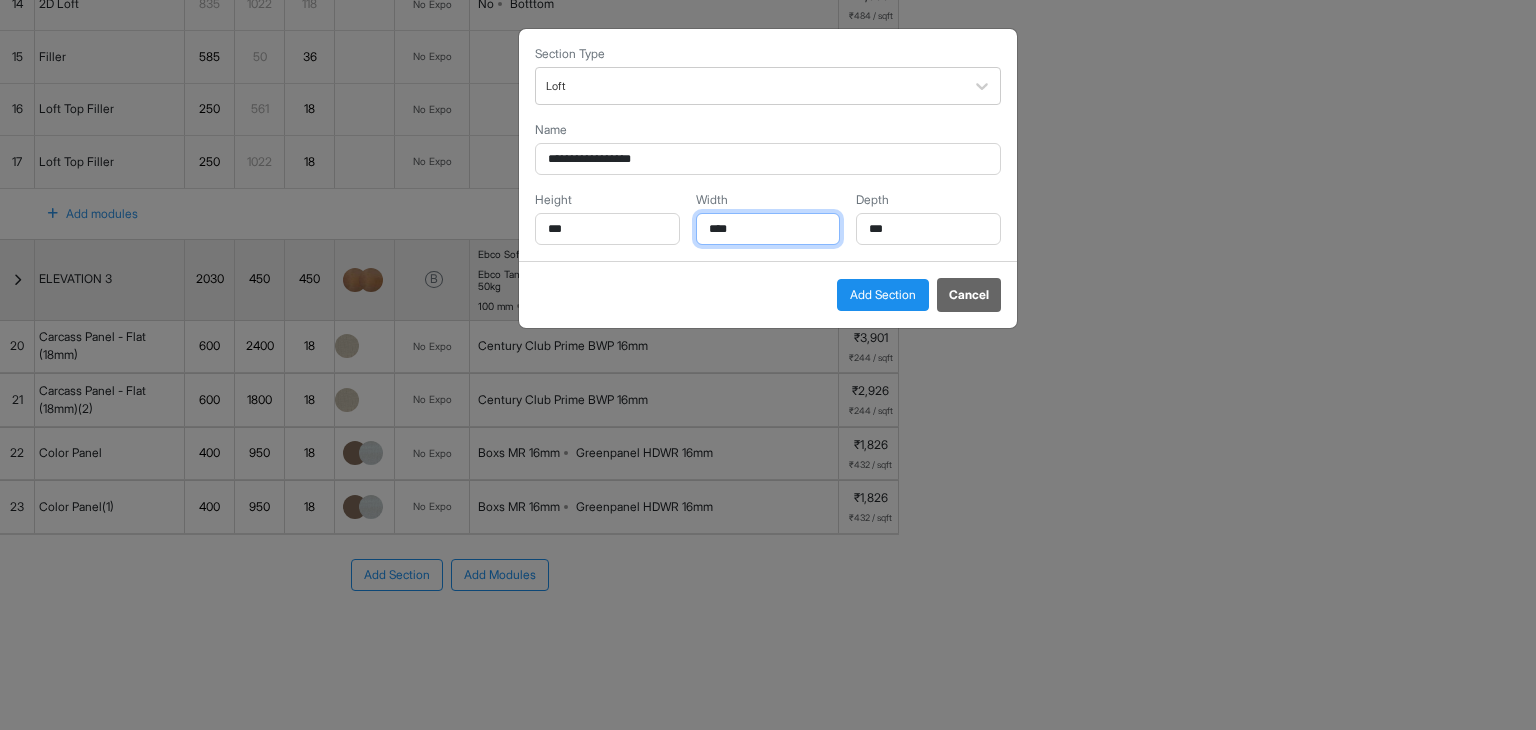 drag, startPoint x: 755, startPoint y: 227, endPoint x: 669, endPoint y: 226, distance: 86.00581 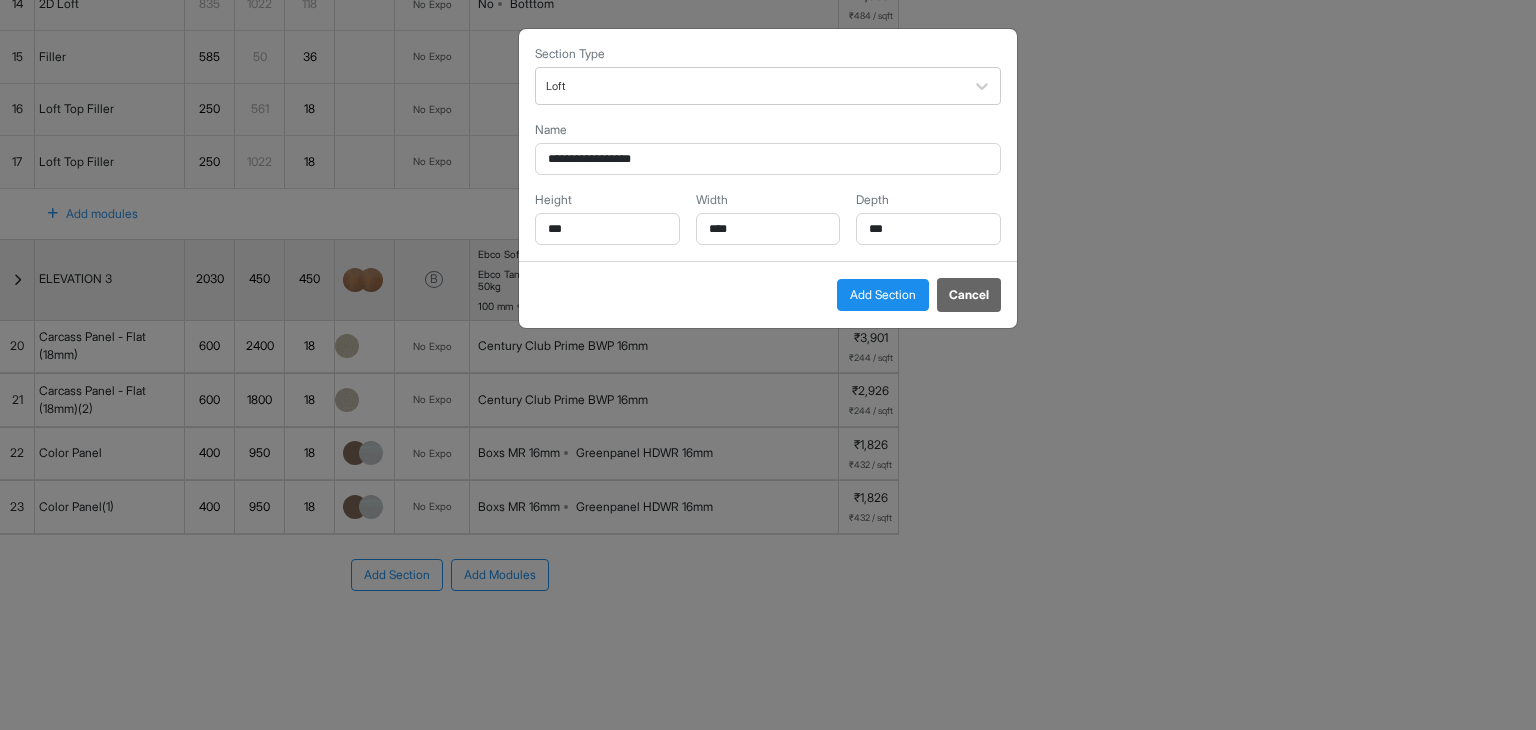 click on "Add Section" at bounding box center [883, 295] 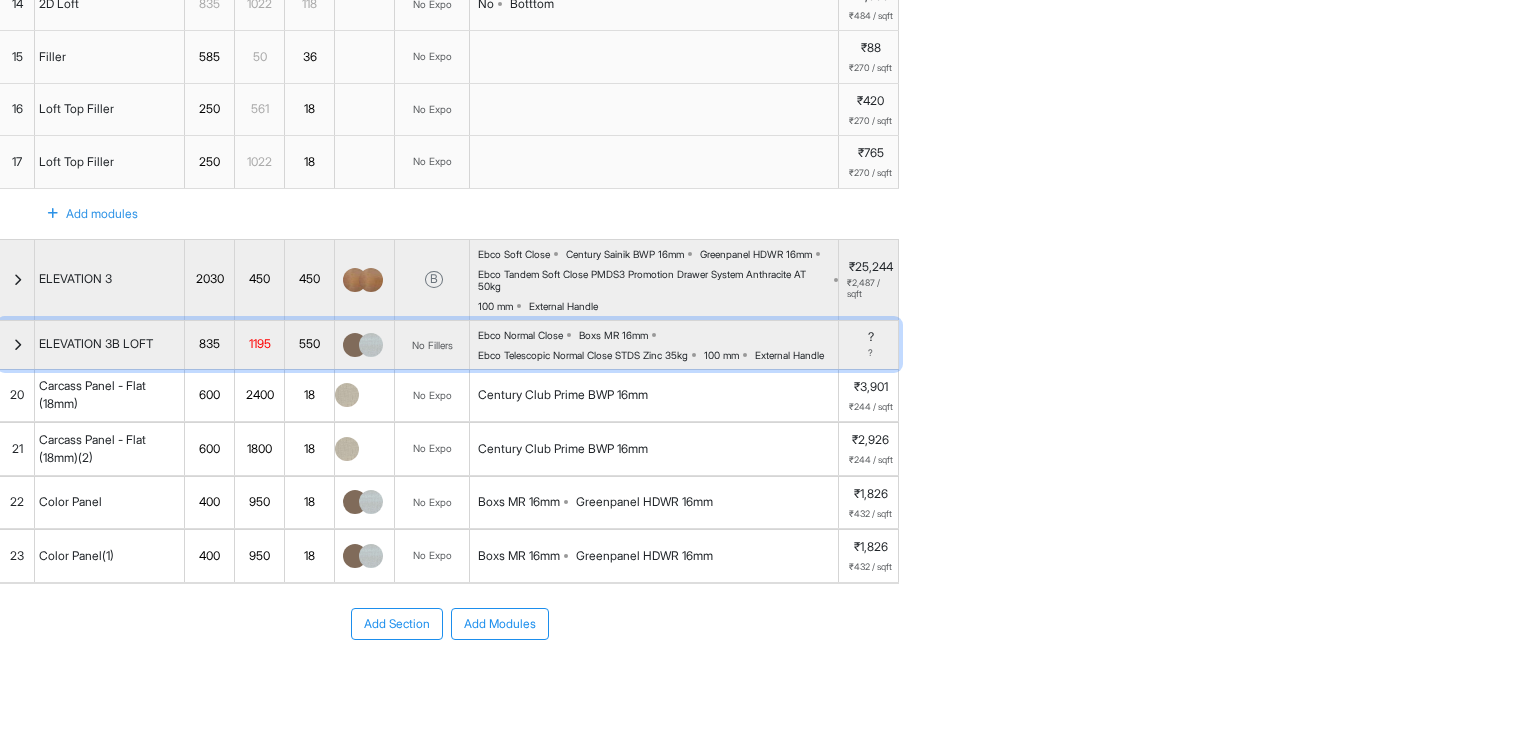 drag, startPoint x: 16, startPoint y: 354, endPoint x: 20, endPoint y: 229, distance: 125.06398 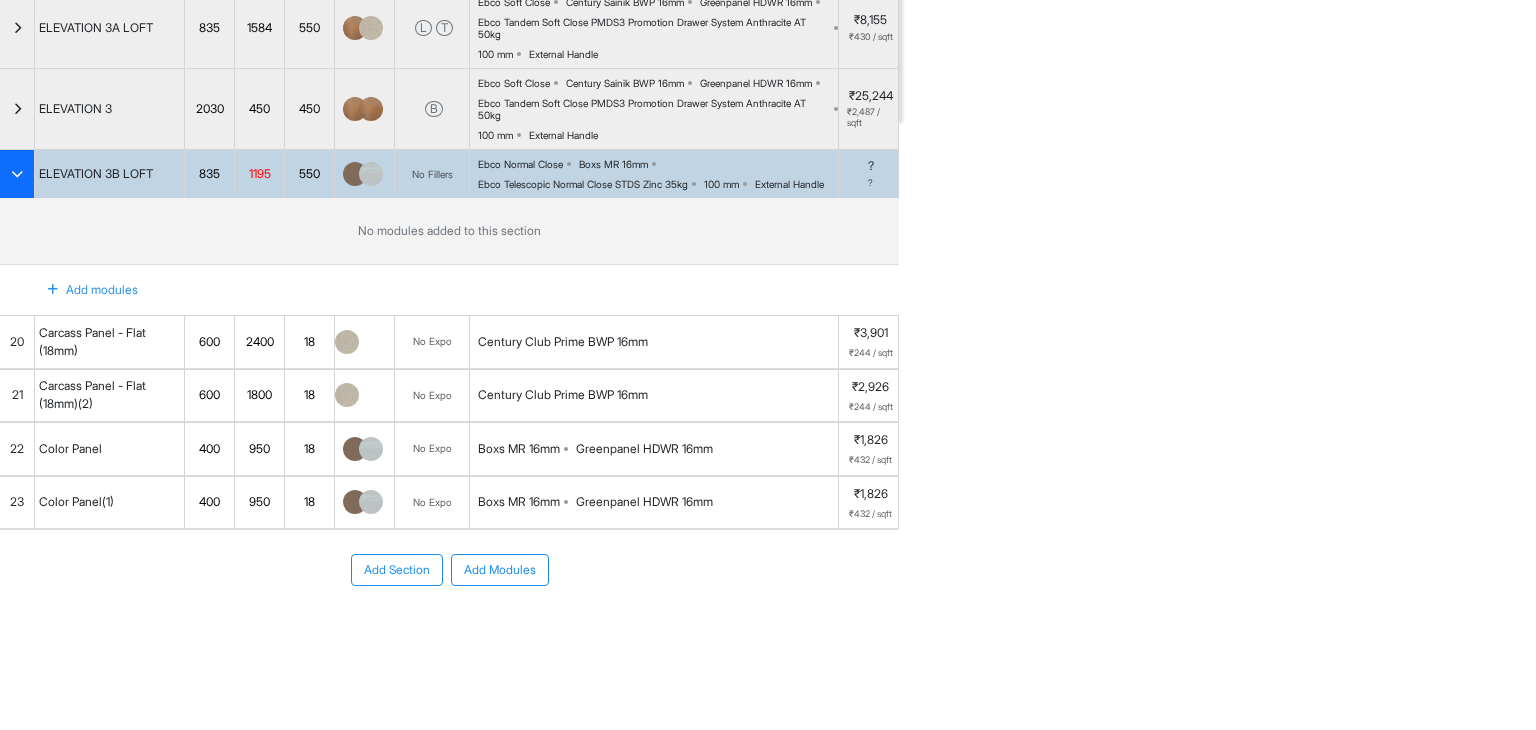 scroll, scrollTop: 673, scrollLeft: 0, axis: vertical 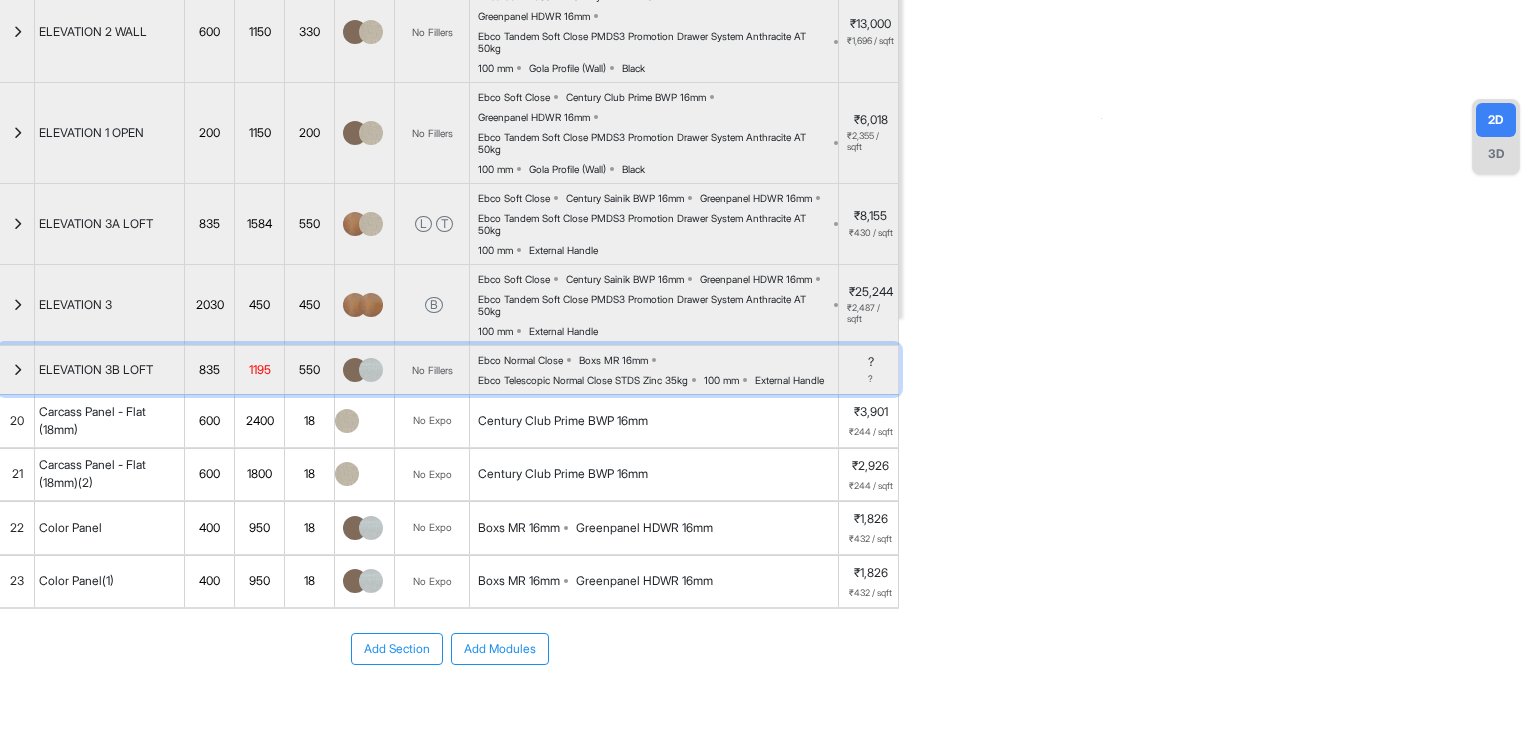 click on "ELEVATION 3B LOFT" at bounding box center [96, 370] 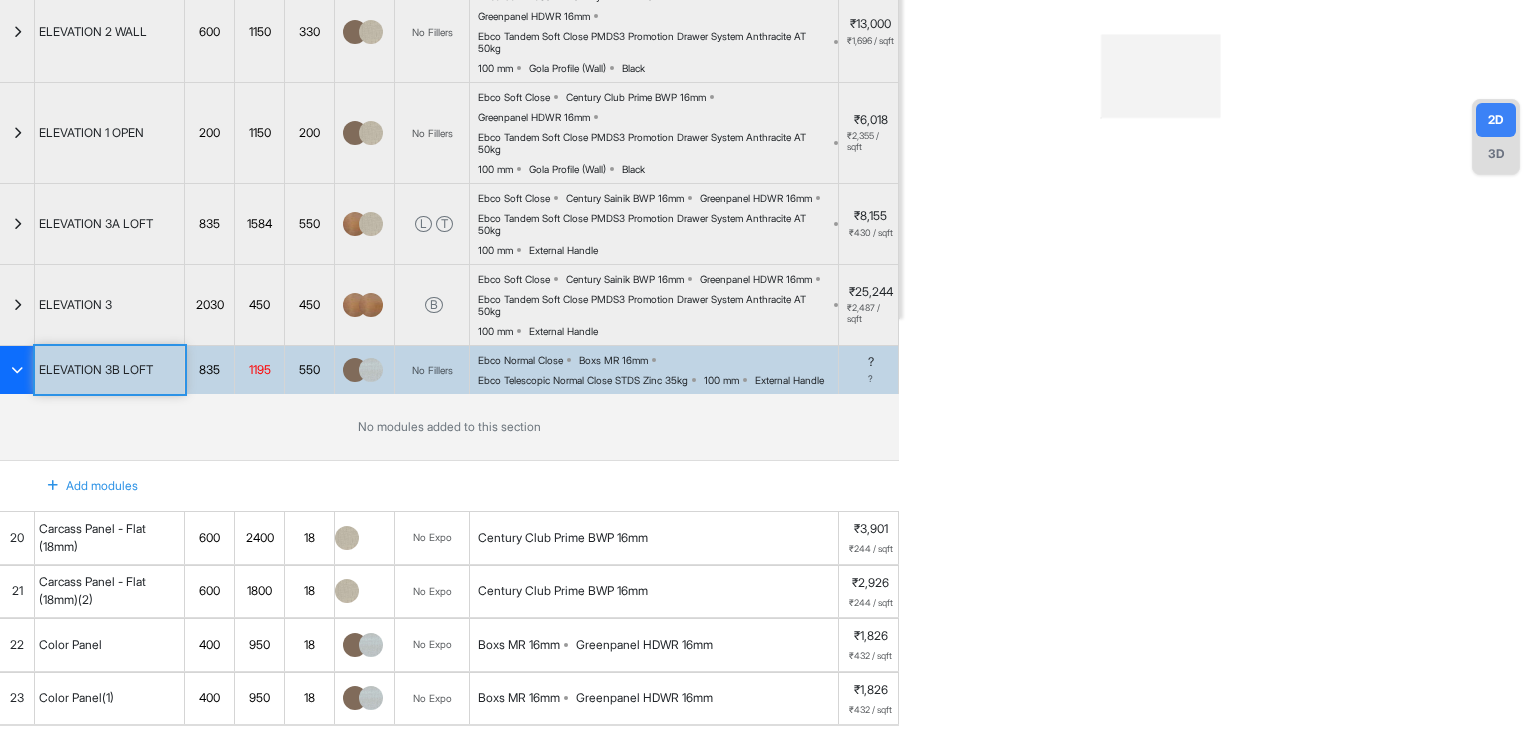 drag, startPoint x: 17, startPoint y: 359, endPoint x: 14, endPoint y: 254, distance: 105.04285 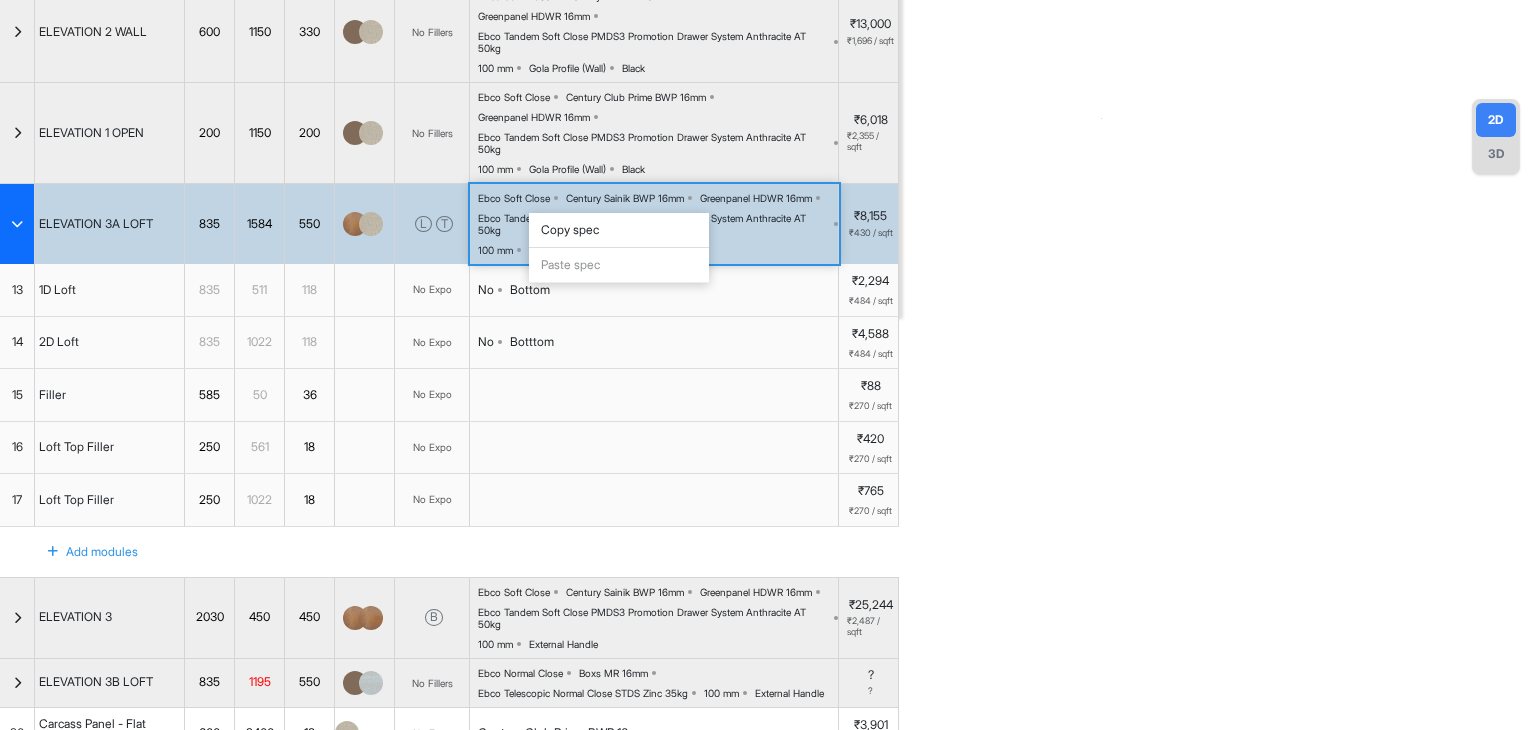 click on "Copy spec" at bounding box center [619, 230] 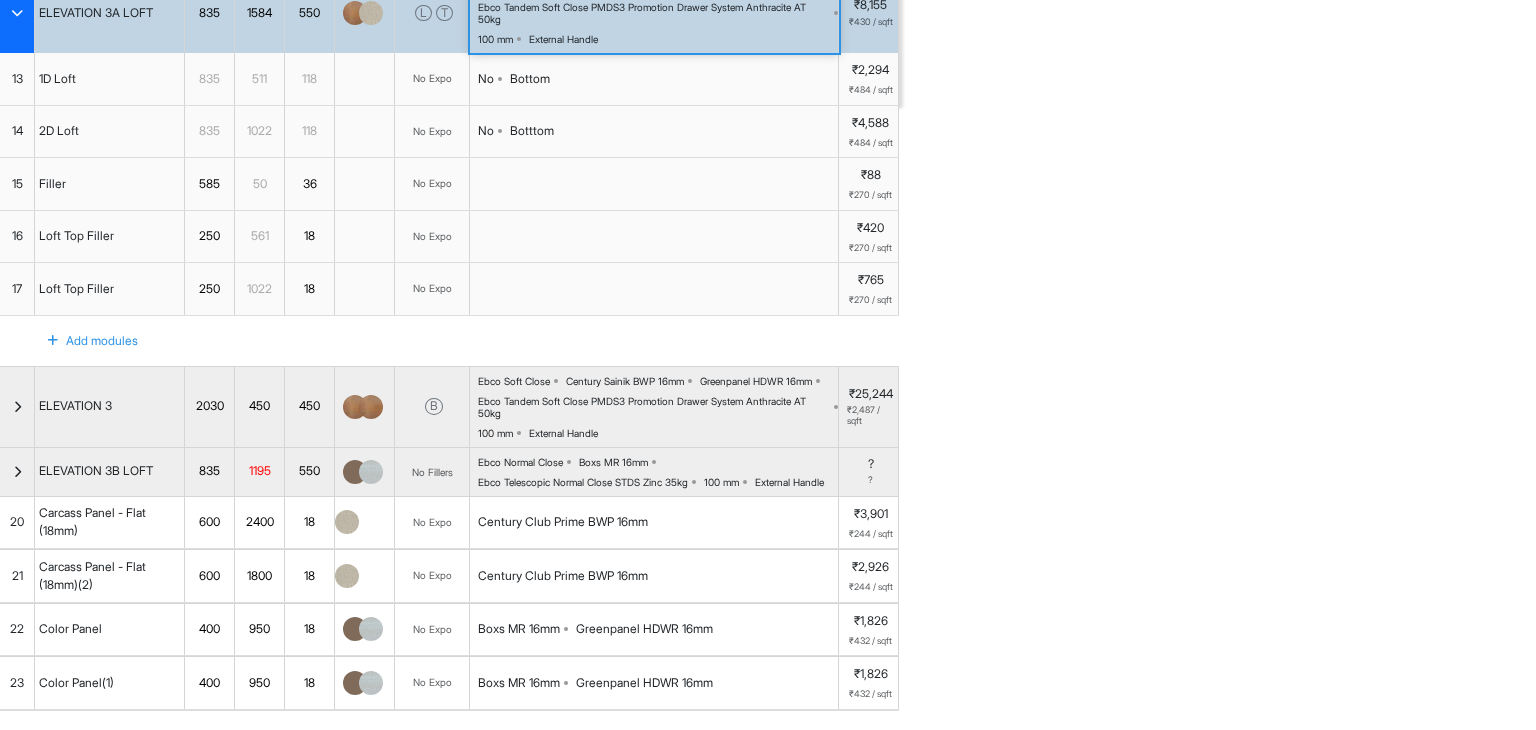 scroll, scrollTop: 681, scrollLeft: 0, axis: vertical 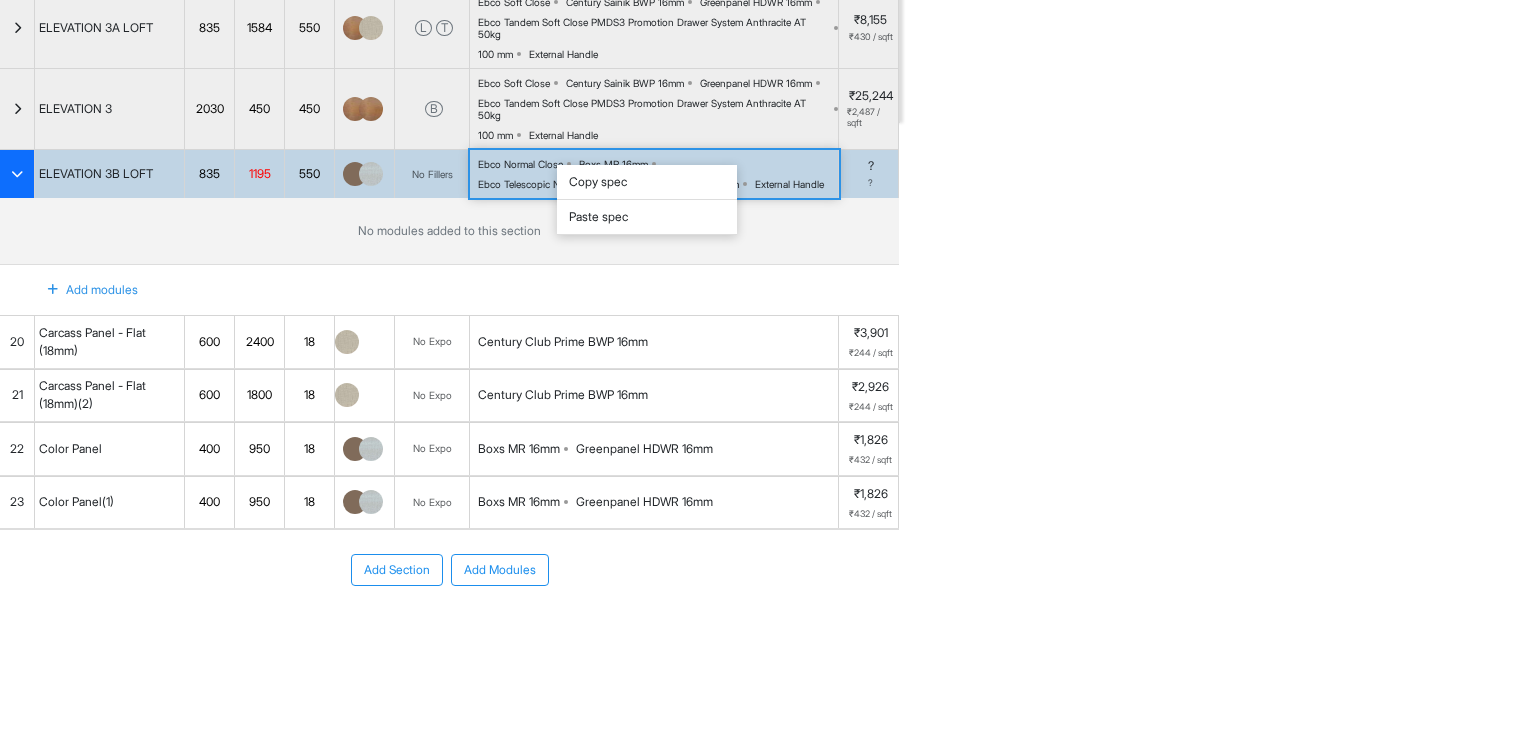 click on "Paste spec" at bounding box center [647, 217] 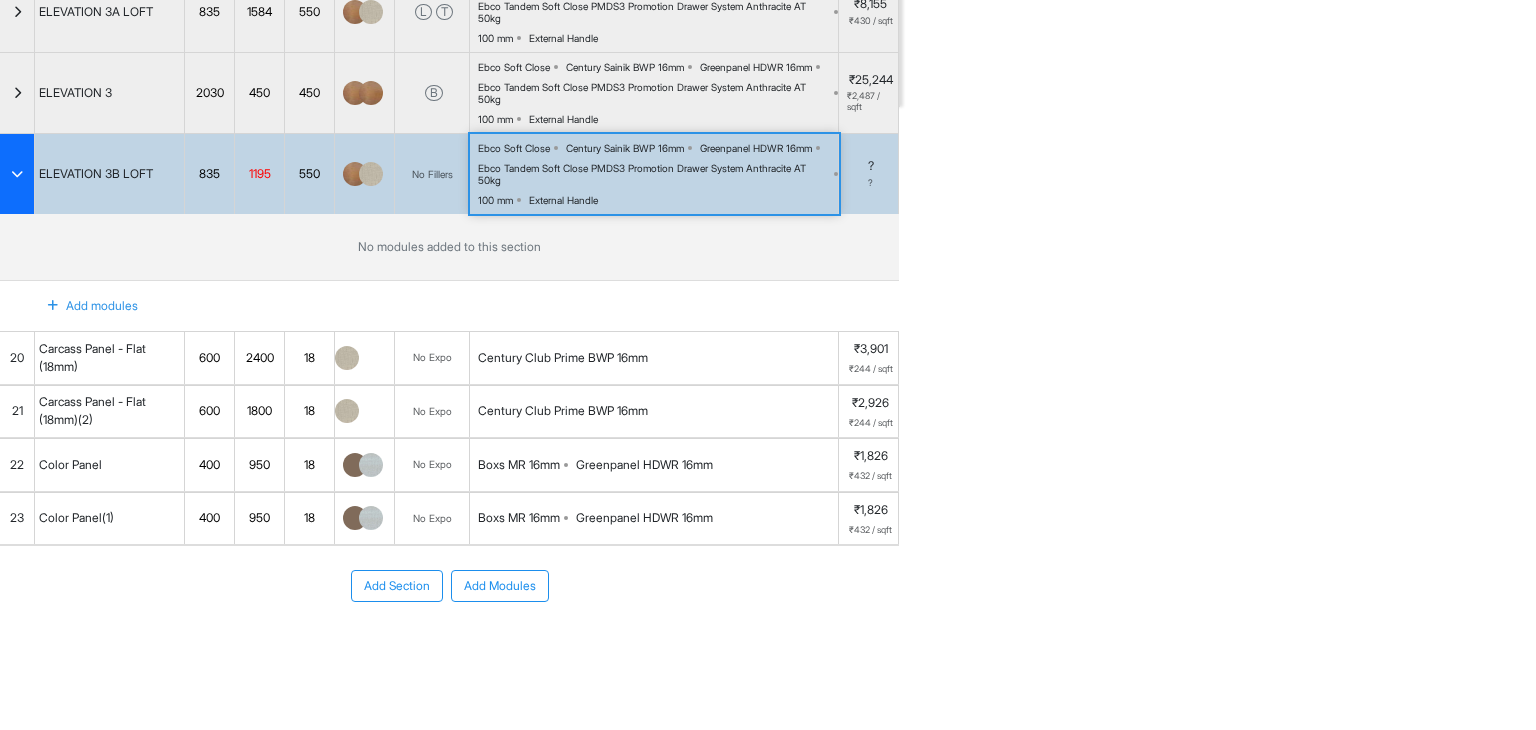 click on "Add modules" at bounding box center (81, 306) 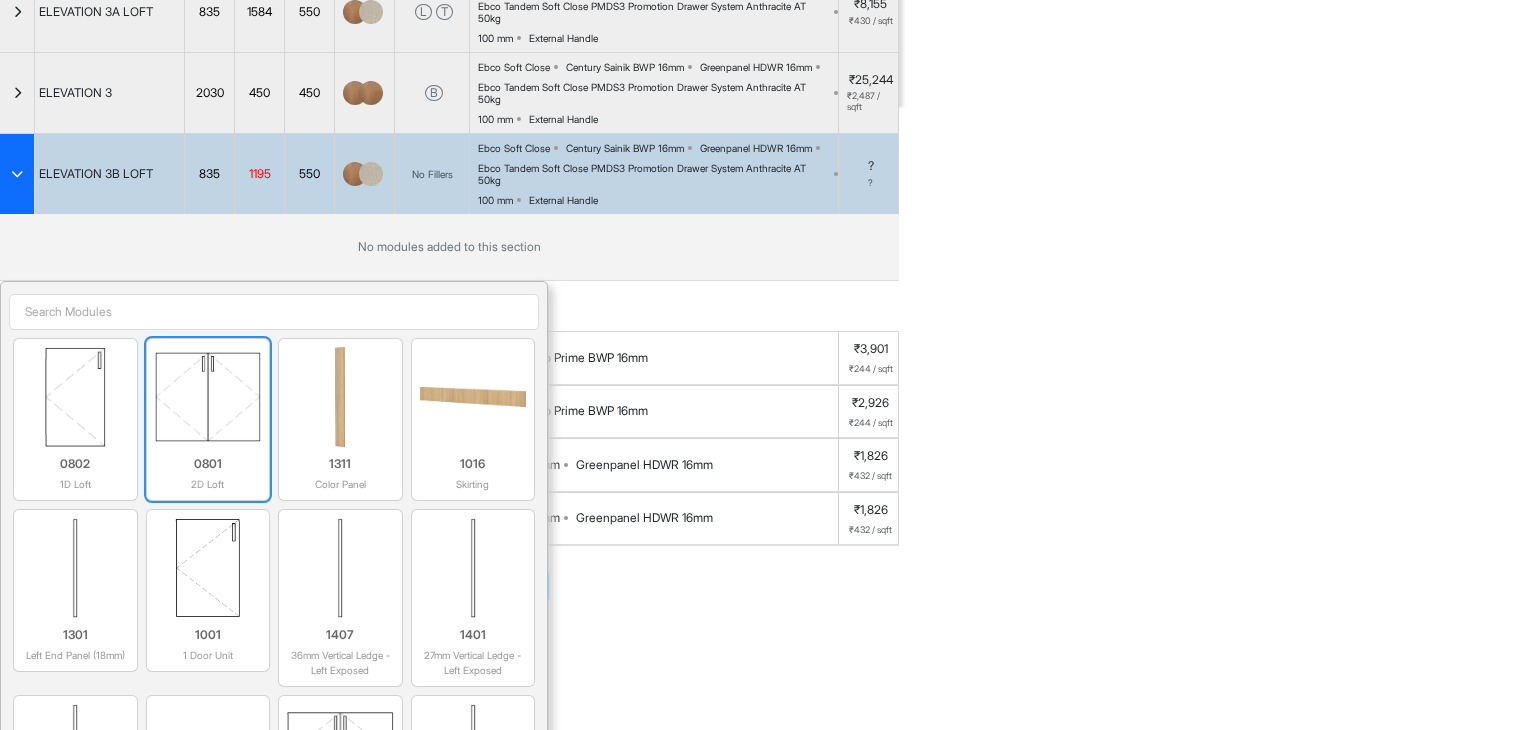 click at bounding box center [208, 397] 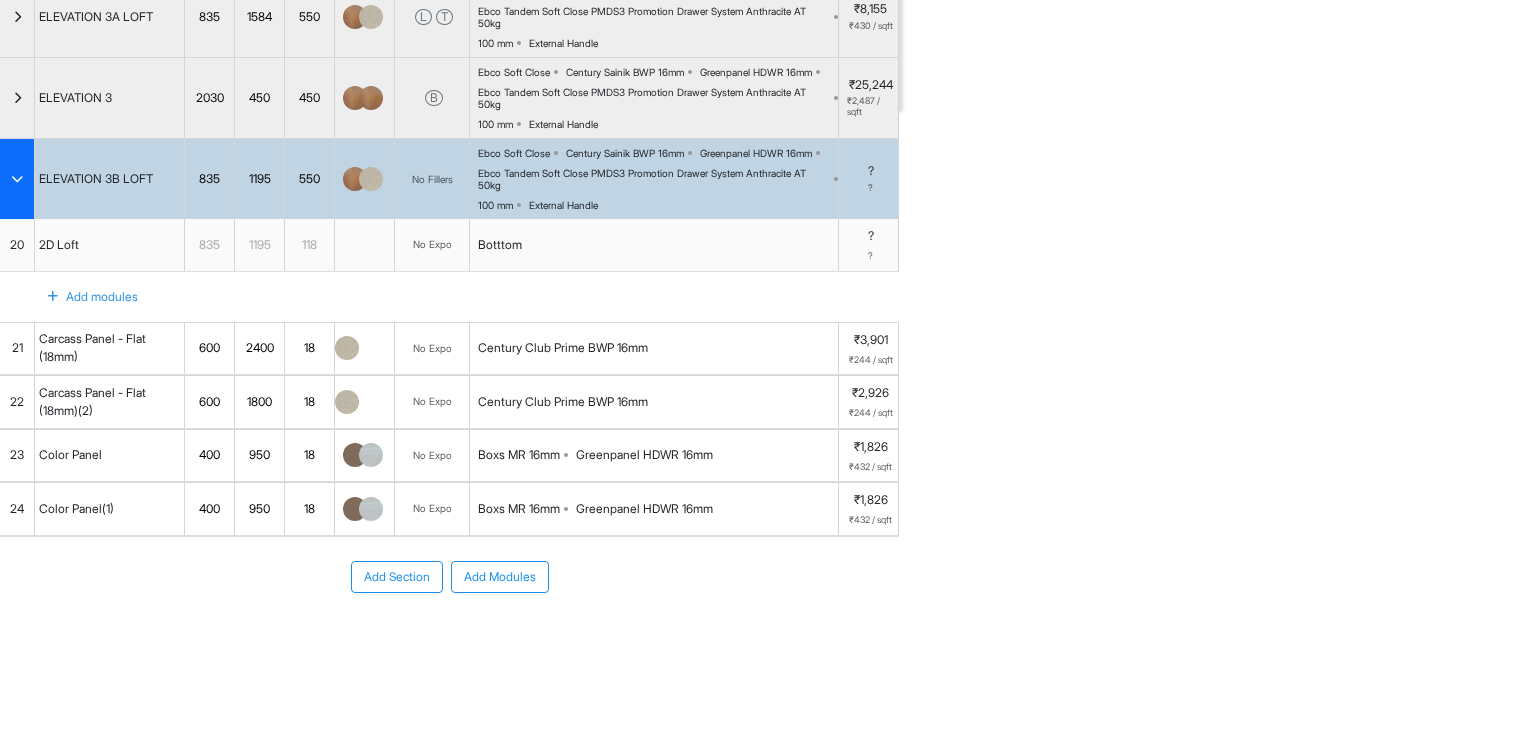 scroll, scrollTop: 671, scrollLeft: 0, axis: vertical 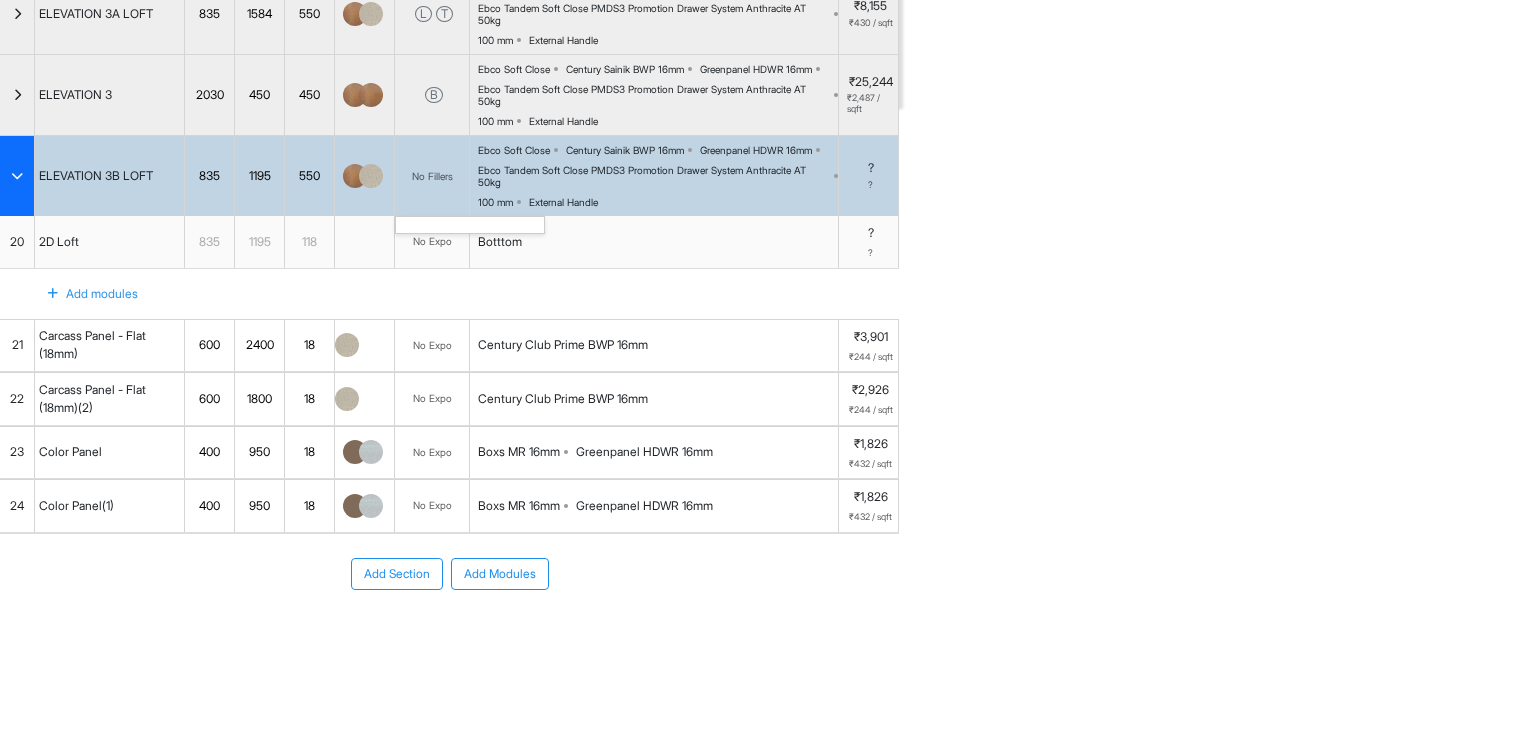 click on "No Fillers" at bounding box center [432, 176] 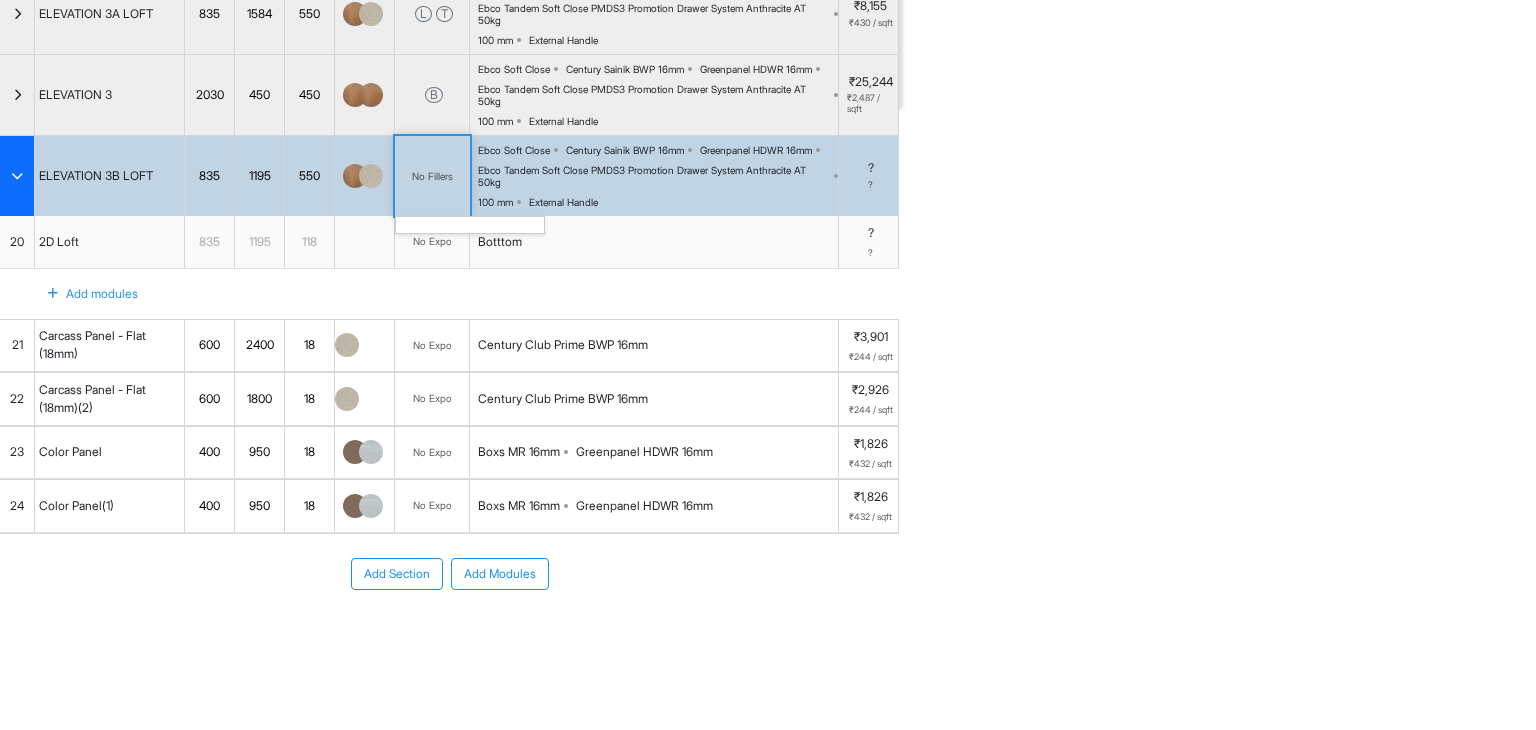 click on "No Fillers" at bounding box center (432, 176) 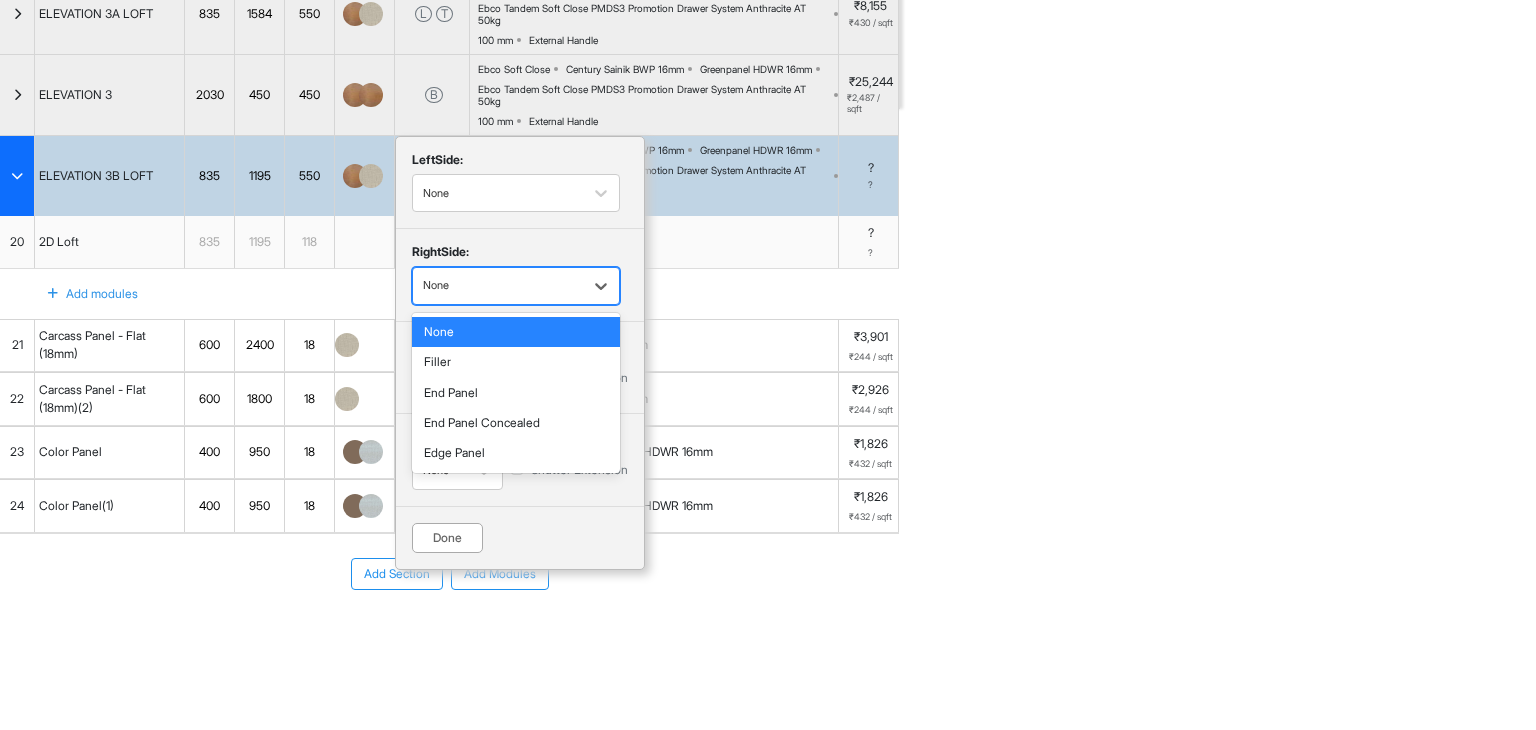 click at bounding box center (498, 286) 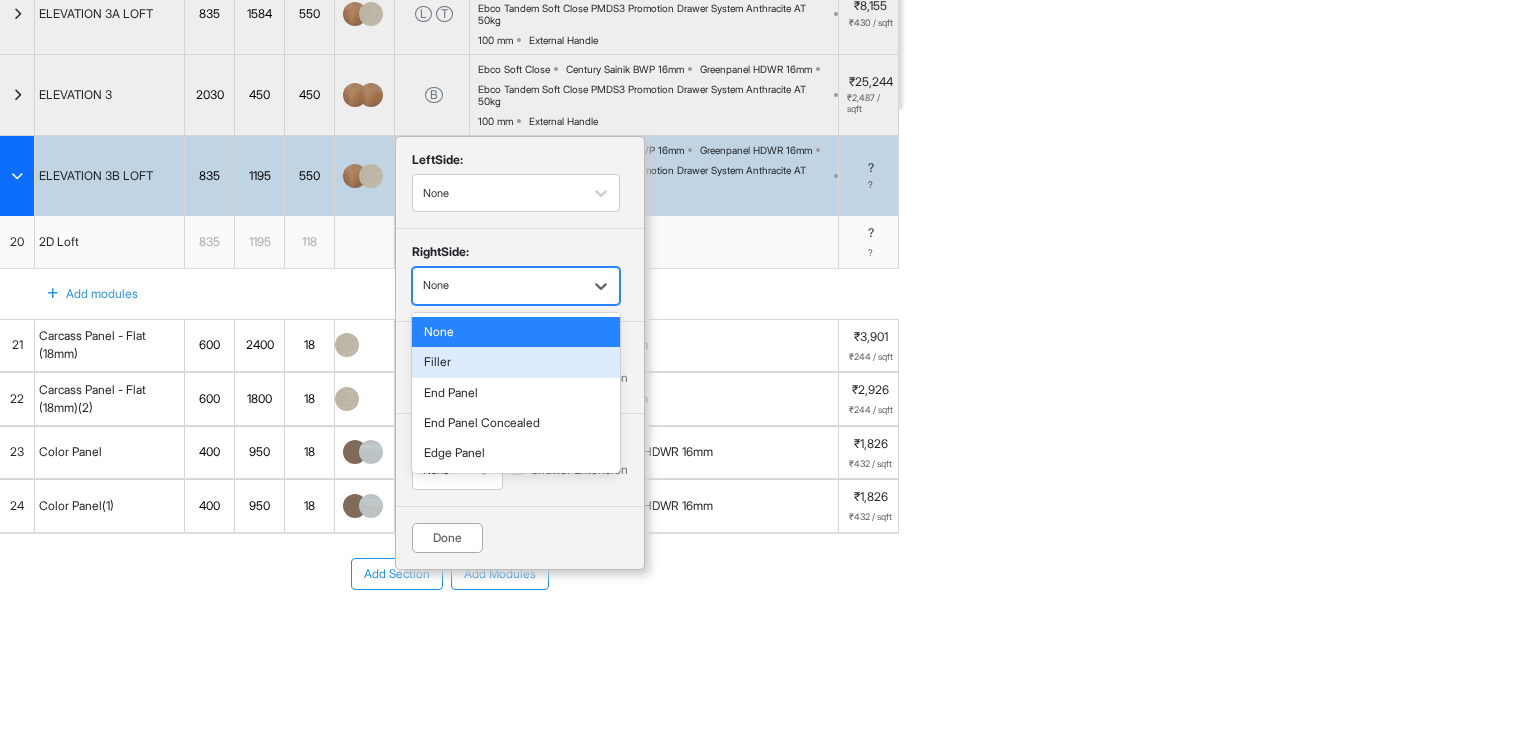 click on "Filler" at bounding box center [516, 362] 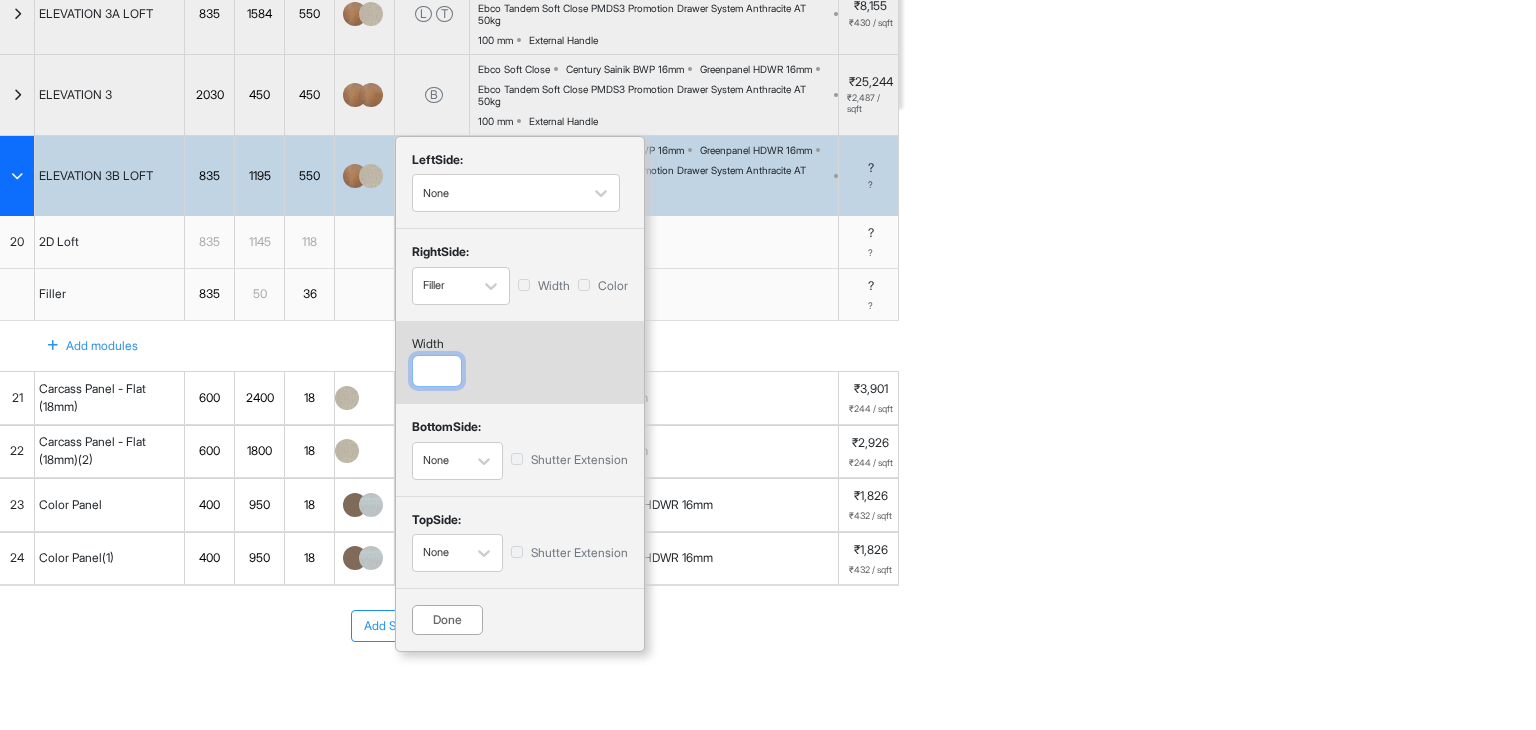 click at bounding box center [437, 371] 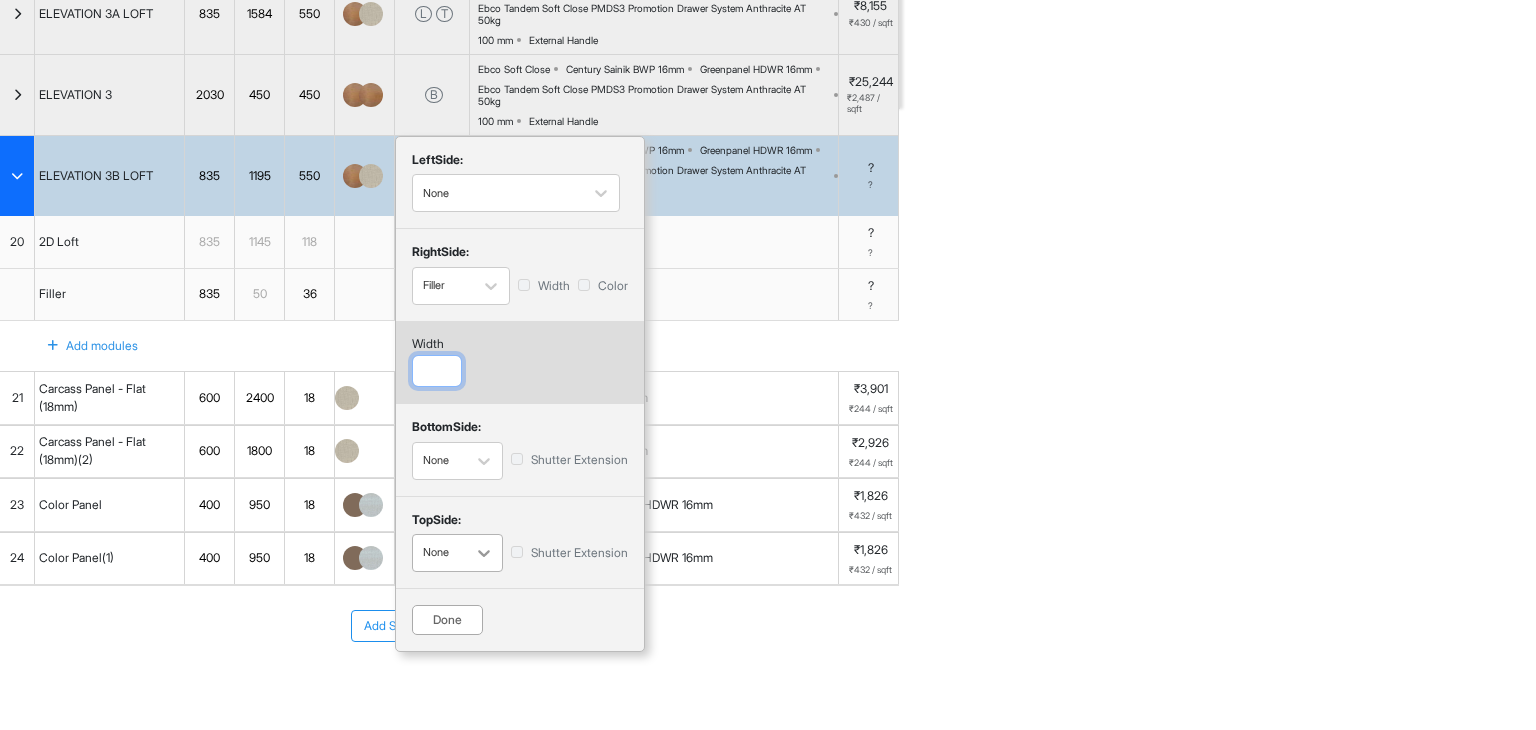 type on "***" 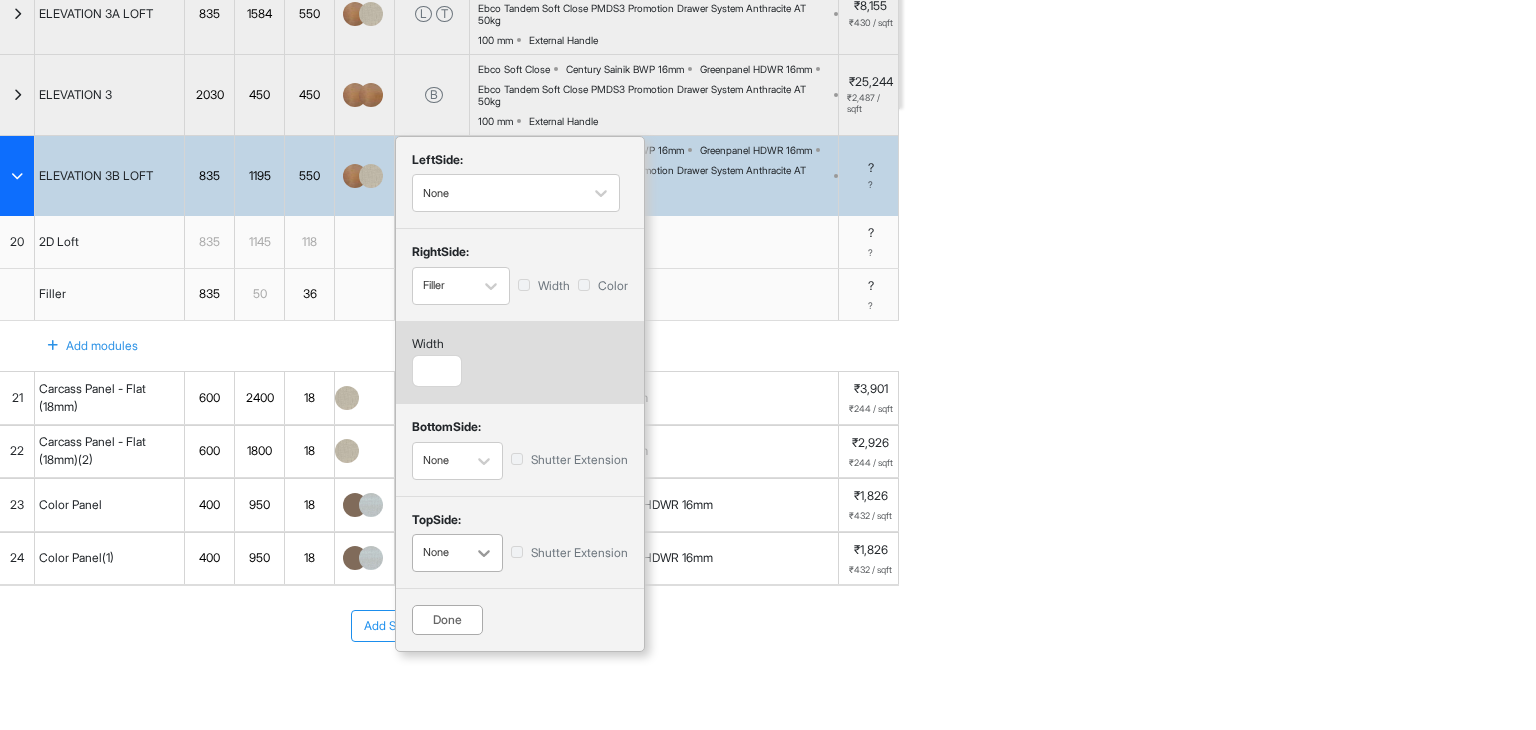 click on "left  Side: None right  Side: Filler Width Color width *** bottom  Side: None Shutter Extension top  Side: None Shutter Extension Done" at bounding box center [520, 394] 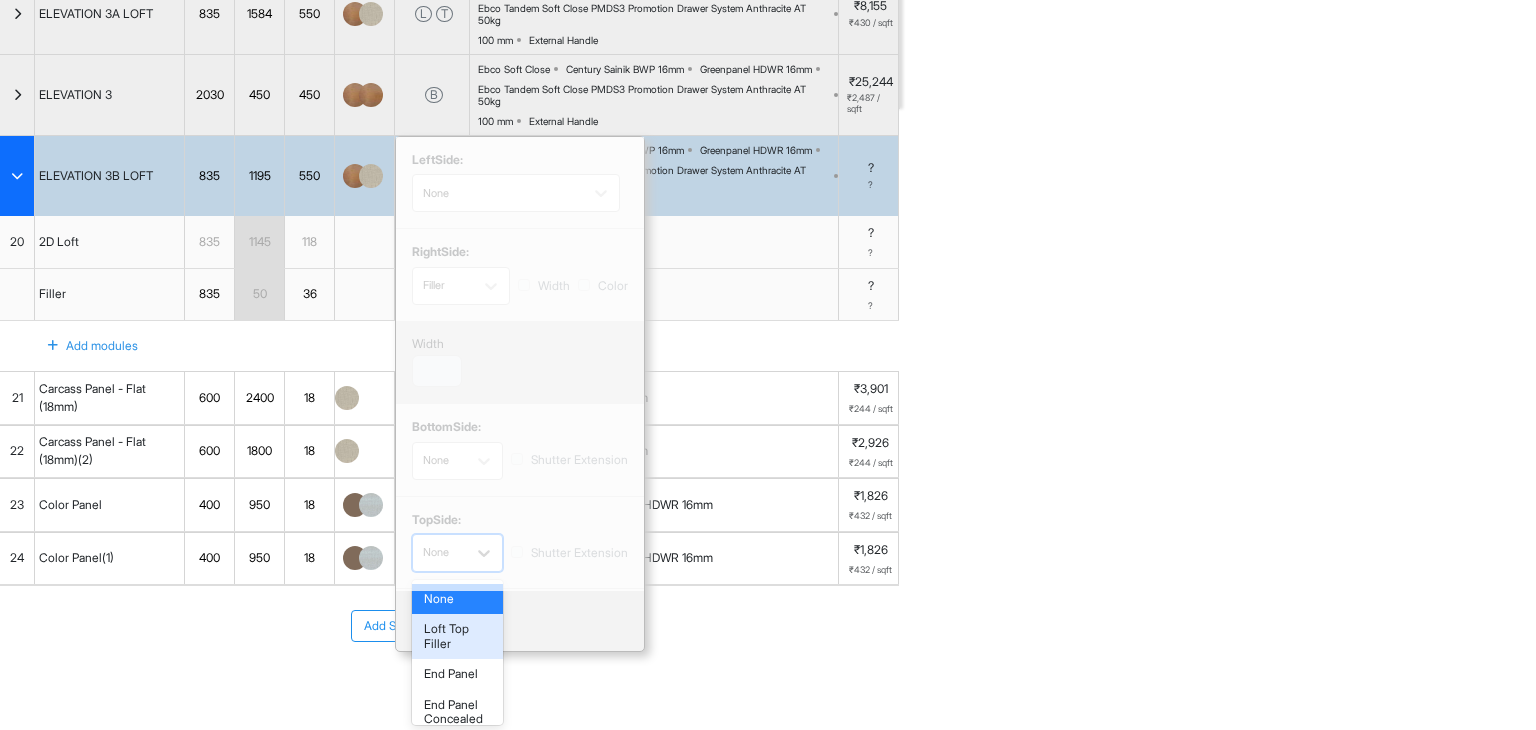 click on "Loft Top Filler" at bounding box center (457, 636) 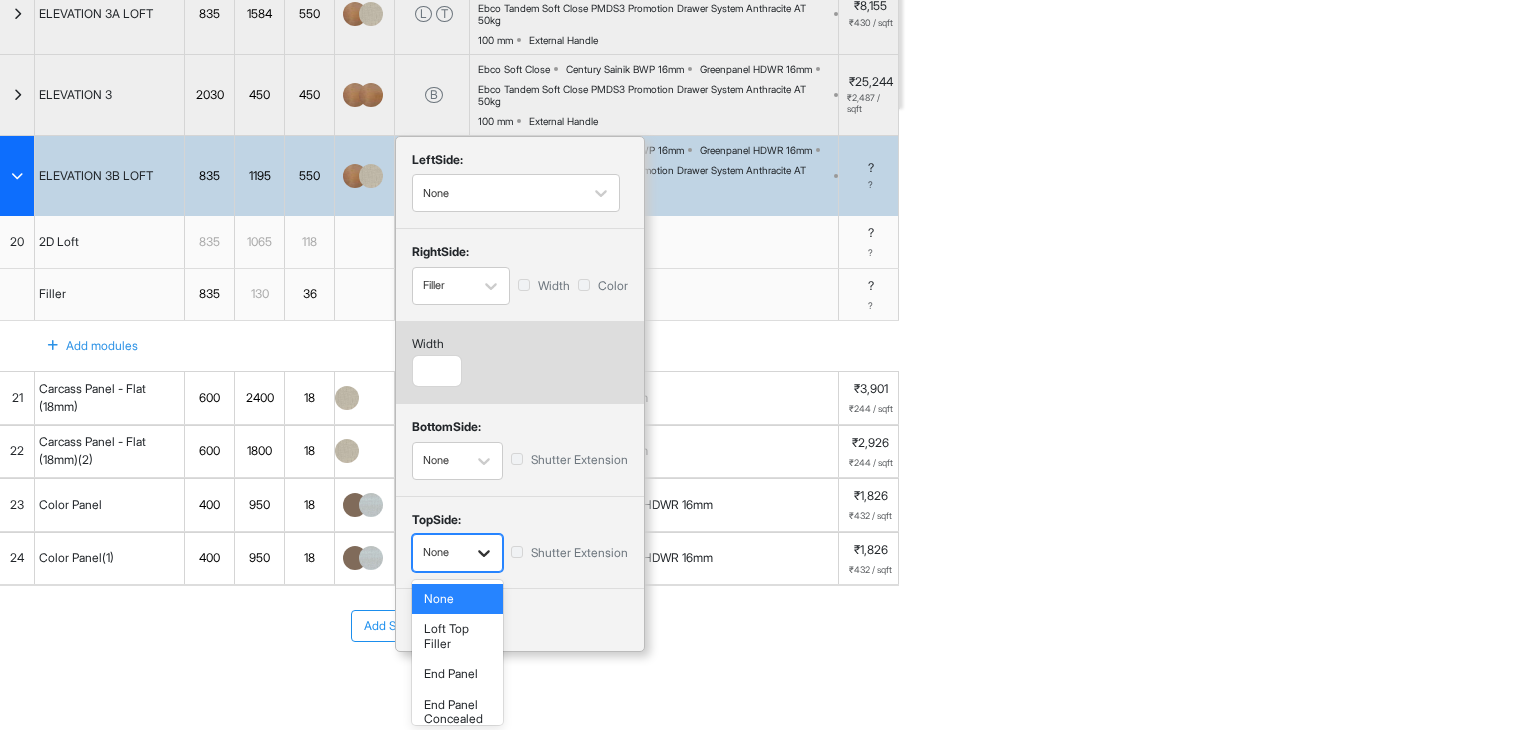 click at bounding box center [484, 553] 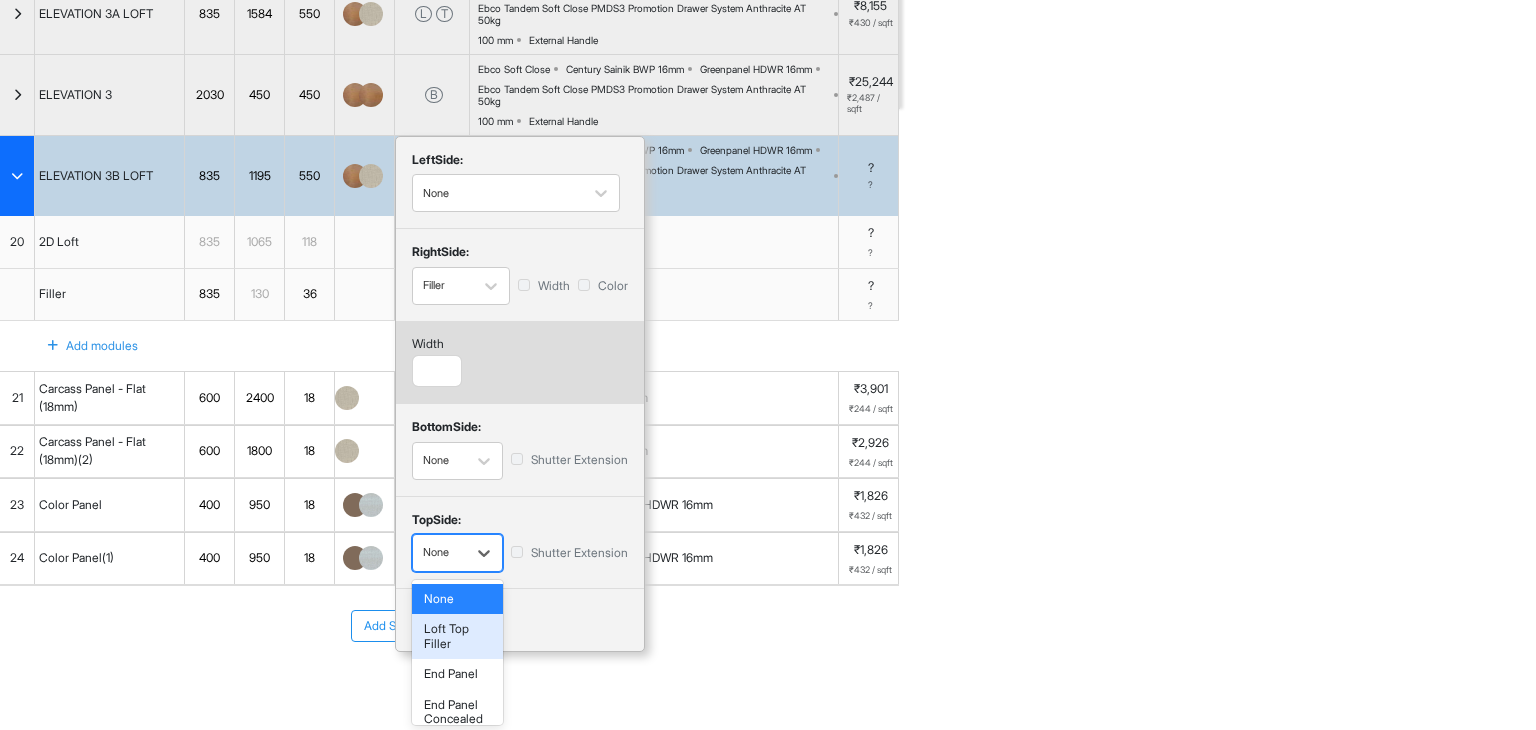 click on "Loft Top Filler" at bounding box center [457, 636] 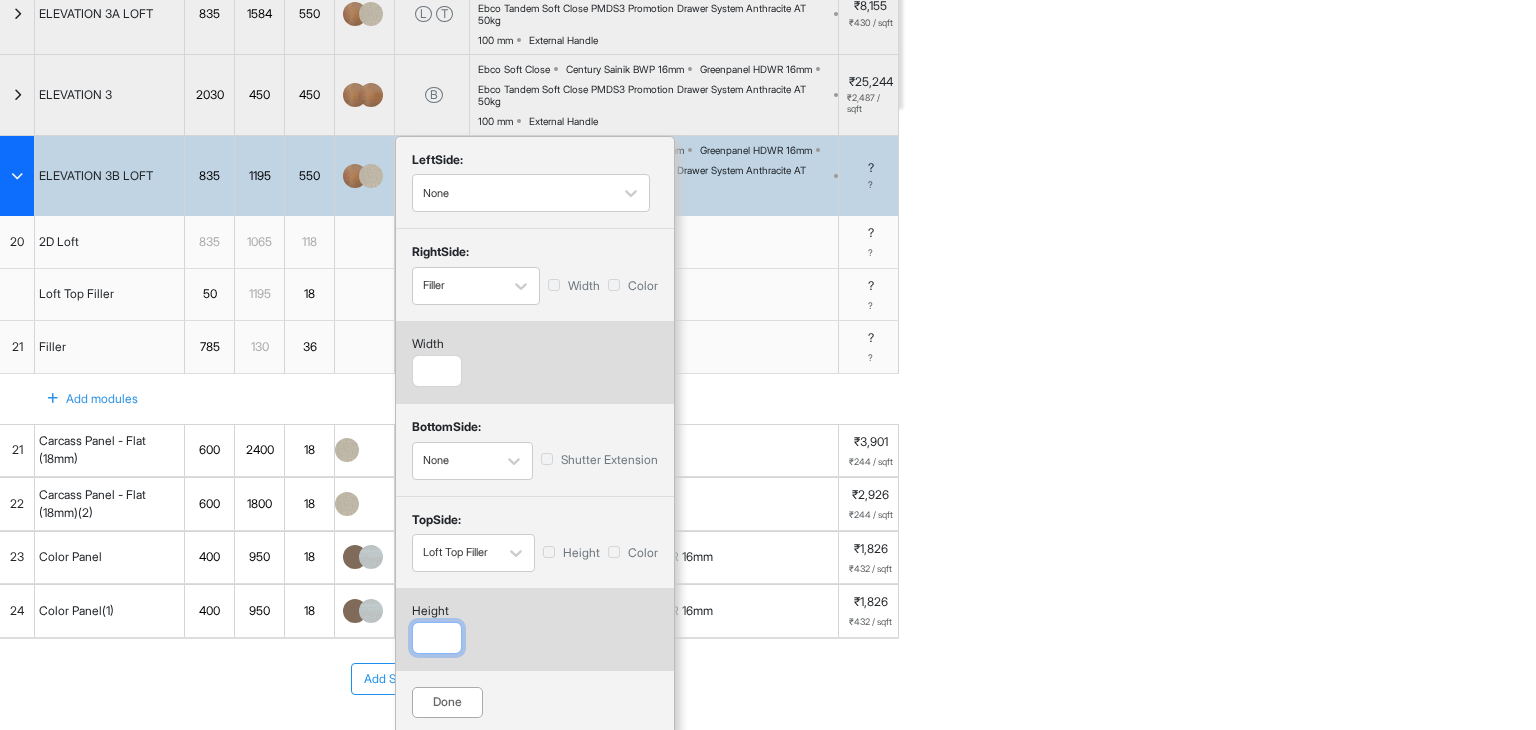 click at bounding box center (437, 638) 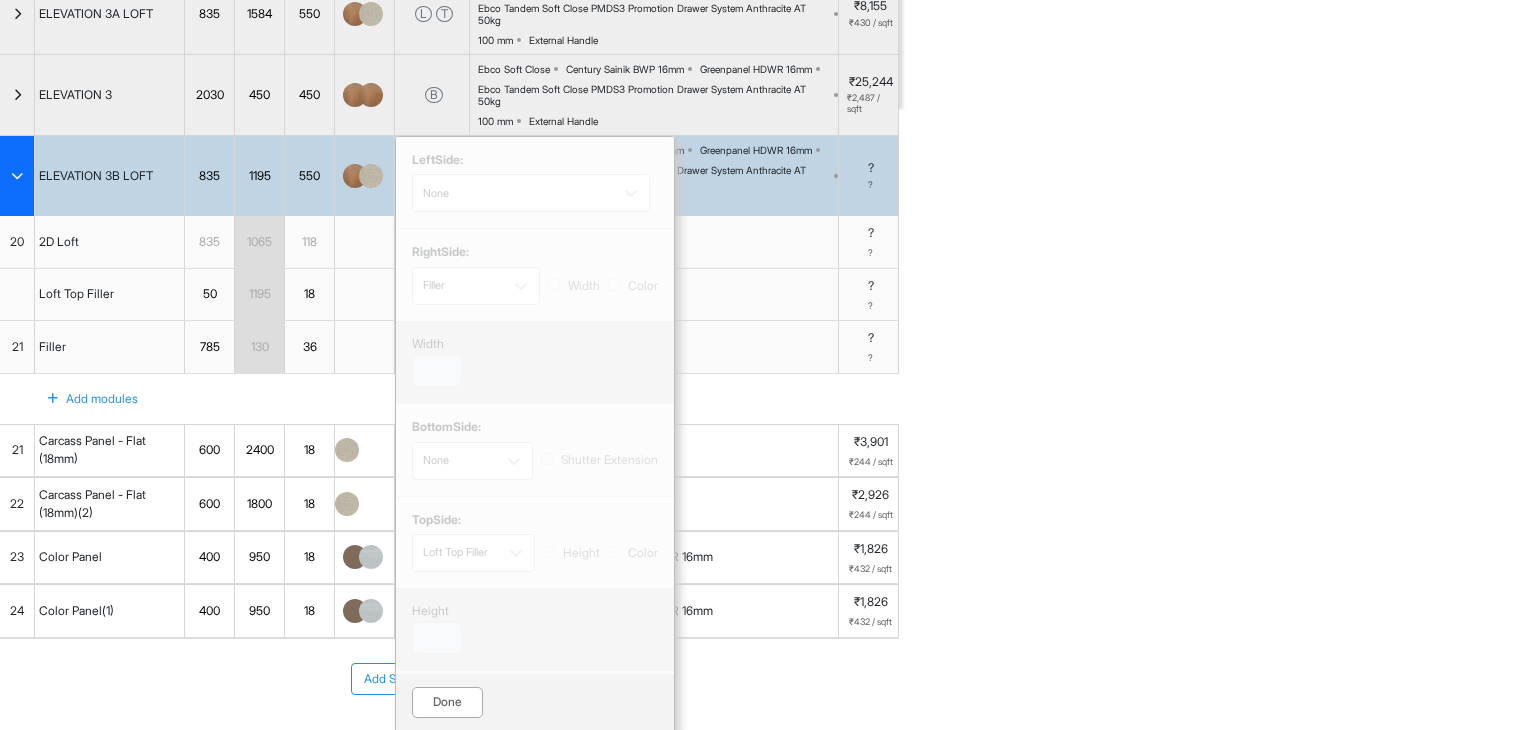click on "Done" at bounding box center (447, 702) 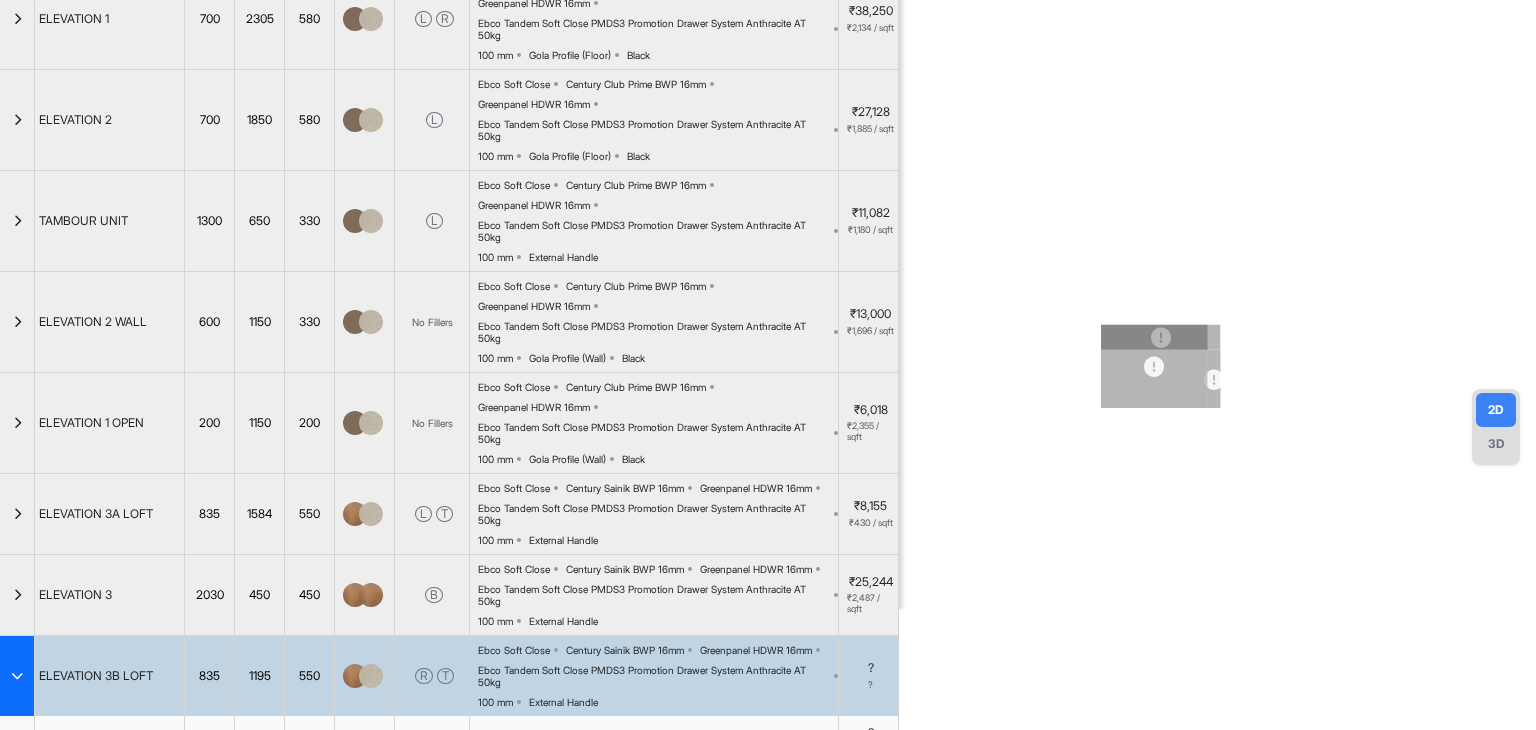 scroll, scrollTop: 0, scrollLeft: 0, axis: both 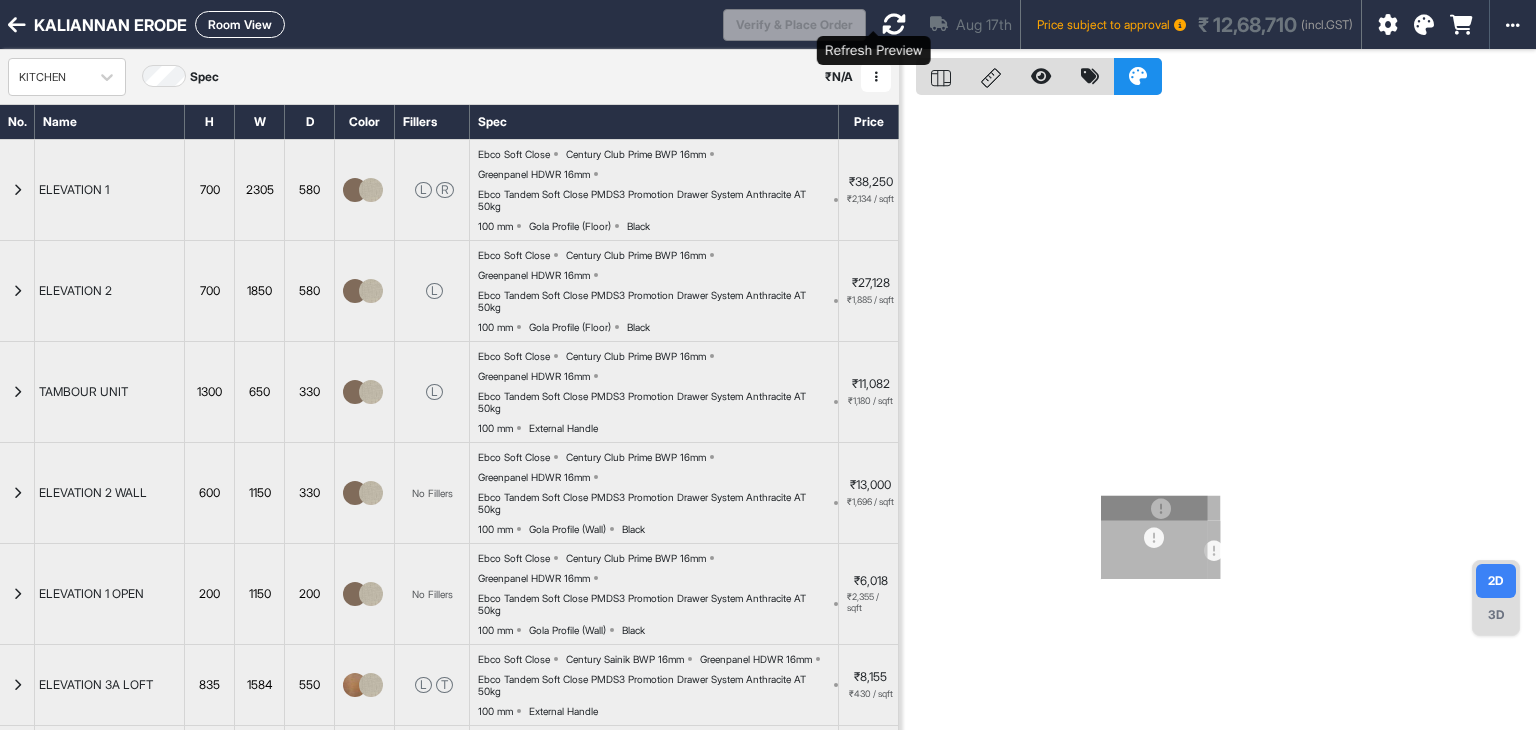 click at bounding box center (894, 24) 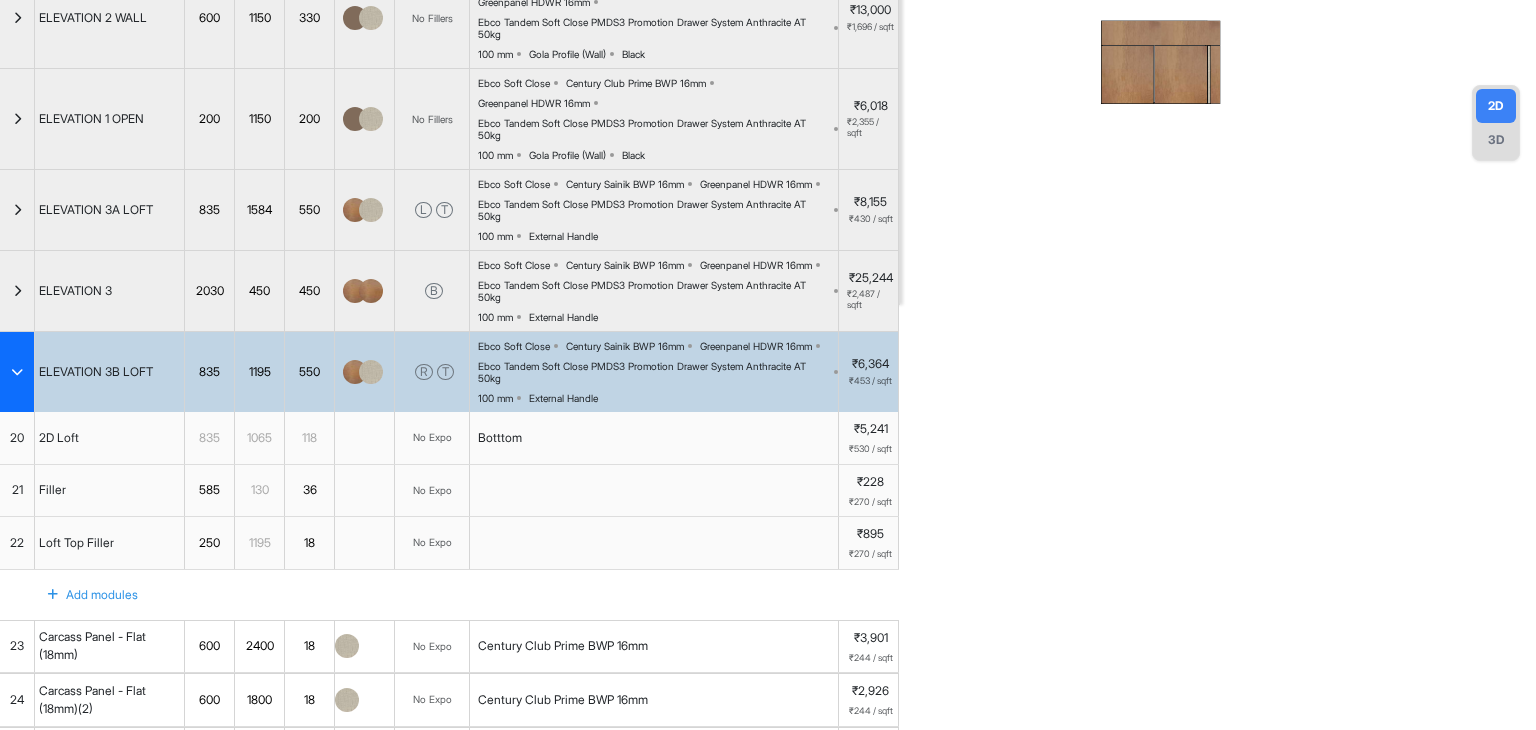 scroll, scrollTop: 600, scrollLeft: 0, axis: vertical 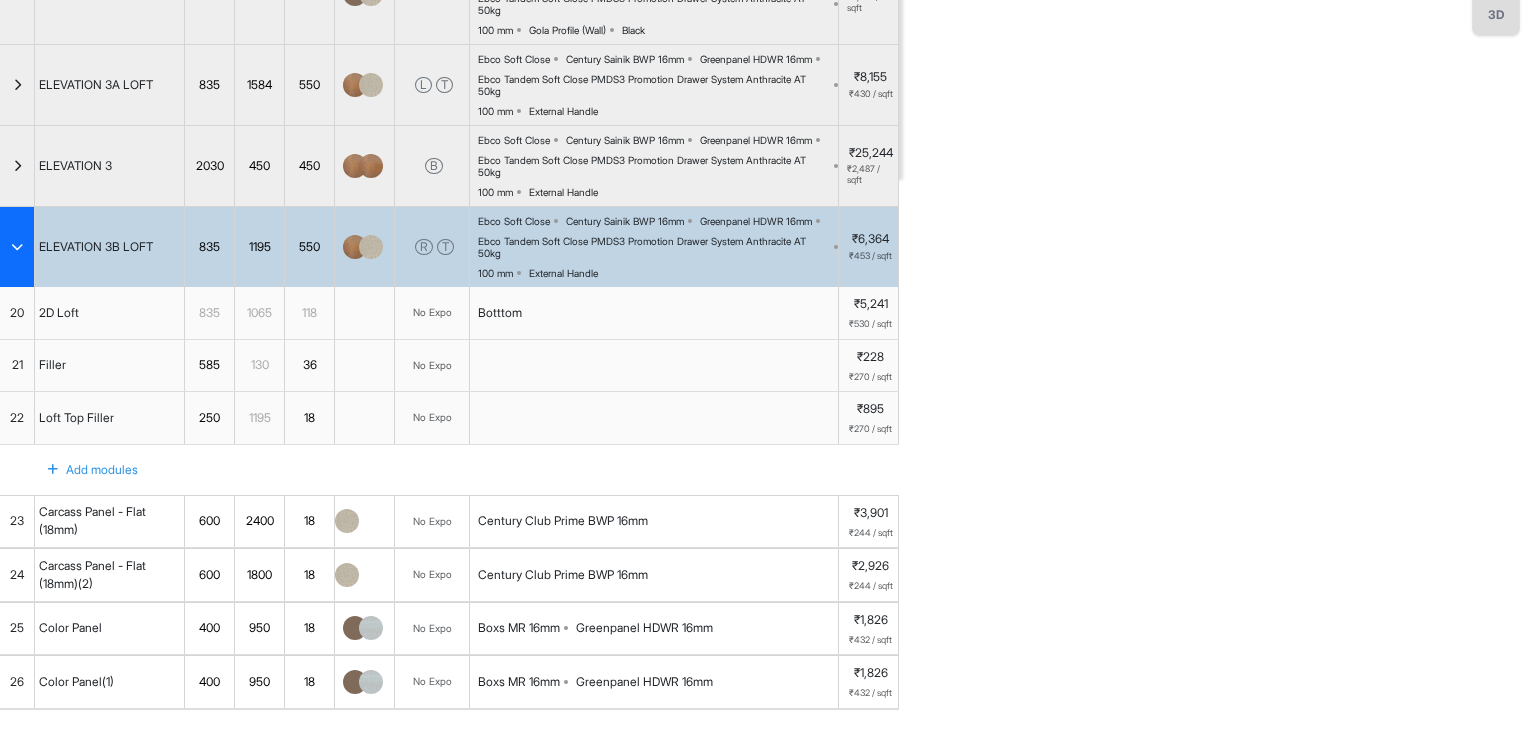 click on "Botttom" at bounding box center [500, 313] 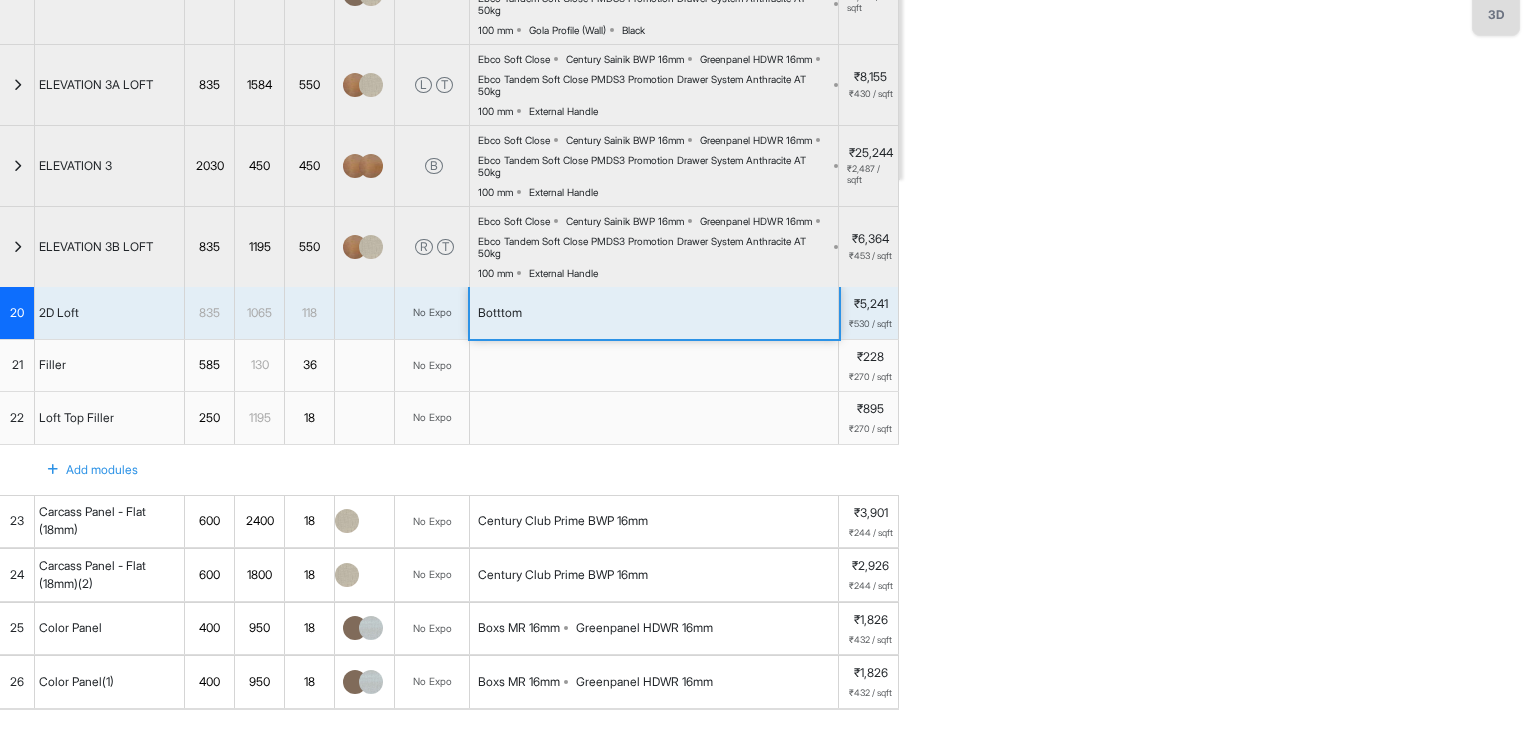 click on "Botttom" at bounding box center [500, 313] 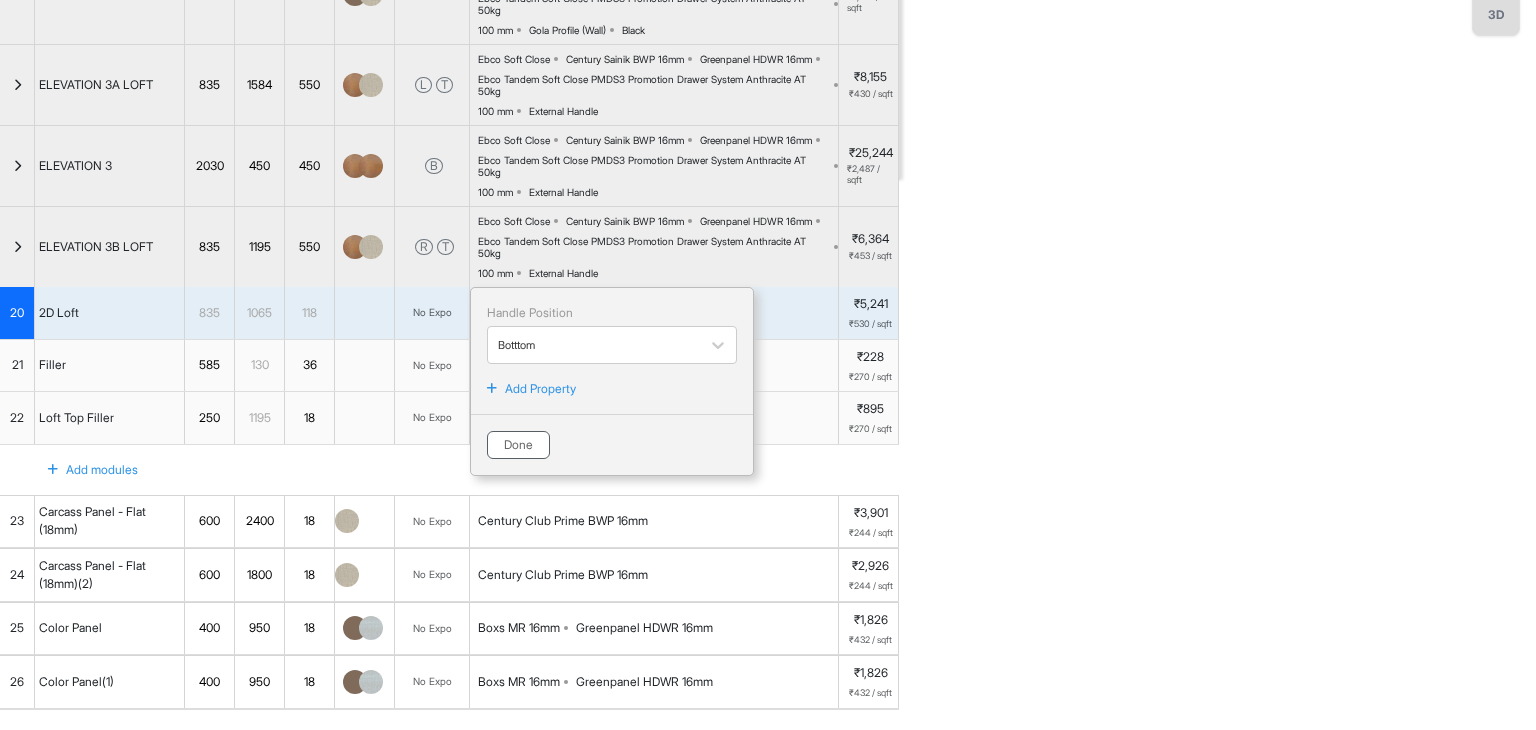 click on "Done" at bounding box center [518, 445] 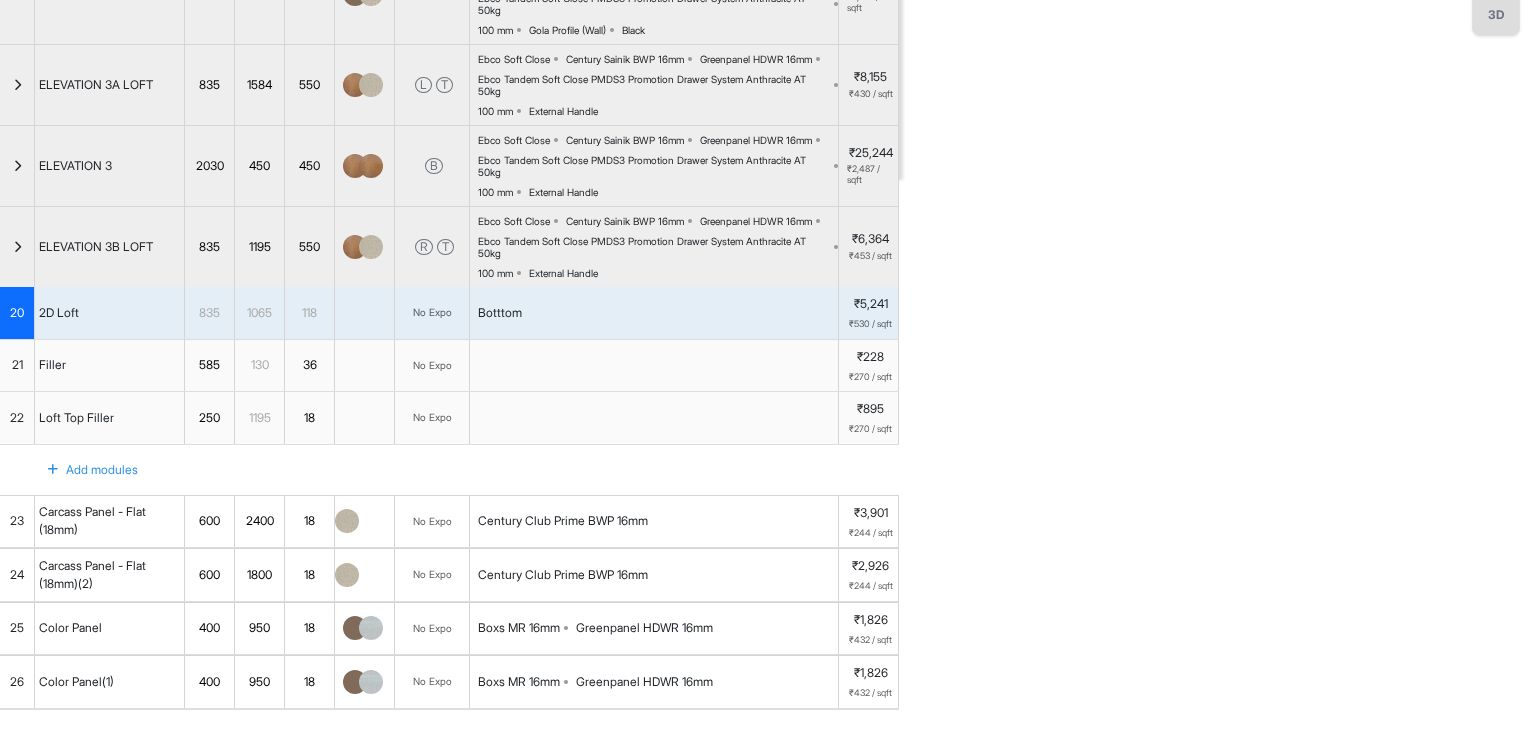 click at bounding box center (17, 247) 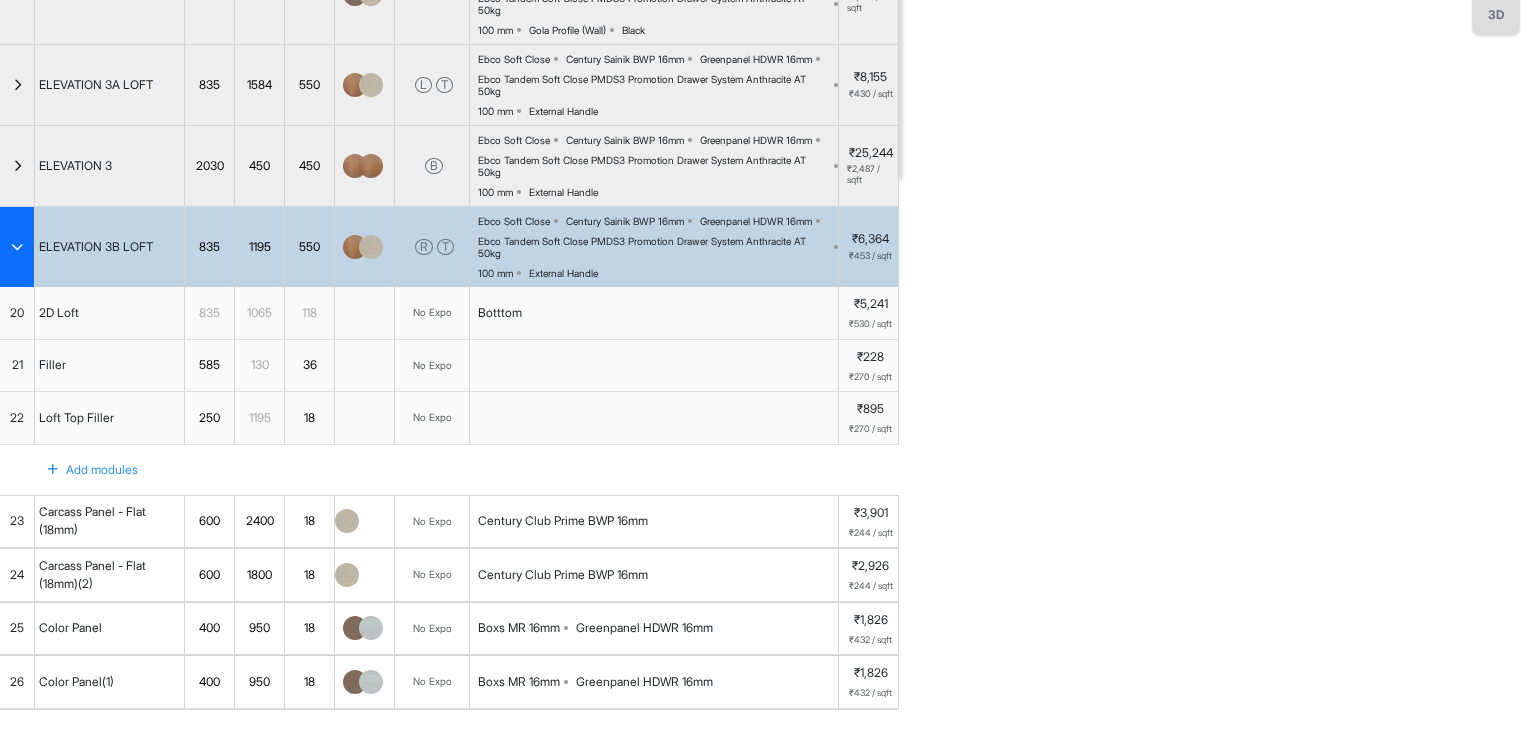 click at bounding box center [17, 247] 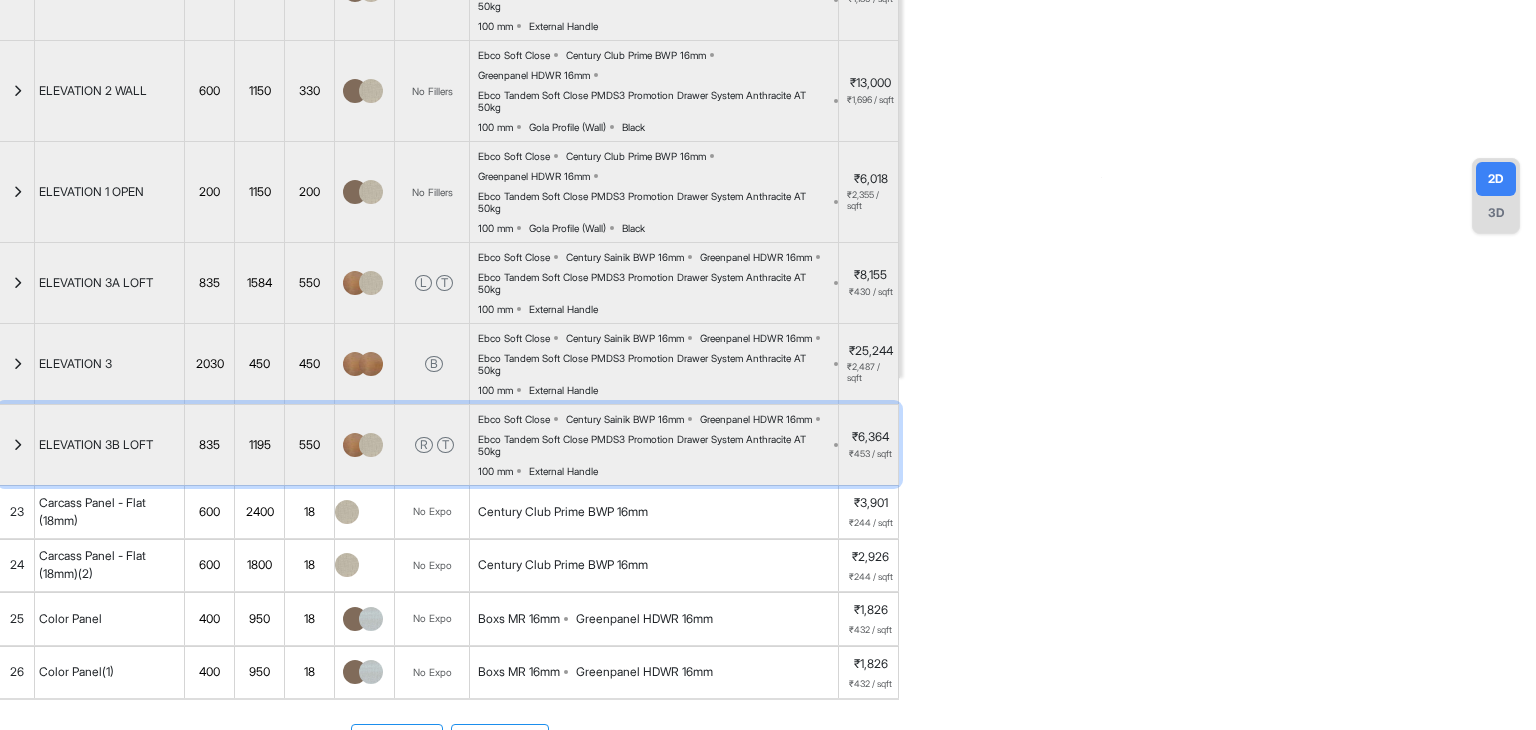 scroll, scrollTop: 368, scrollLeft: 0, axis: vertical 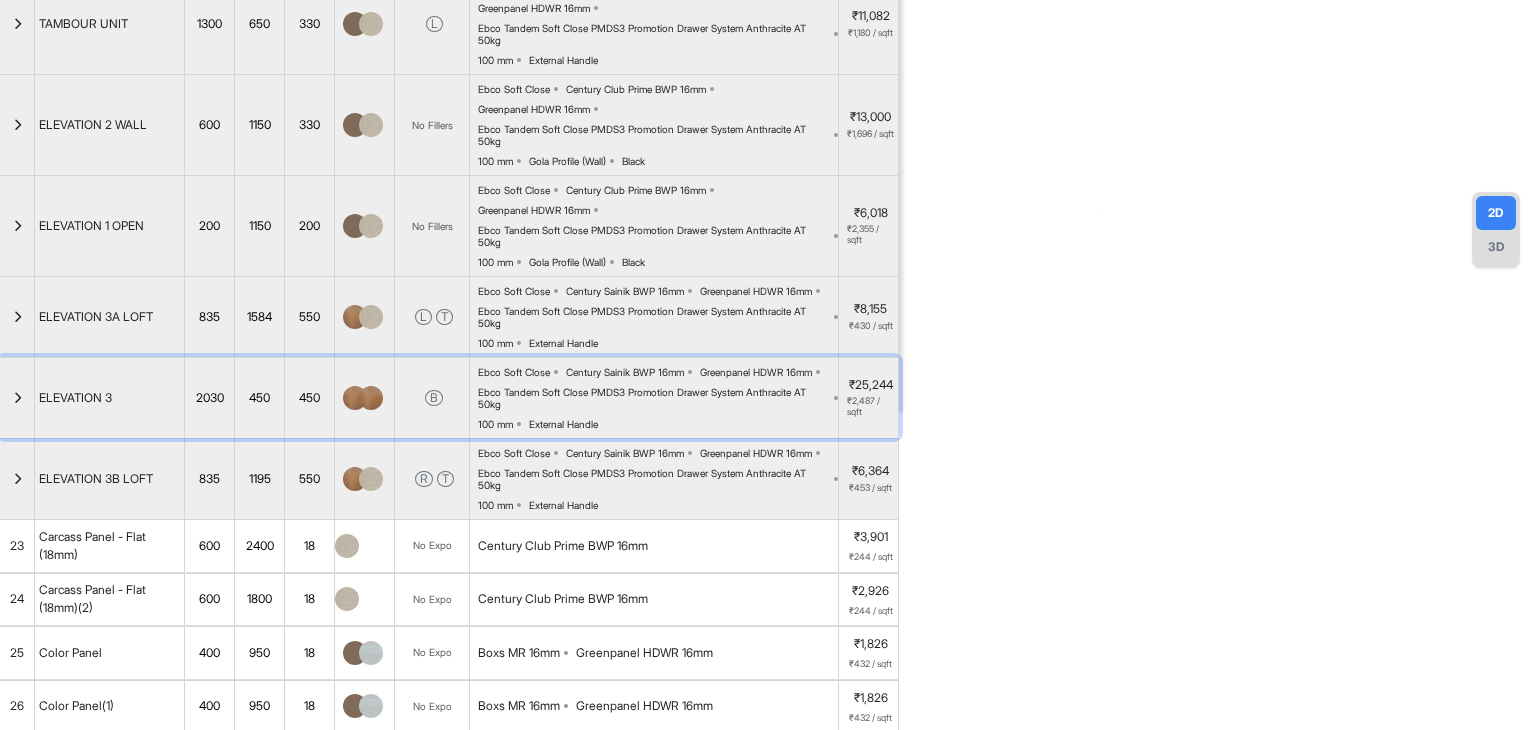 click at bounding box center (17, 398) 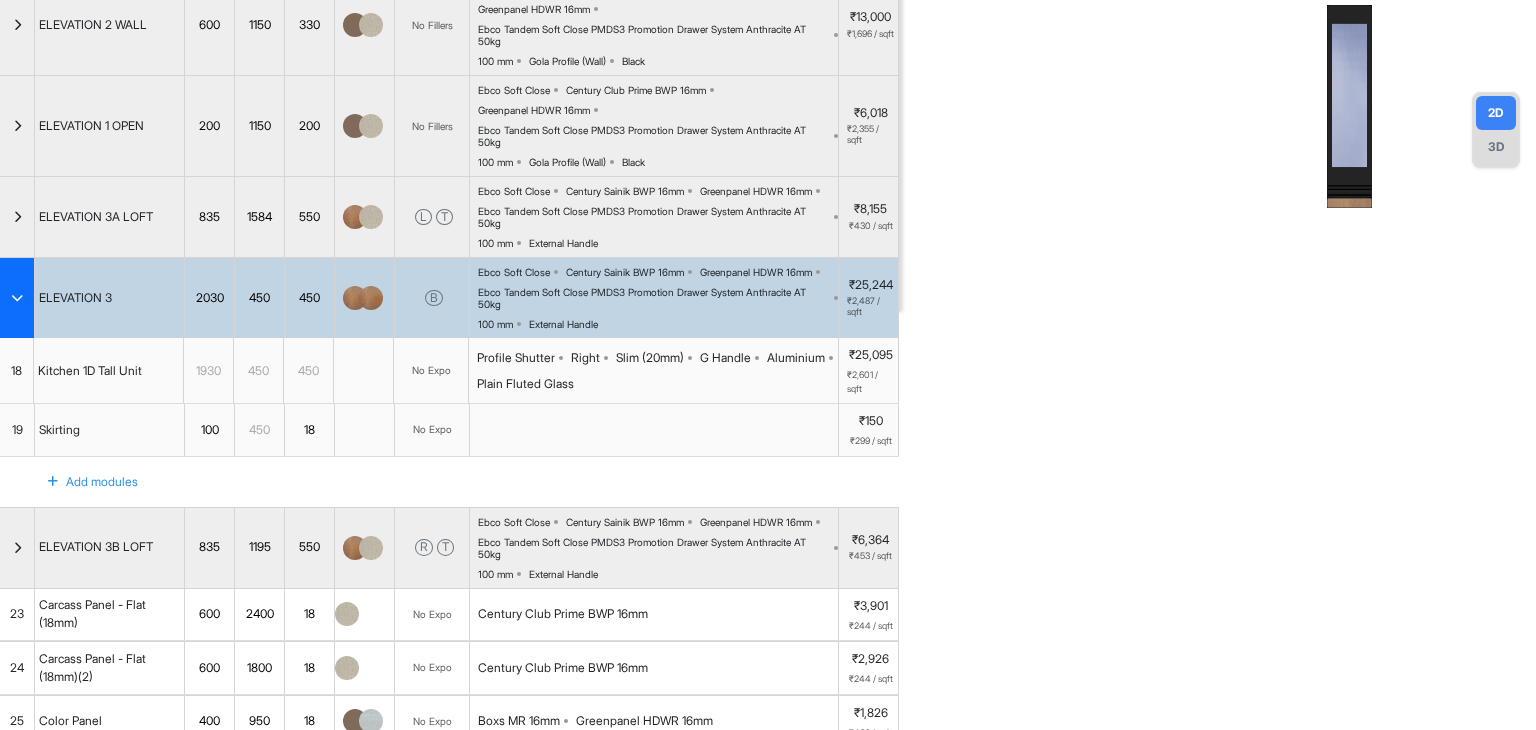 scroll, scrollTop: 668, scrollLeft: 0, axis: vertical 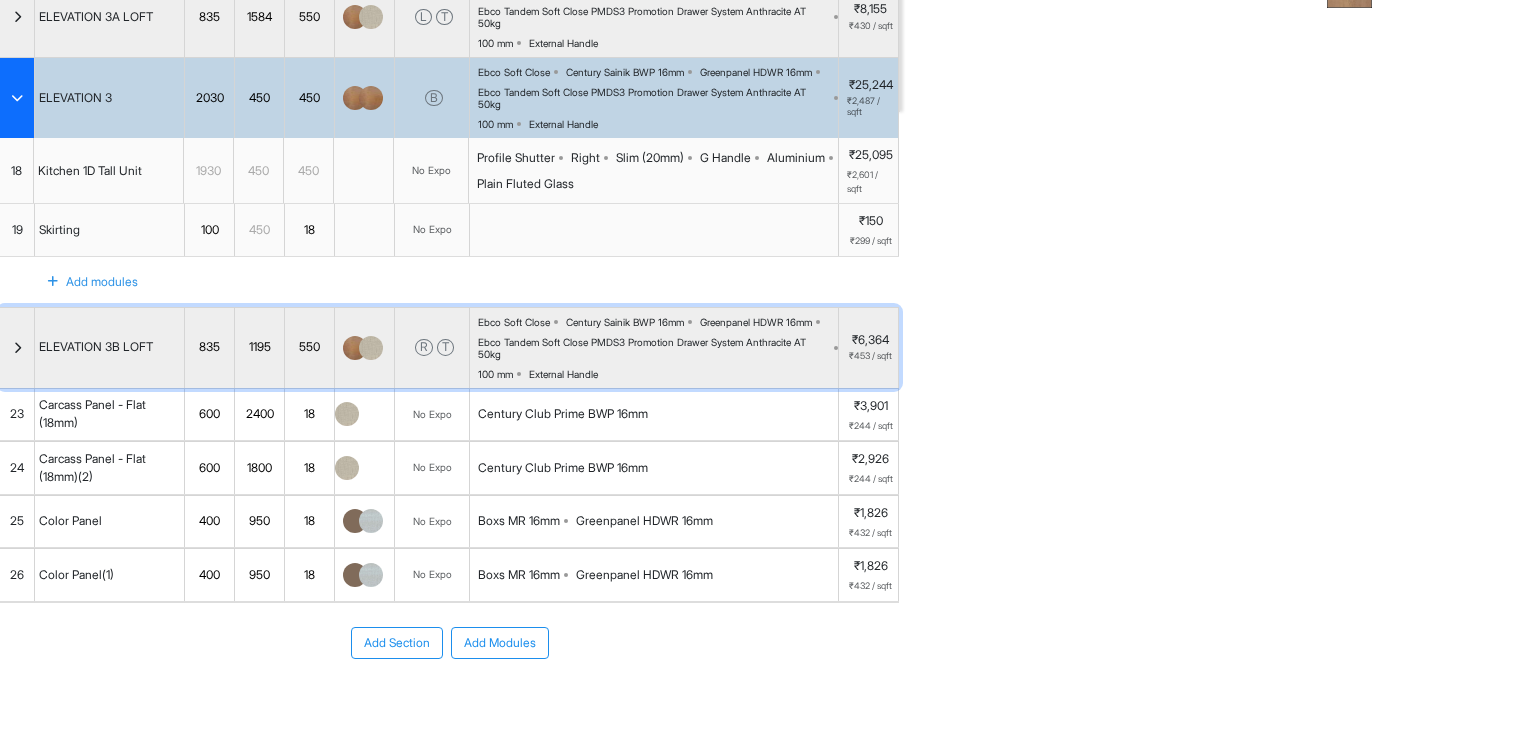 click at bounding box center [17, 348] 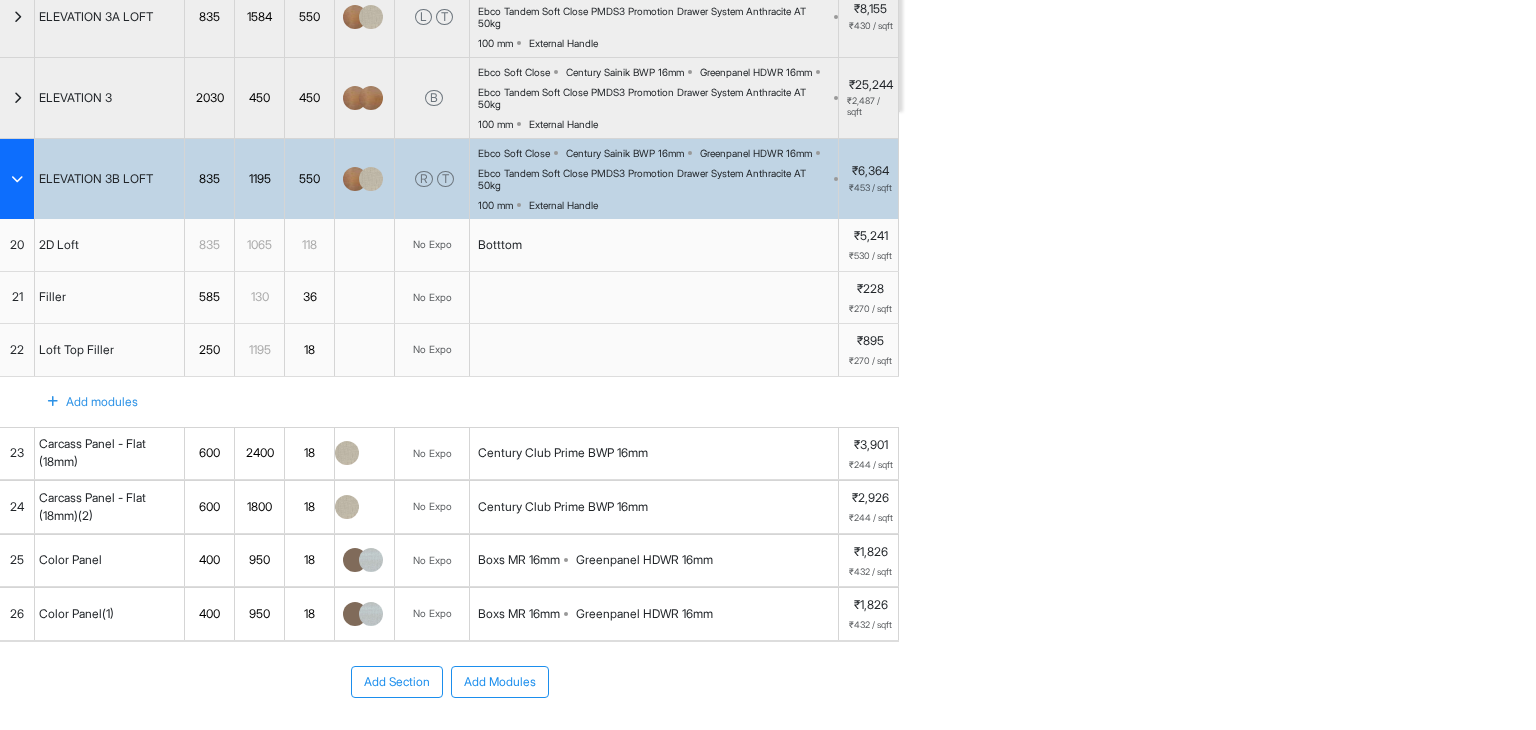 click at bounding box center (17, 179) 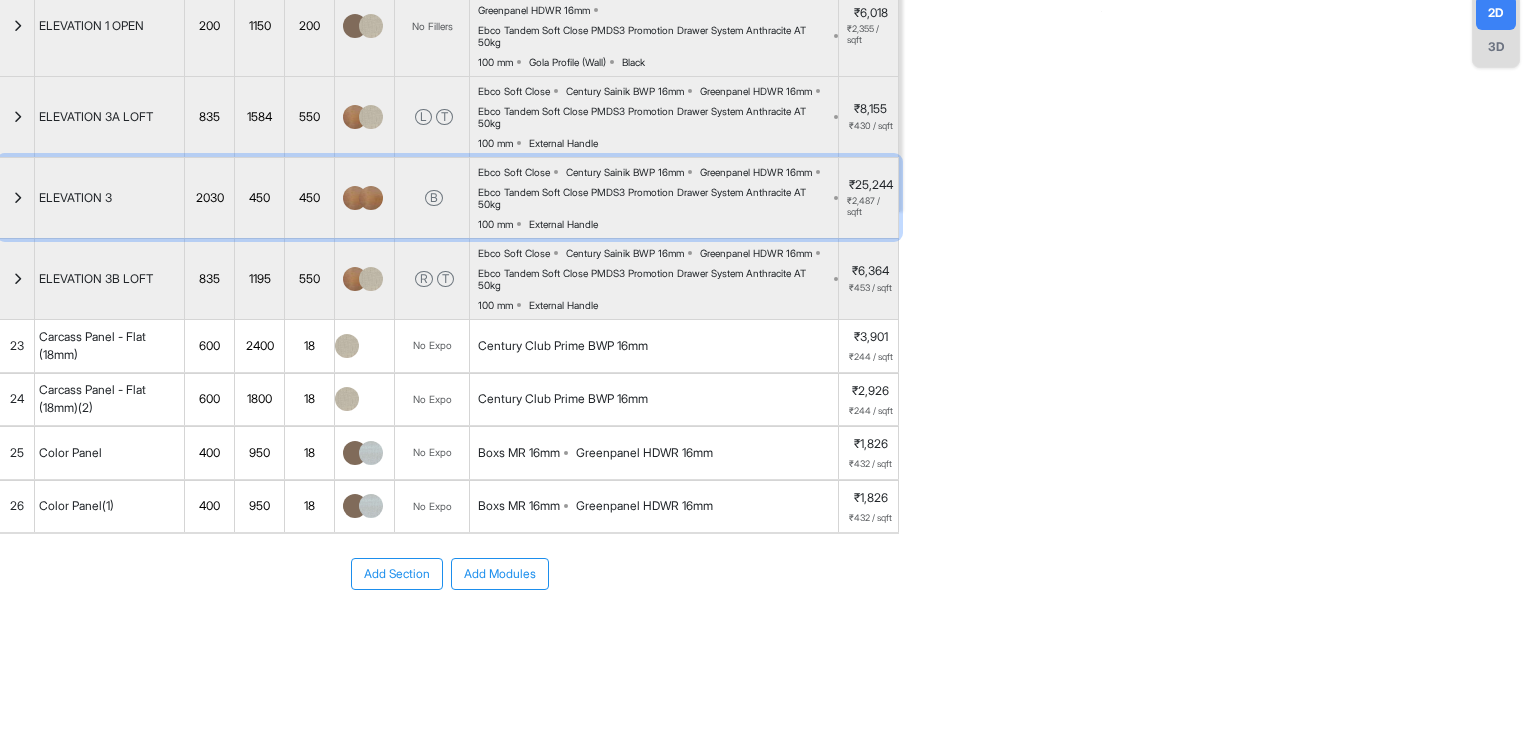 click at bounding box center [17, 198] 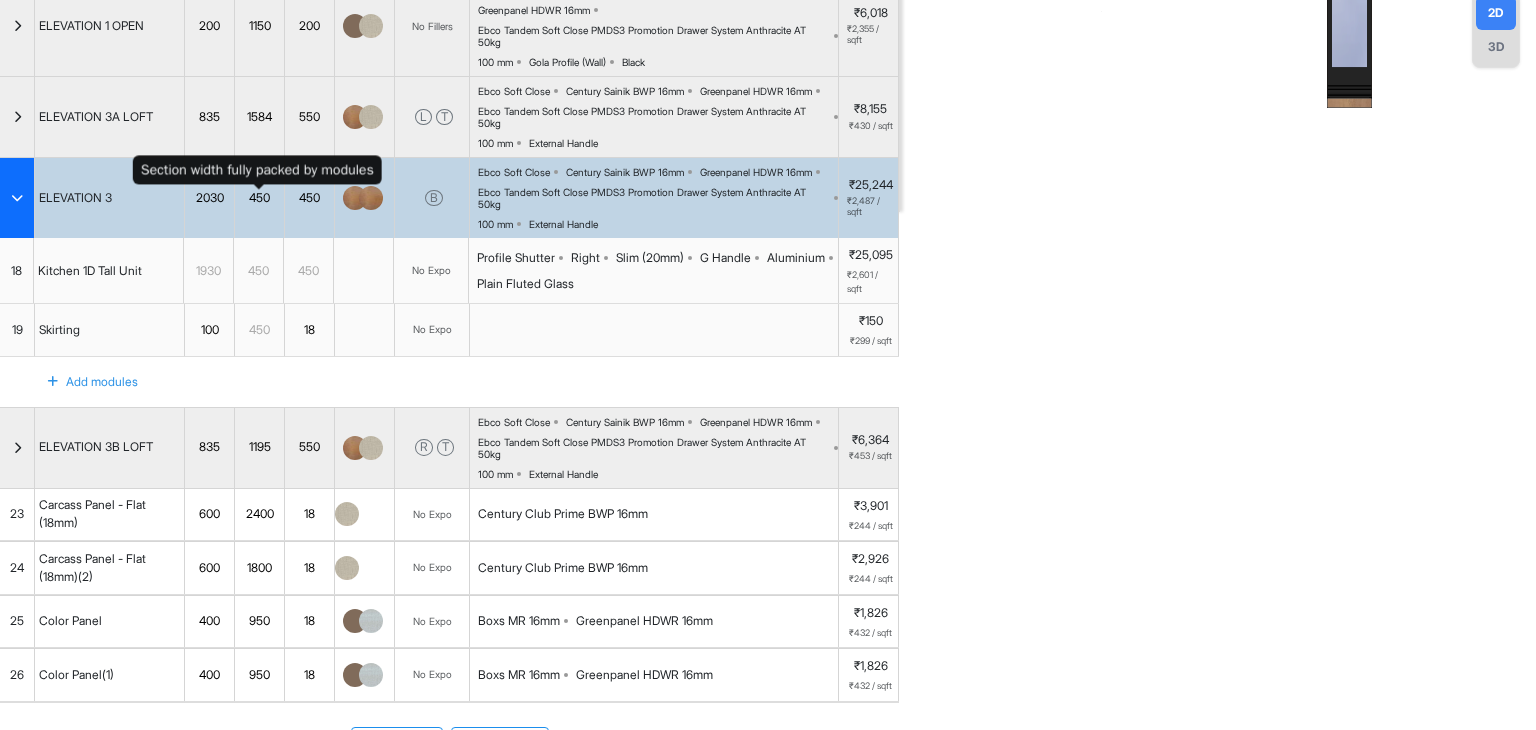 click on "450" at bounding box center [259, 198] 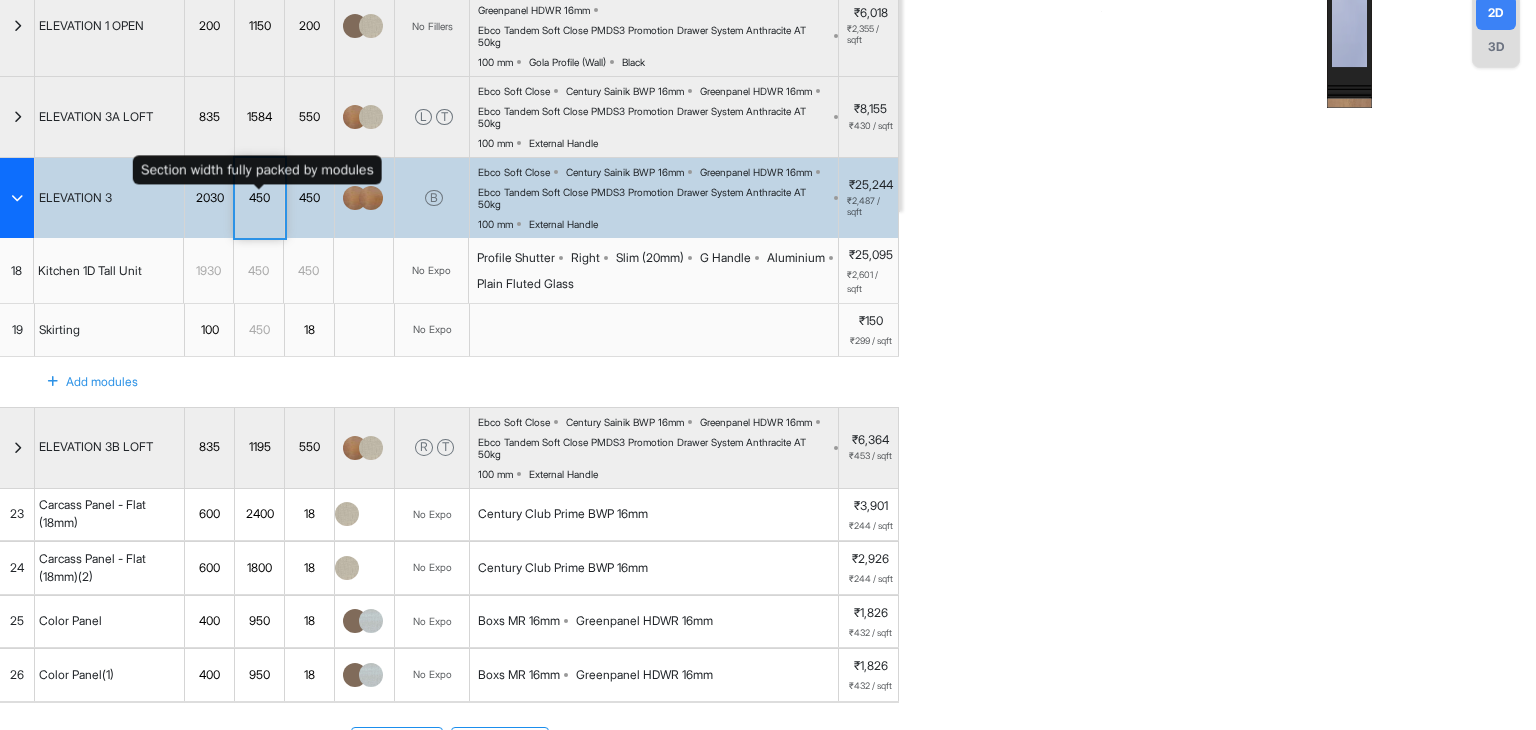 click on "450" at bounding box center [259, 198] 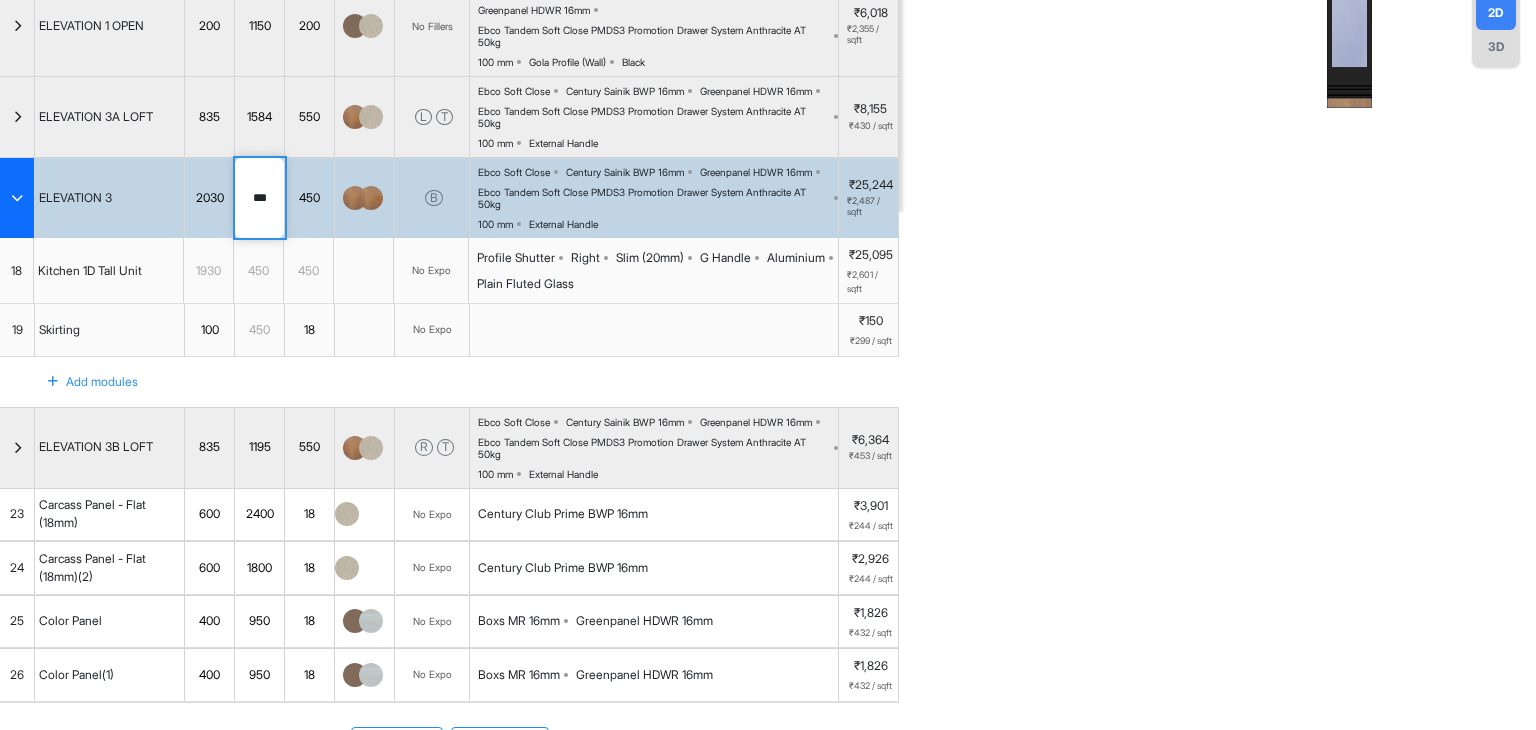 drag, startPoint x: 273, startPoint y: 195, endPoint x: 230, endPoint y: 193, distance: 43.046486 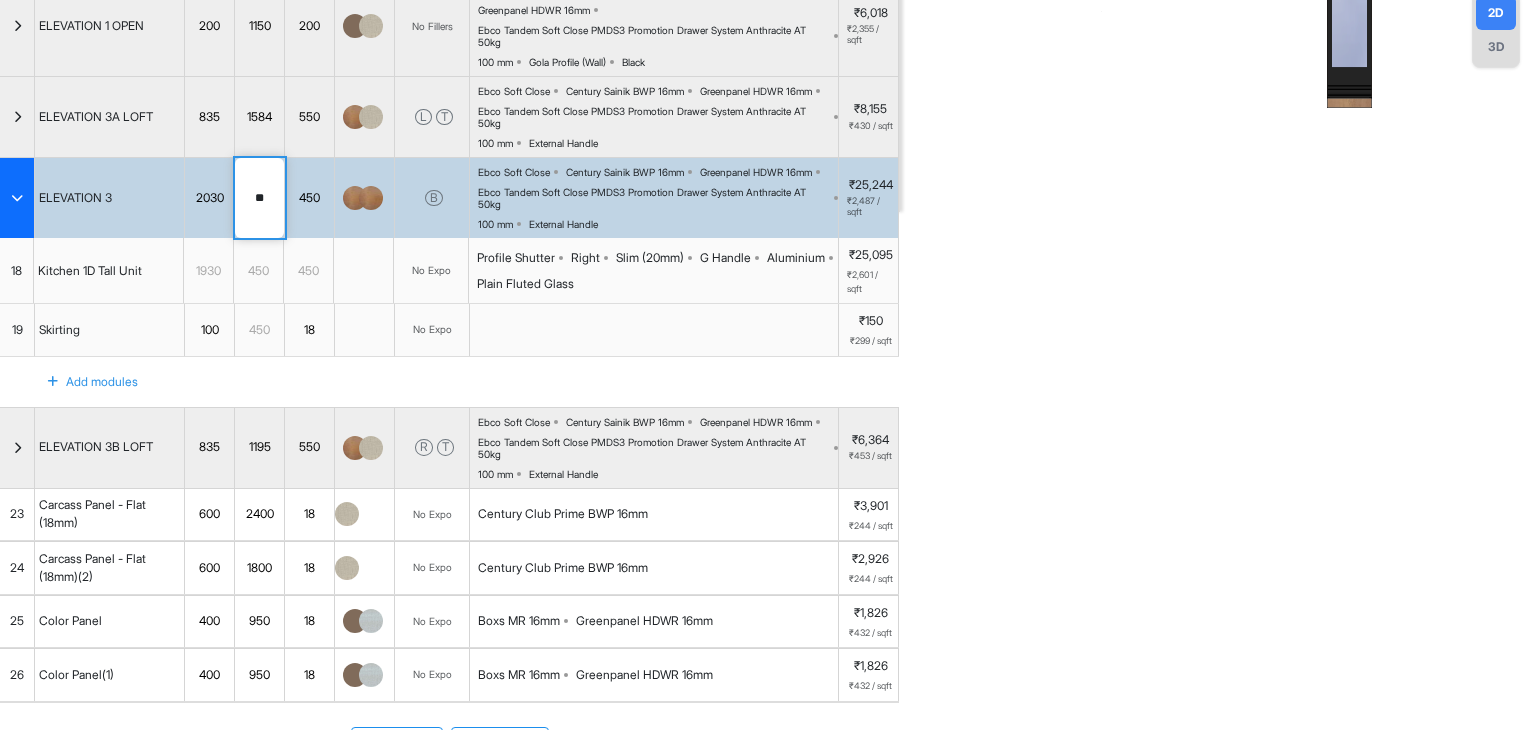 type on "***" 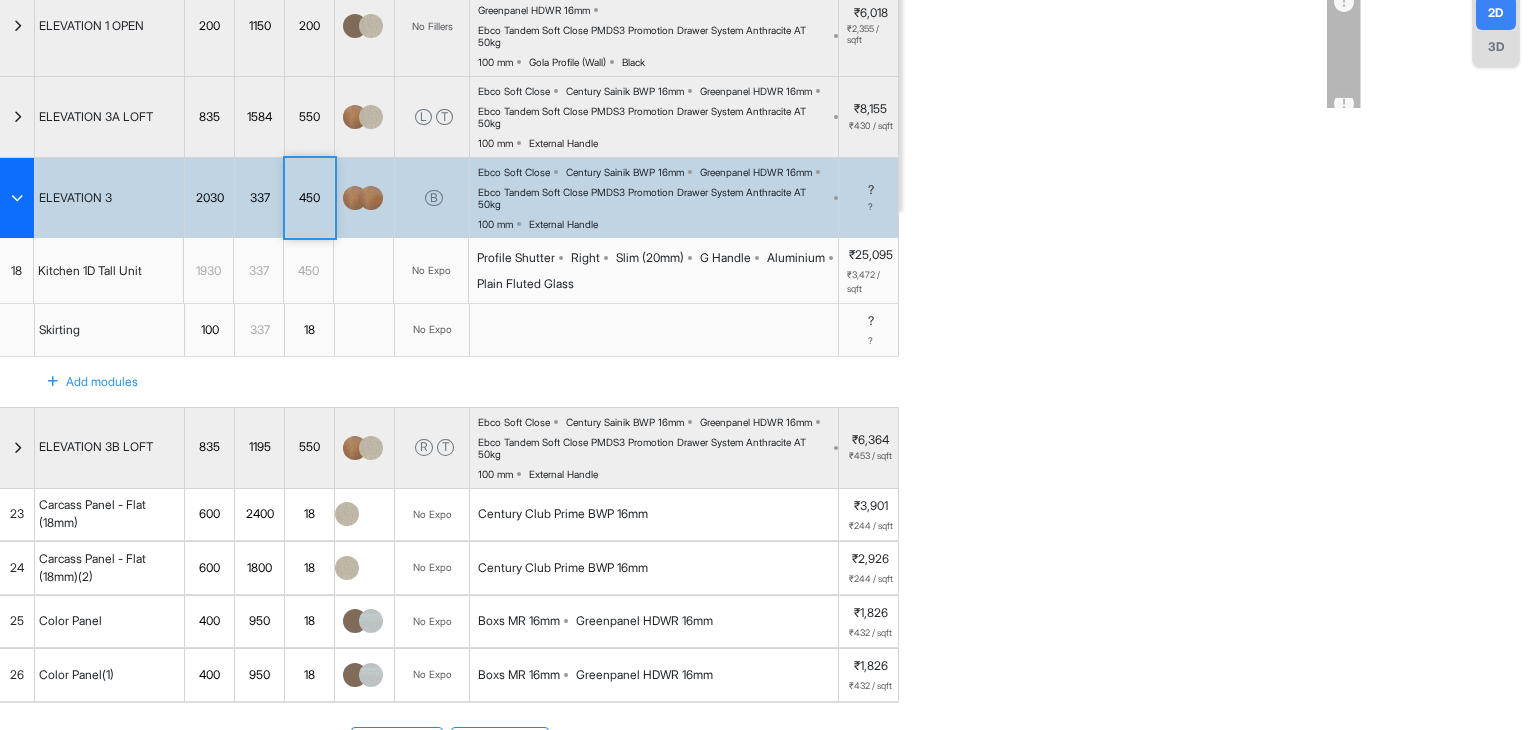 click at bounding box center (17, 198) 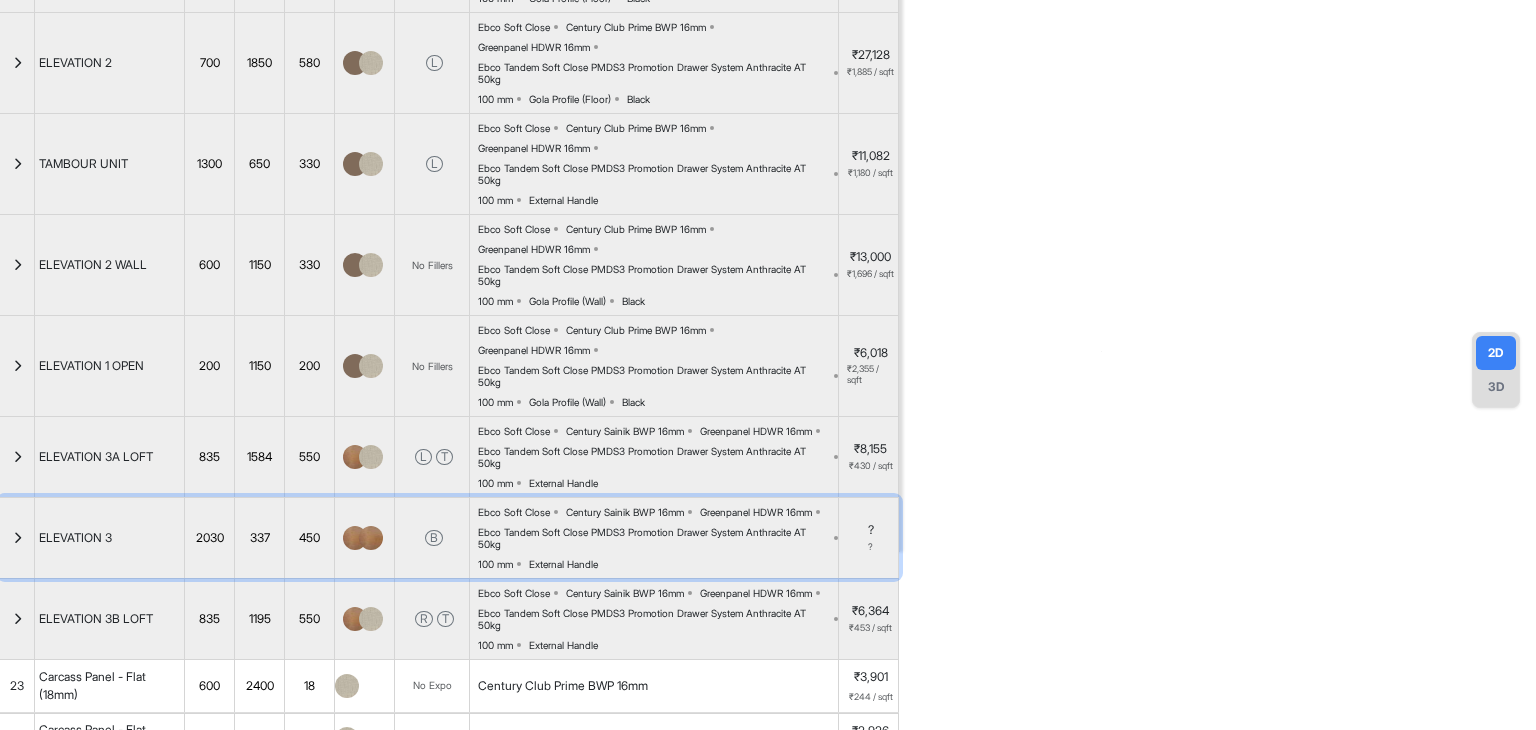 scroll, scrollTop: 0, scrollLeft: 0, axis: both 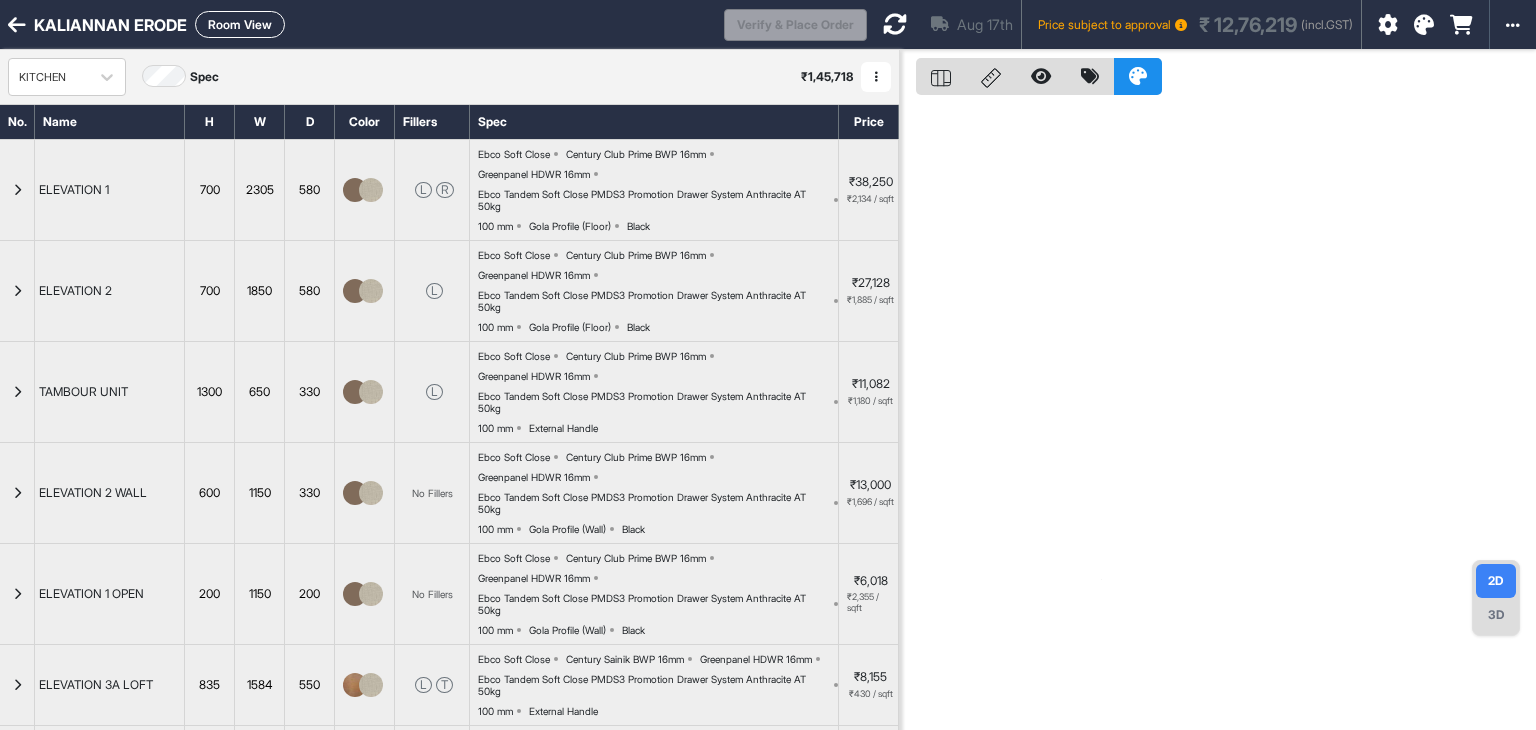 click on "Room View" at bounding box center [240, 24] 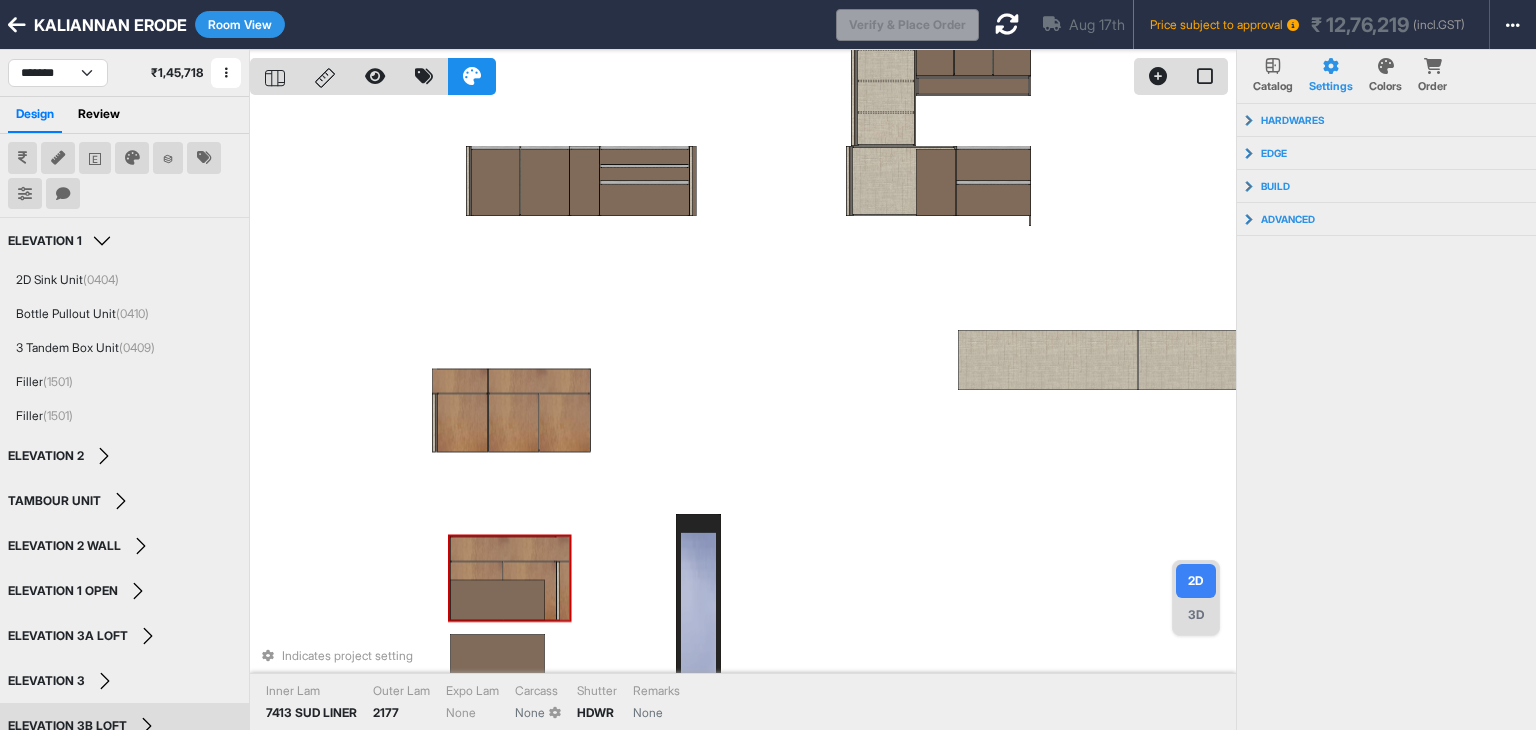 click at bounding box center [510, 549] 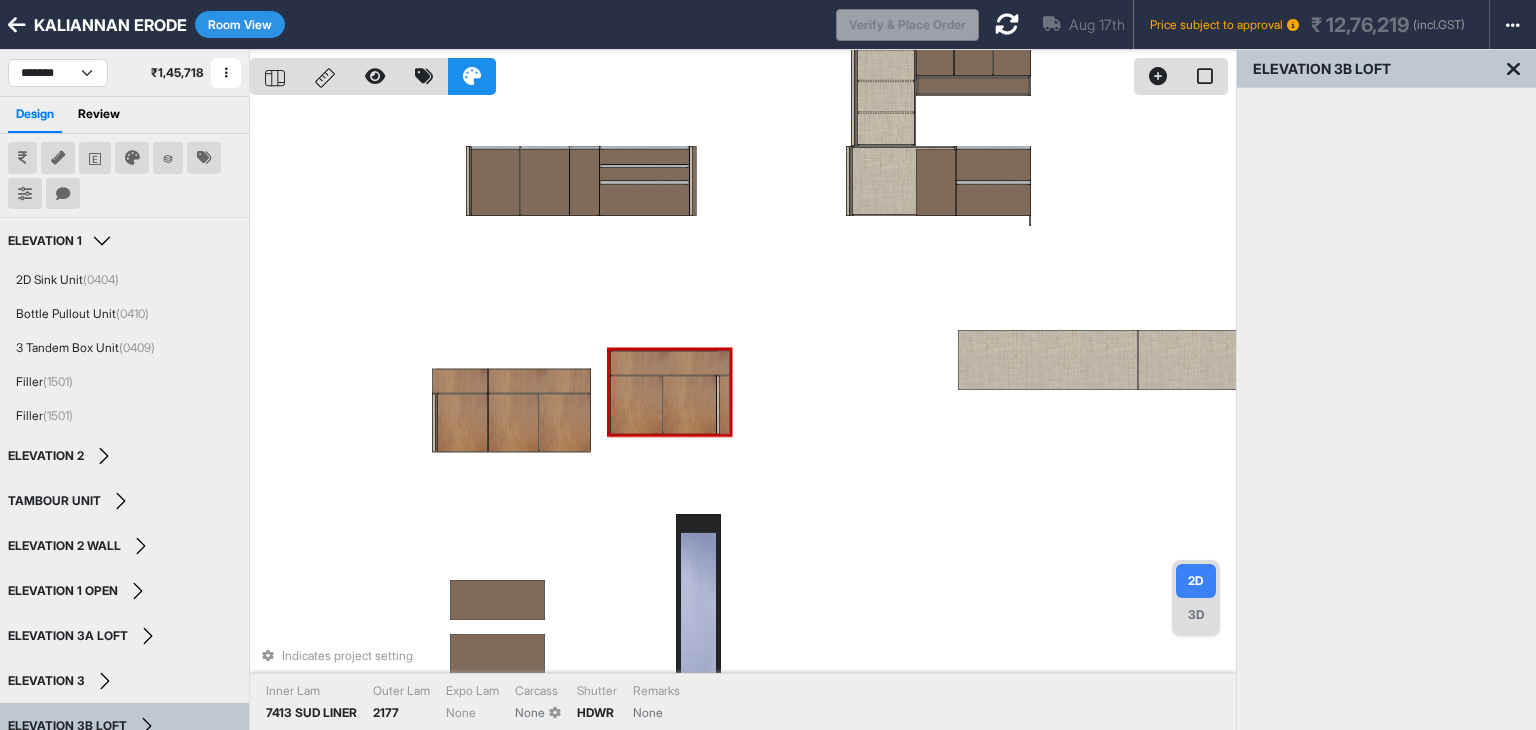 drag, startPoint x: 536, startPoint y: 545, endPoint x: 693, endPoint y: 363, distance: 240.36015 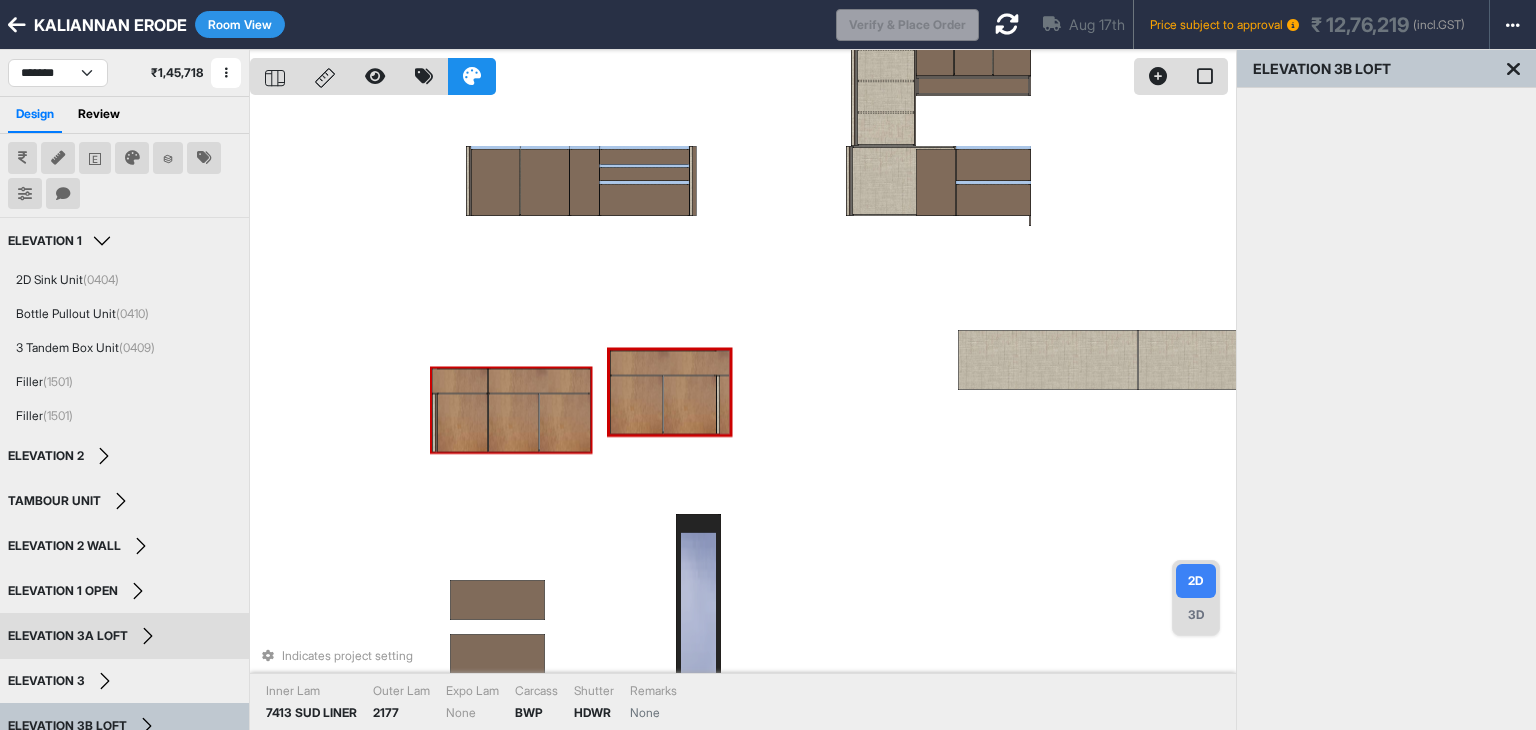 click at bounding box center (462, 423) 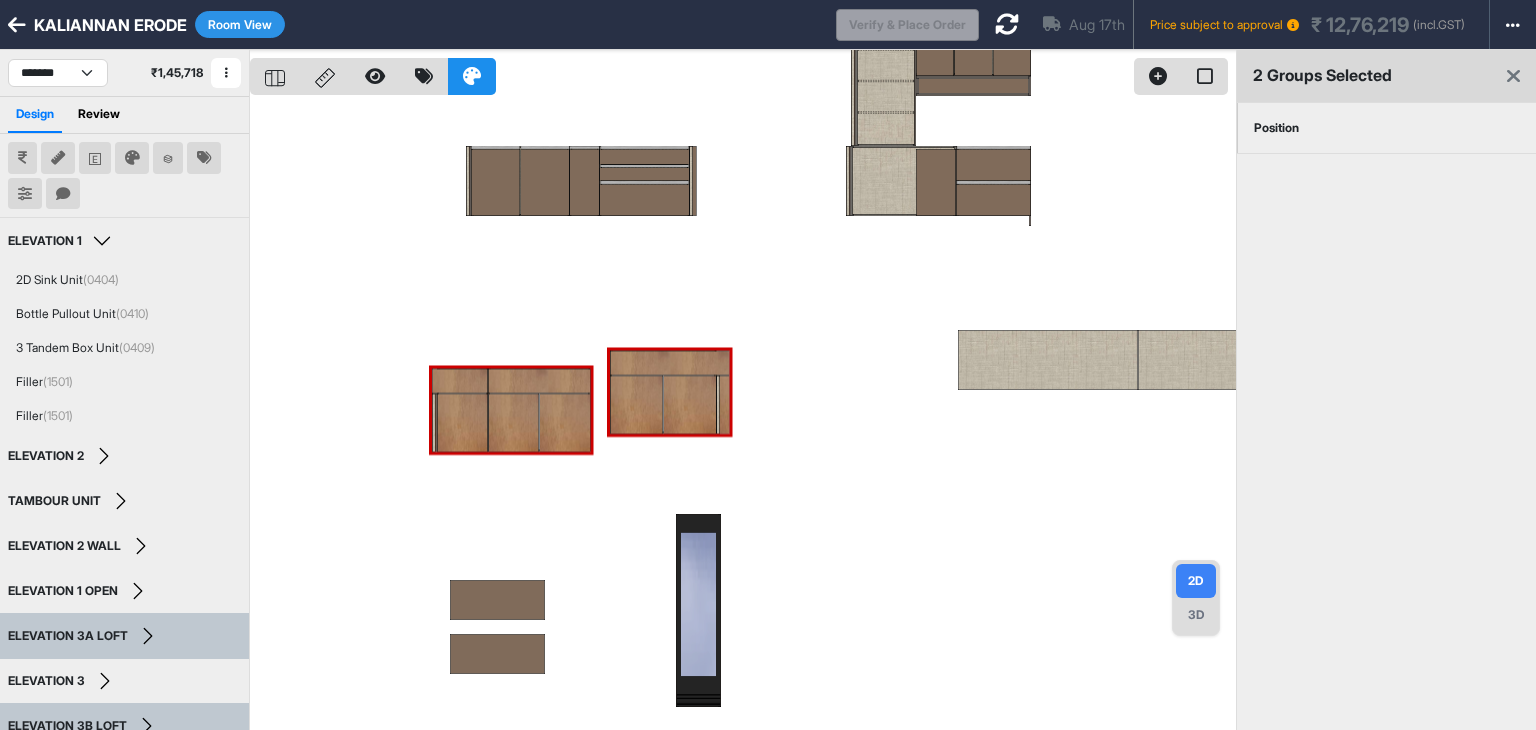 click on "Position" at bounding box center (1276, 128) 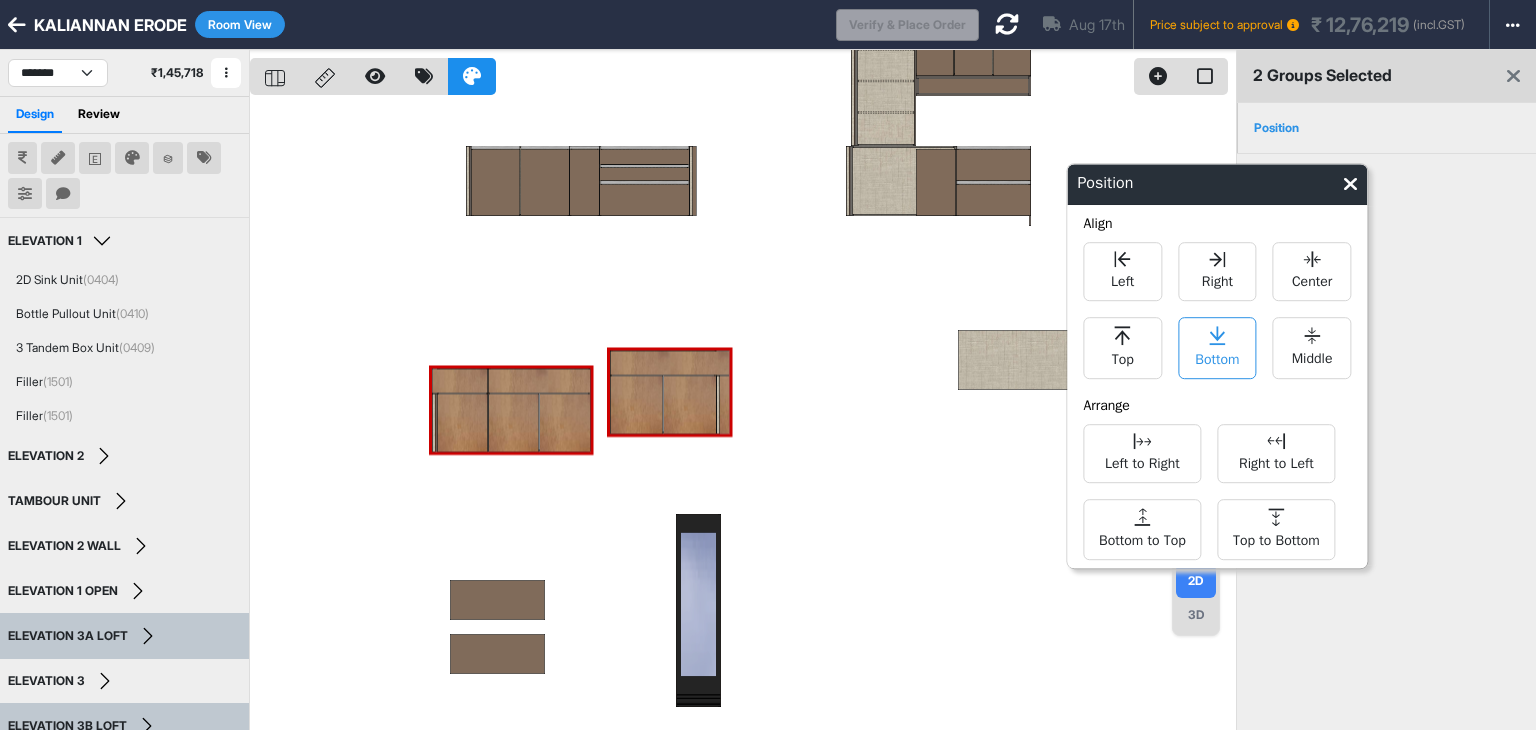 click on "Bottom" at bounding box center [1217, 357] 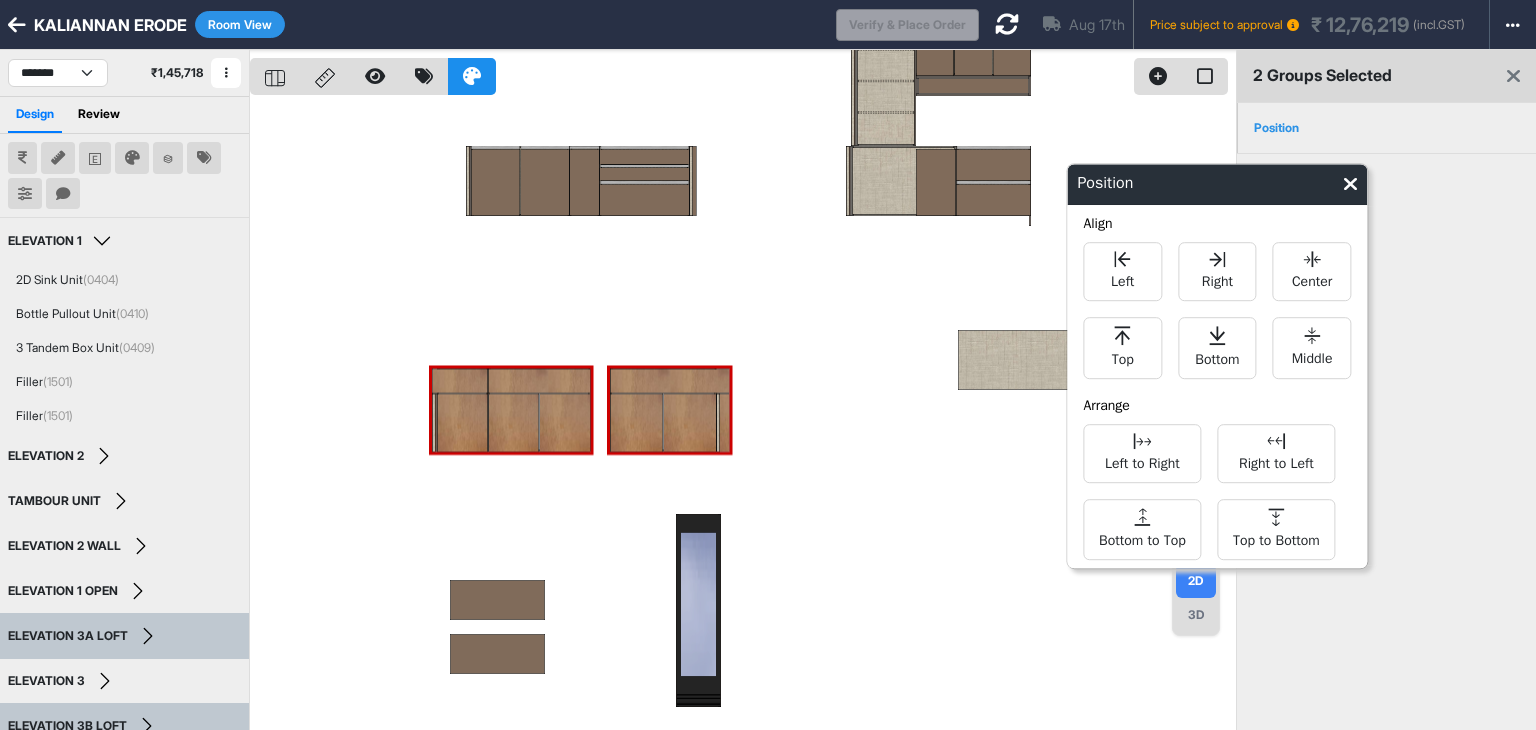 click at bounding box center (1350, 184) 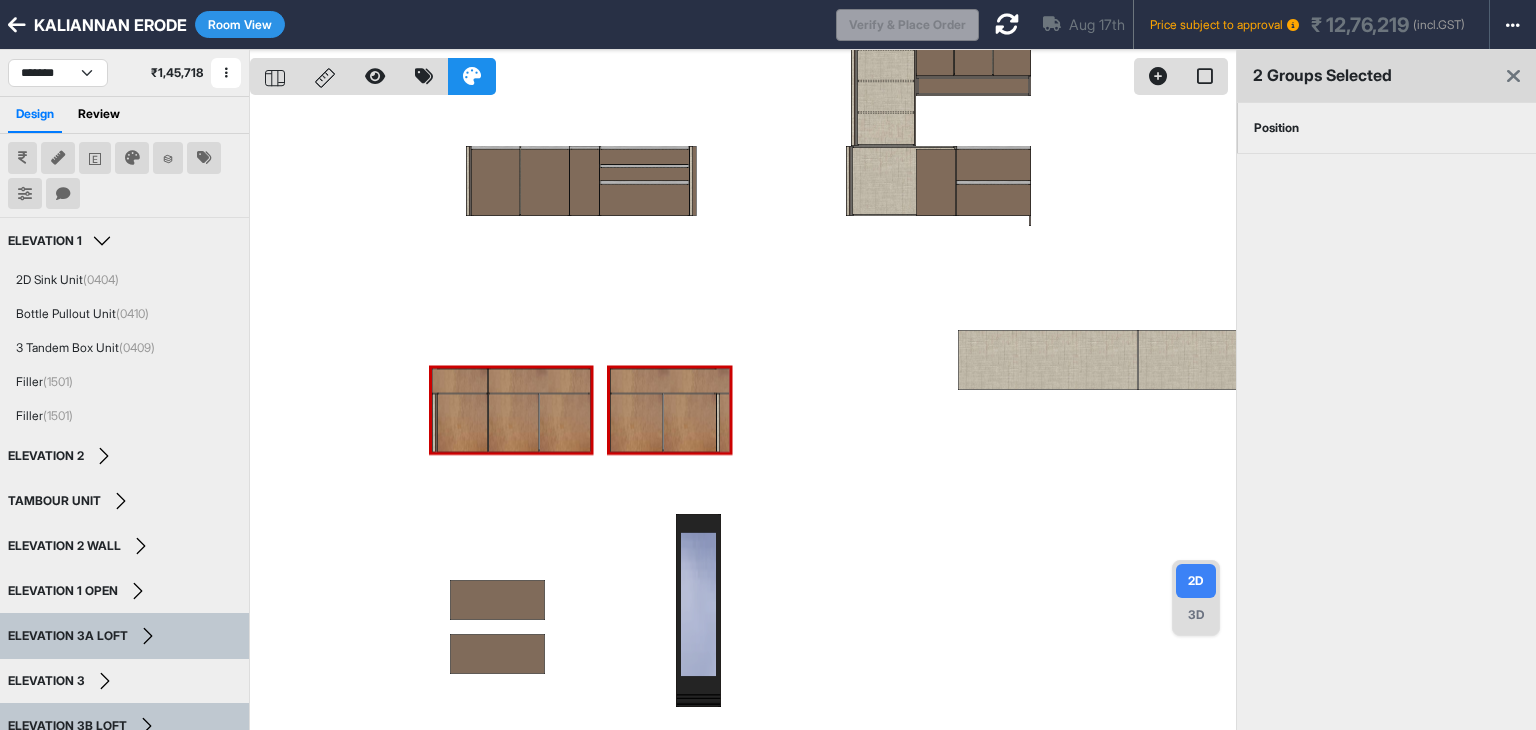 click at bounding box center (743, 415) 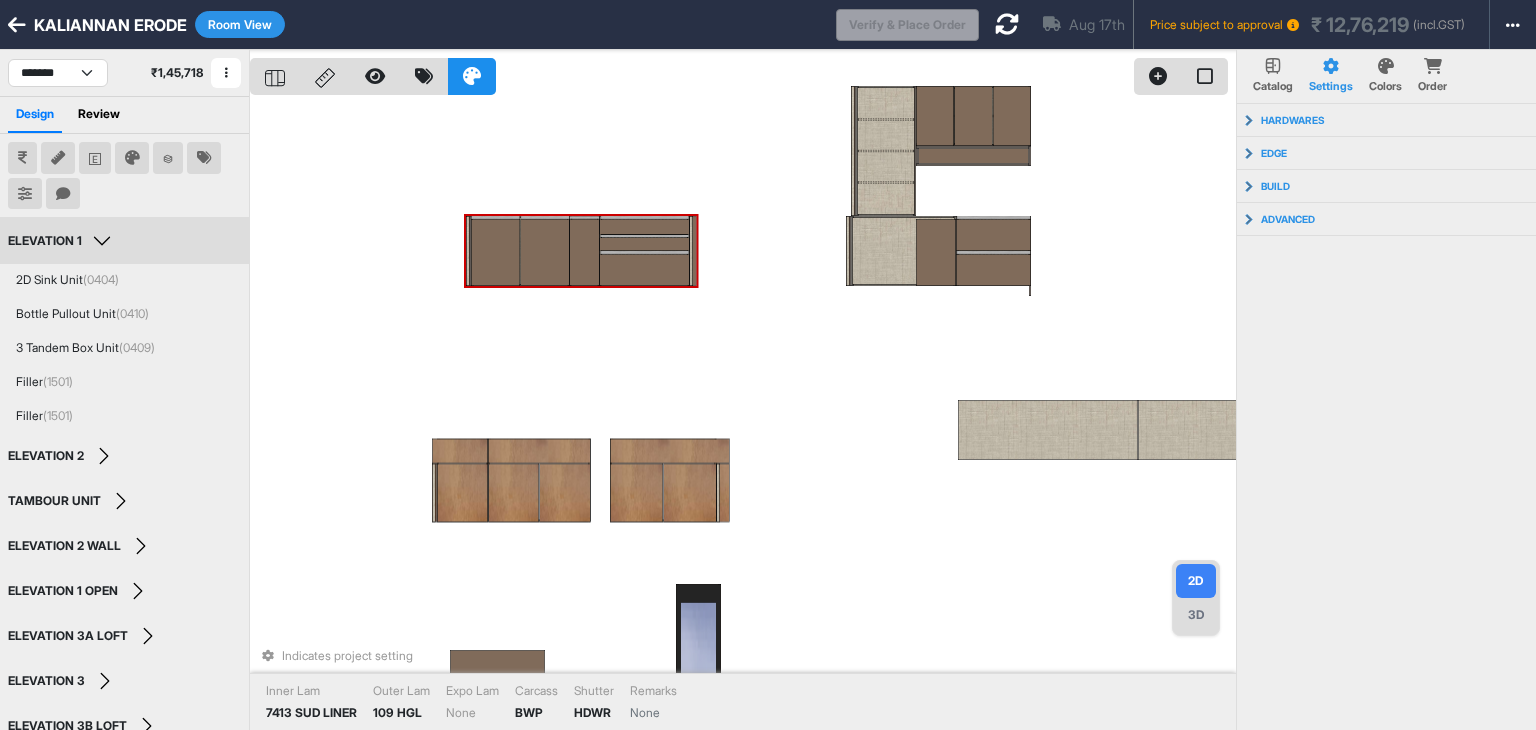 click at bounding box center [275, 76] 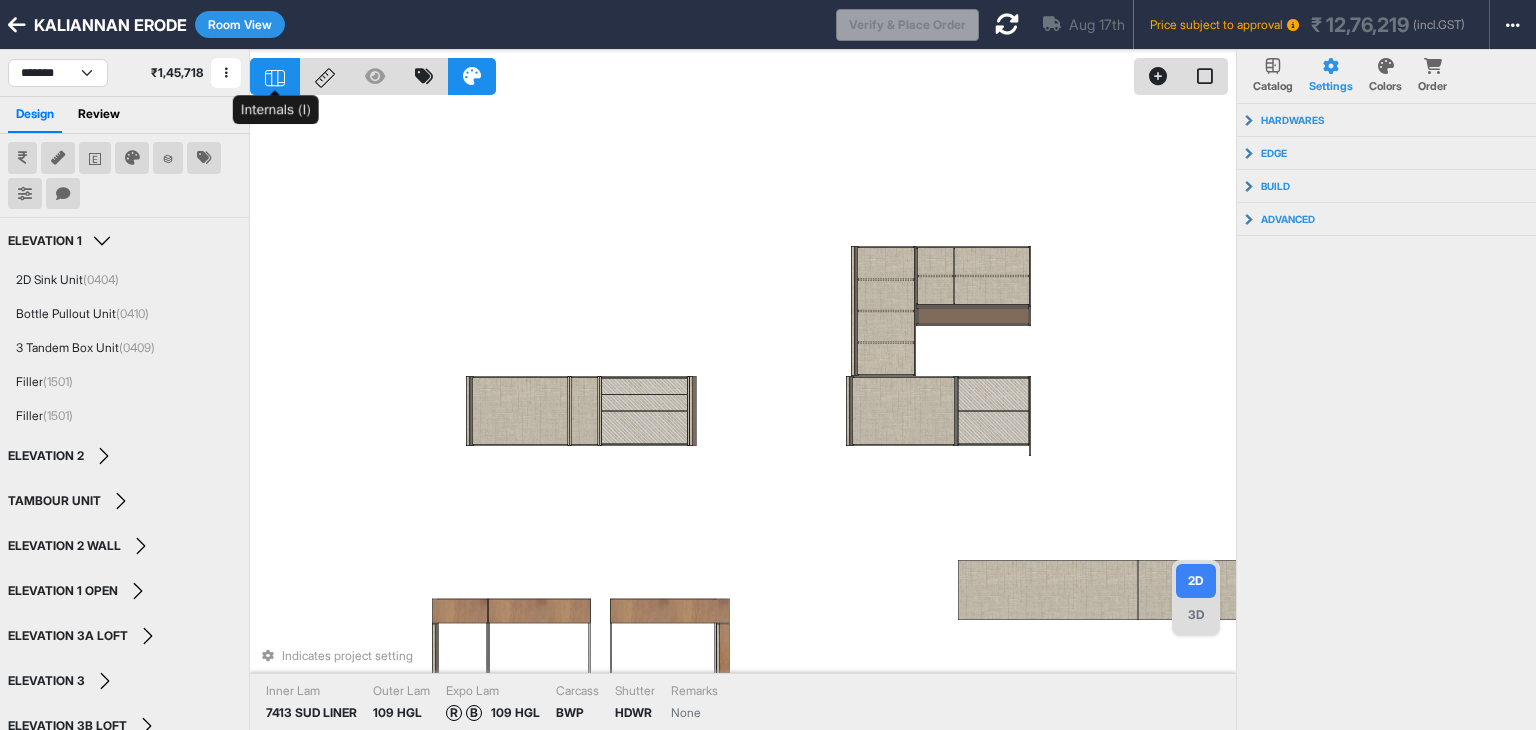 click 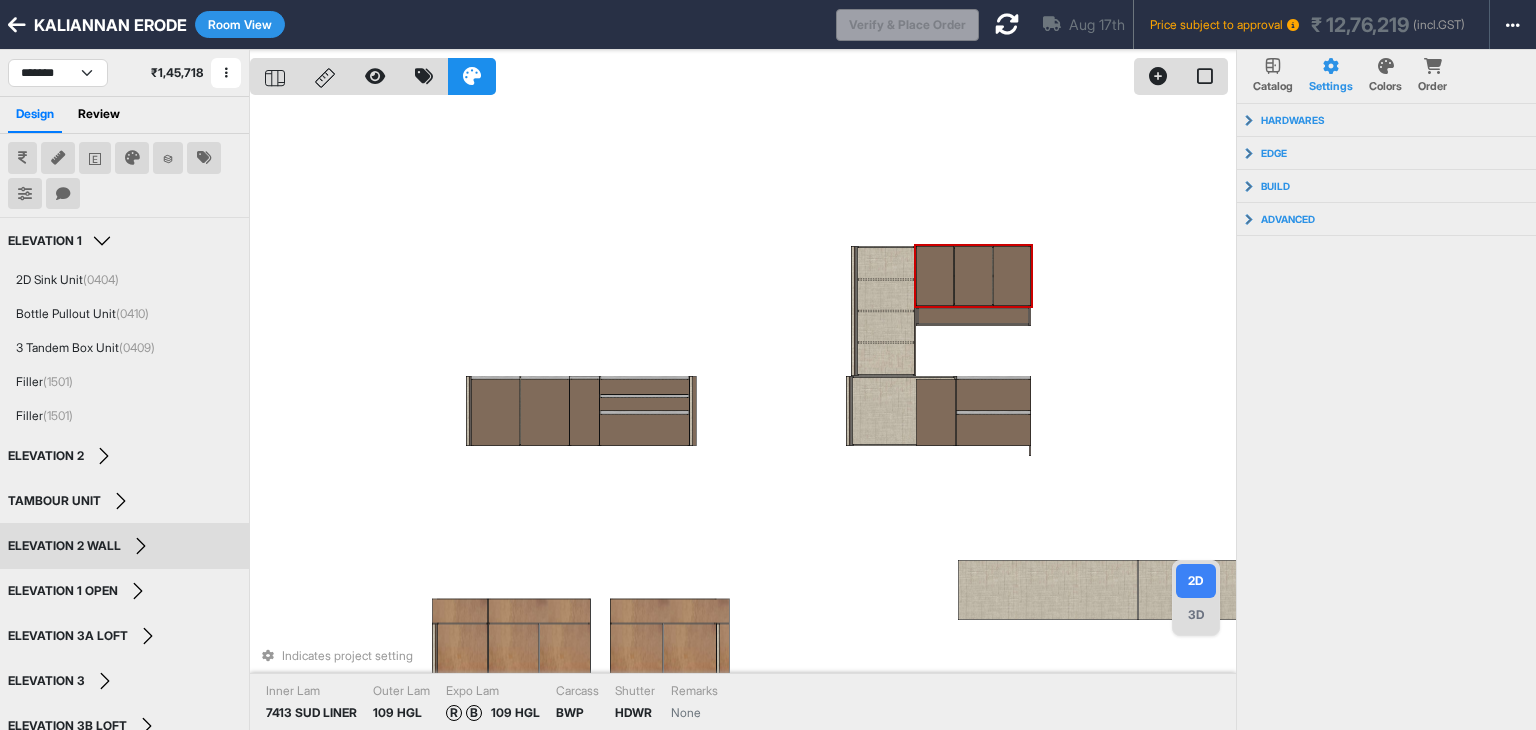 click at bounding box center (935, 276) 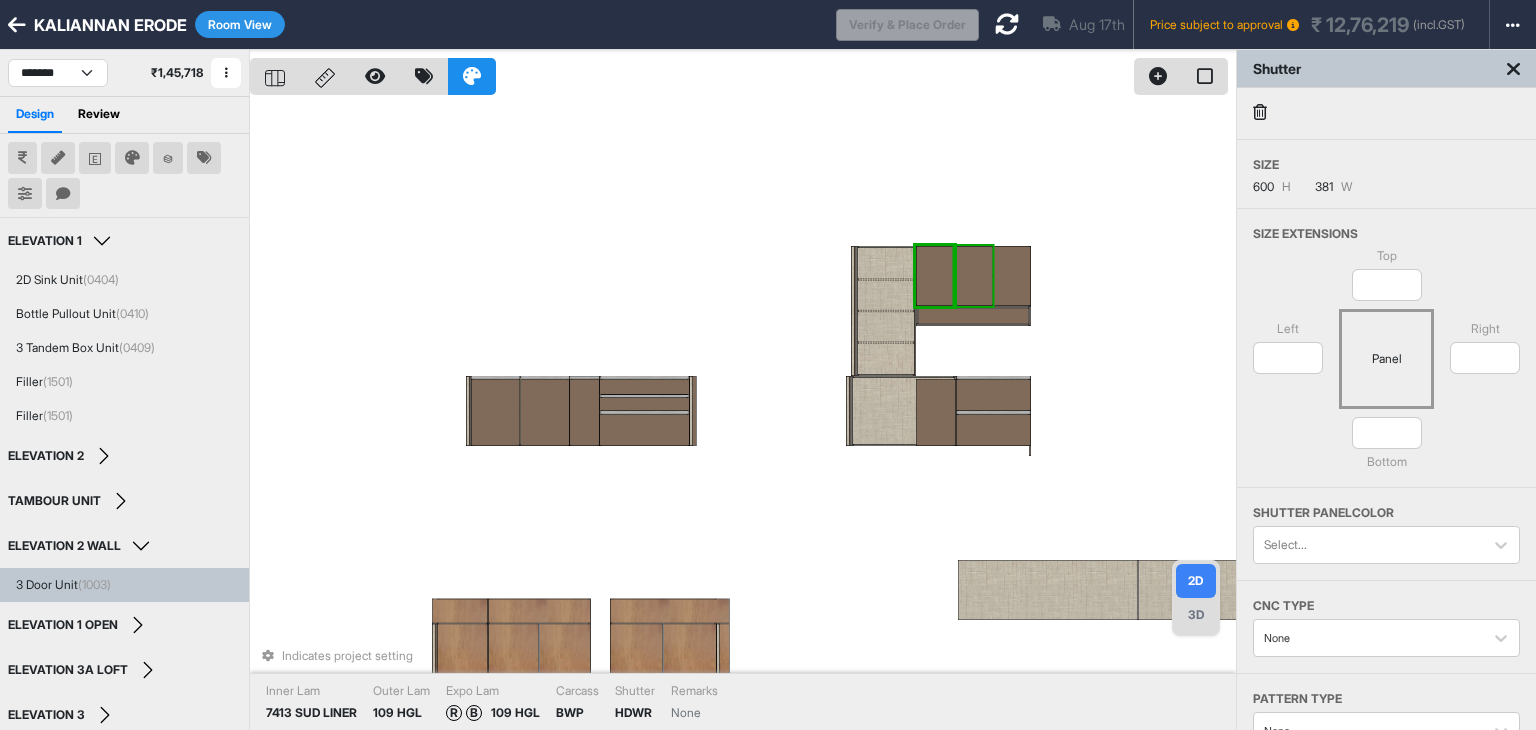 click at bounding box center (974, 276) 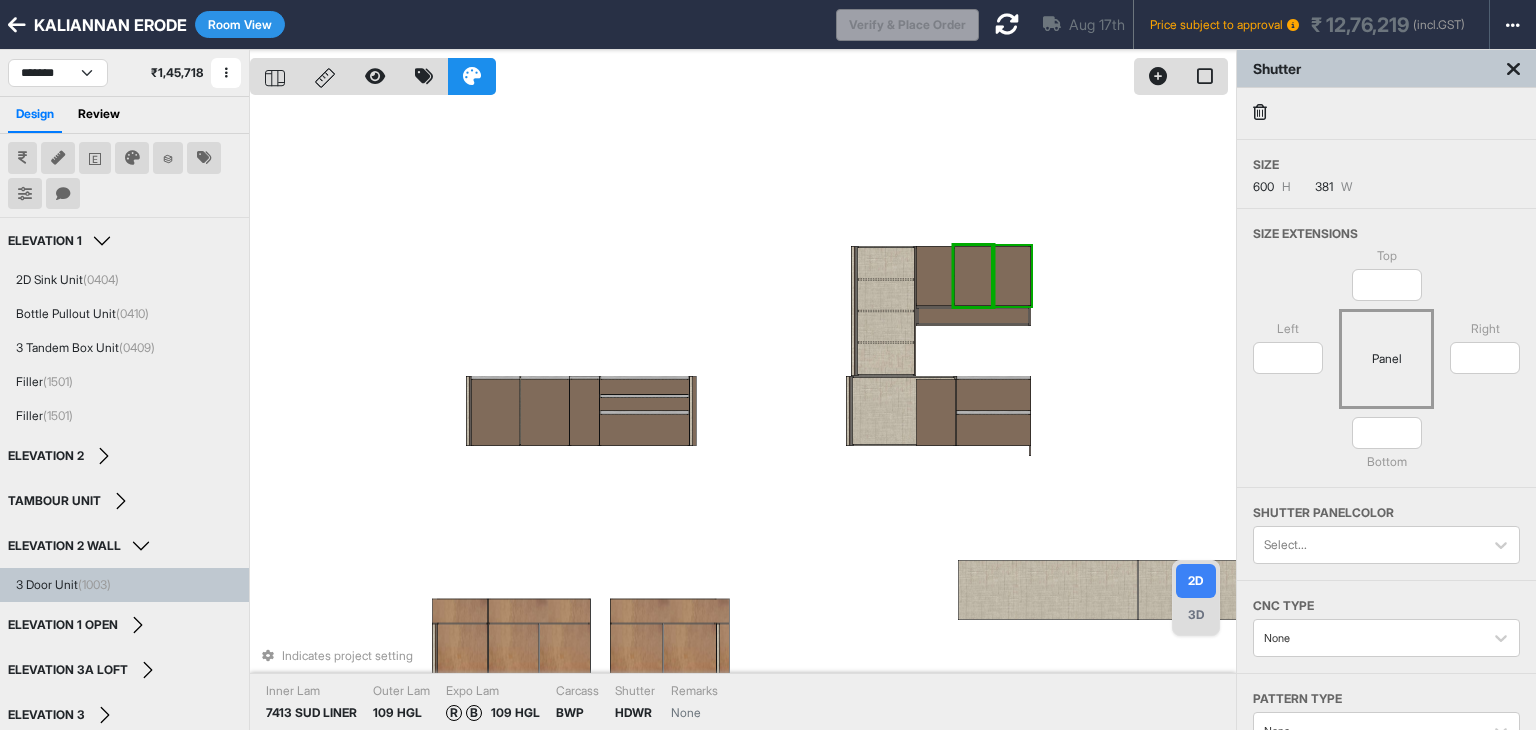click at bounding box center (1012, 276) 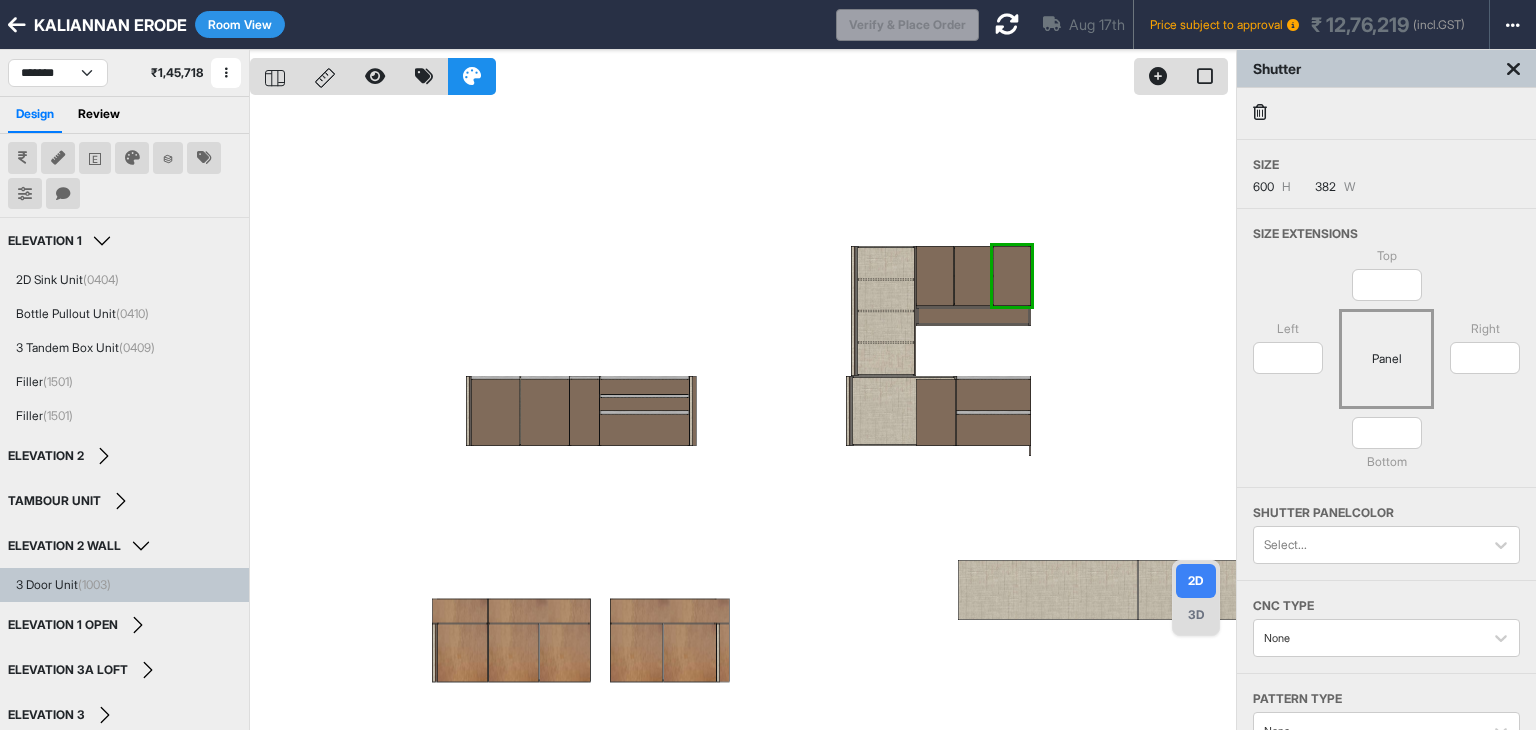 click at bounding box center [743, 415] 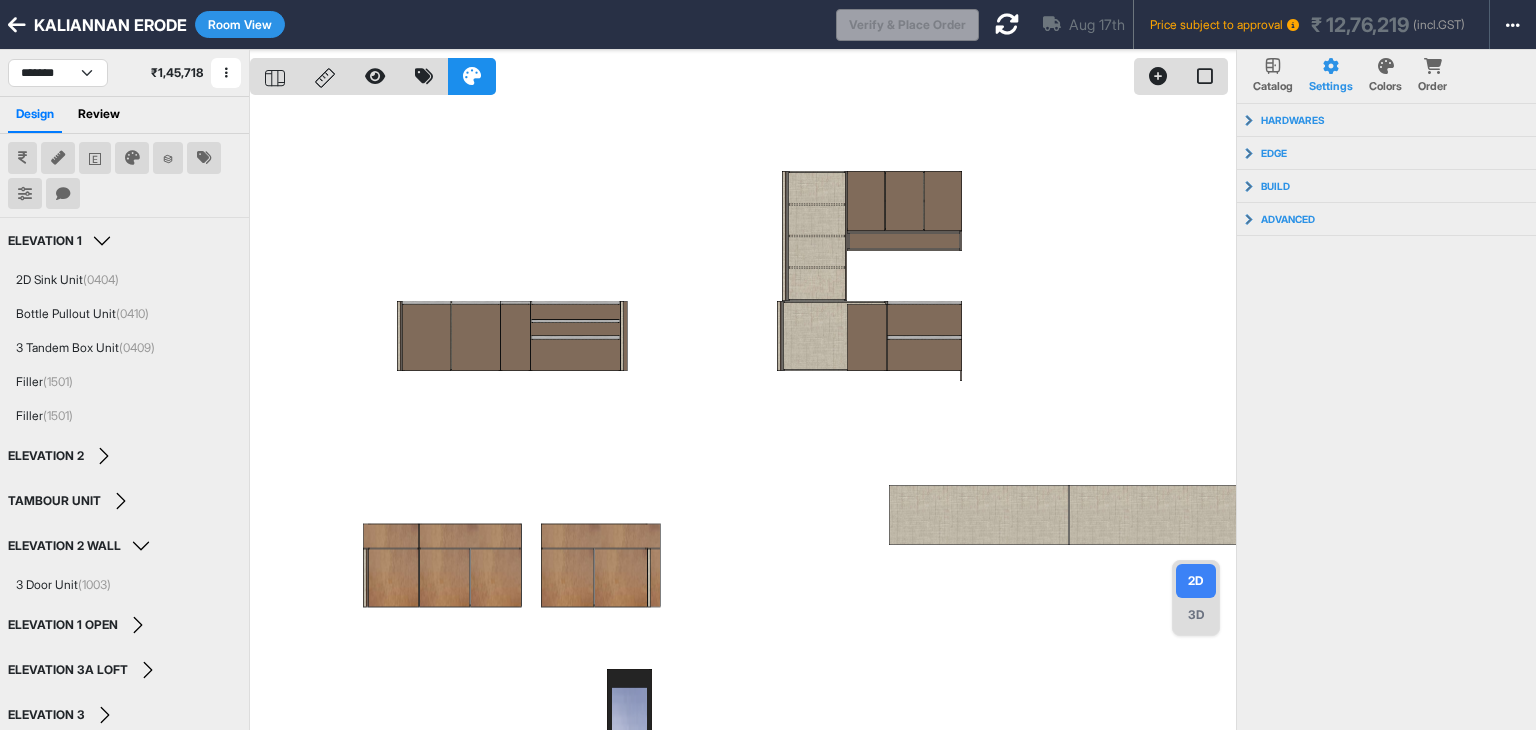 drag, startPoint x: 675, startPoint y: 246, endPoint x: 684, endPoint y: 137, distance: 109.370926 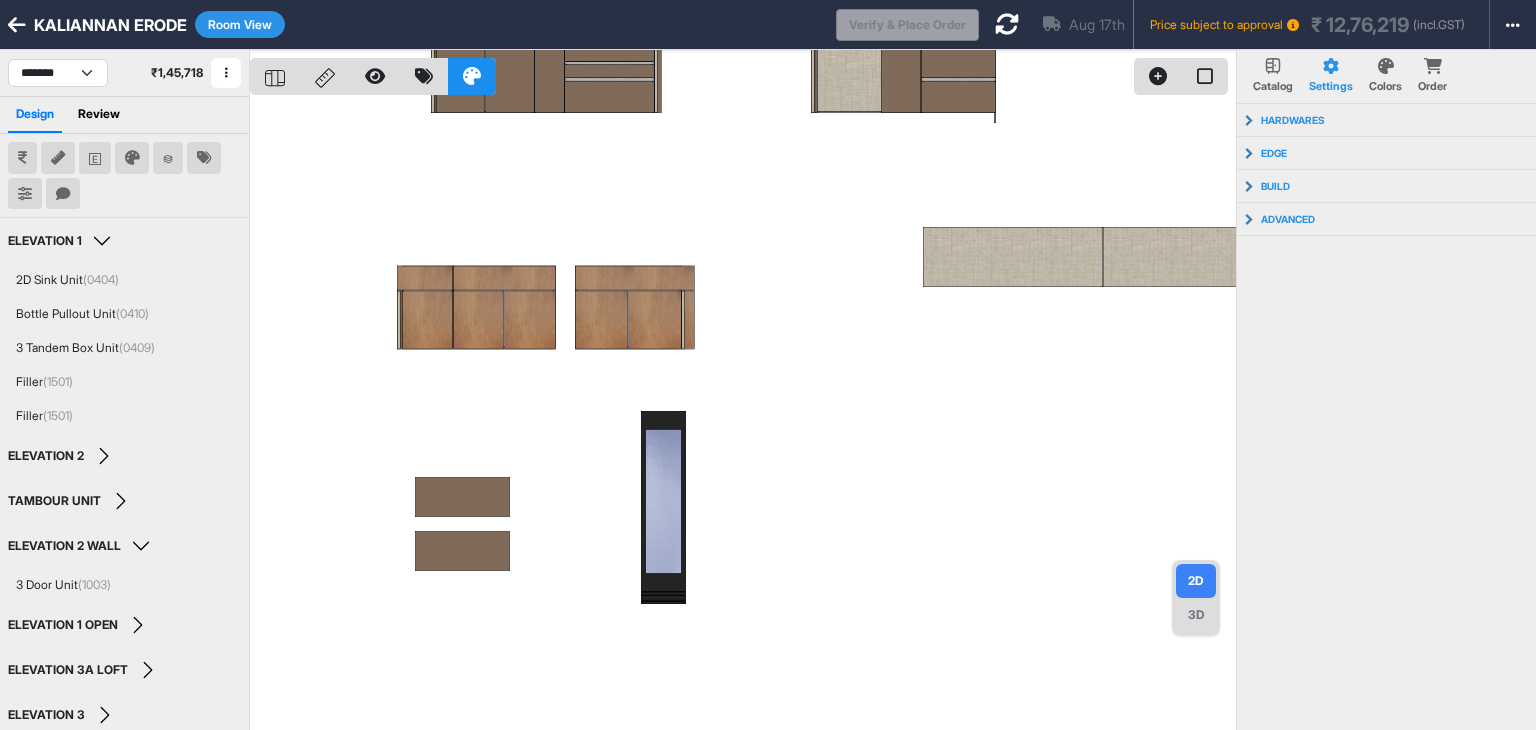 drag, startPoint x: 735, startPoint y: 268, endPoint x: 726, endPoint y: 256, distance: 15 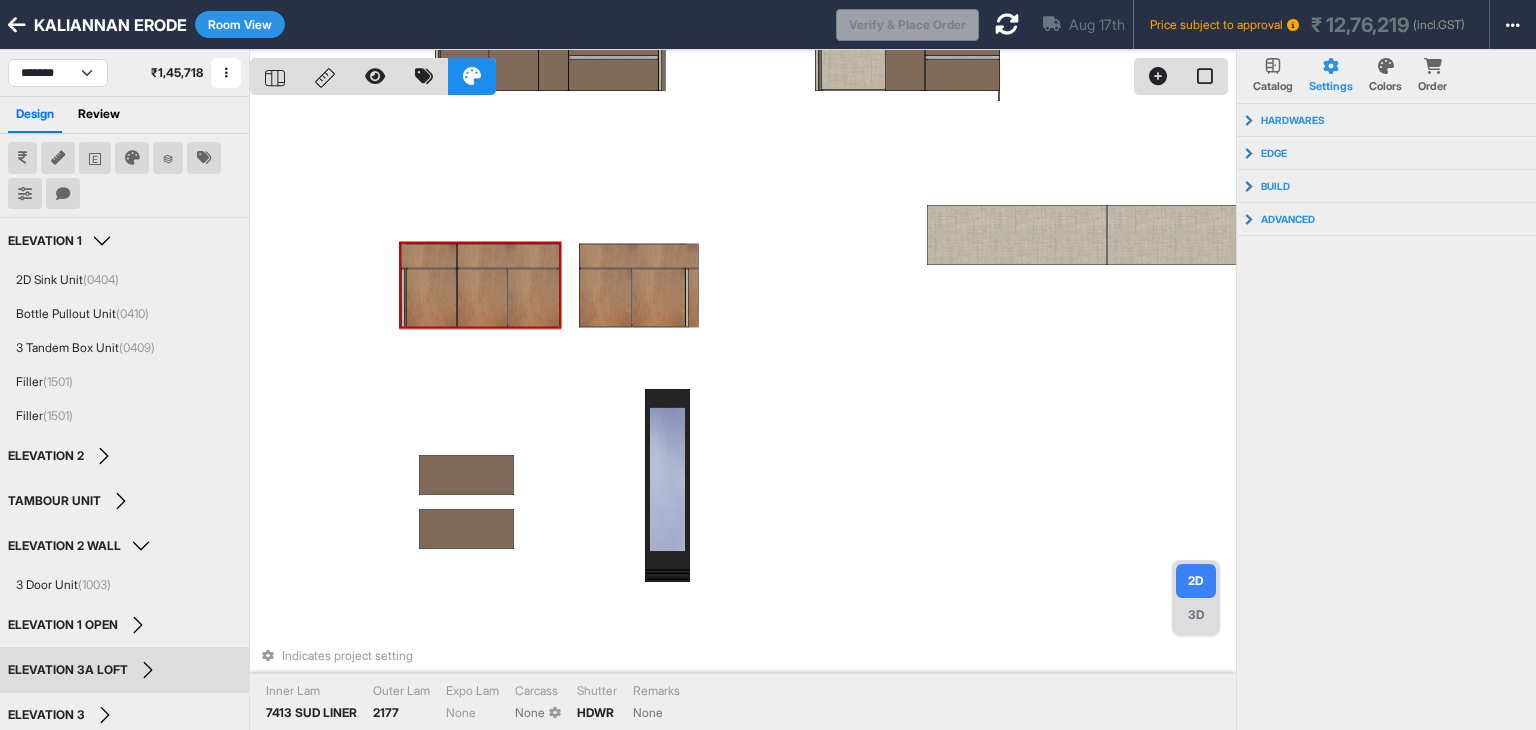 click 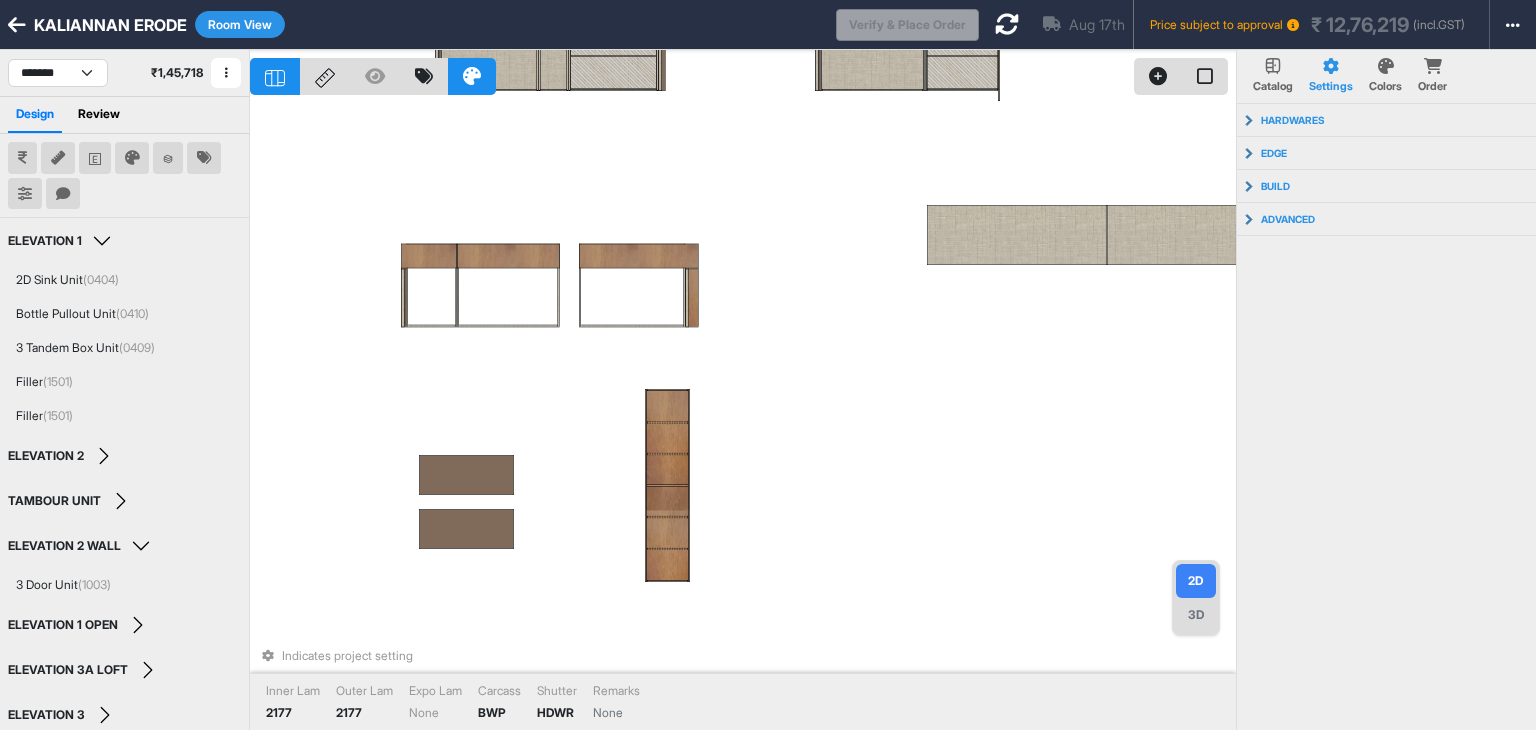 click on "Indicates project setting Inner Lam 2177 Outer Lam 2177 Expo Lam None Carcass BWP Shutter HDWR Remarks None" at bounding box center [743, 415] 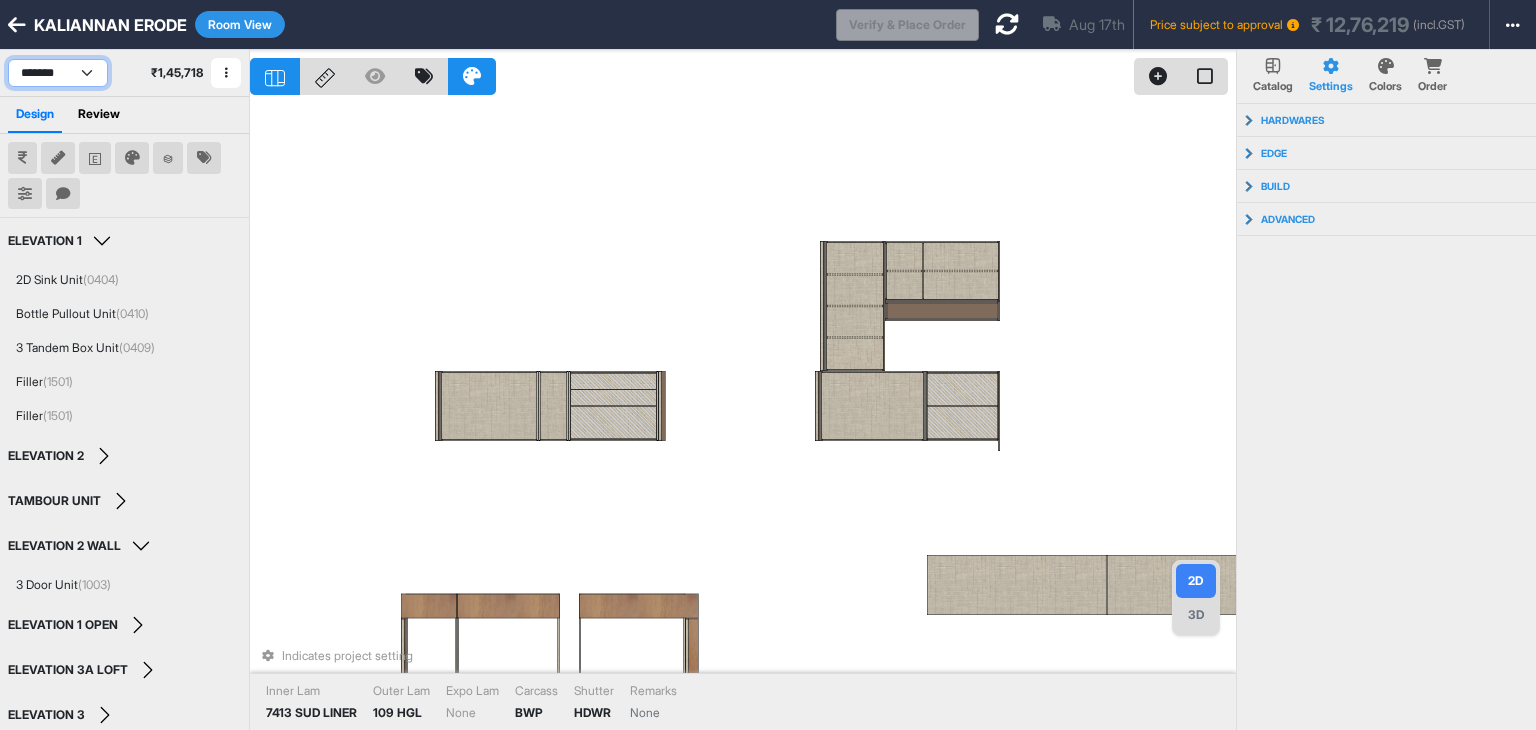 click on "**********" at bounding box center [58, 73] 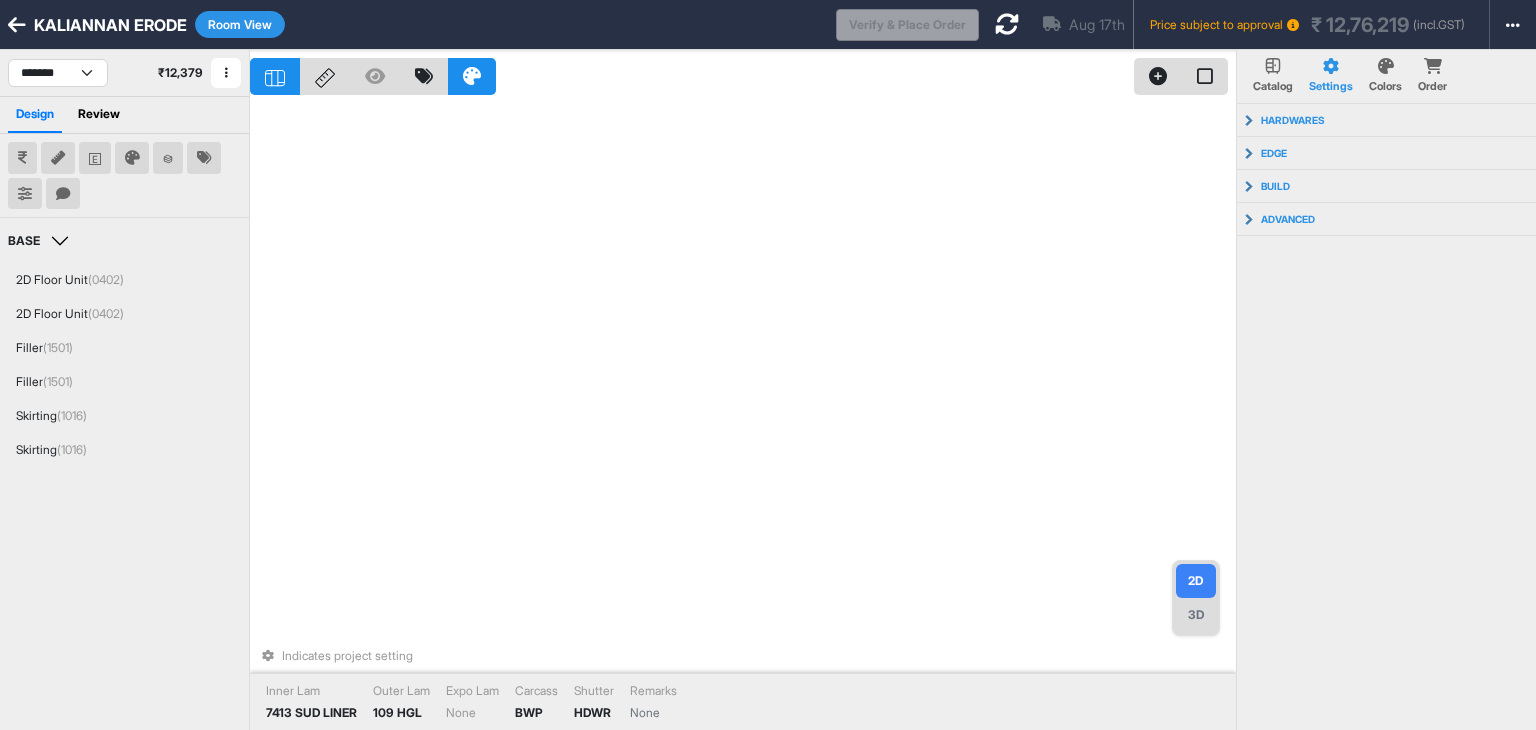 click on "Room View" at bounding box center [240, 24] 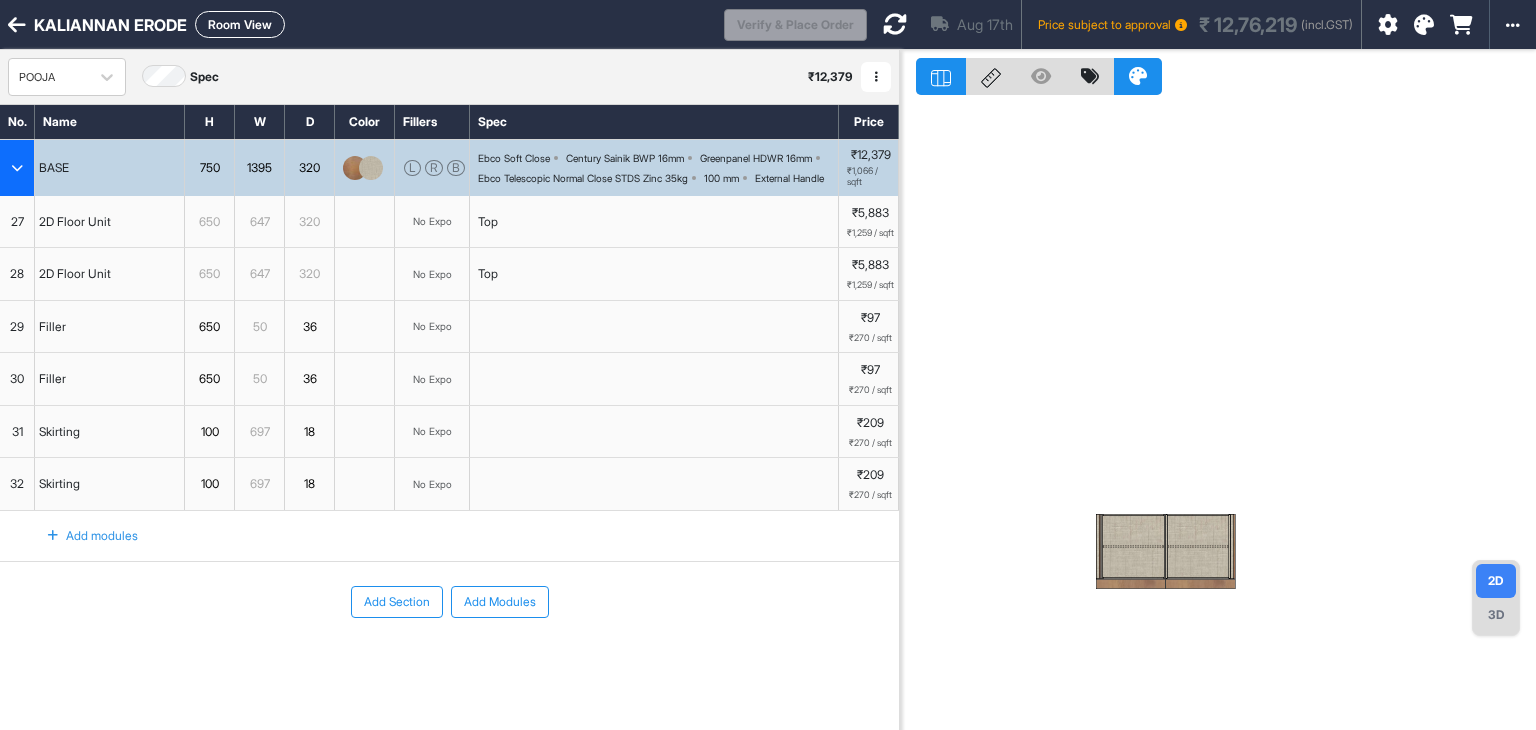 click at bounding box center [17, 168] 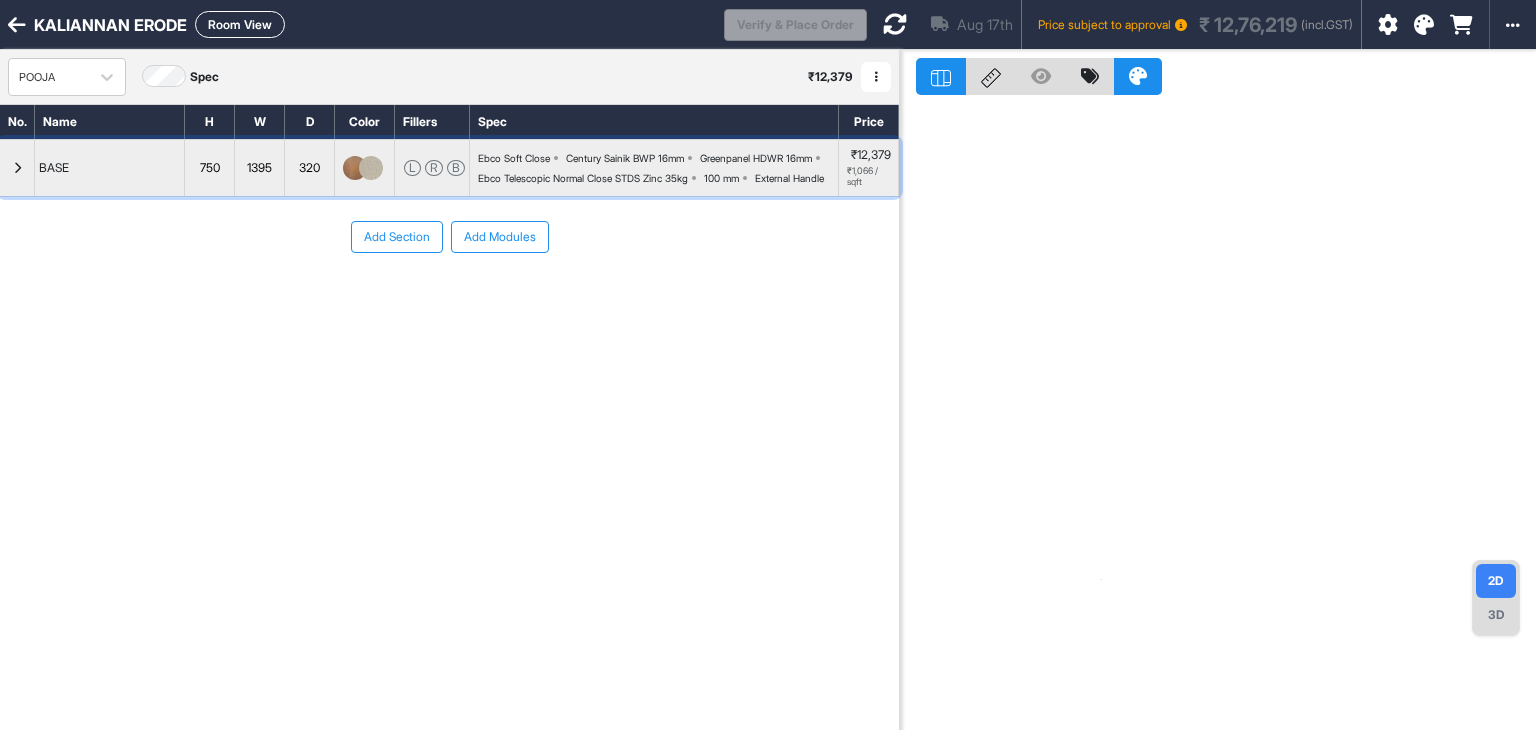 click at bounding box center (17, 168) 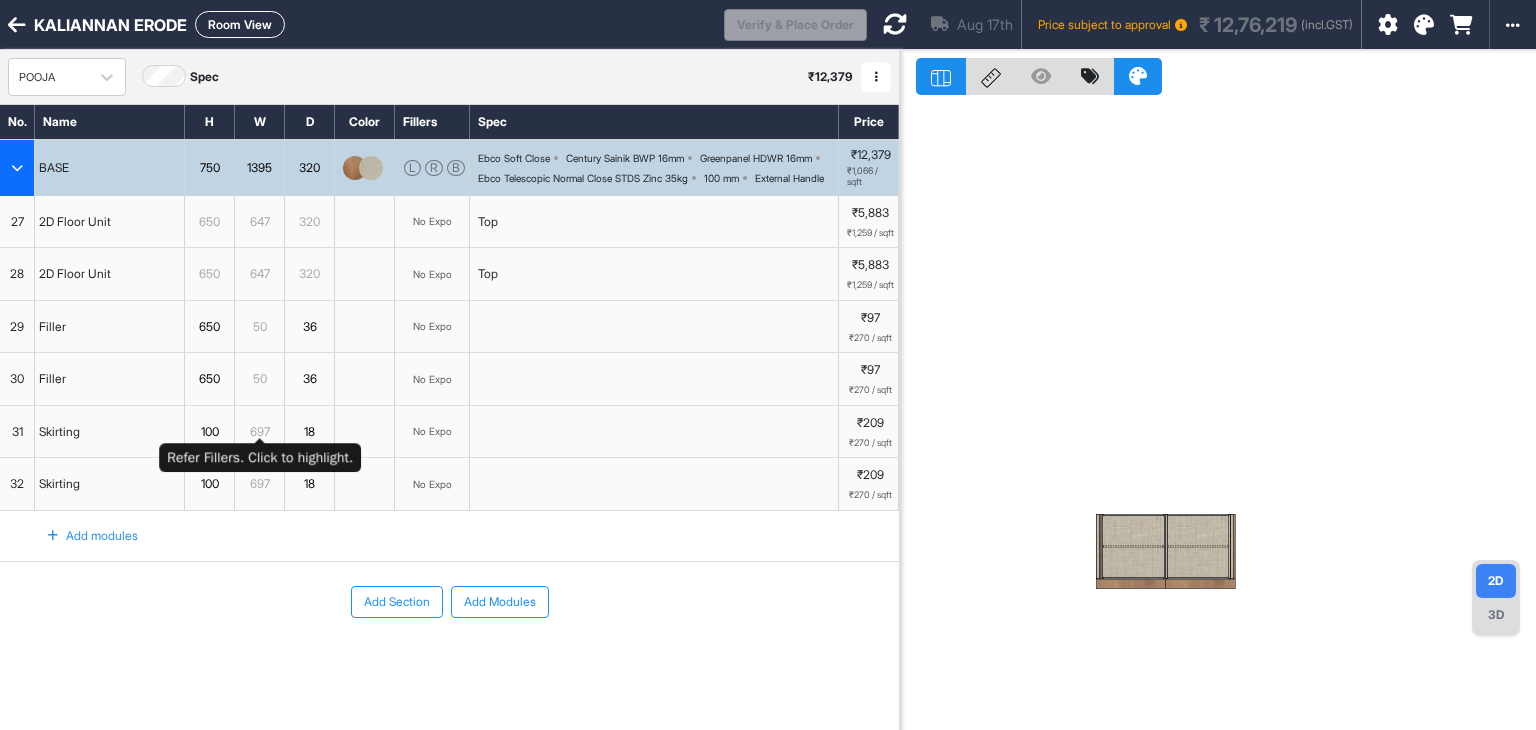 click on "50" at bounding box center [259, 379] 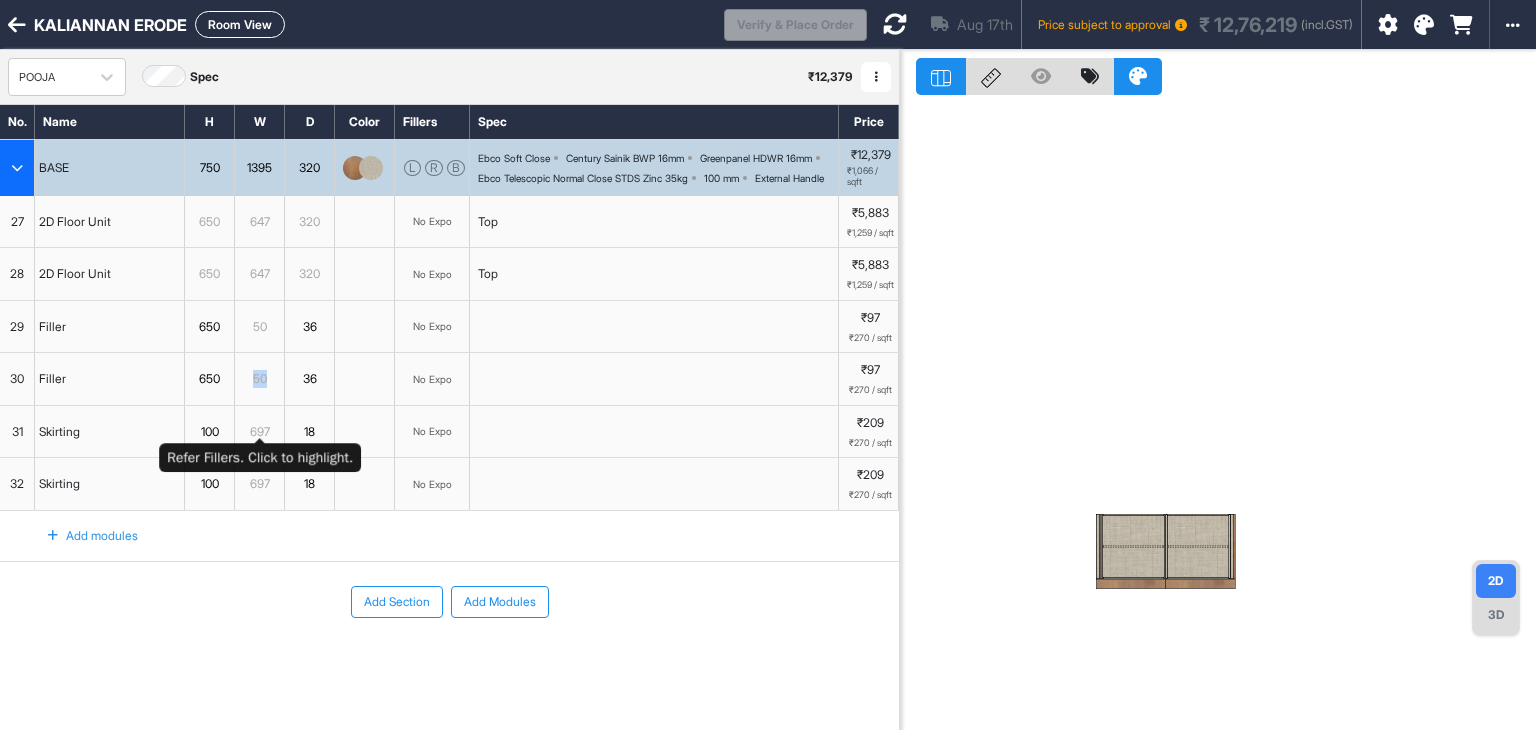 click on "50" at bounding box center [259, 379] 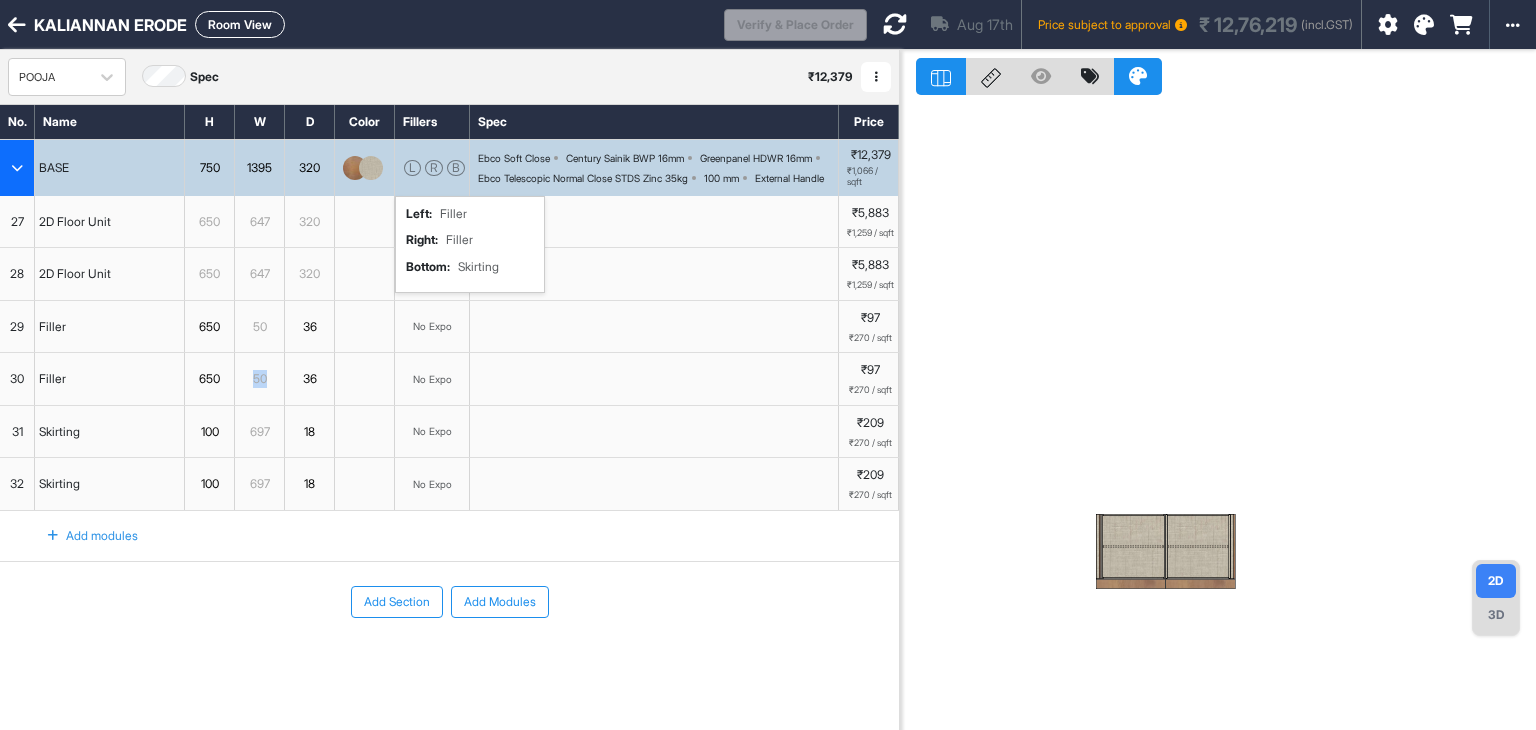 click on "L" at bounding box center (412, 168) 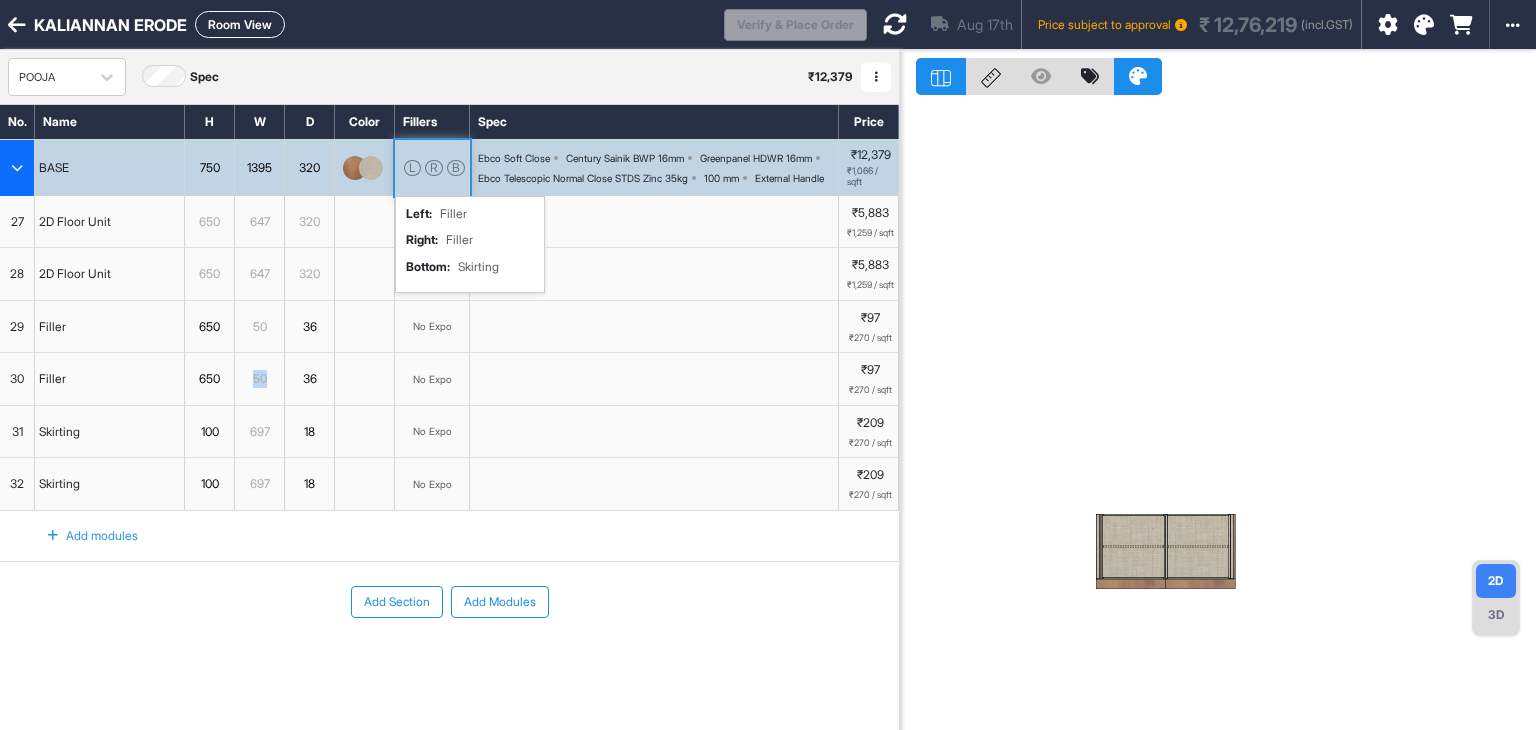 click on "L" at bounding box center [412, 168] 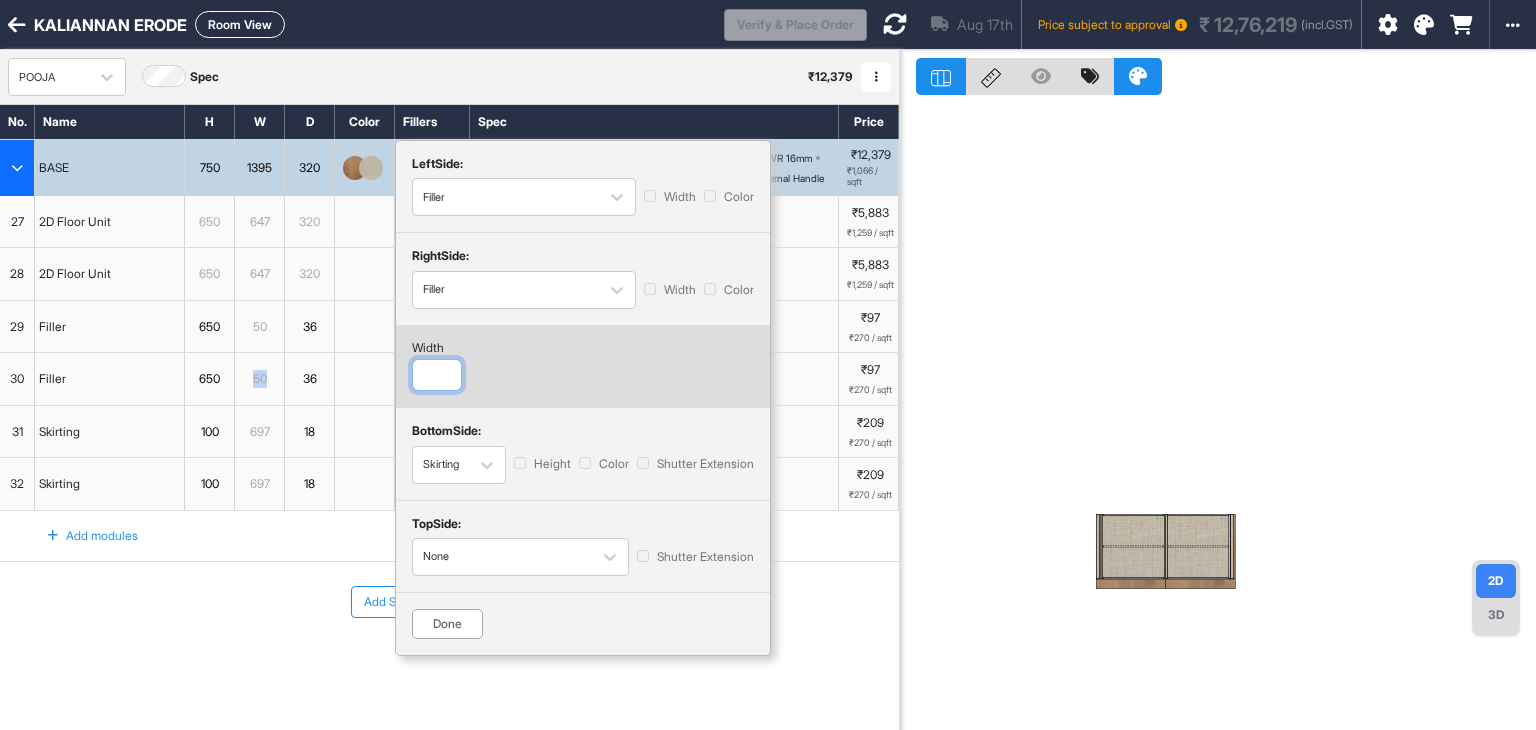 click at bounding box center (437, 375) 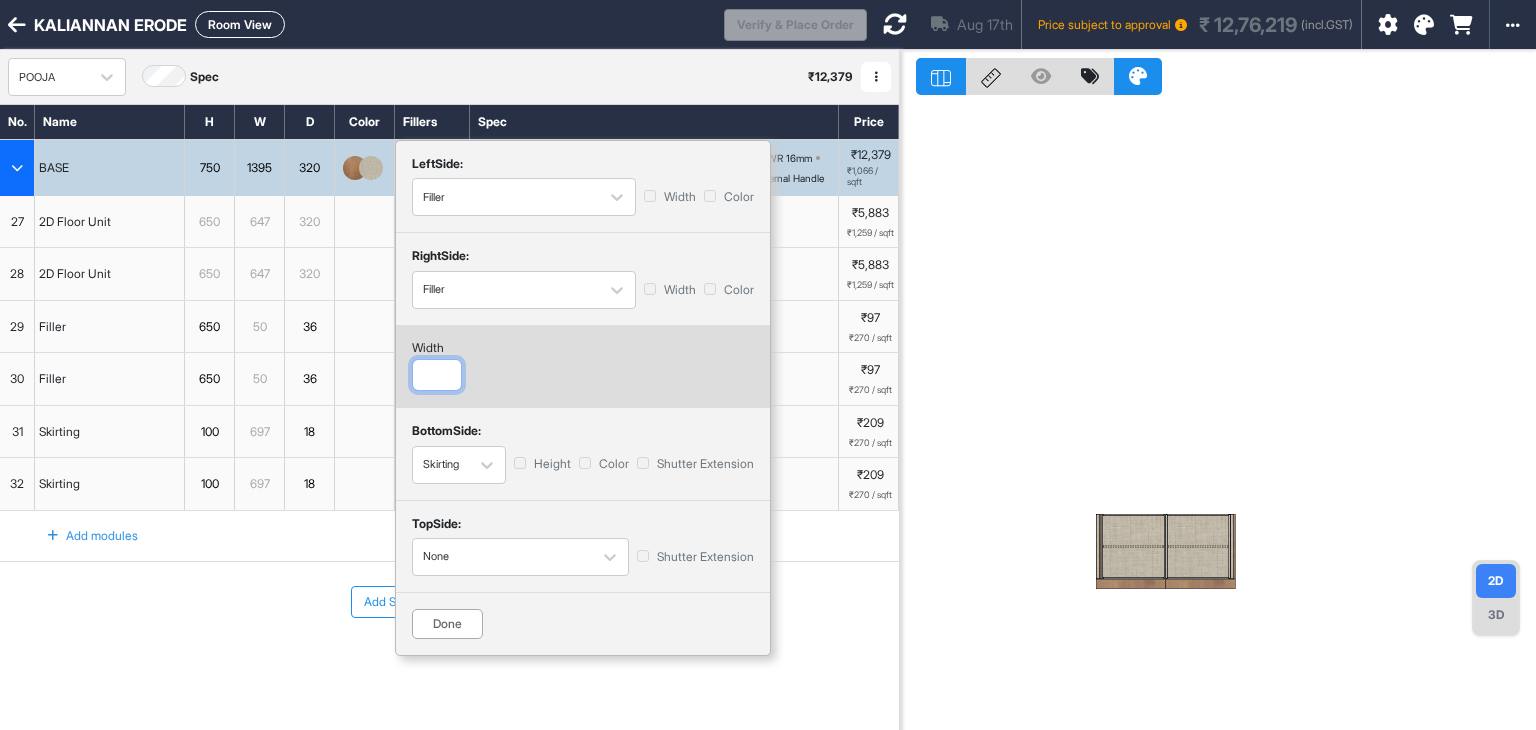 type on "***" 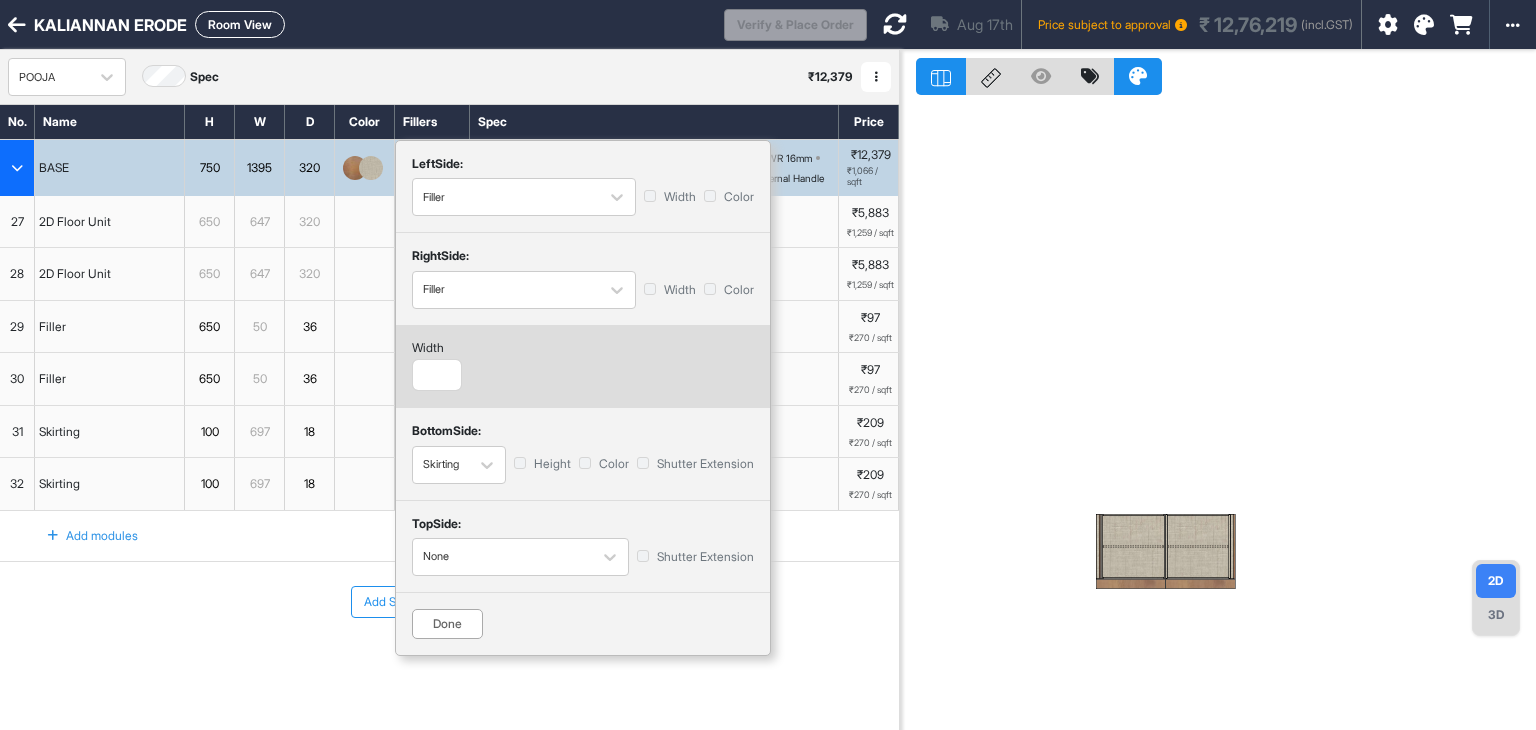 click on "Done" at bounding box center [447, 624] 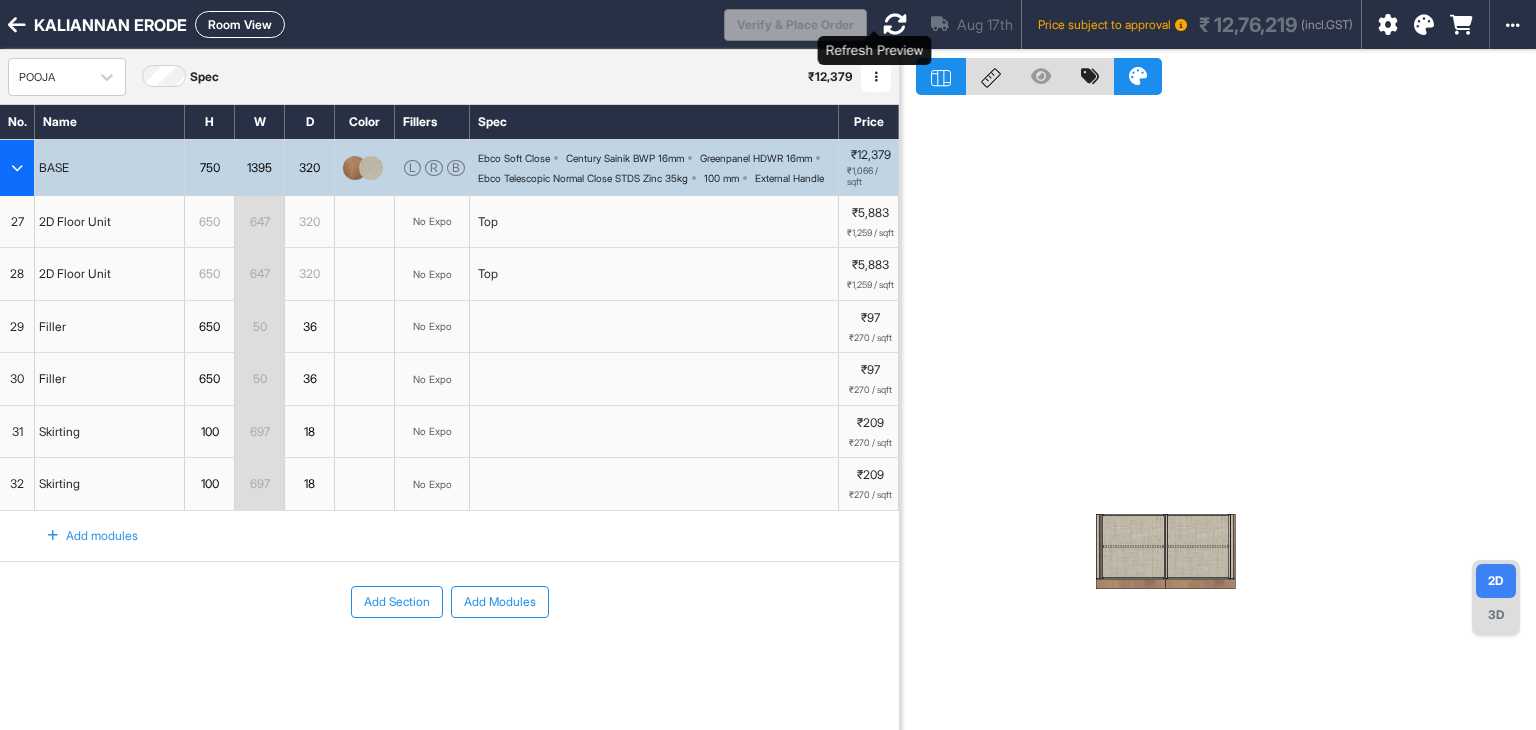 click at bounding box center [895, 24] 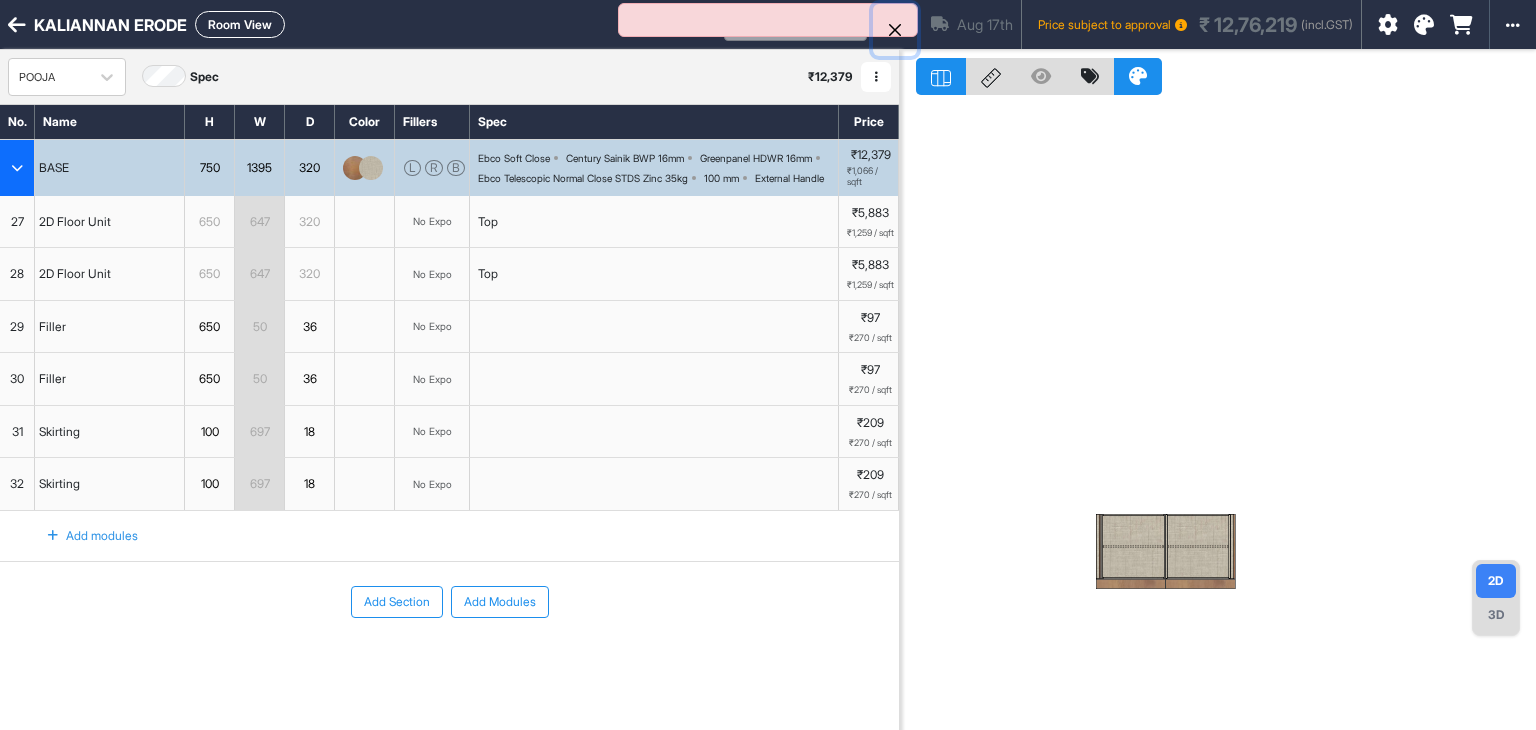 click at bounding box center [895, 30] 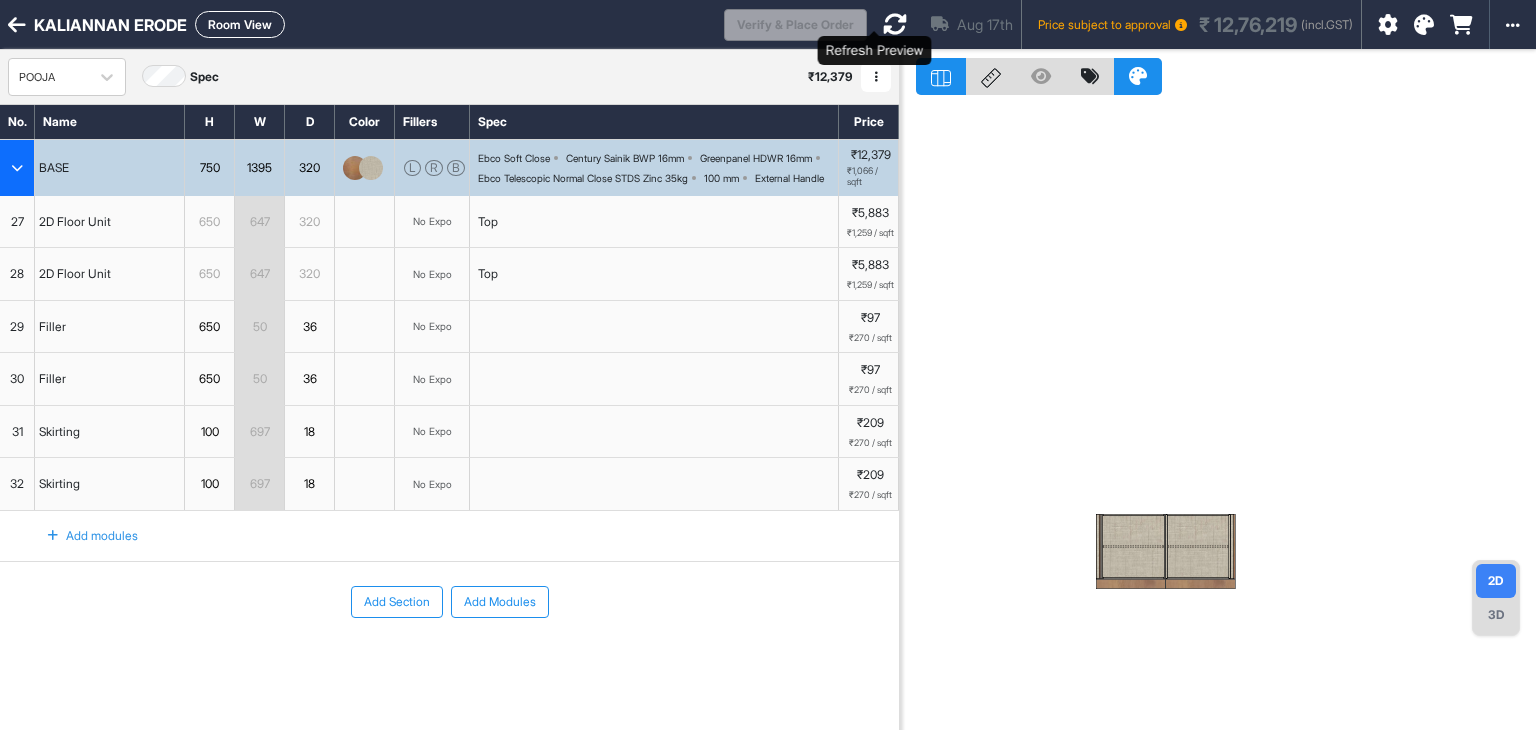 click at bounding box center [895, 24] 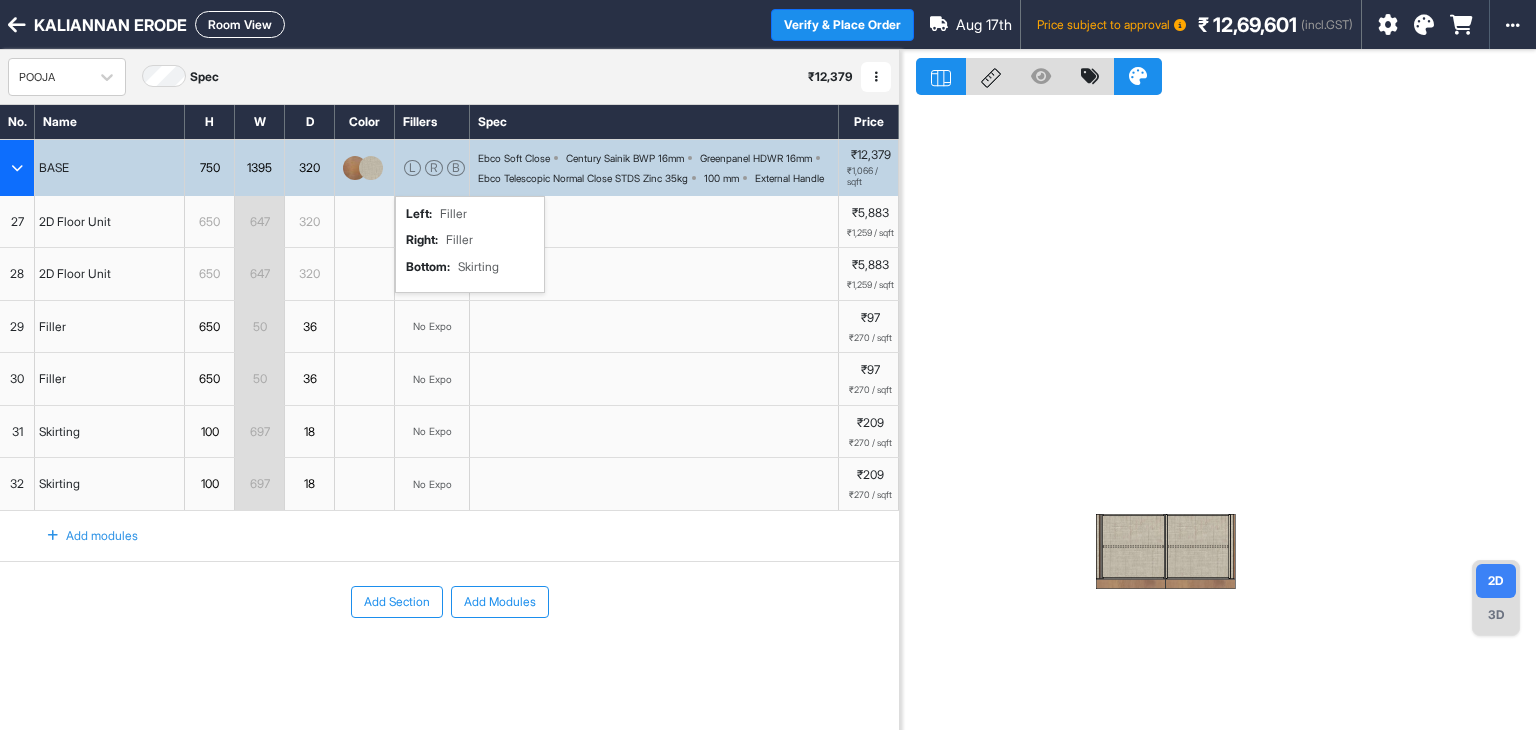 click on "L R B left : Filler right : Filler bottom : Skirting" at bounding box center [432, 168] 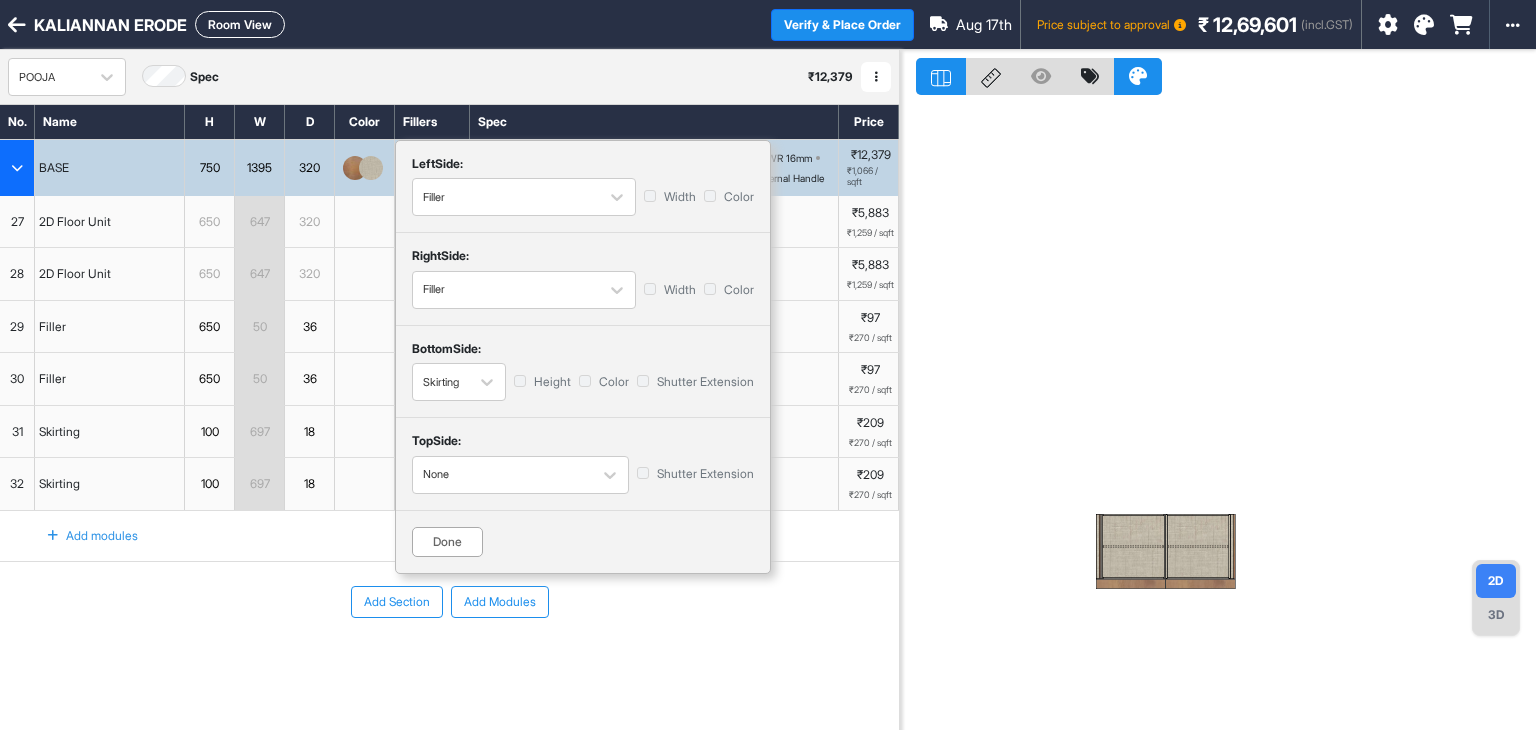 click on "Width" at bounding box center [670, 290] 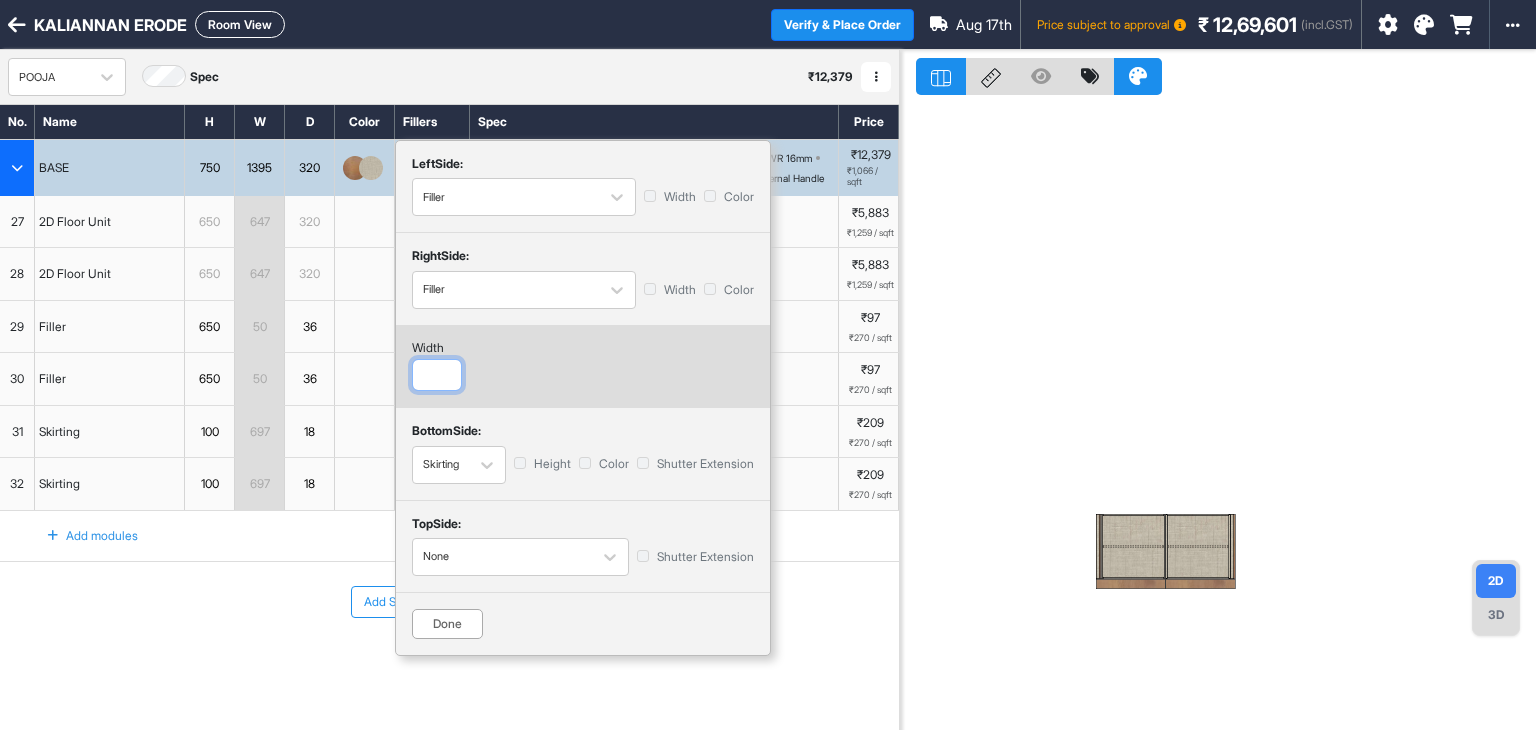 click at bounding box center (437, 375) 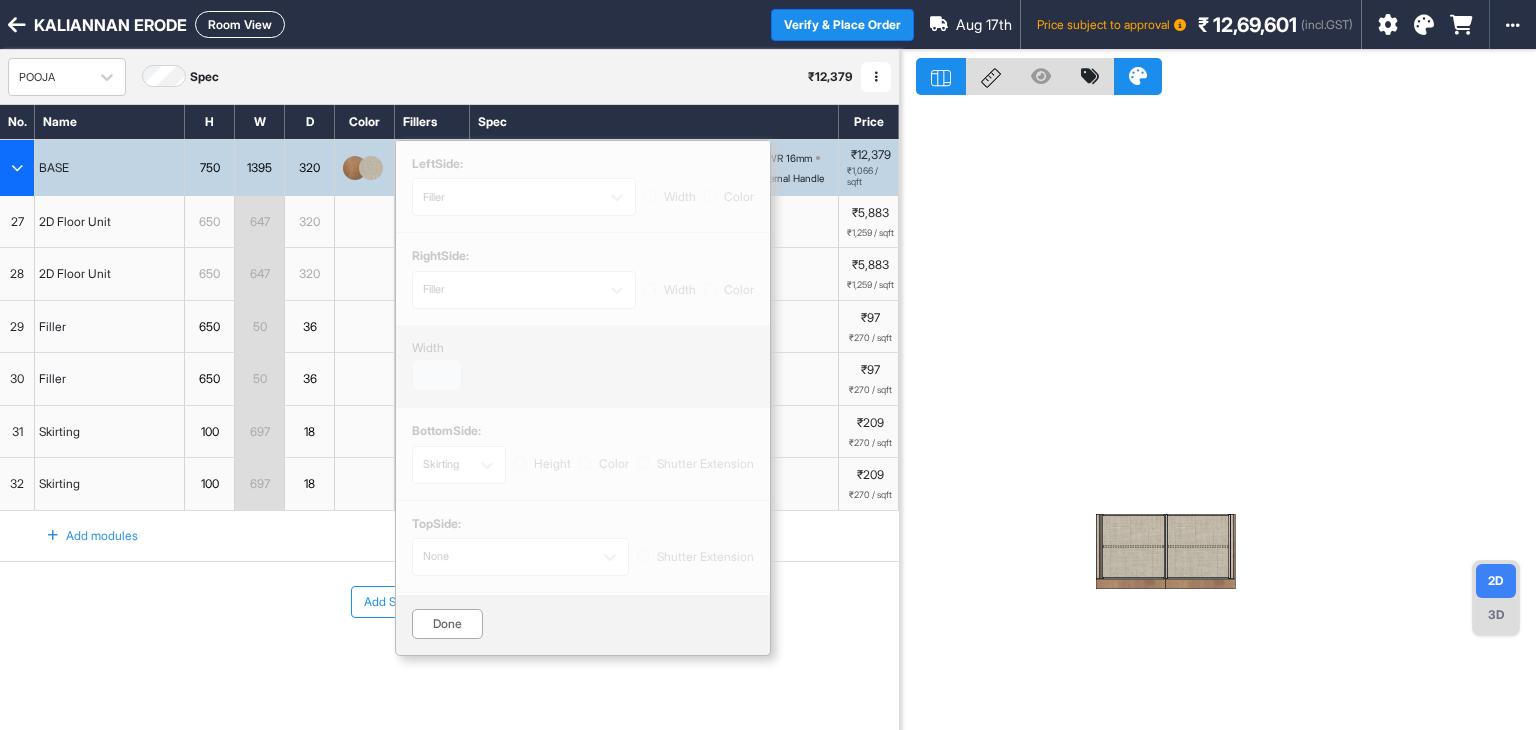 click on "Done" at bounding box center (447, 624) 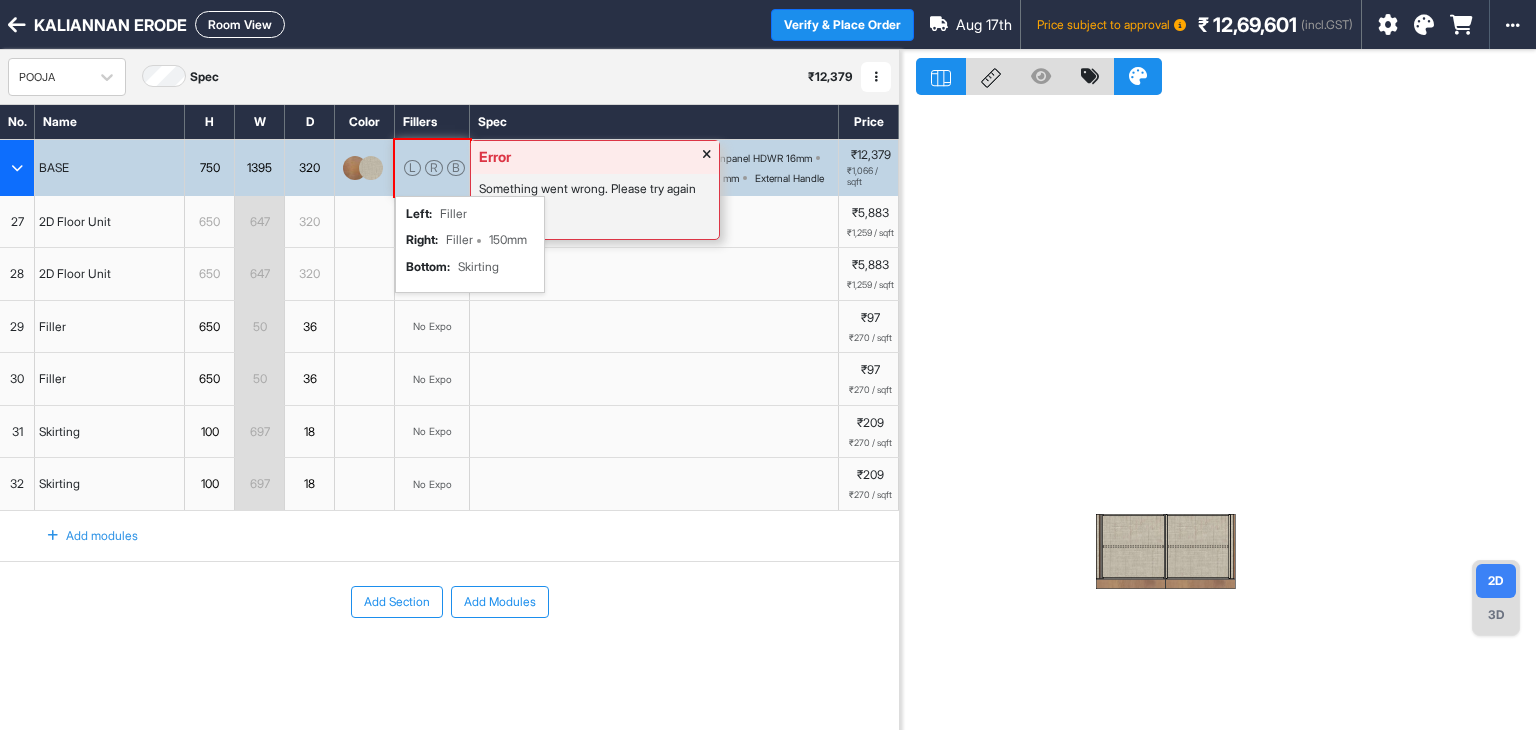 click at bounding box center (707, 157) 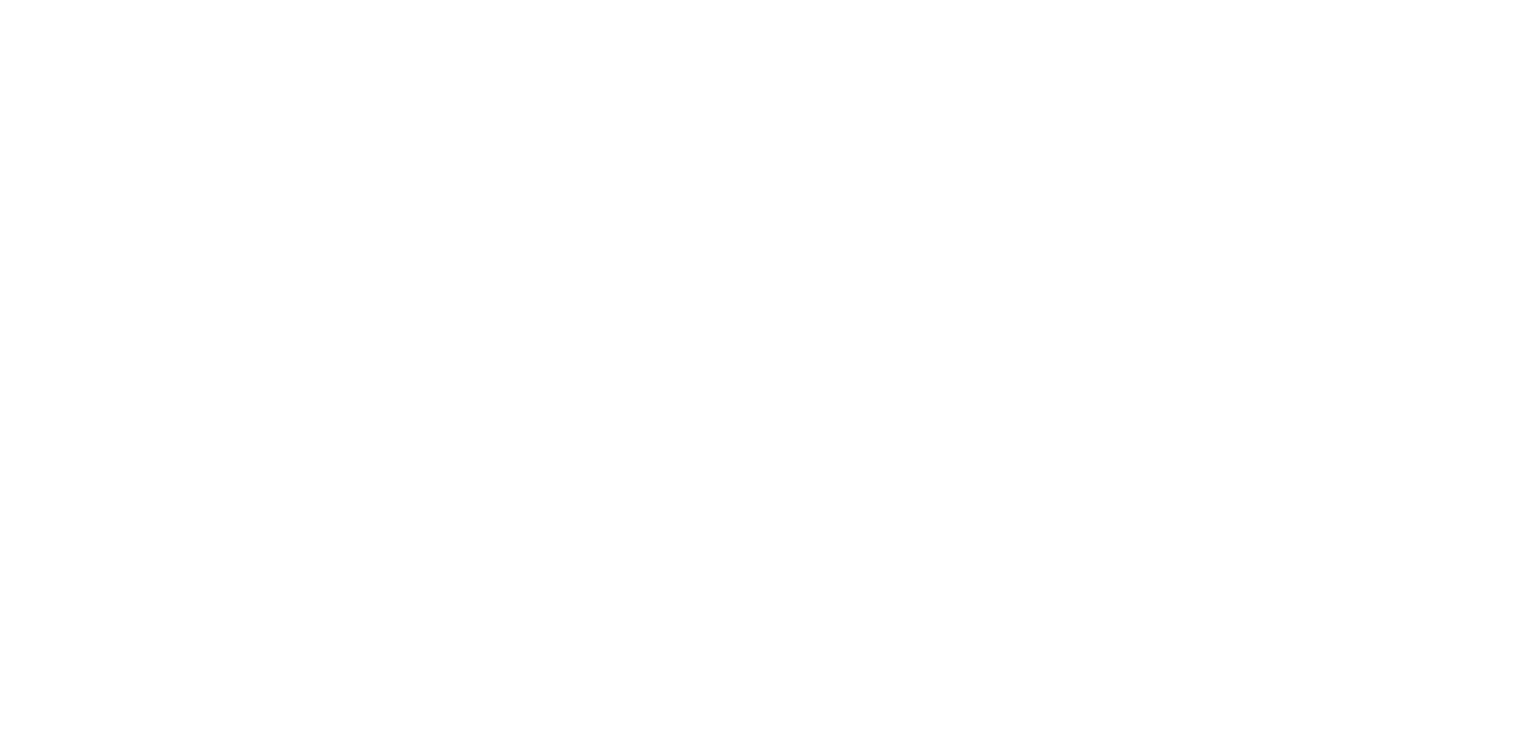 scroll, scrollTop: 0, scrollLeft: 0, axis: both 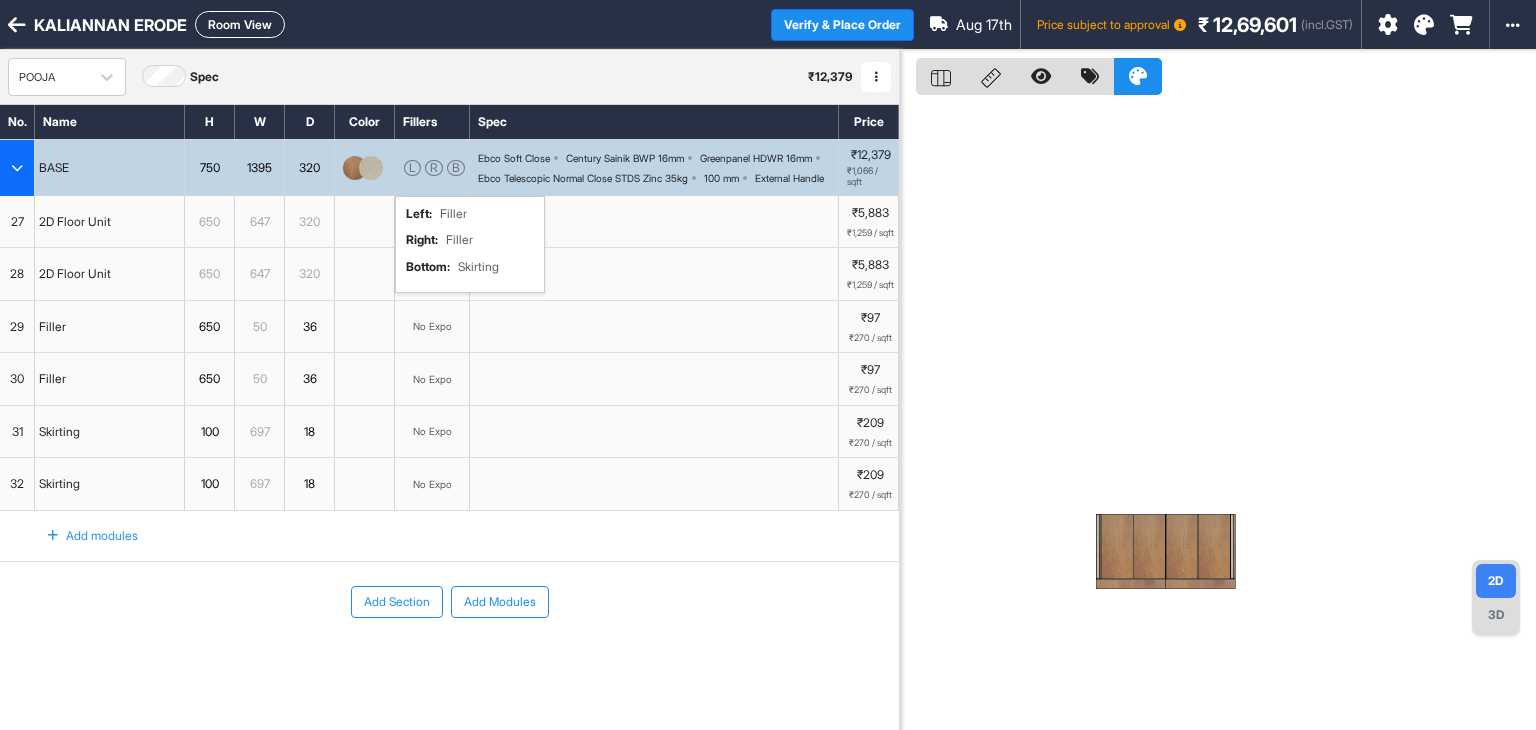 click on "L R B left : Filler right : Filler bottom : Skirting" at bounding box center [432, 168] 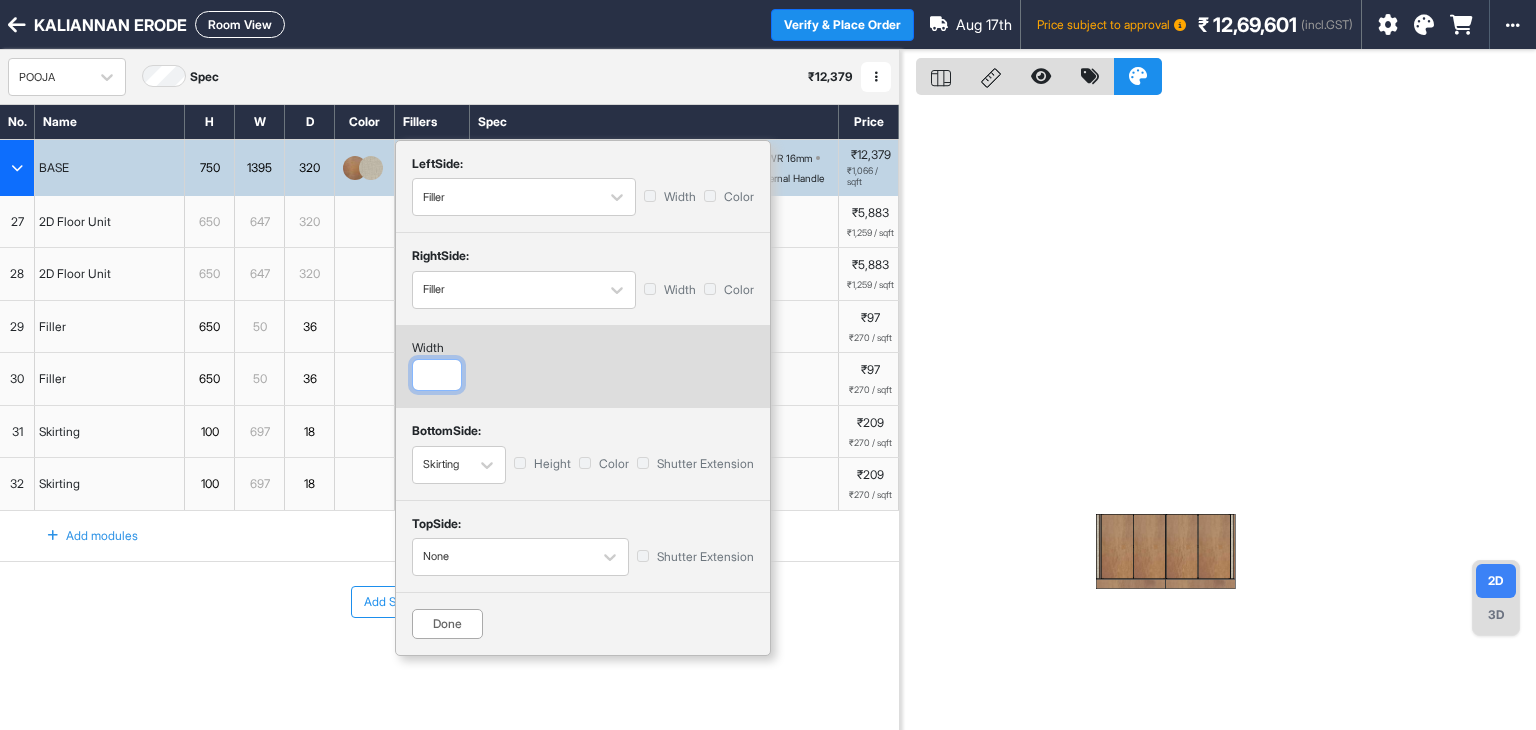 click at bounding box center [437, 375] 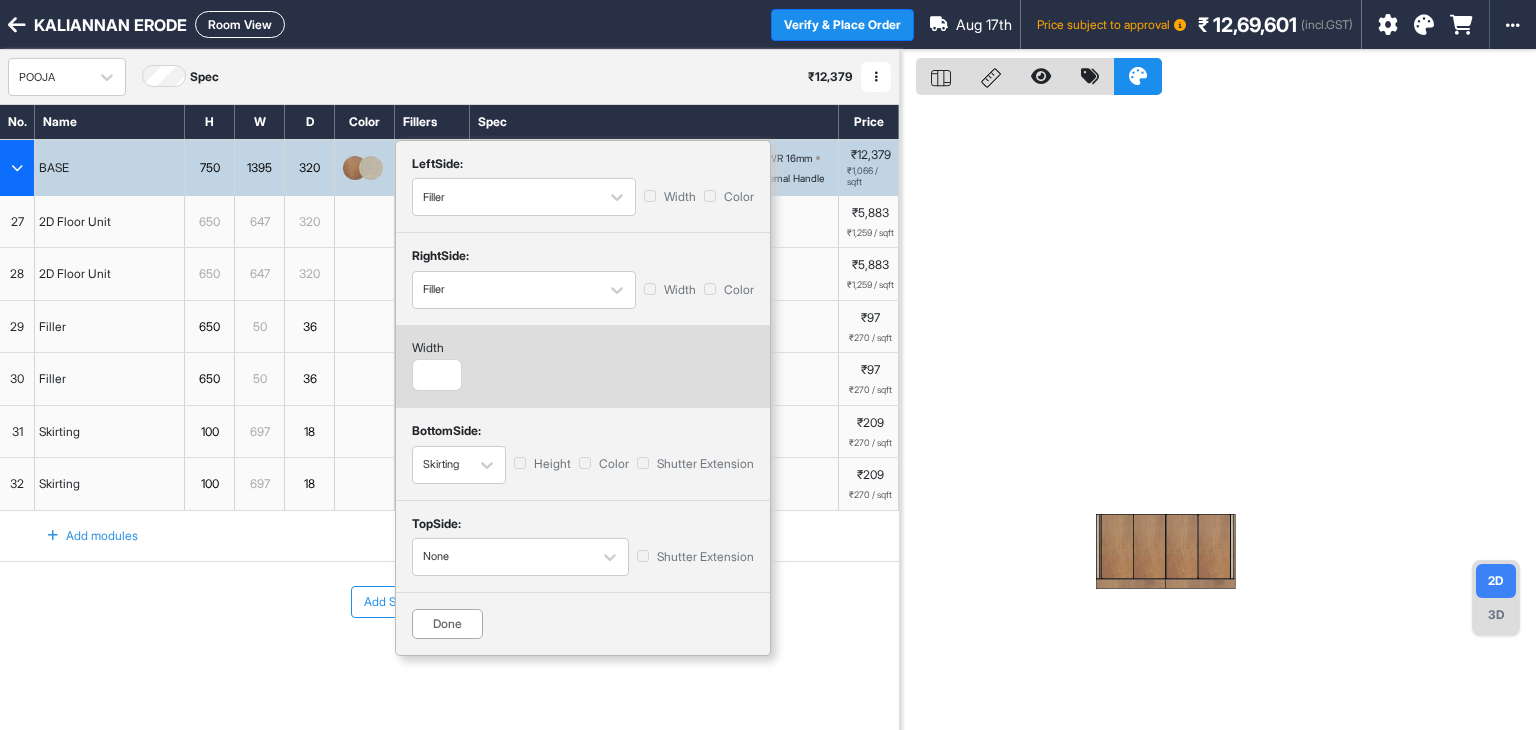 click on "Done" at bounding box center [447, 624] 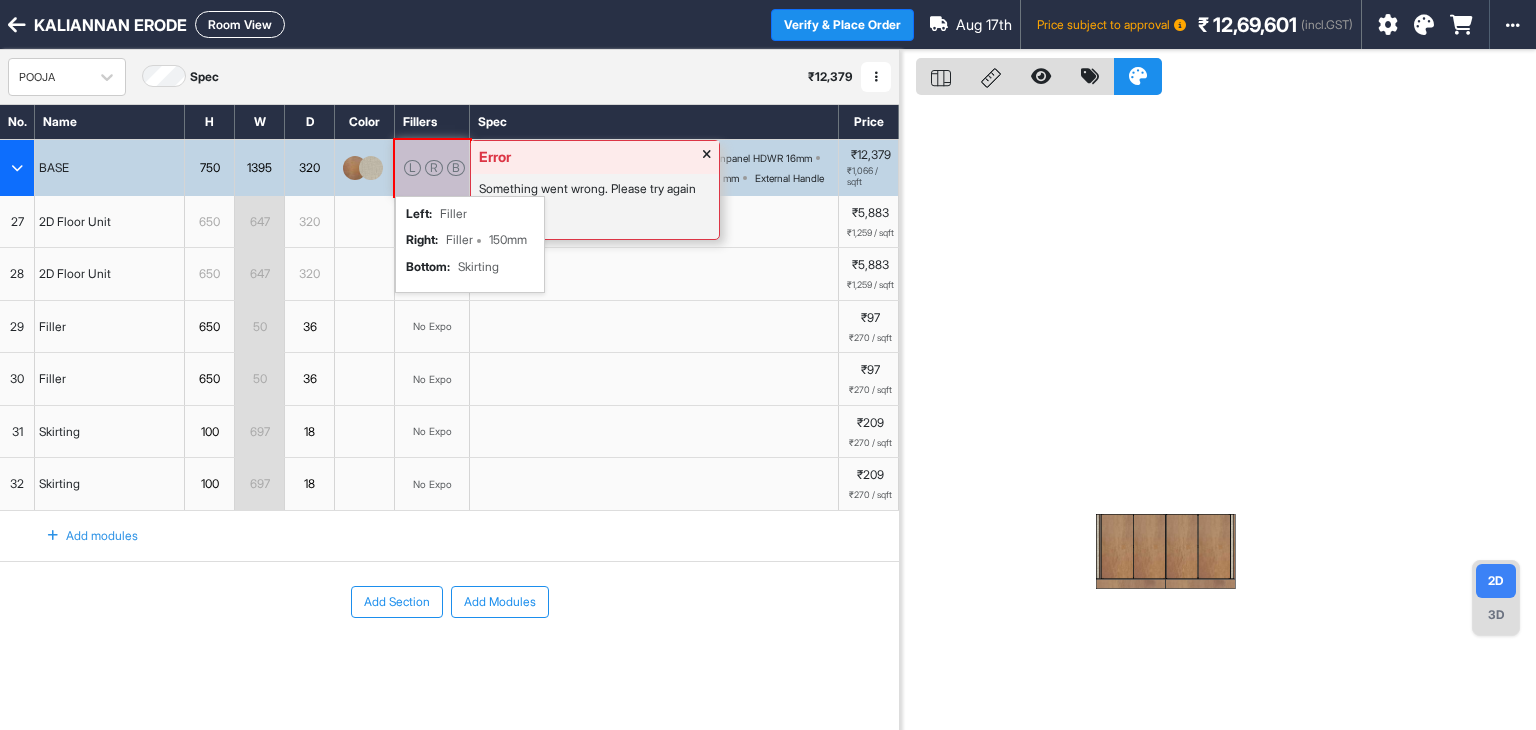 click at bounding box center (707, 157) 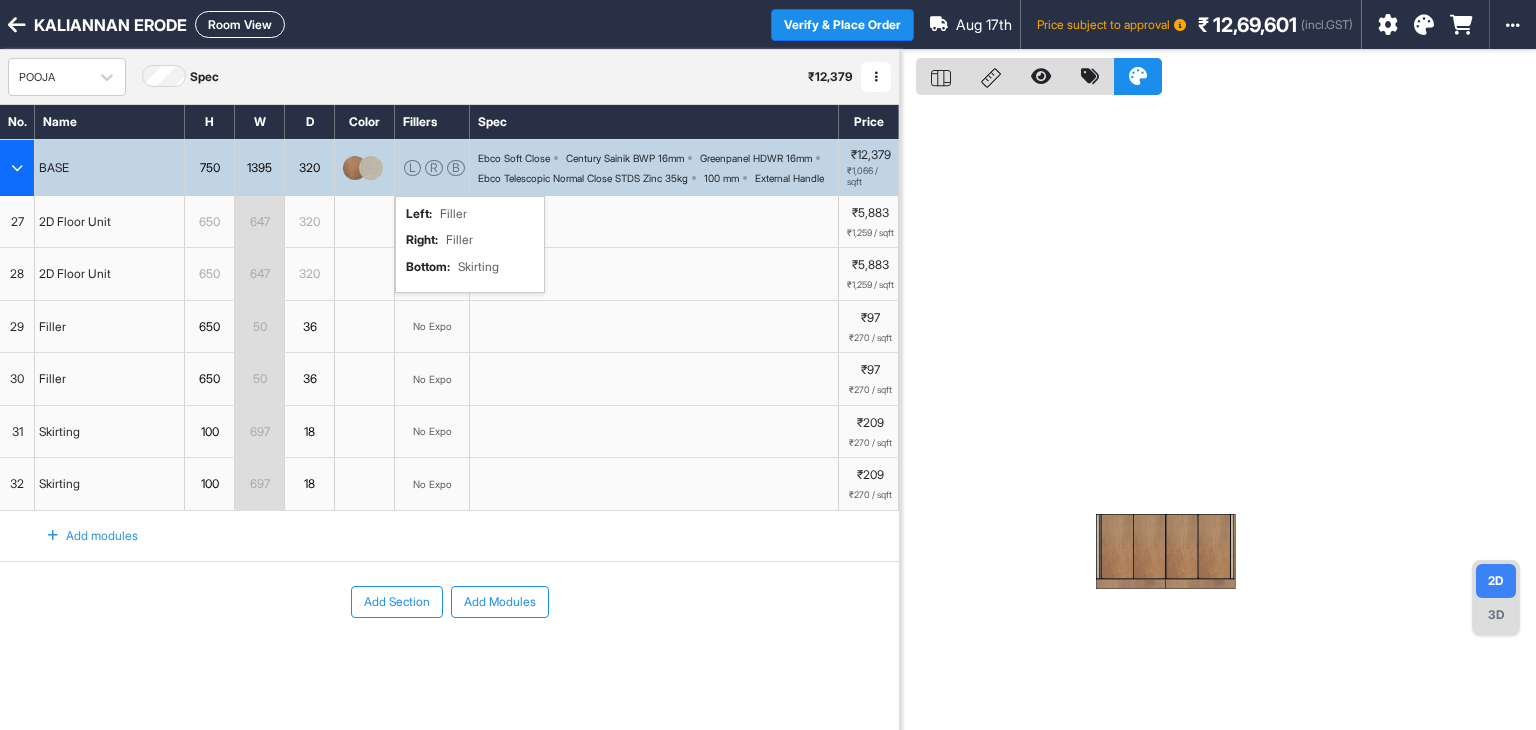click on "R" at bounding box center (434, 168) 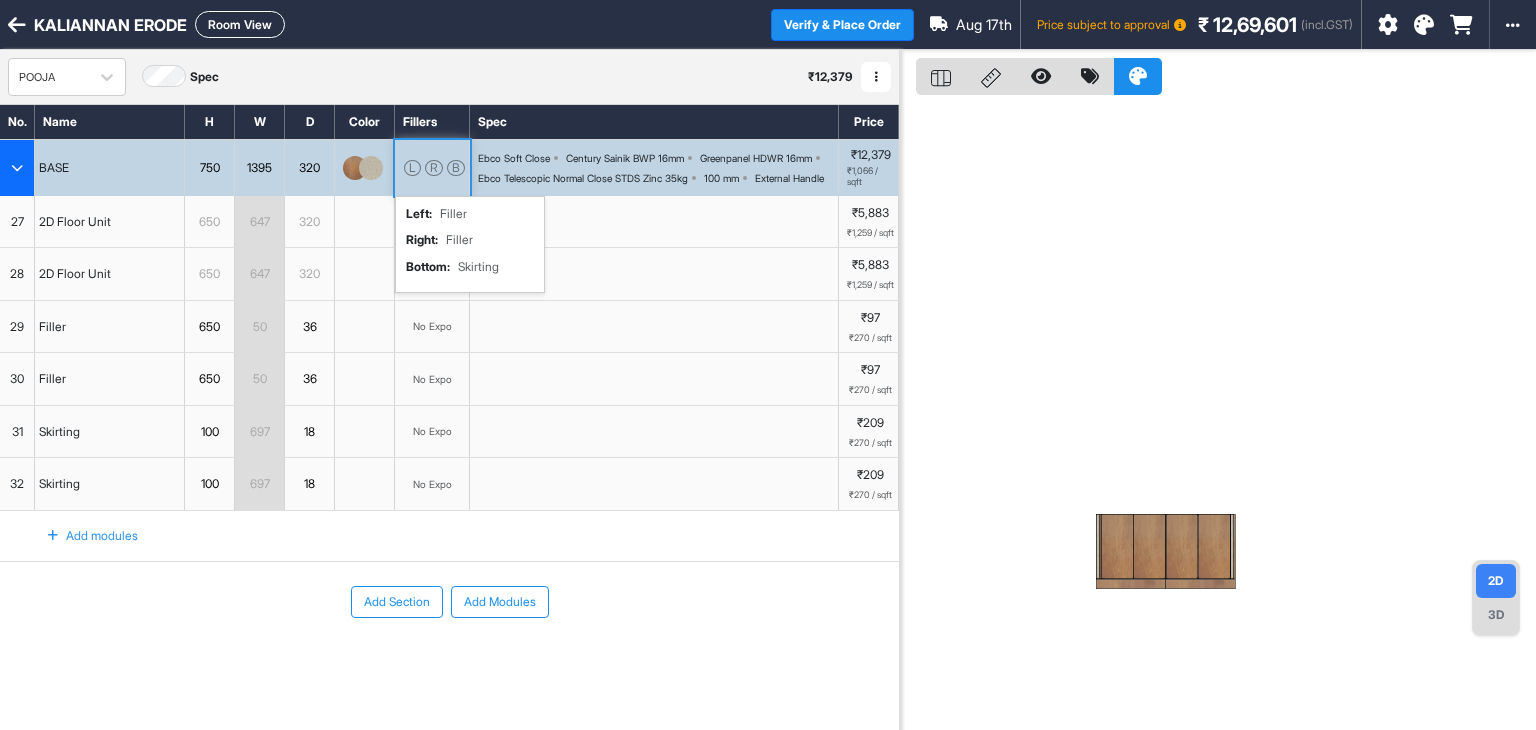click on "R" at bounding box center [434, 168] 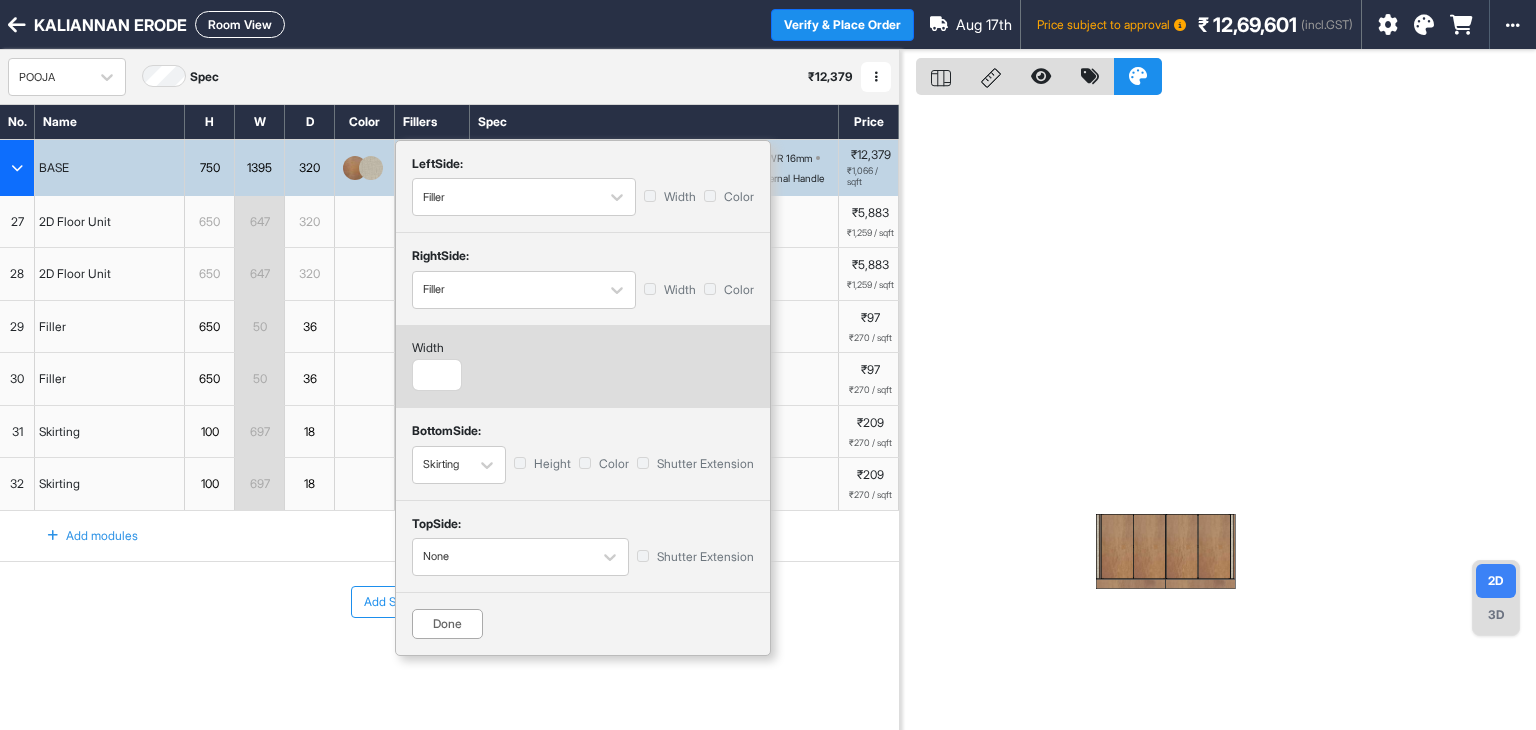 click on "Filler Width Color" at bounding box center (583, 290) 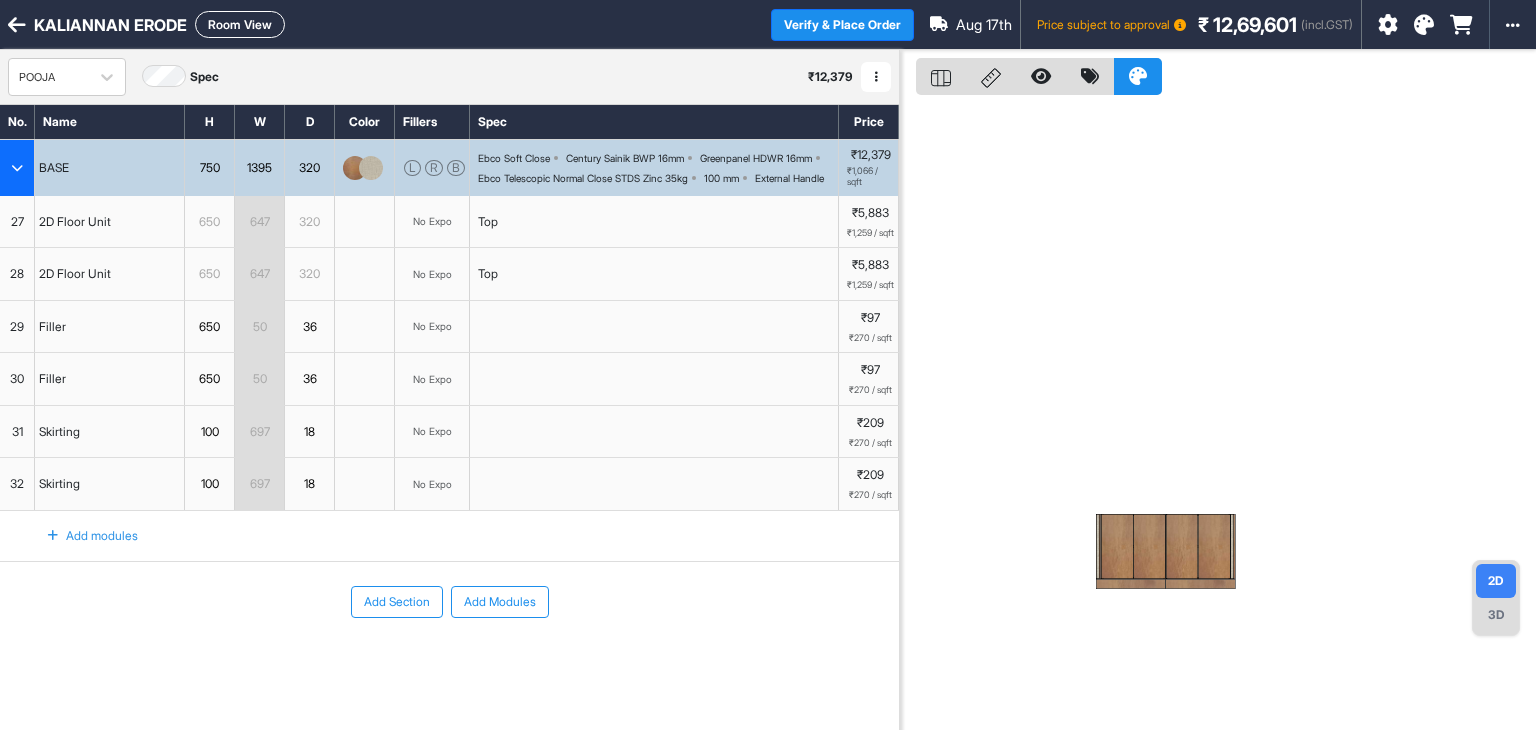 click on "Room View" at bounding box center (240, 24) 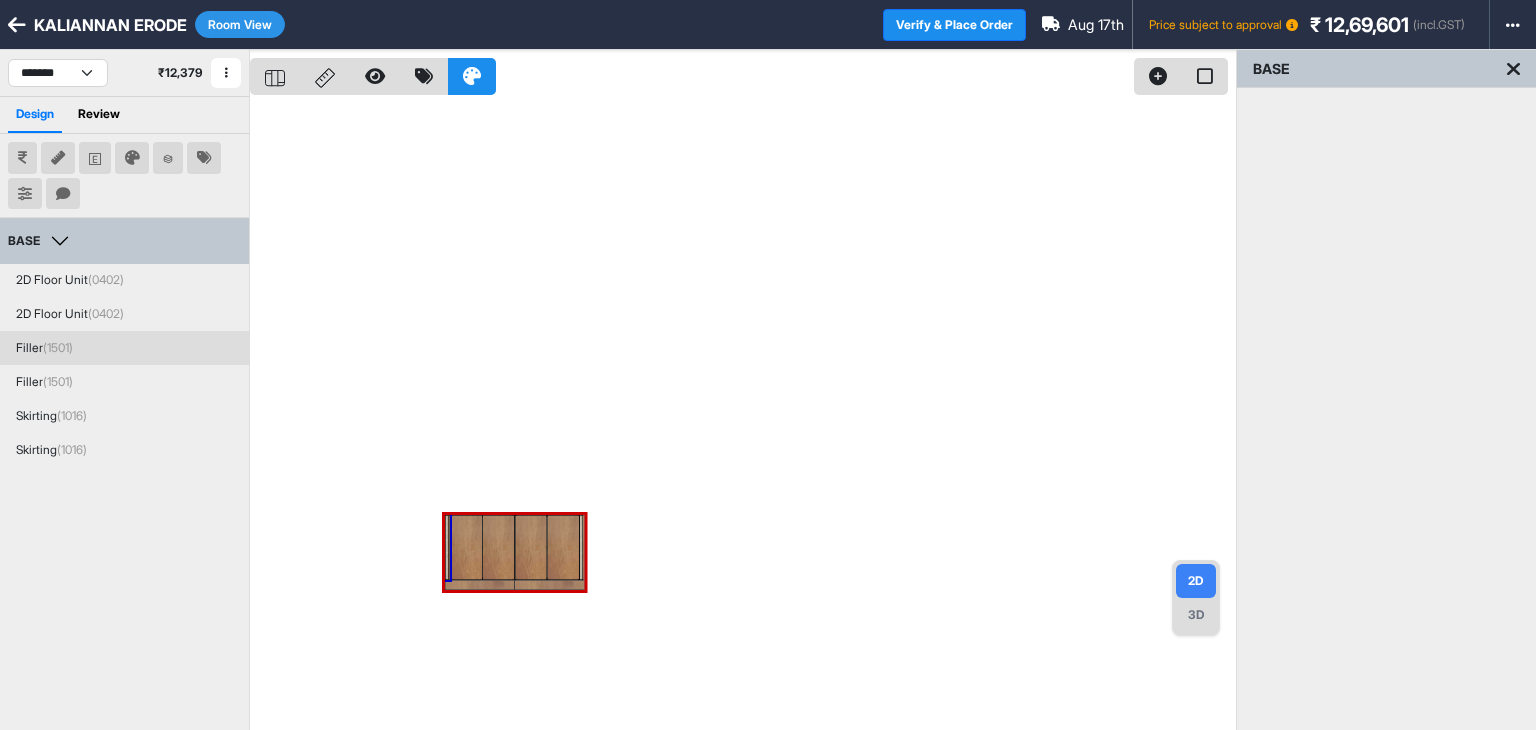 click on "(1501)" at bounding box center [58, 347] 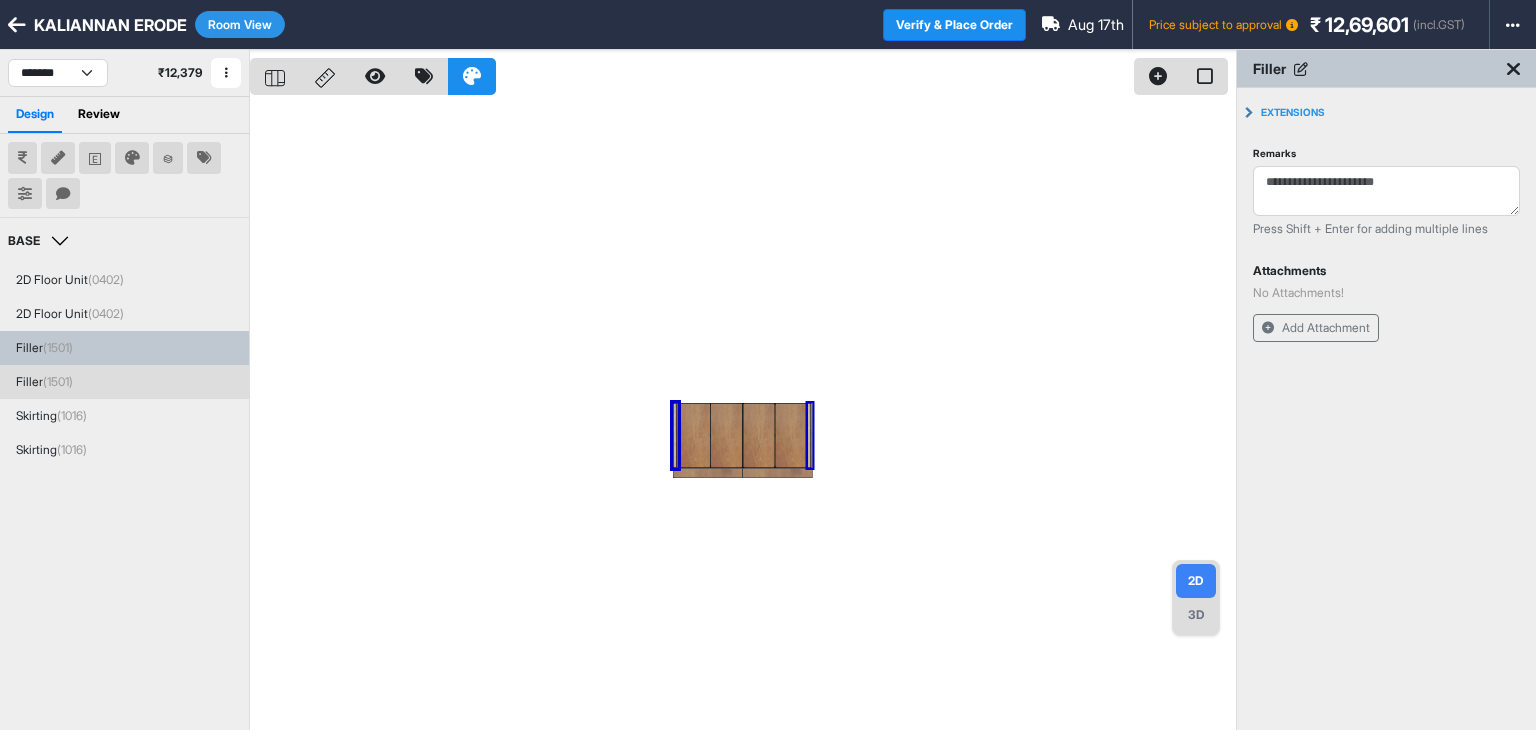click on "Filler  (1501)" at bounding box center [44, 382] 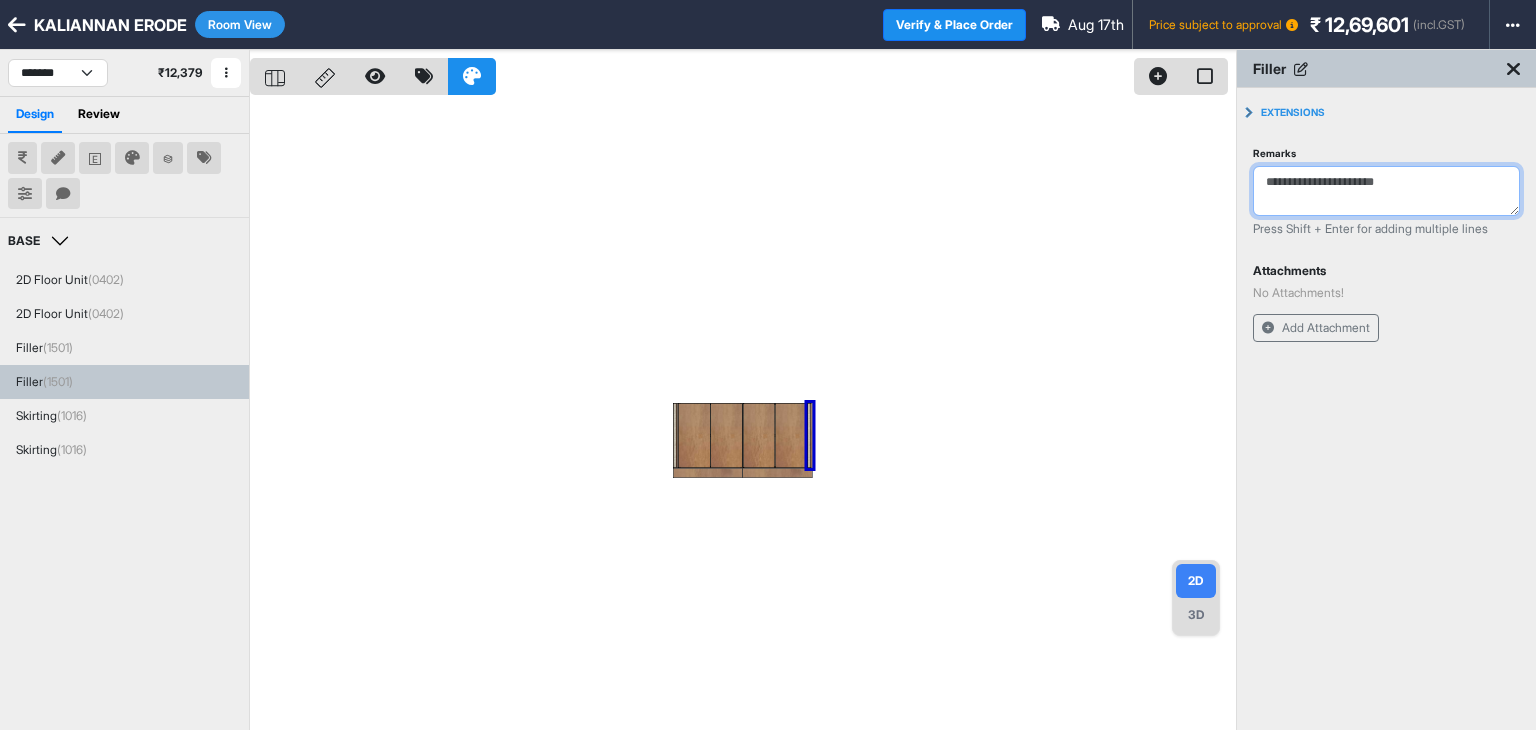 click on "Remarks" at bounding box center [1386, 191] 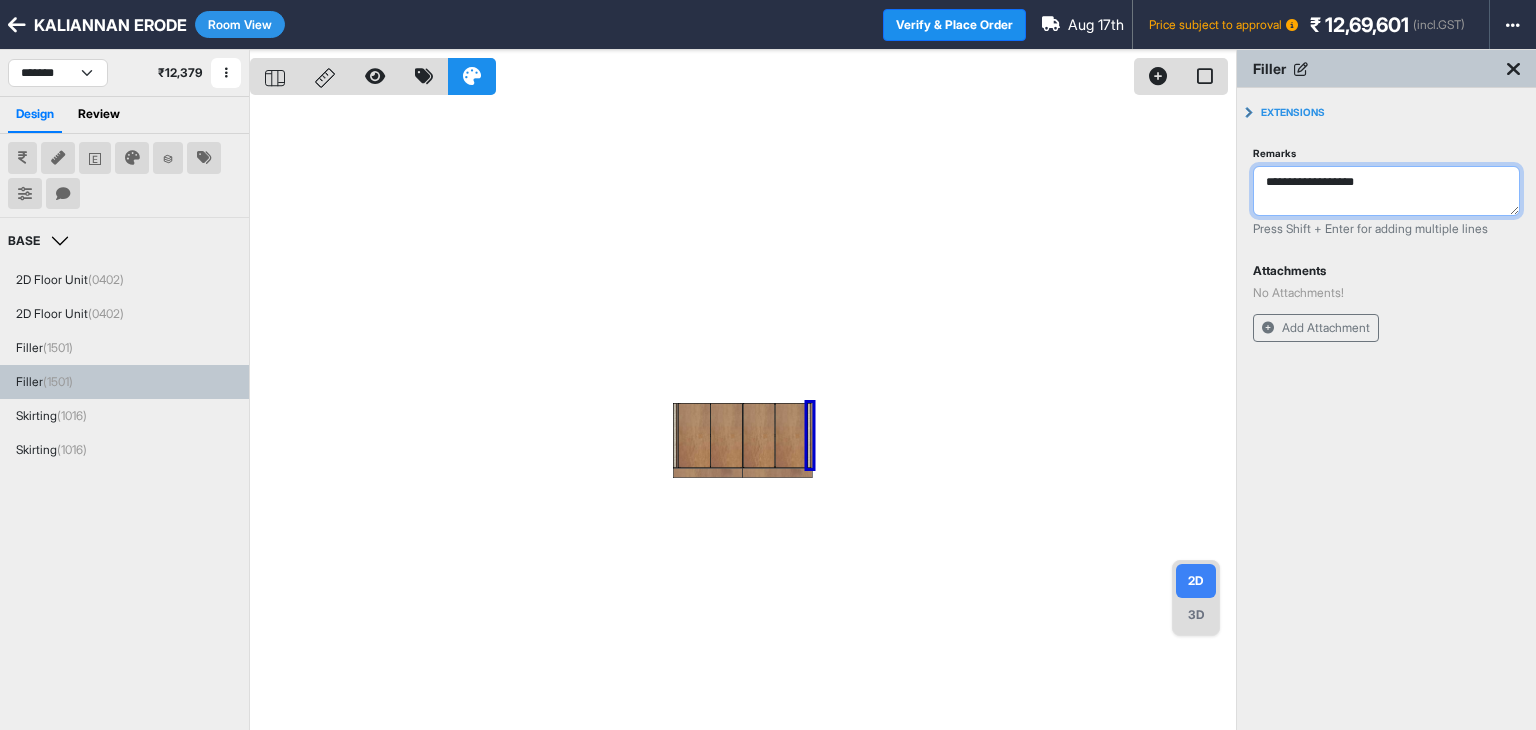 click on "**********" at bounding box center [1386, 191] 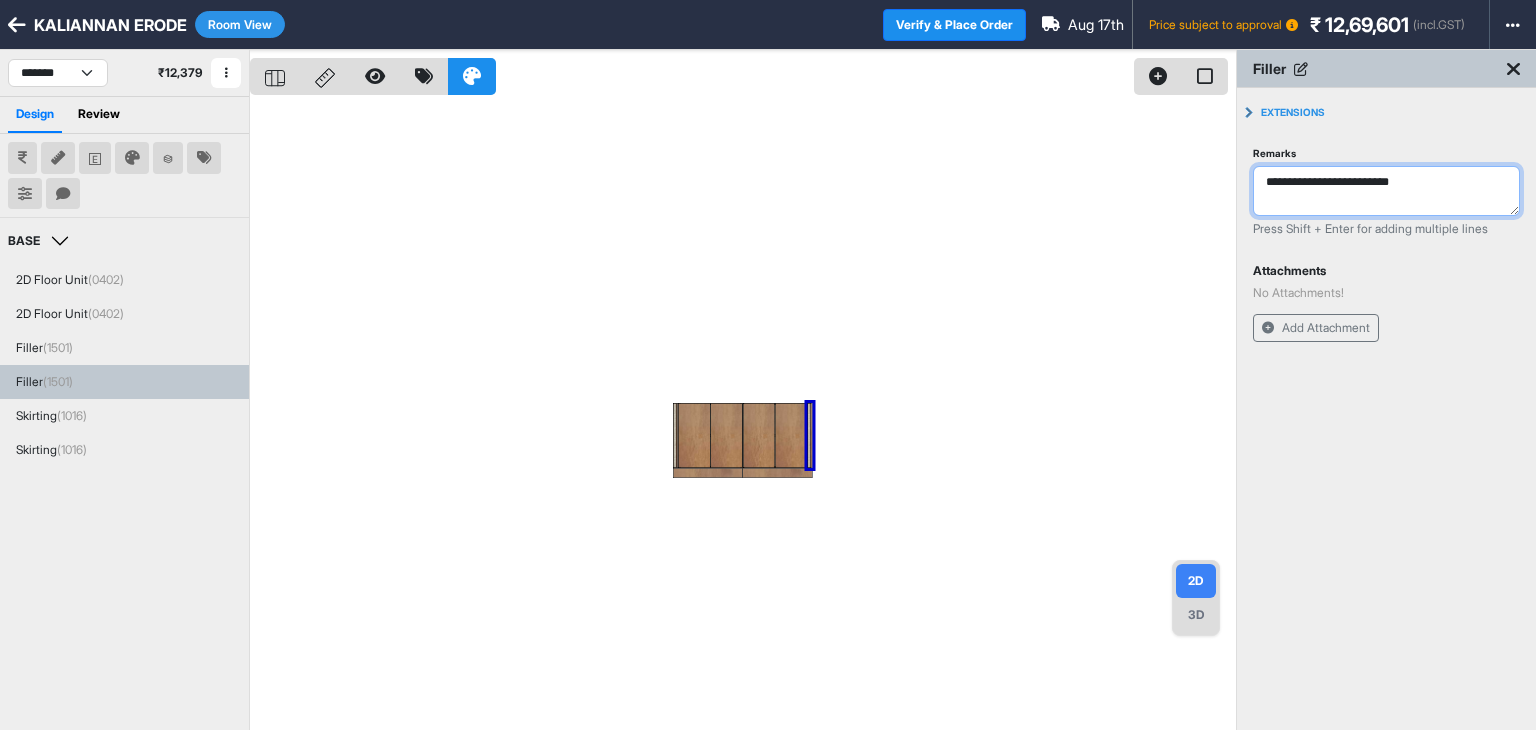 click on "**********" at bounding box center [1386, 191] 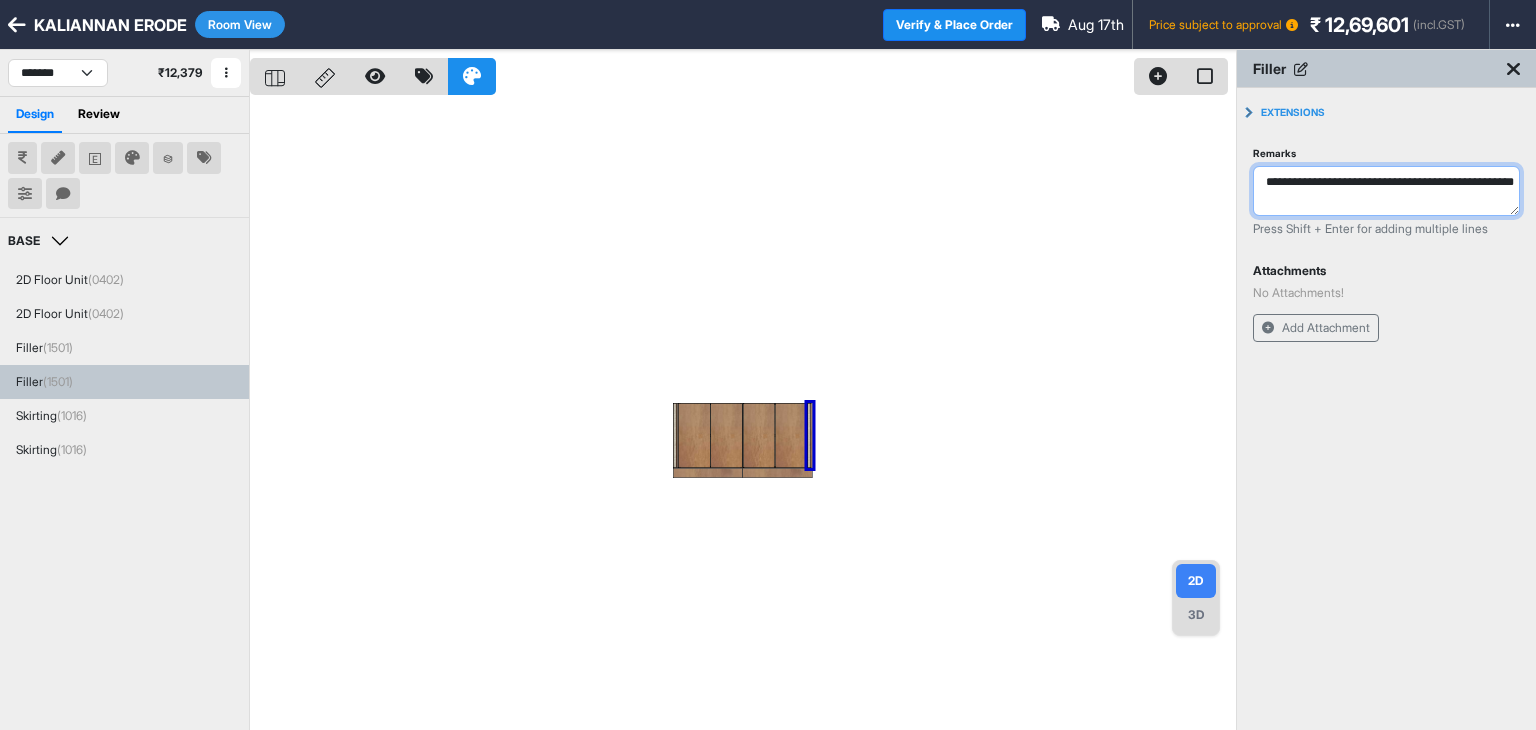 type on "**********" 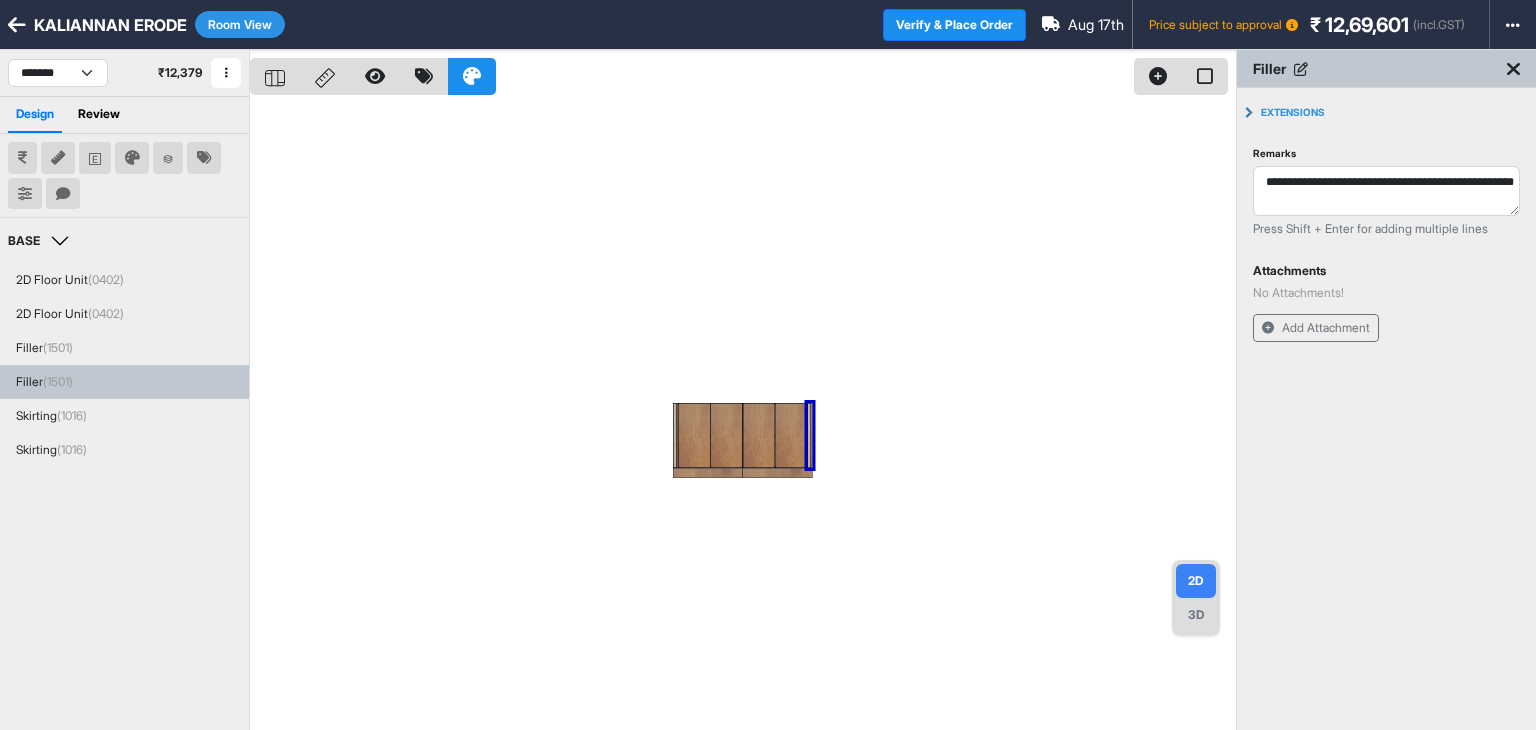 type 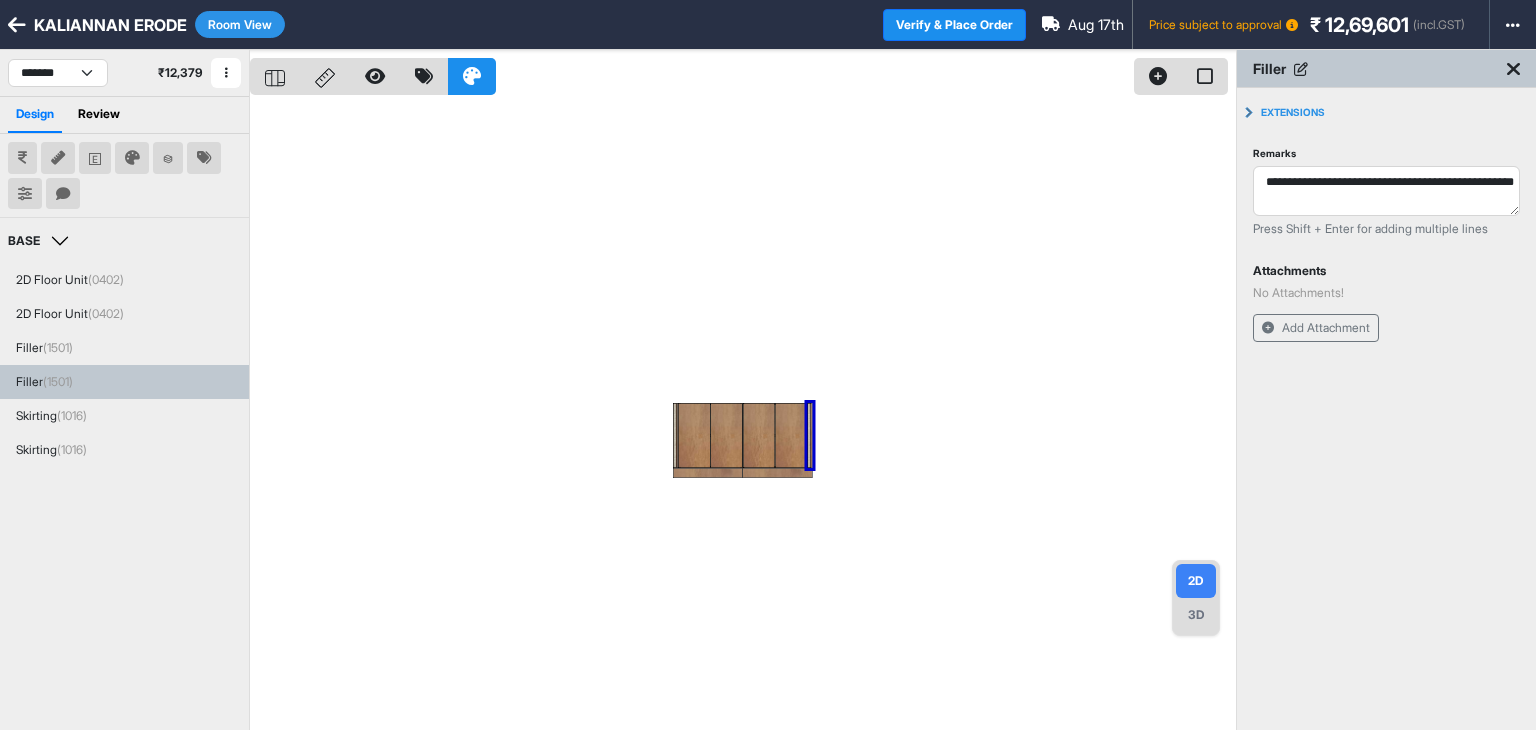 click on "Room View" at bounding box center [240, 24] 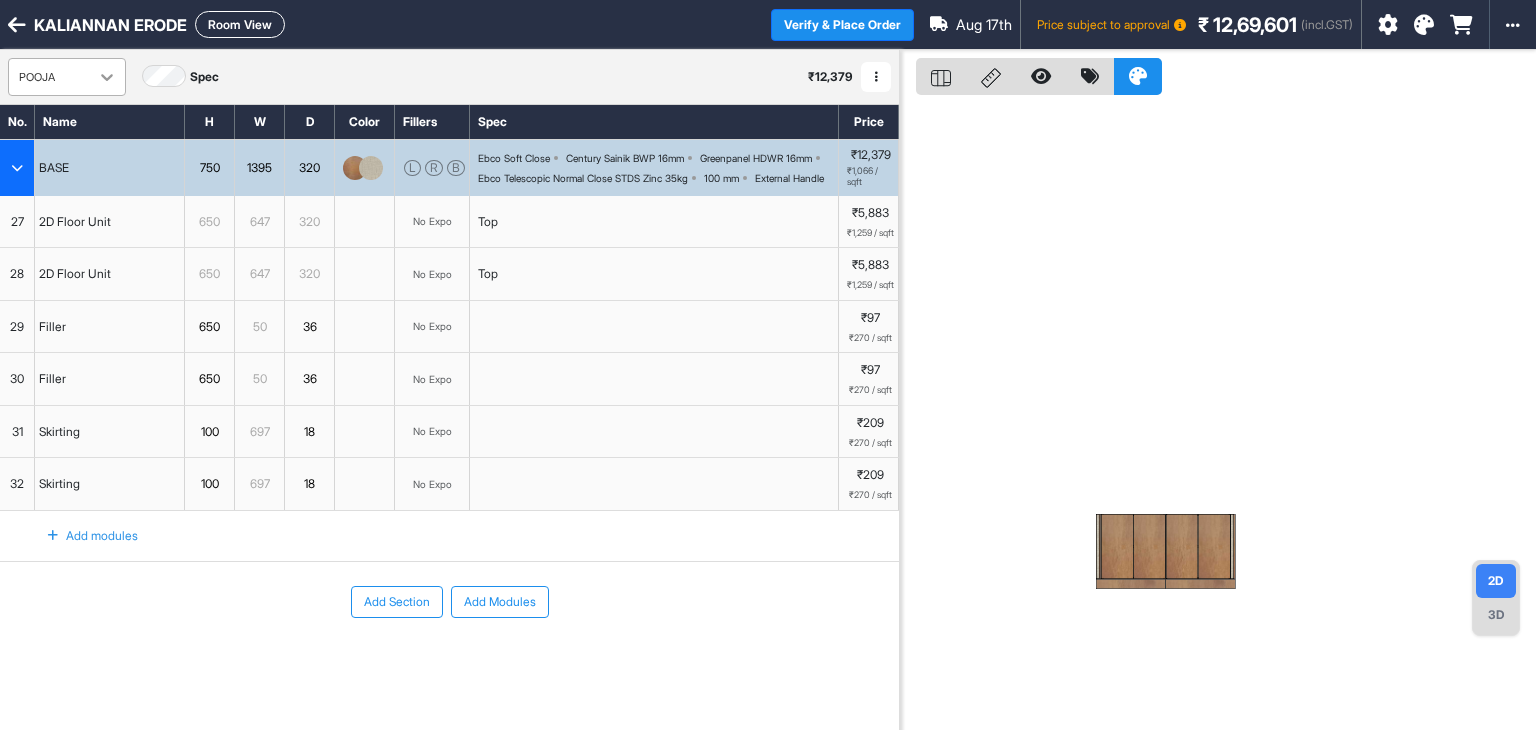 click 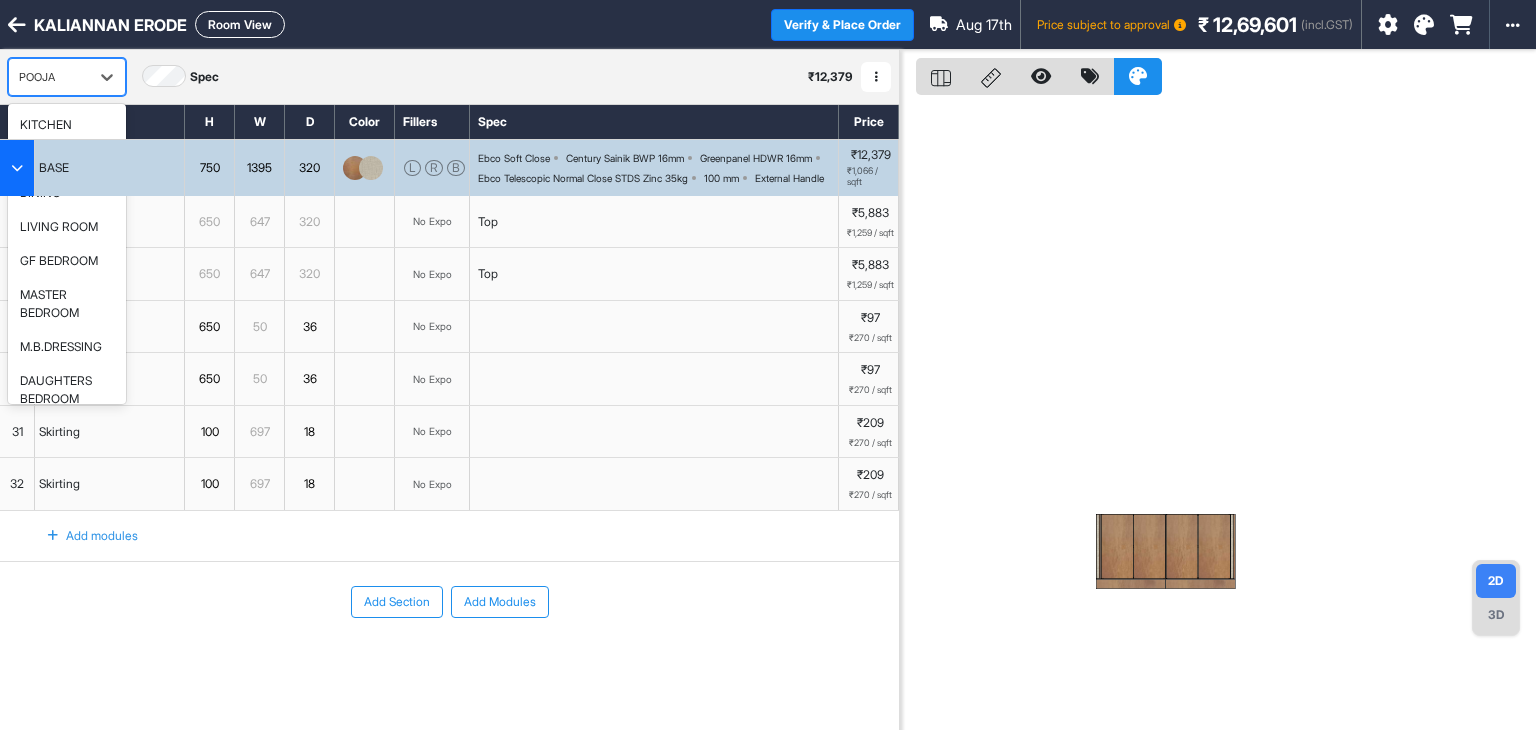 click on "Ebco Soft Close Century Sainik BWP 16mm Greenpanel HDWR 16mm Ebco Telescopic Normal Close STDS Zinc 35kg 100 mm External Handle" at bounding box center [658, 168] 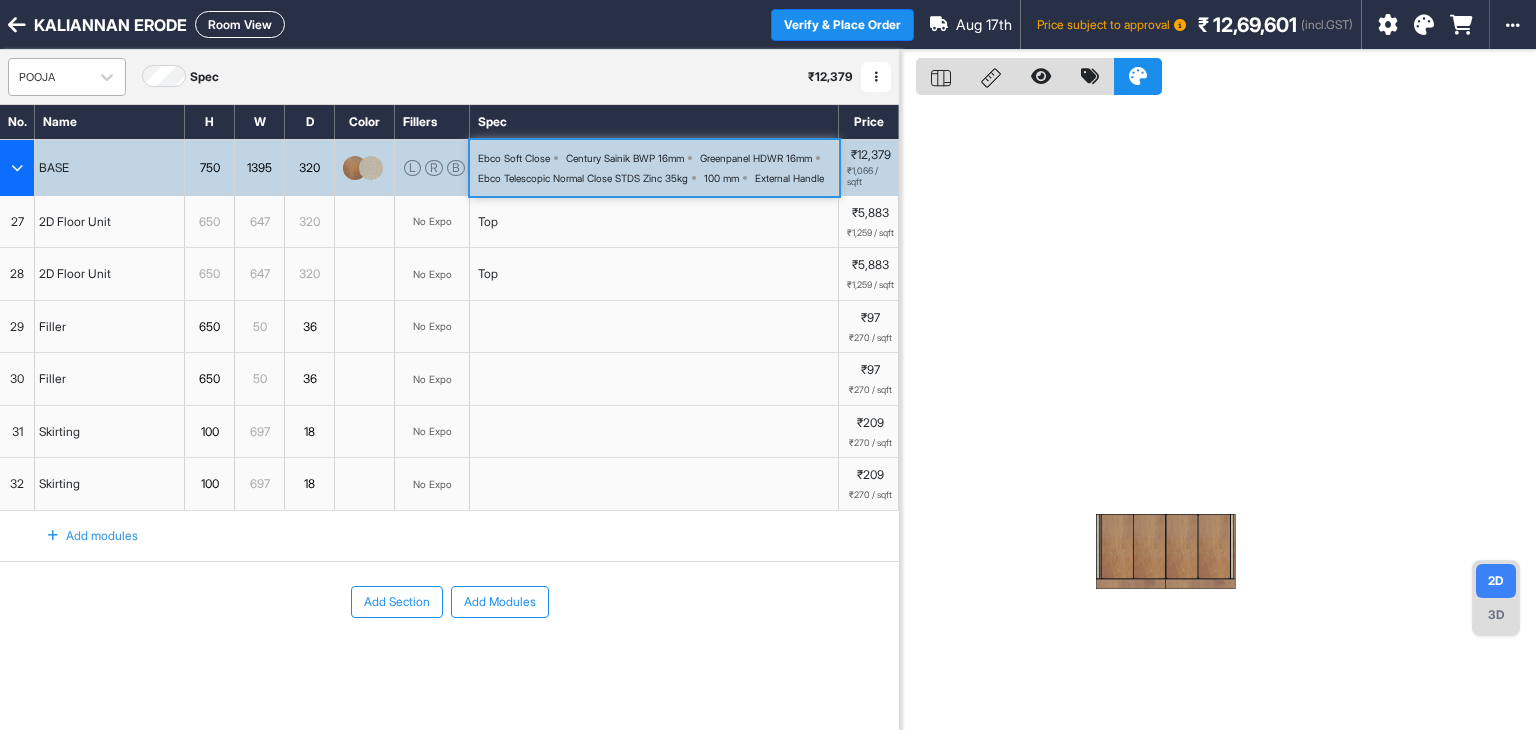 click at bounding box center (49, 77) 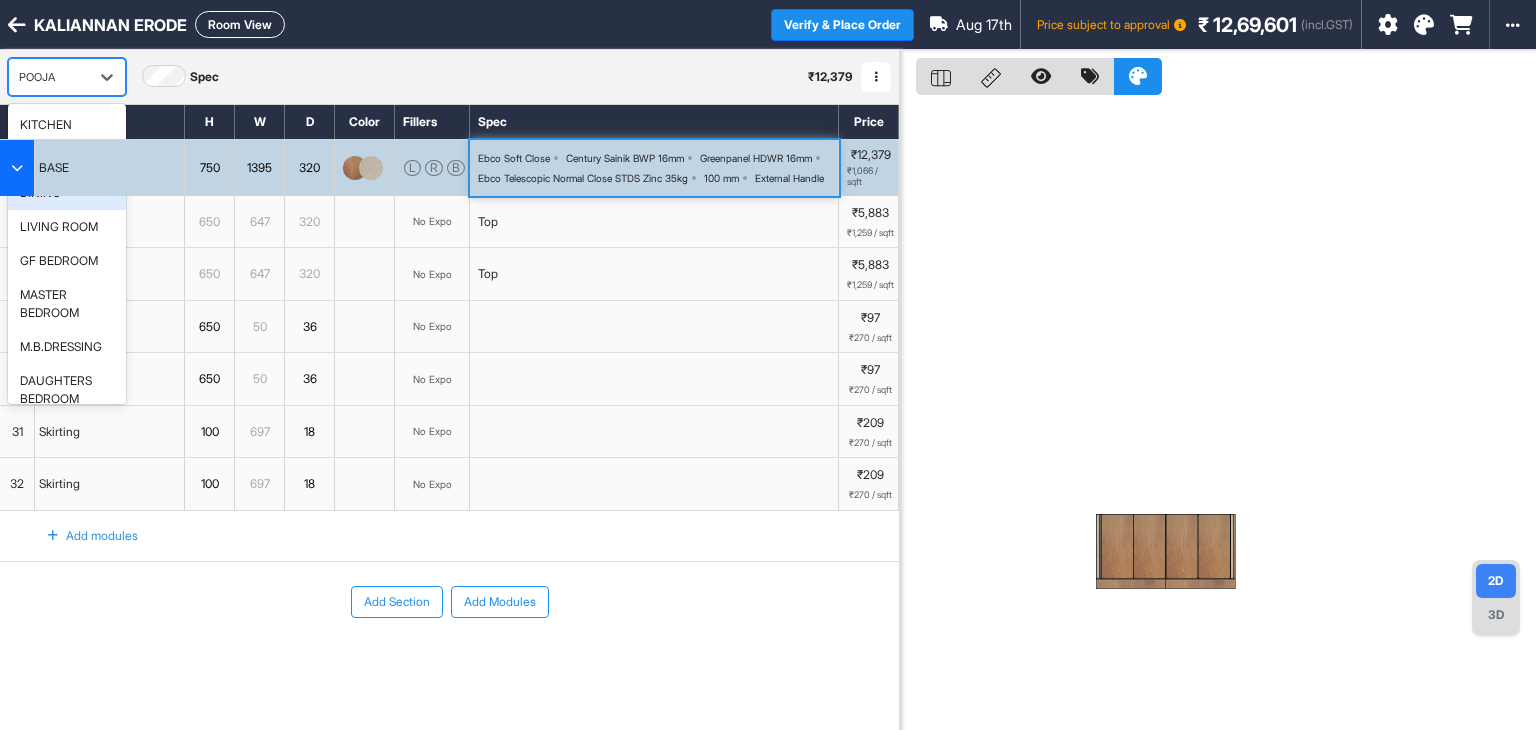 click at bounding box center (363, 168) 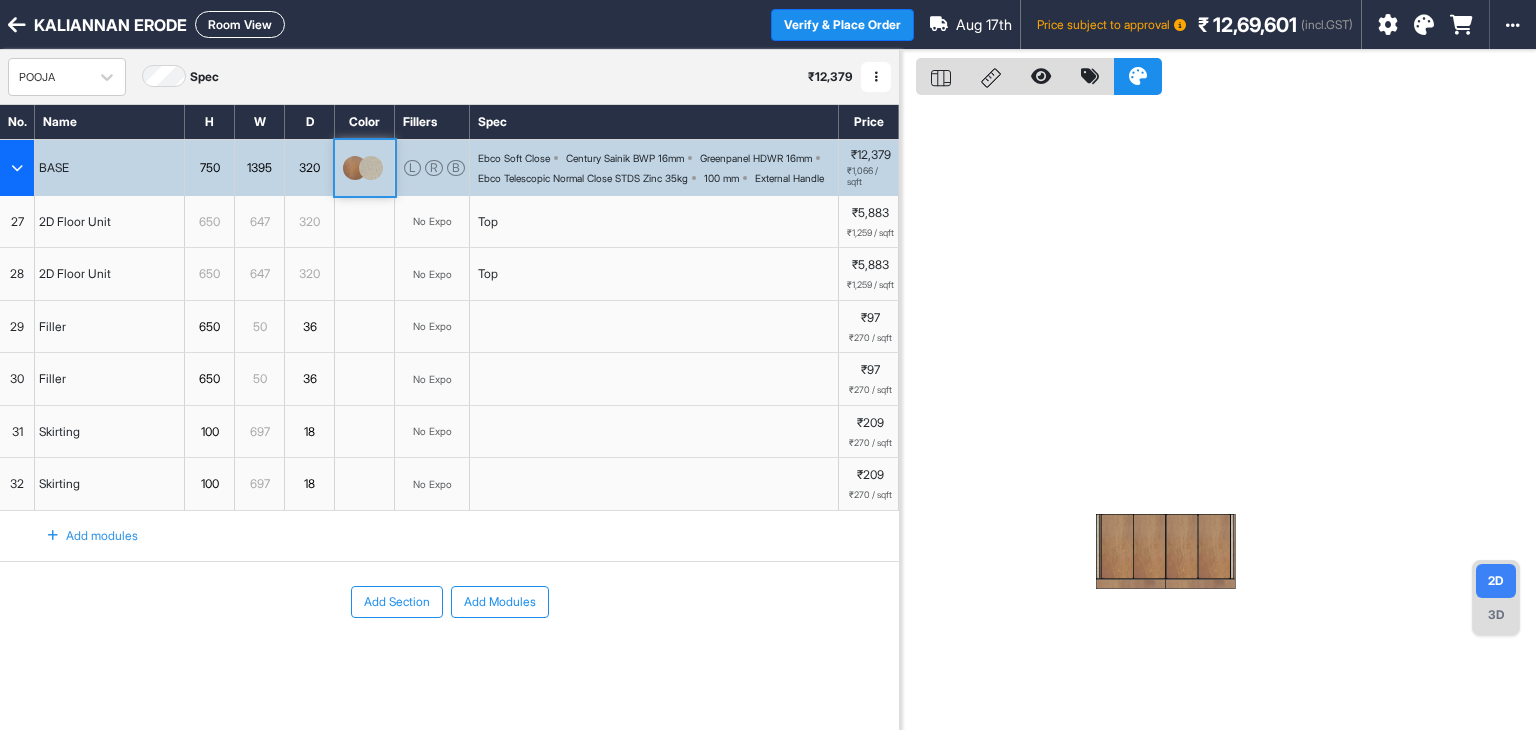 click at bounding box center (363, 168) 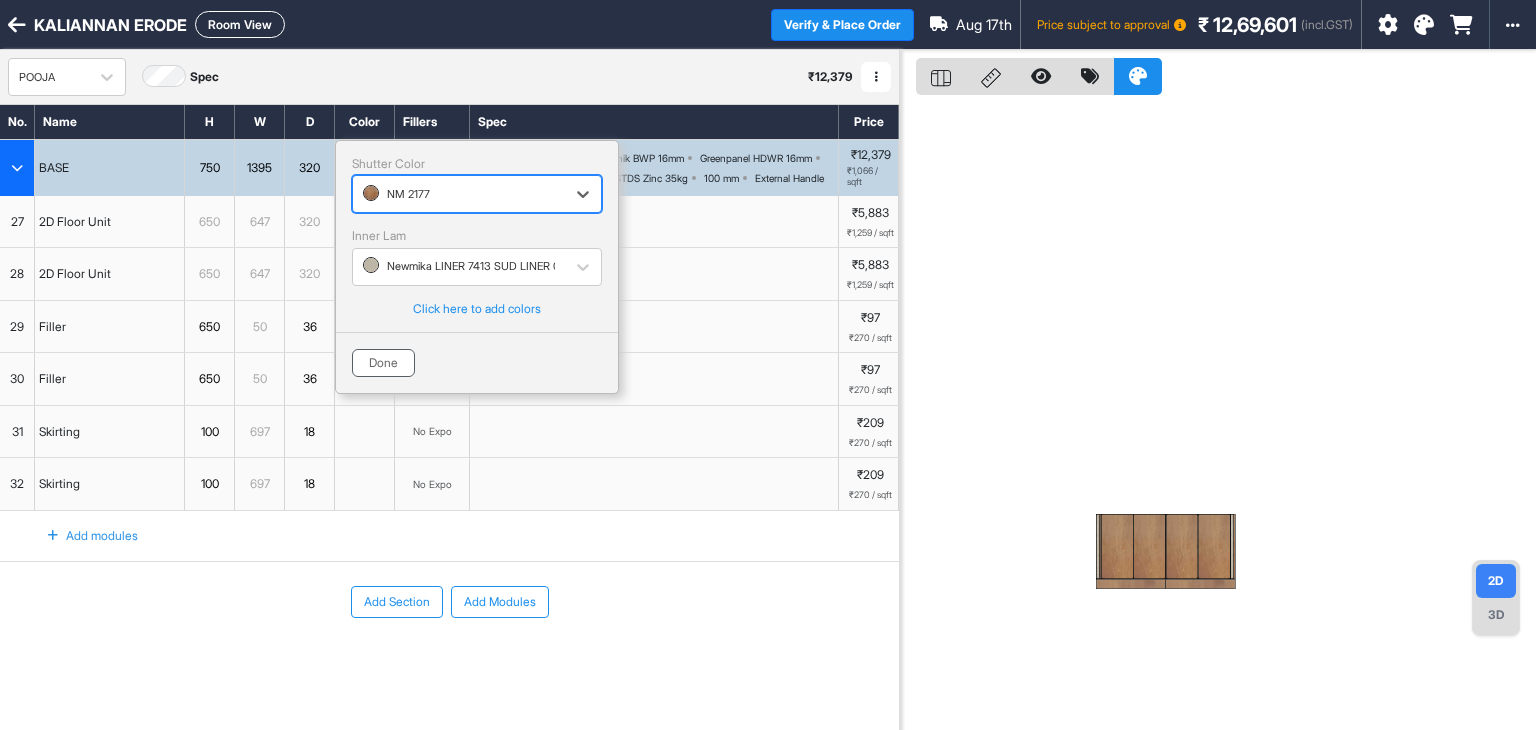 click on "Done" at bounding box center [383, 363] 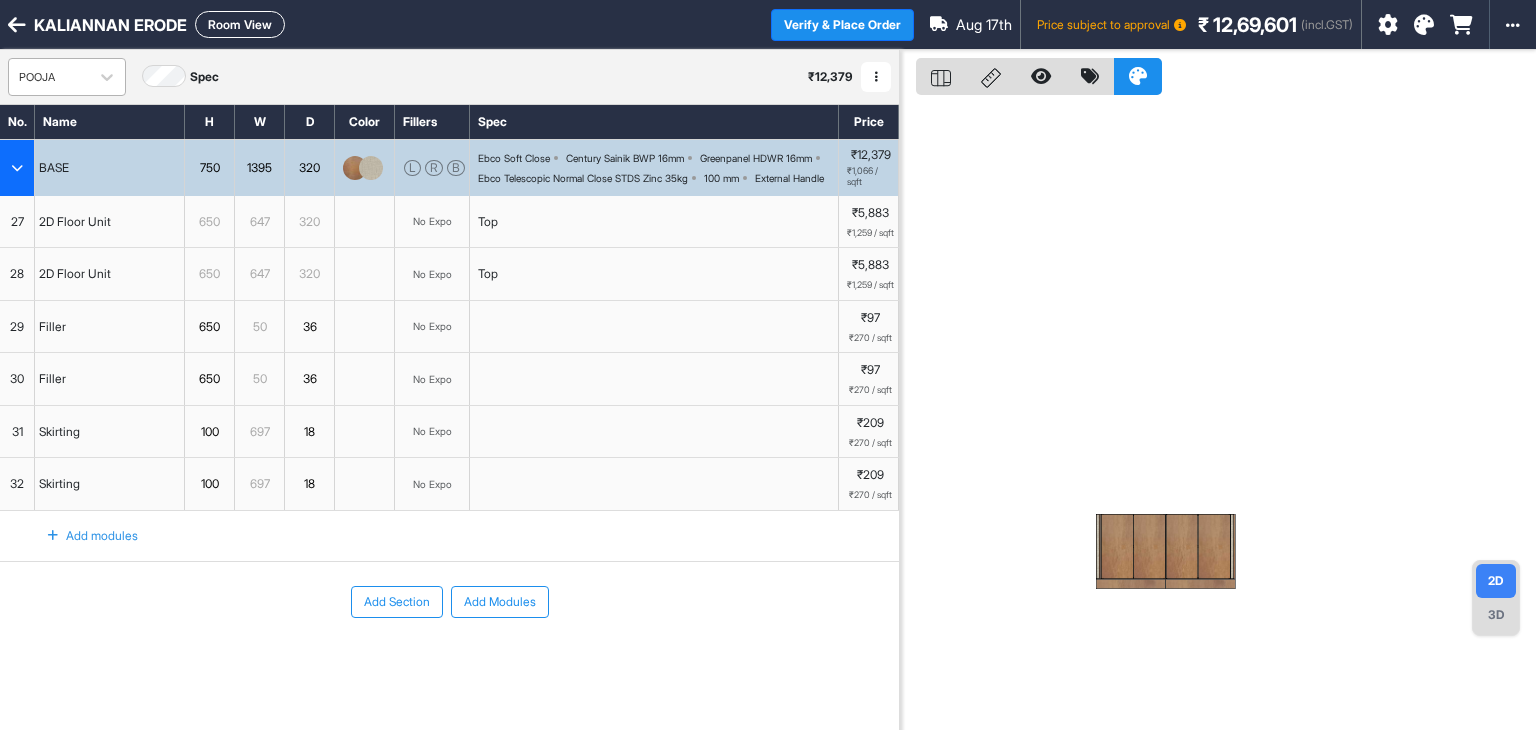 click on "POOJA" at bounding box center (49, 77) 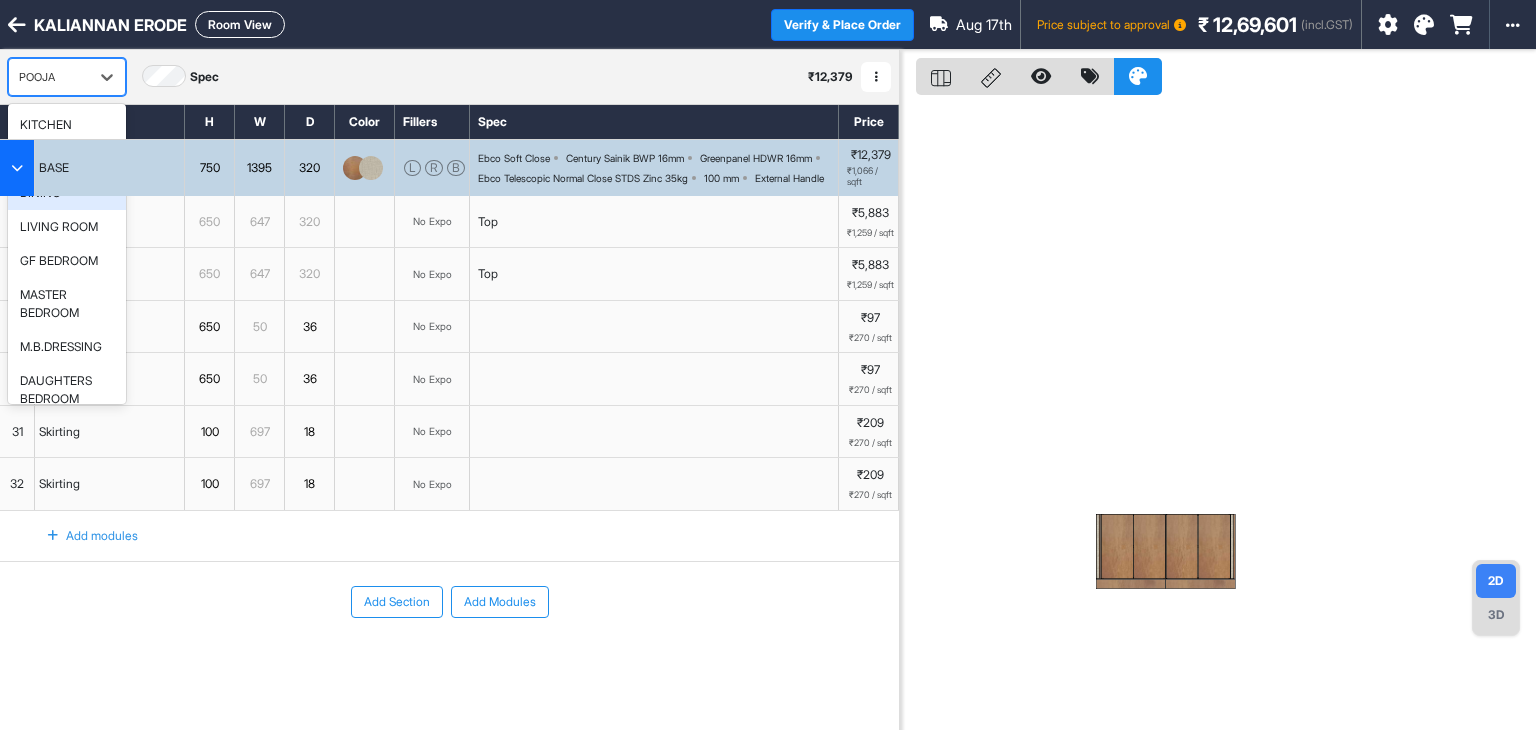 click on "DINING" at bounding box center [67, 193] 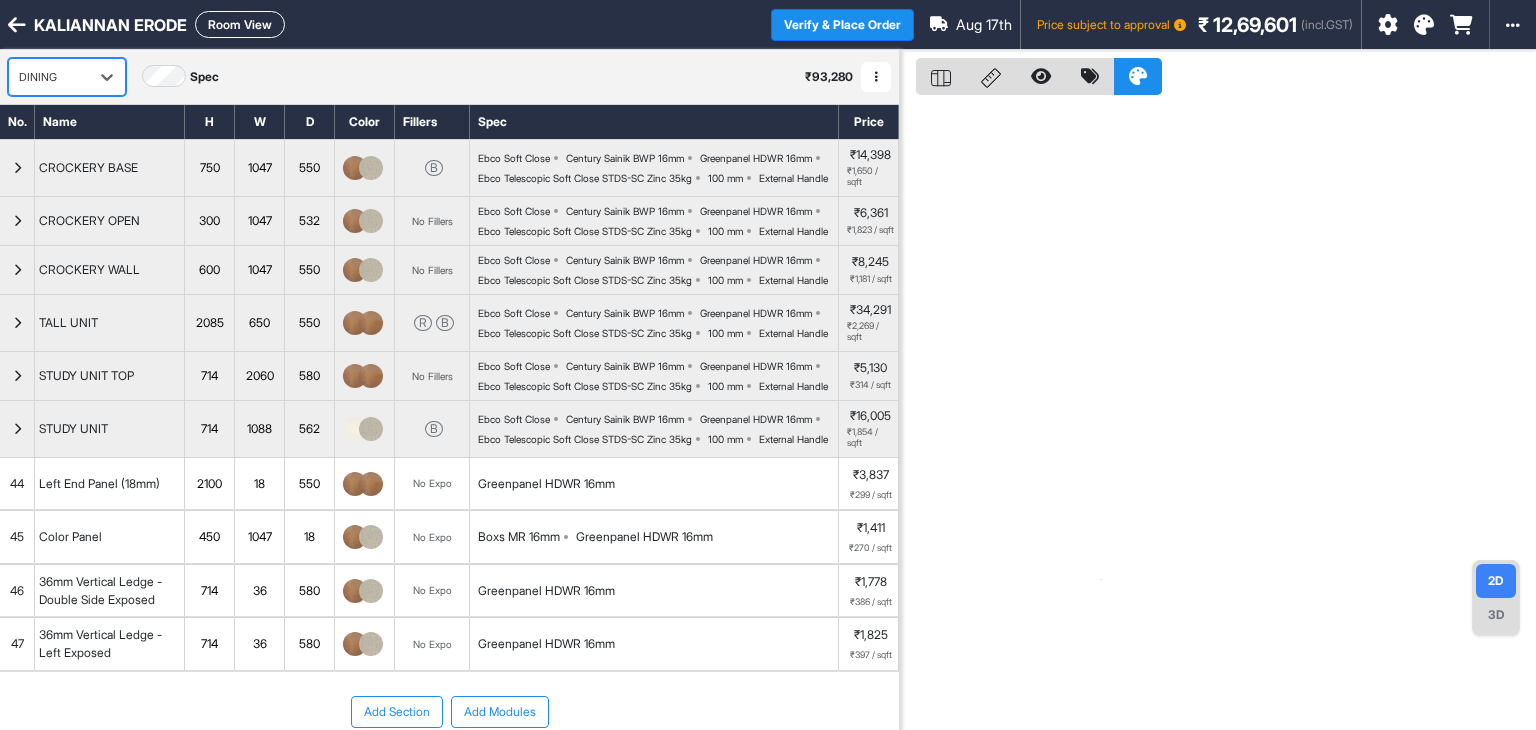 click on "Room View" at bounding box center [240, 24] 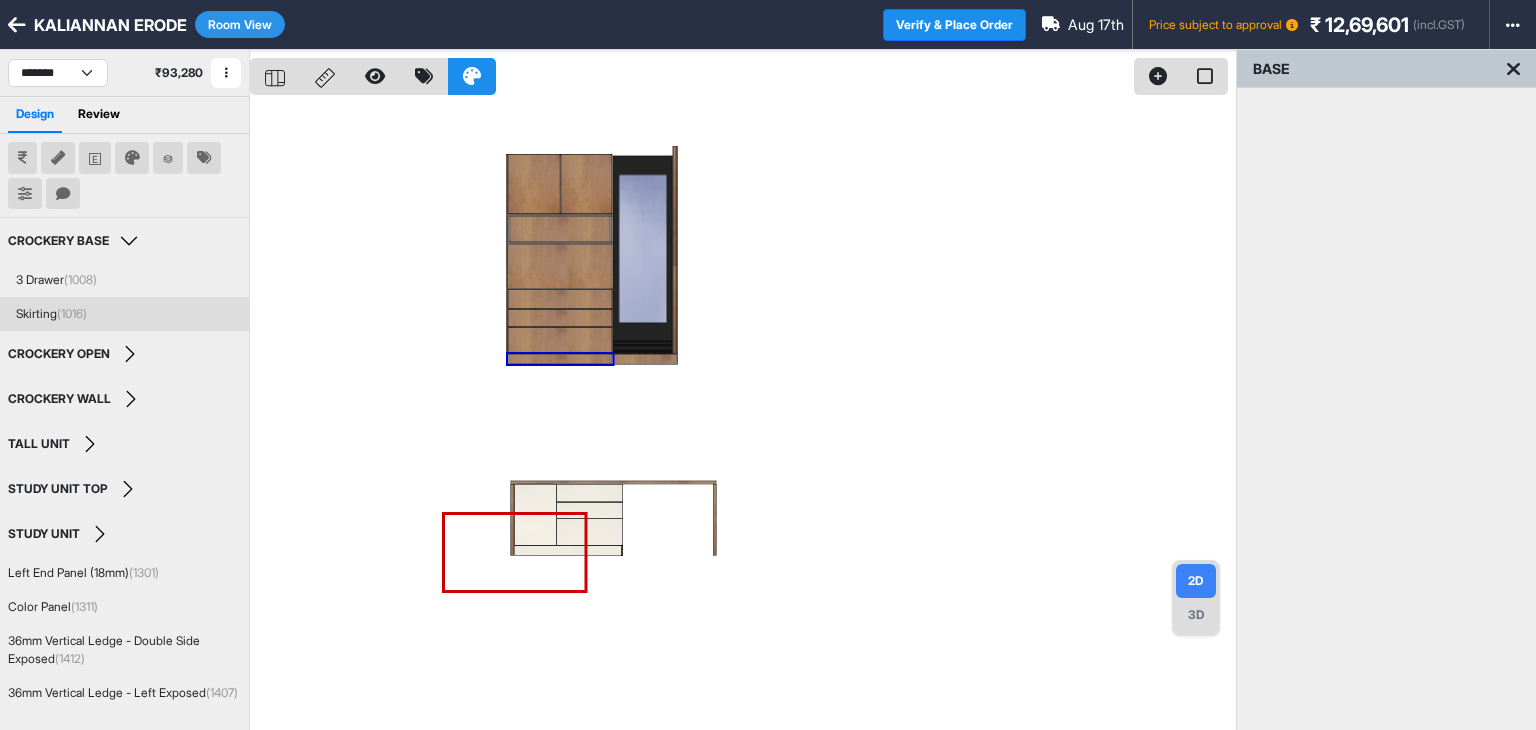 click at bounding box center [325, 76] 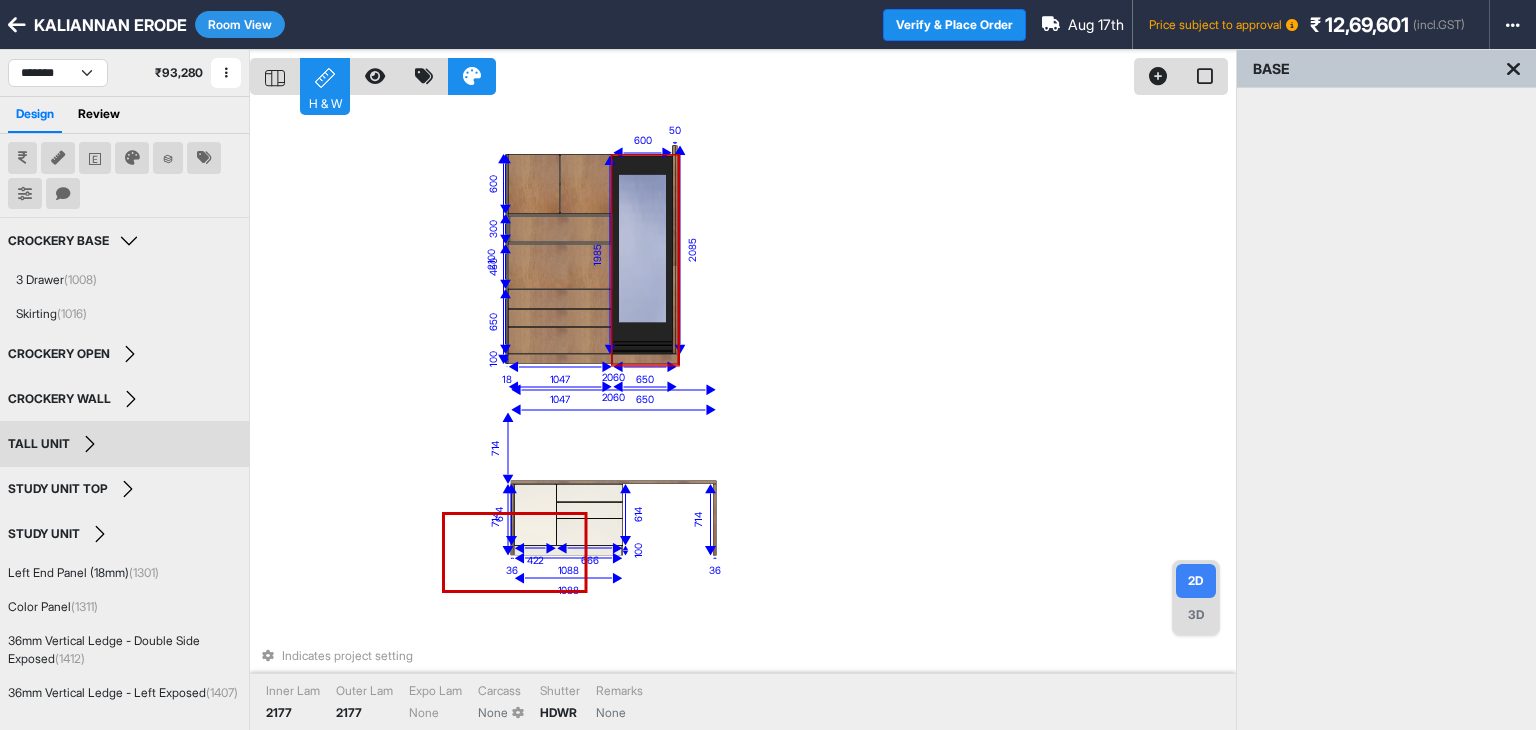 click 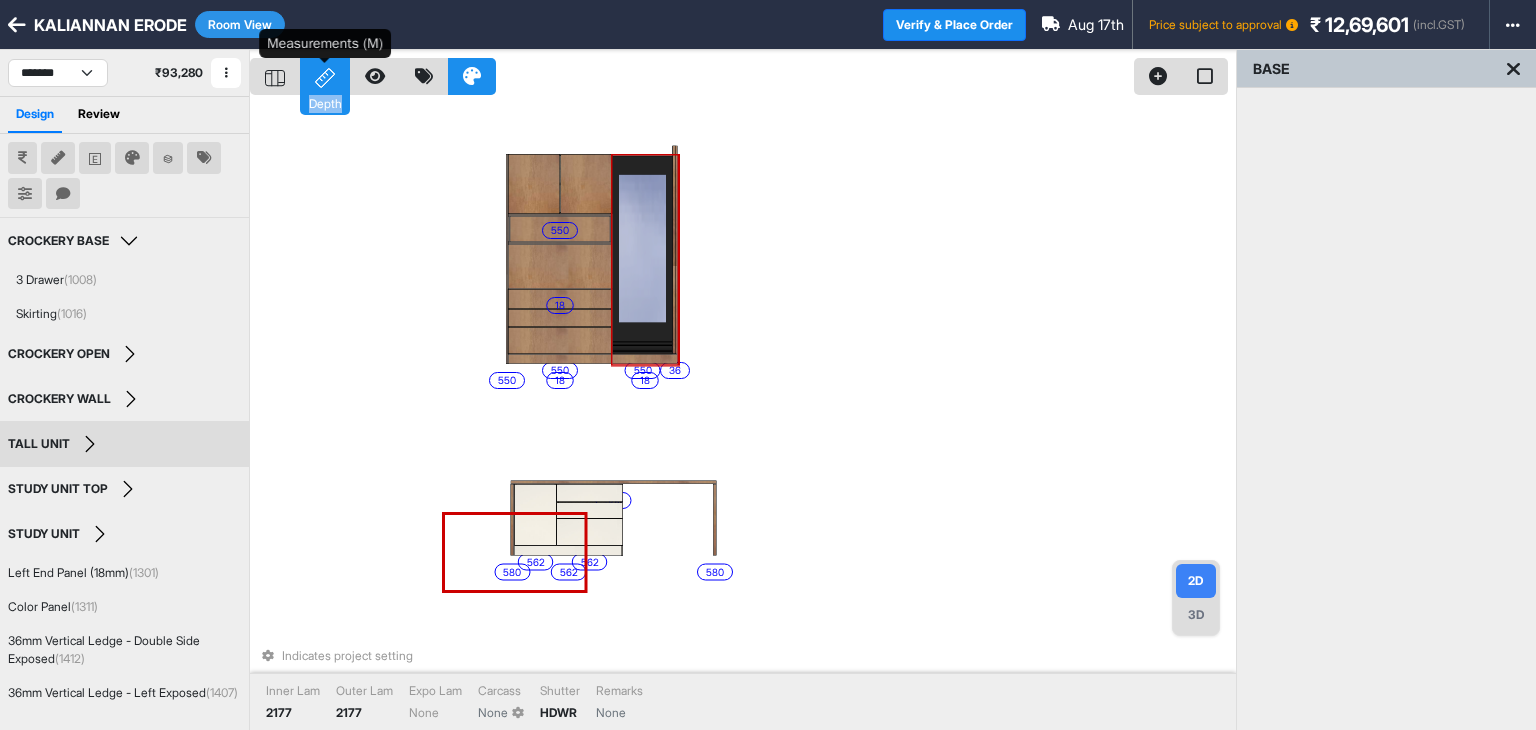 click 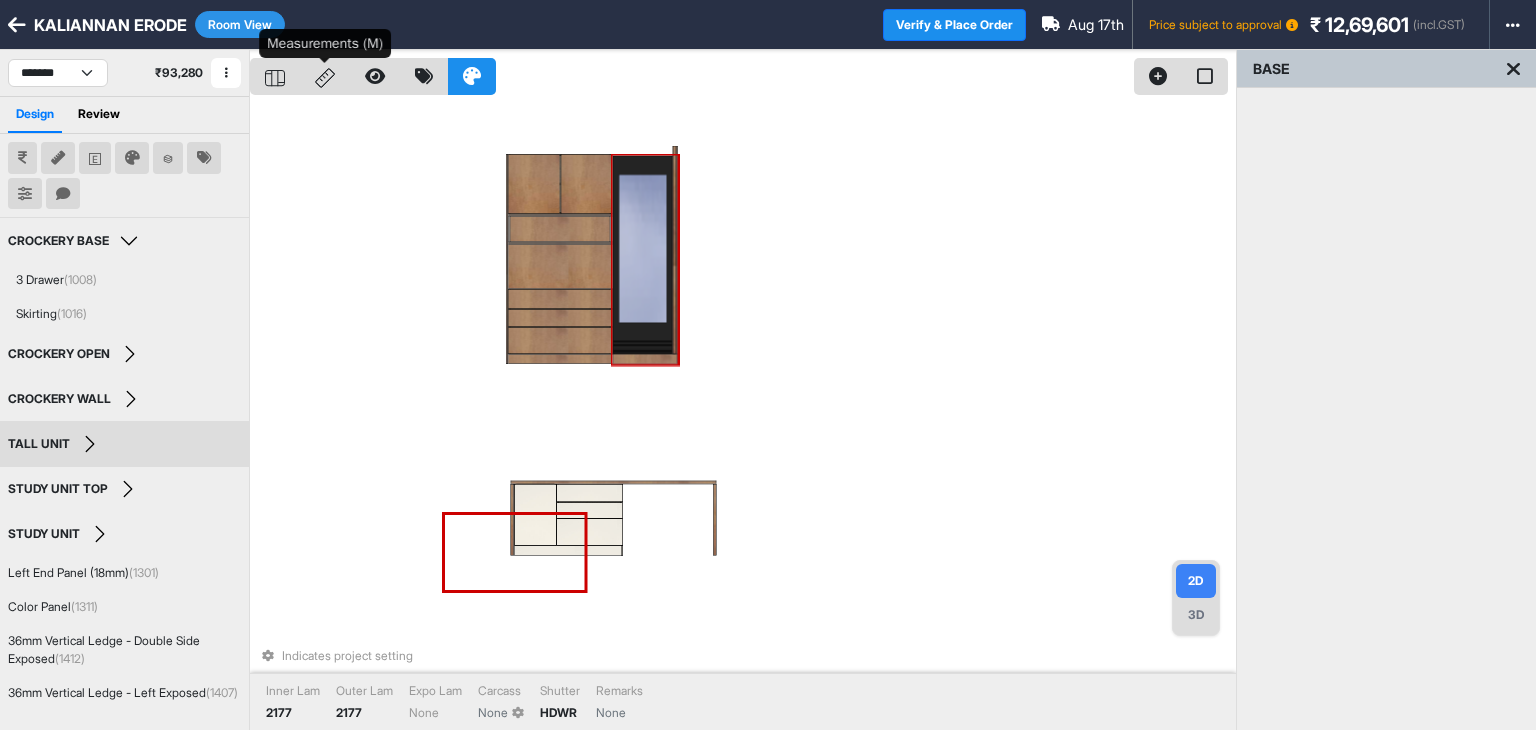 click 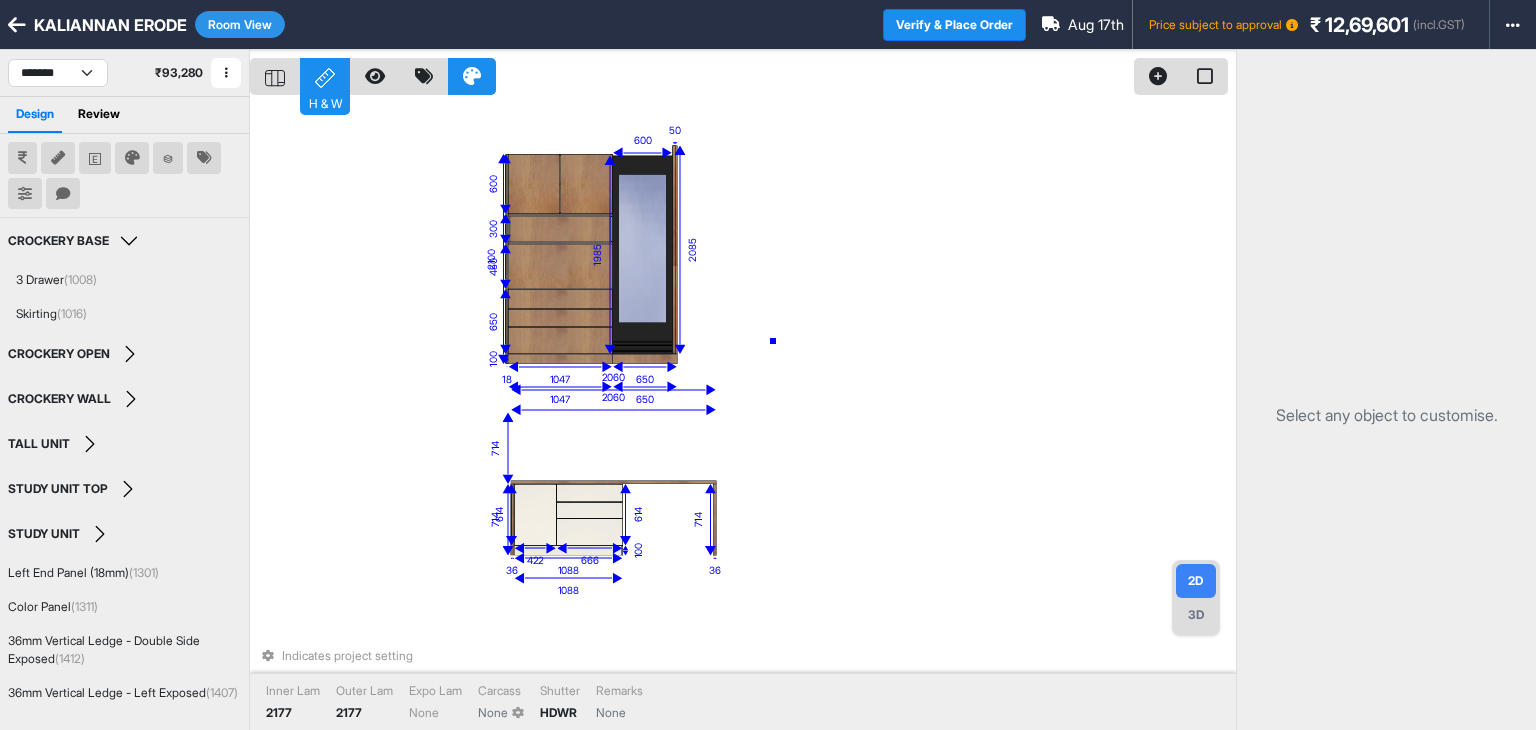 click on "eq eq 250 eq eq eq eq eq eq eq eq eq eq eq eq 250 2100 18 450 714 36 714 36 1047 650 2060 1088 650 100 1047 300 600 1985 600 2085 50 650 714 2060 614 422 614 666 100 1088 Indicates project setting Inner Lam 2177 Outer Lam 2177 Expo Lam None Carcass None Shutter HDWR Remarks None" at bounding box center (743, 415) 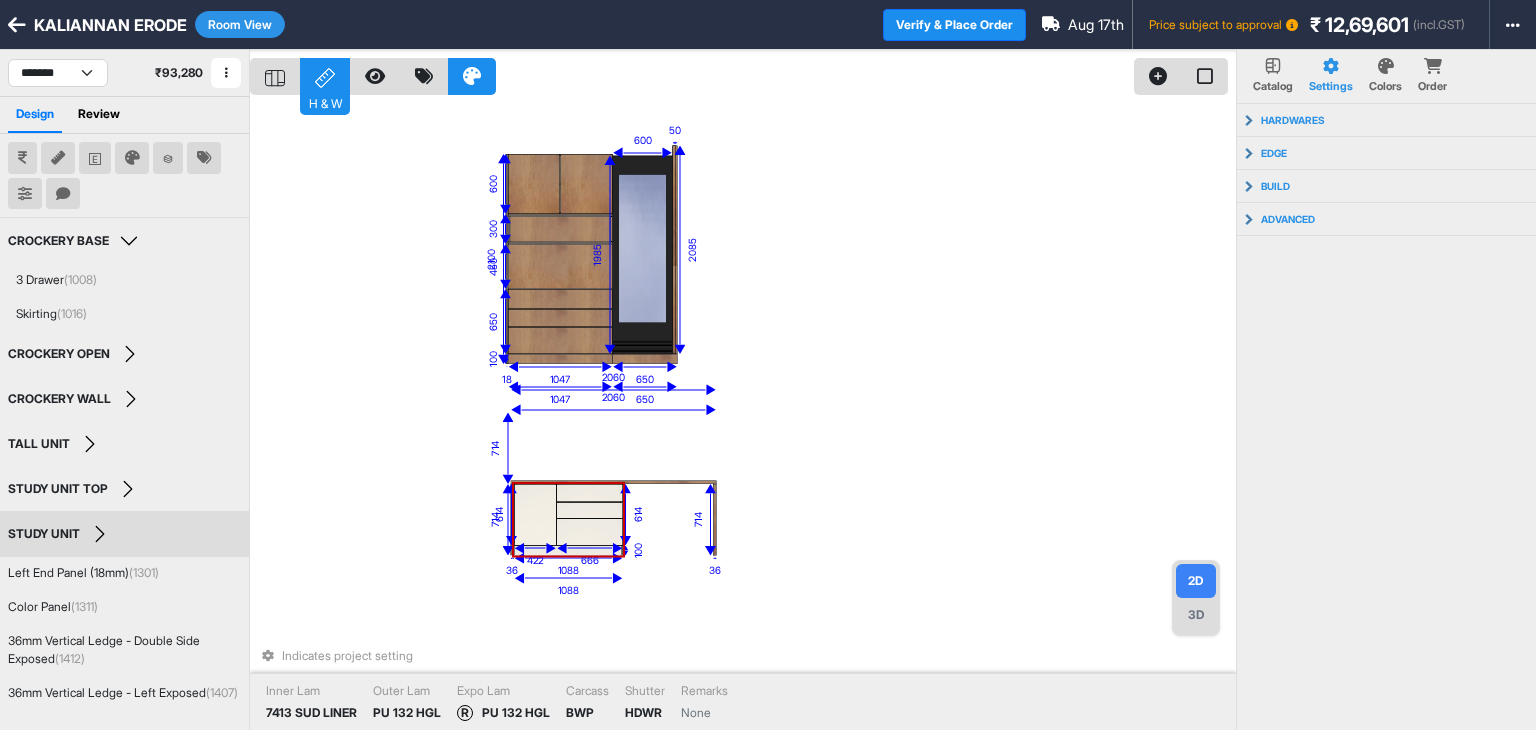 click on "3D" at bounding box center [1196, 615] 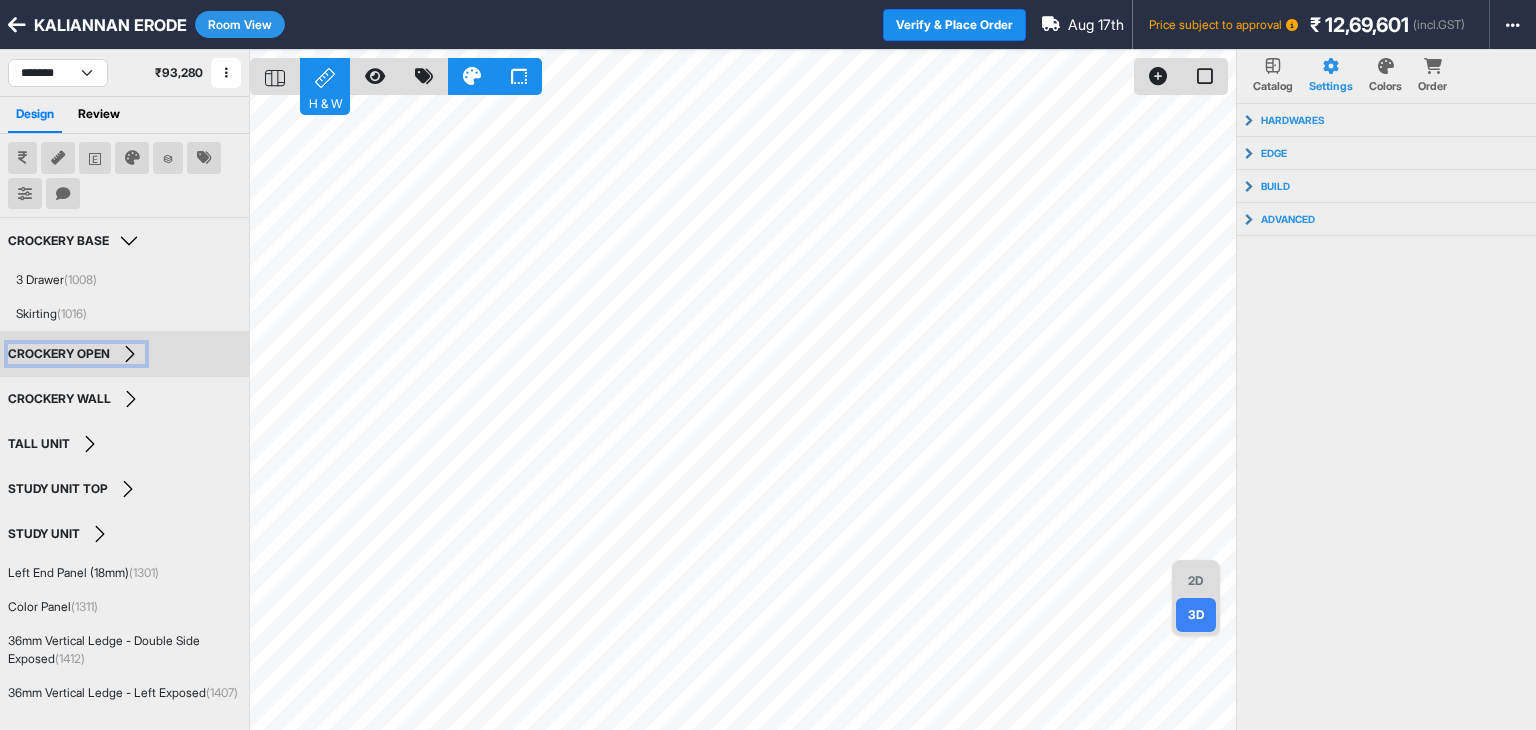 click on "CROCKERY OPEN" at bounding box center [59, 354] 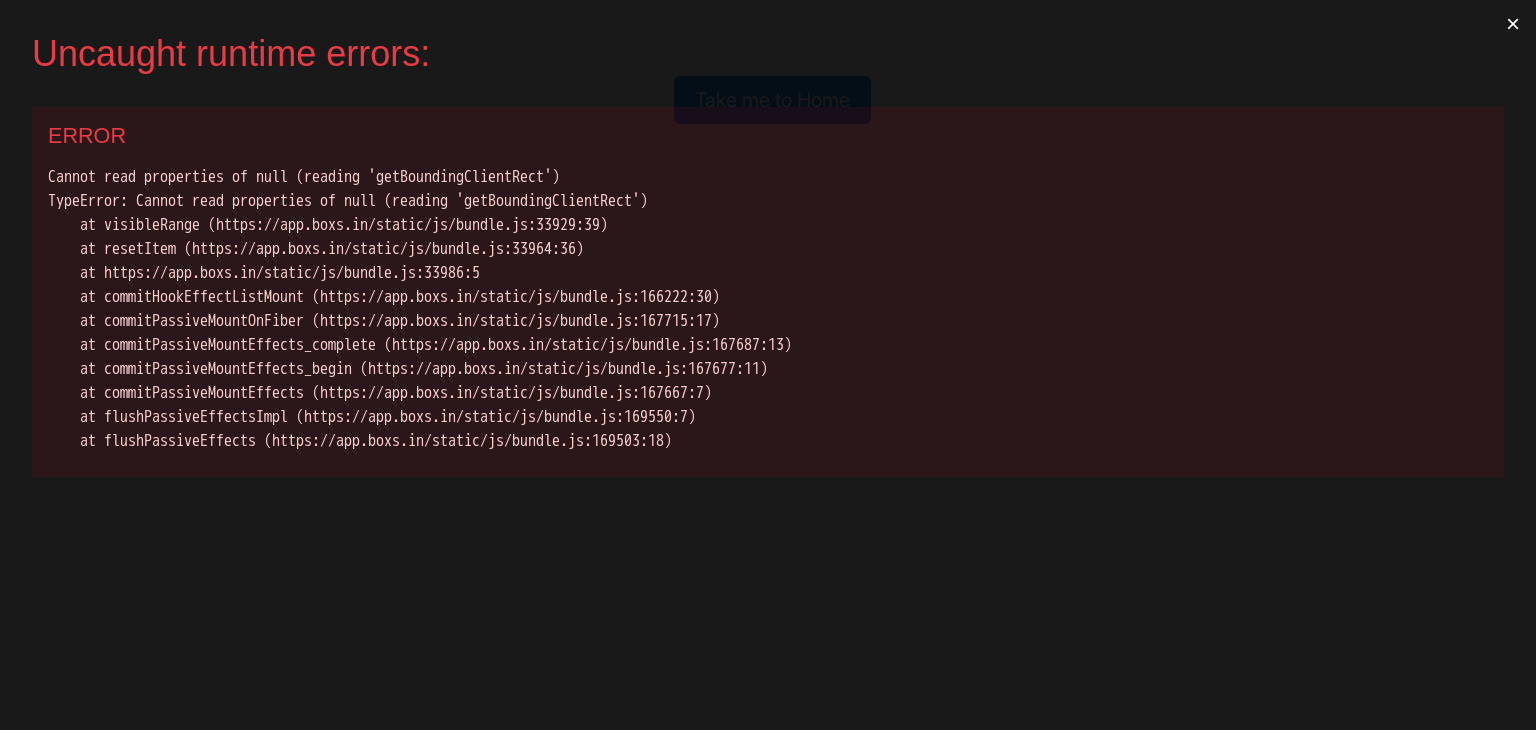 scroll, scrollTop: 0, scrollLeft: 0, axis: both 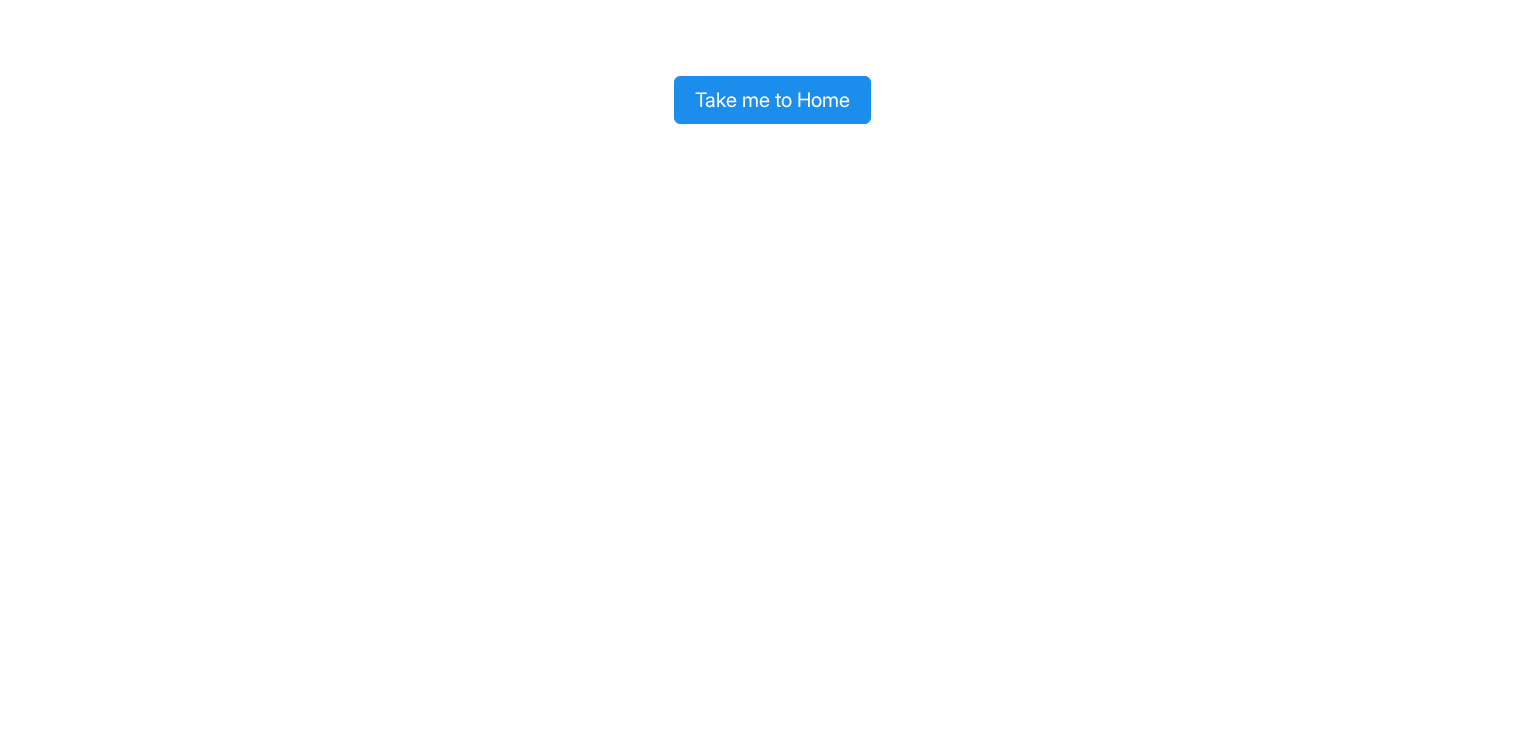 click on "Take me to Home" at bounding box center (772, 100) 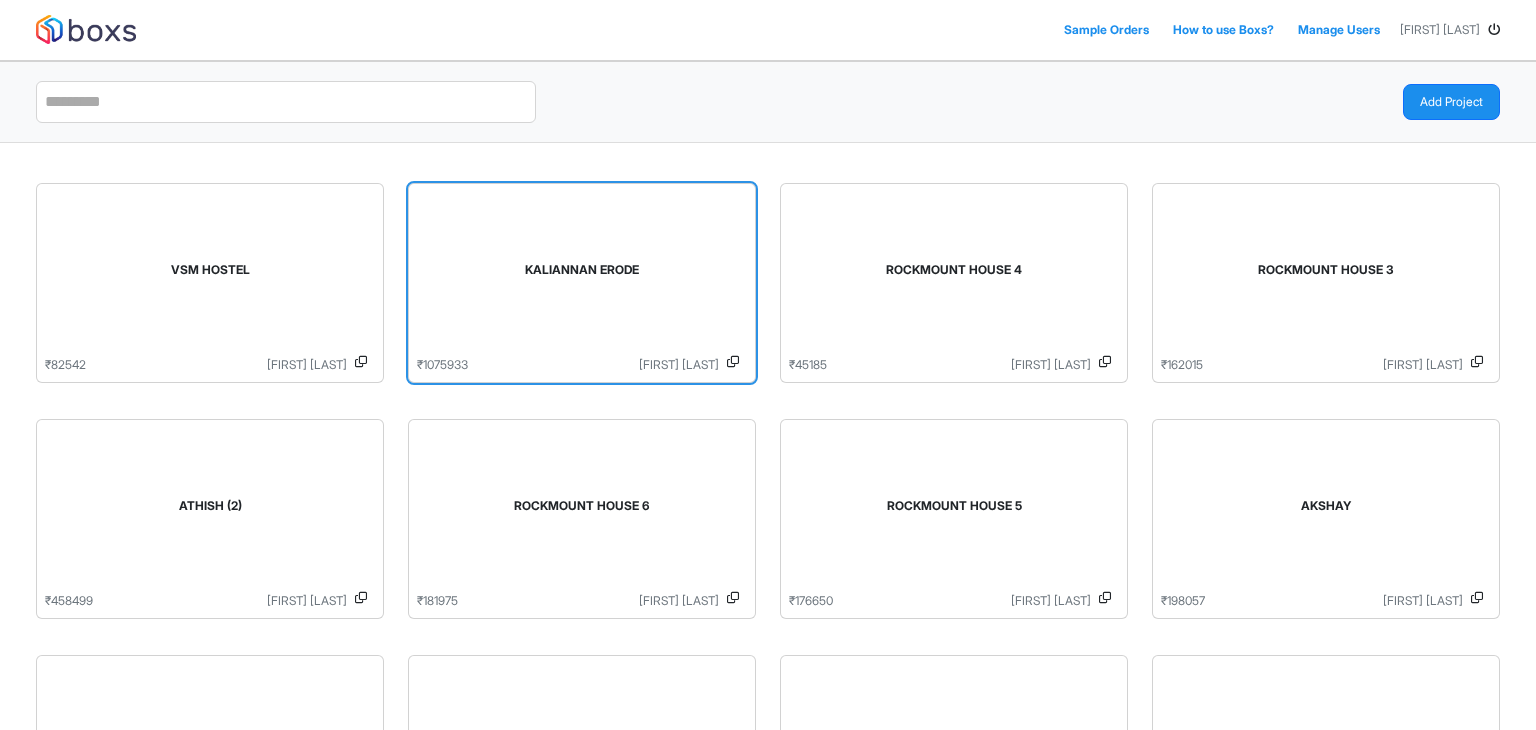 click on "KALIANNAN ERODE" at bounding box center [582, 274] 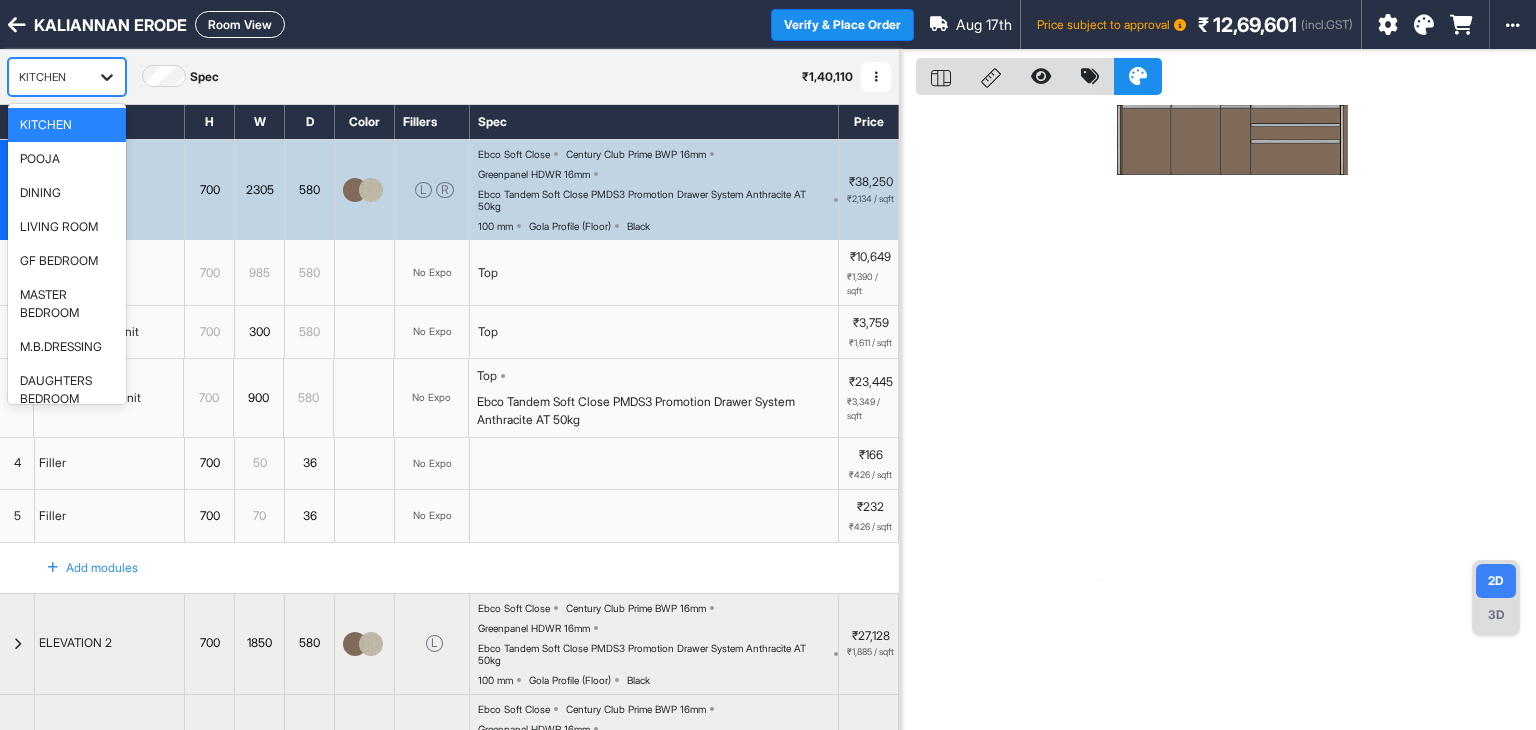 click 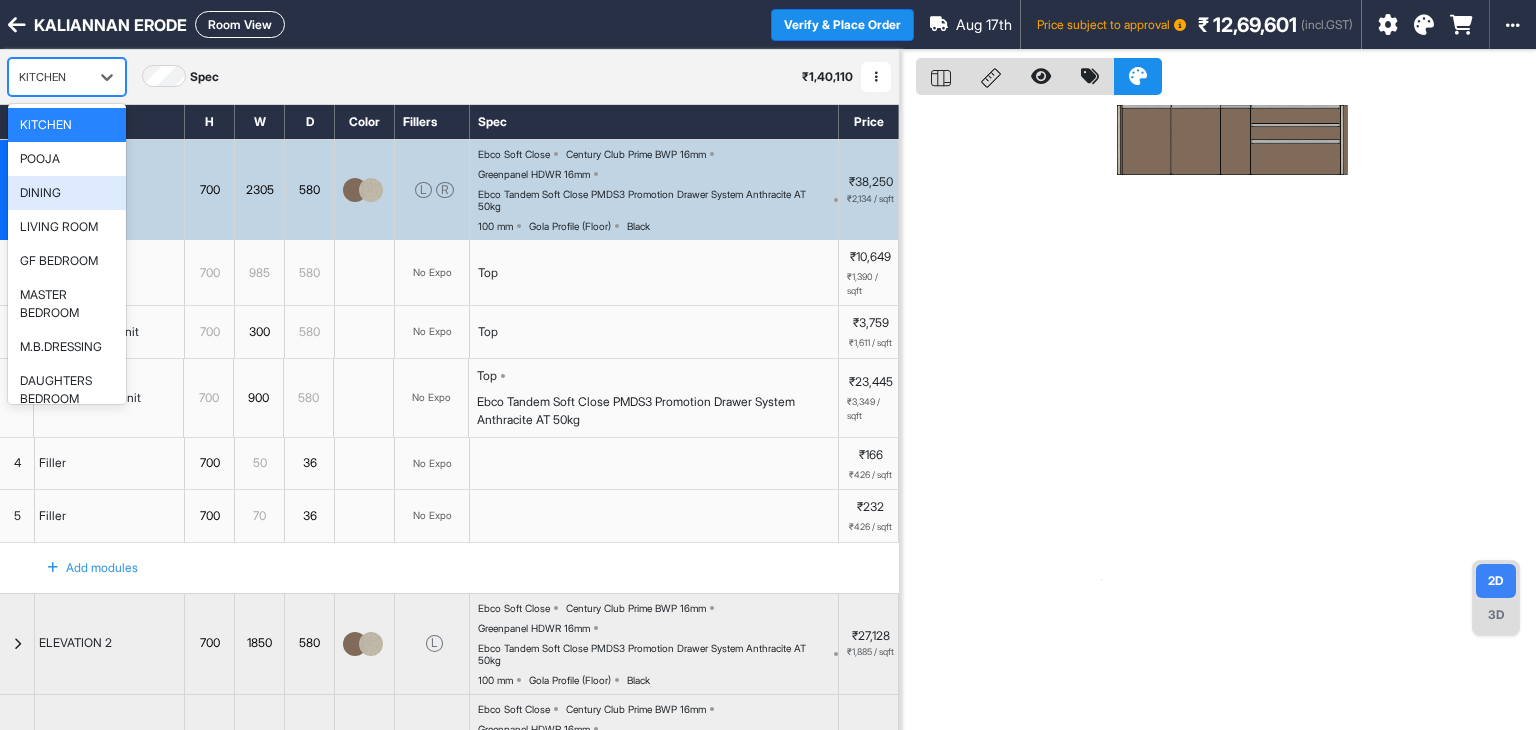 click on "DINING" at bounding box center (40, 193) 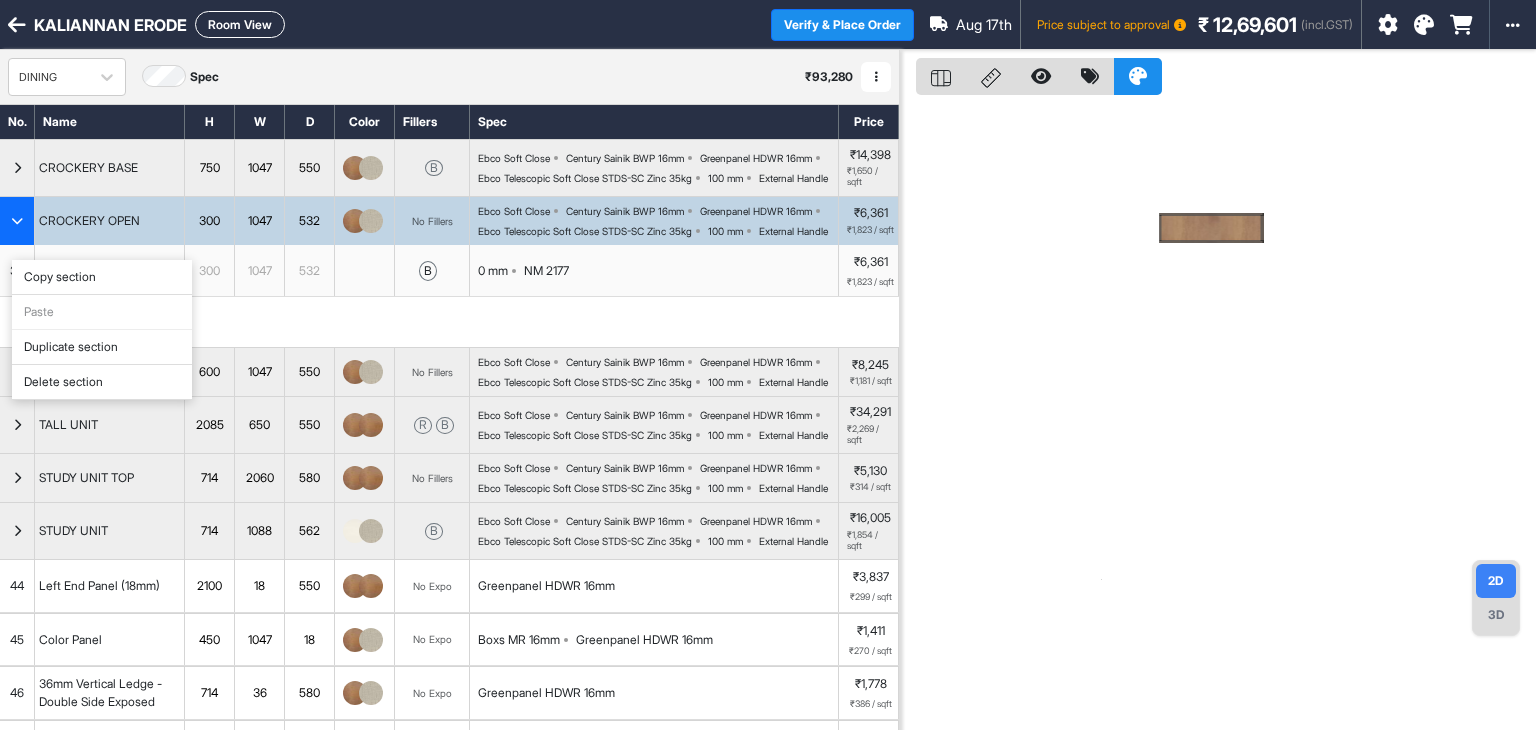 click on "Delete section" at bounding box center (102, 382) 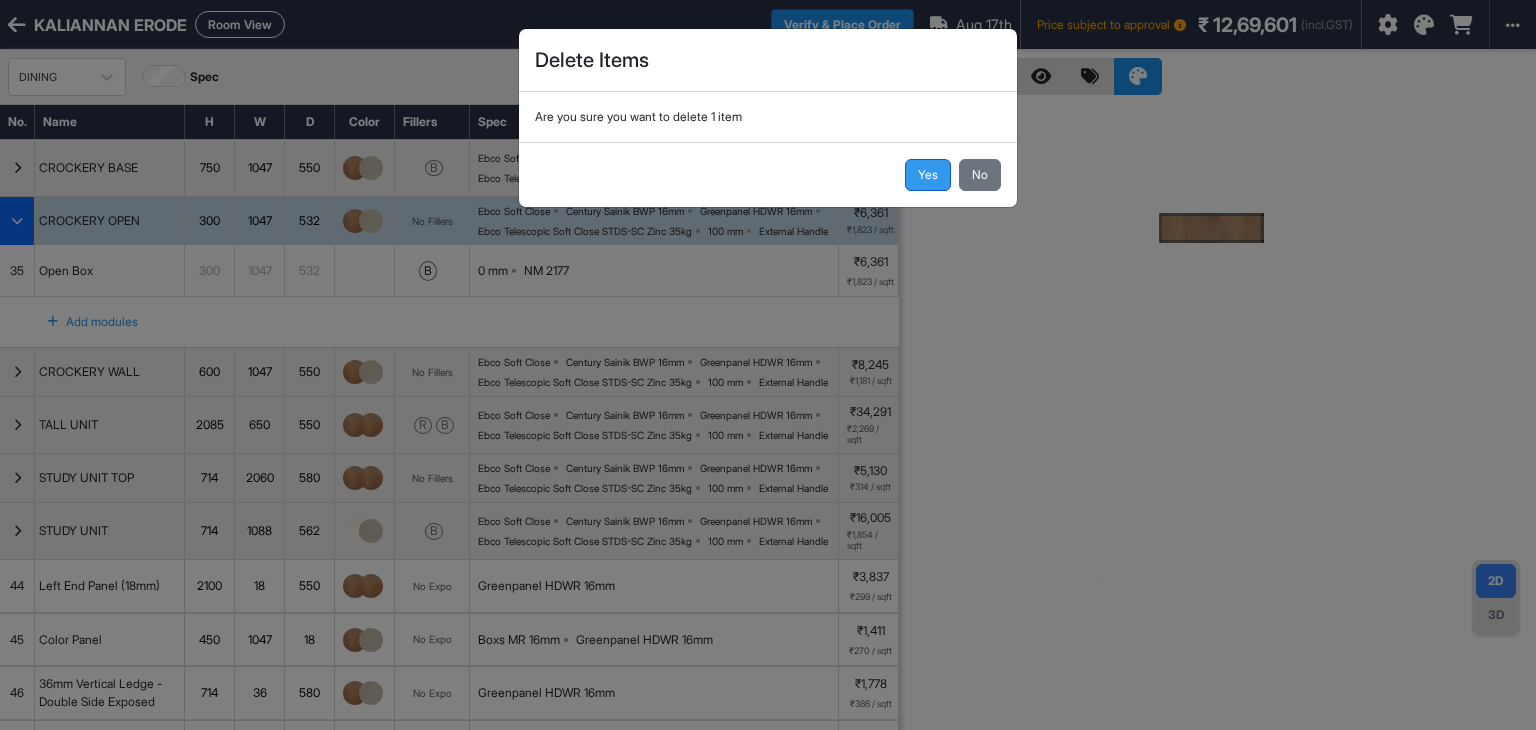 click on "Yes" at bounding box center [928, 175] 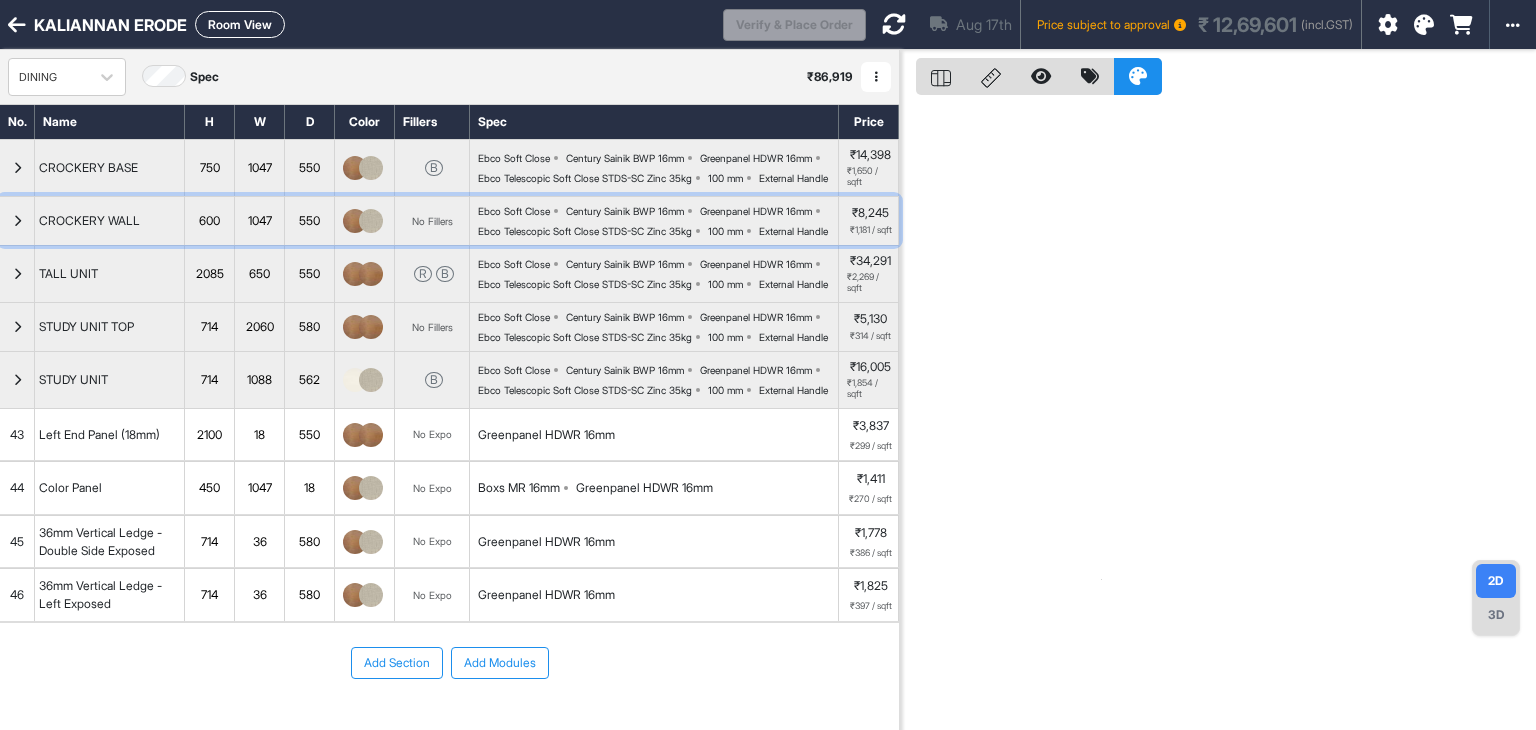 click at bounding box center [17, 221] 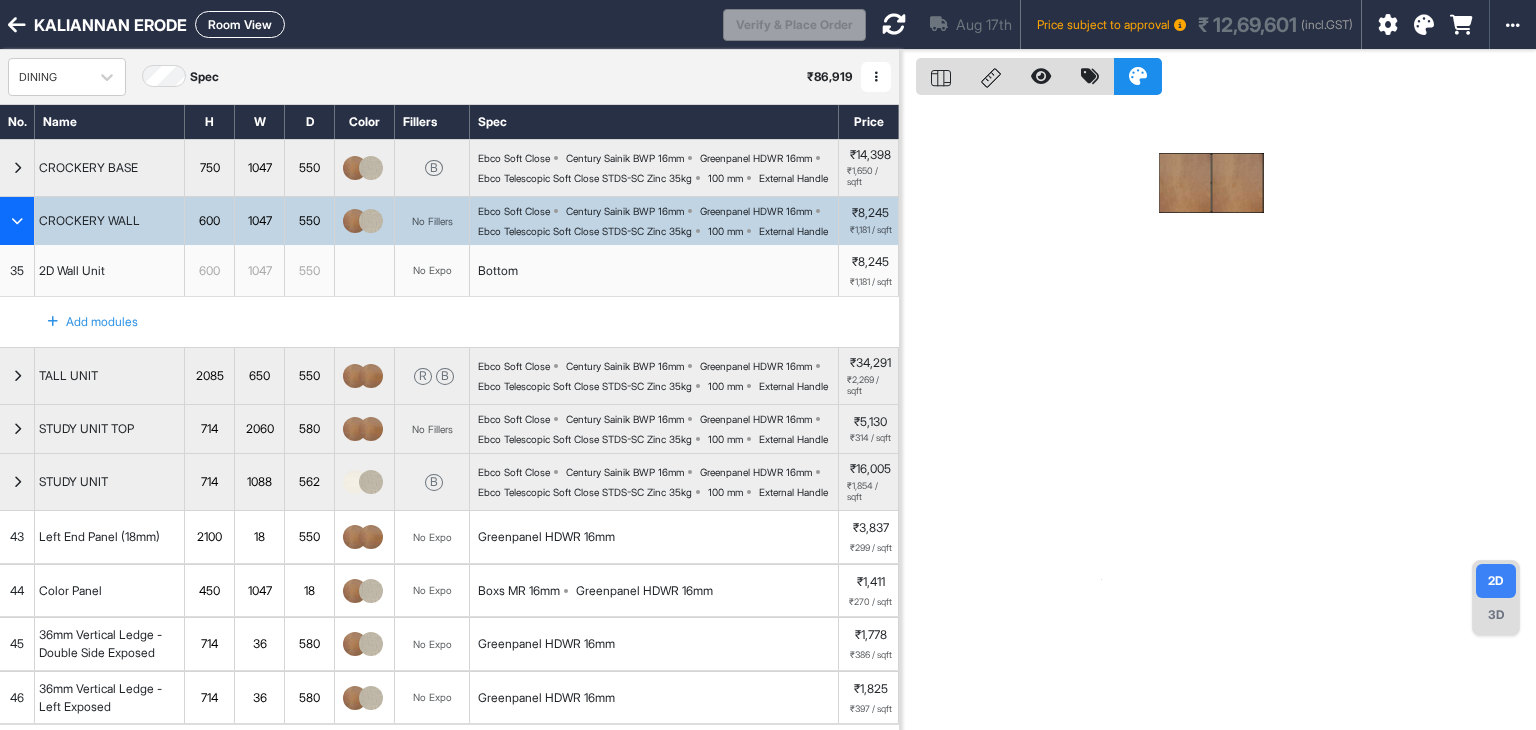 click on "No Expo" at bounding box center [432, 271] 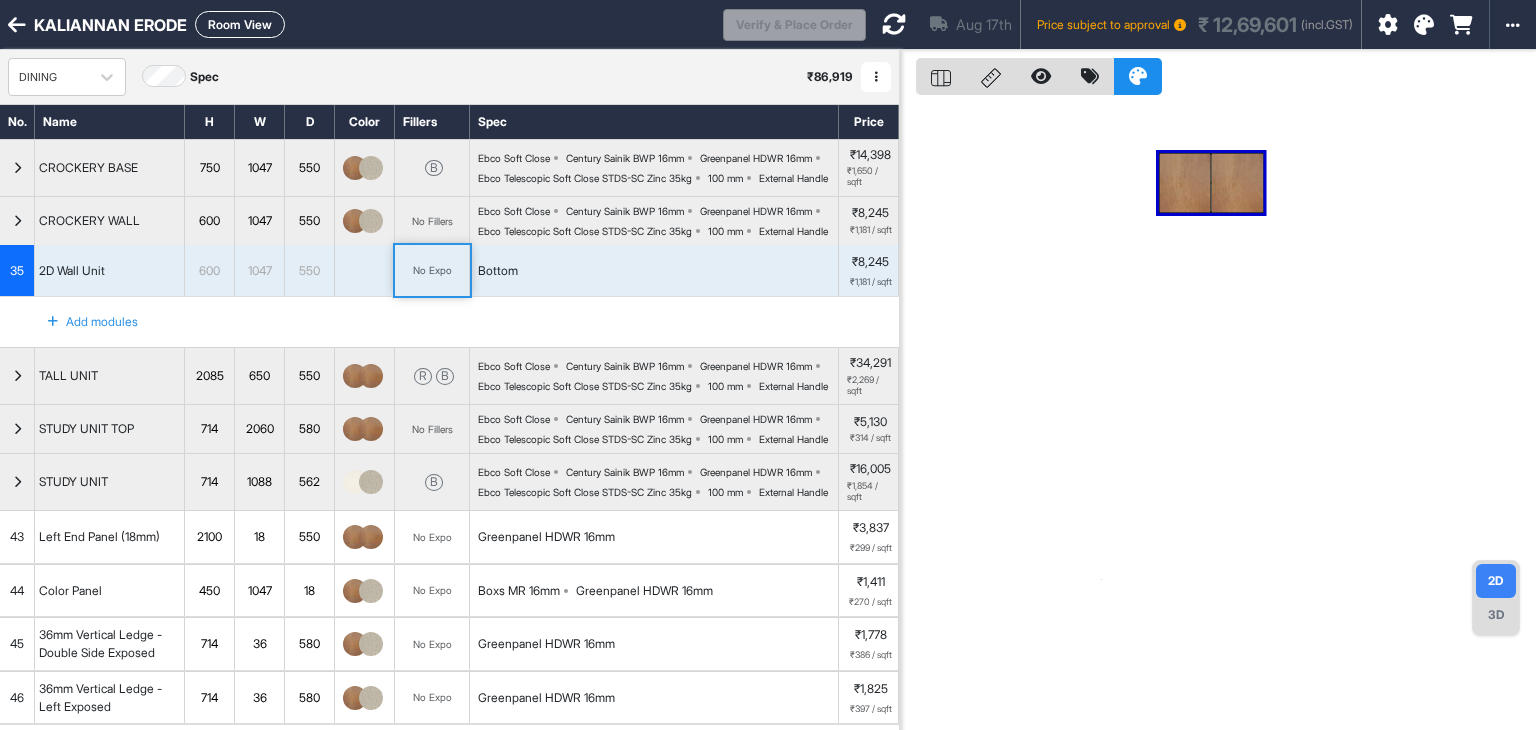 click on "No Expo" at bounding box center (432, 271) 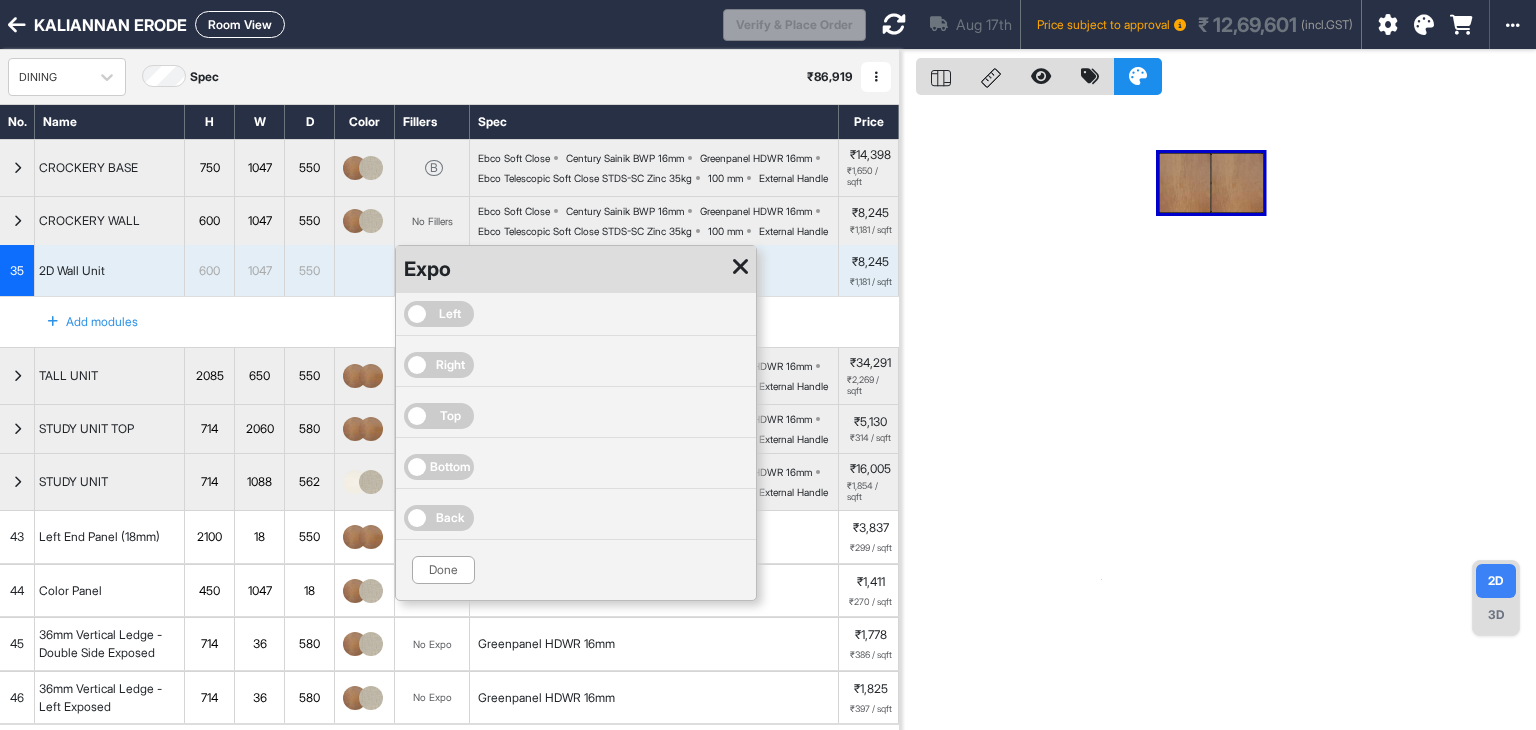click on "Bottom" at bounding box center (450, 467) 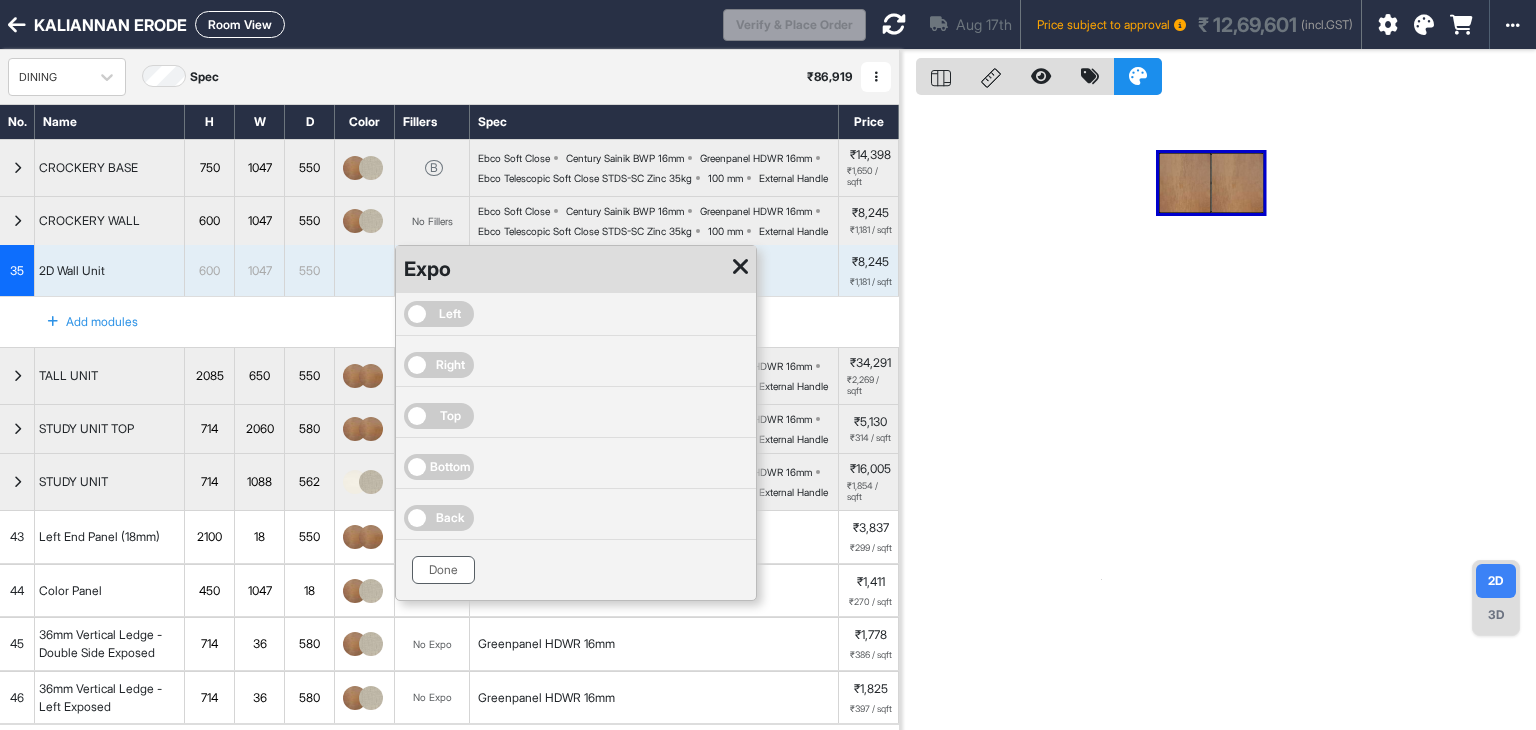 click on "Done" at bounding box center [443, 570] 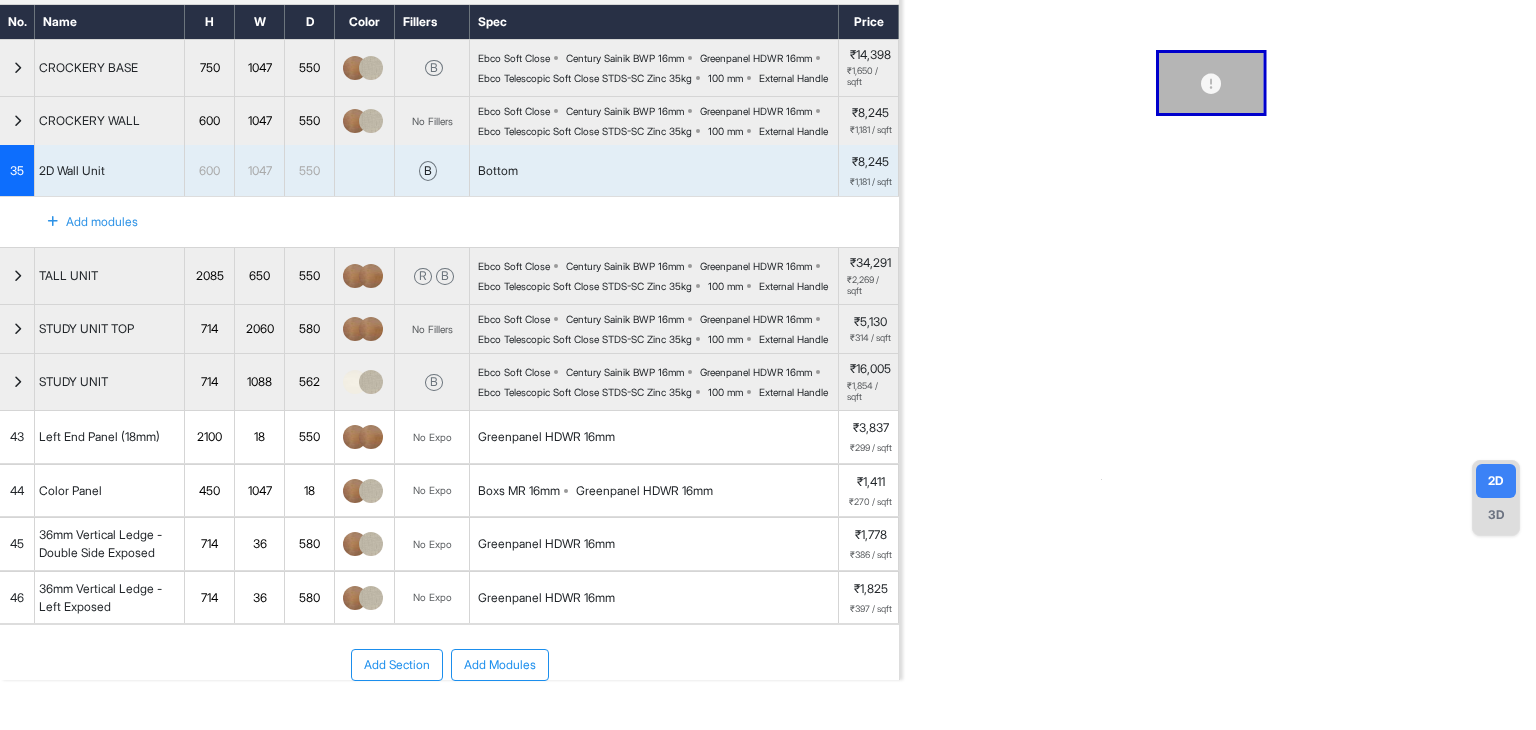 scroll, scrollTop: 200, scrollLeft: 0, axis: vertical 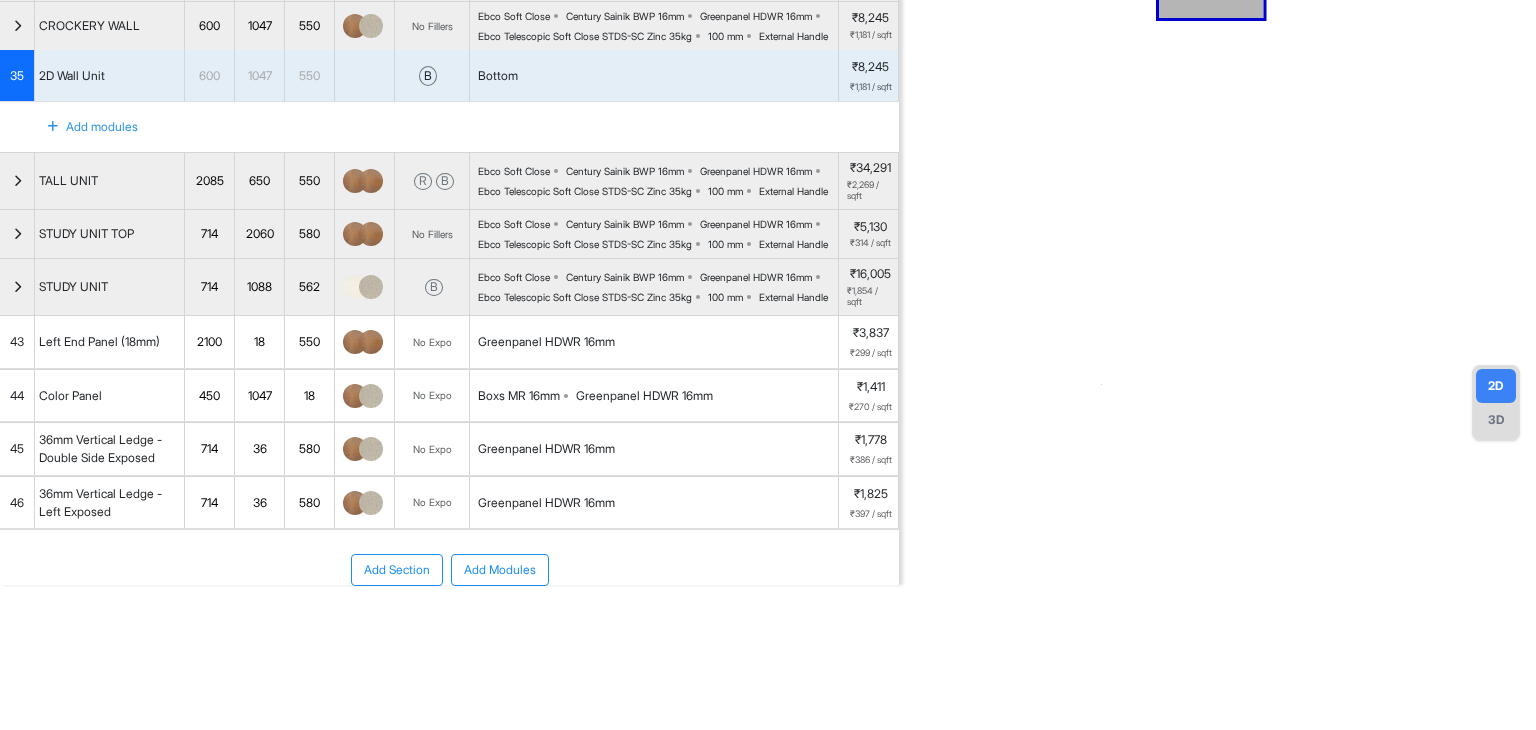 click on "450" at bounding box center [209, 396] 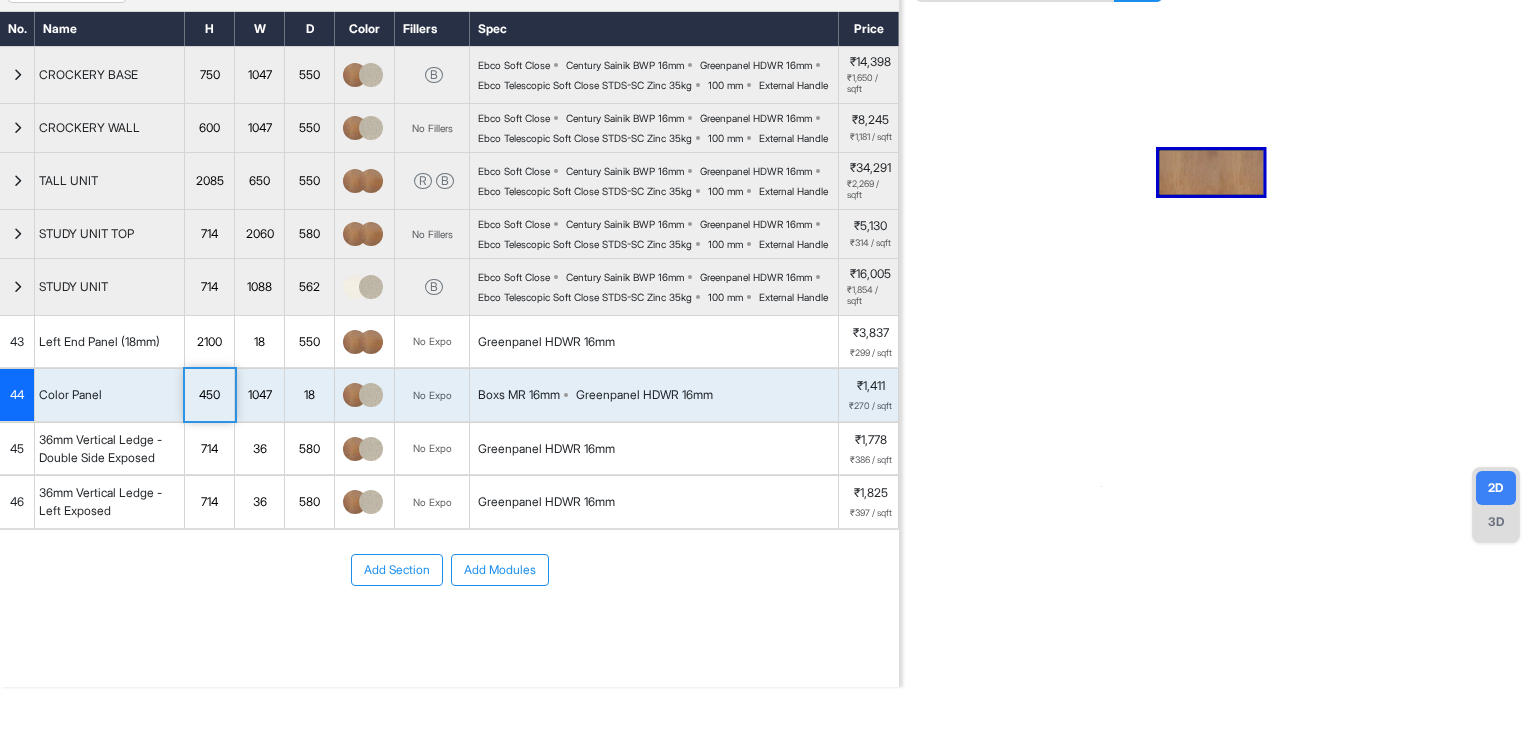 click on "714" at bounding box center (210, 449) 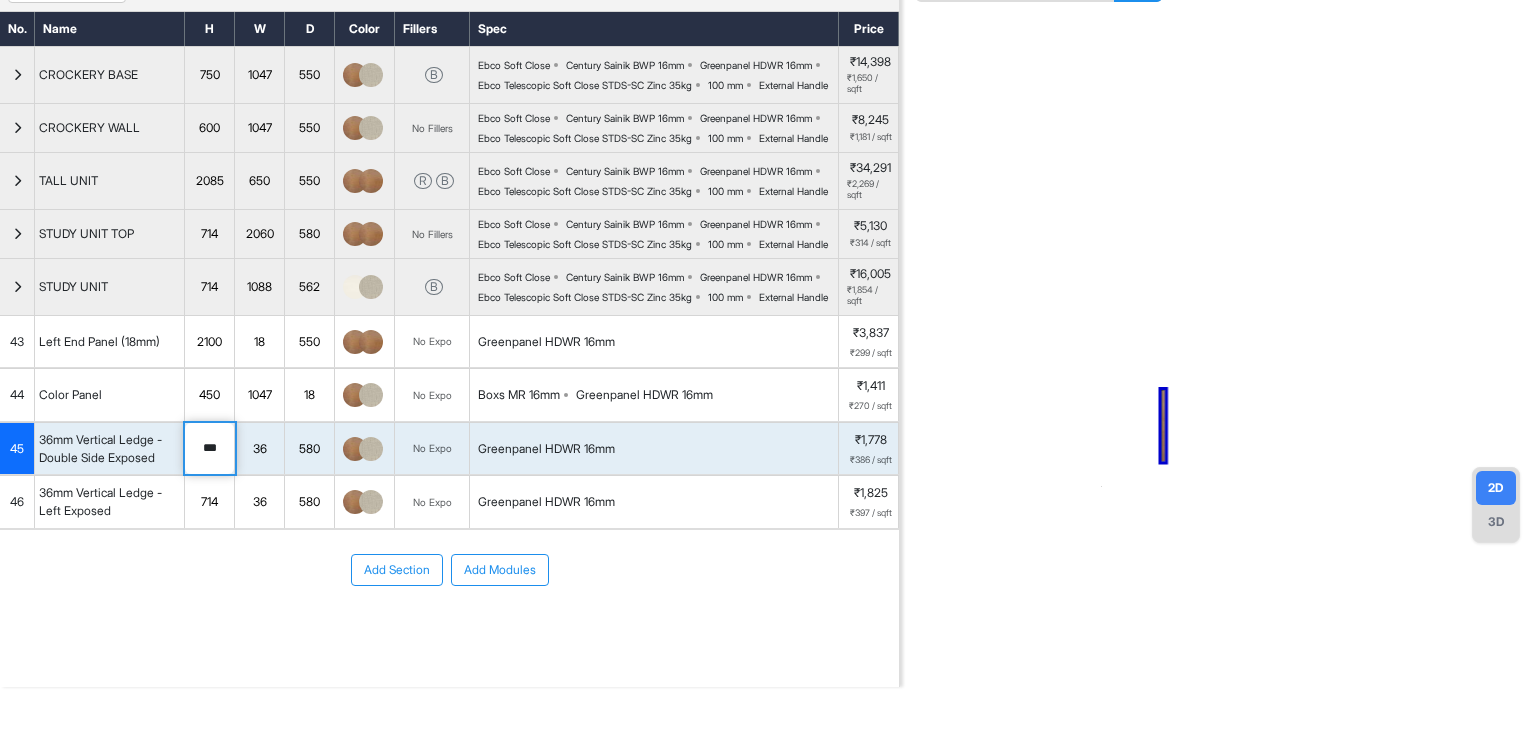 click on "450" at bounding box center [209, 395] 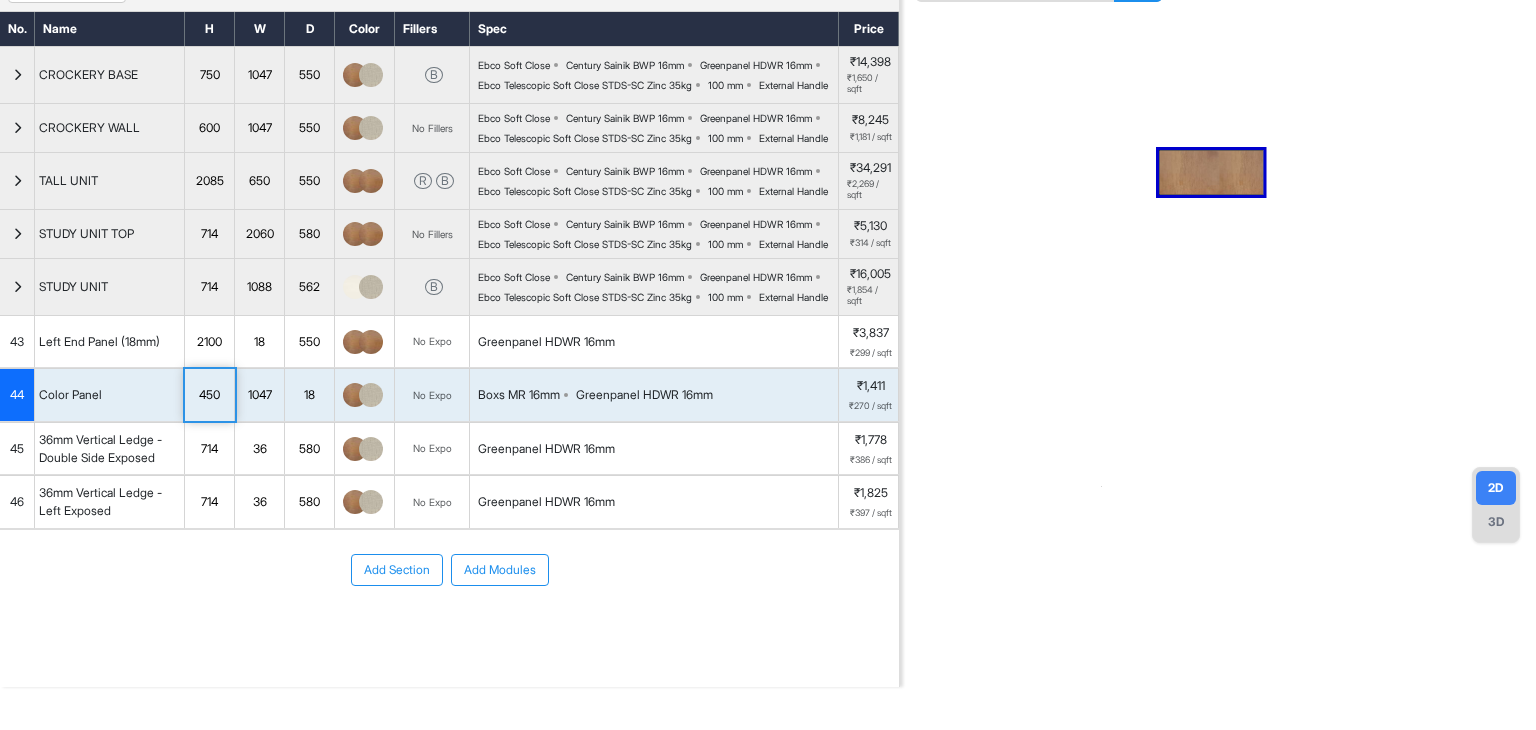 click on "450" at bounding box center [209, 395] 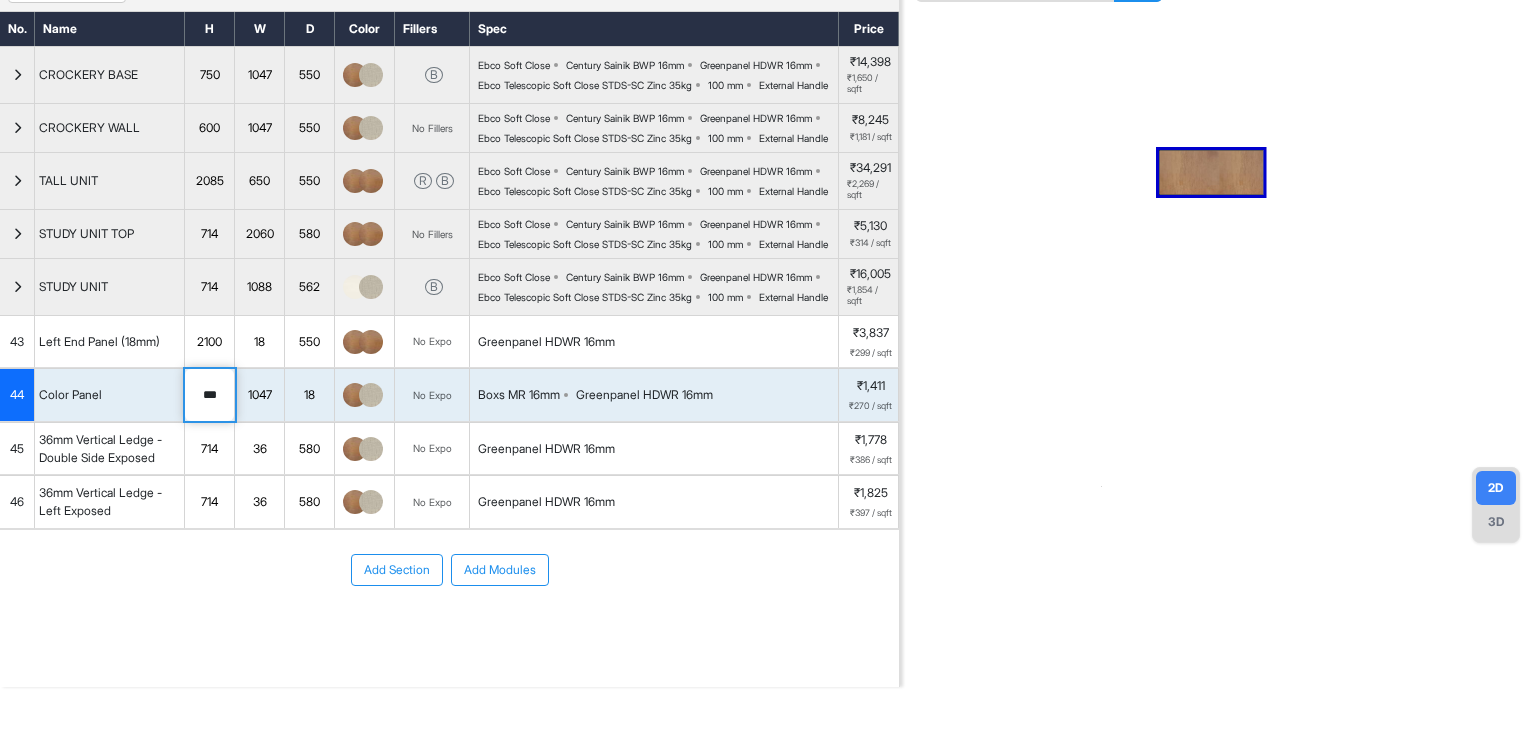 drag, startPoint x: 219, startPoint y: 397, endPoint x: 185, endPoint y: 398, distance: 34.0147 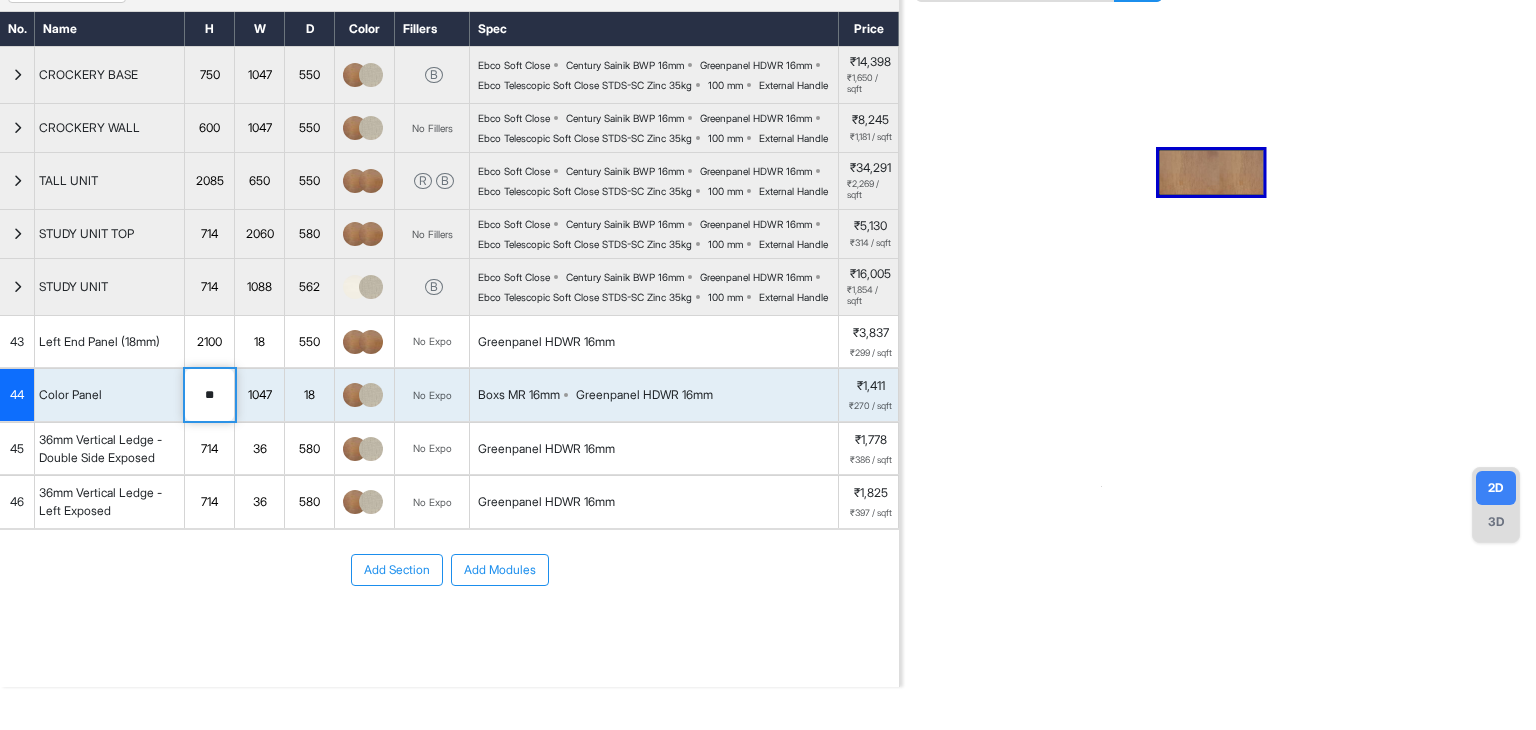 type on "***" 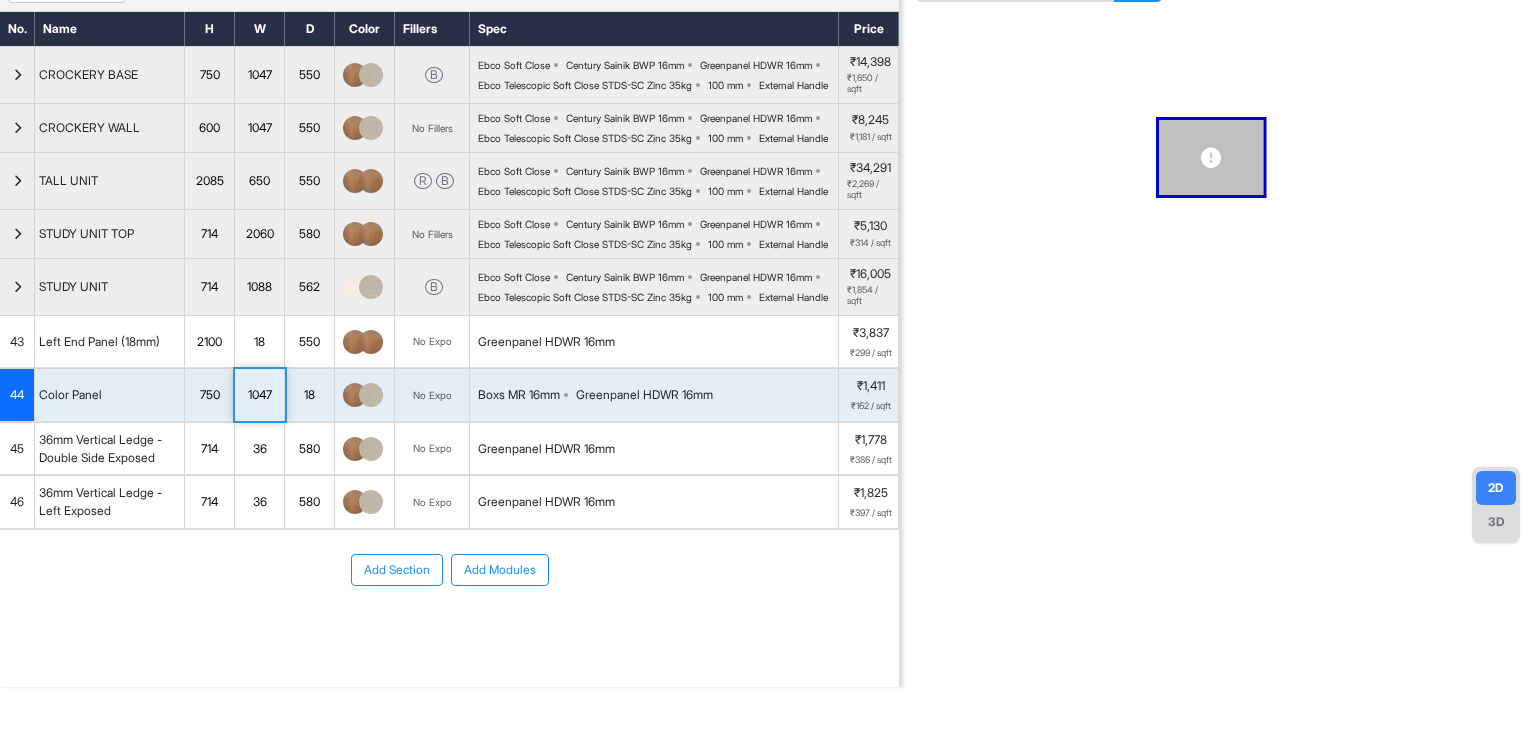 scroll, scrollTop: 0, scrollLeft: 0, axis: both 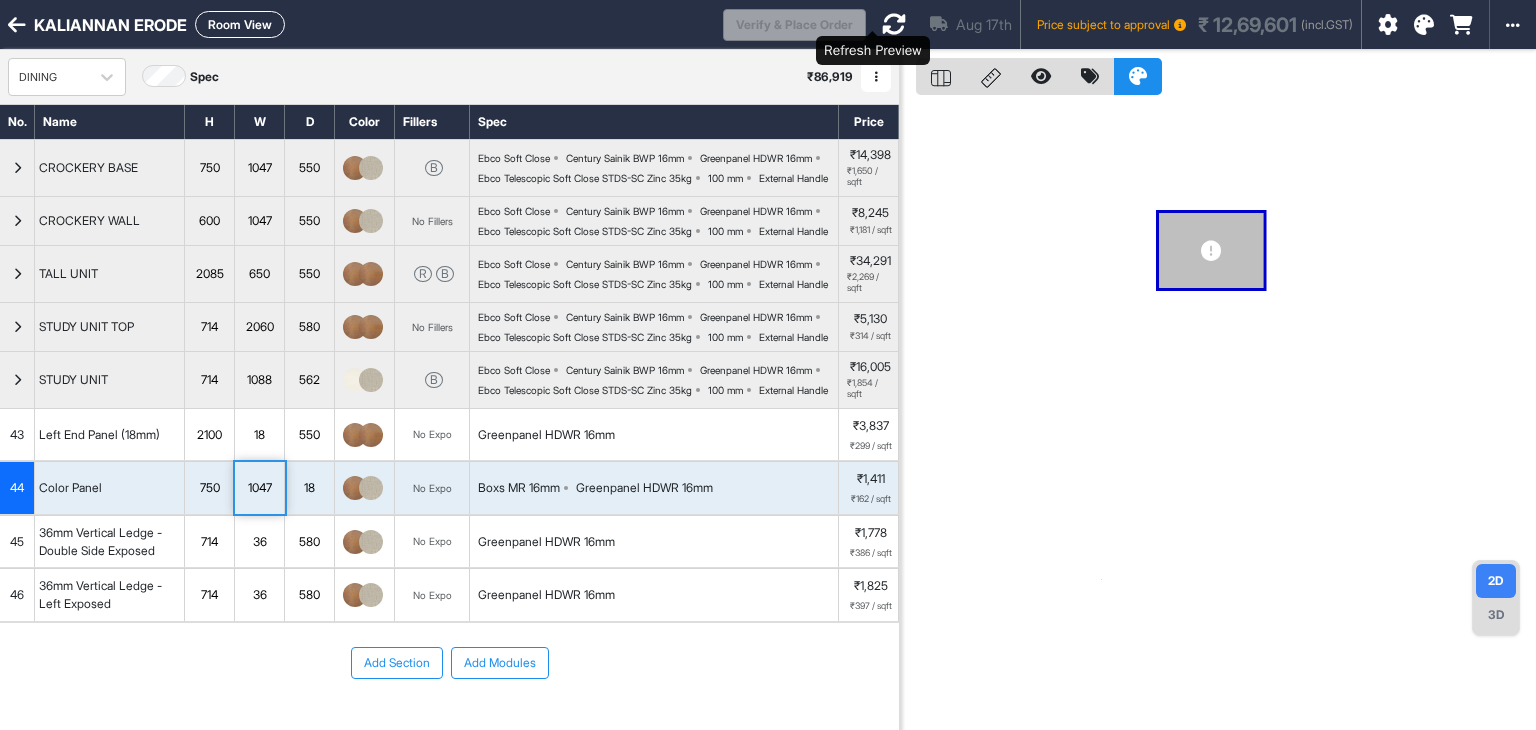 click at bounding box center (894, 24) 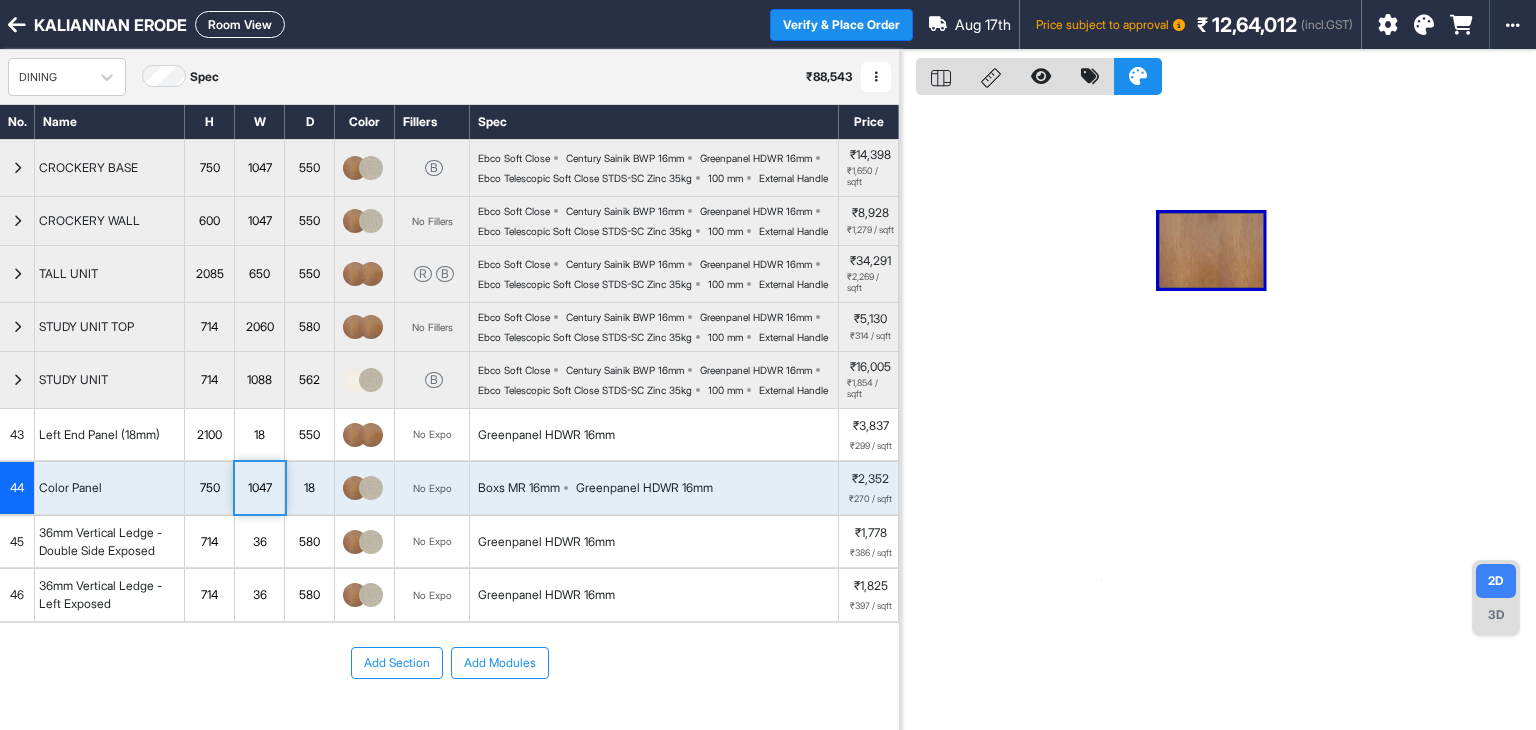 click on "Room View" at bounding box center (240, 24) 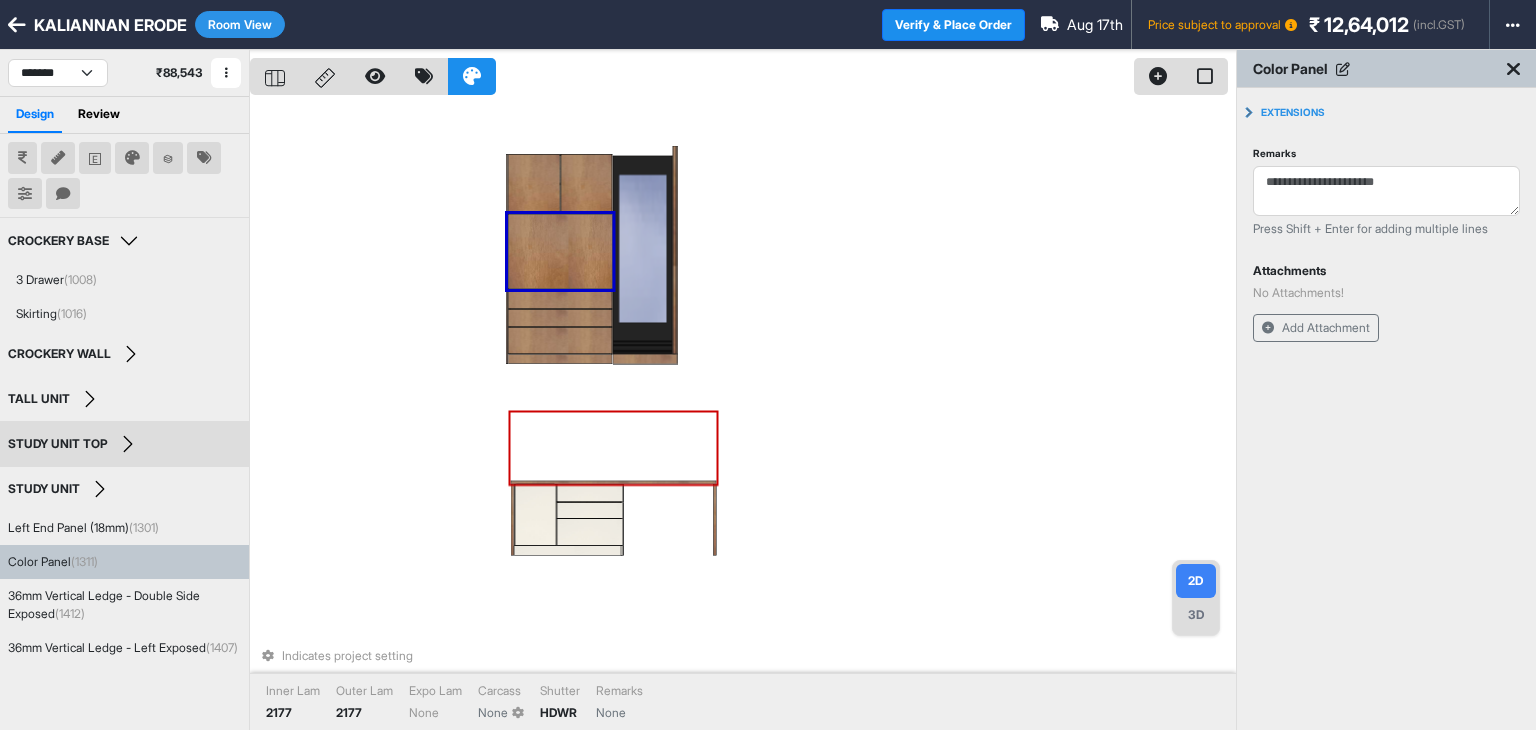 click on "3D" at bounding box center (1196, 615) 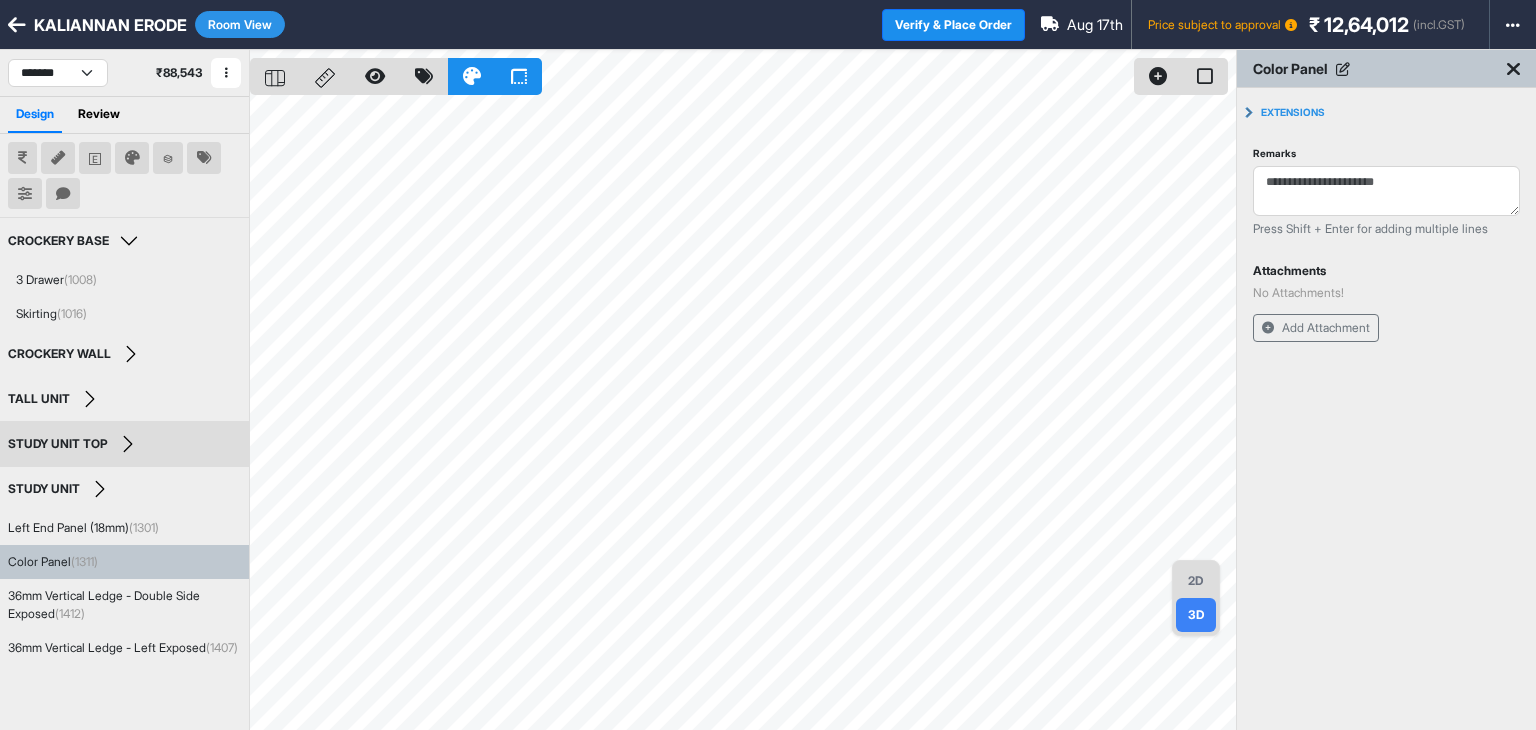 click on "2D" at bounding box center [1196, 581] 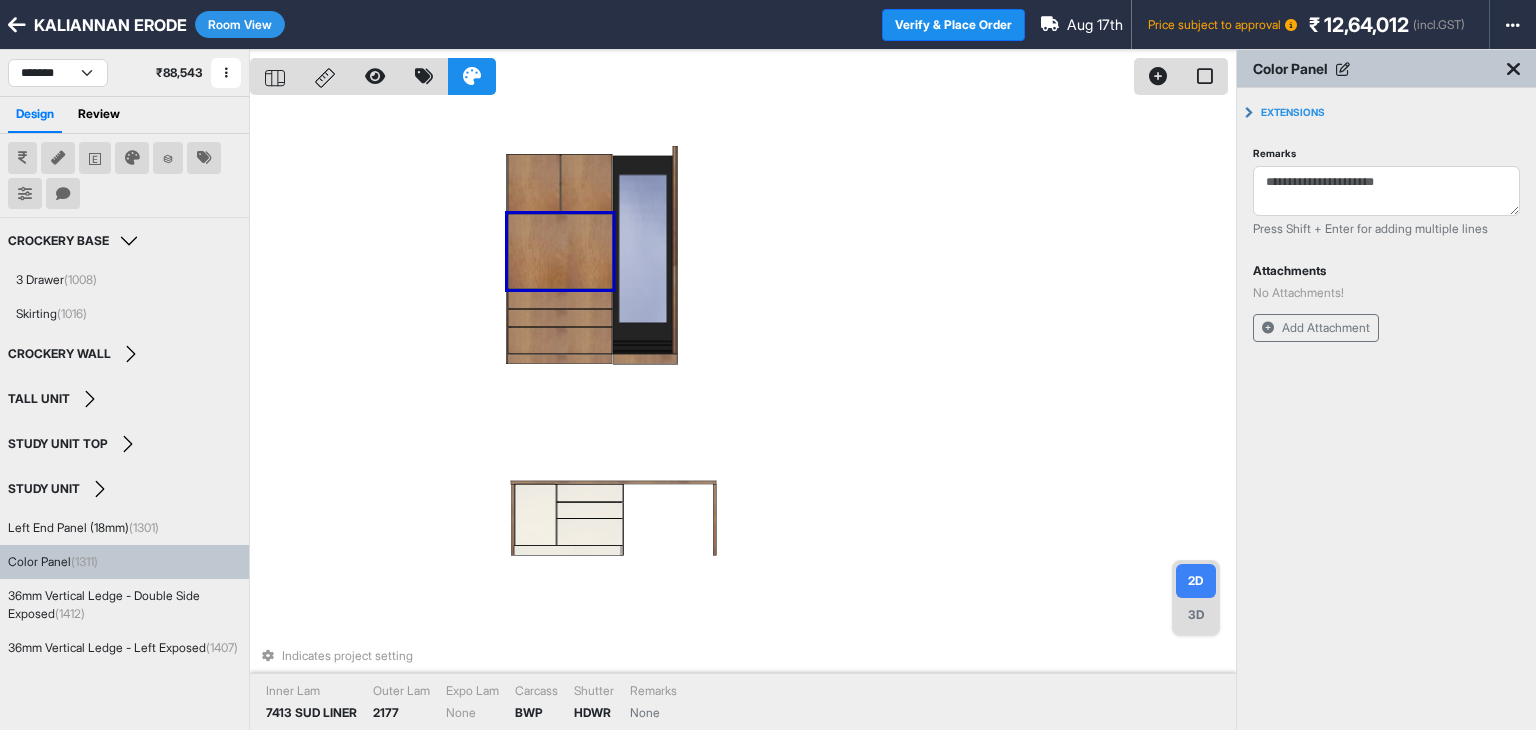 click on "Indicates project setting Inner Lam 7413 SUD LINER Outer Lam 2177 Expo Lam None Carcass BWP Shutter HDWR Remarks None" at bounding box center [743, 415] 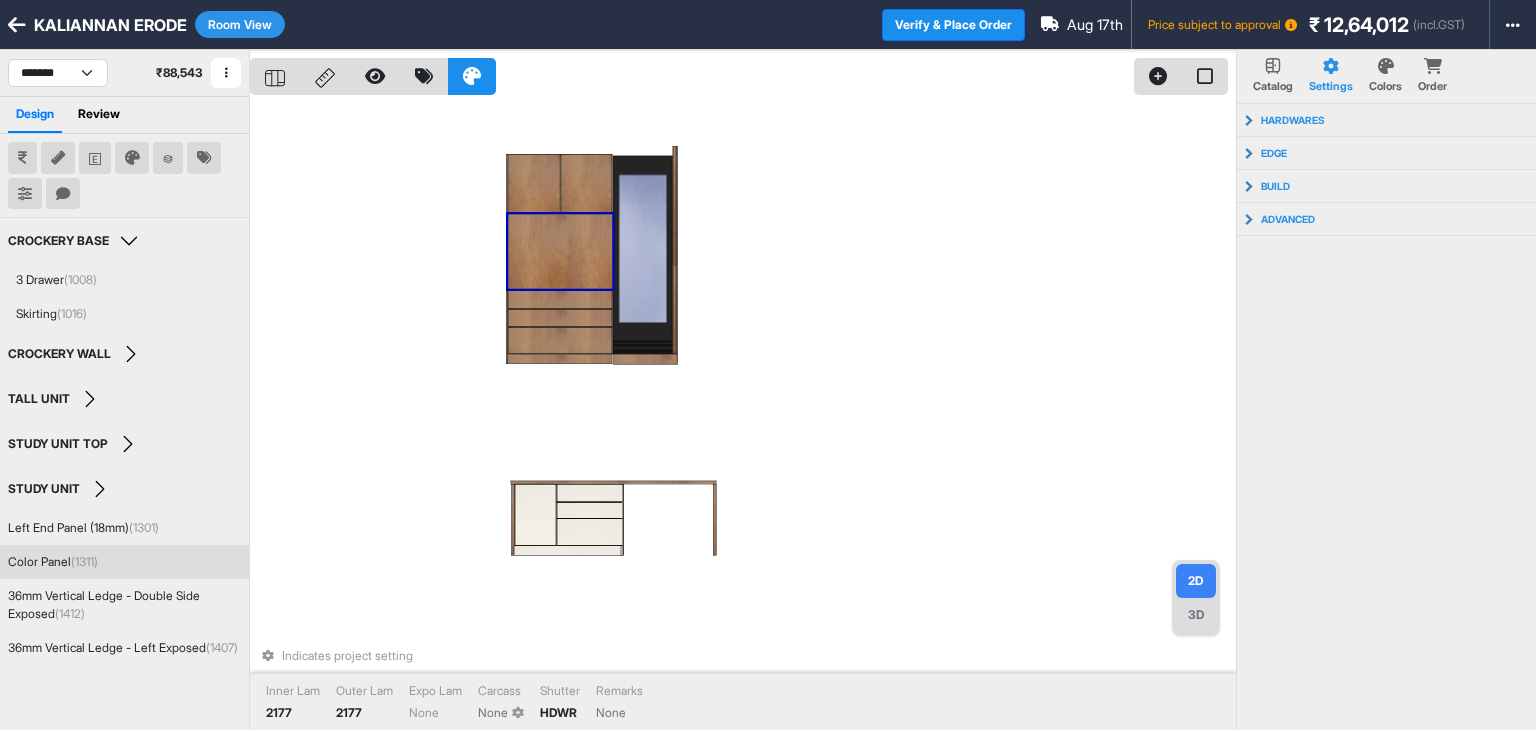 click on "(1311)" at bounding box center [84, 561] 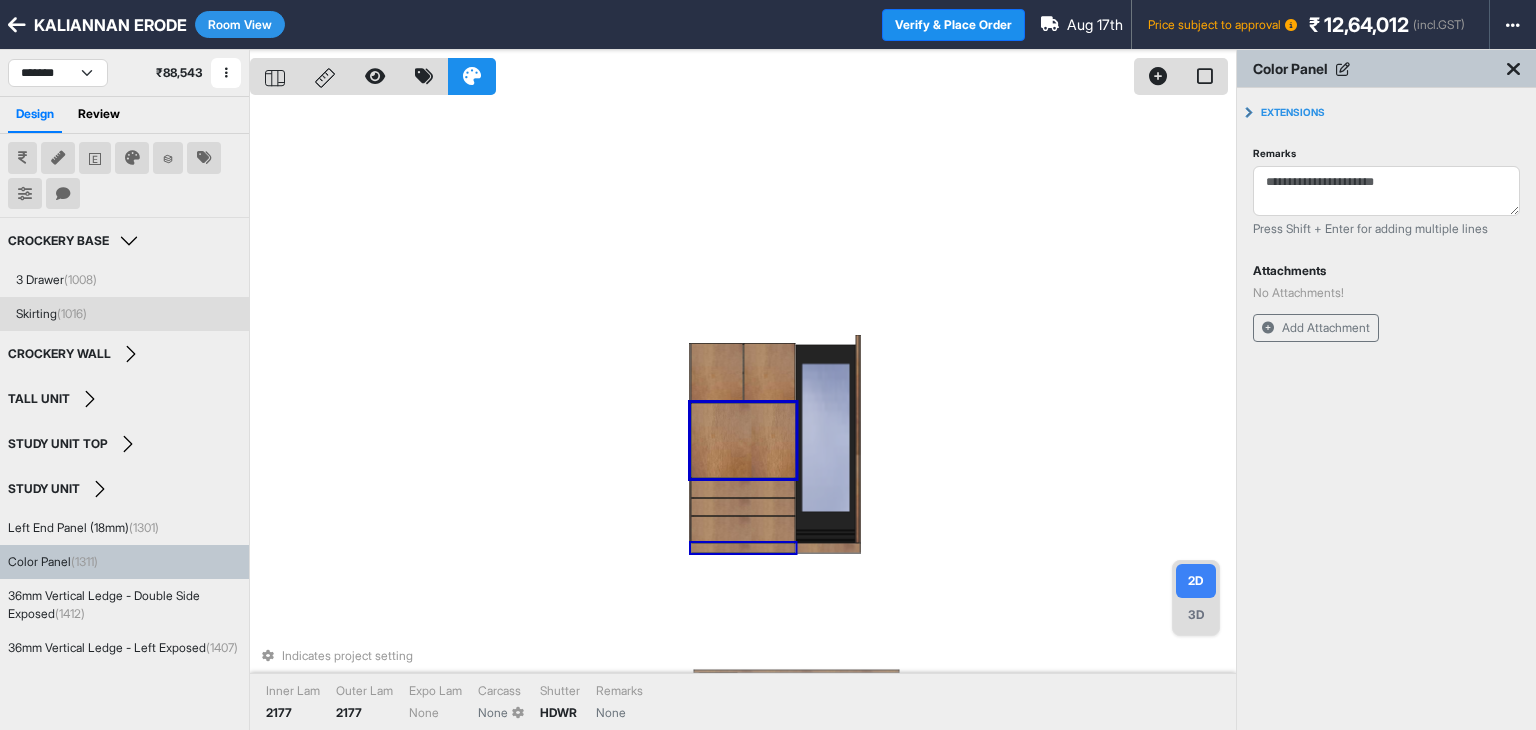 click on "Room View" at bounding box center [240, 24] 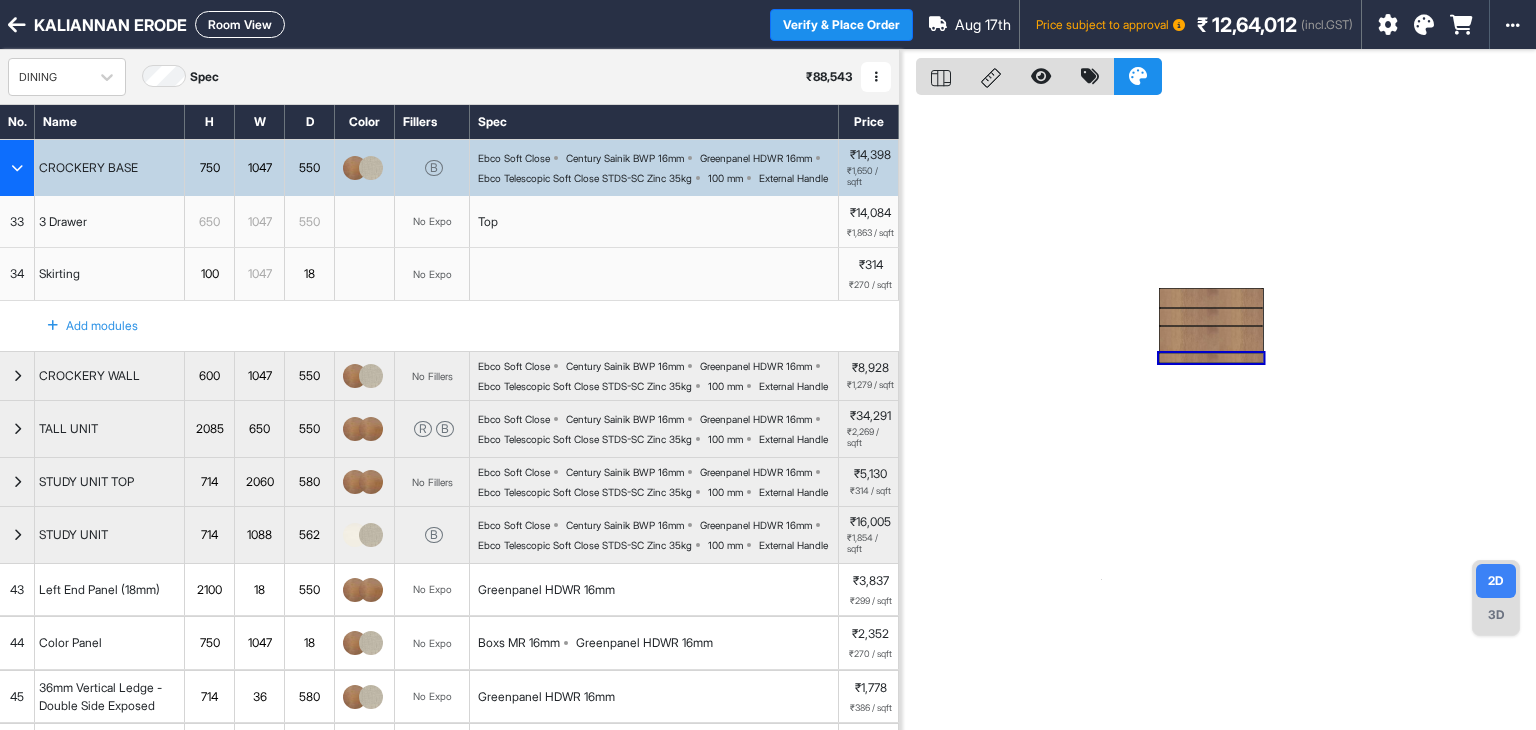 click at bounding box center (17, 168) 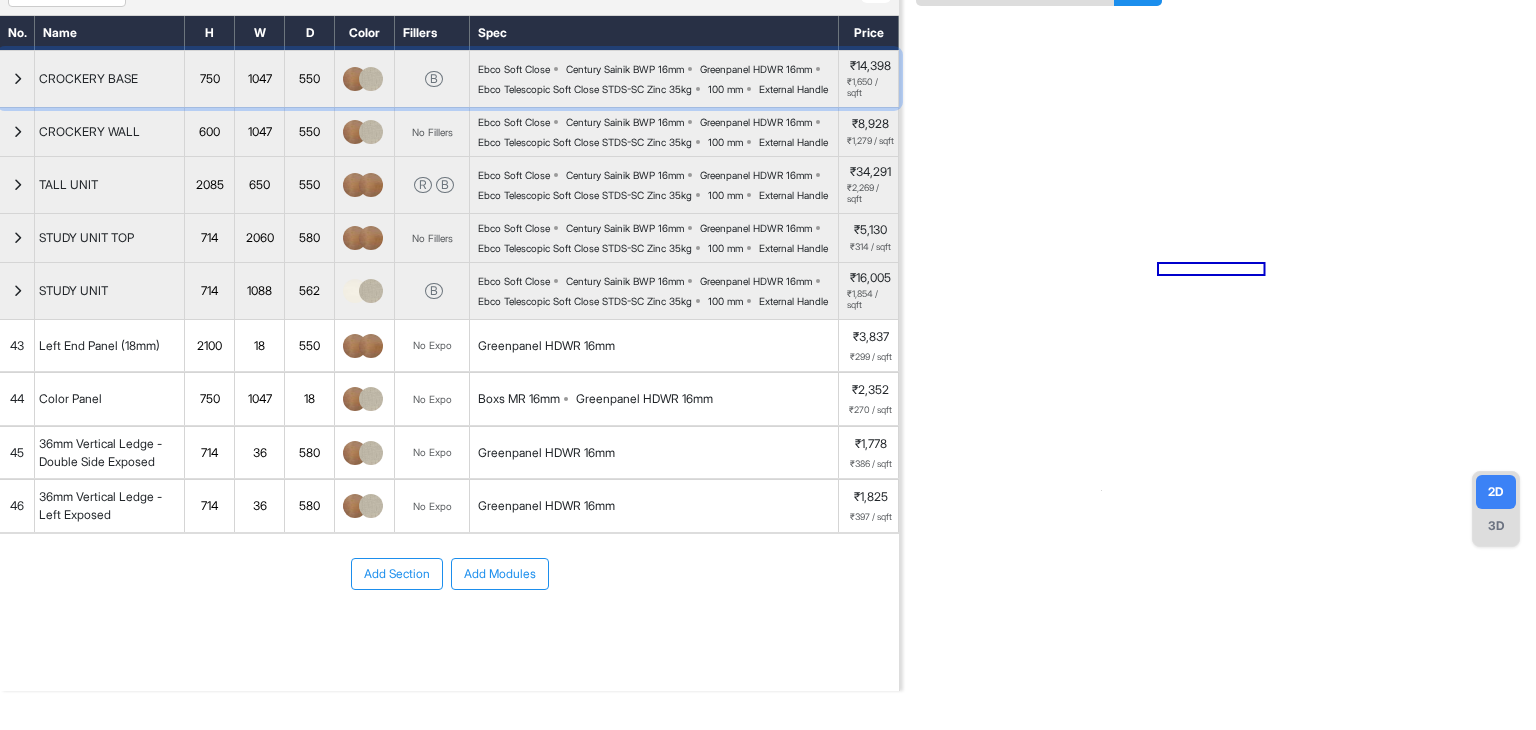 scroll, scrollTop: 166, scrollLeft: 0, axis: vertical 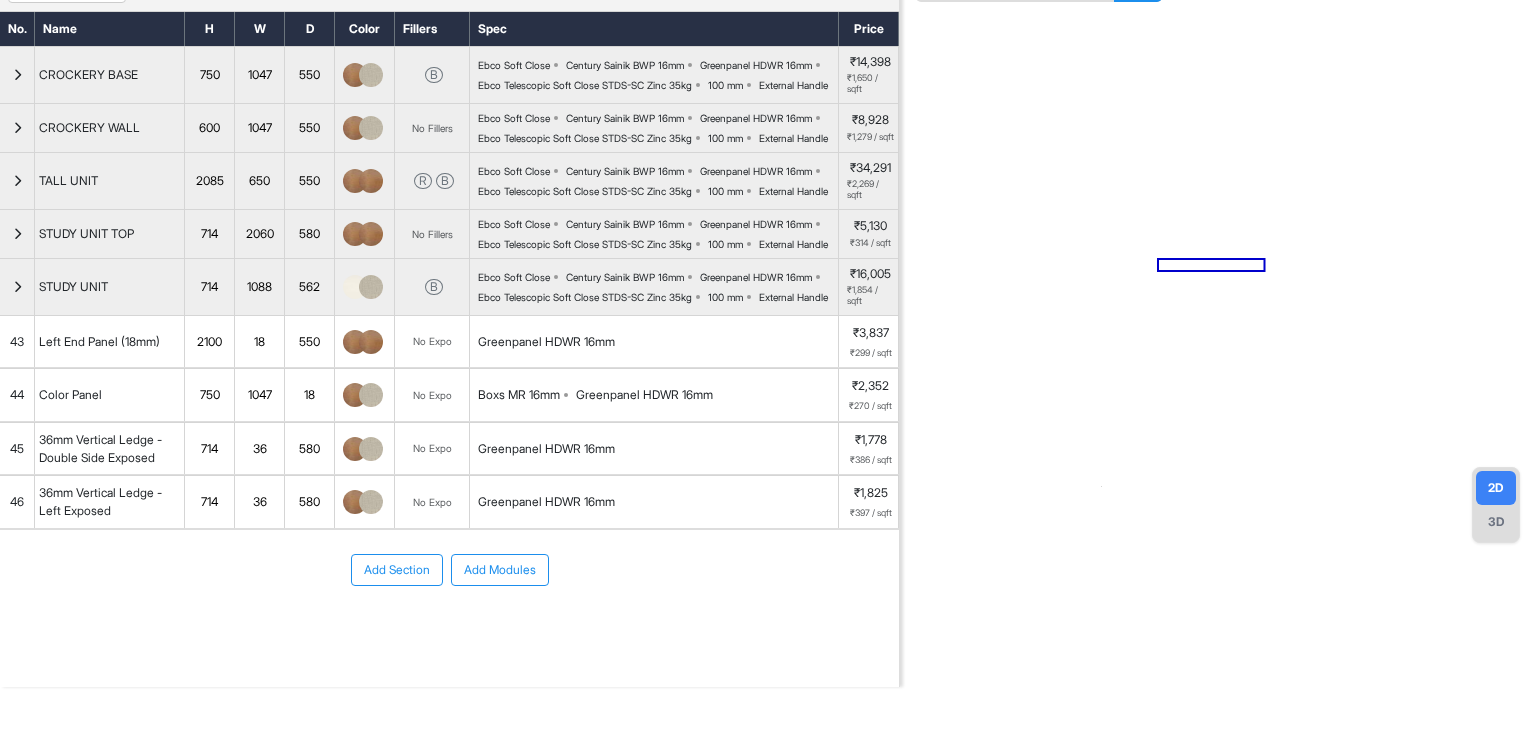 click on "Add Modules" at bounding box center (500, 570) 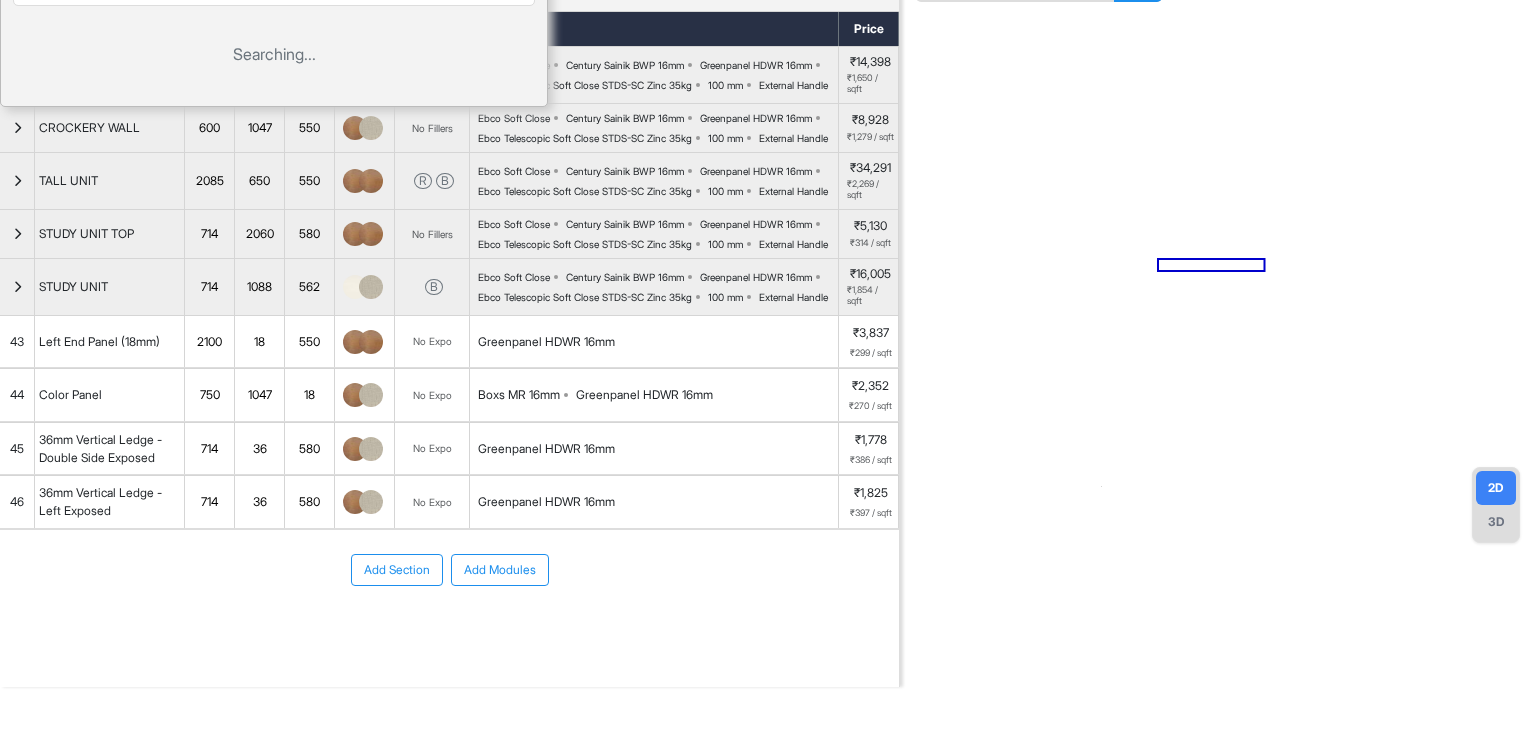 scroll, scrollTop: 0, scrollLeft: 0, axis: both 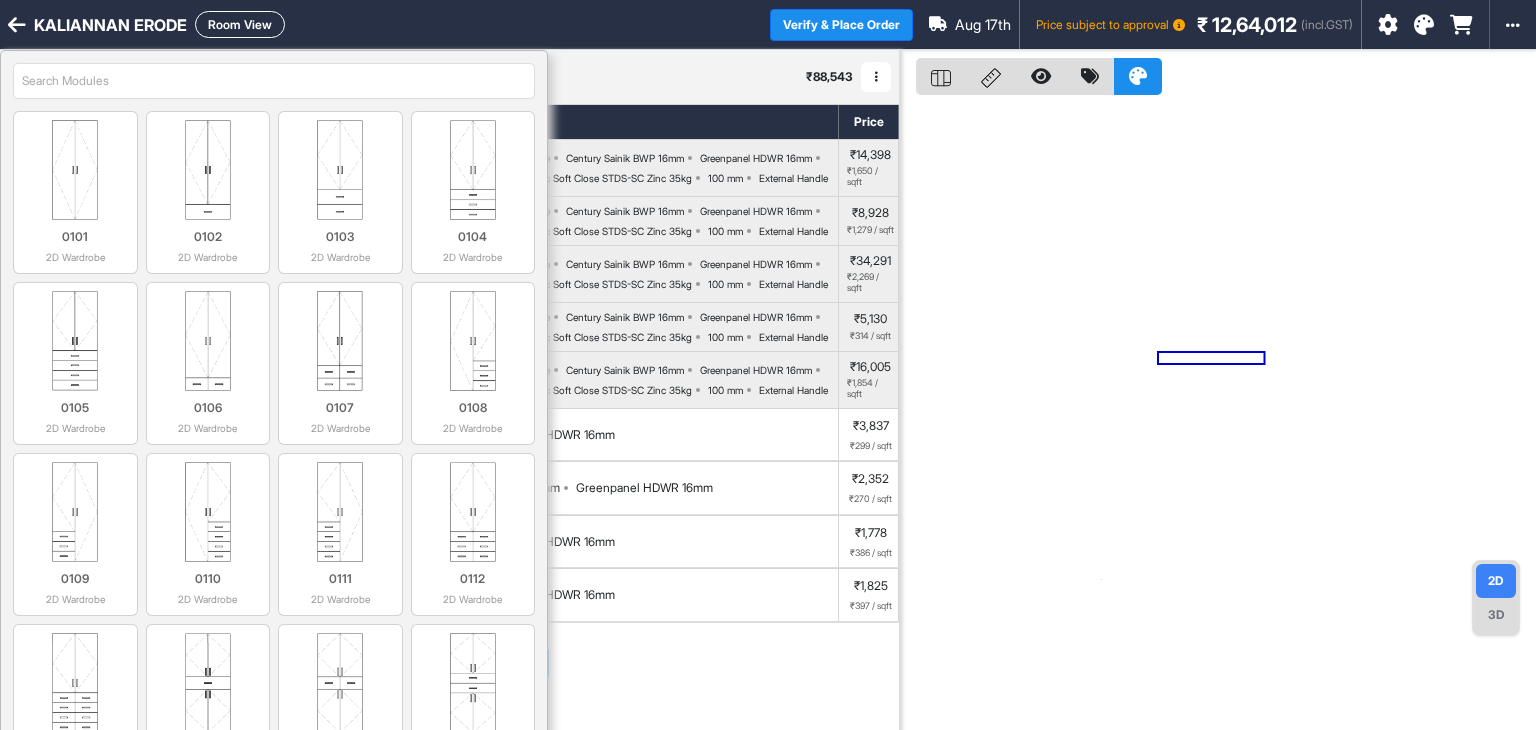 click at bounding box center [274, 81] 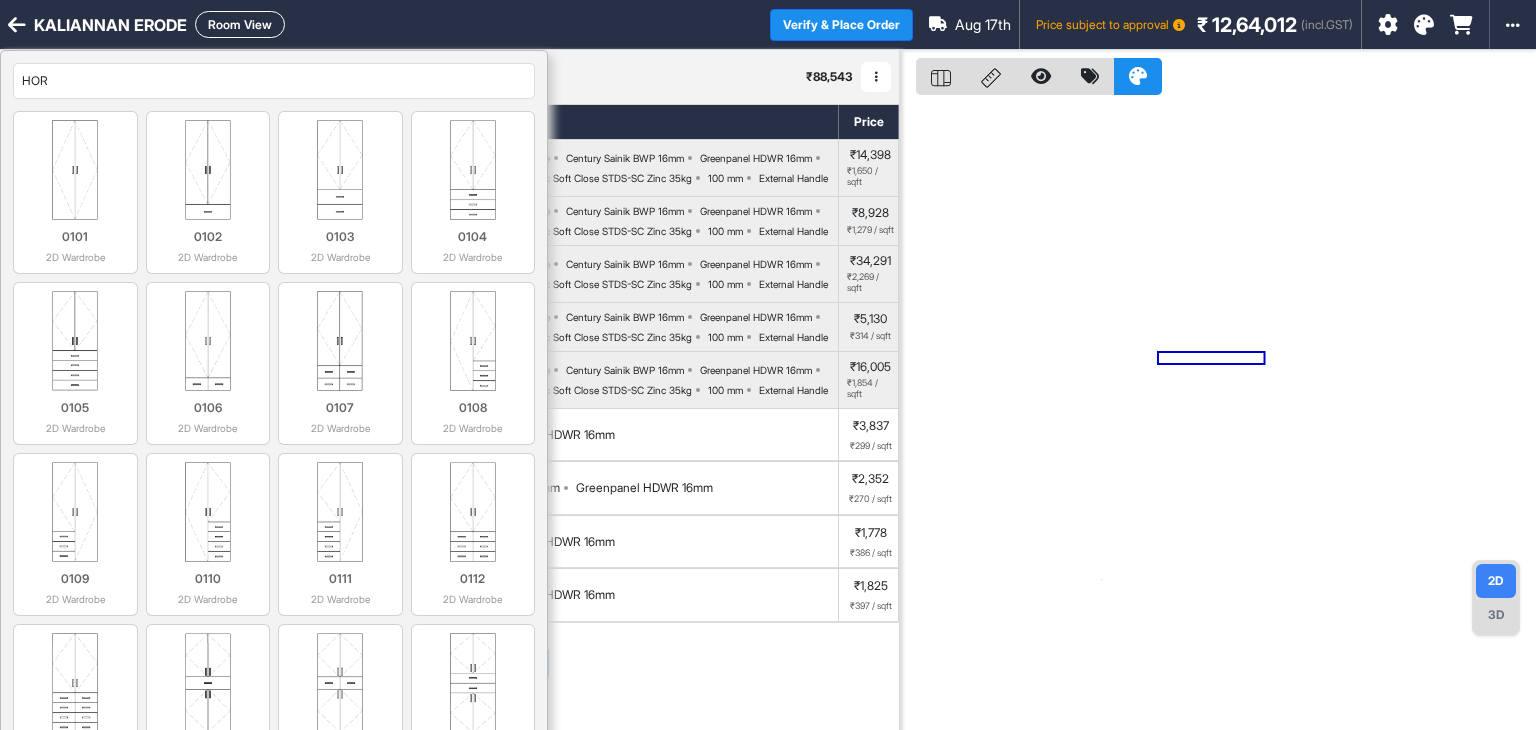 type on "HORI" 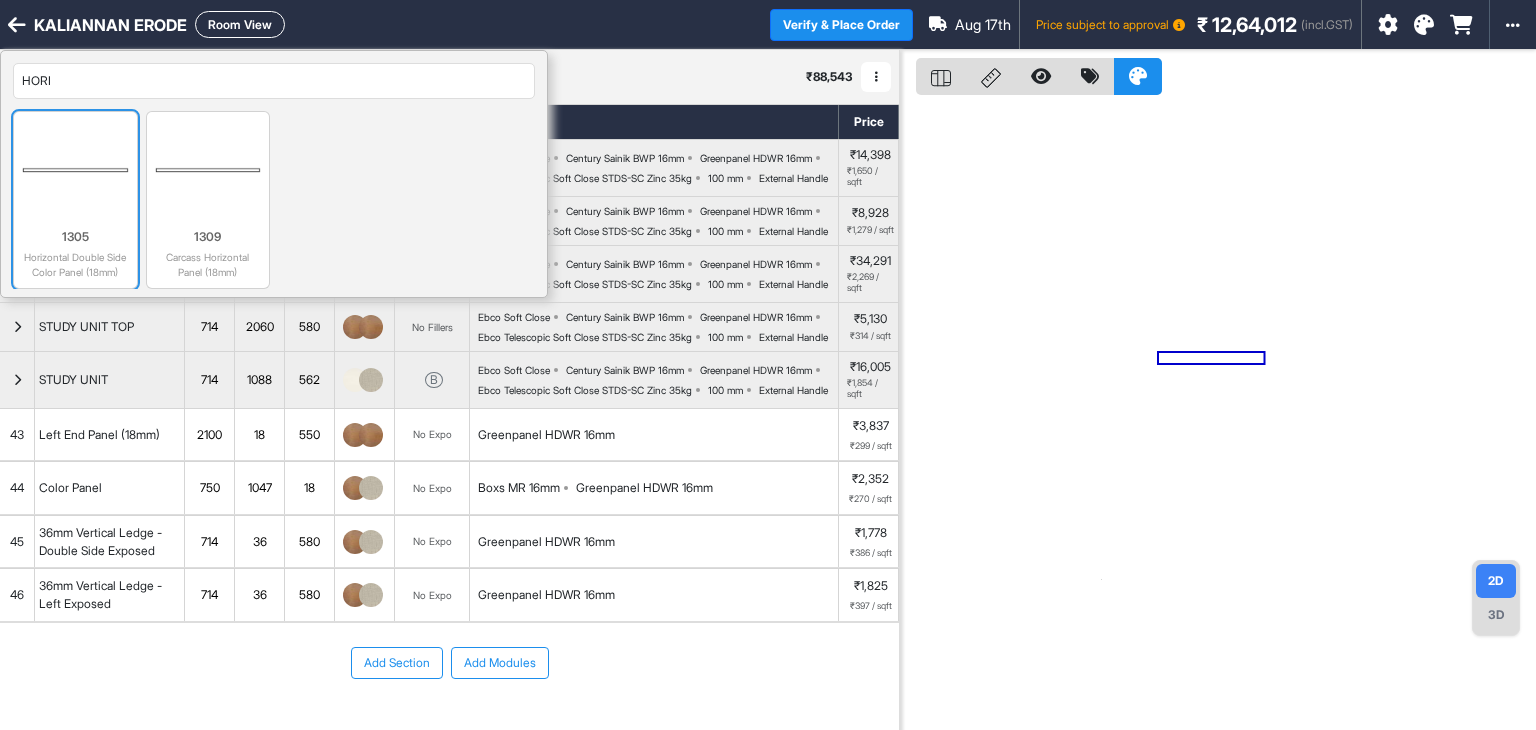 click on "Horizontal Double Side Color Panel (18mm)" at bounding box center [75, 265] 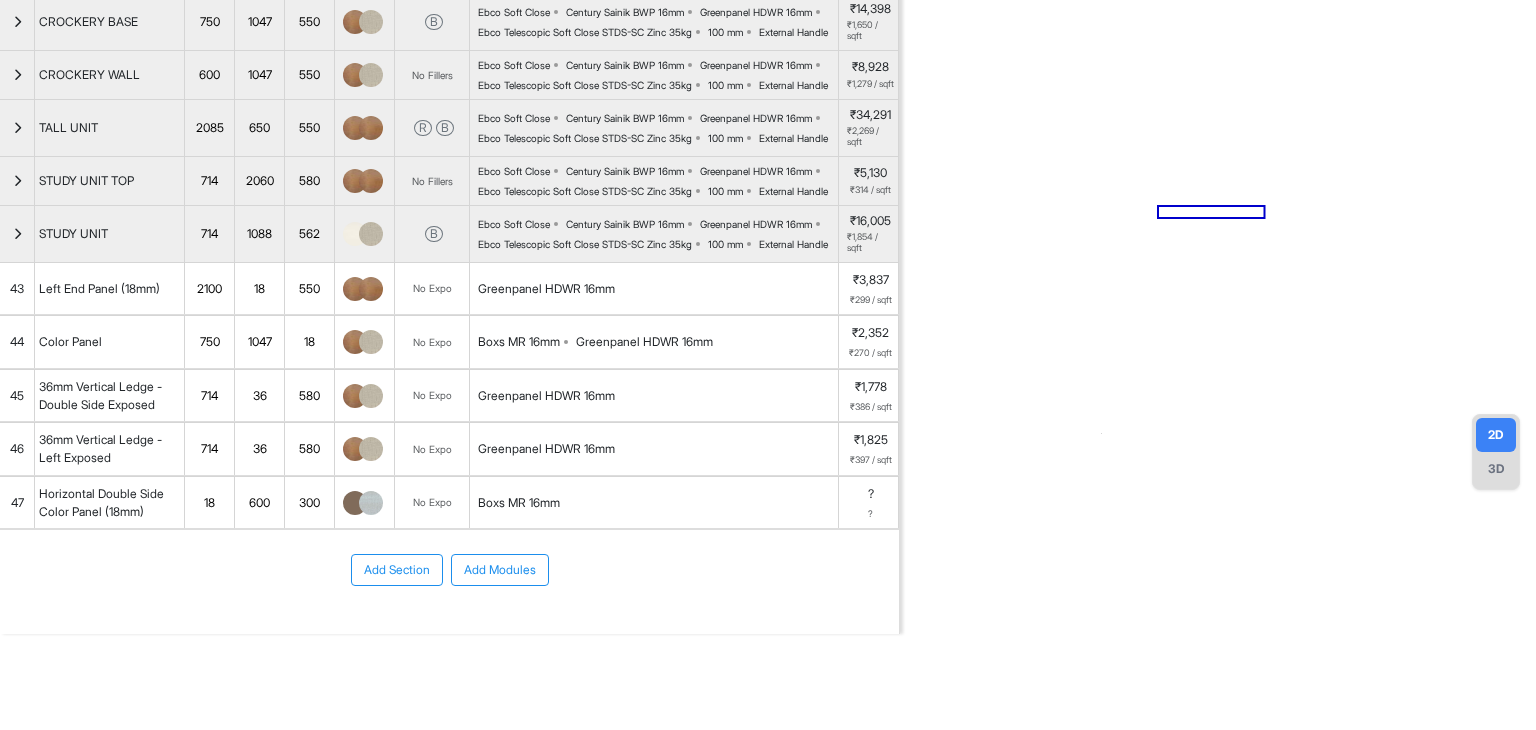 scroll, scrollTop: 219, scrollLeft: 0, axis: vertical 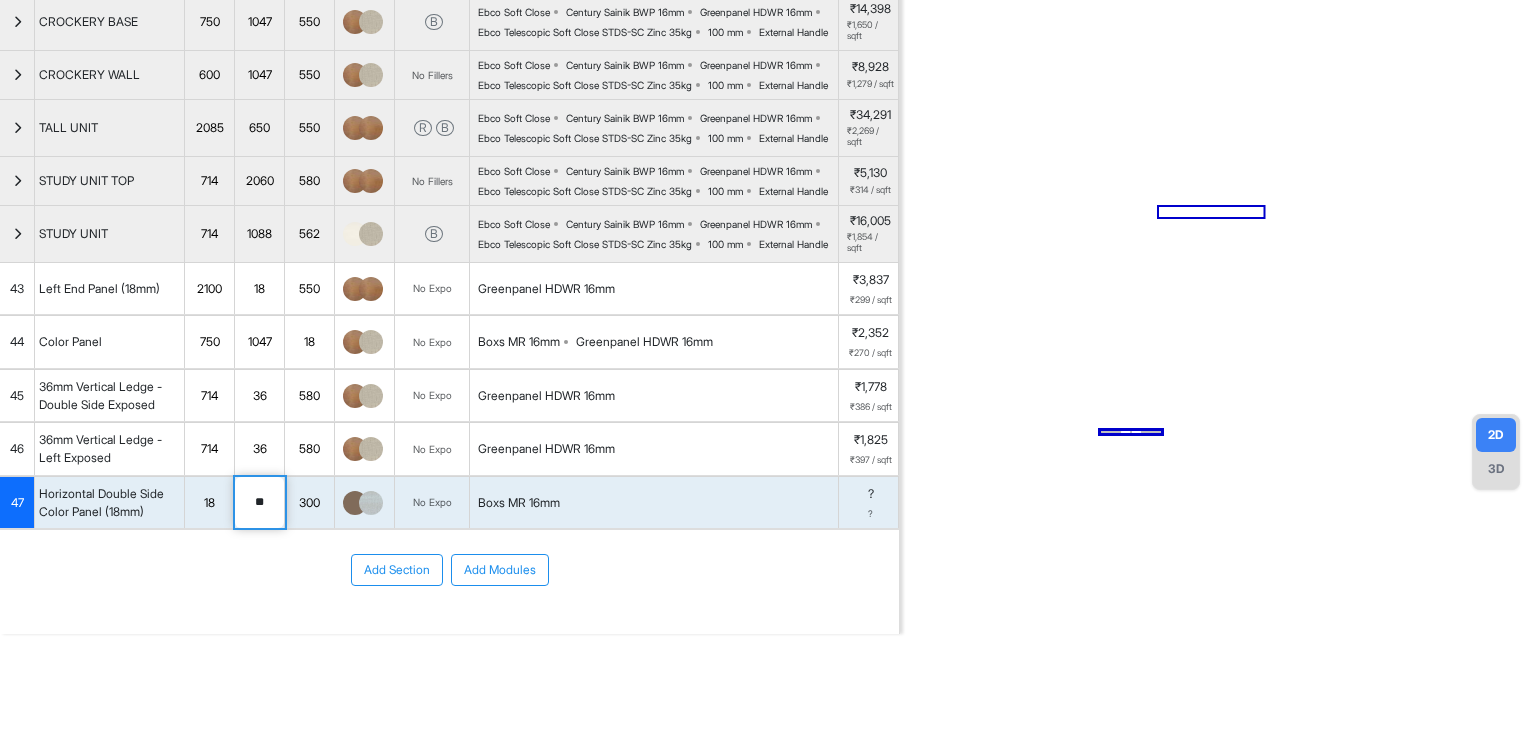 type on "*" 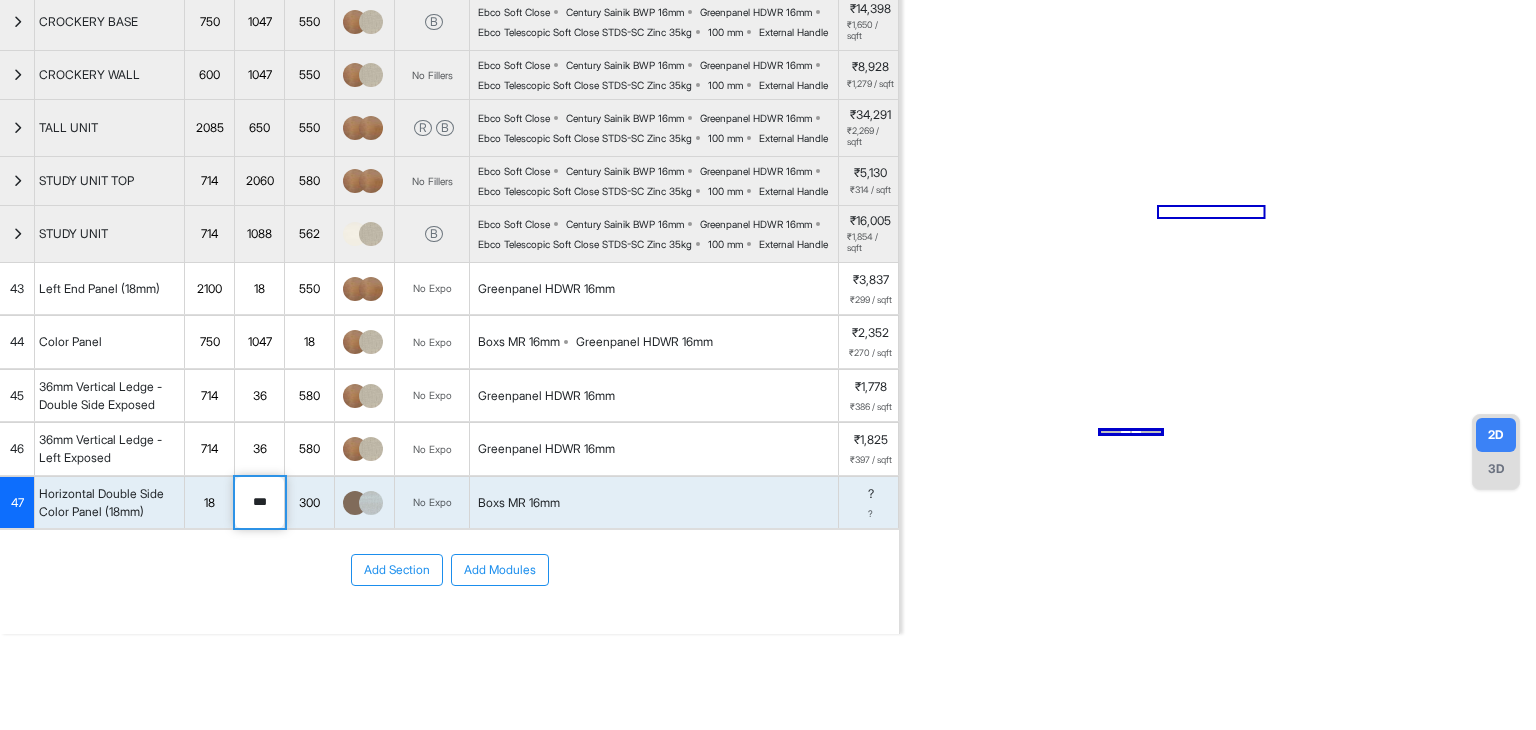 type on "****" 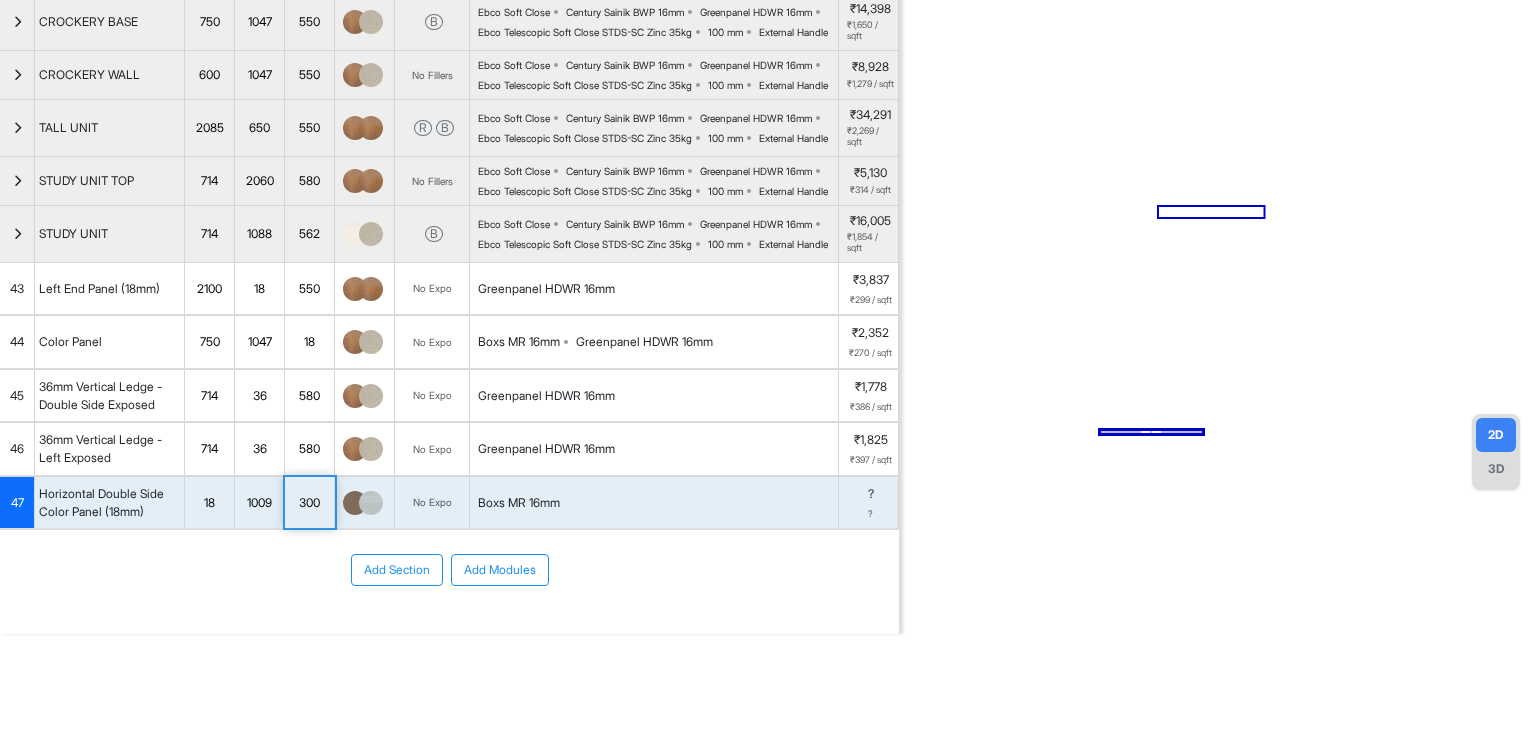 click on "300" at bounding box center [309, 503] 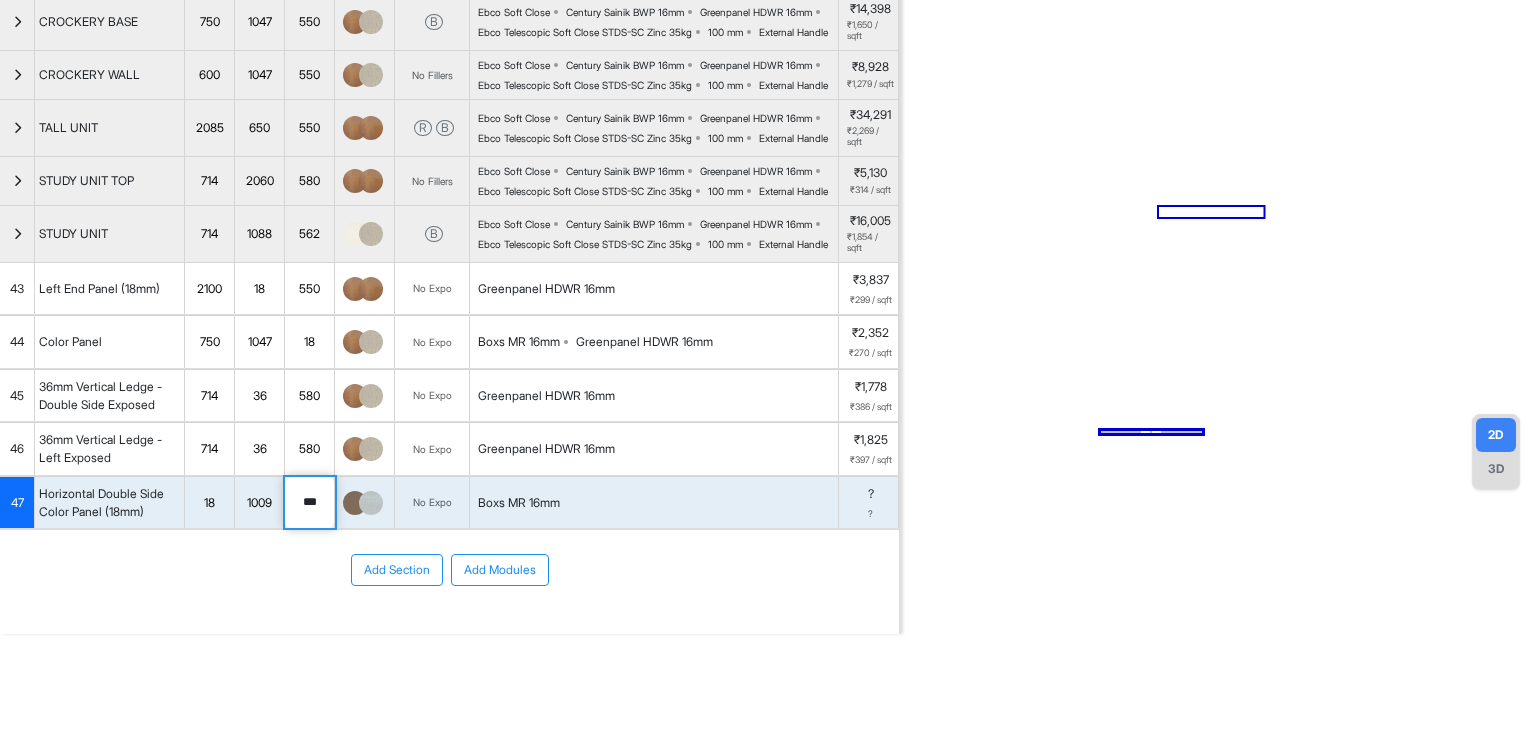 drag, startPoint x: 321, startPoint y: 500, endPoint x: 280, endPoint y: 500, distance: 41 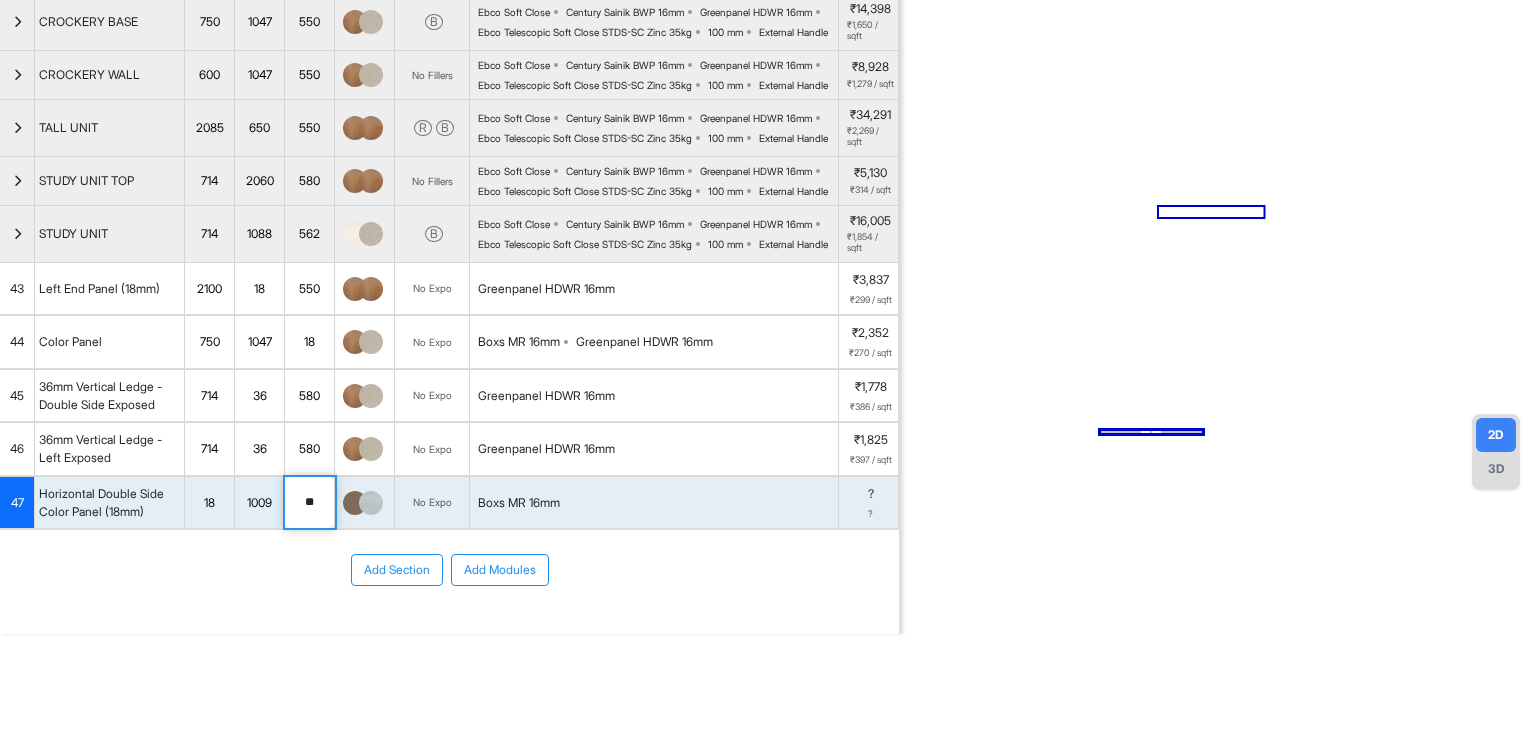 type on "***" 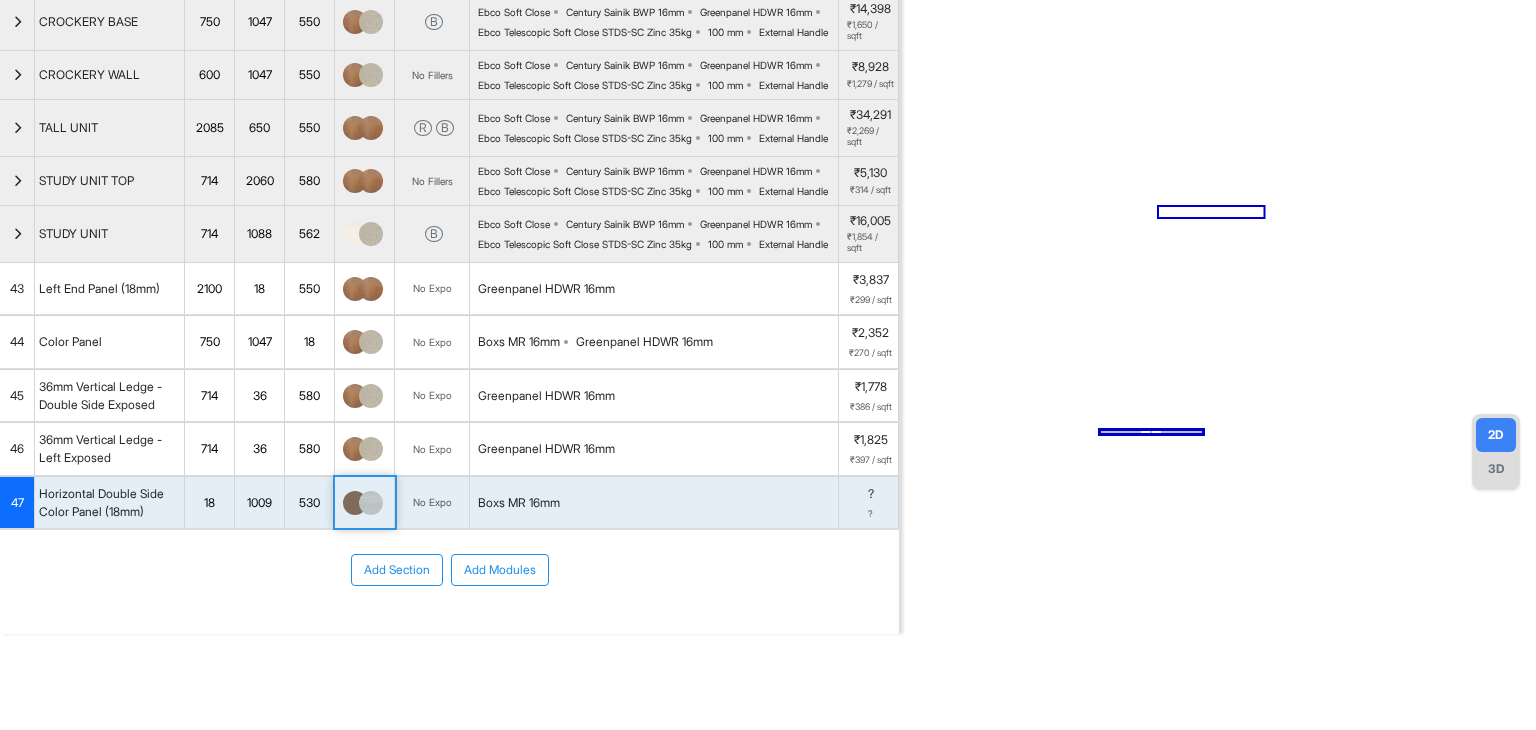click at bounding box center (371, 503) 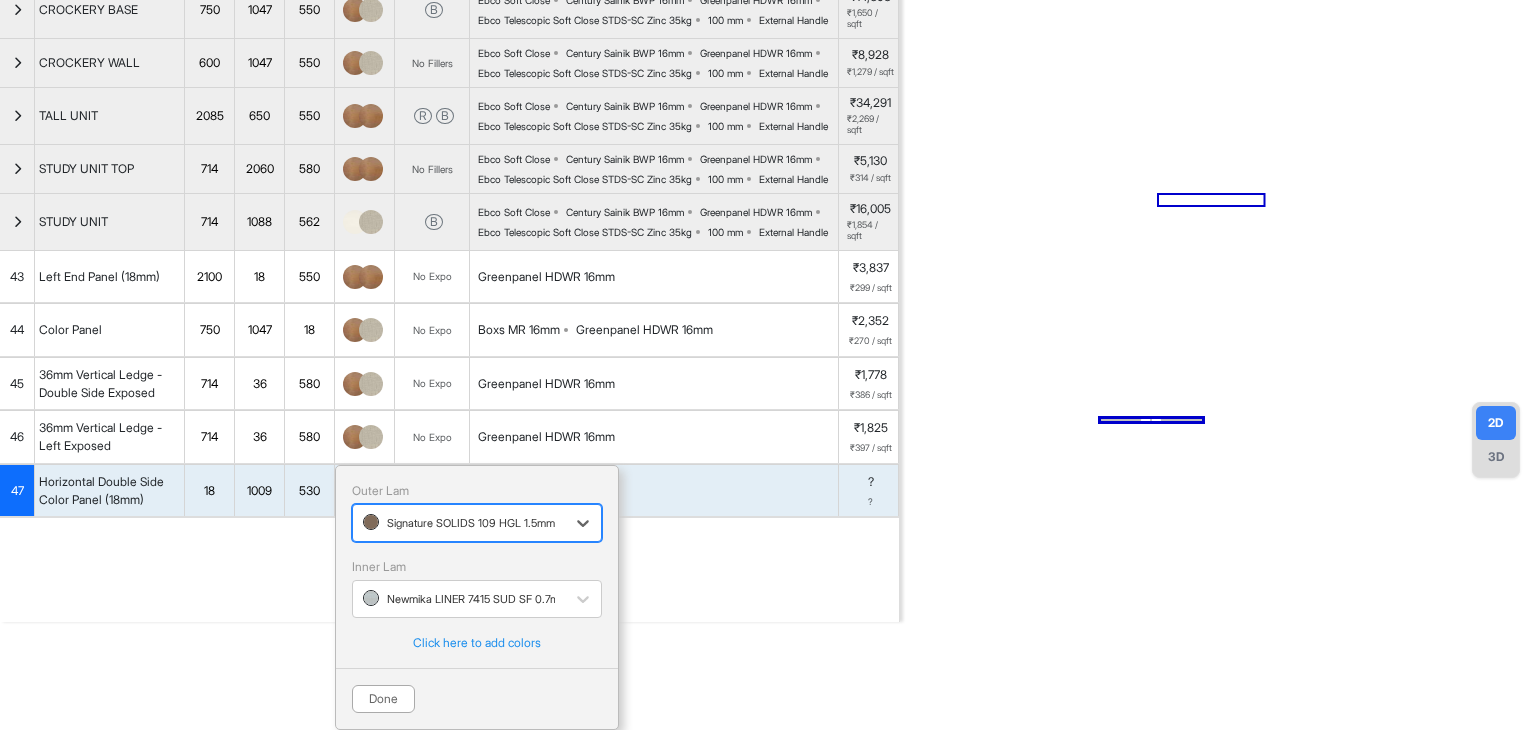 drag, startPoint x: 335, startPoint y: 381, endPoint x: 348, endPoint y: 389, distance: 15.264338 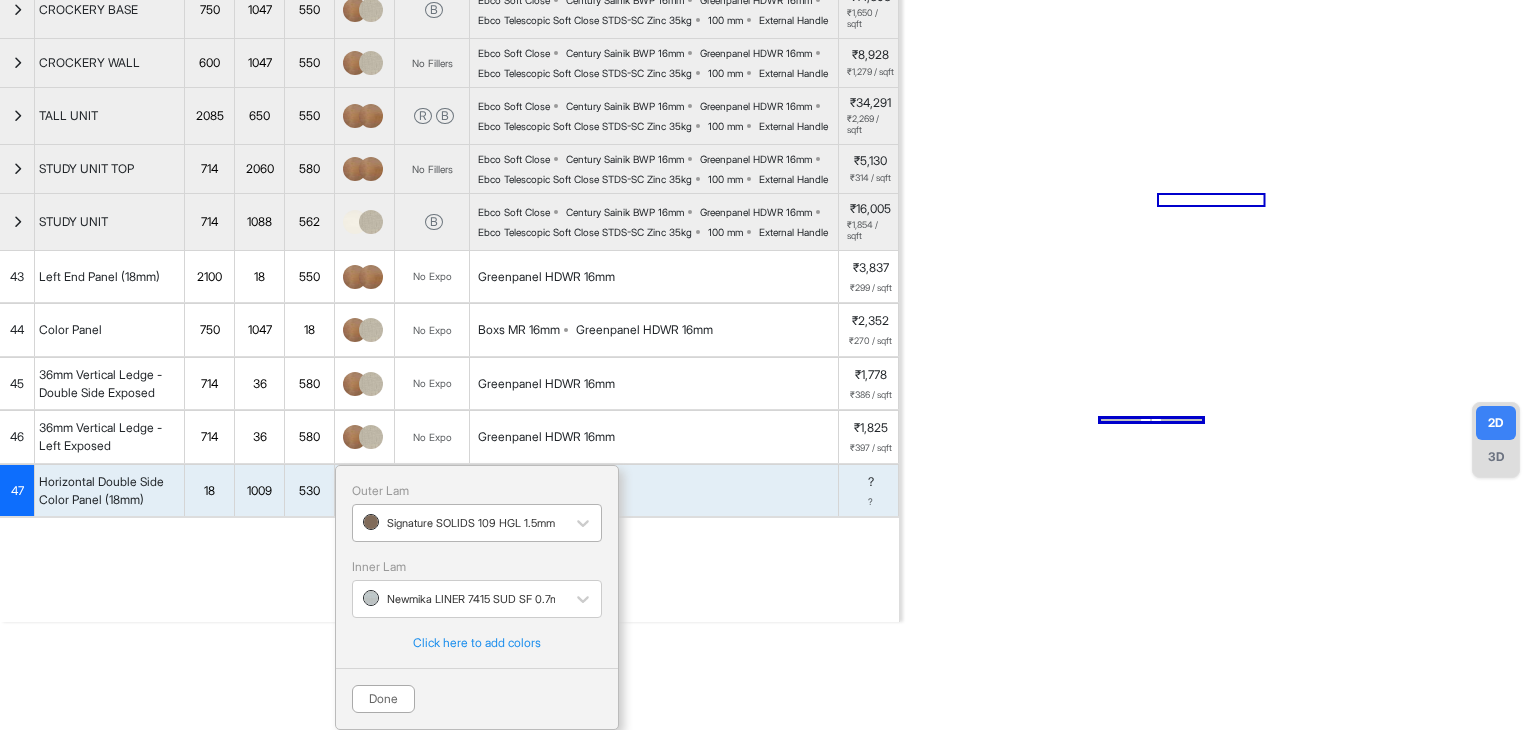 click at bounding box center [459, 523] 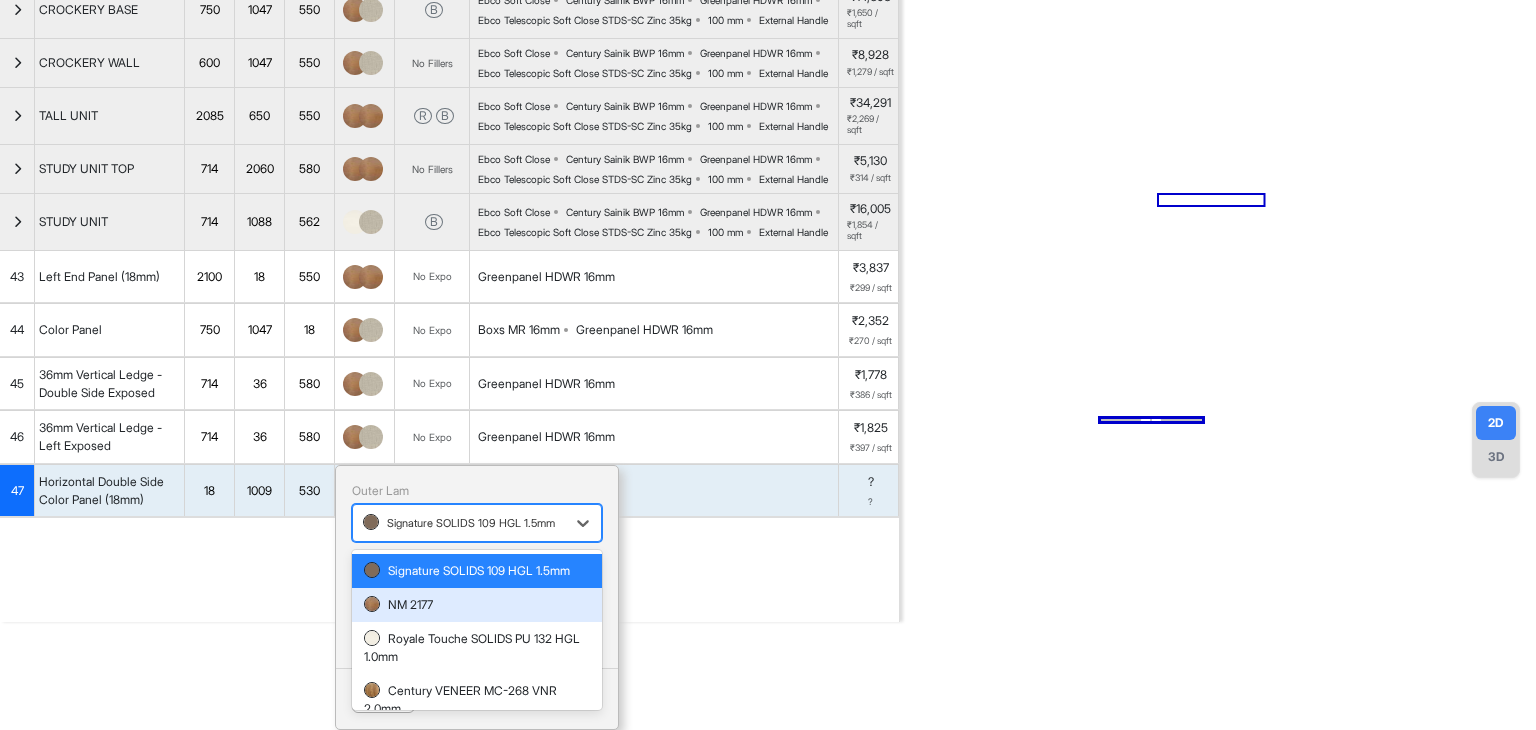 click on "NM 2177" at bounding box center (477, 605) 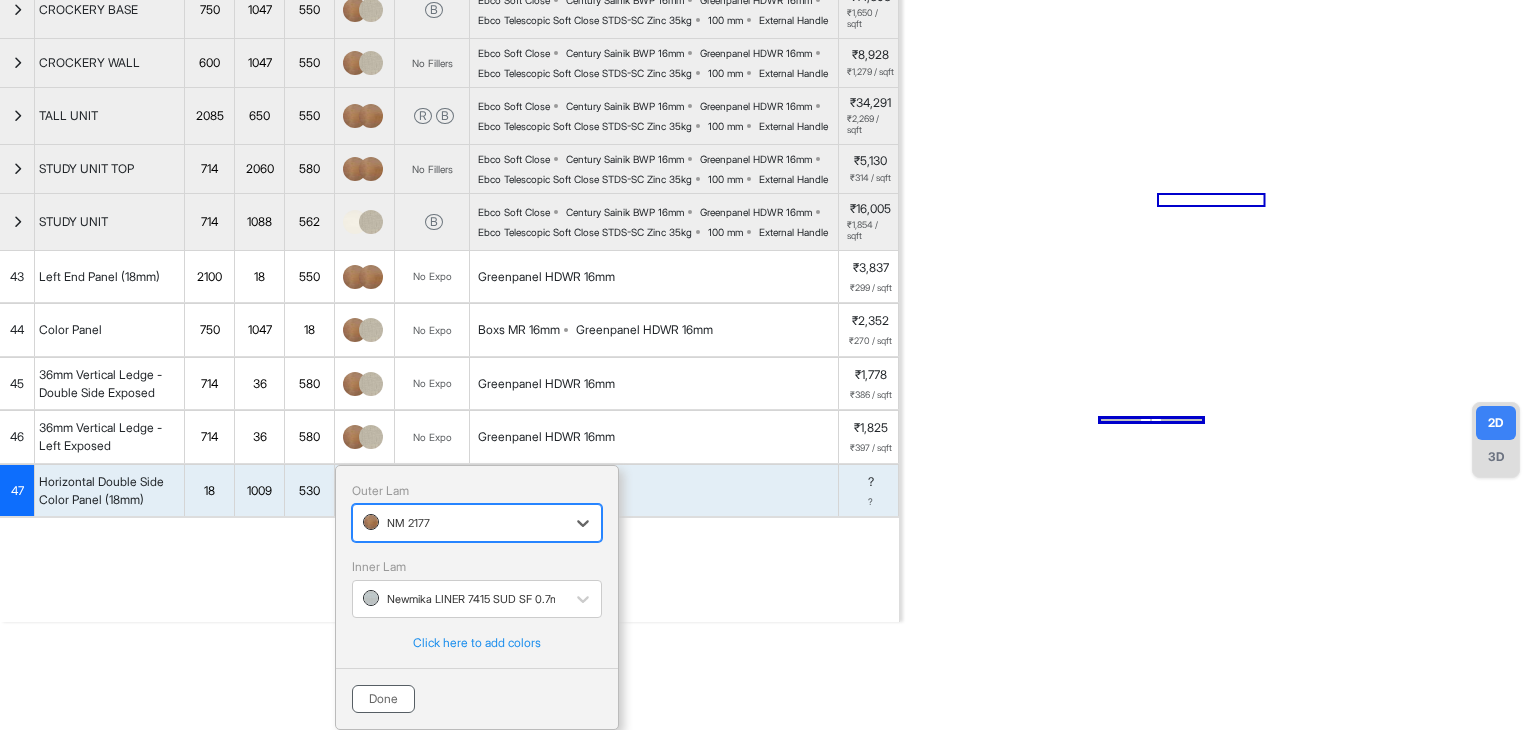 click on "Done" at bounding box center [383, 699] 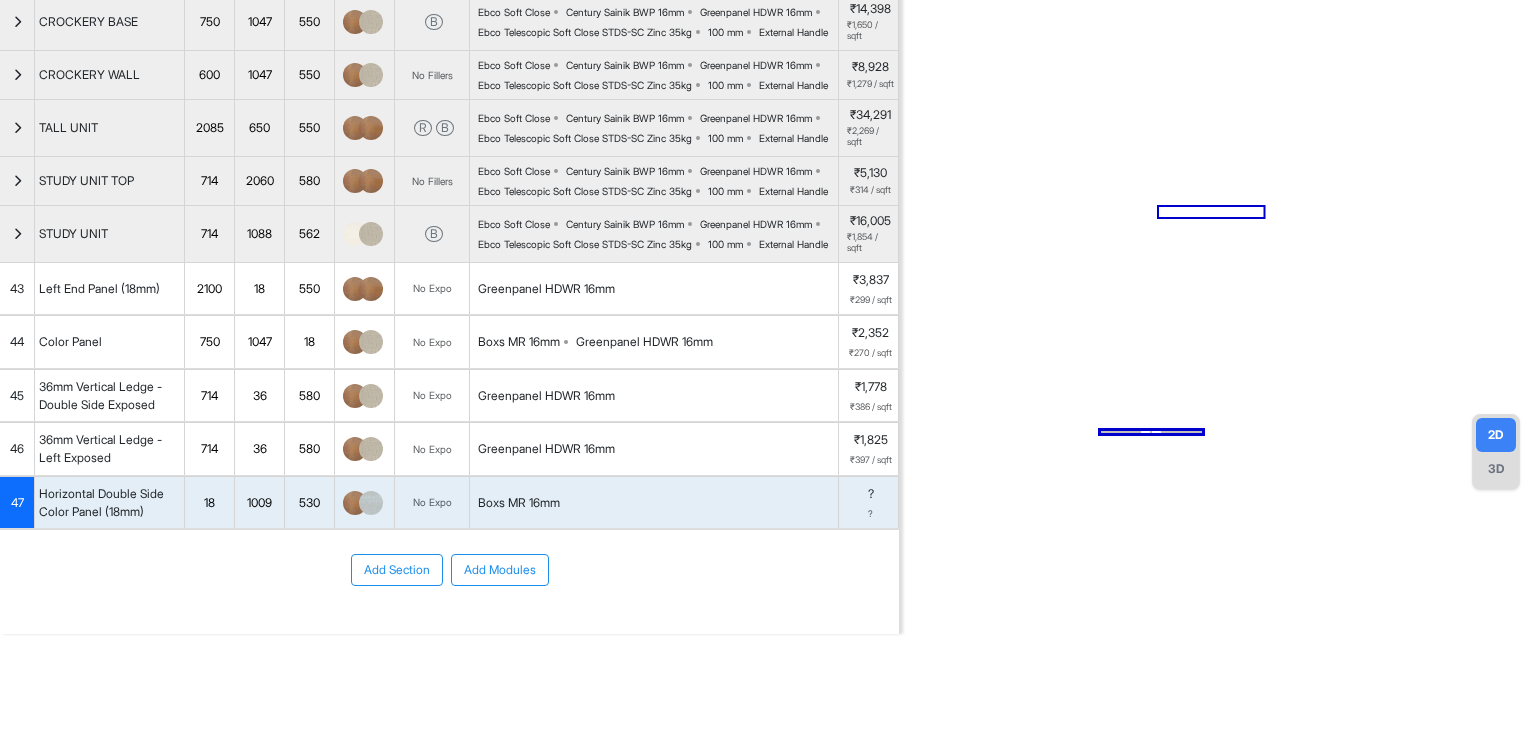 click at bounding box center (365, 503) 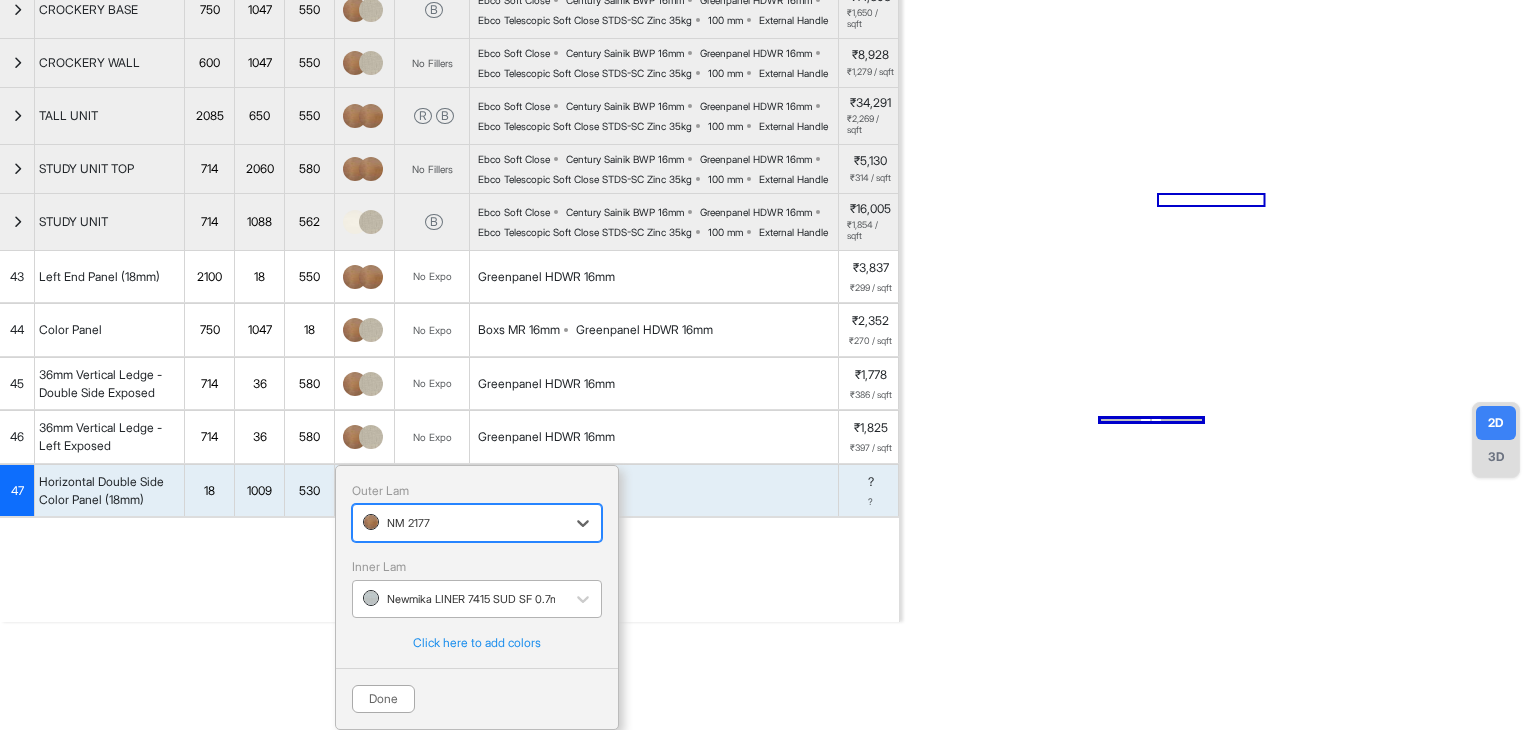 click at bounding box center [459, 599] 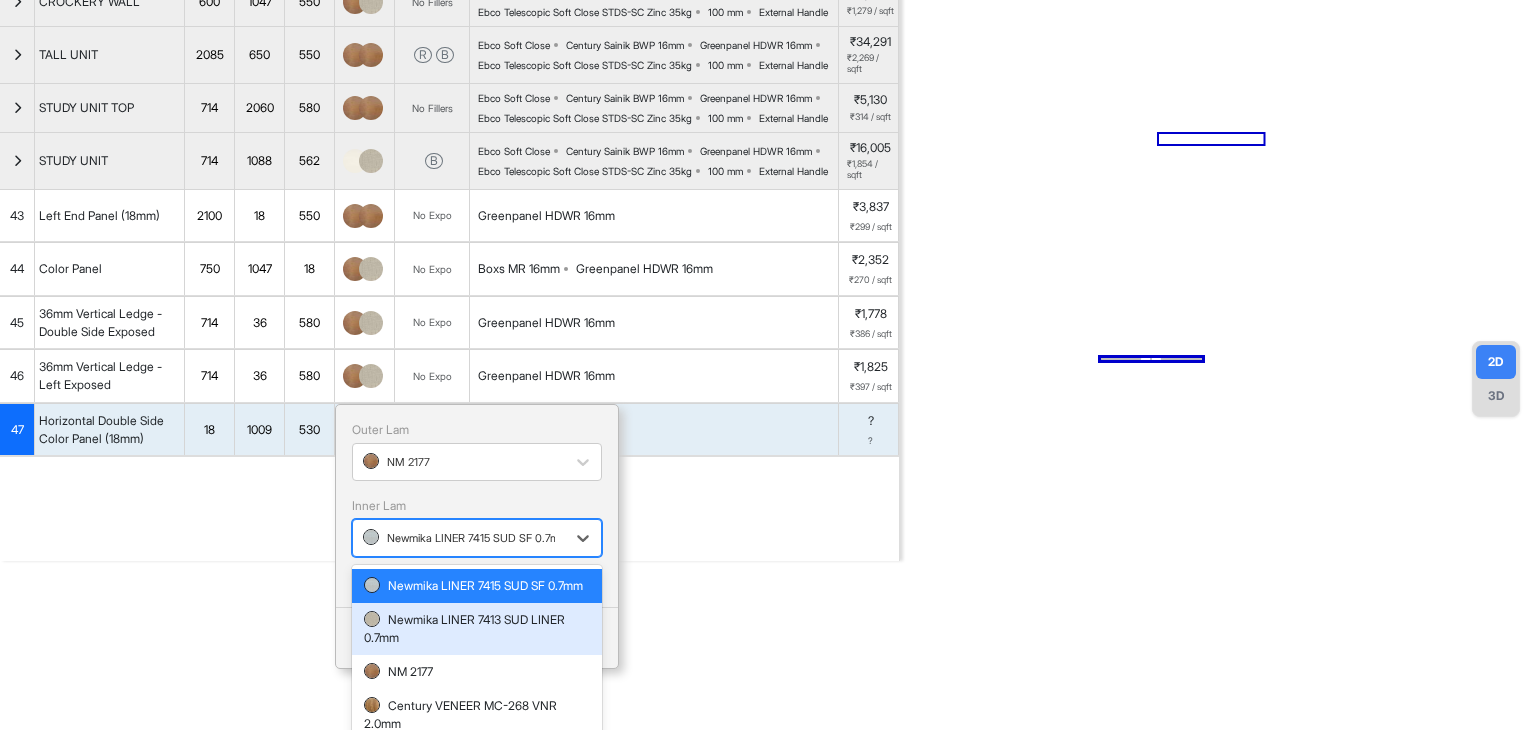 click on "Newmika LINER 7413 SUD LINER 0.7mm" at bounding box center (477, 629) 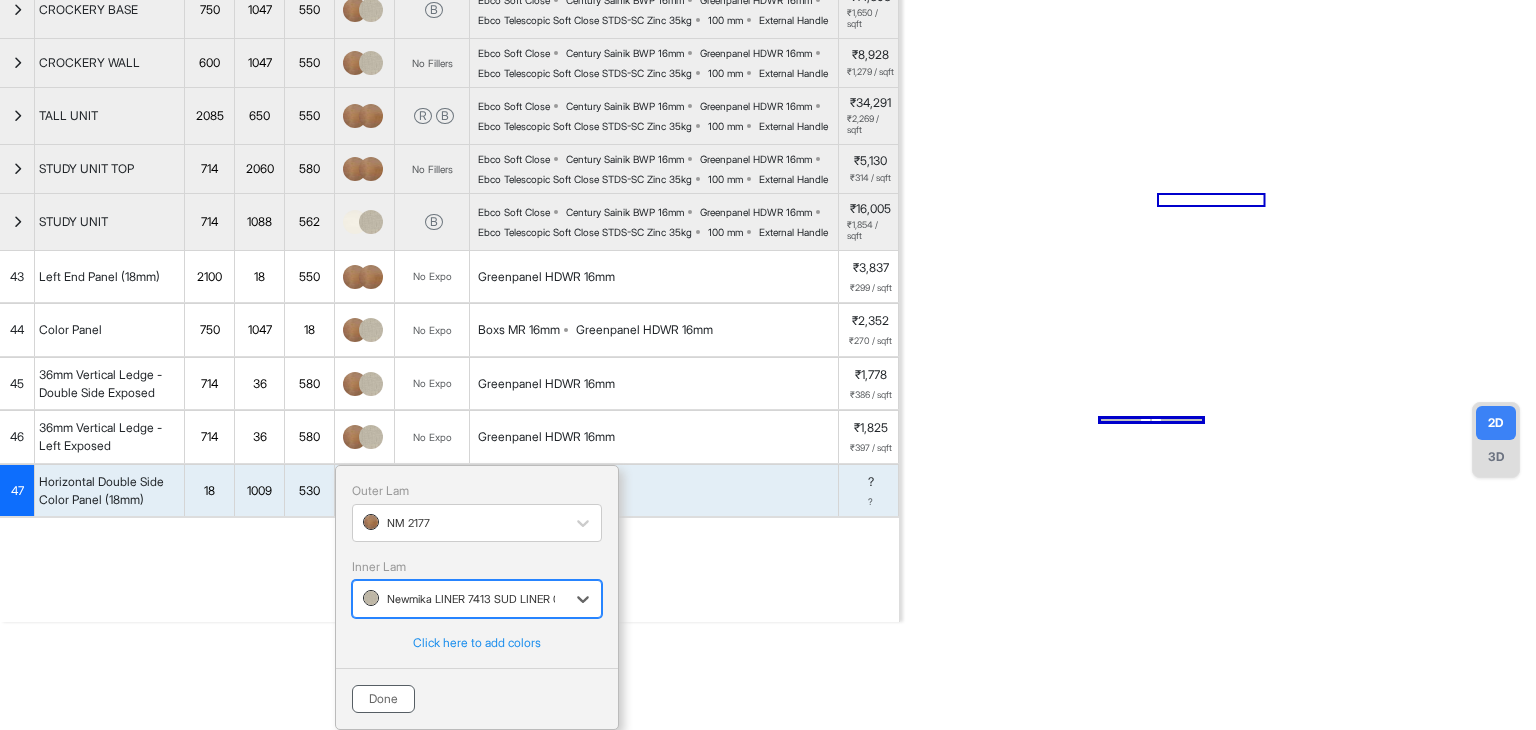 click on "Done" at bounding box center [383, 699] 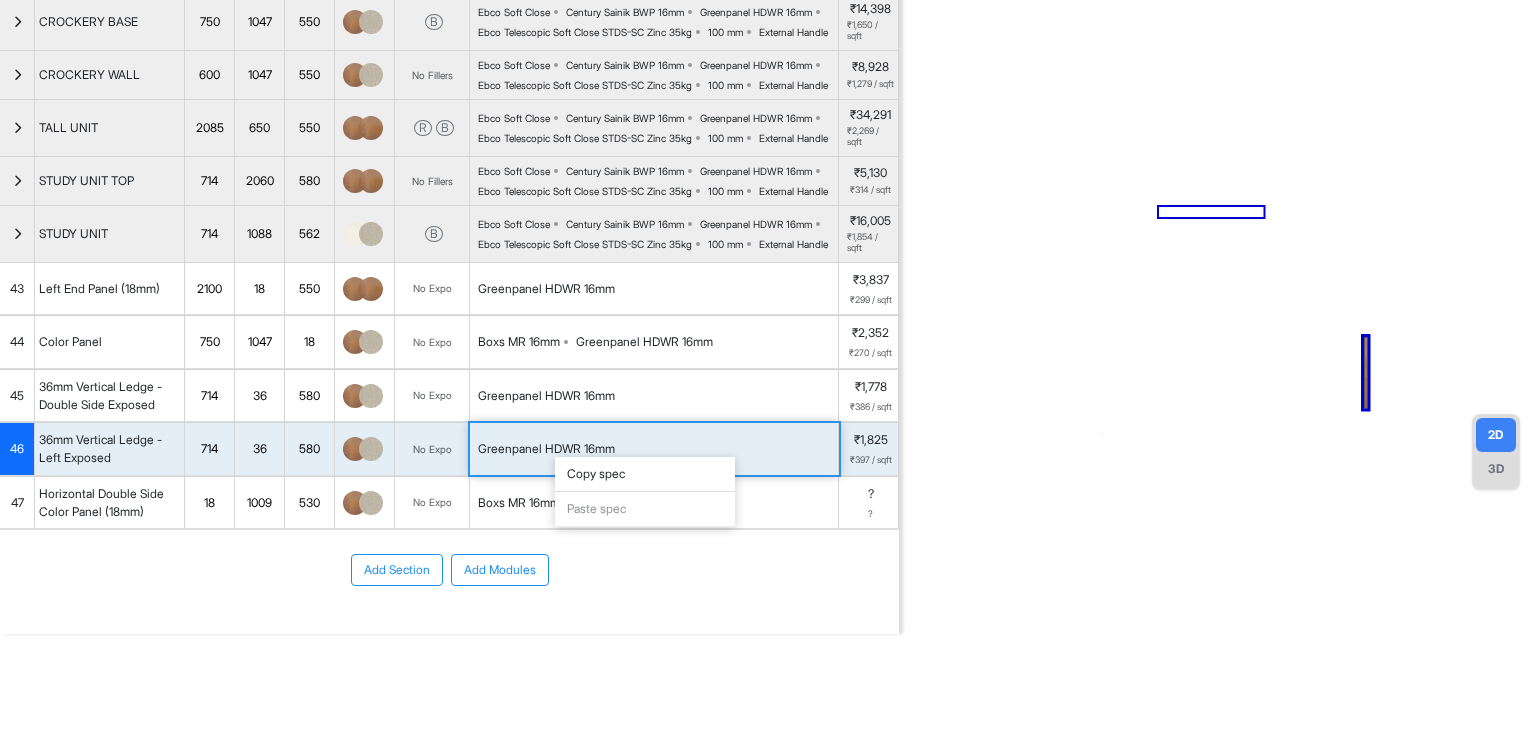 click on "Copy spec" at bounding box center [645, 474] 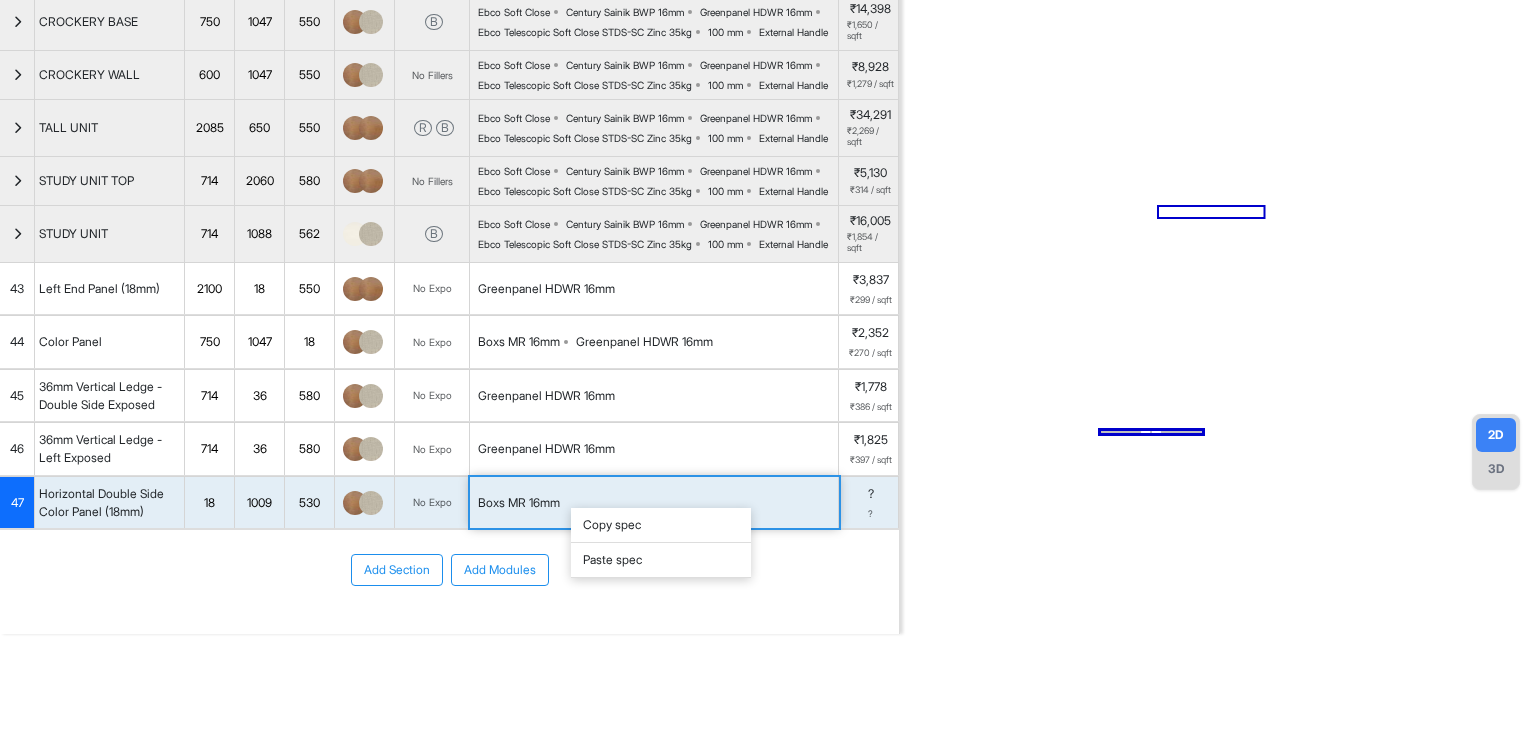 click on "Paste spec" at bounding box center [661, 560] 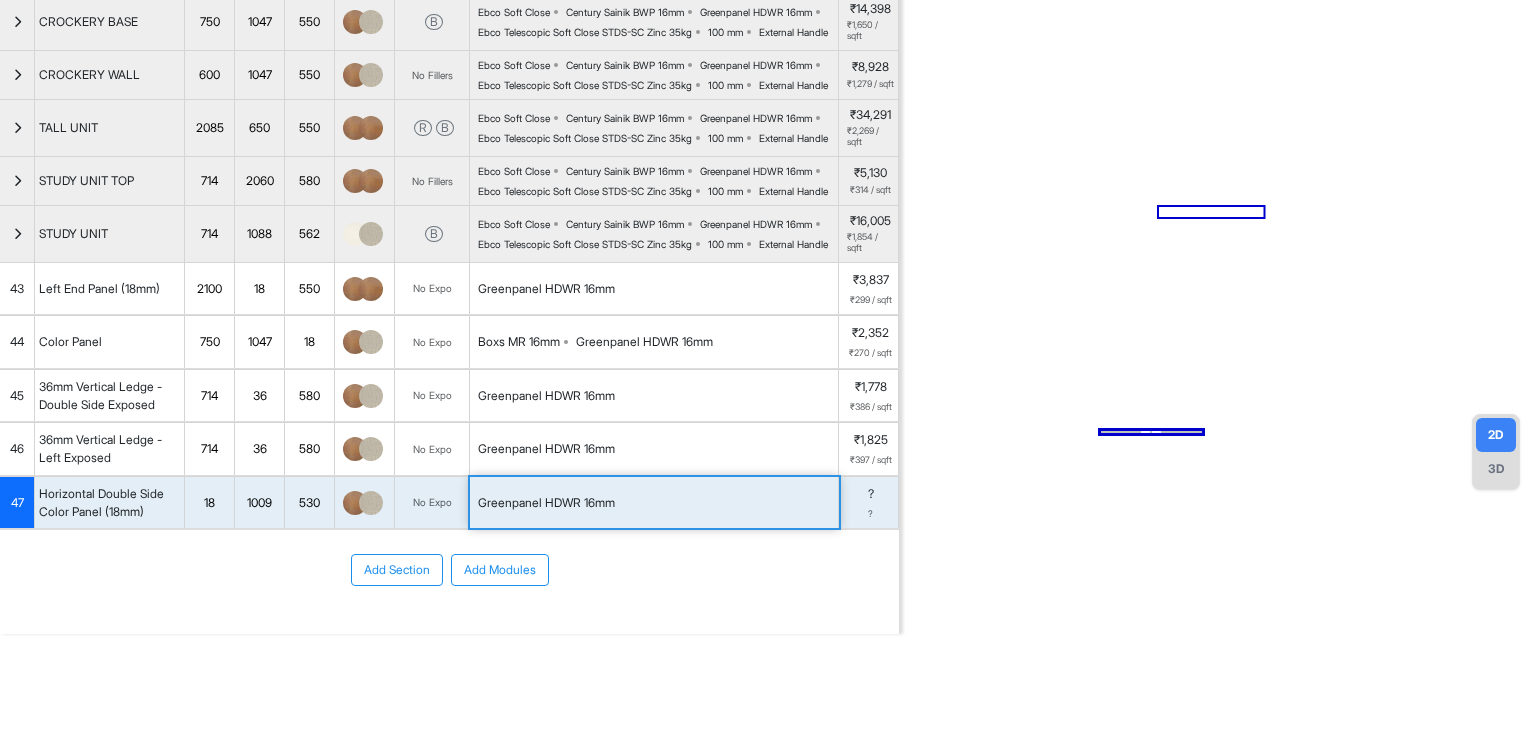 scroll, scrollTop: 0, scrollLeft: 0, axis: both 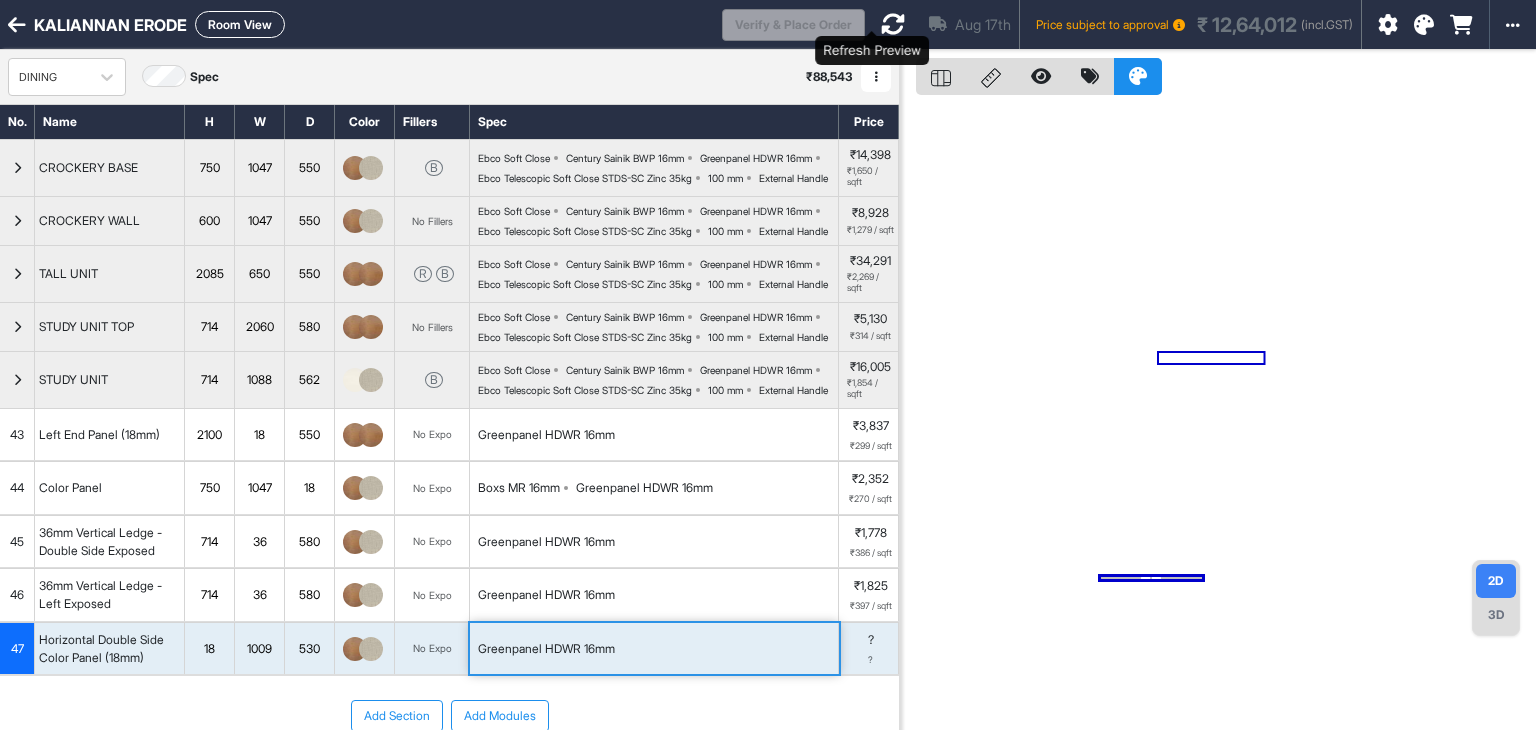 click at bounding box center [893, 24] 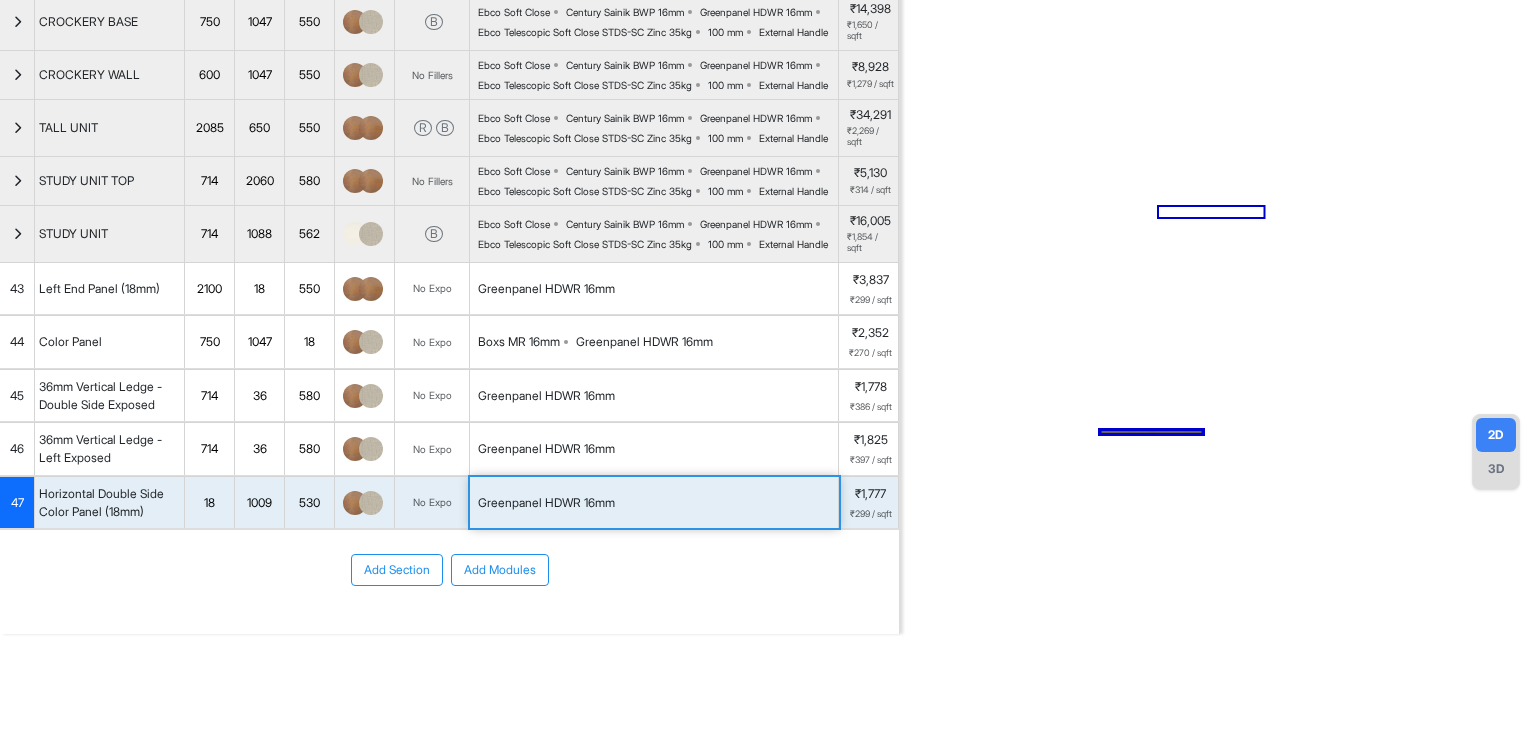 scroll, scrollTop: 0, scrollLeft: 0, axis: both 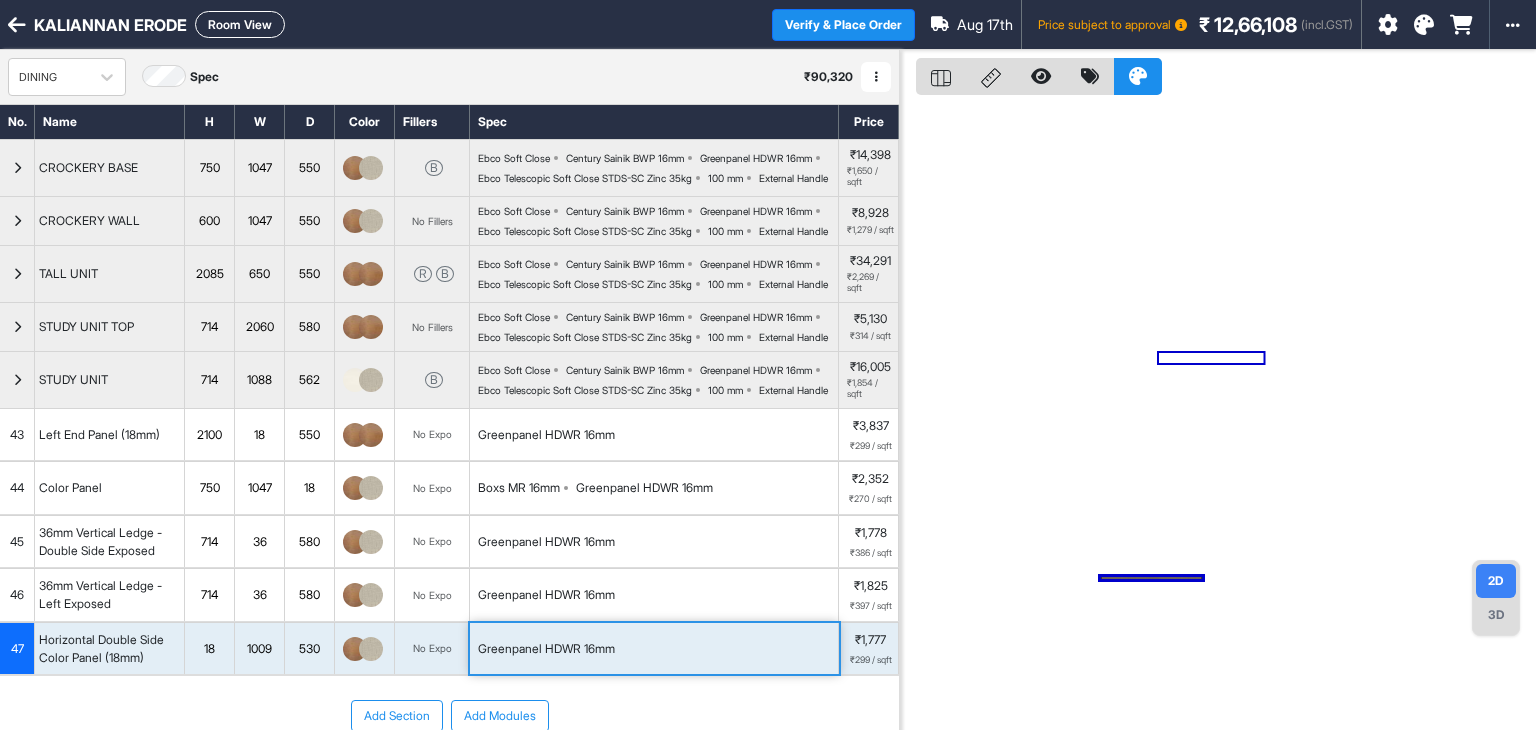 click on "Room View" at bounding box center [240, 24] 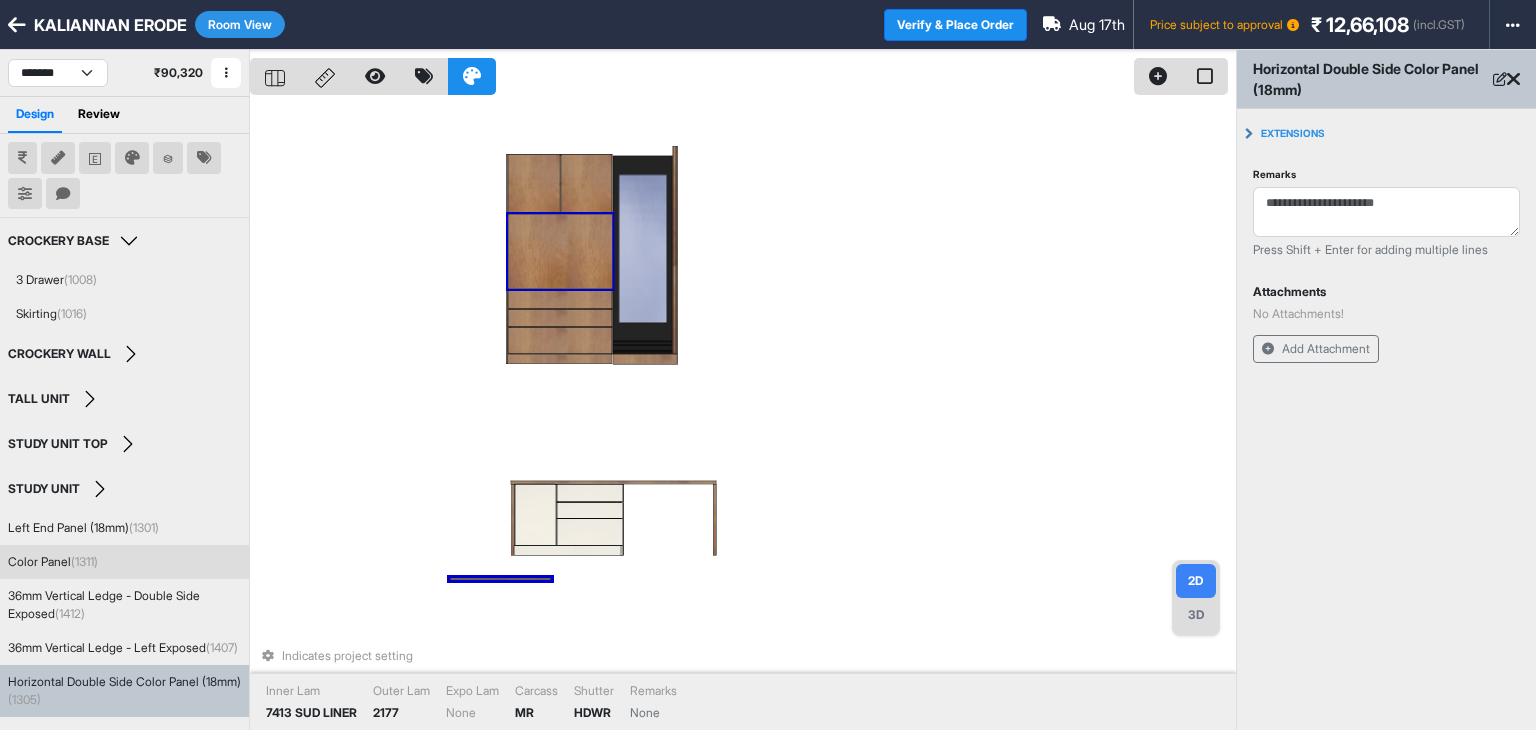 type 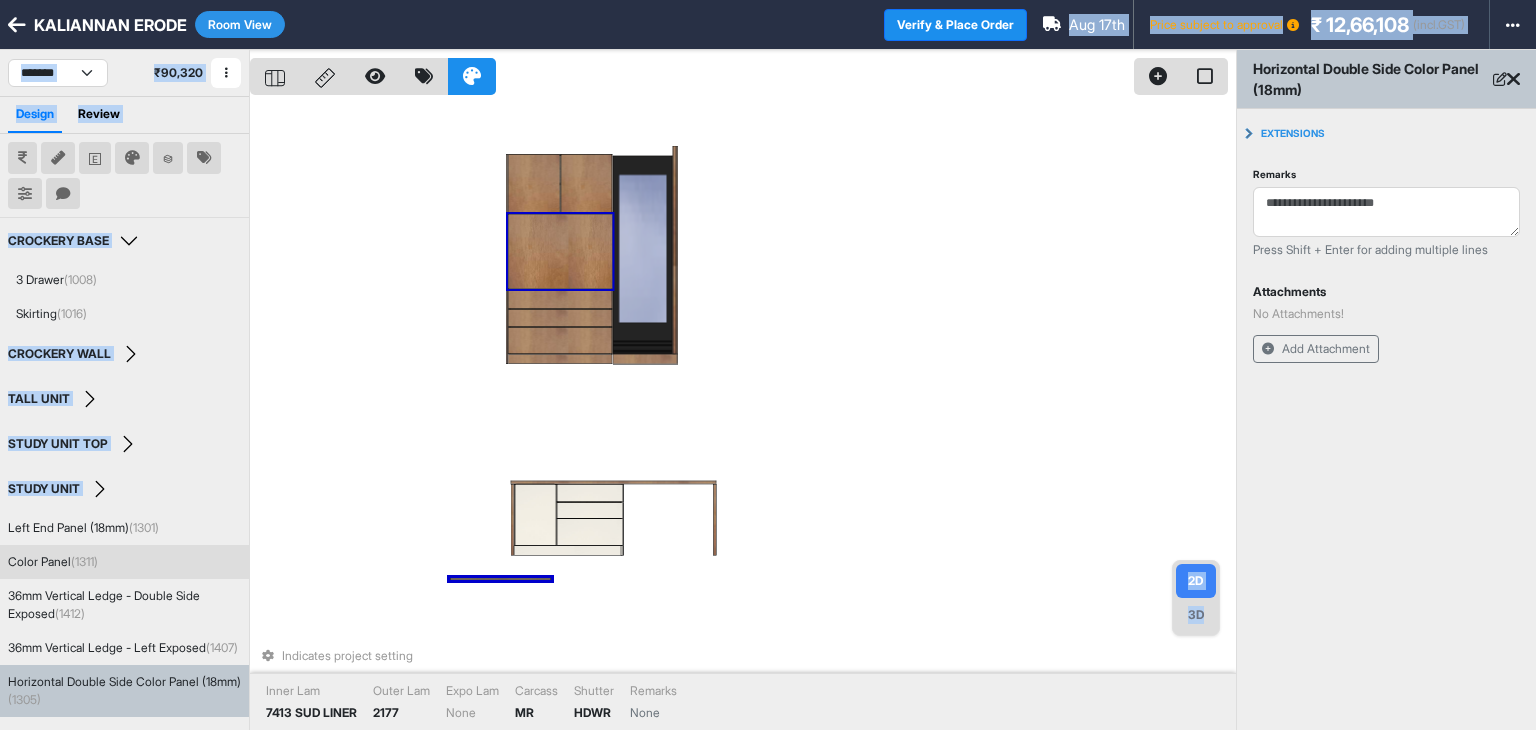 click at bounding box center [560, 251] 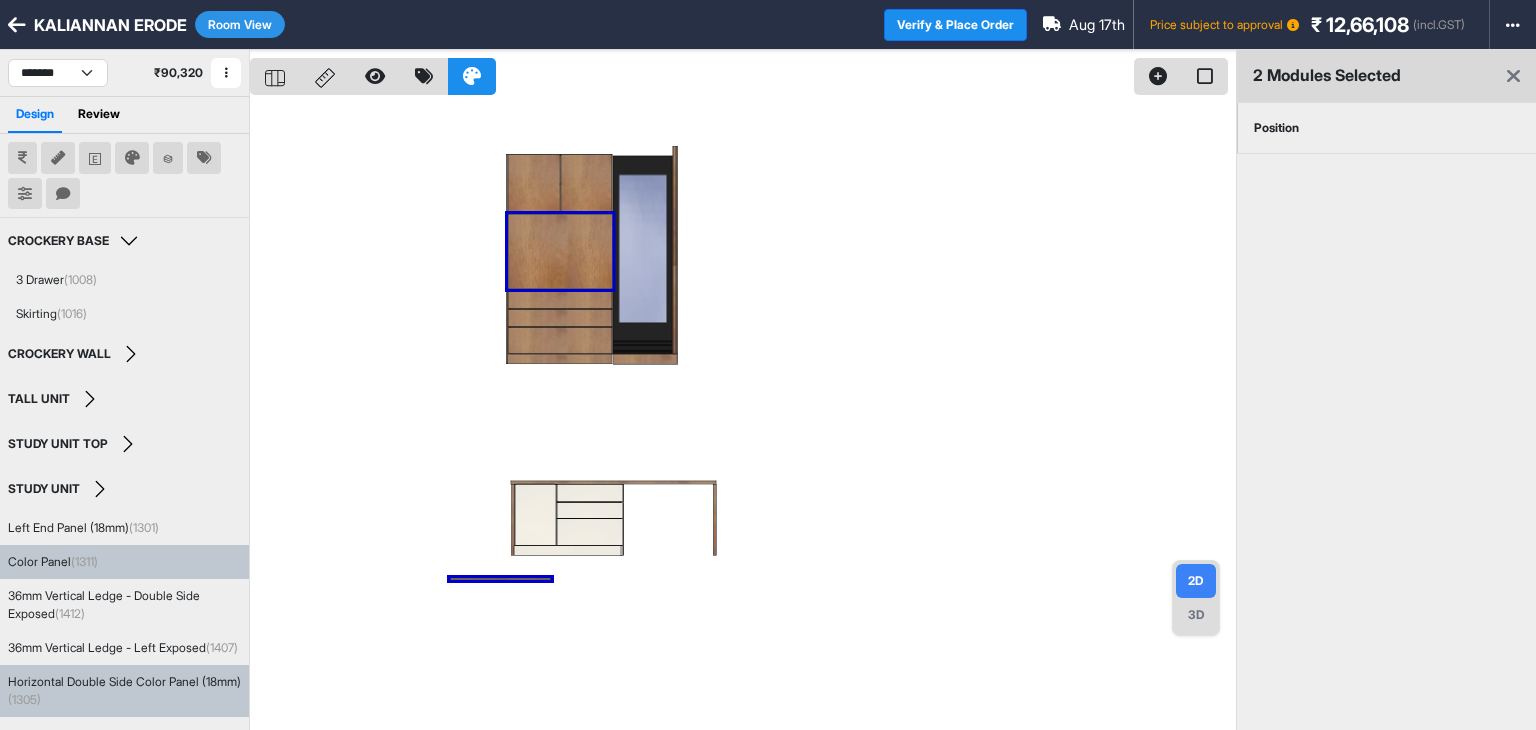 click on "Position" at bounding box center [1276, 128] 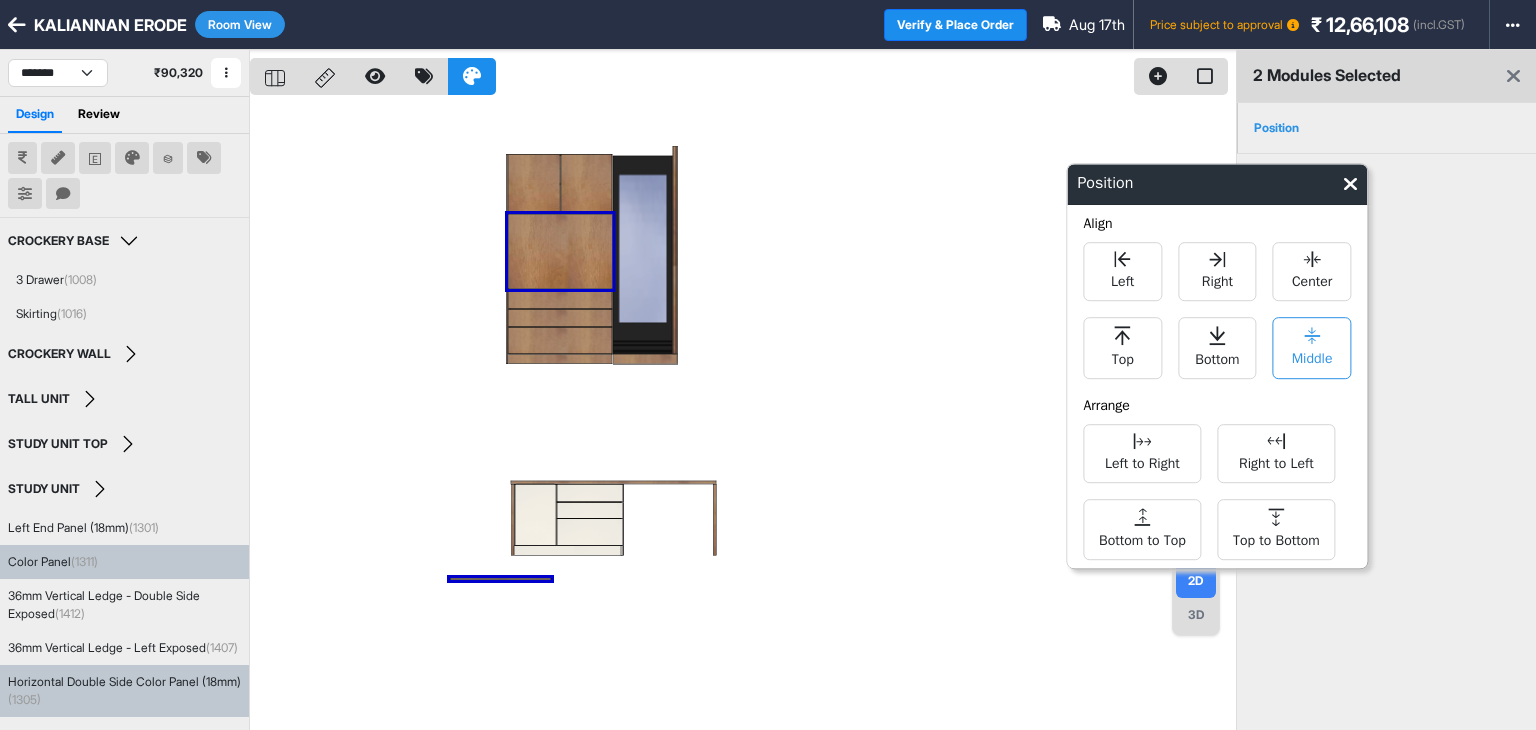 click 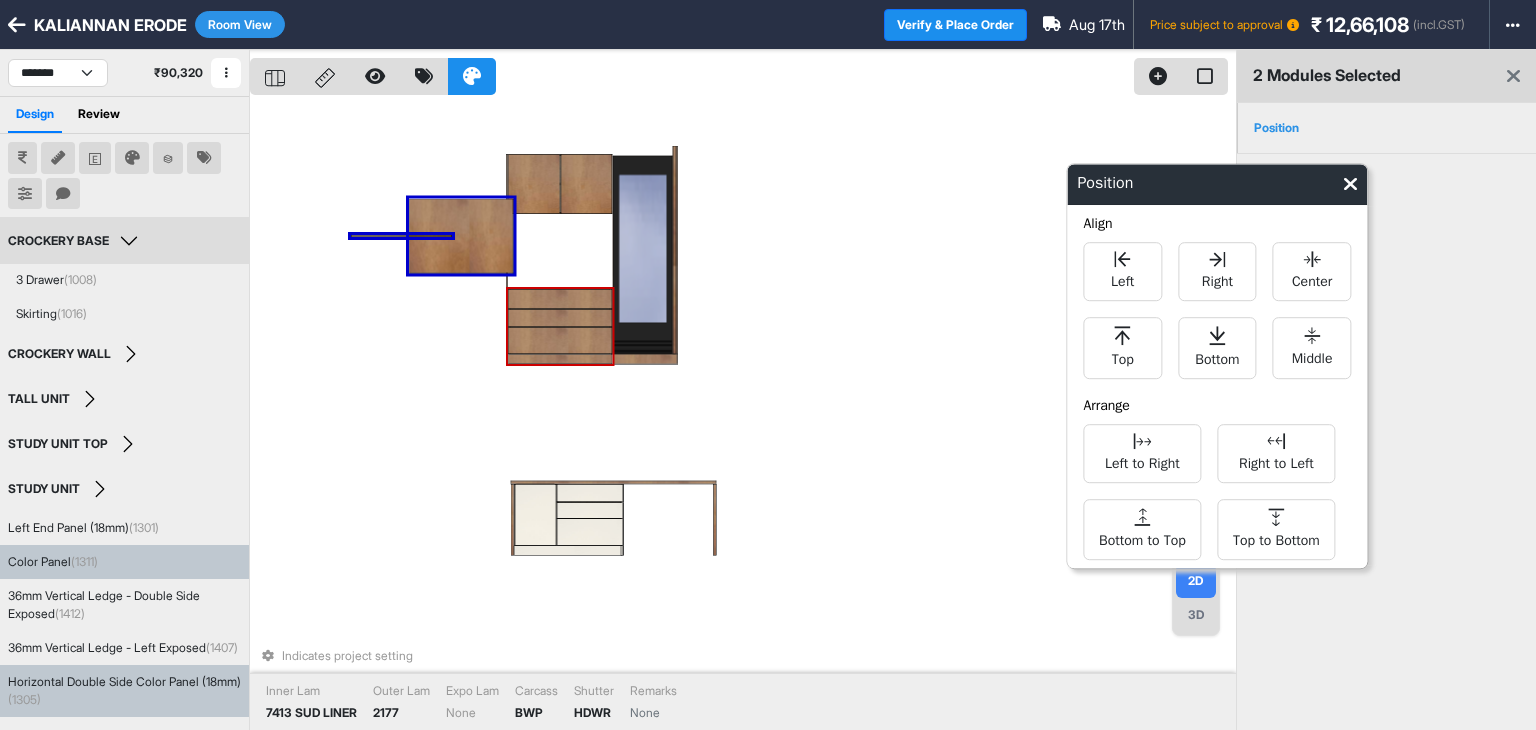 click at bounding box center (560, 318) 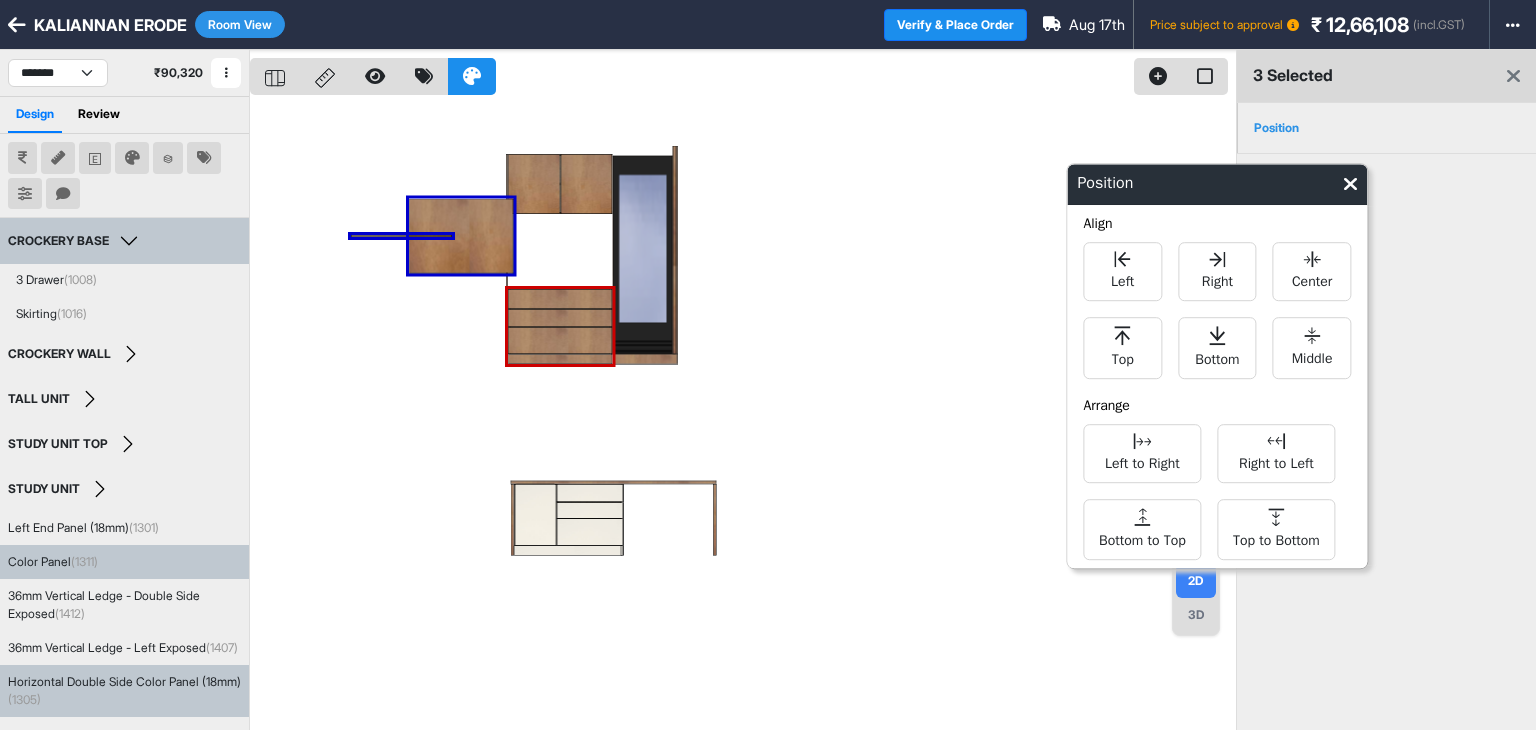 click at bounding box center (743, 415) 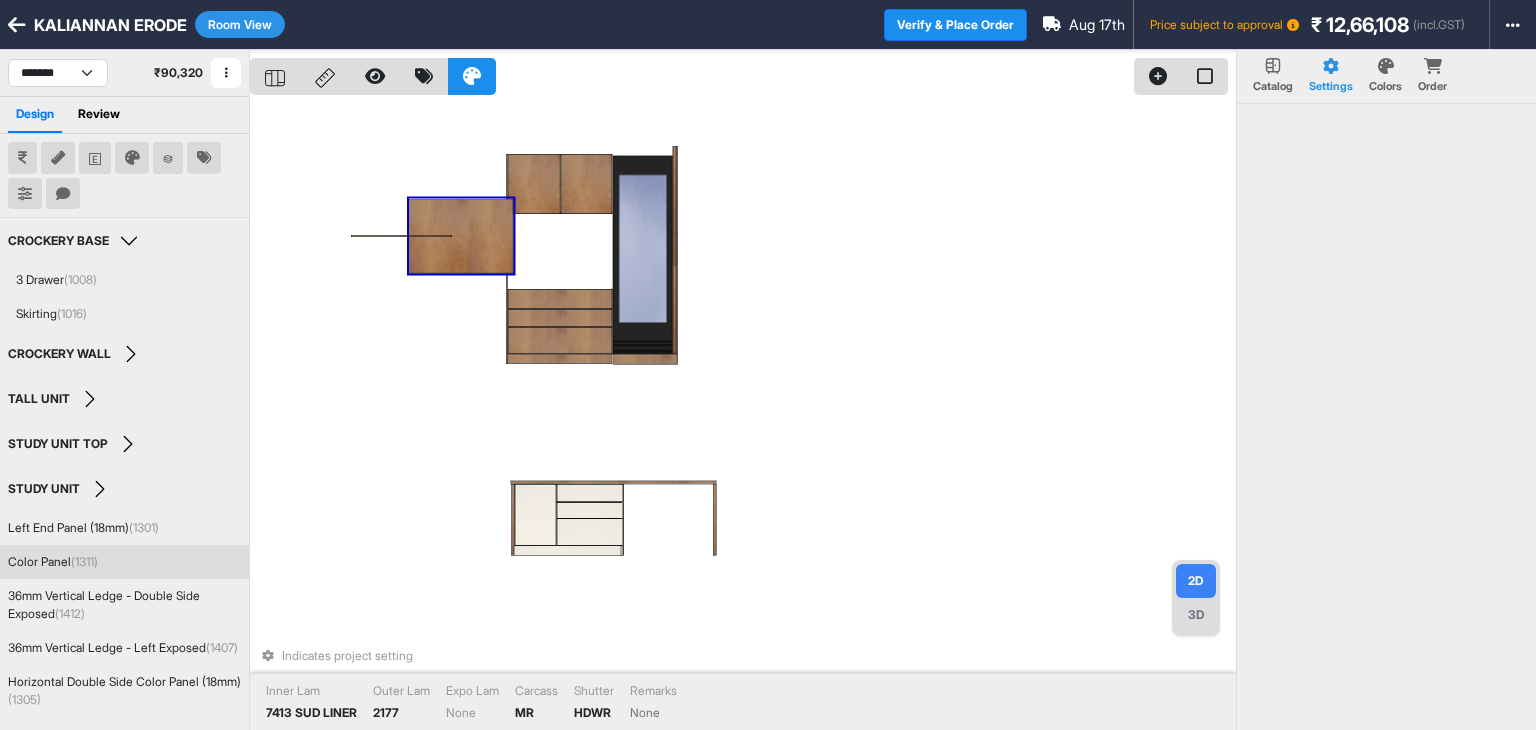 click at bounding box center [461, 236] 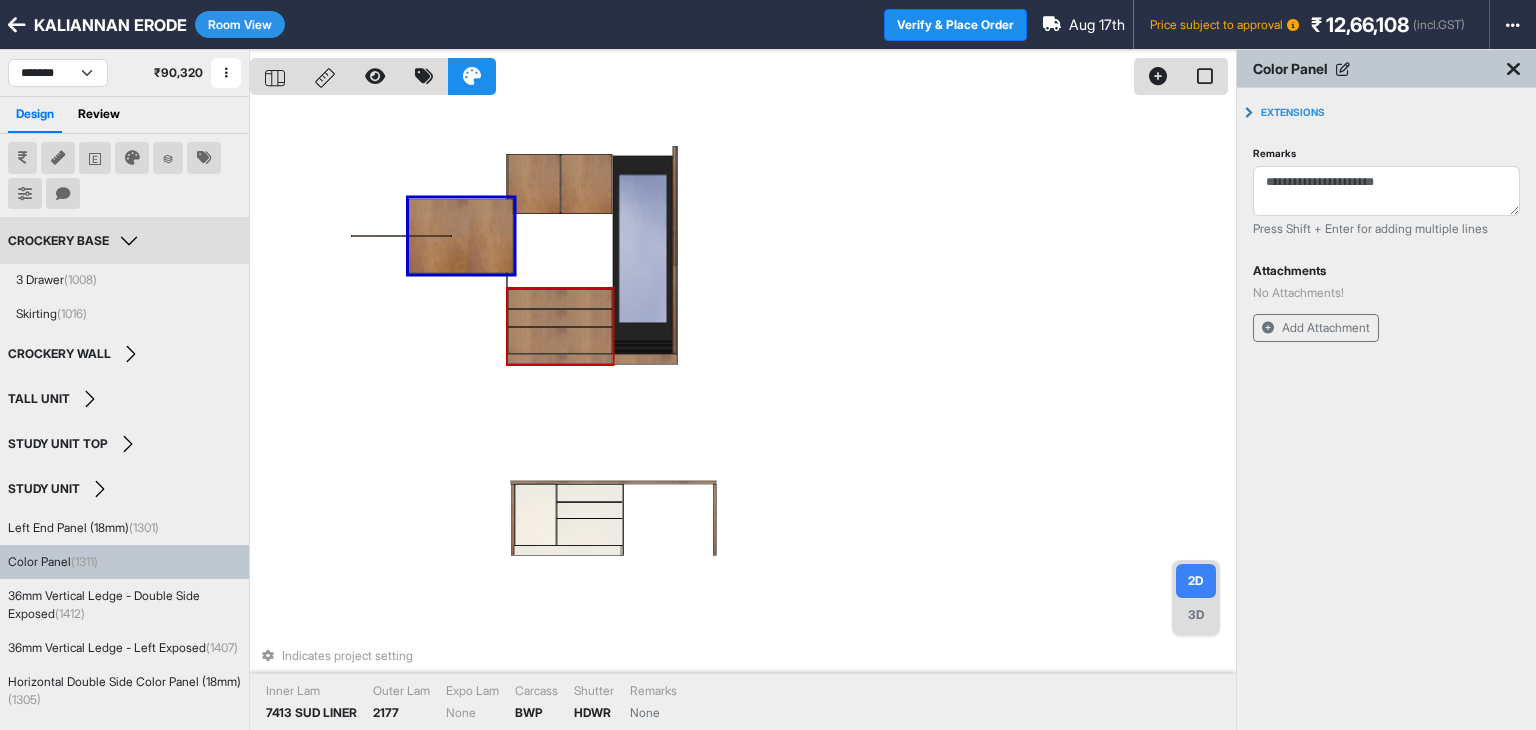 click at bounding box center (560, 299) 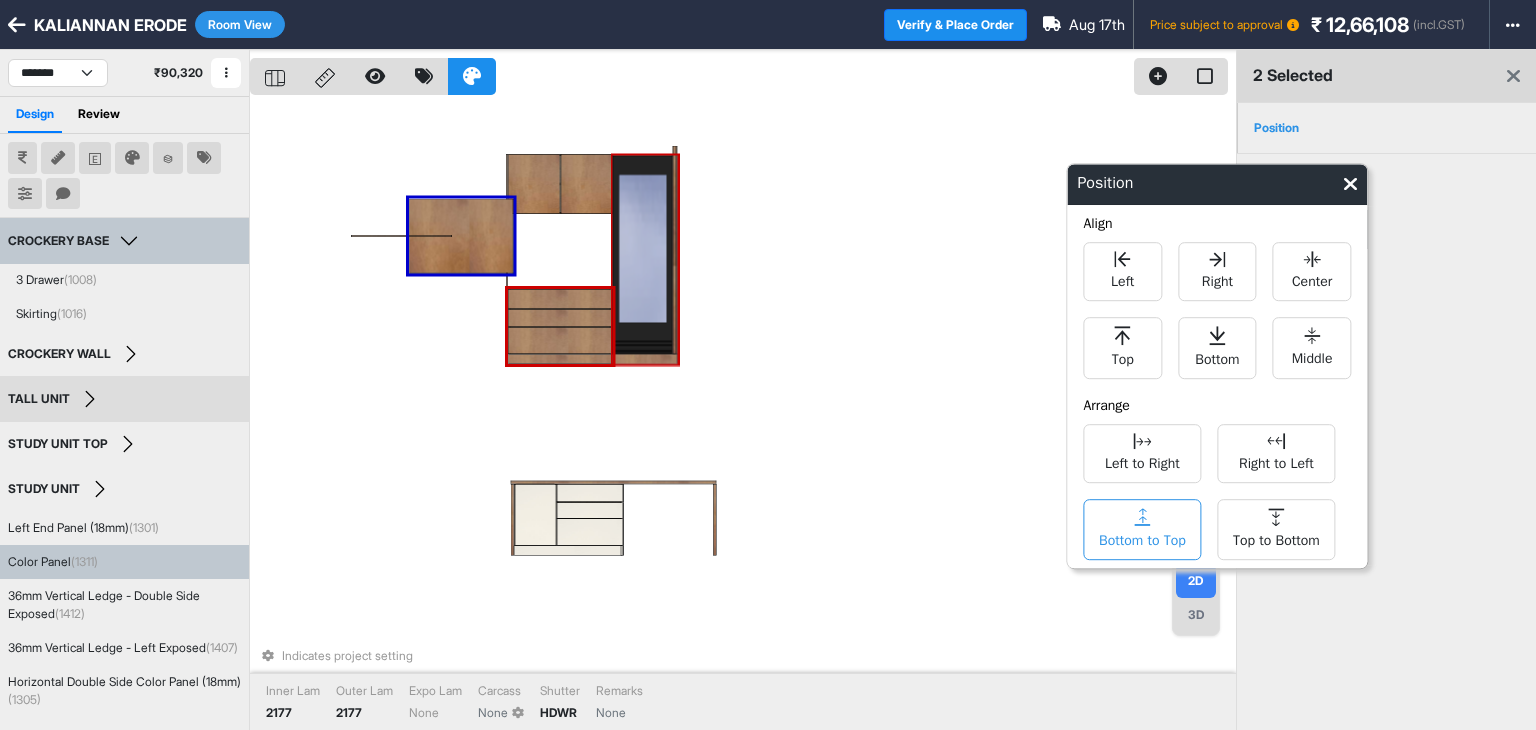 click on "Bottom to Top" at bounding box center (1142, 538) 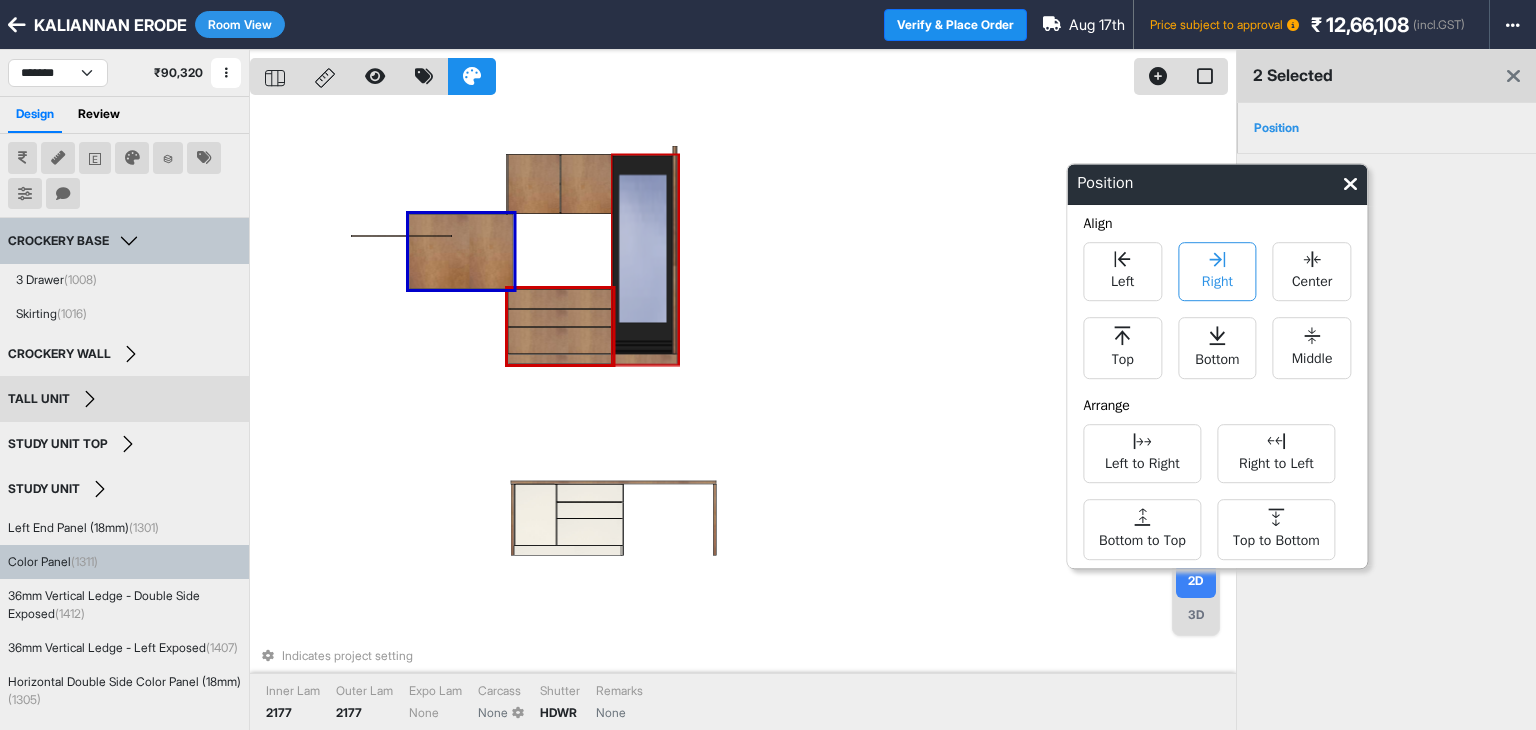 click on "Right" at bounding box center (1217, 279) 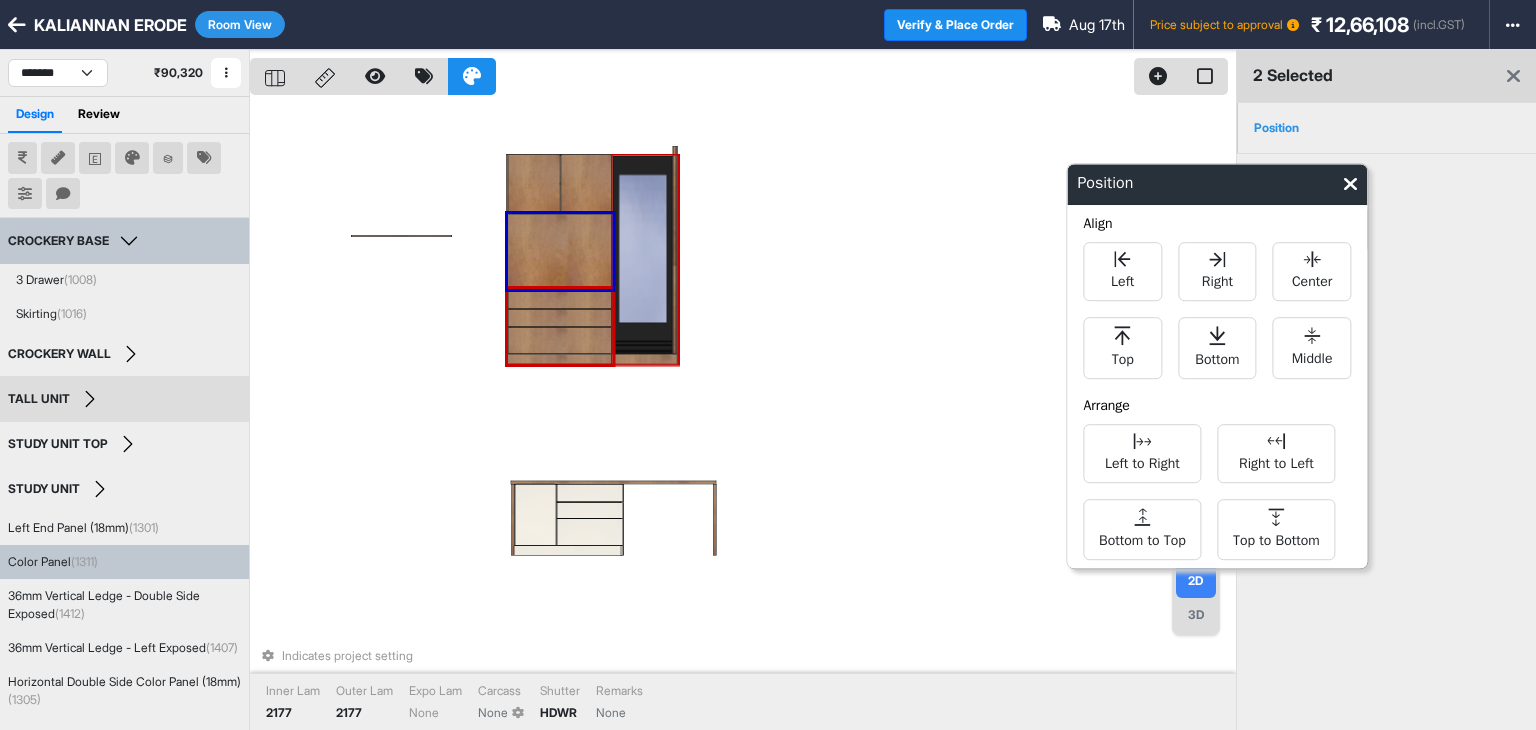 click on "Indicates project setting Inner Lam 2177 Outer Lam 2177 Expo Lam None Carcass None Shutter HDWR Remarks None" at bounding box center (743, 415) 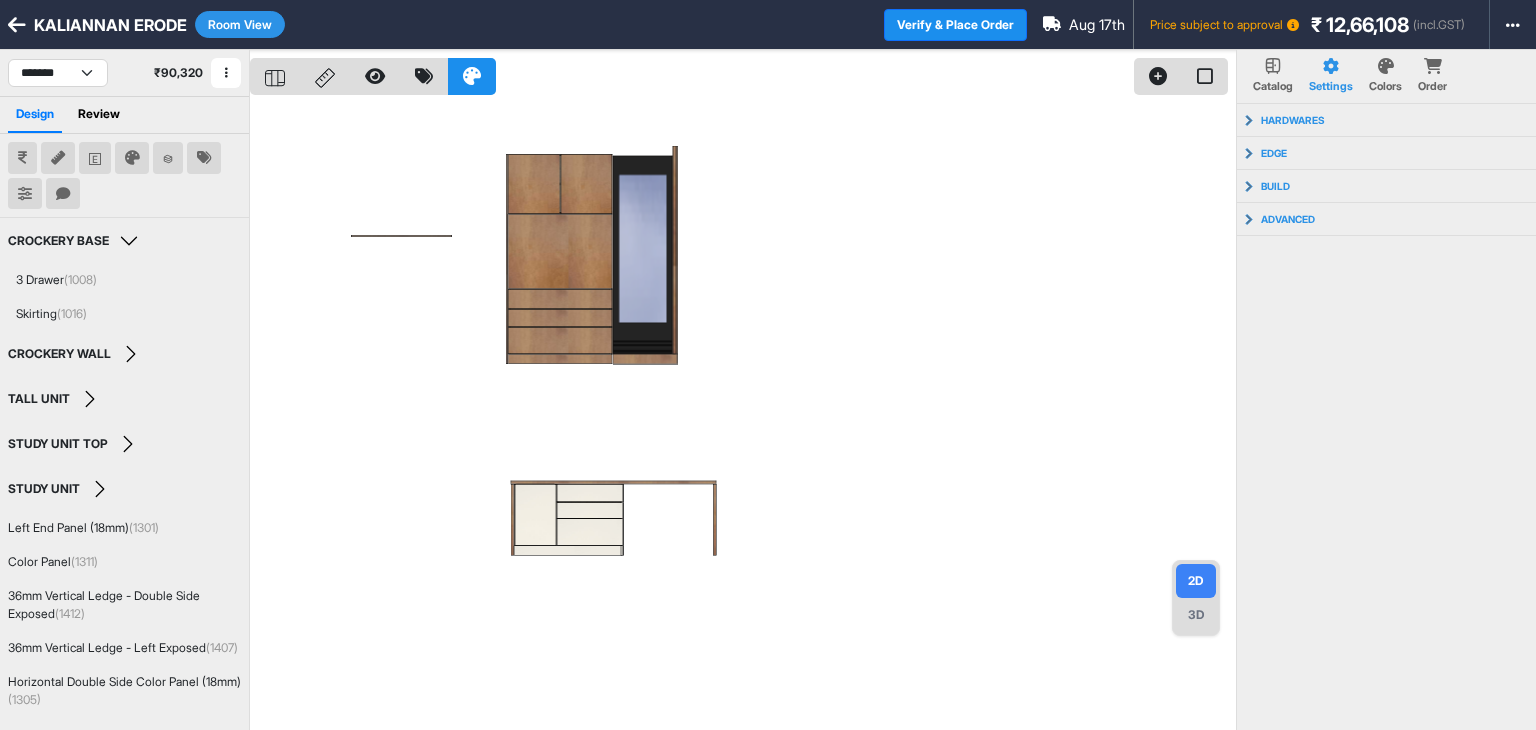 click at bounding box center (743, 415) 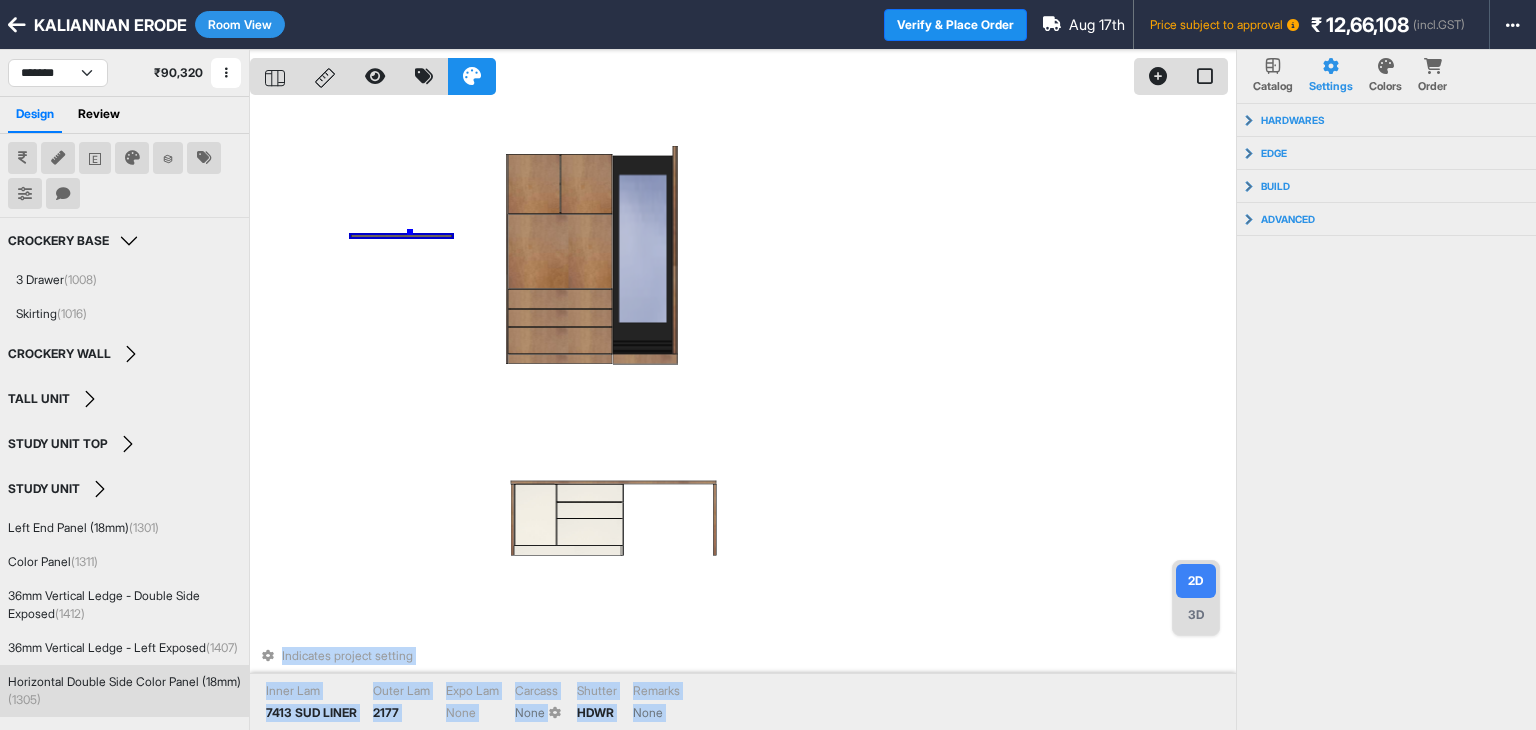 click on "Indicates project setting Inner Lam 7413 SUD LINER Outer Lam 2177 Expo Lam None Carcass None Shutter HDWR Remarks None" at bounding box center (743, 415) 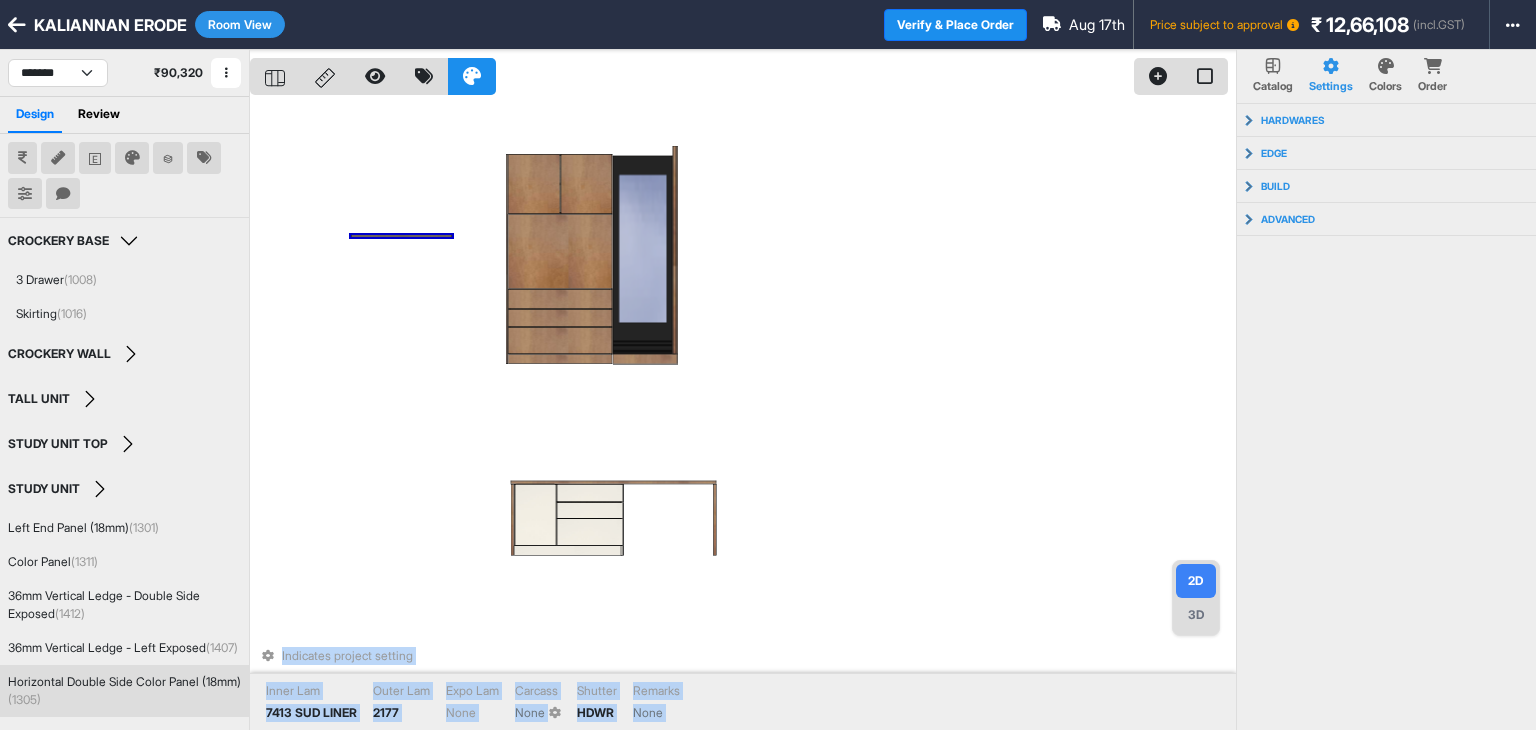 click at bounding box center (401, 236) 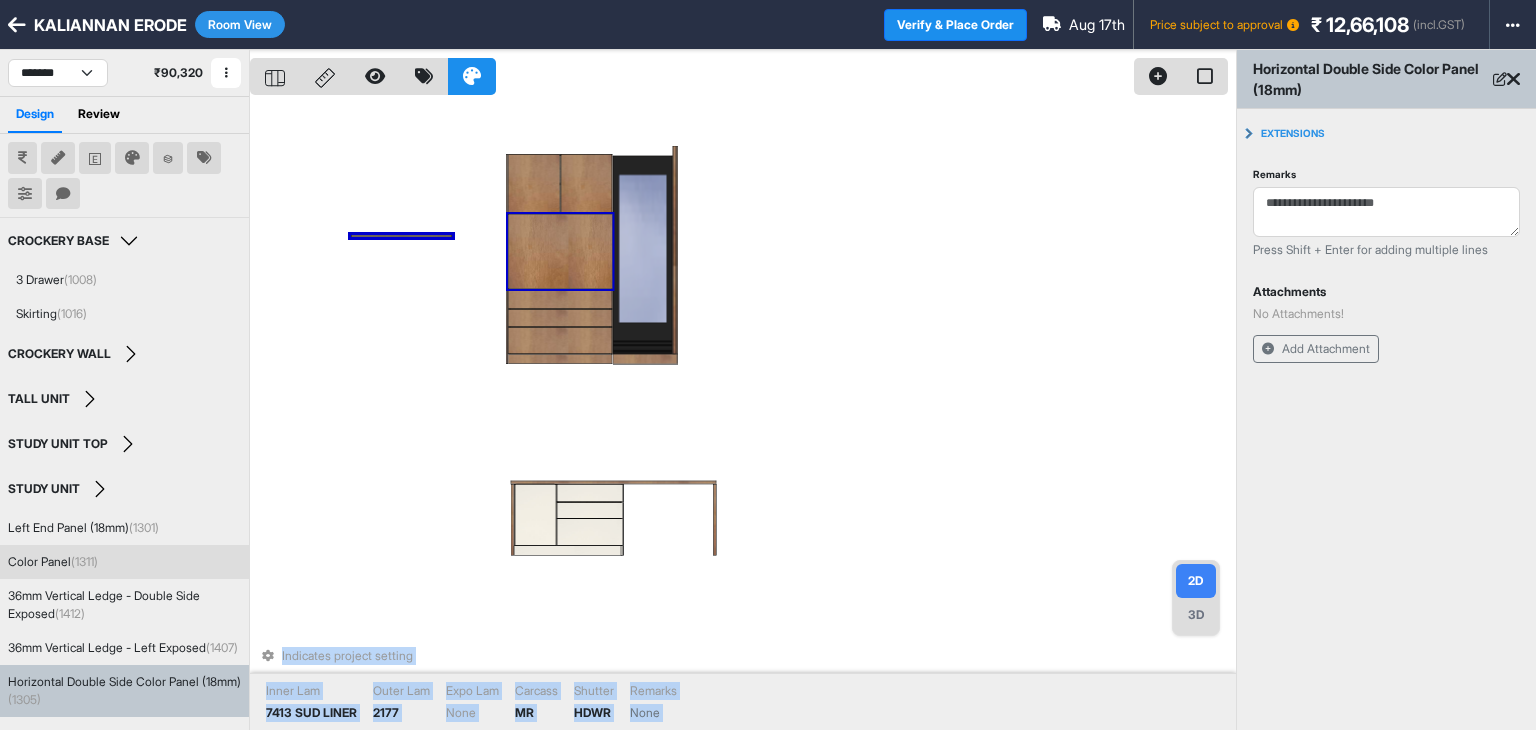 click at bounding box center [560, 251] 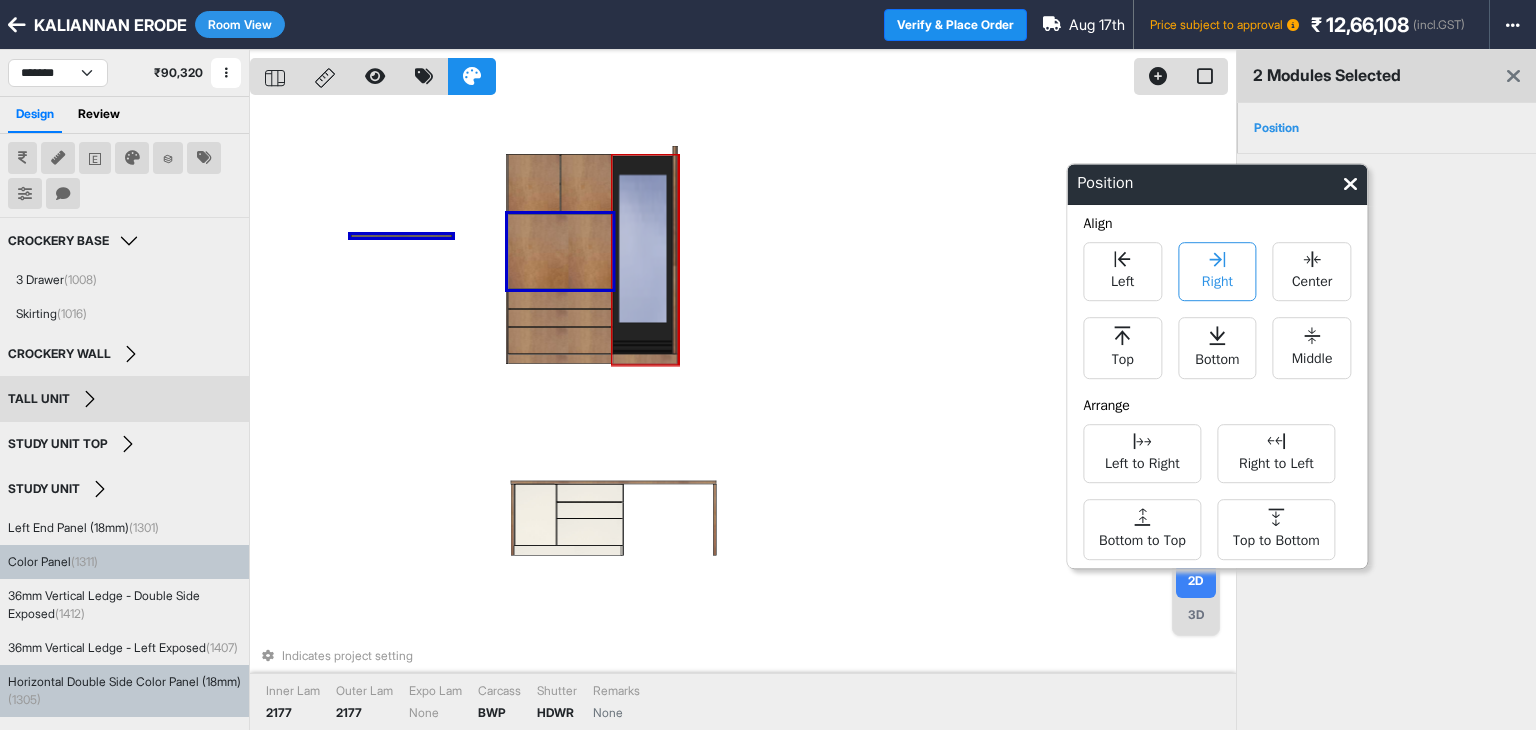 click 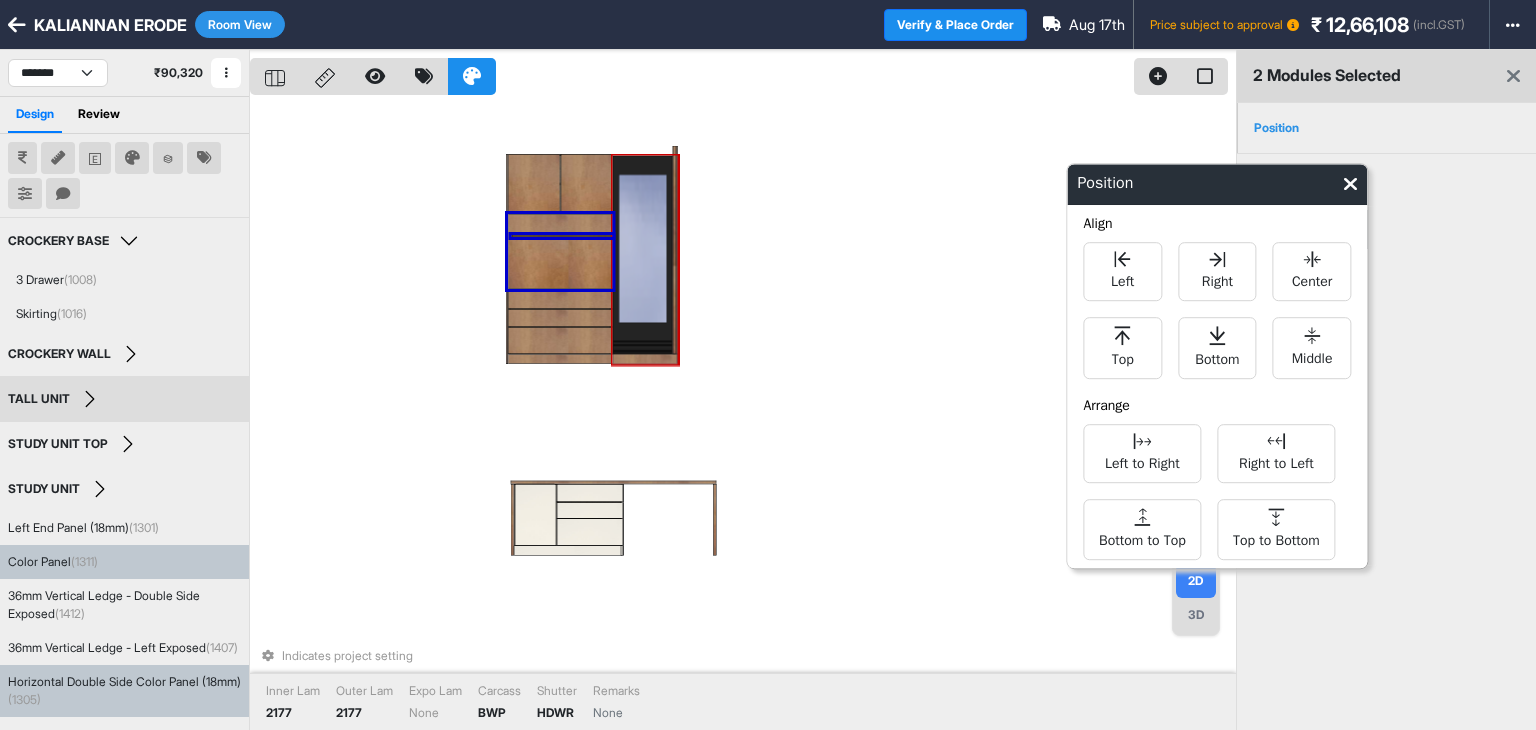 click on "Indicates project setting Inner Lam 2177 Outer Lam 2177 Expo Lam None Carcass BWP Shutter HDWR Remarks None" at bounding box center (743, 415) 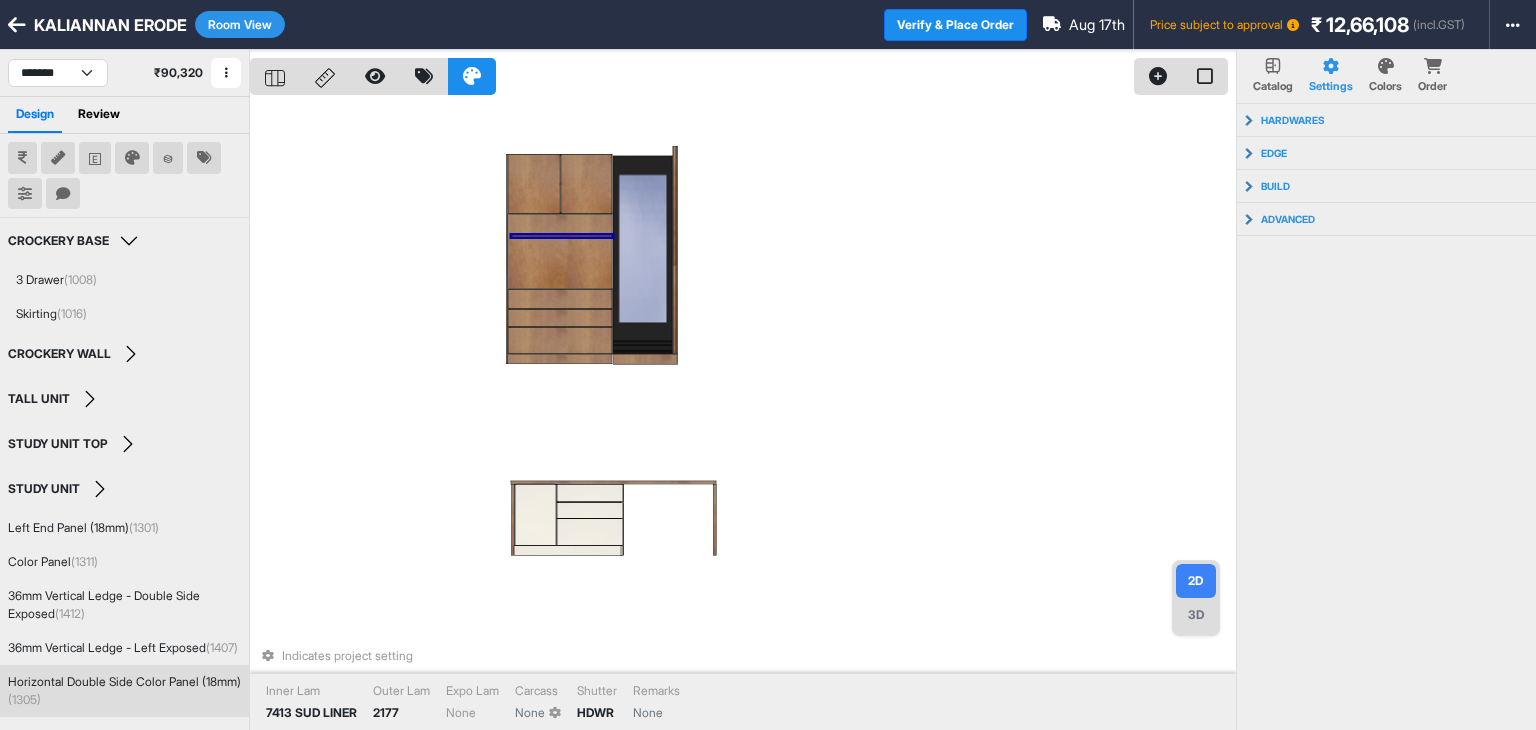 click at bounding box center (562, 236) 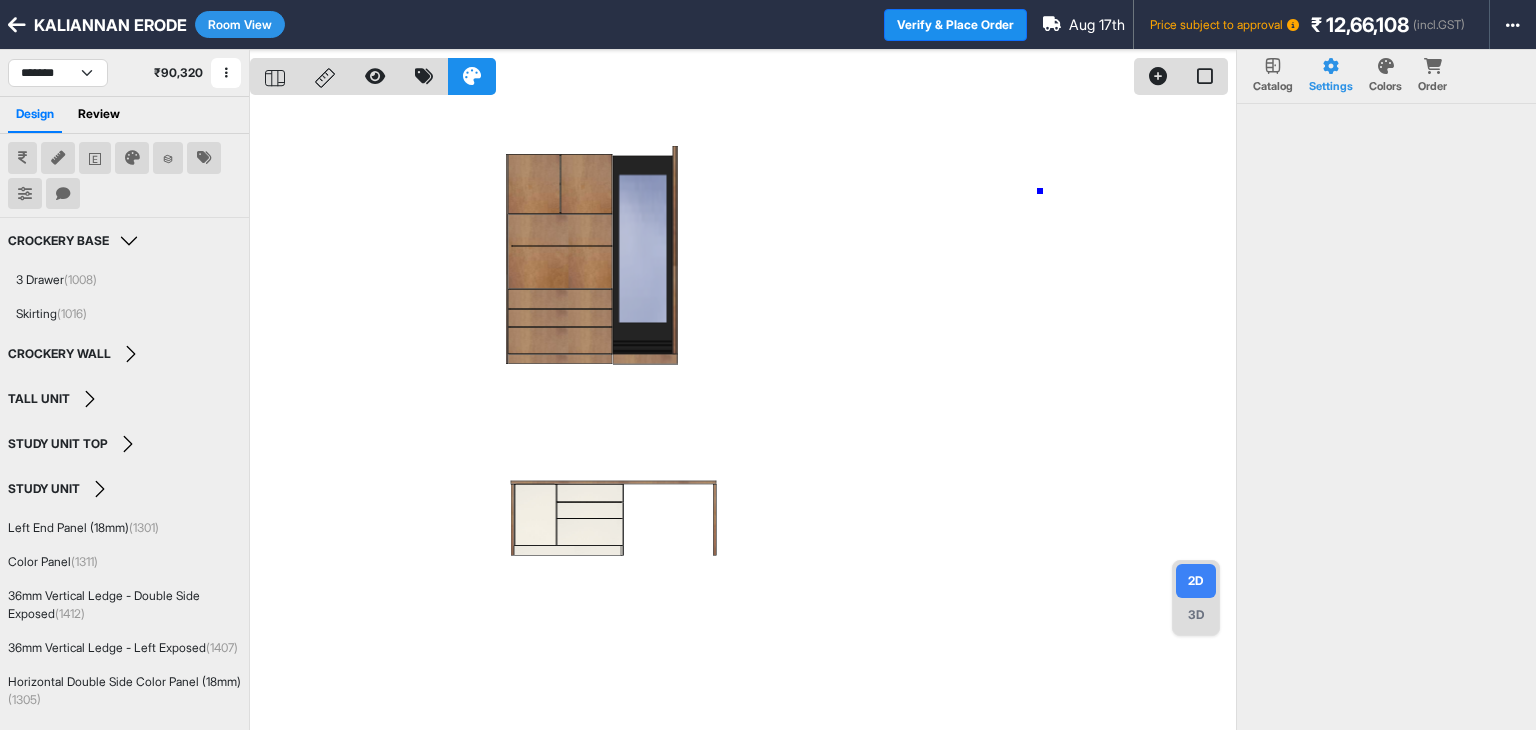 click at bounding box center [743, 415] 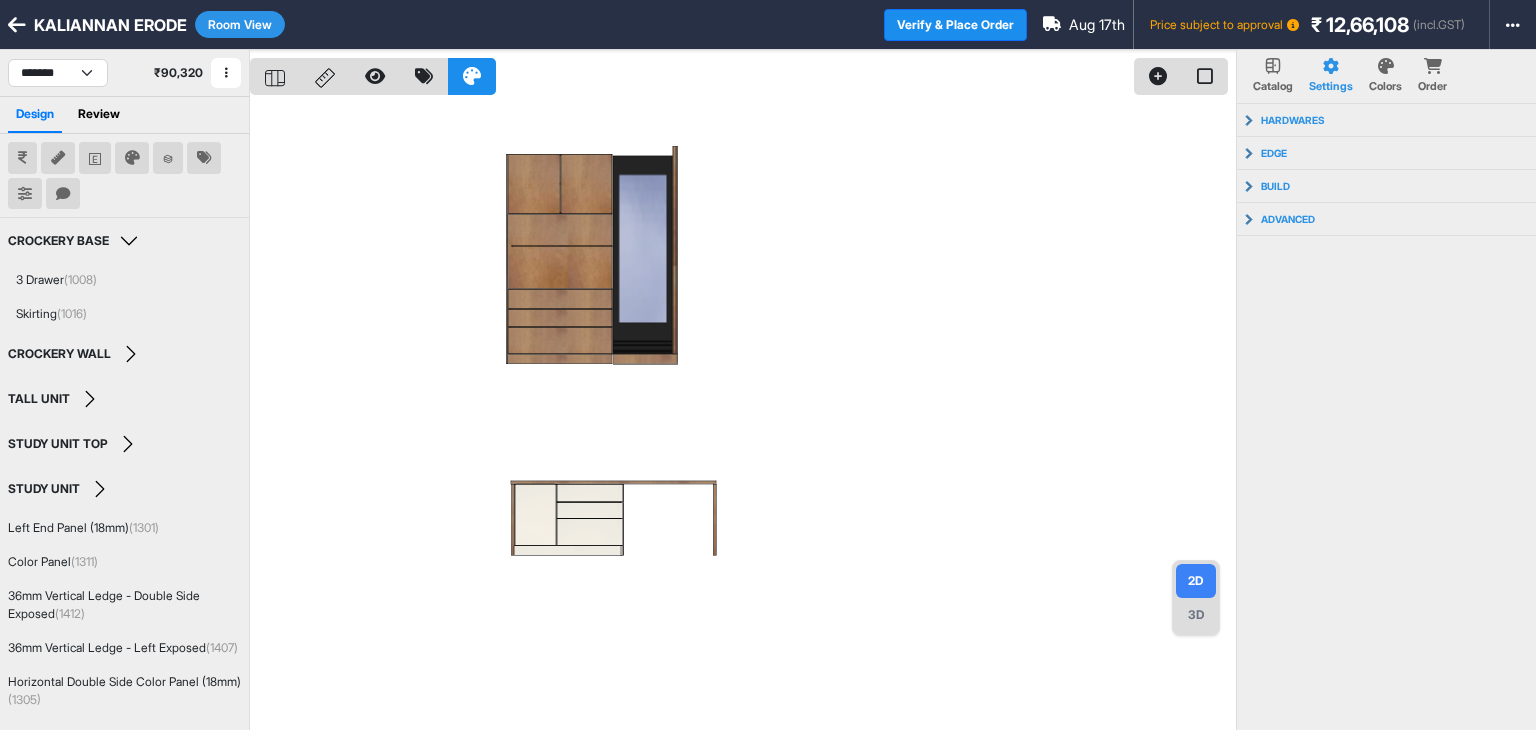 click on "3D" at bounding box center [1196, 615] 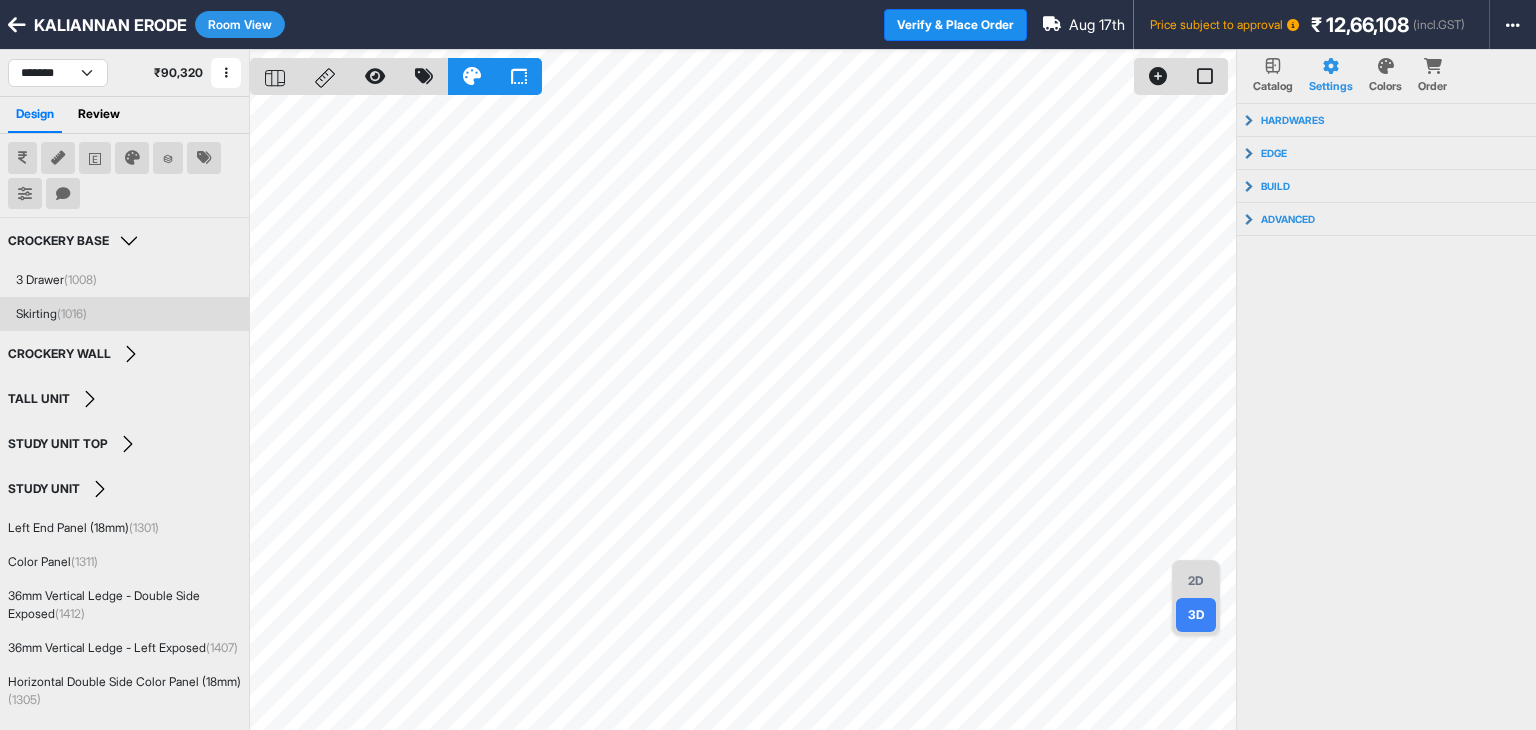 click on "KALIANNAN ERODE Room View Verify & Place Order Aug 17th Price subject to approval ₹   12,66,108 (incl.GST) Import Assembly Archive Rename Refresh Price" at bounding box center (768, 25) 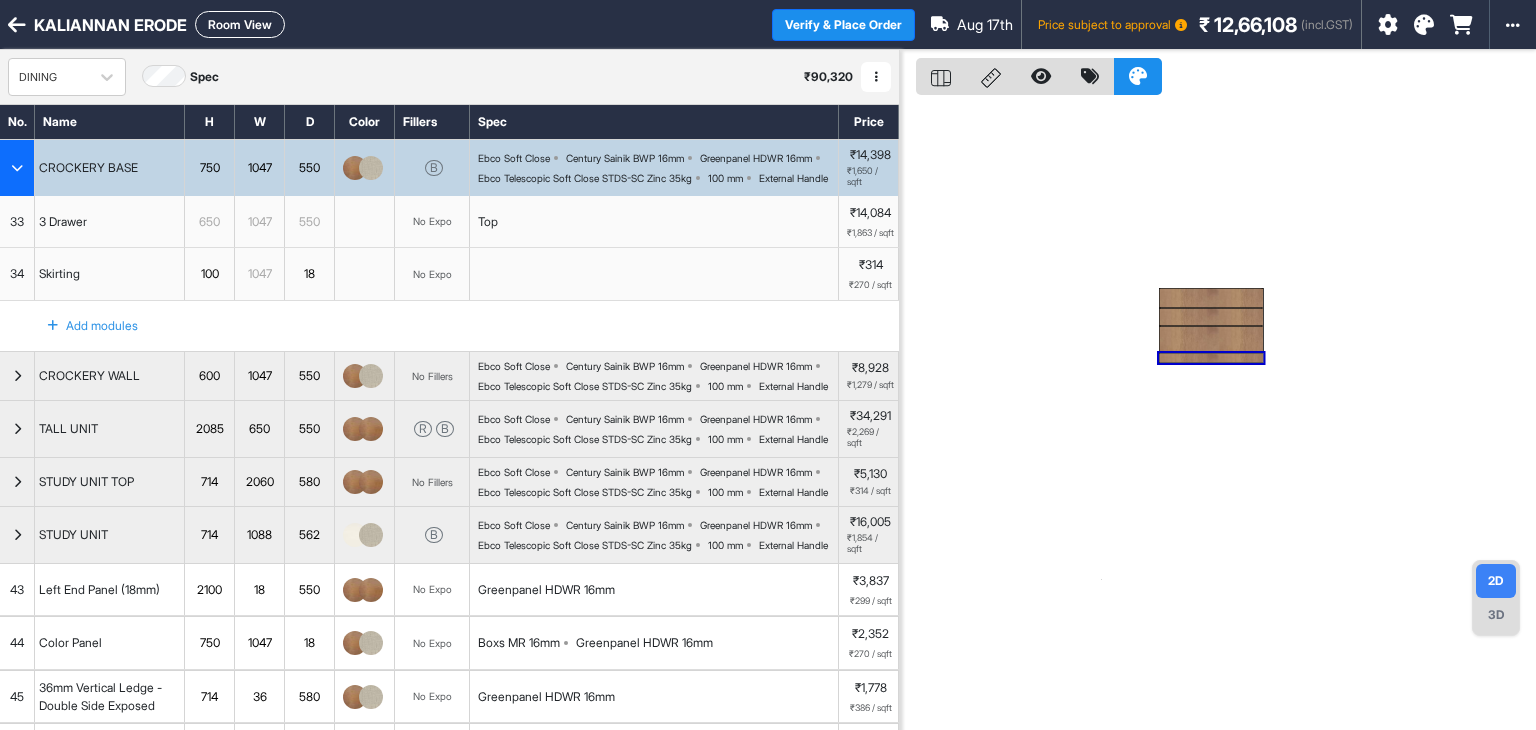 click at bounding box center [17, 168] 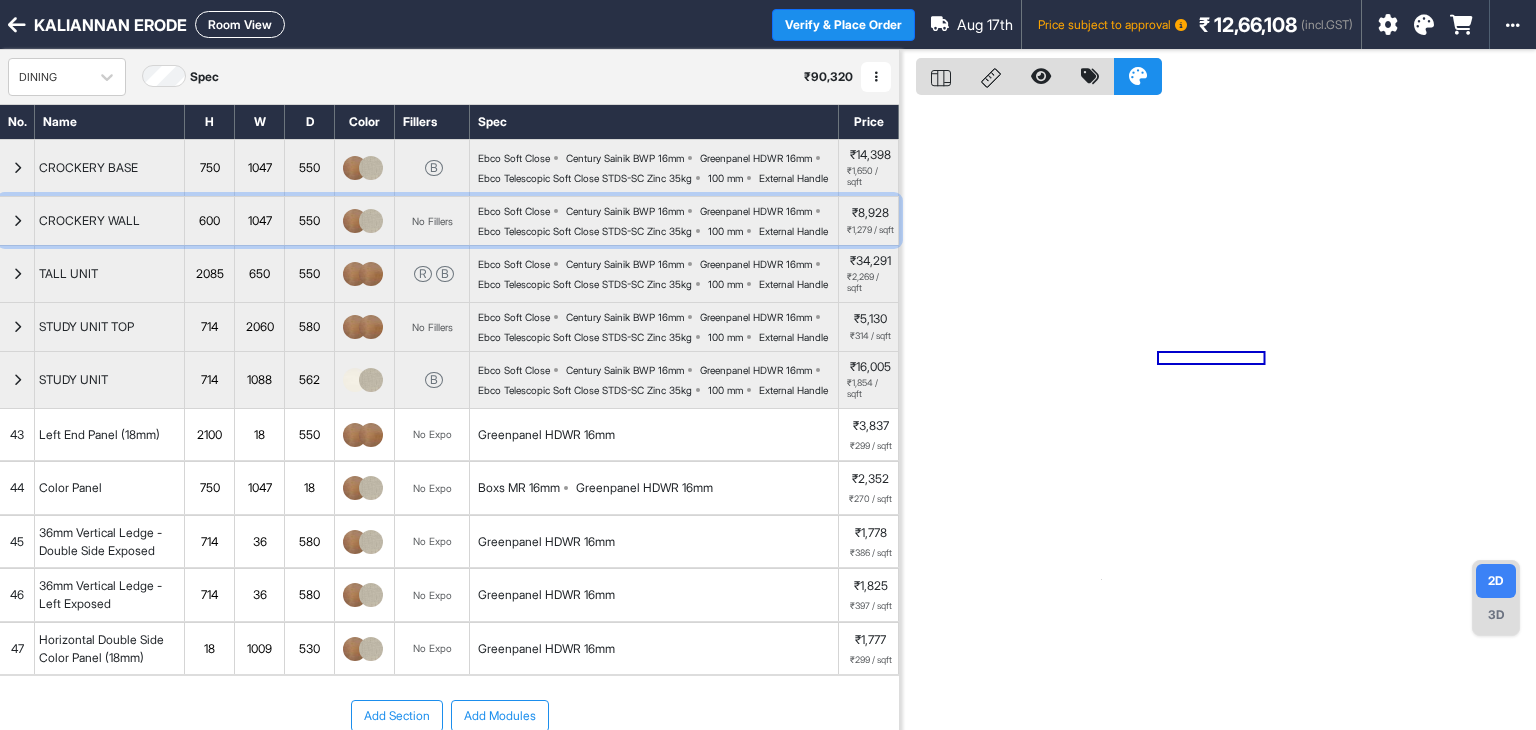 click at bounding box center (17, 221) 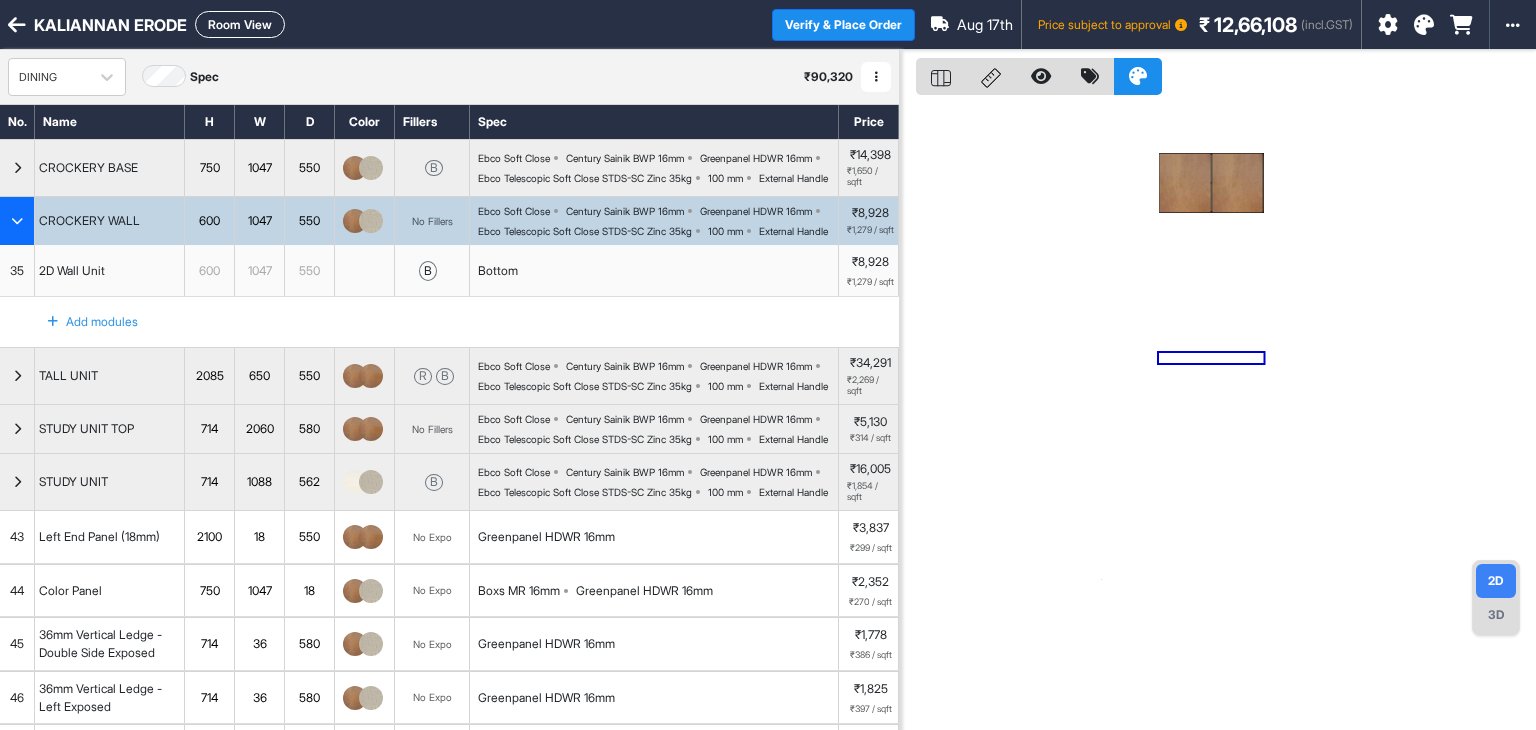 click at bounding box center (17, 221) 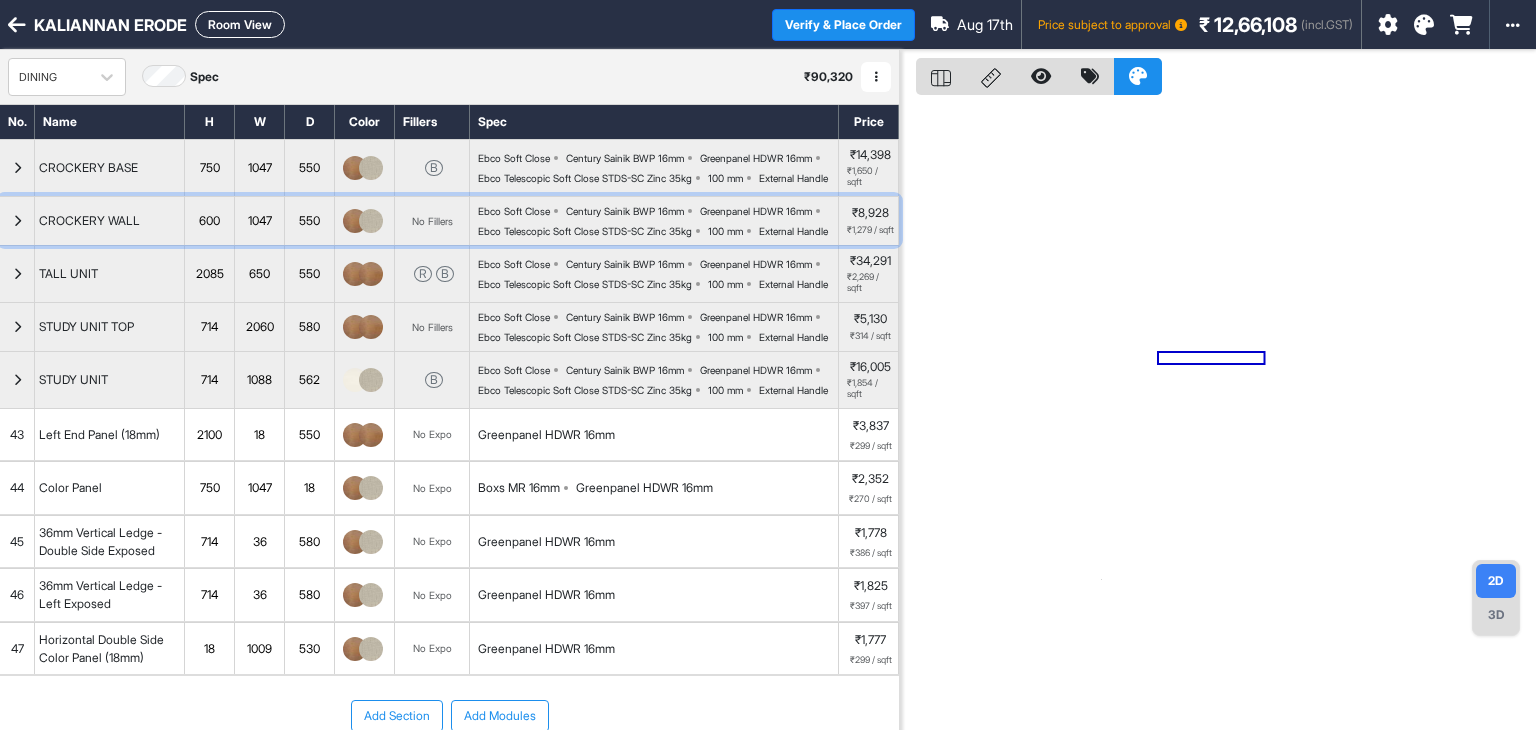 scroll, scrollTop: 219, scrollLeft: 0, axis: vertical 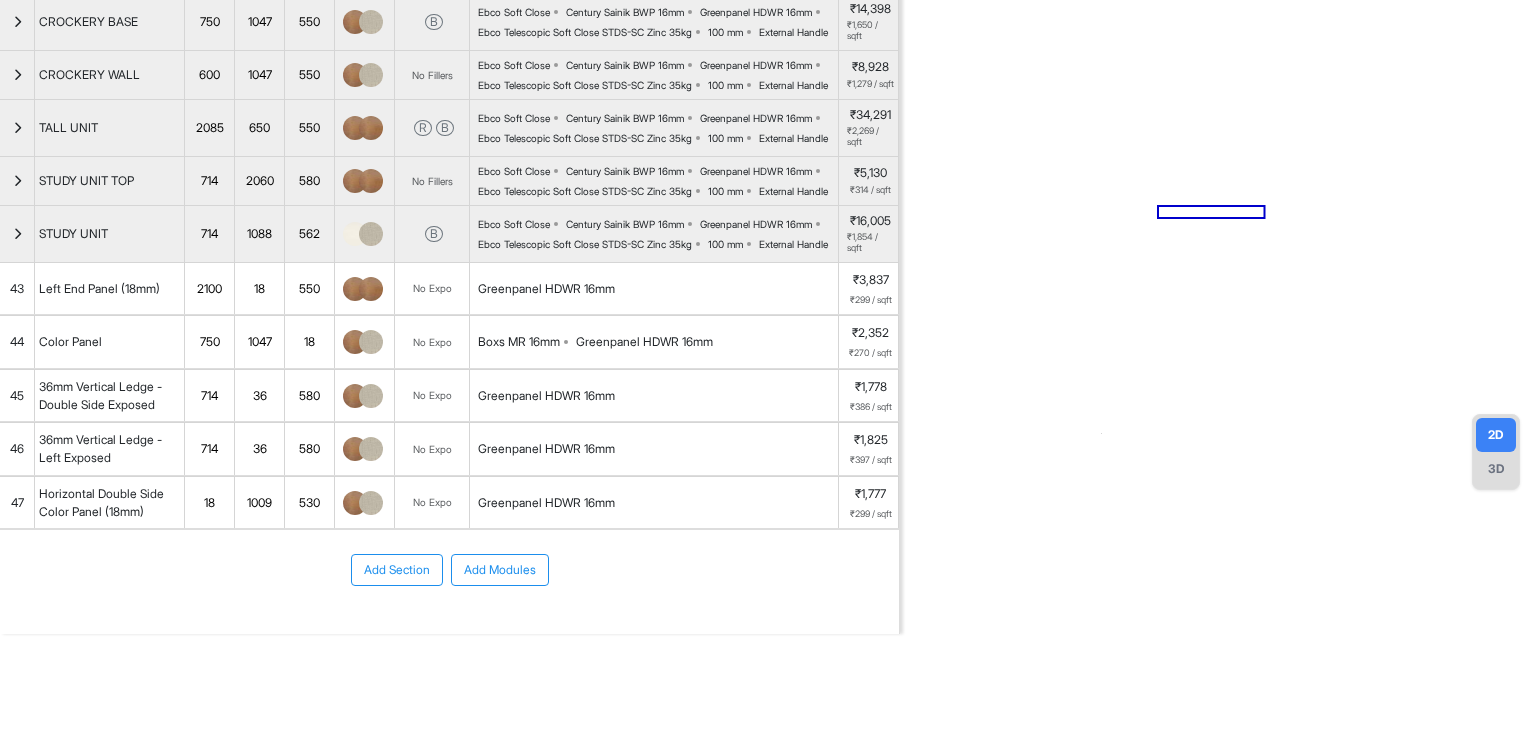 click on "1009" at bounding box center (259, 503) 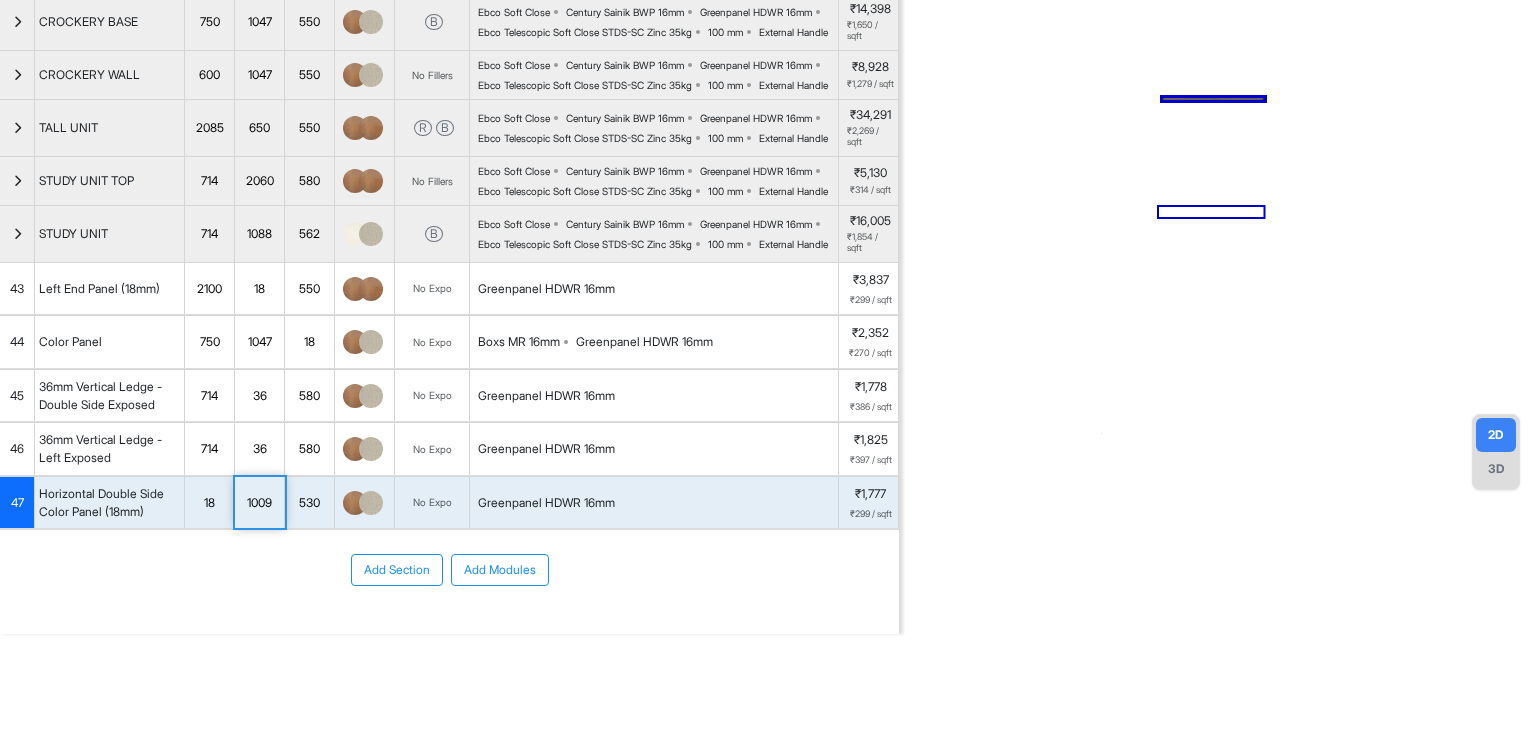 click on "1009" at bounding box center (259, 503) 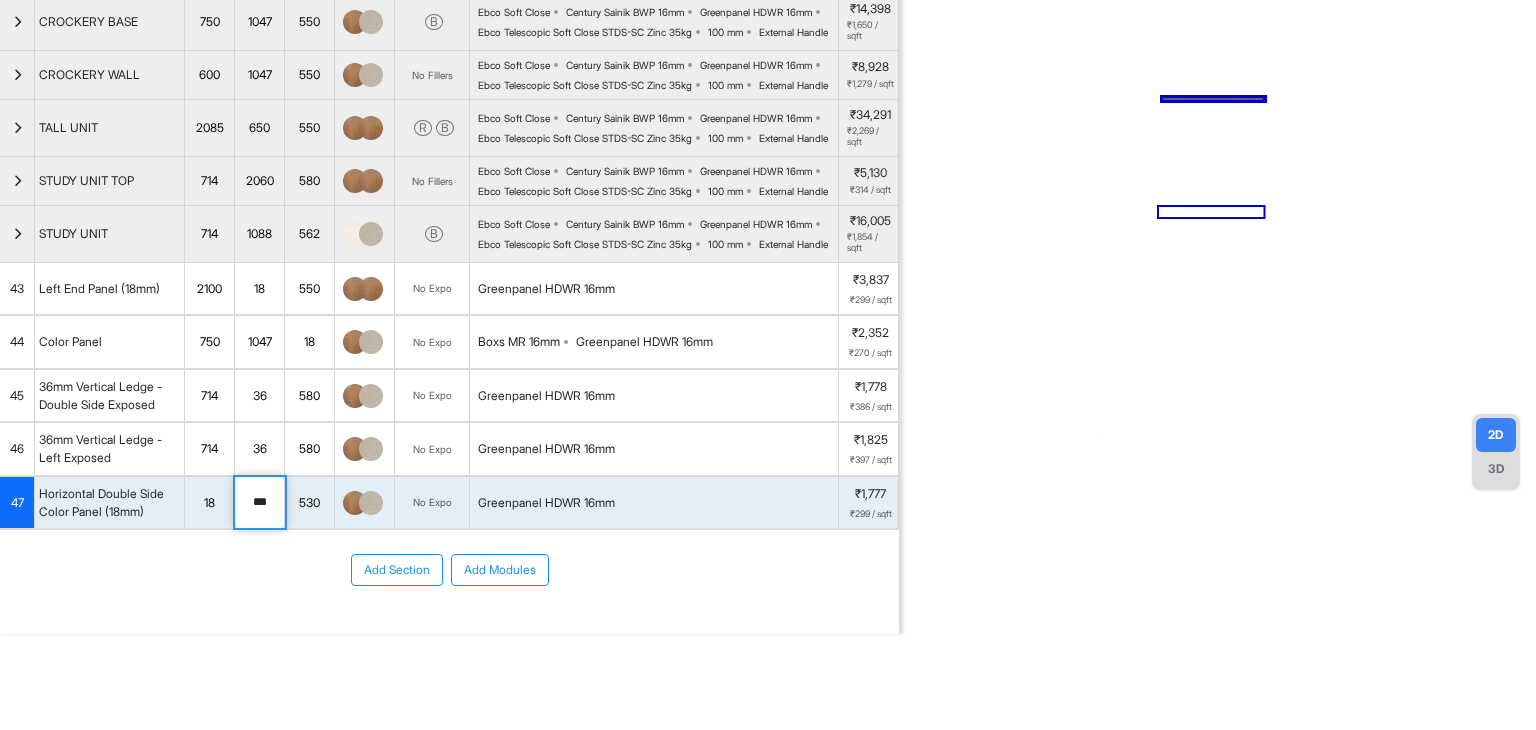 type on "****" 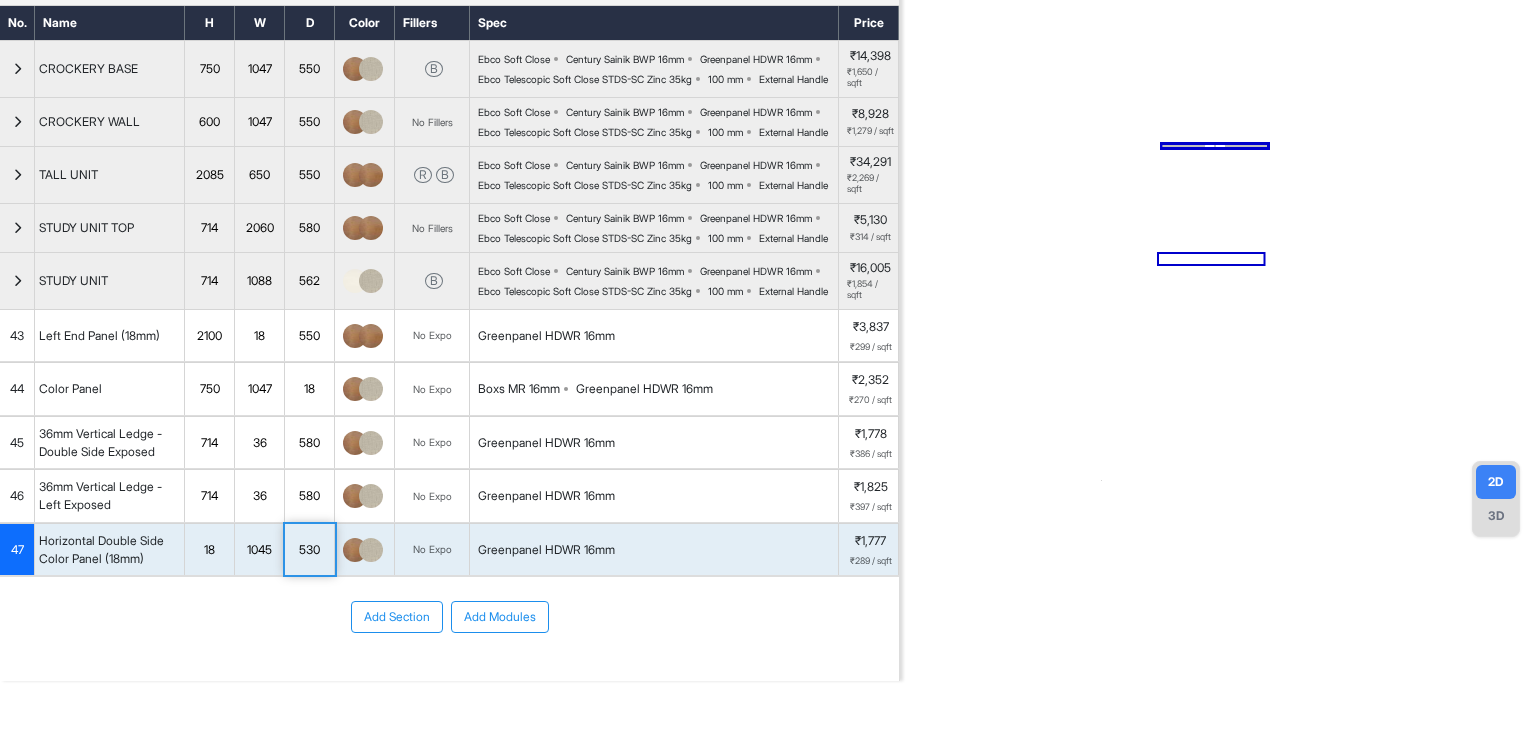 scroll, scrollTop: 0, scrollLeft: 0, axis: both 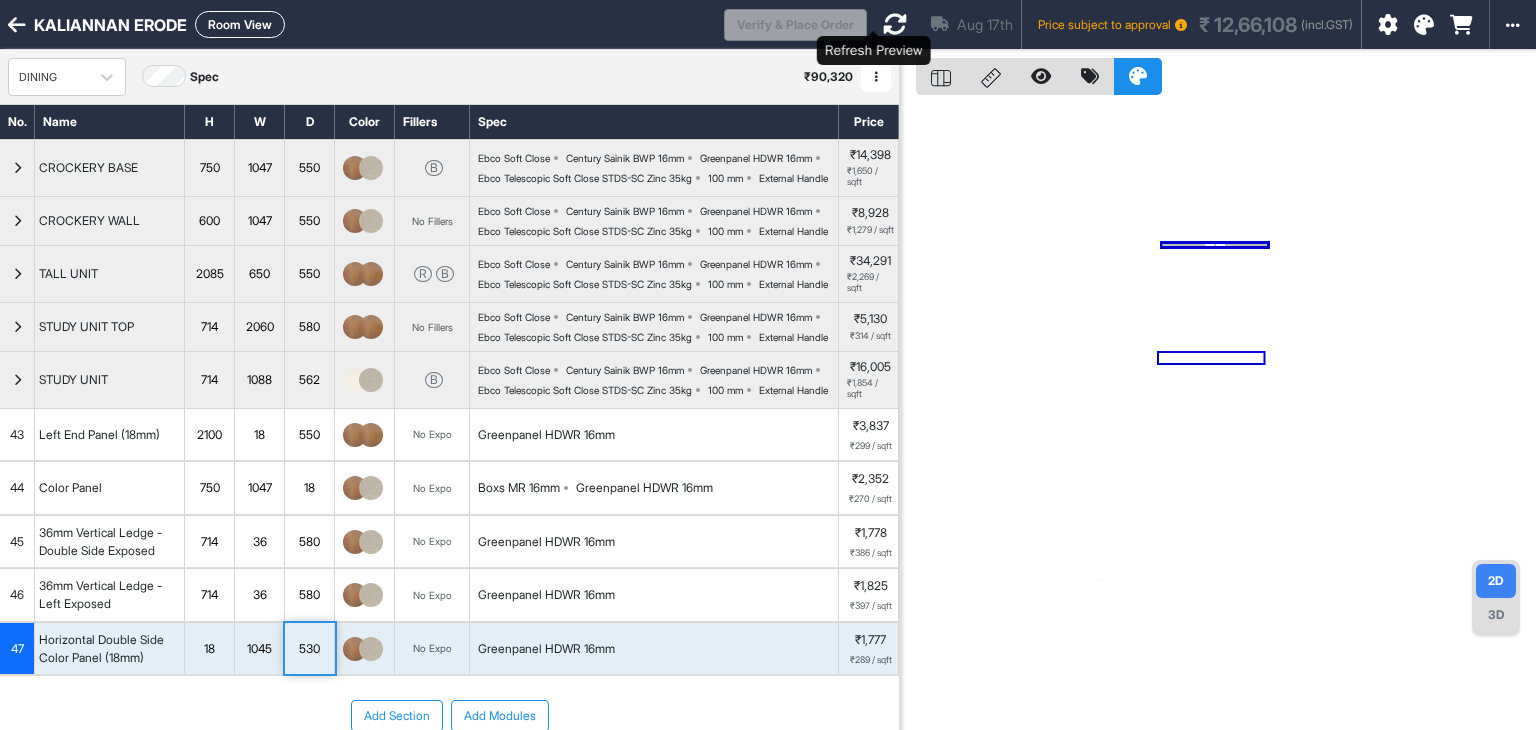 click at bounding box center (895, 24) 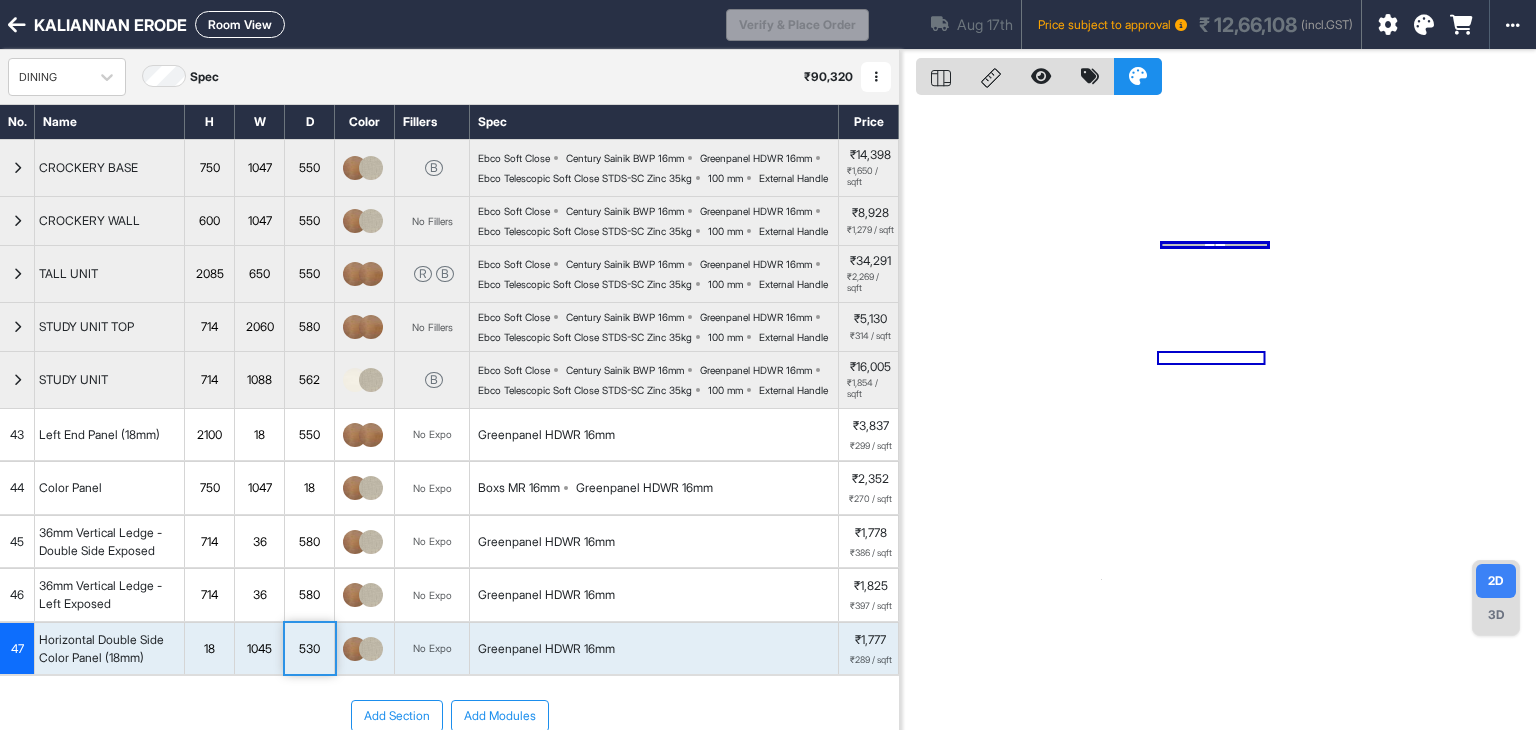 click on "Room View" at bounding box center (240, 24) 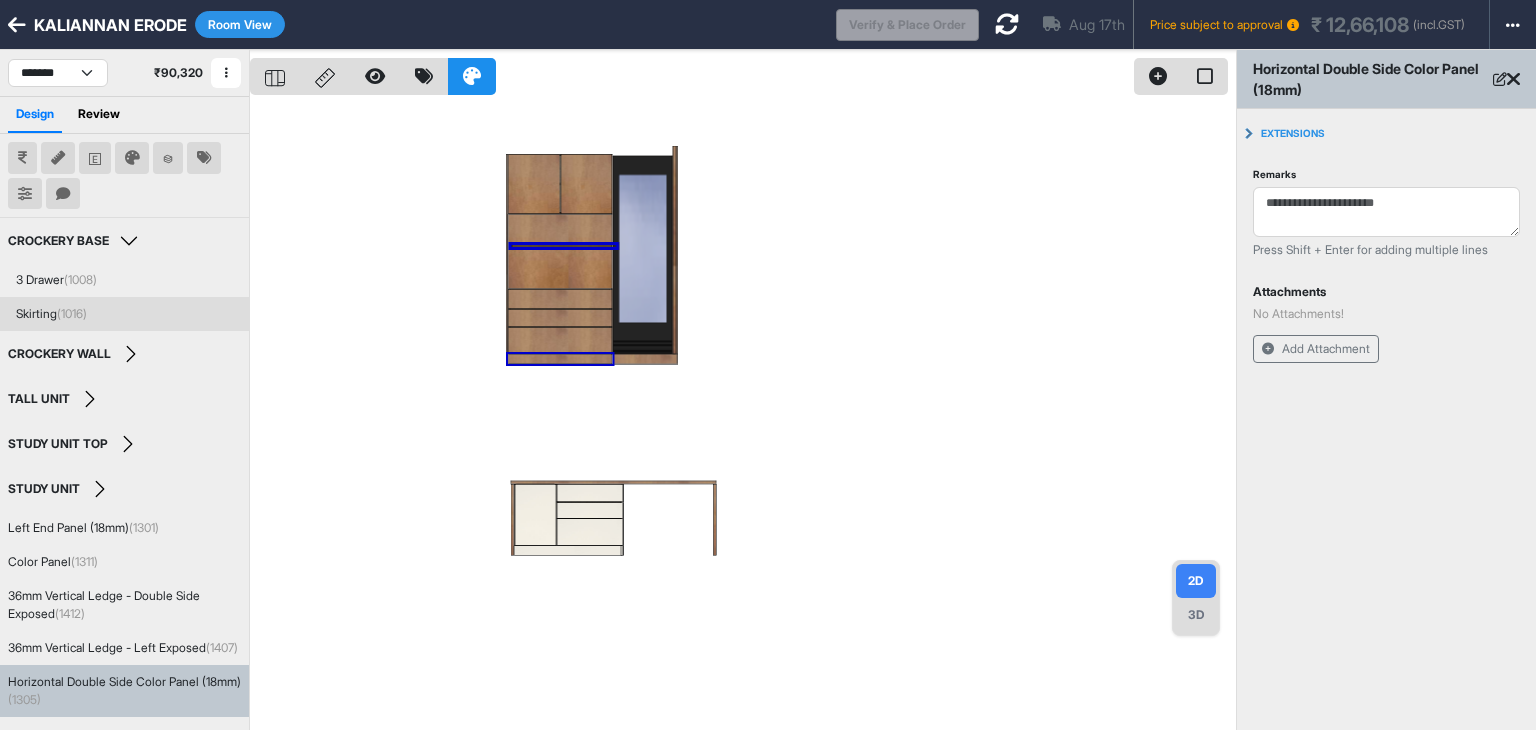 click at bounding box center [743, 415] 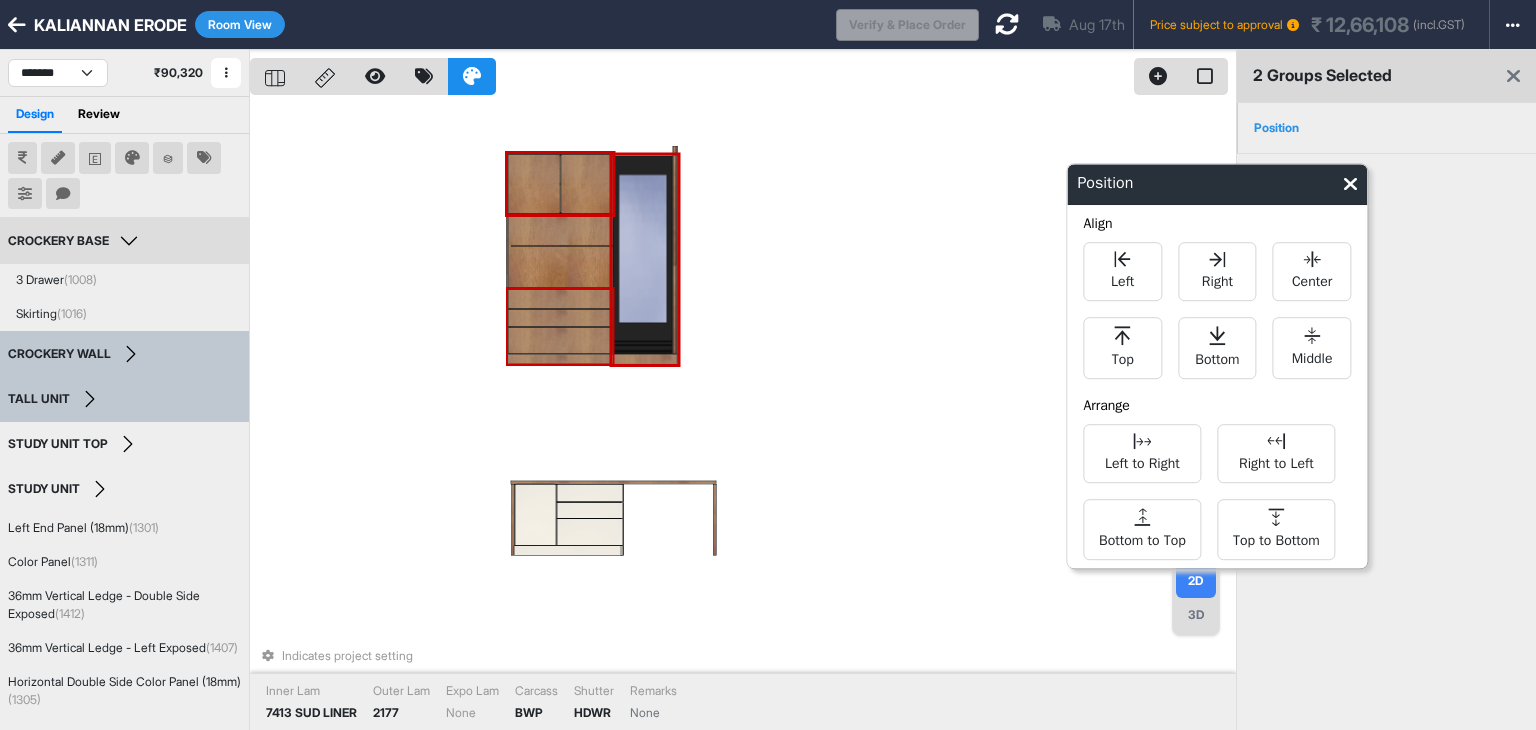 click on "Indicates project setting Inner Lam 7413 SUD LINER Outer Lam 2177 Expo Lam None Carcass BWP Shutter HDWR Remarks None" at bounding box center (743, 415) 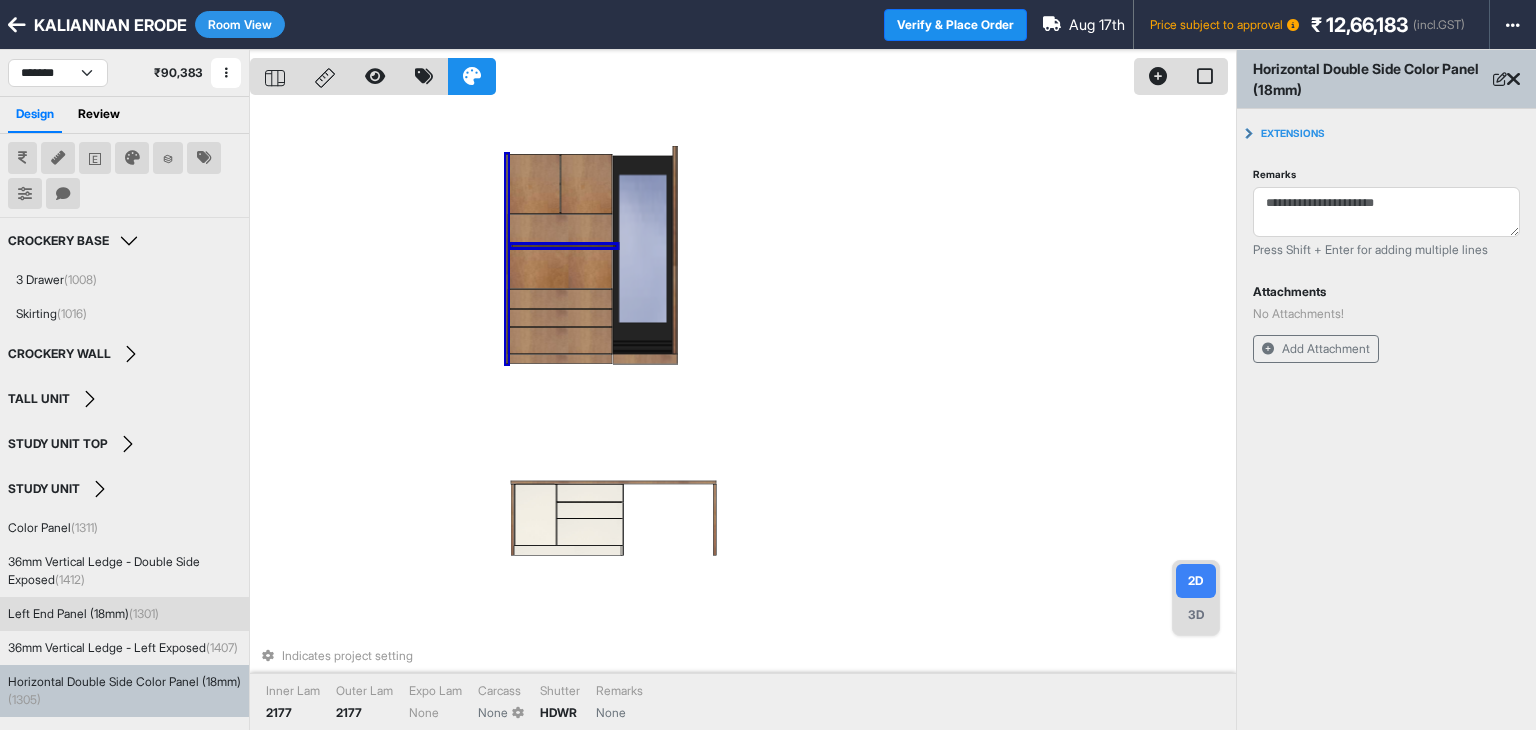 click at bounding box center [507, 259] 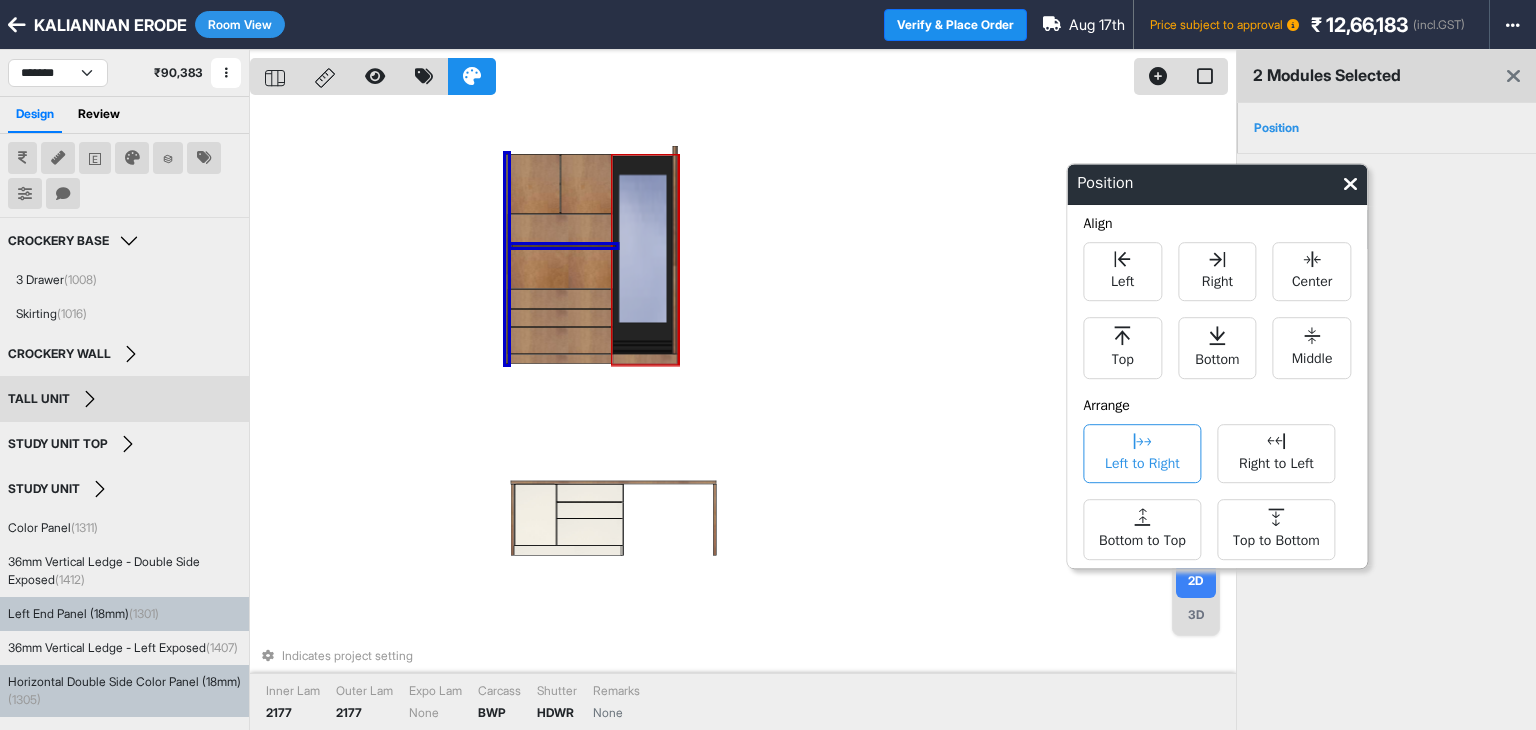 click on "Left to Right" at bounding box center [1142, 453] 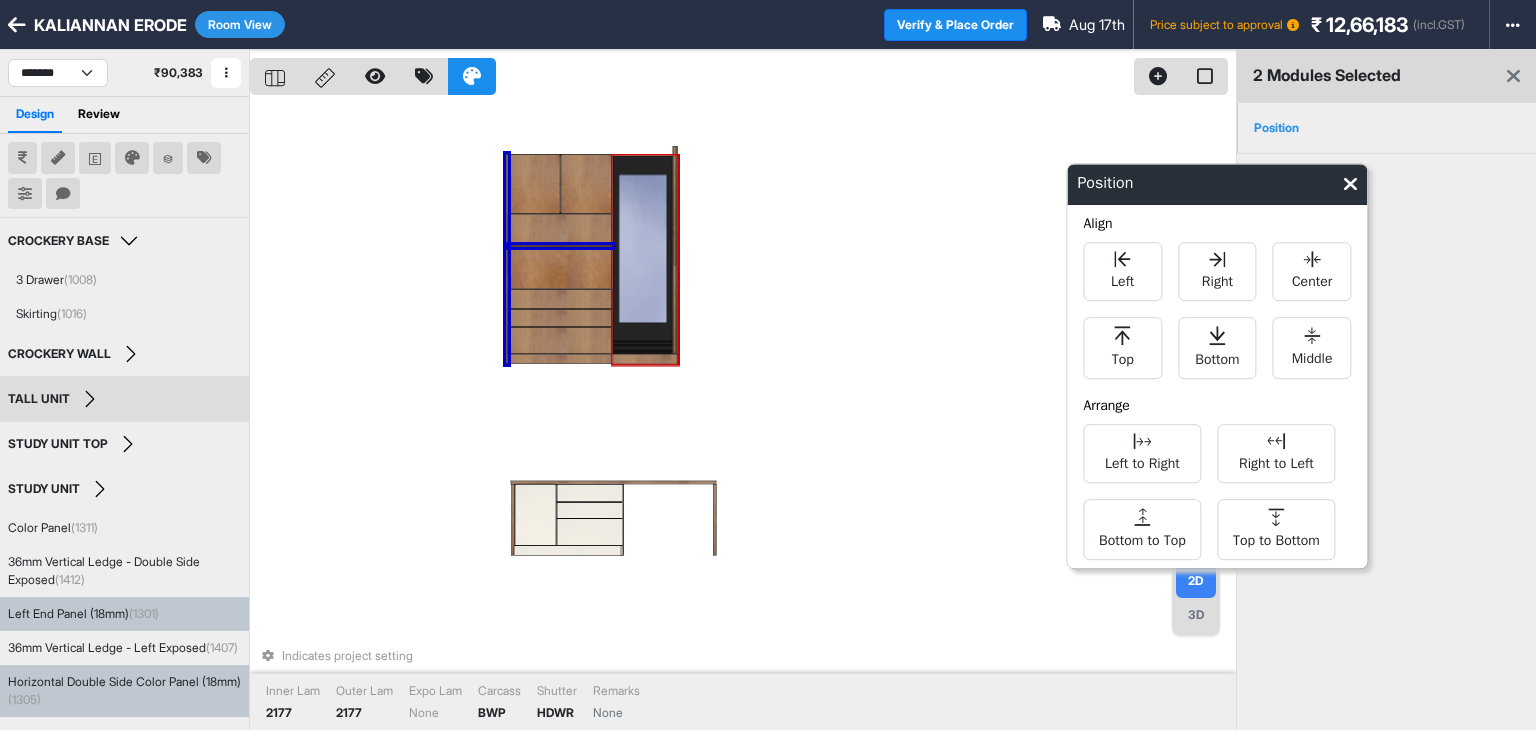 click on "Indicates project setting Inner Lam 2177 Outer Lam 2177 Expo Lam None Carcass BWP Shutter HDWR Remarks None" at bounding box center (743, 415) 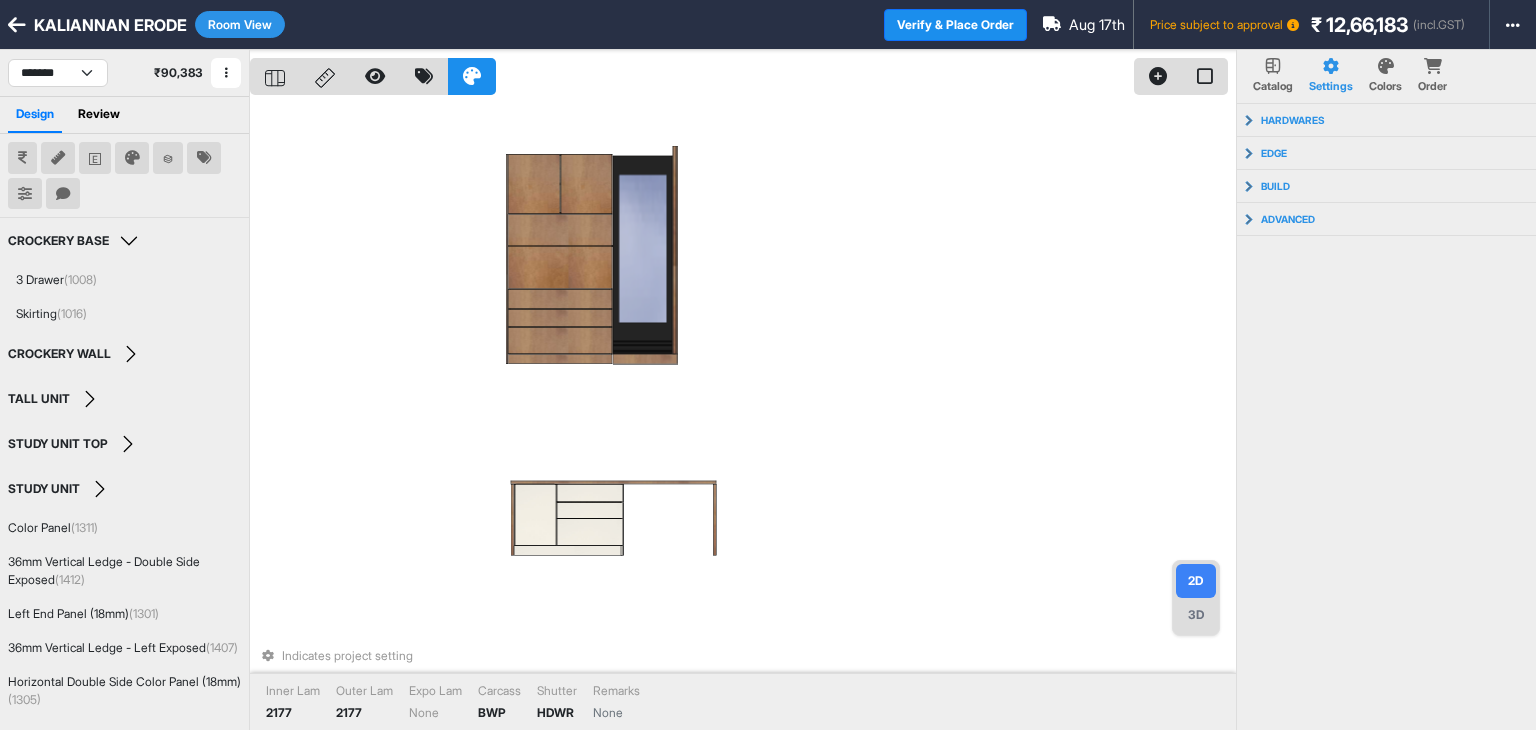 click on "2D 3D" at bounding box center (1196, 598) 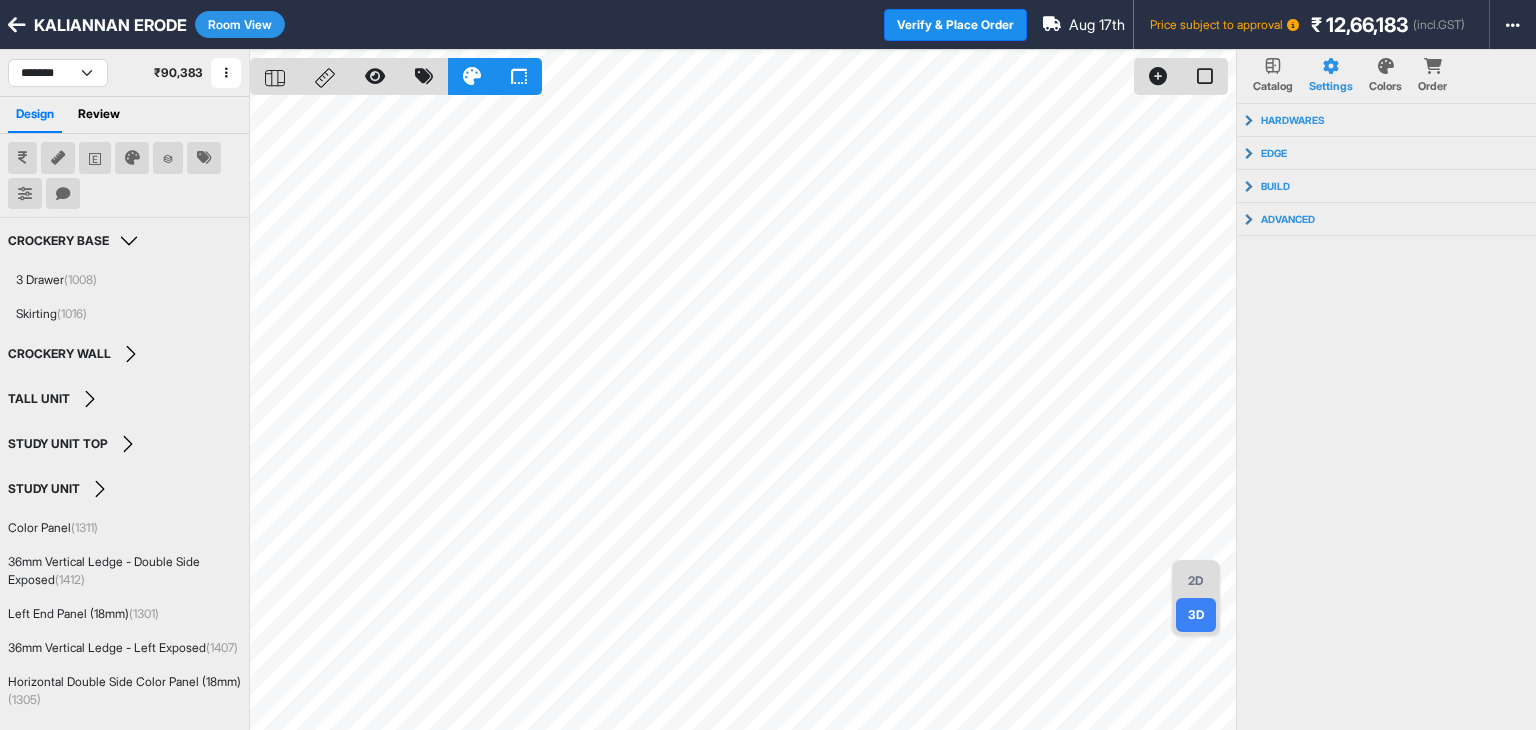 click on "2D" at bounding box center (1196, 581) 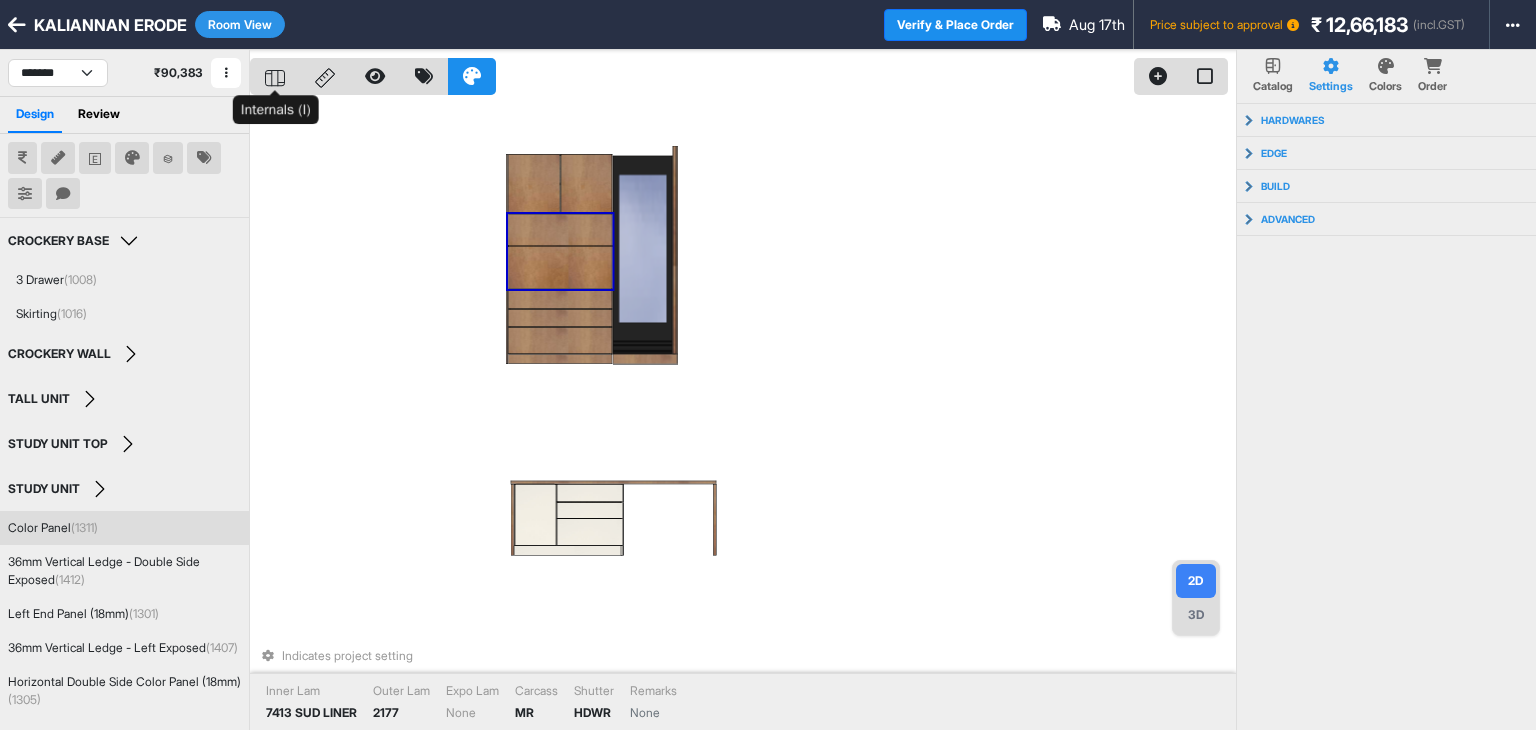 click at bounding box center (275, 76) 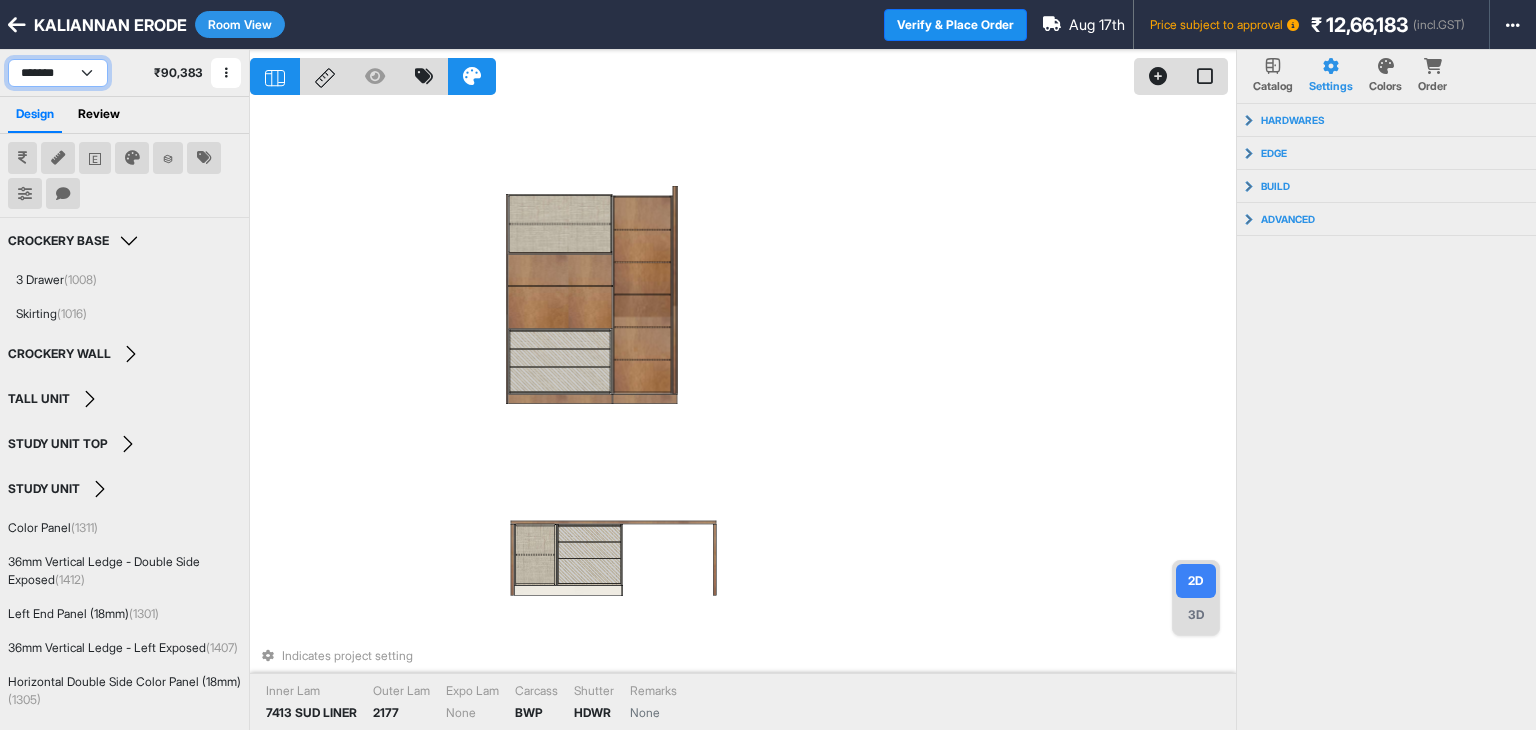 click on "**********" at bounding box center [58, 73] 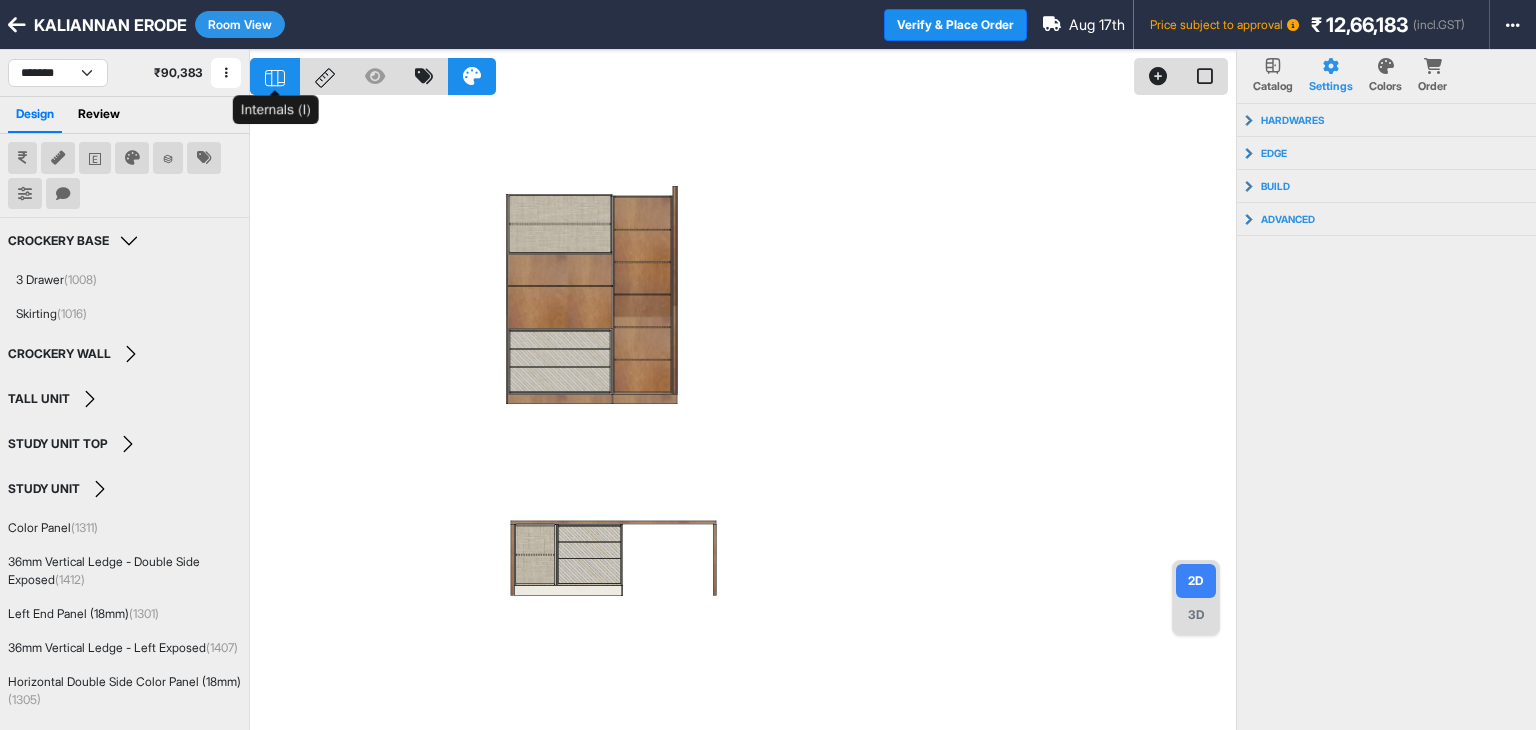 click 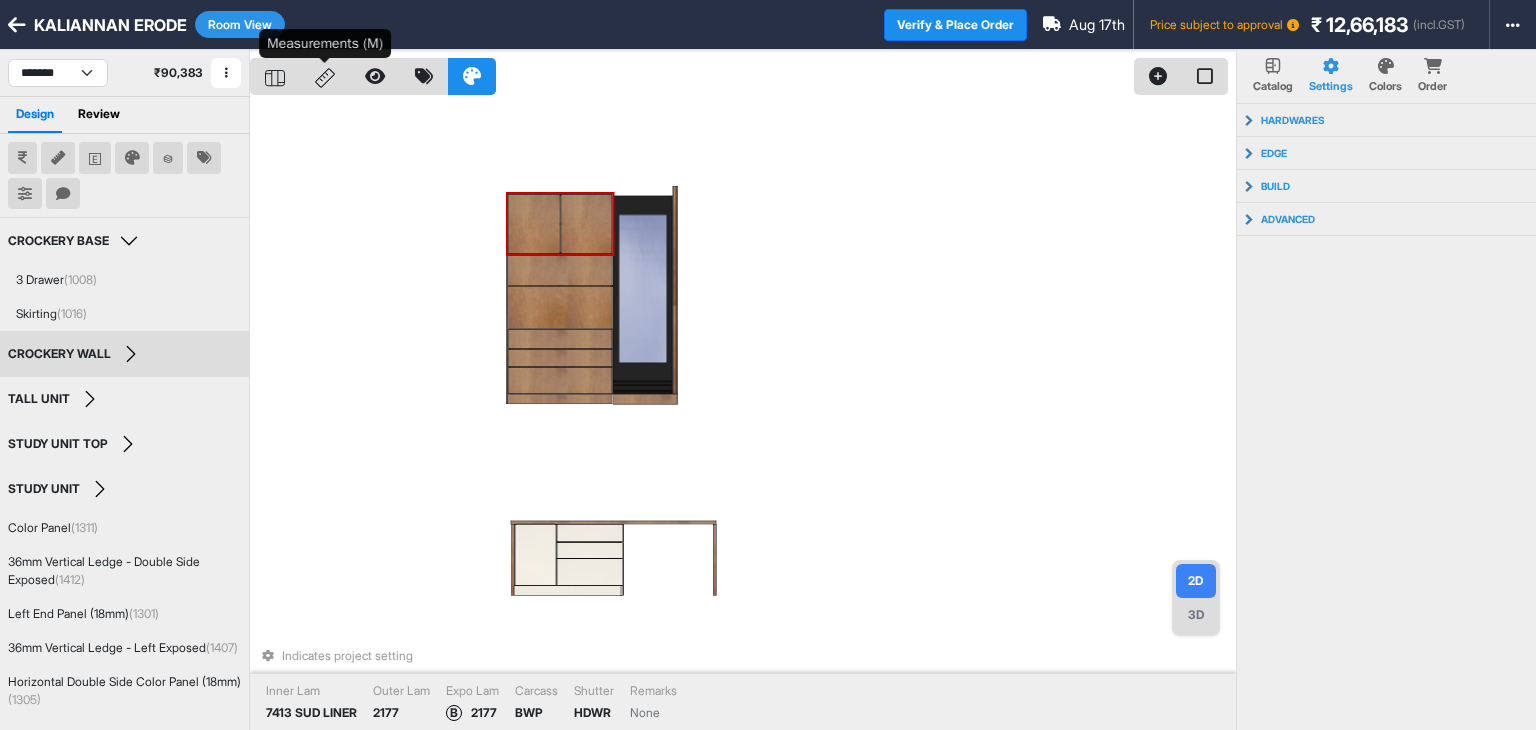click 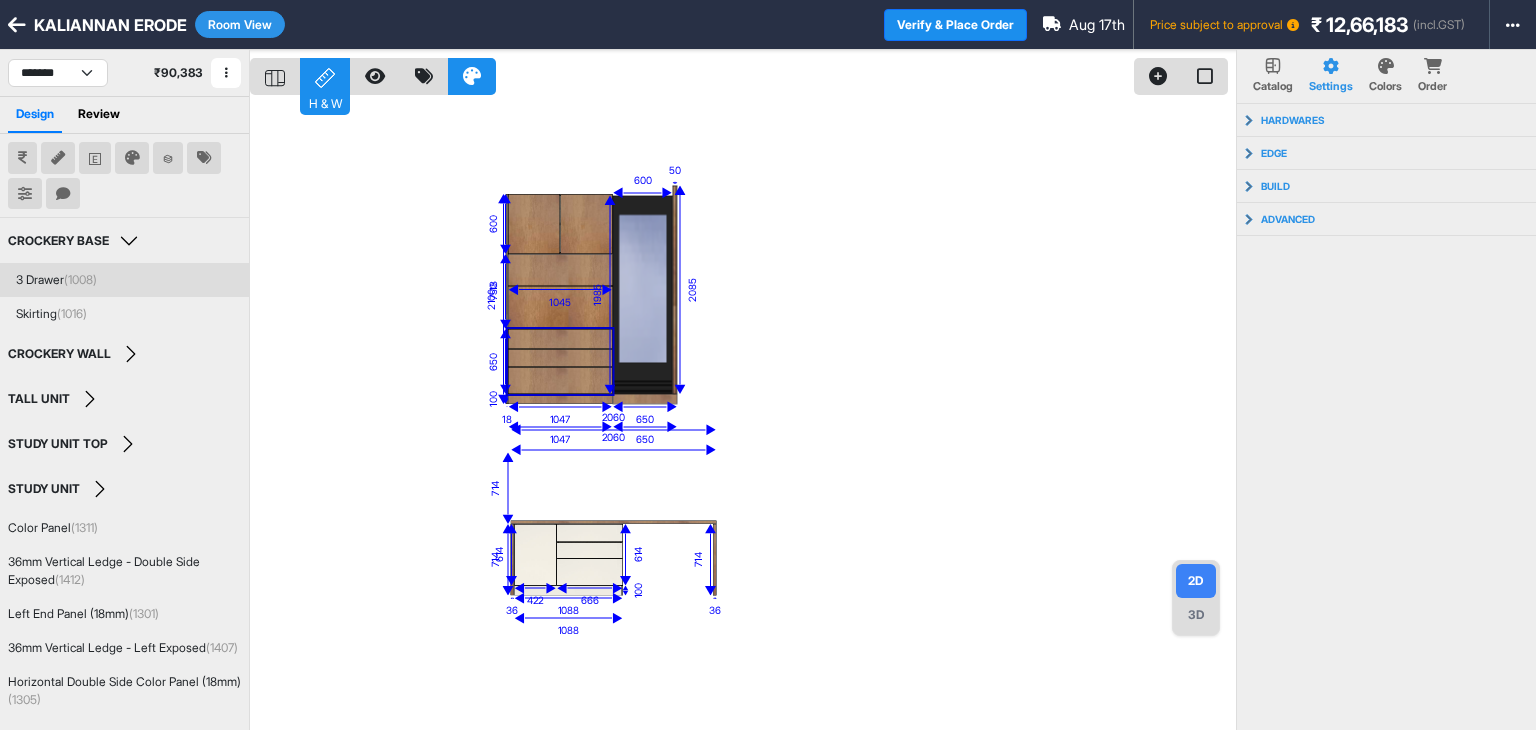 click on "Room View" at bounding box center (240, 24) 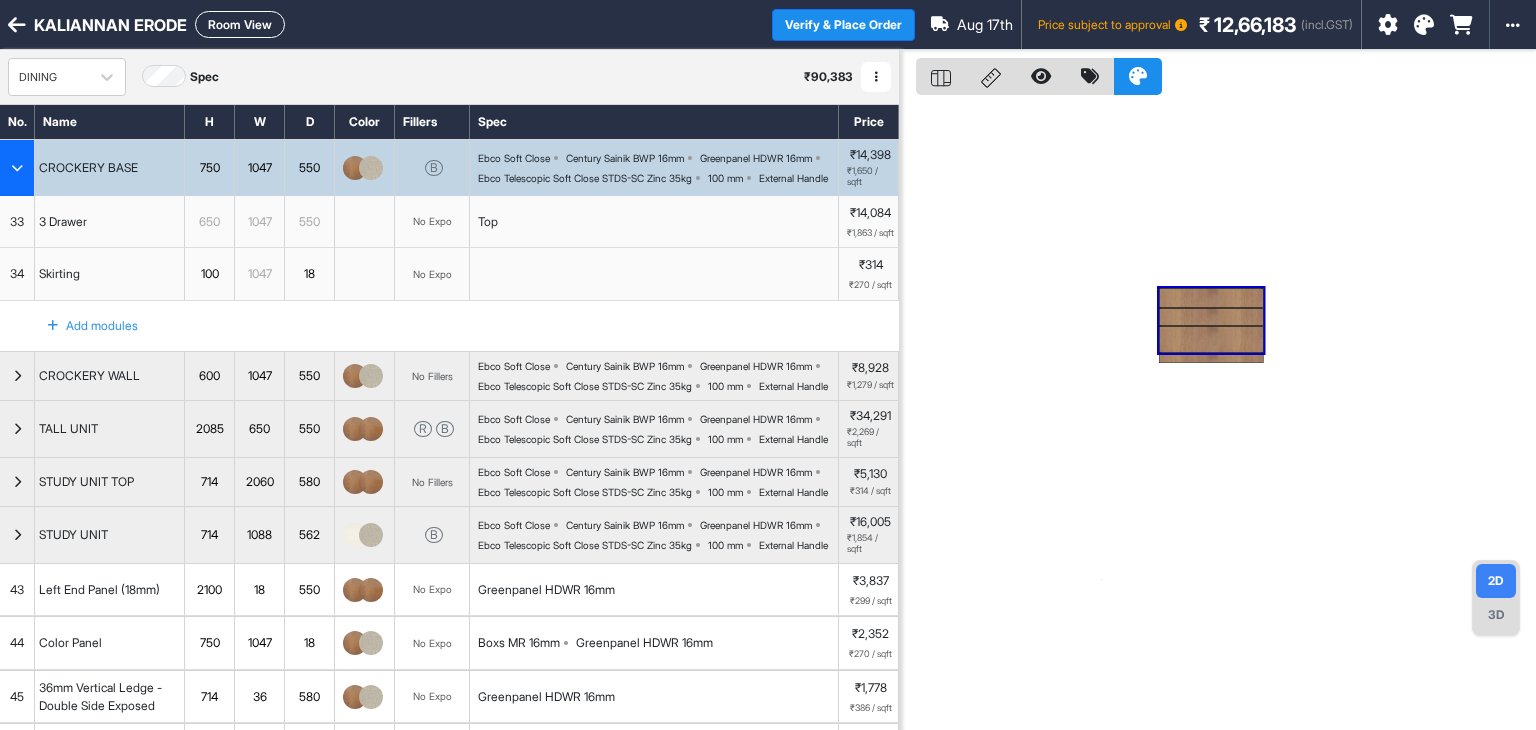 click at bounding box center (17, 168) 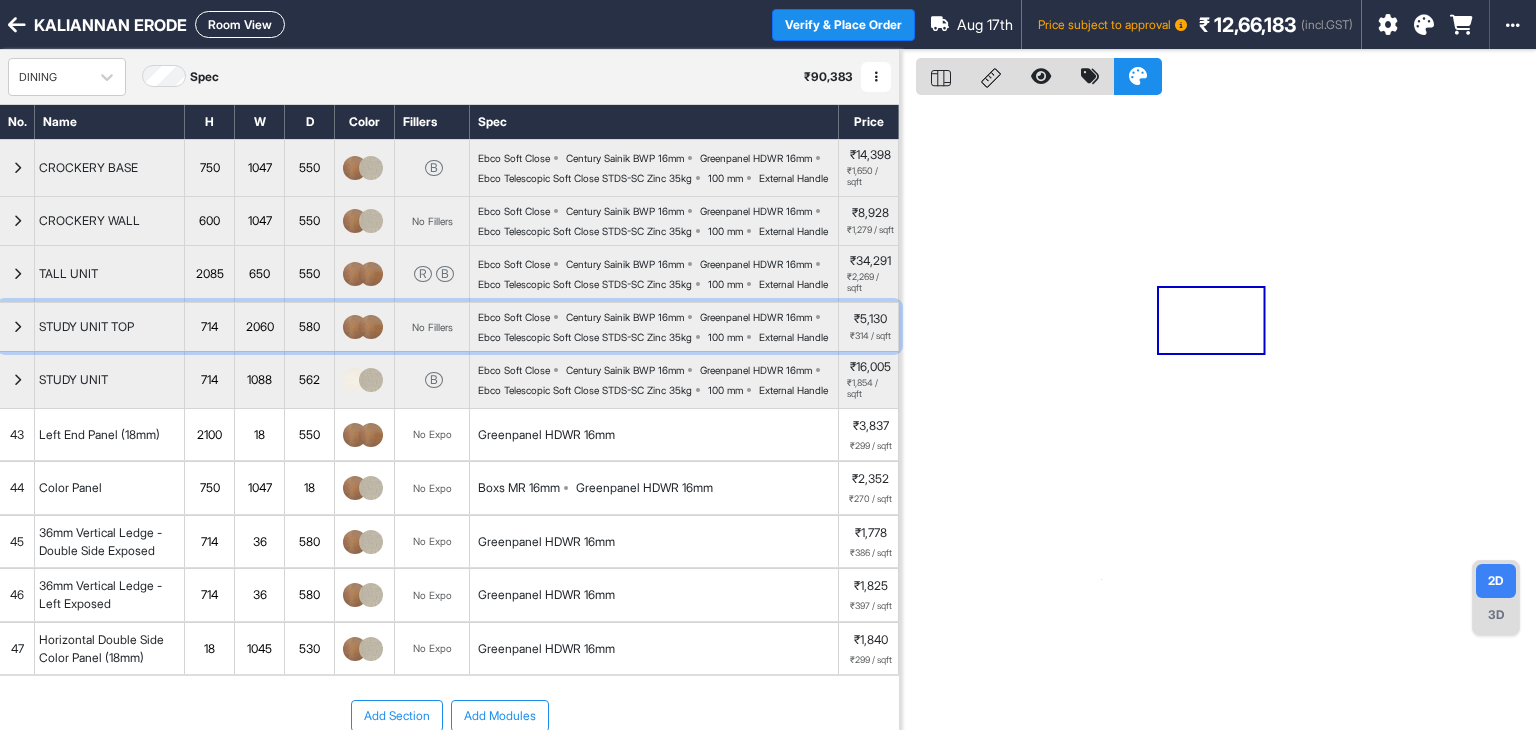 click at bounding box center (17, 327) 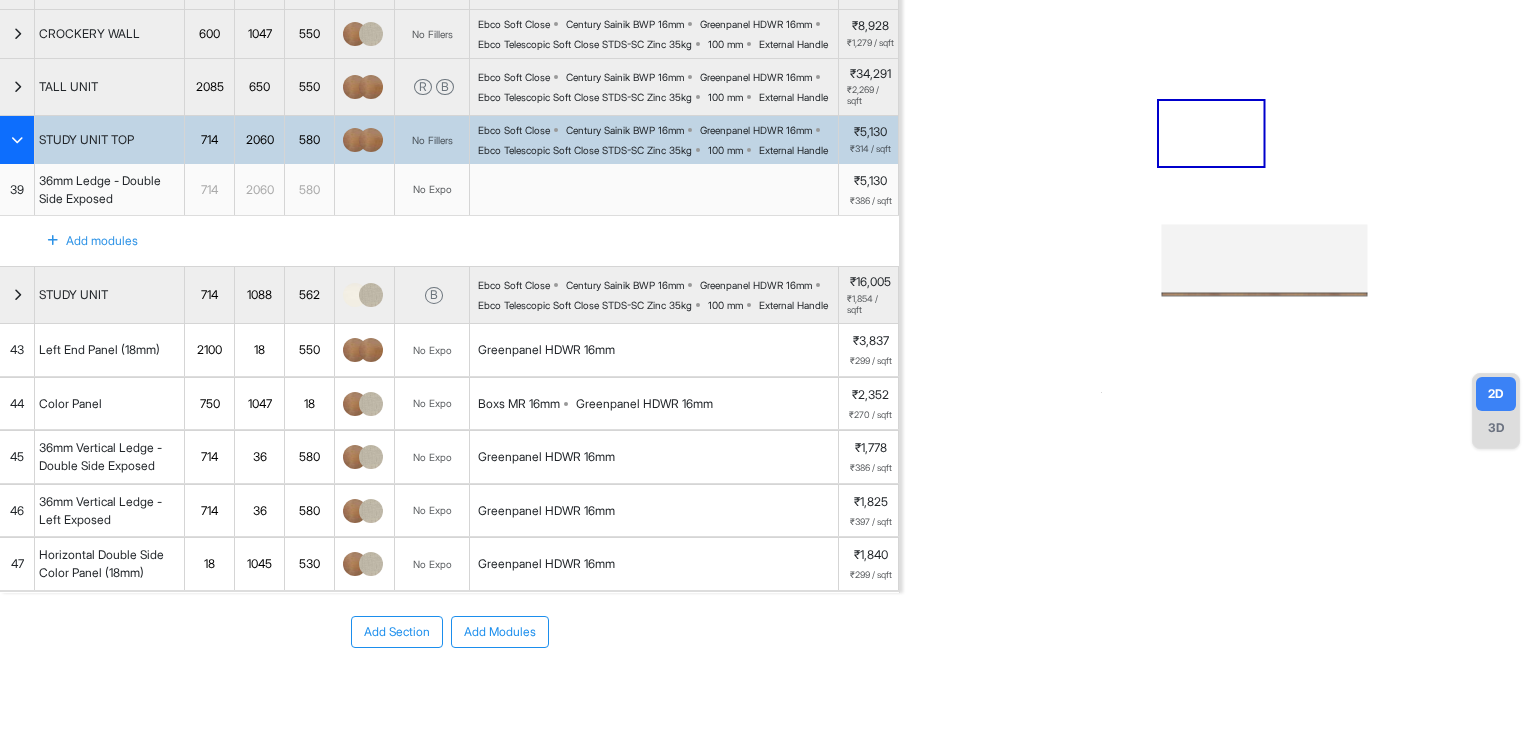 scroll, scrollTop: 200, scrollLeft: 0, axis: vertical 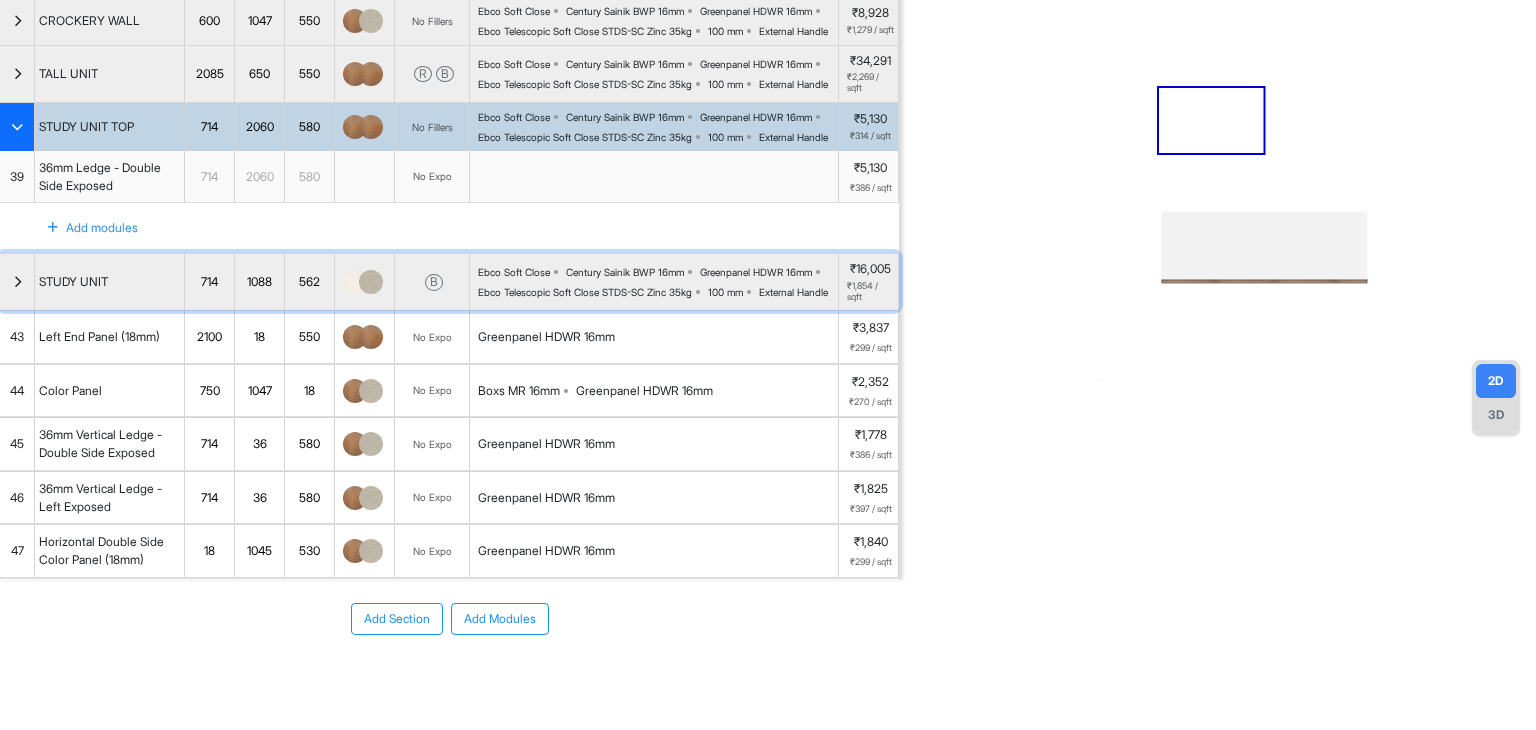 click at bounding box center [17, 282] 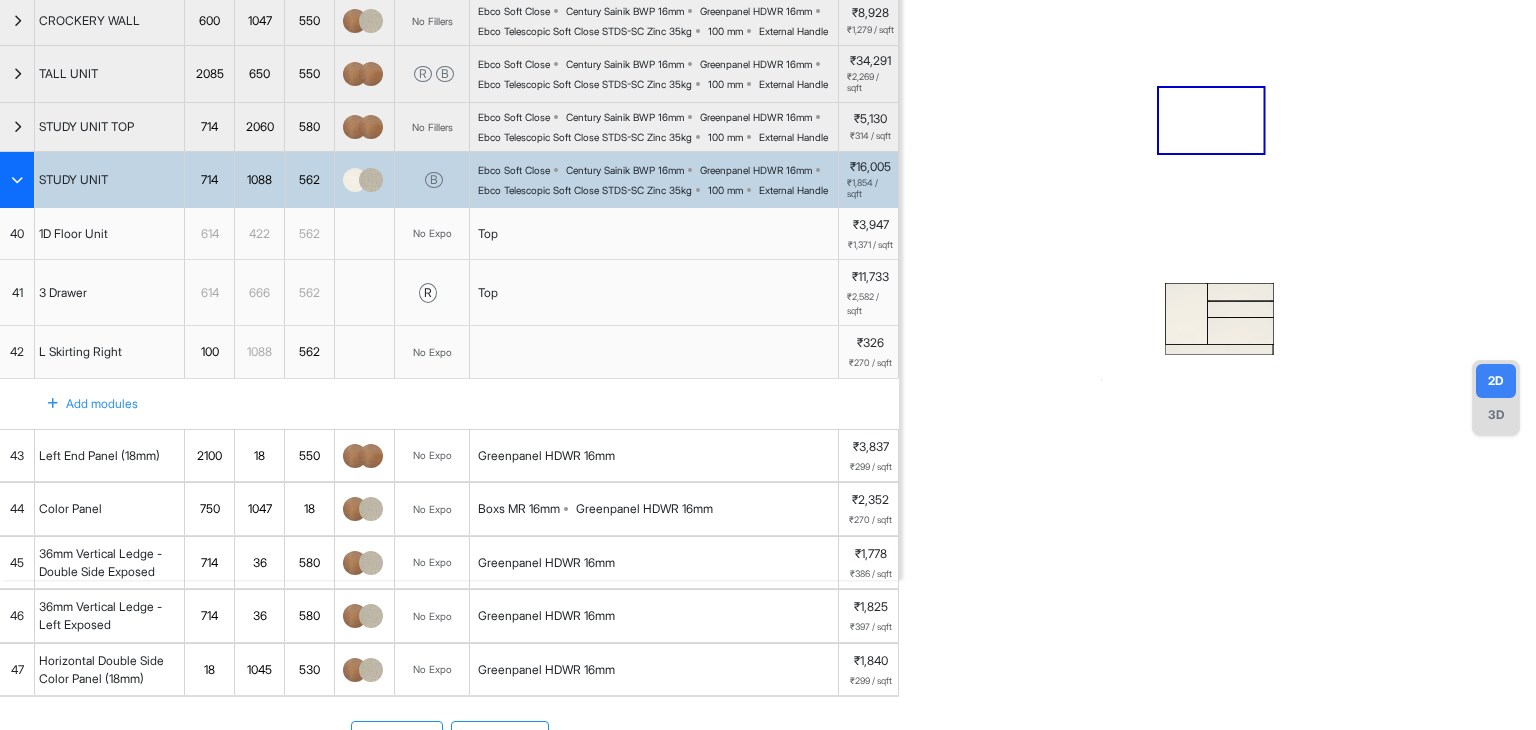 click on "422" at bounding box center [259, 234] 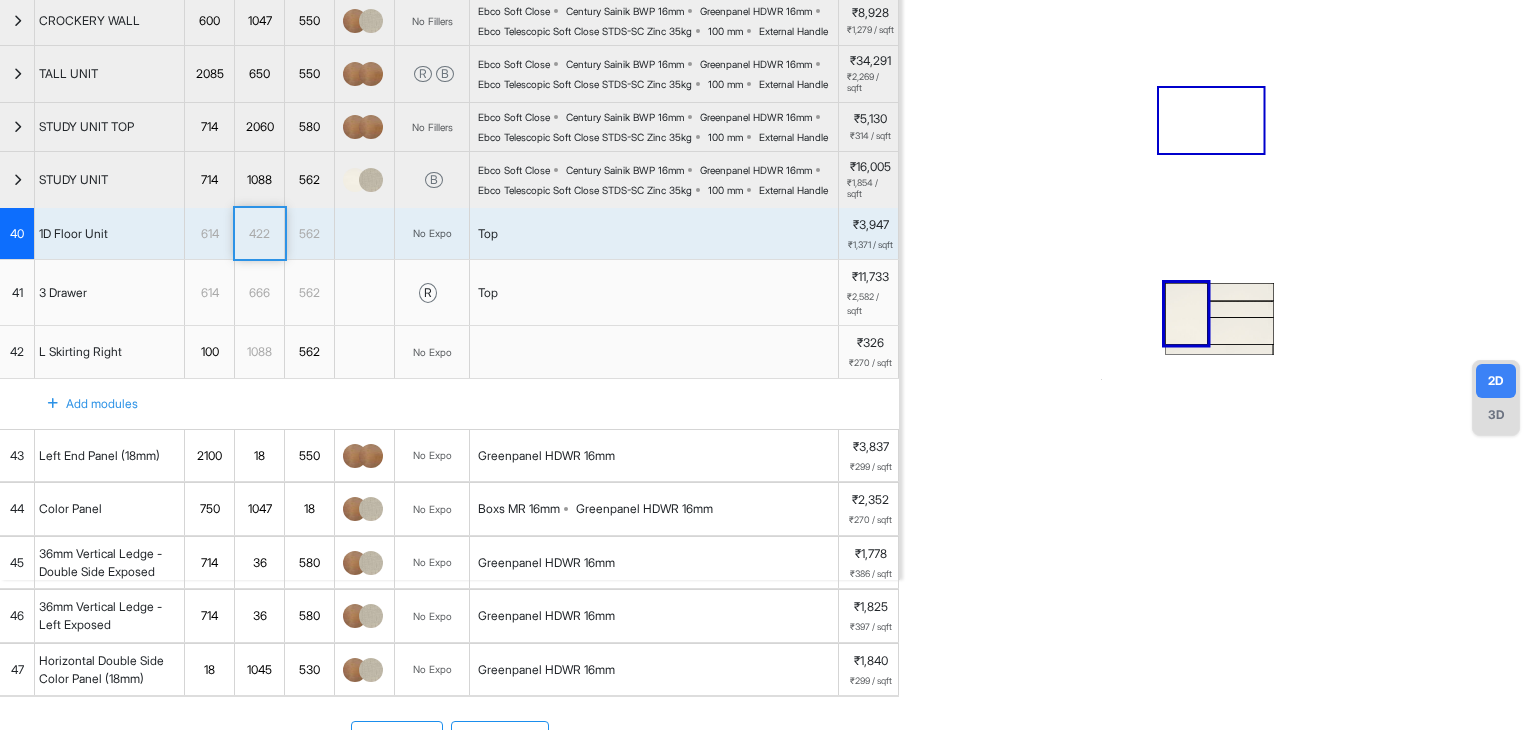 click on "422" at bounding box center (259, 234) 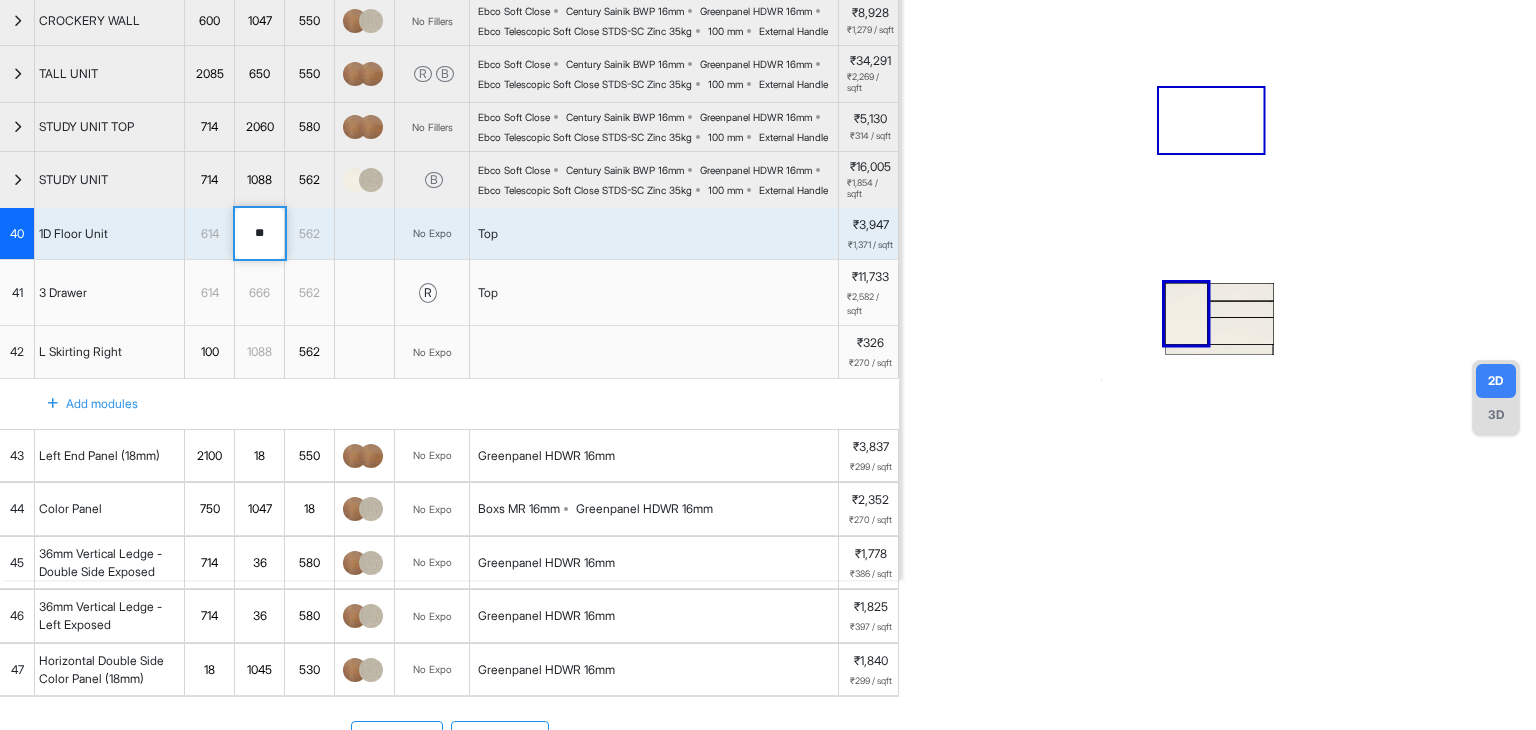 type on "***" 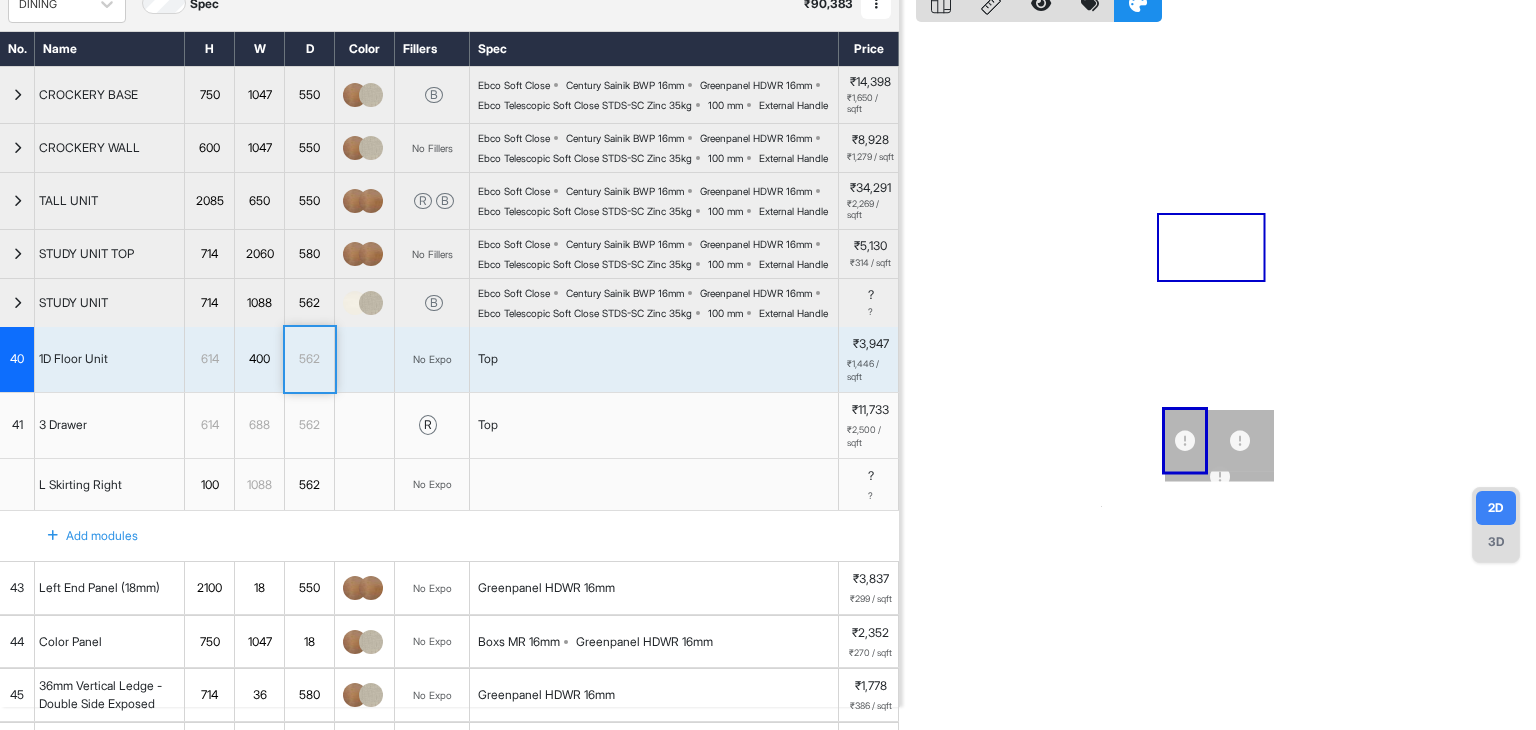 scroll, scrollTop: 0, scrollLeft: 0, axis: both 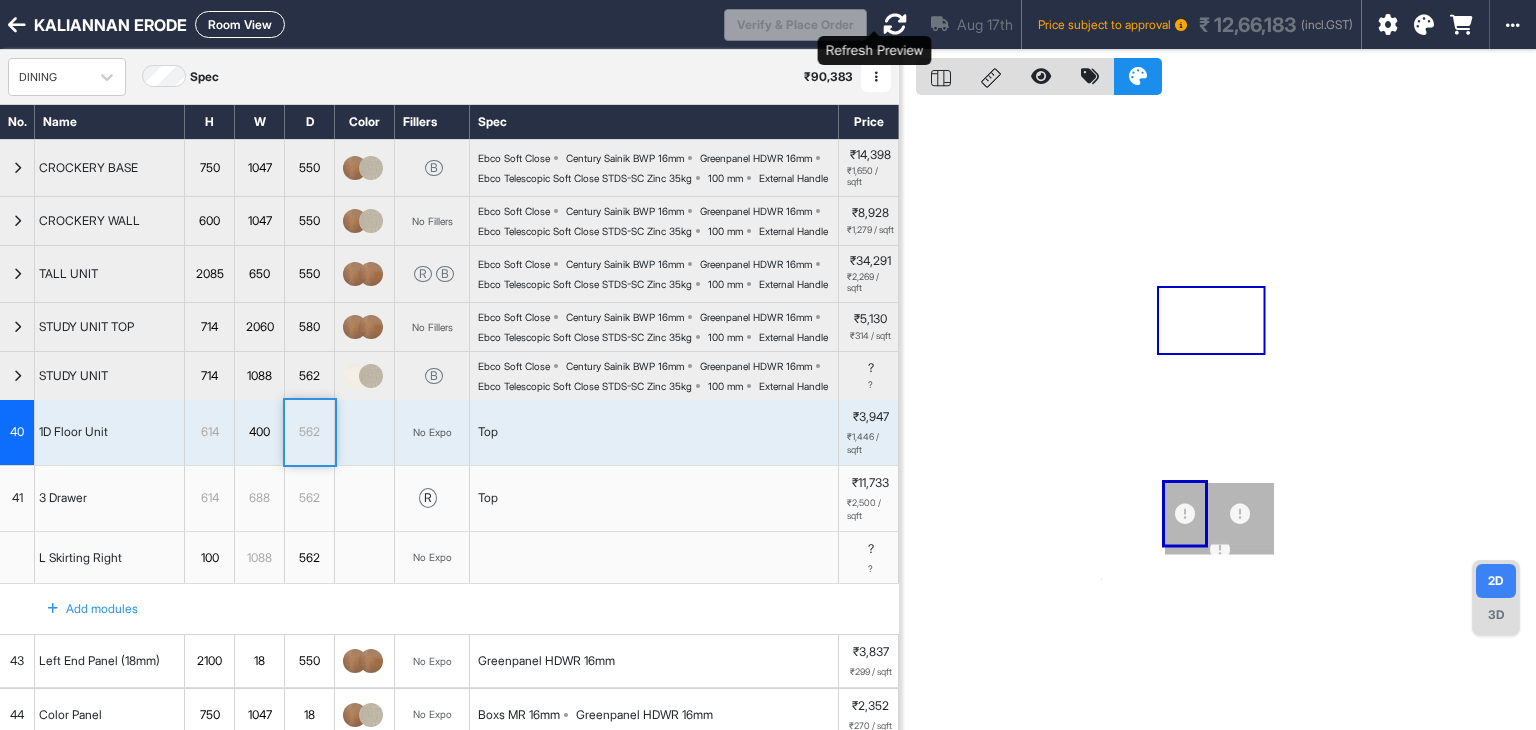 click at bounding box center (895, 24) 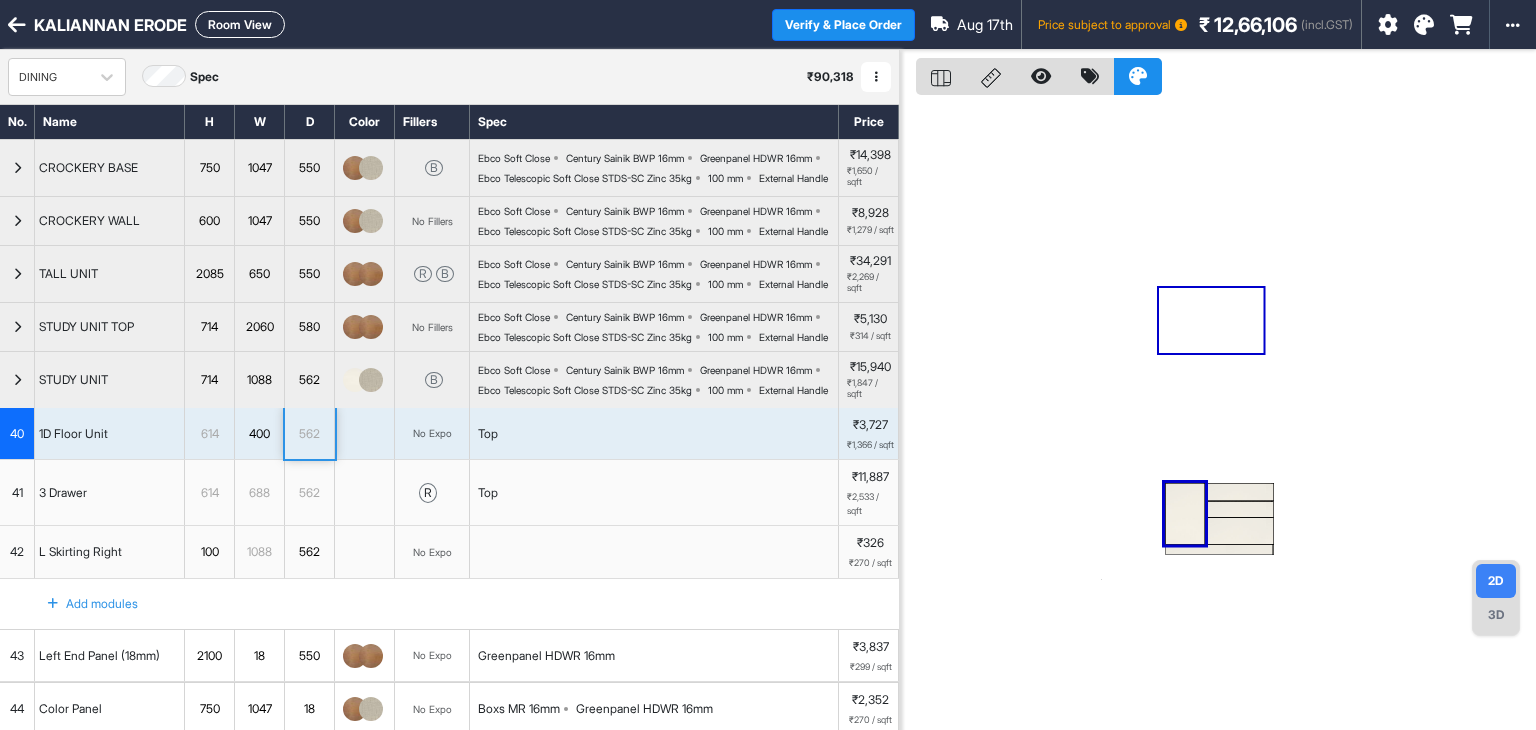 click at bounding box center (17, 380) 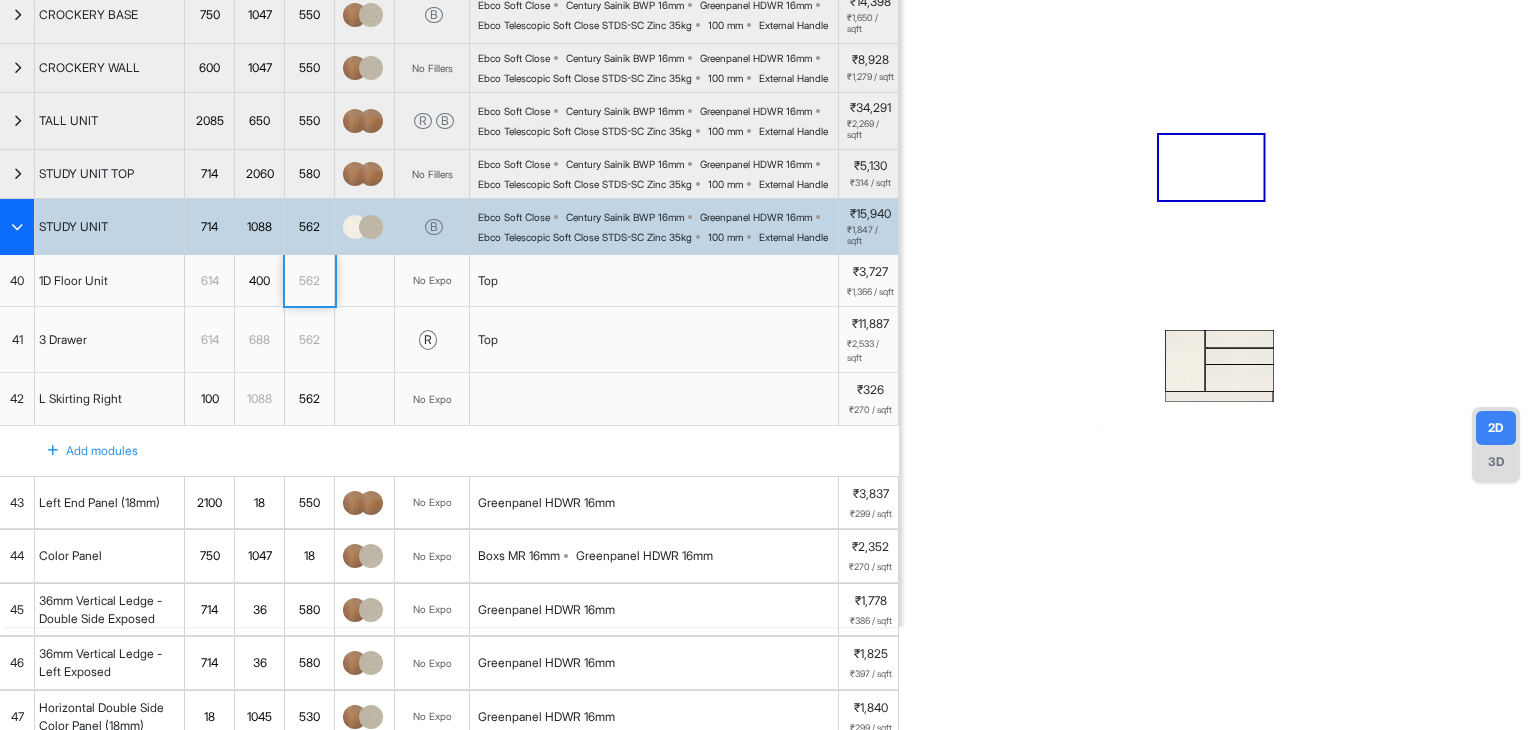 scroll, scrollTop: 0, scrollLeft: 0, axis: both 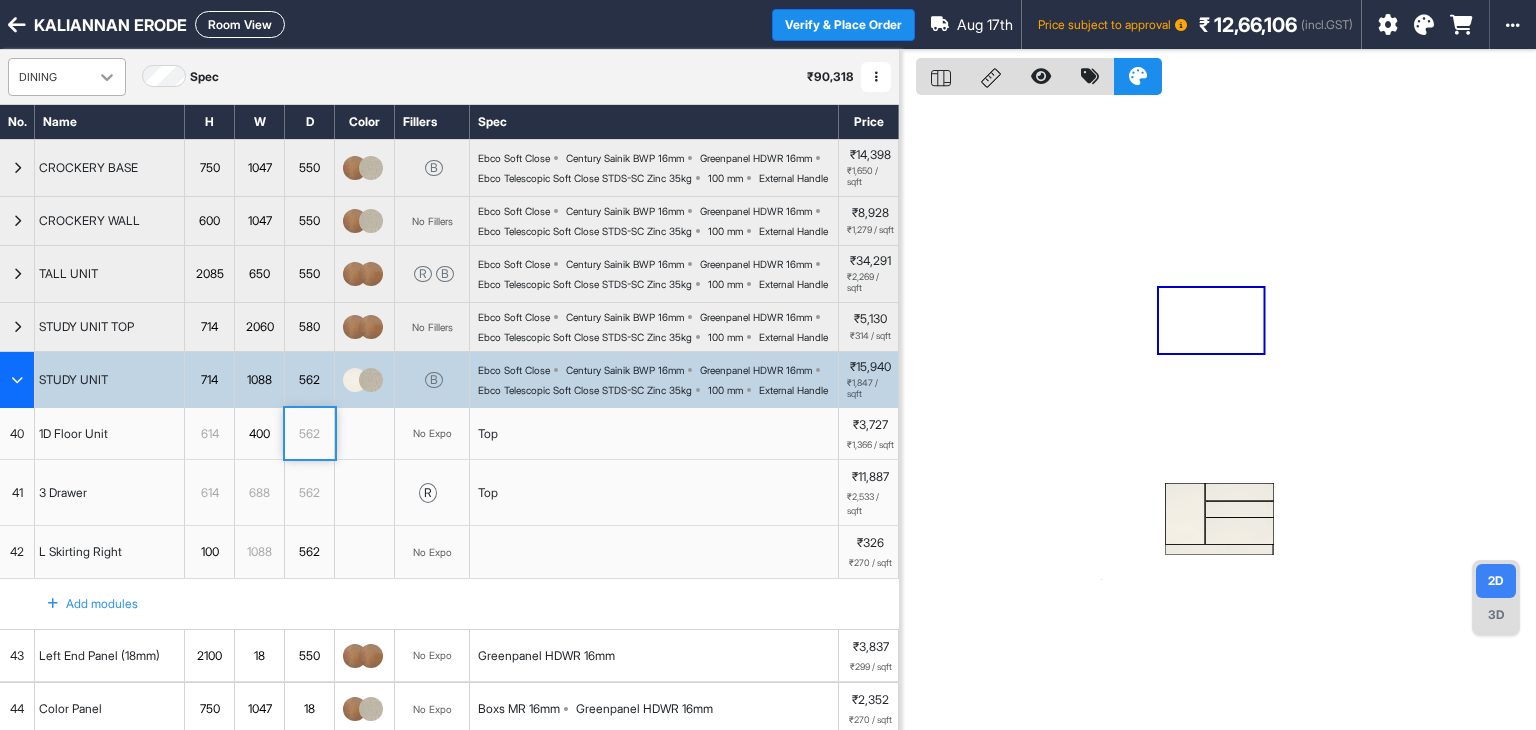click 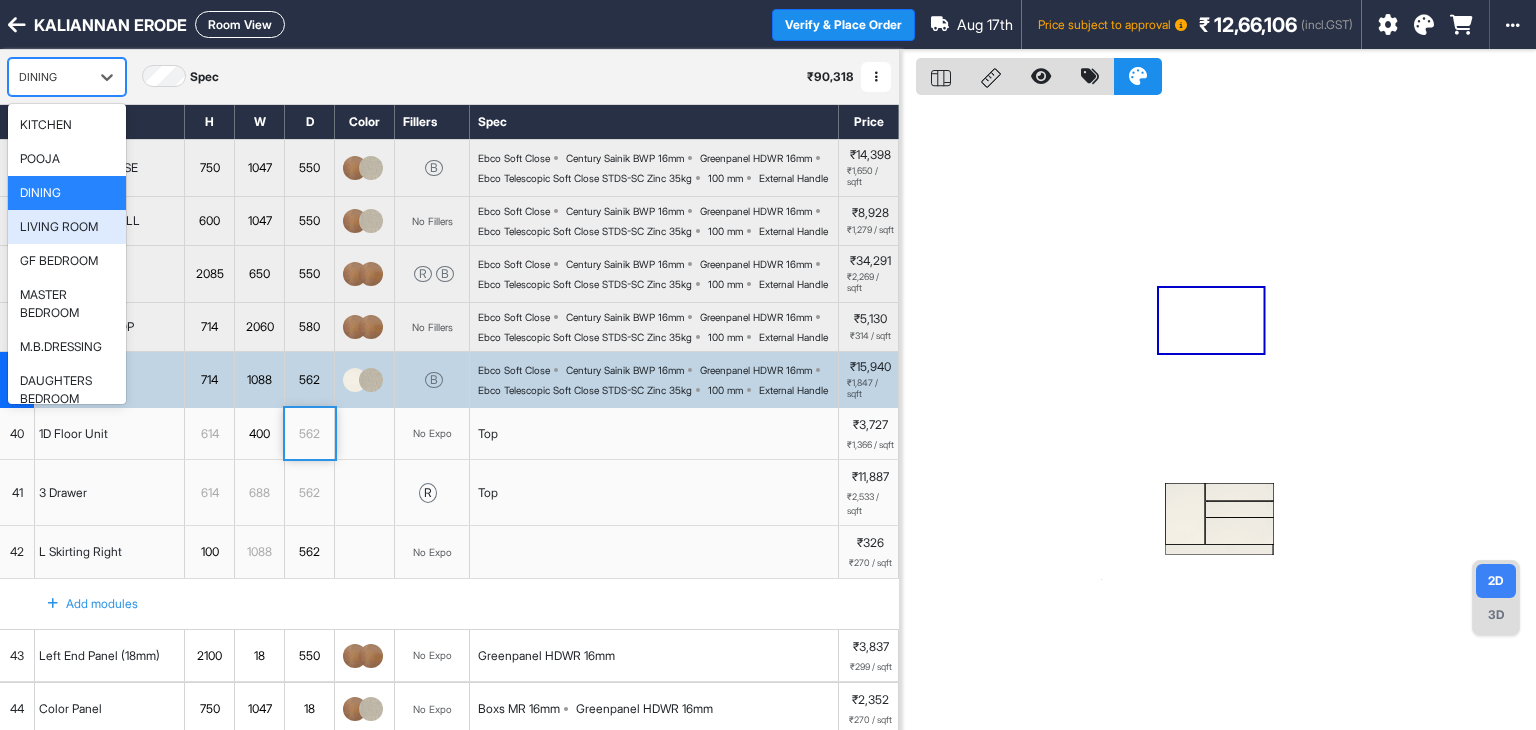 click on "LIVING ROOM" at bounding box center (59, 227) 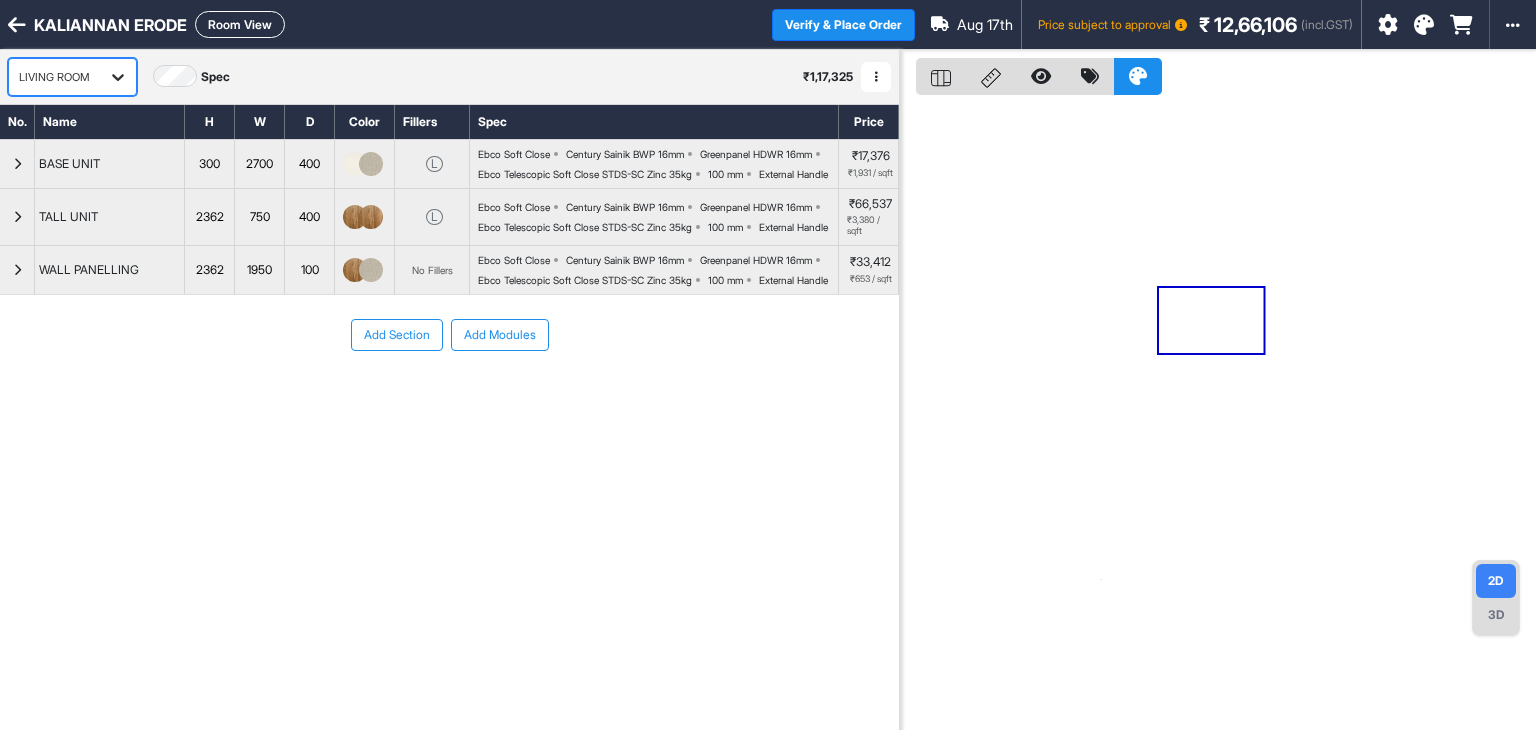 click at bounding box center (118, 77) 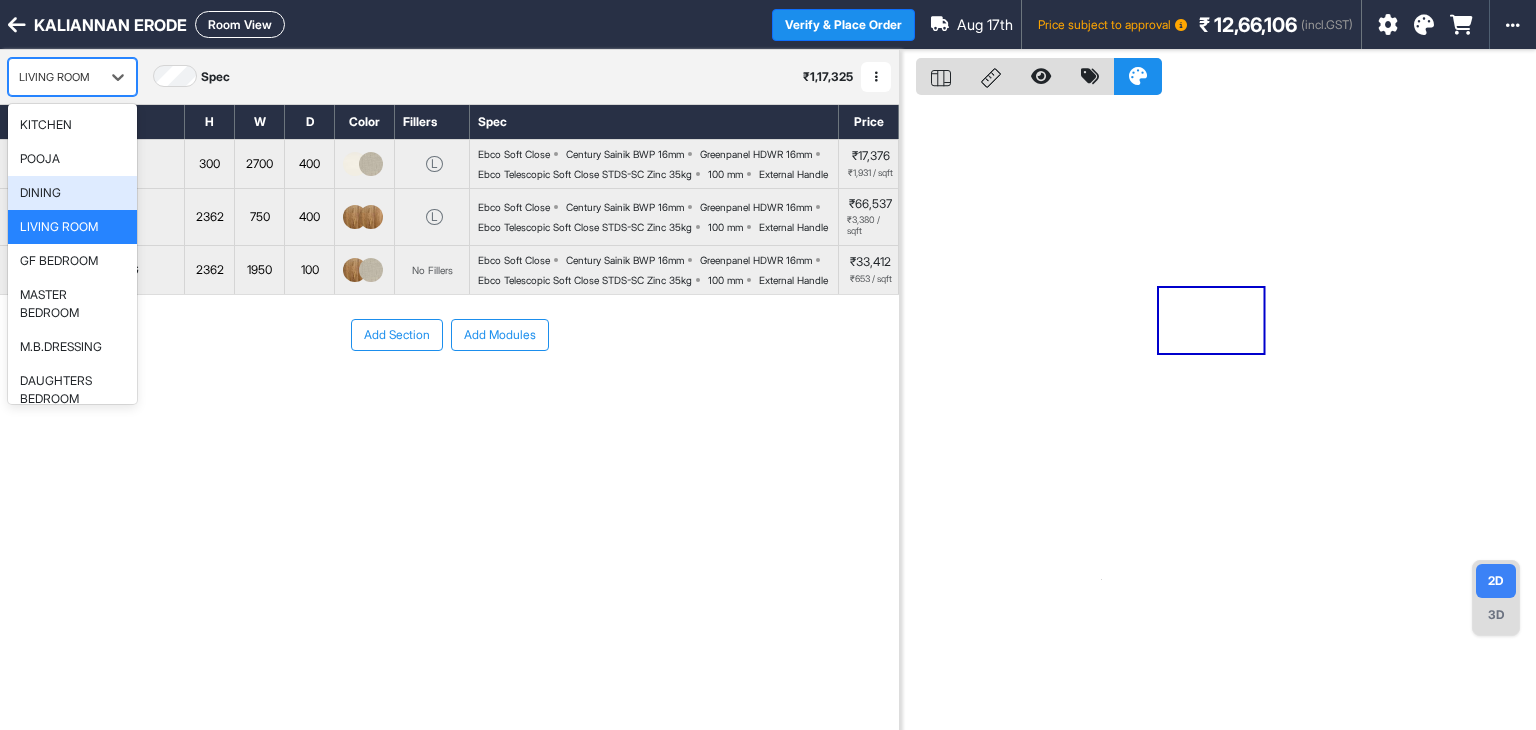 click on "DINING" at bounding box center (40, 193) 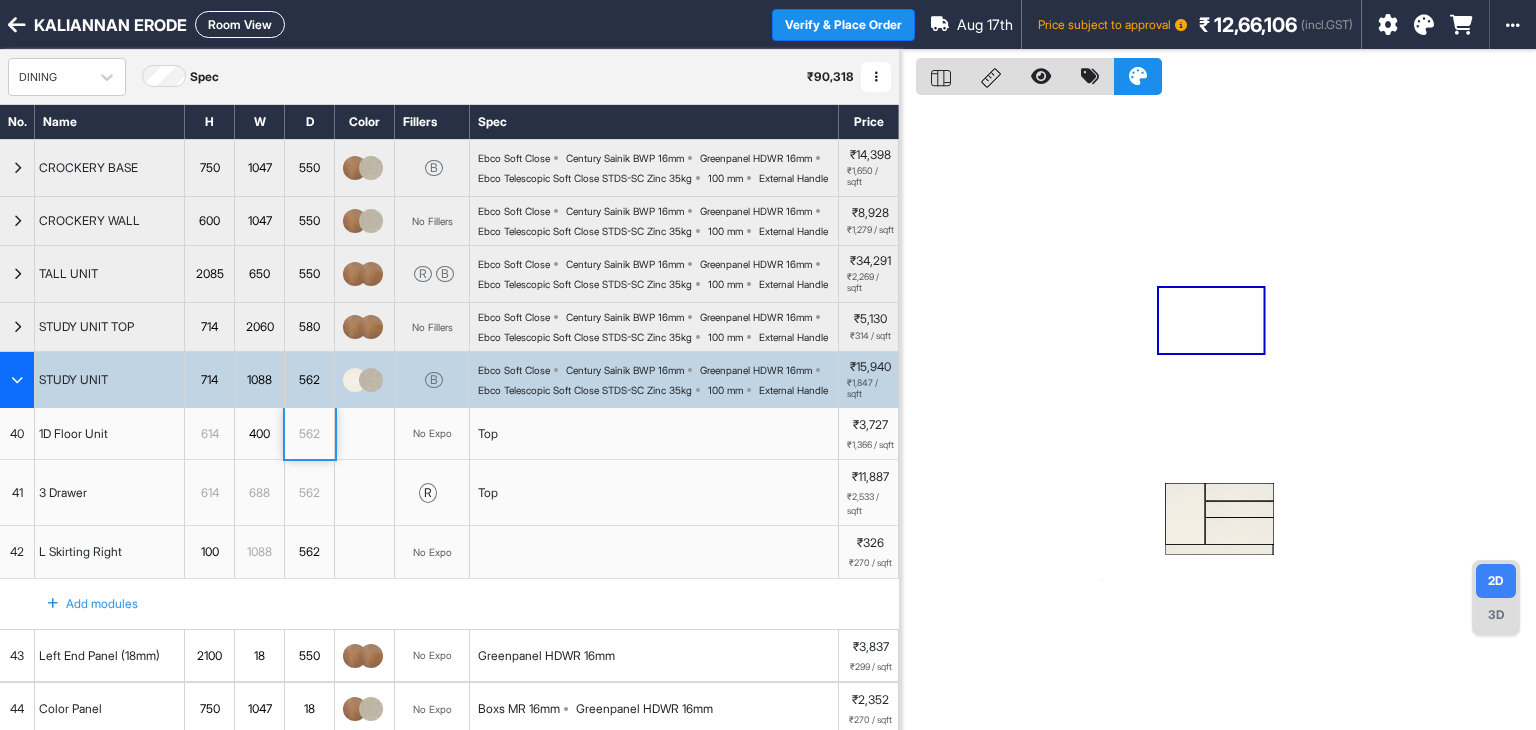click at bounding box center [371, 380] 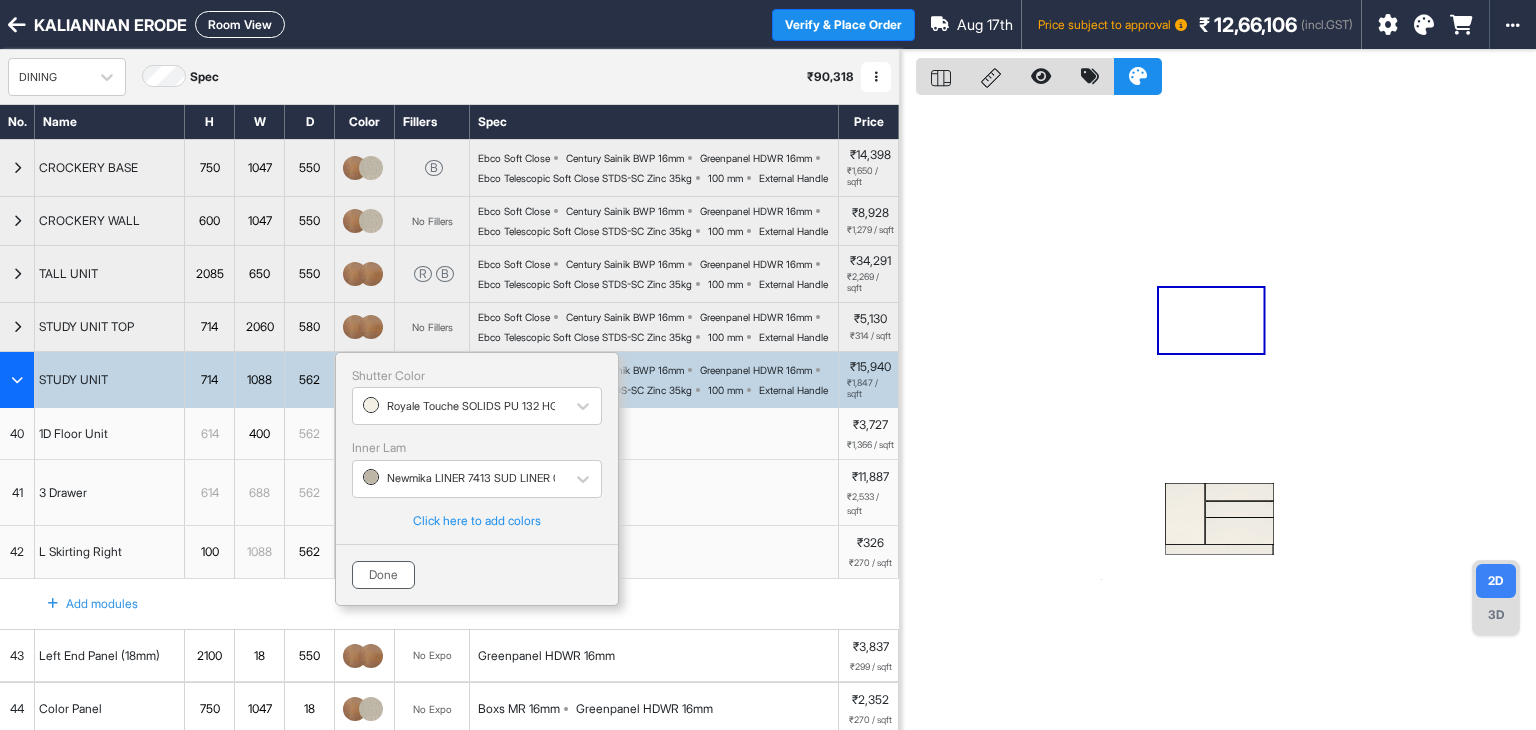 click on "Done" at bounding box center (383, 575) 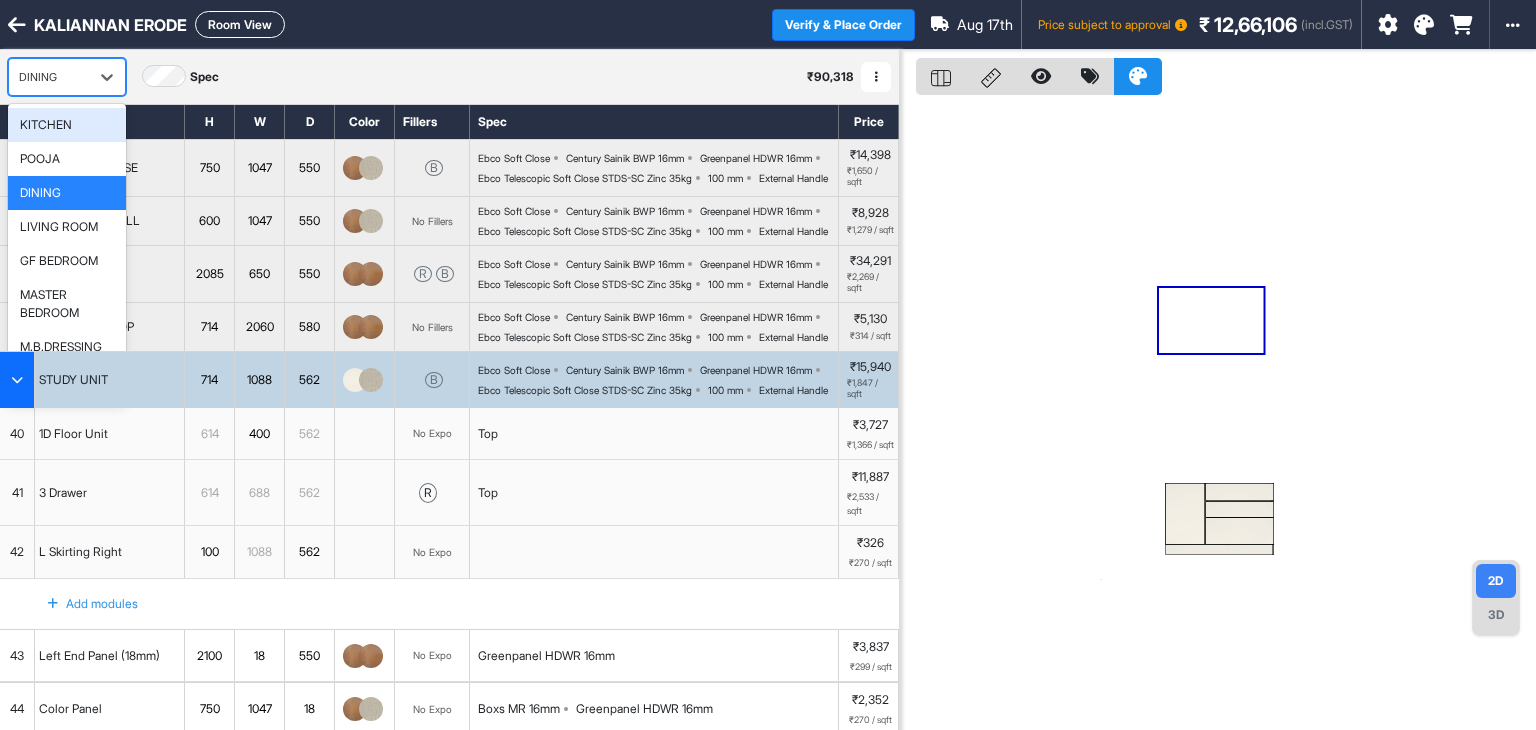 click on "DINING" at bounding box center [49, 77] 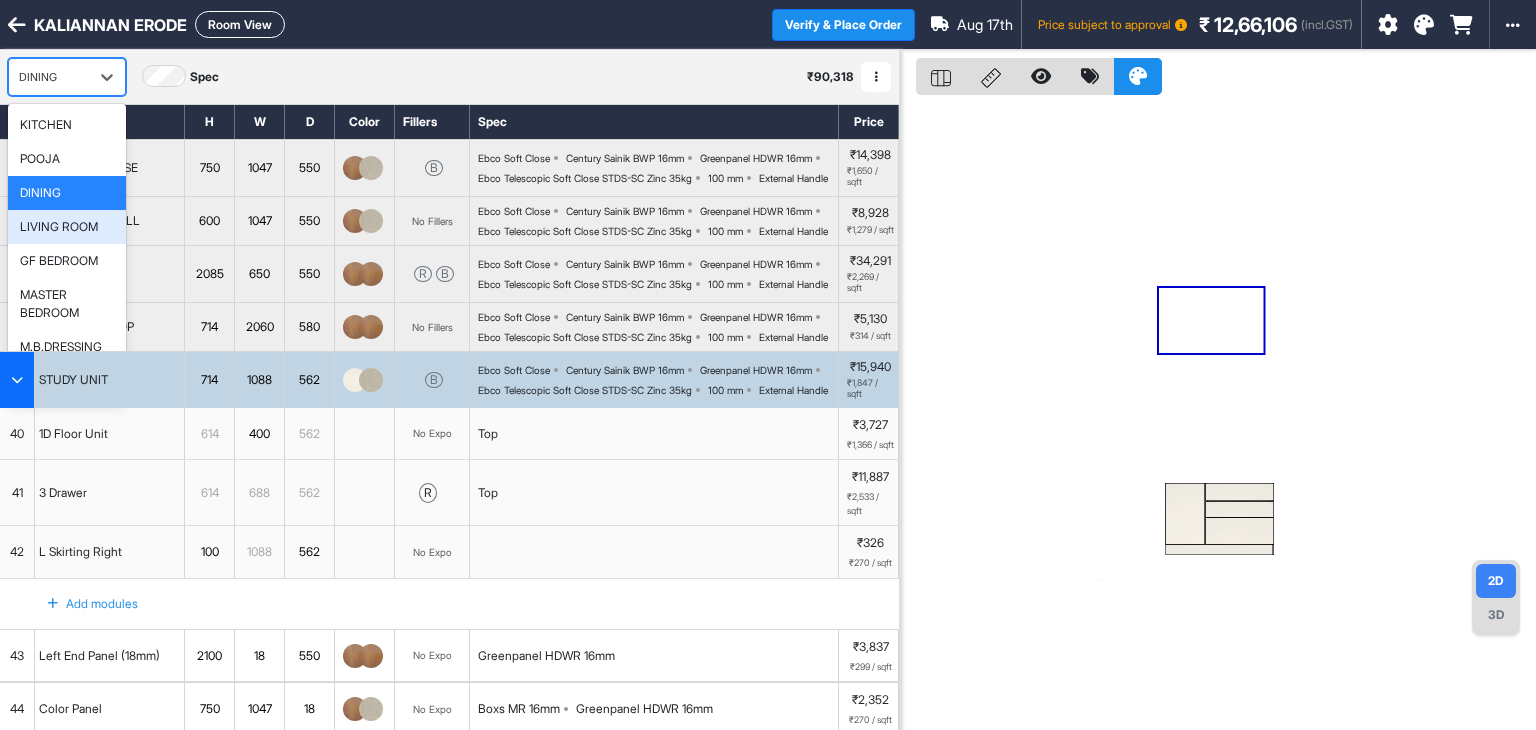 click on "LIVING ROOM" at bounding box center (59, 227) 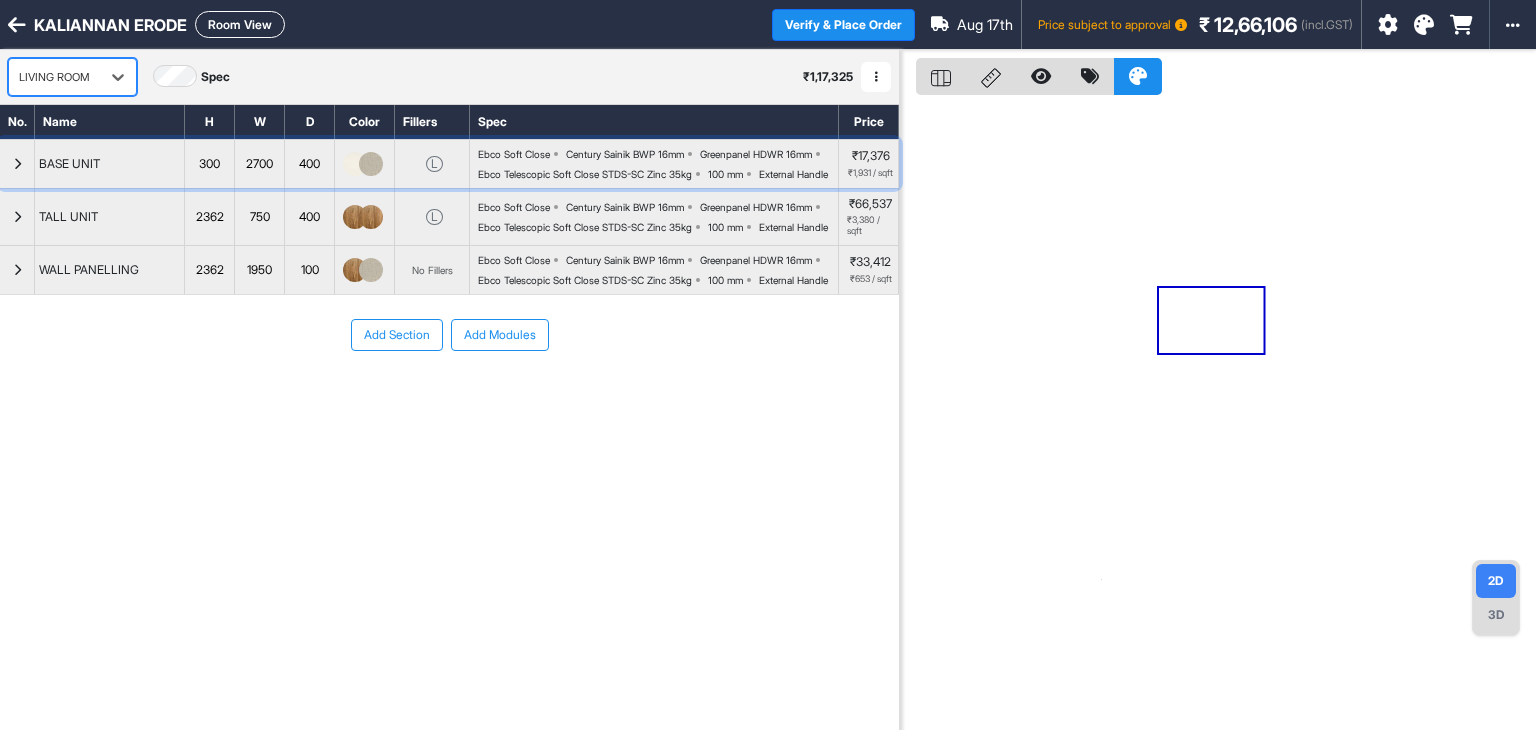 click at bounding box center [355, 164] 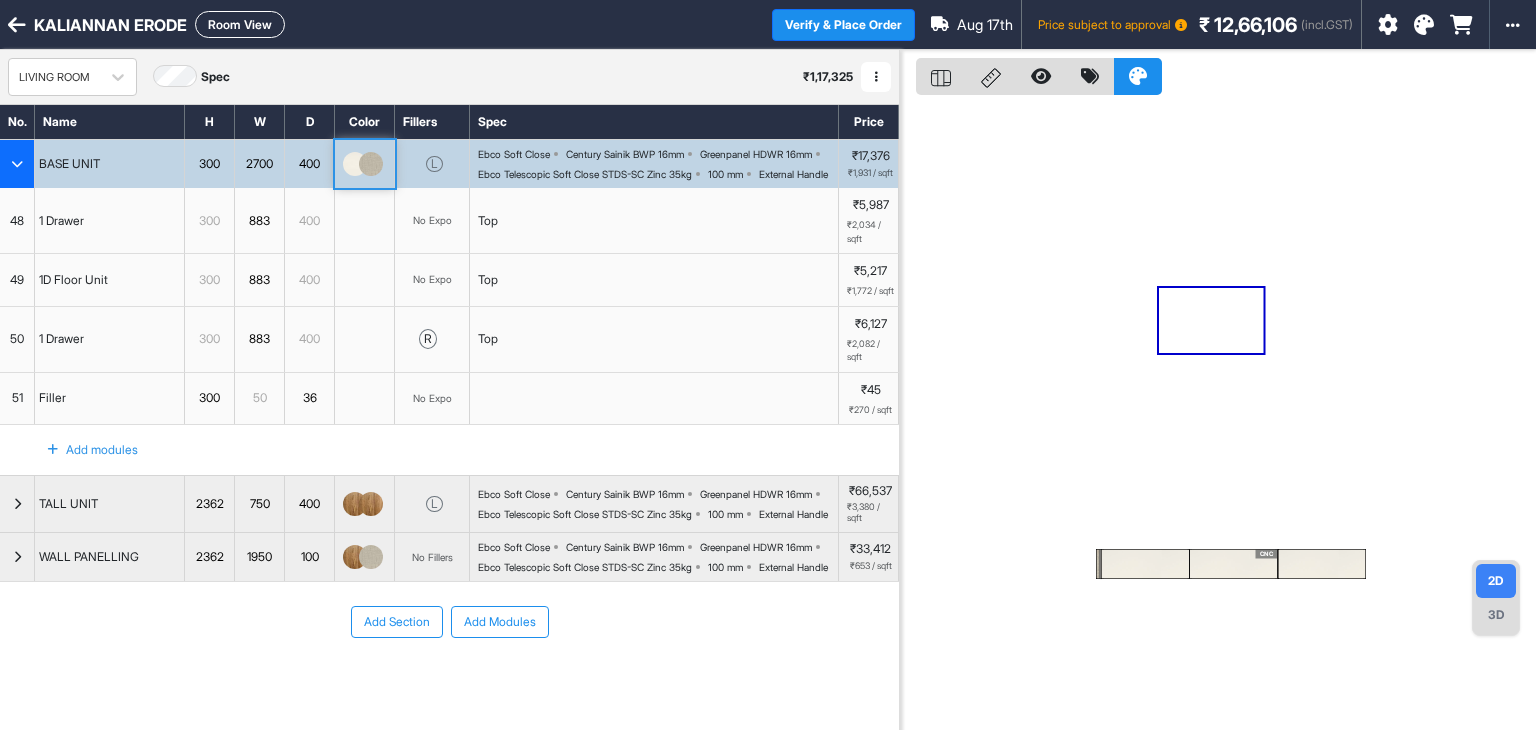 click at bounding box center (355, 164) 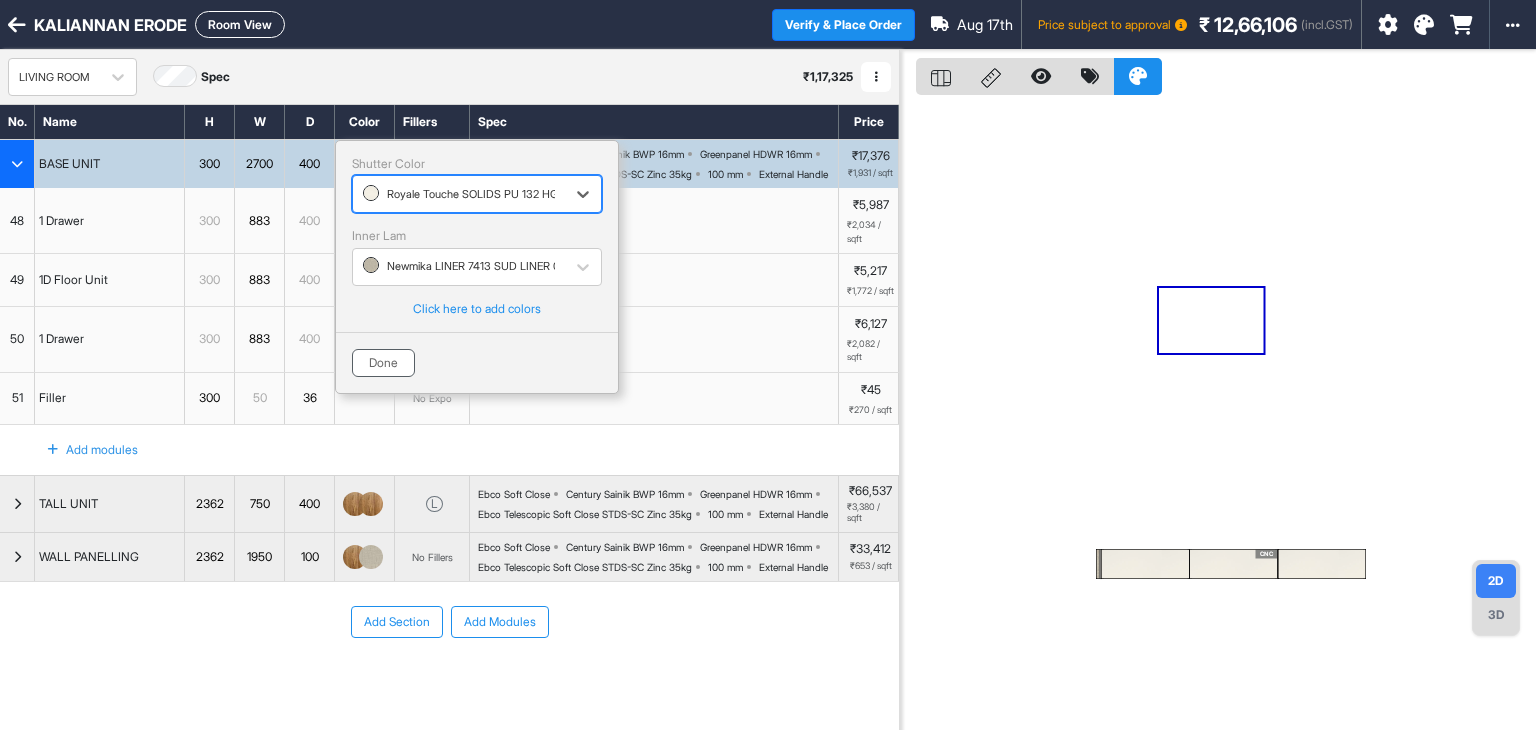 click on "Done" at bounding box center [383, 363] 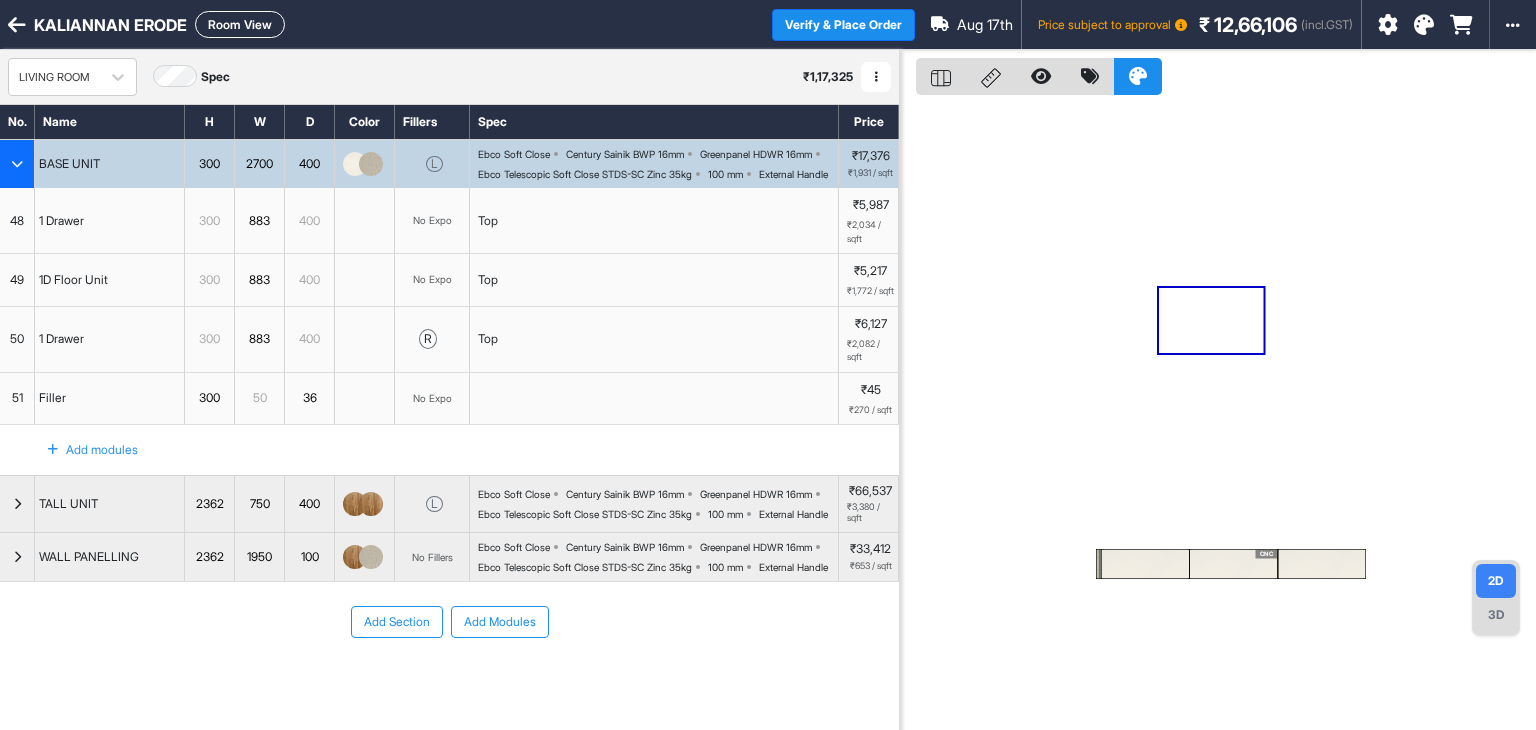 click at bounding box center (17, 164) 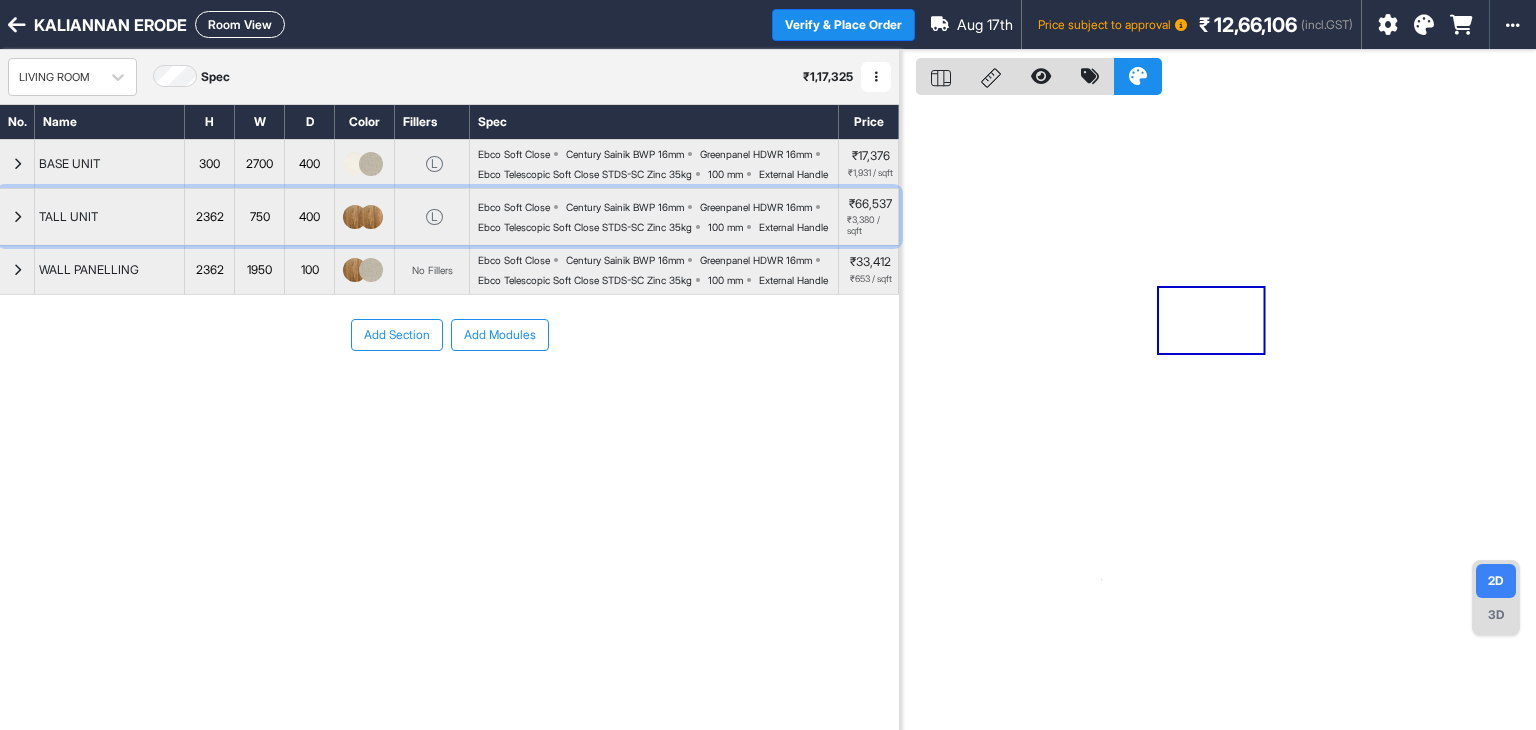 click at bounding box center [17, 217] 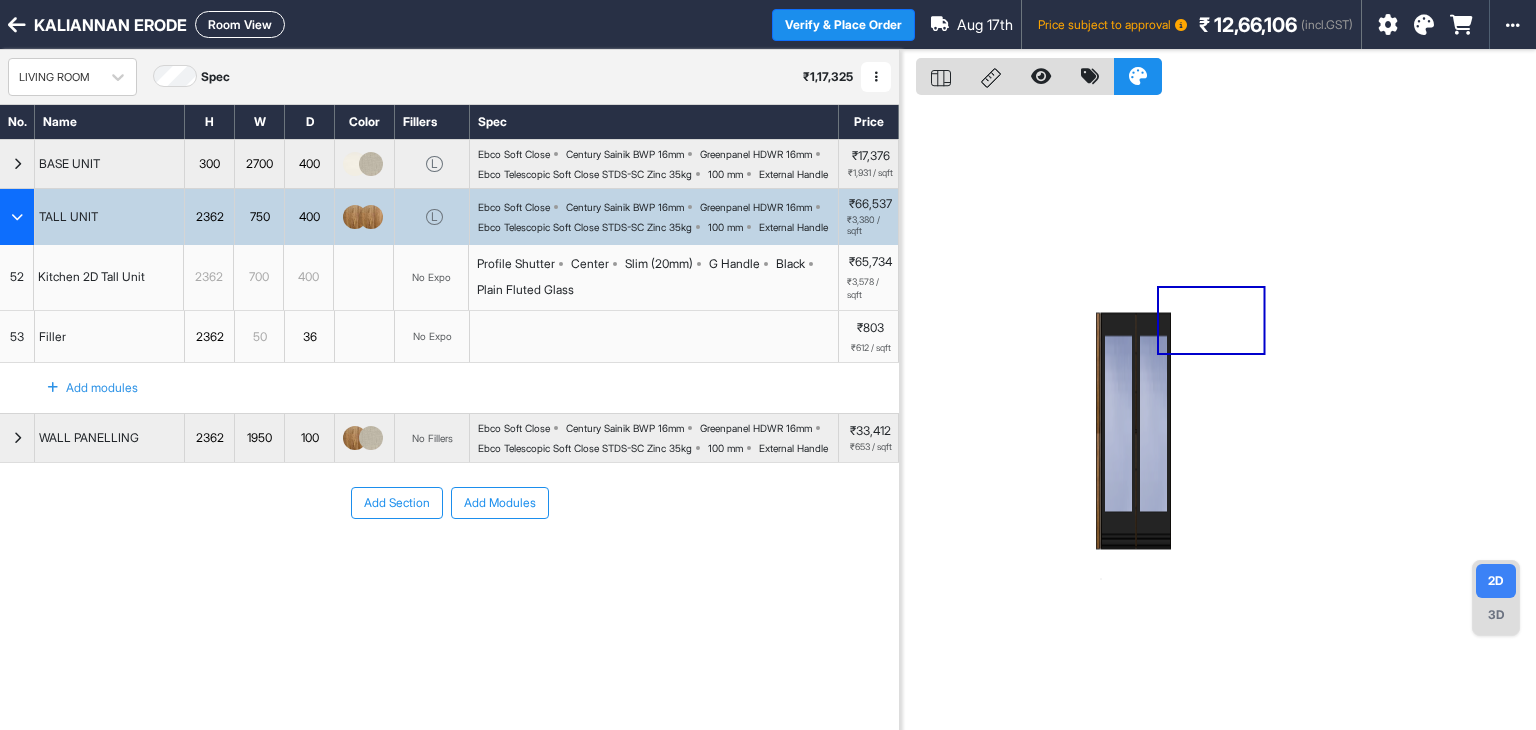 click at bounding box center (17, 217) 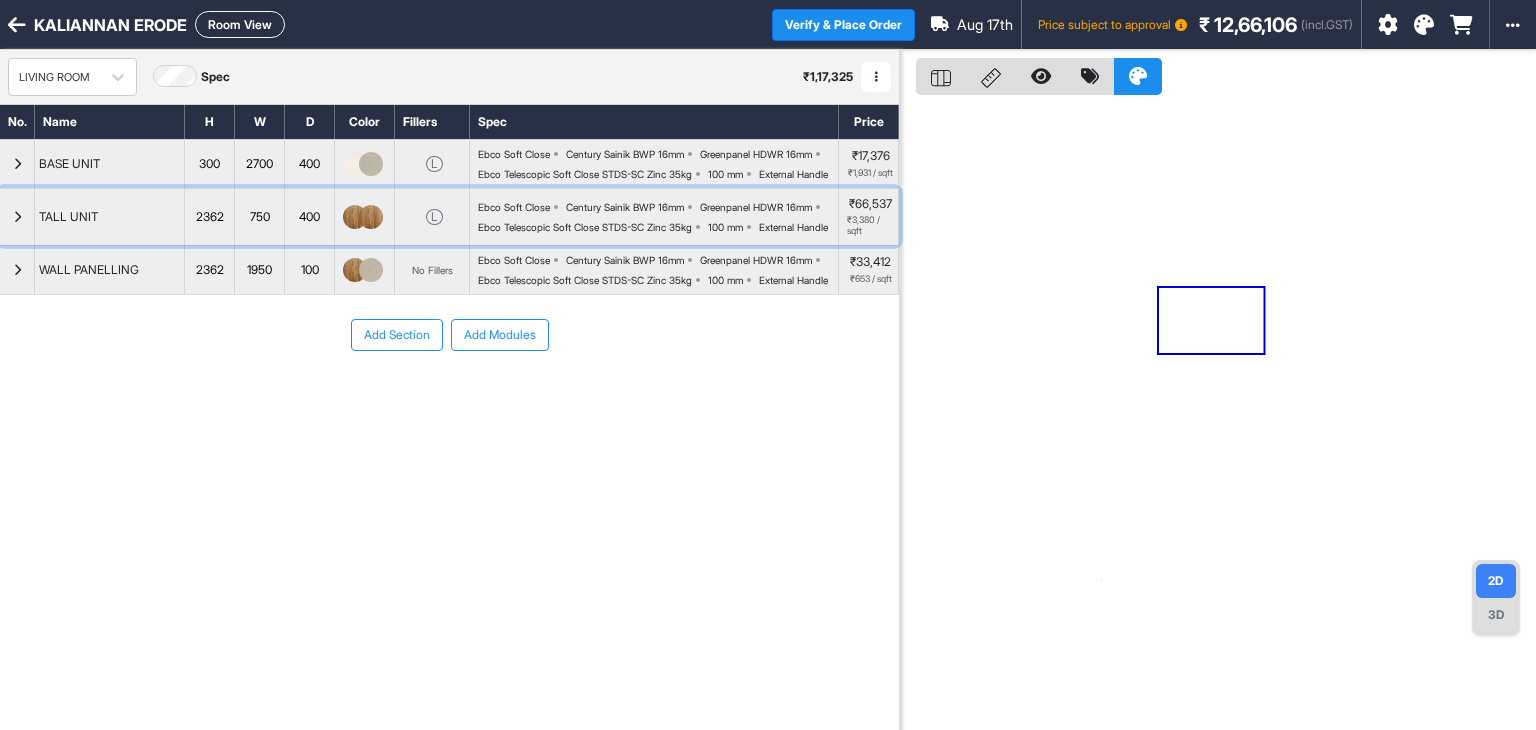 click at bounding box center [17, 217] 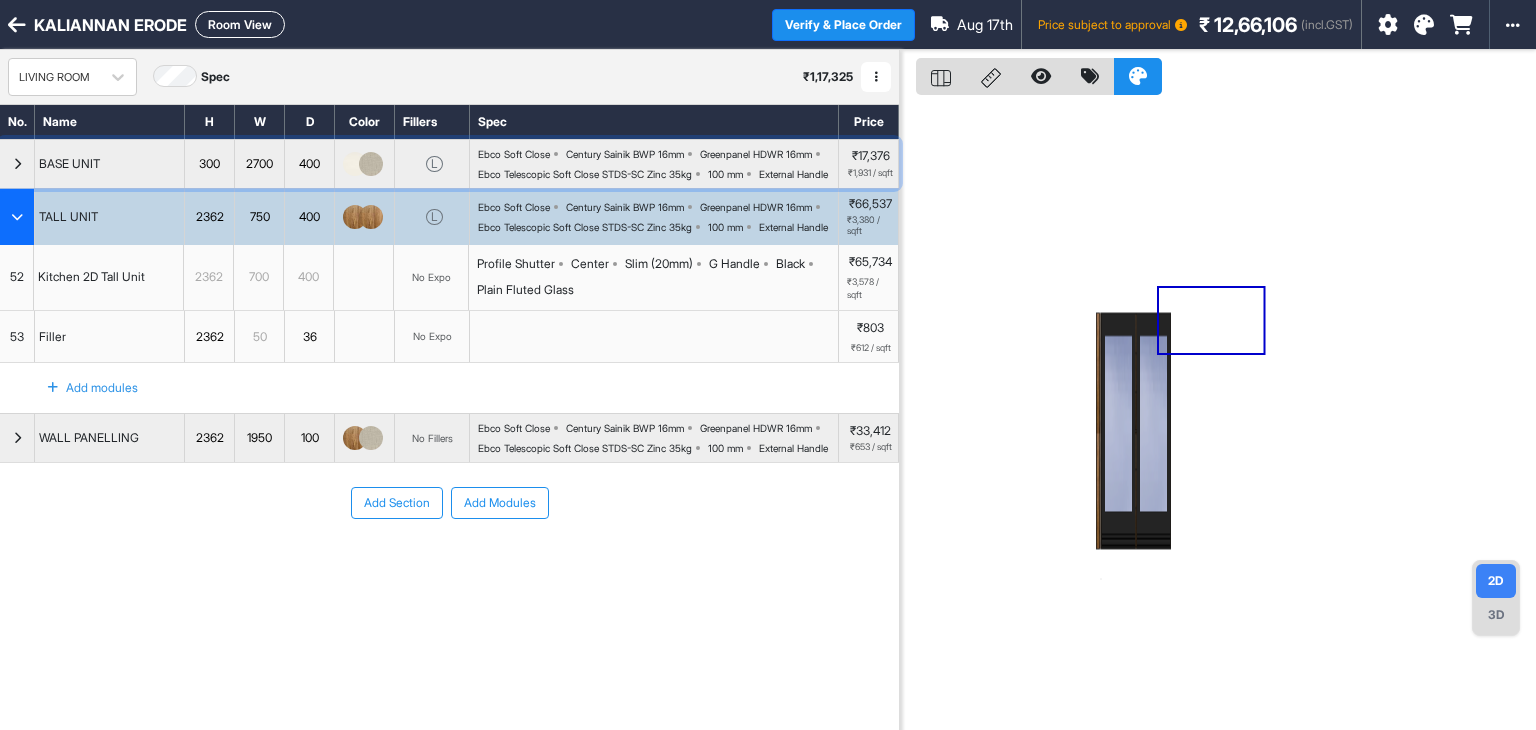 drag, startPoint x: 17, startPoint y: 163, endPoint x: 7, endPoint y: 165, distance: 10.198039 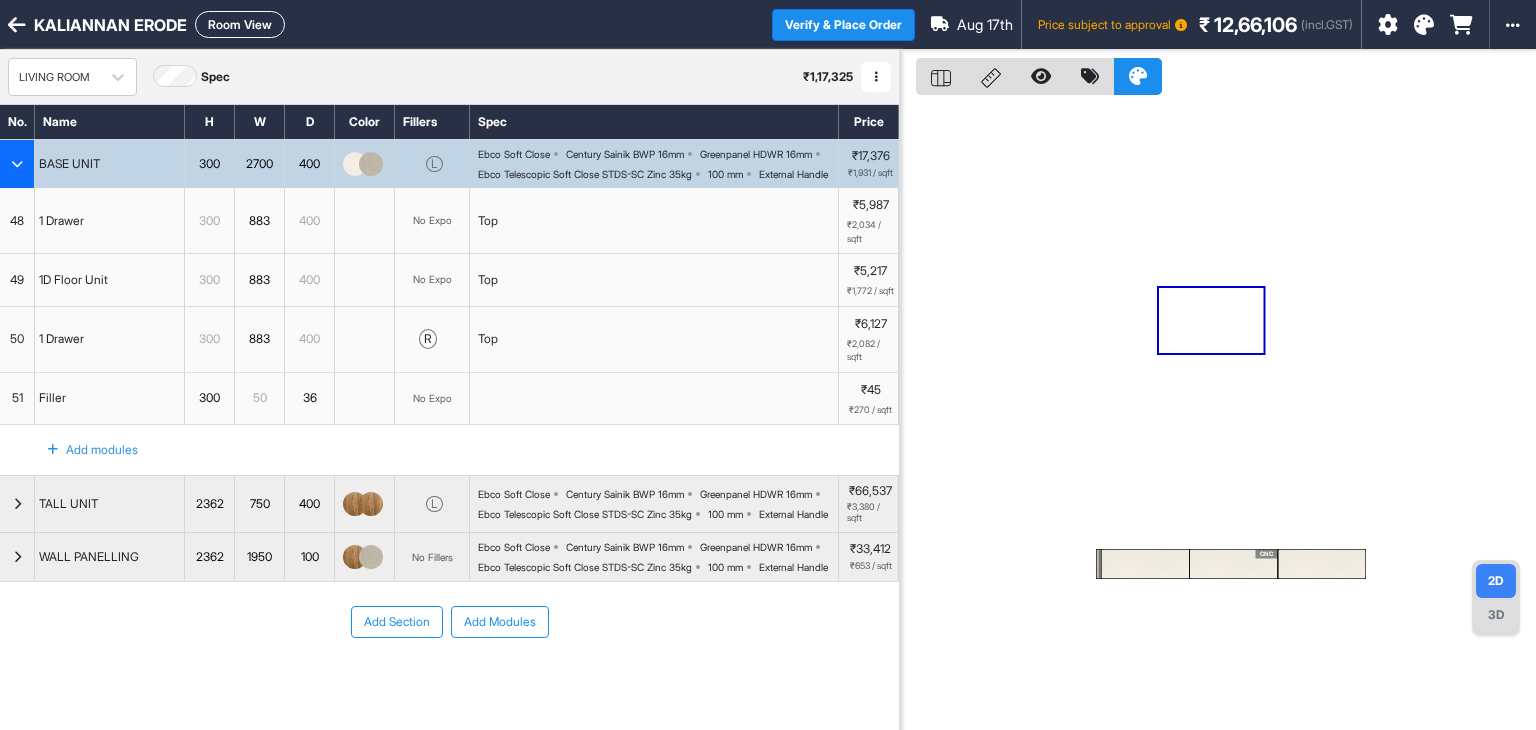 click at bounding box center [17, 164] 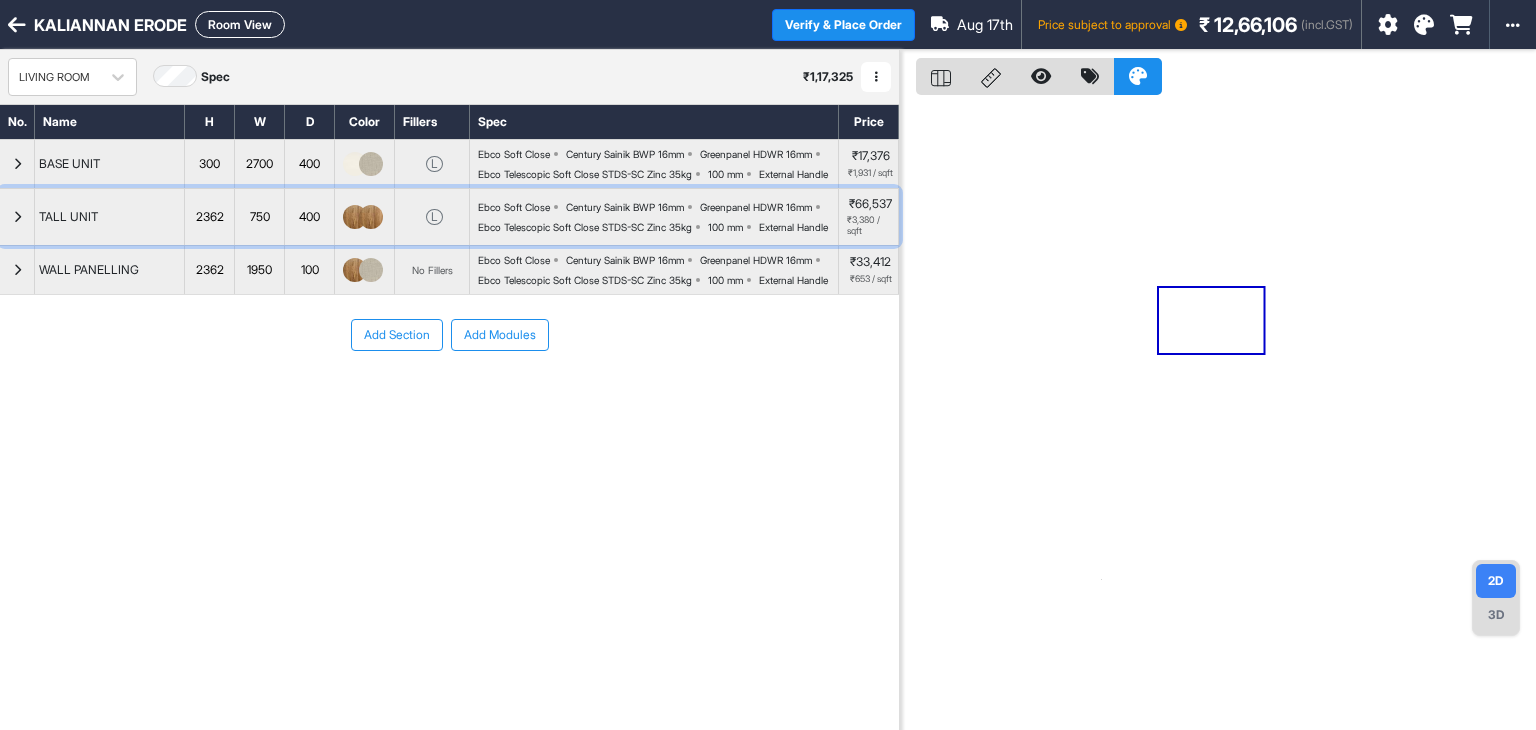 click at bounding box center (17, 217) 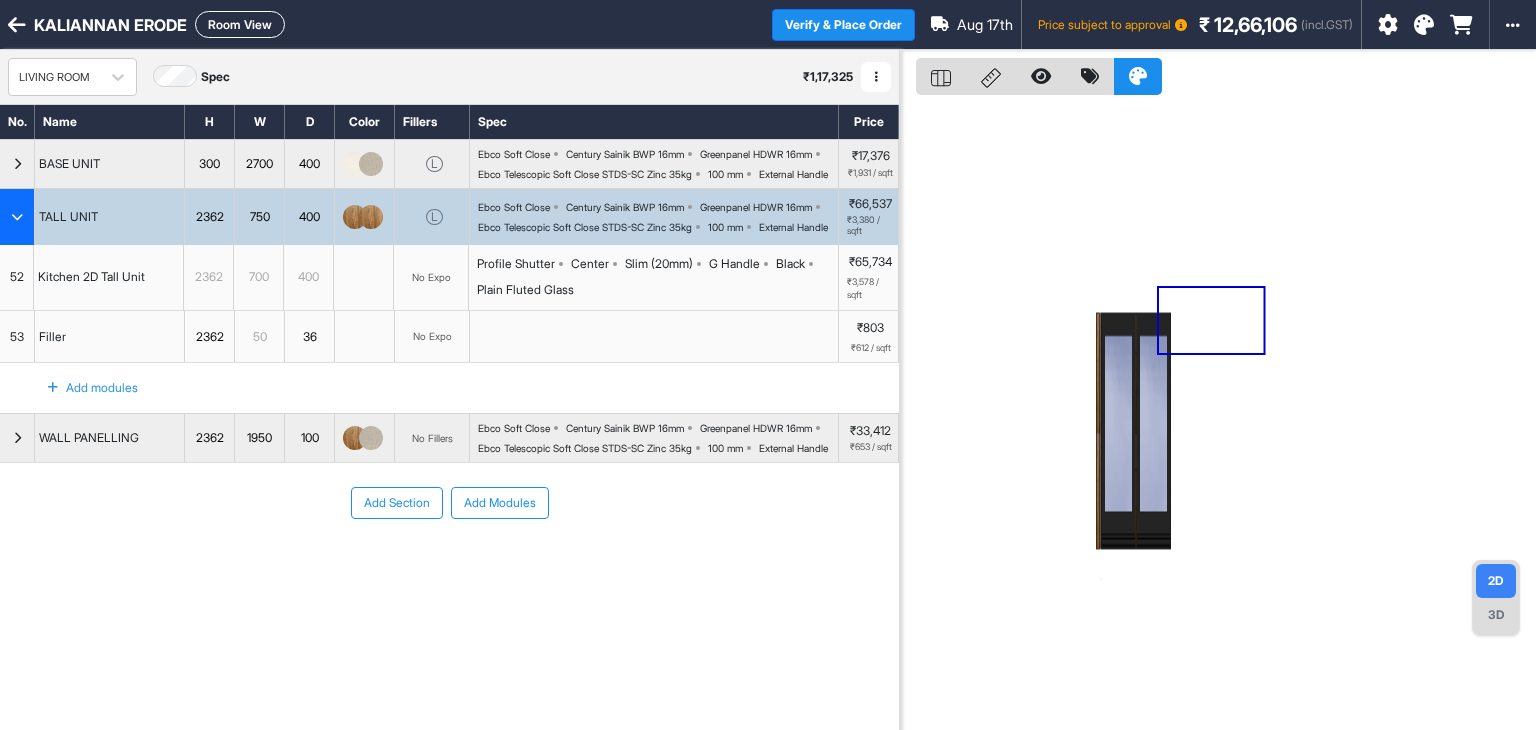 click on "No Expo" at bounding box center [431, 277] 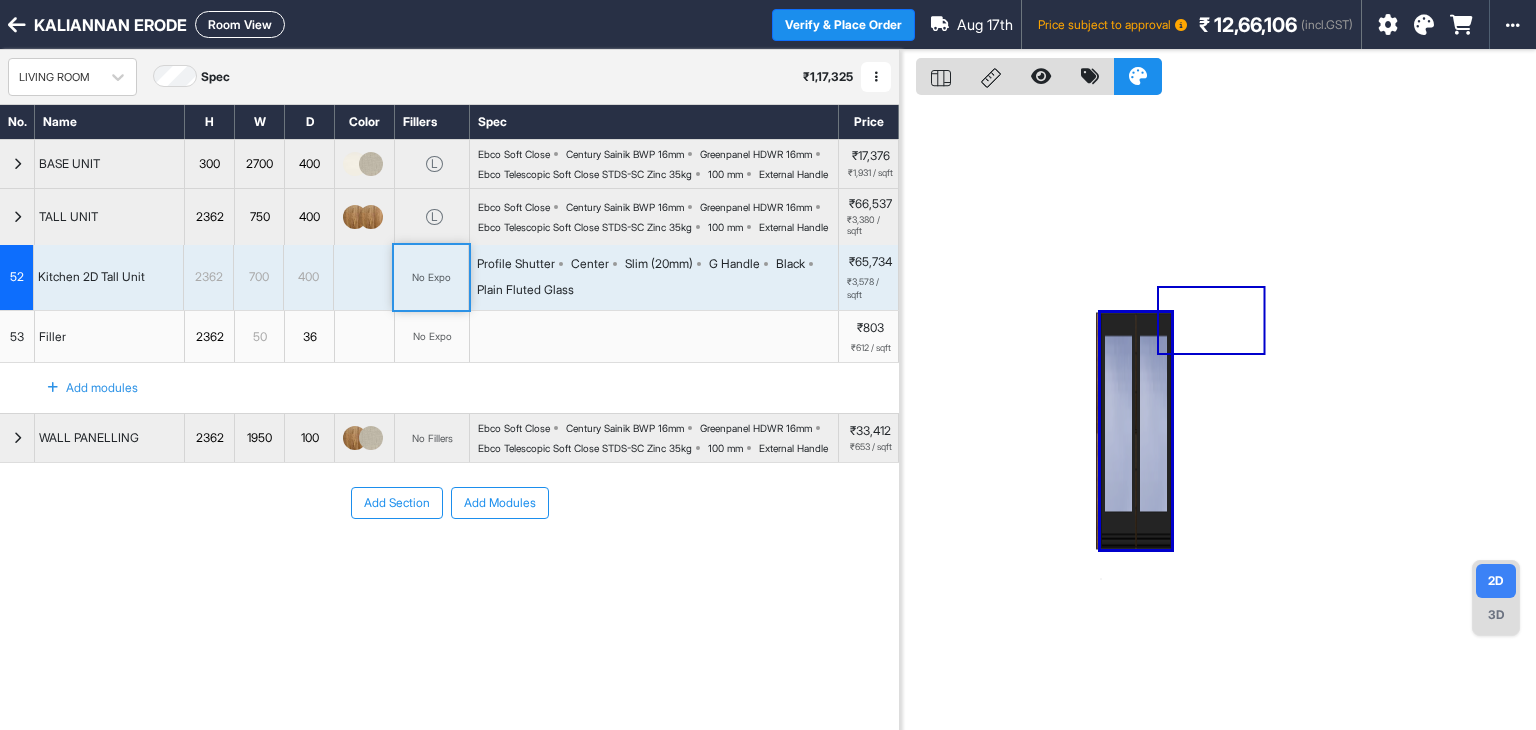 click on "No Expo" at bounding box center (431, 277) 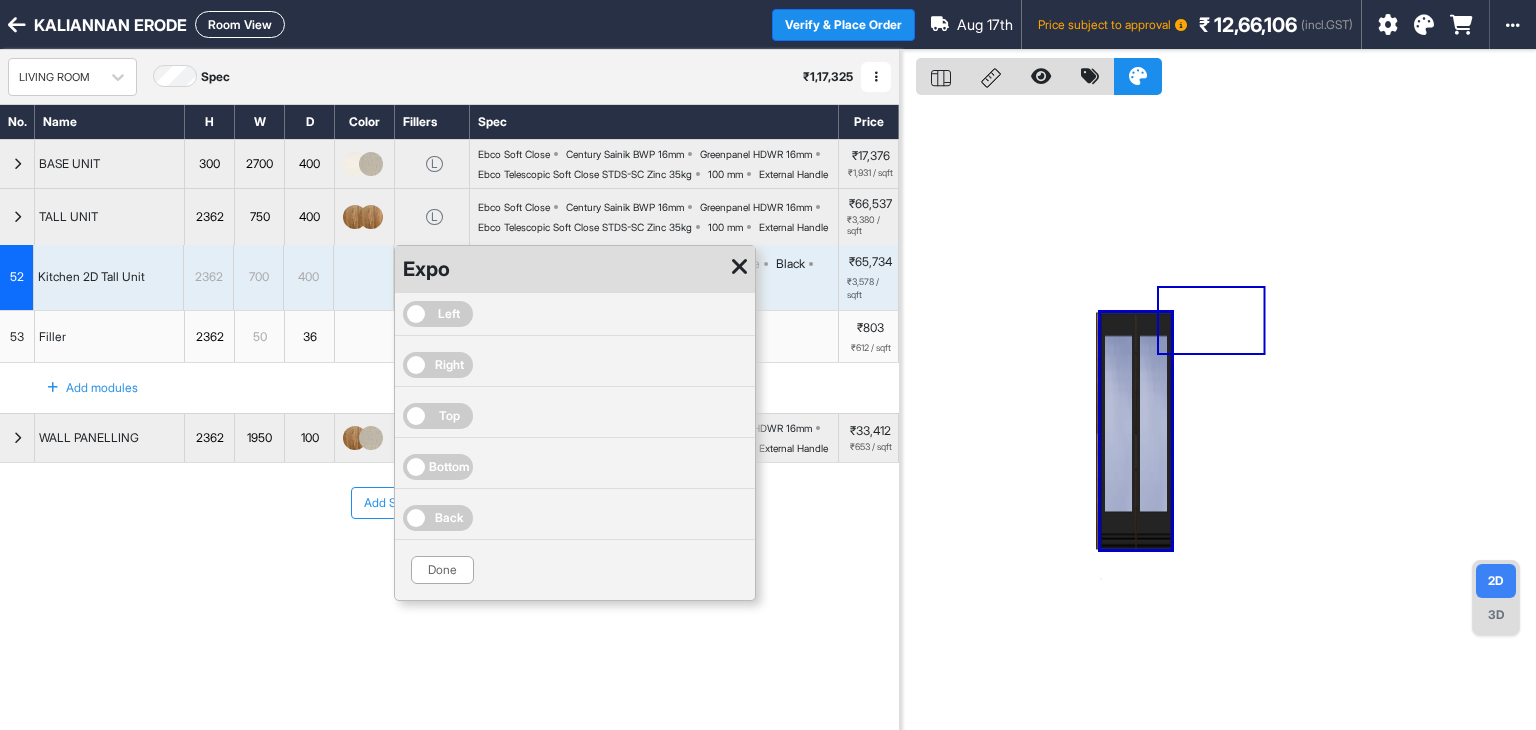 click on "Right" at bounding box center [449, 365] 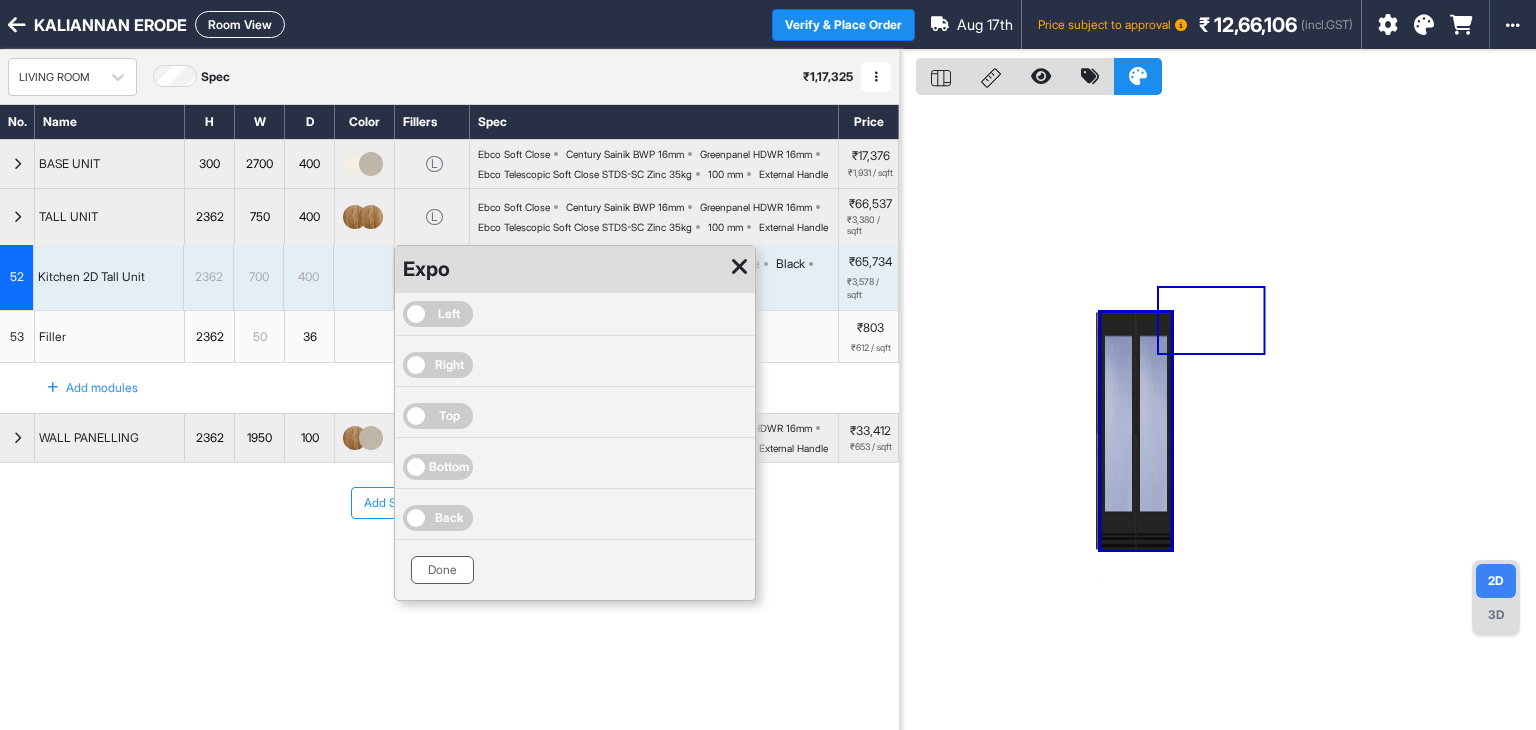 click on "Done" at bounding box center [442, 570] 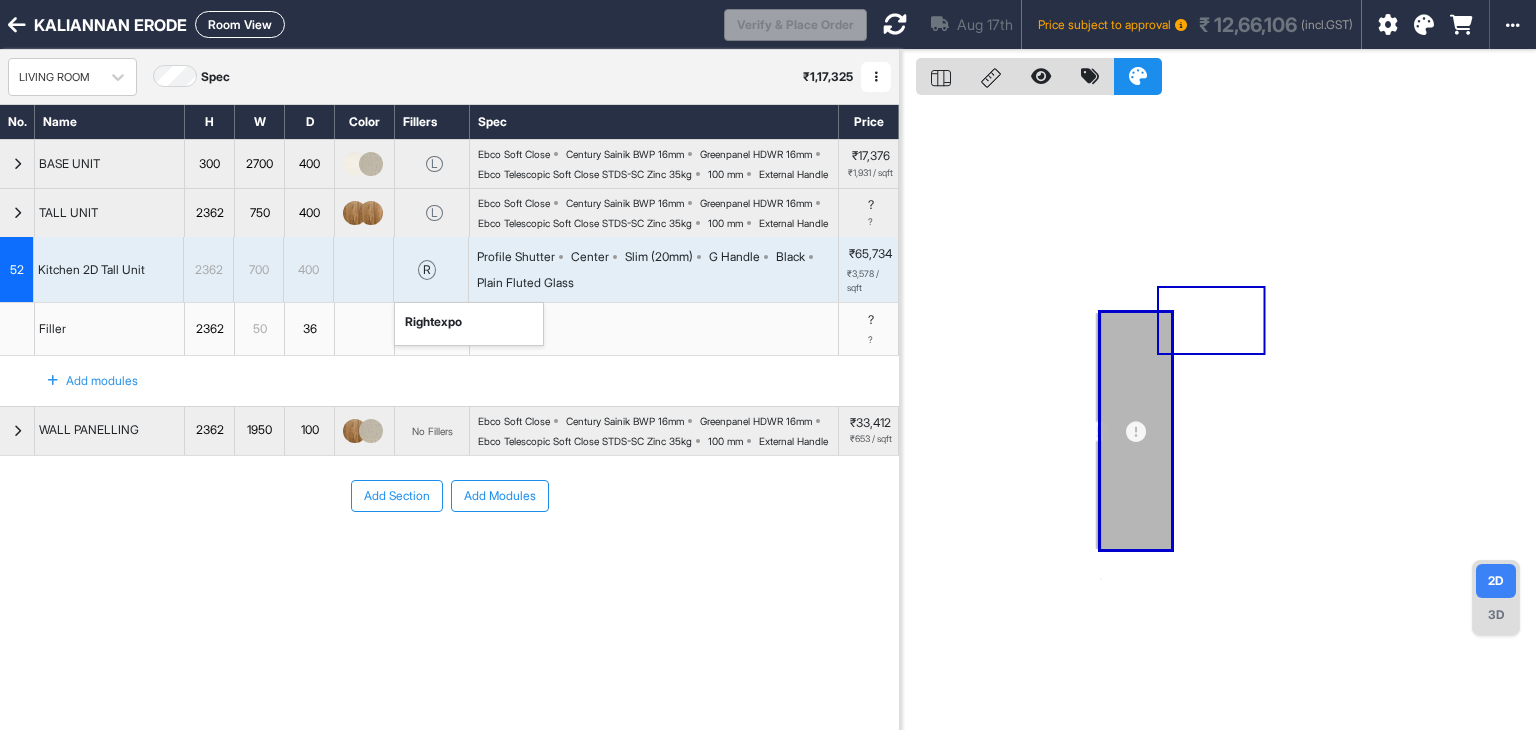 click on "r" at bounding box center (427, 270) 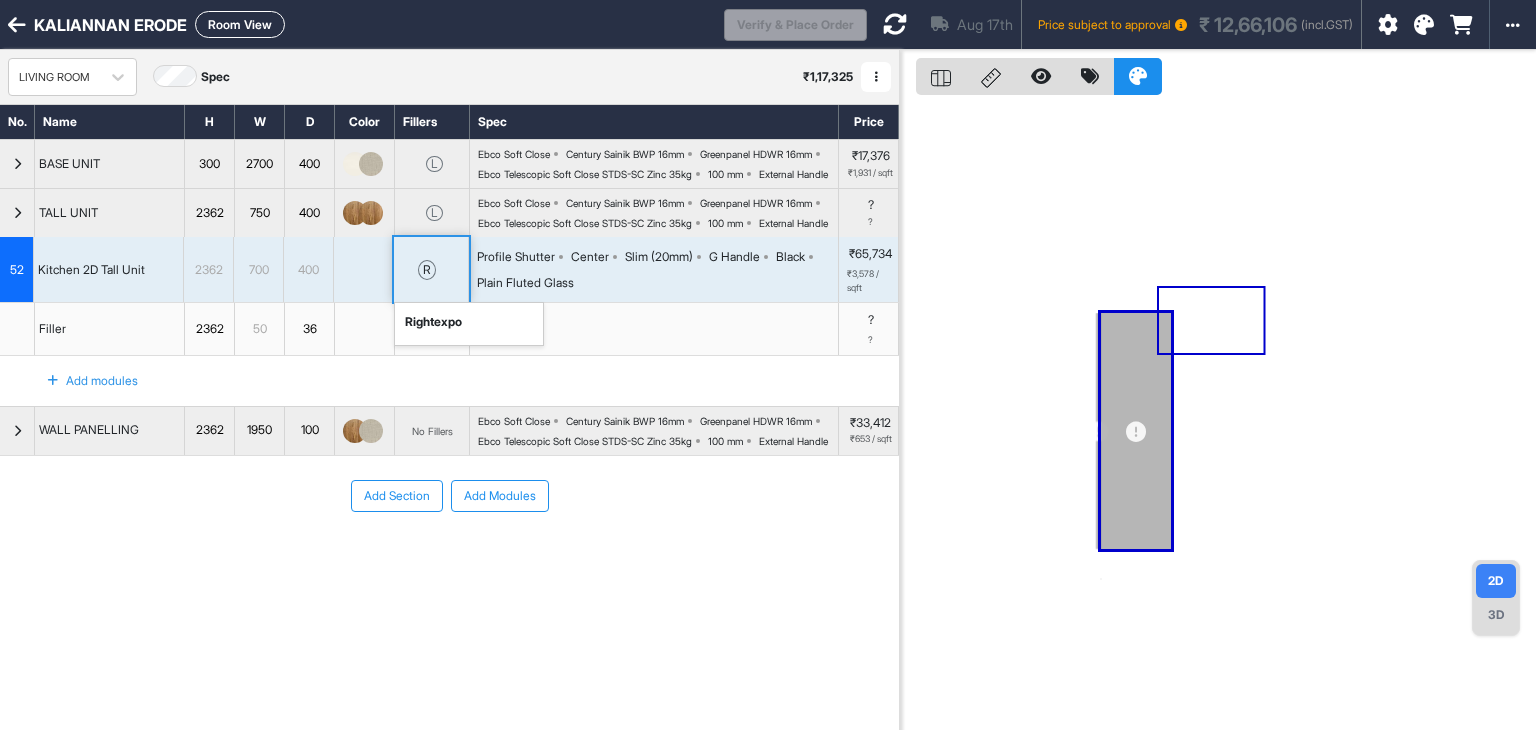 click on "r" at bounding box center (427, 270) 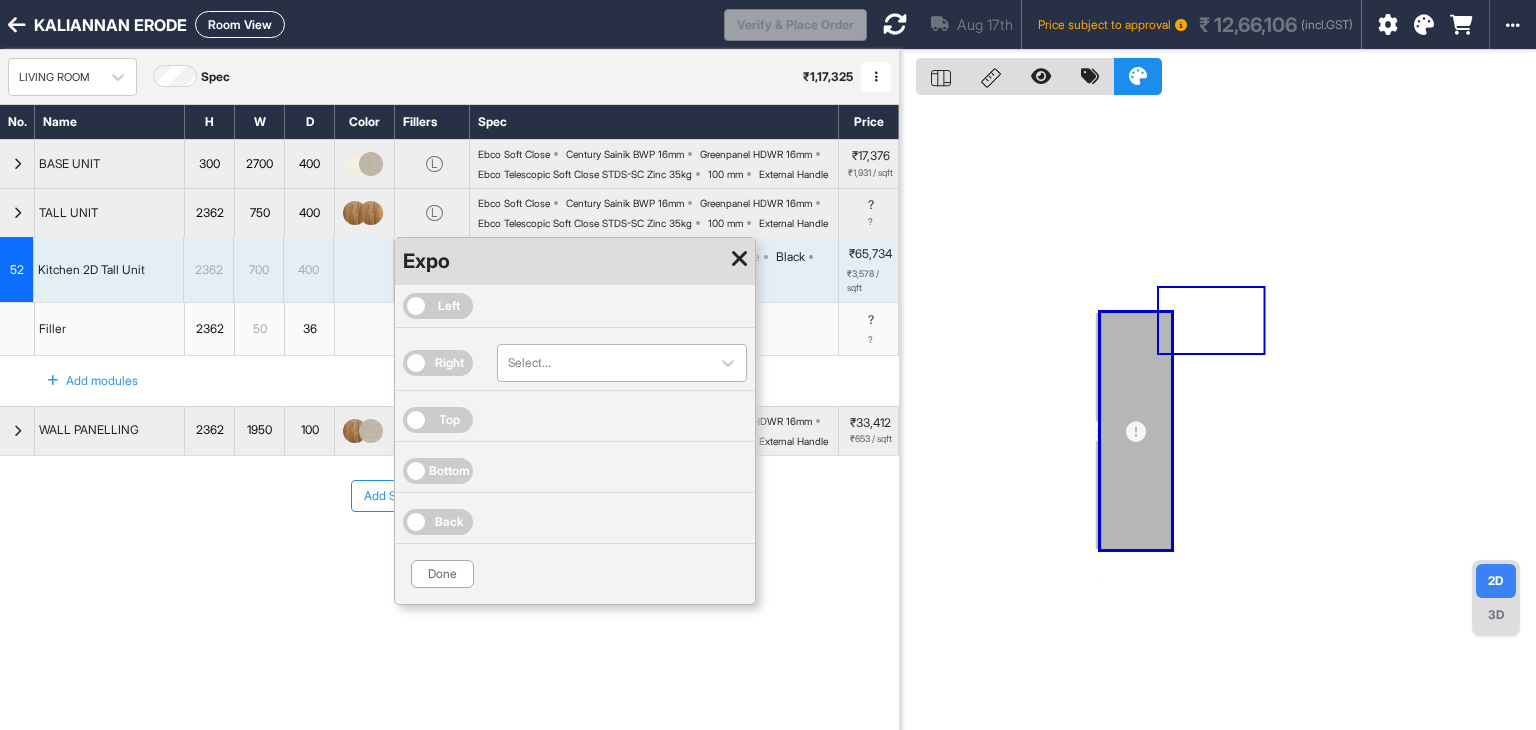 click at bounding box center [604, 363] 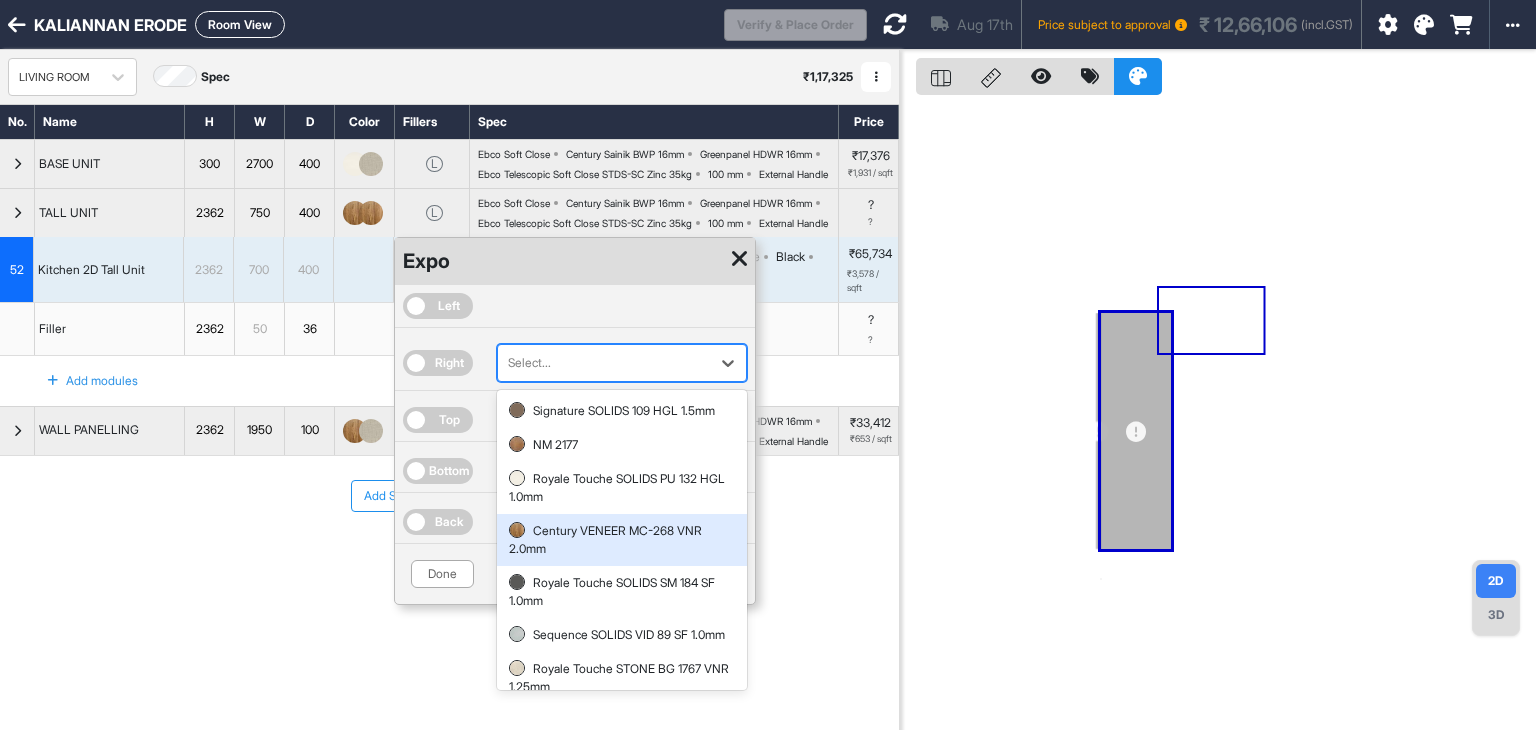 click on "Century VENEER MC-268 VNR 2.0mm" at bounding box center [622, 540] 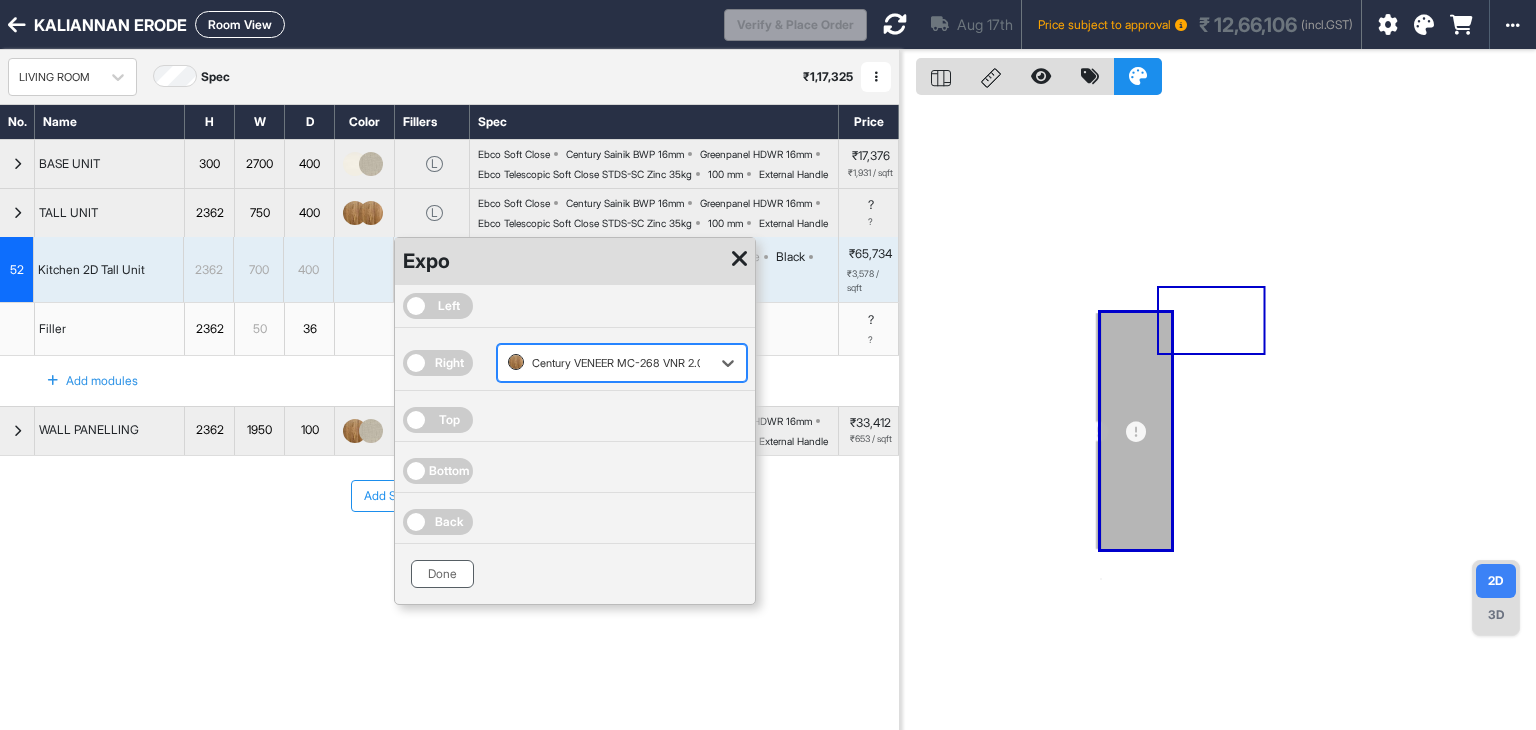 click on "Done" at bounding box center (442, 574) 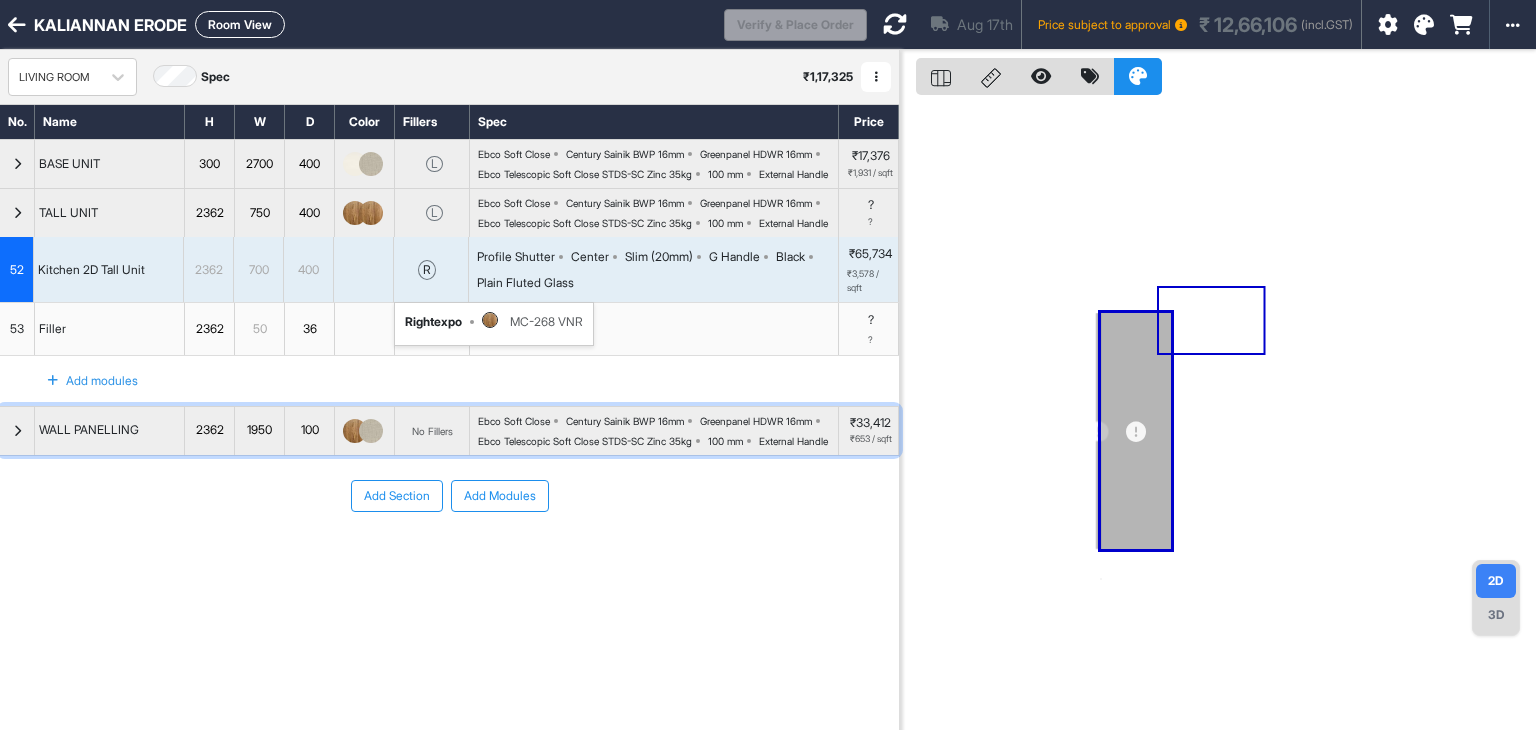 click at bounding box center [17, 431] 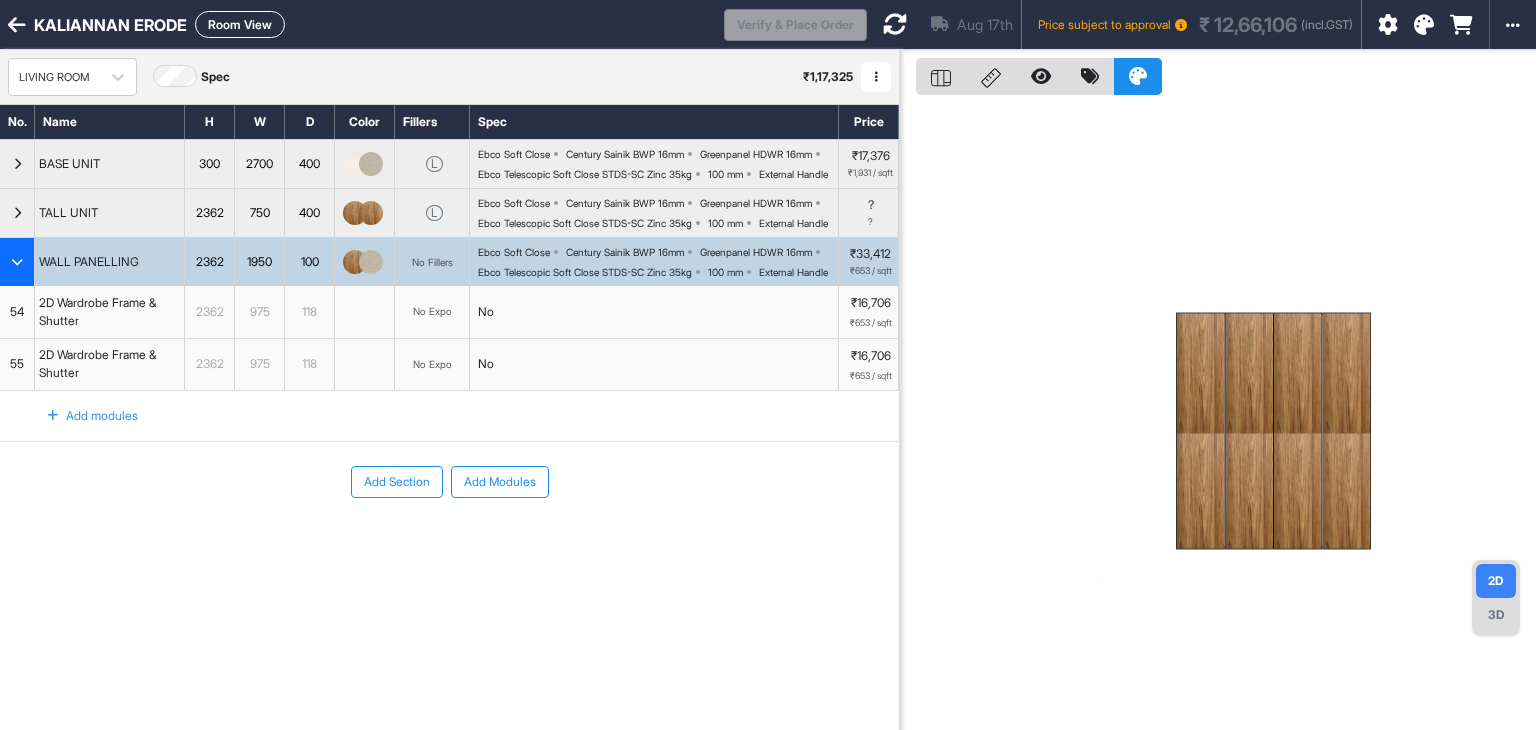 click at bounding box center (17, 262) 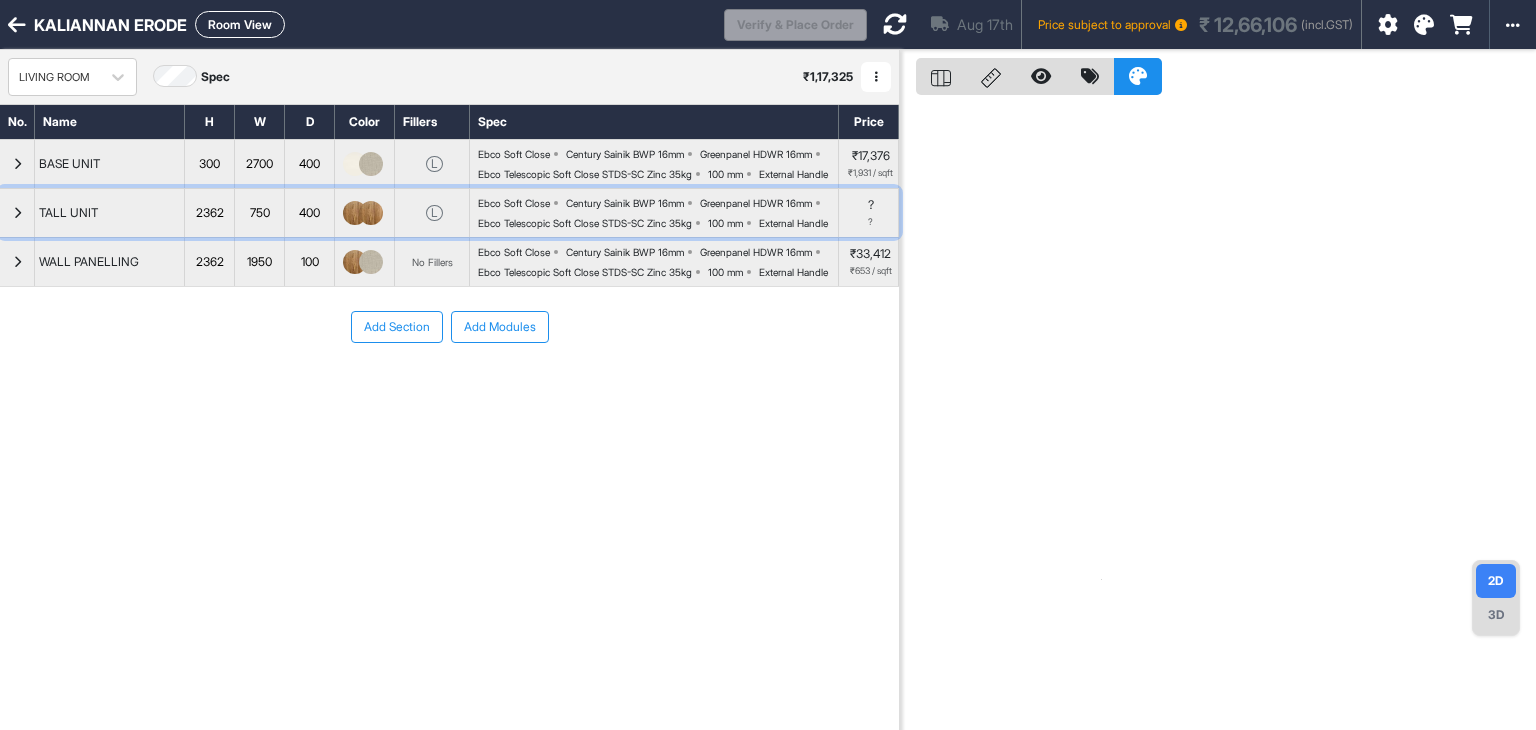 click at bounding box center (17, 213) 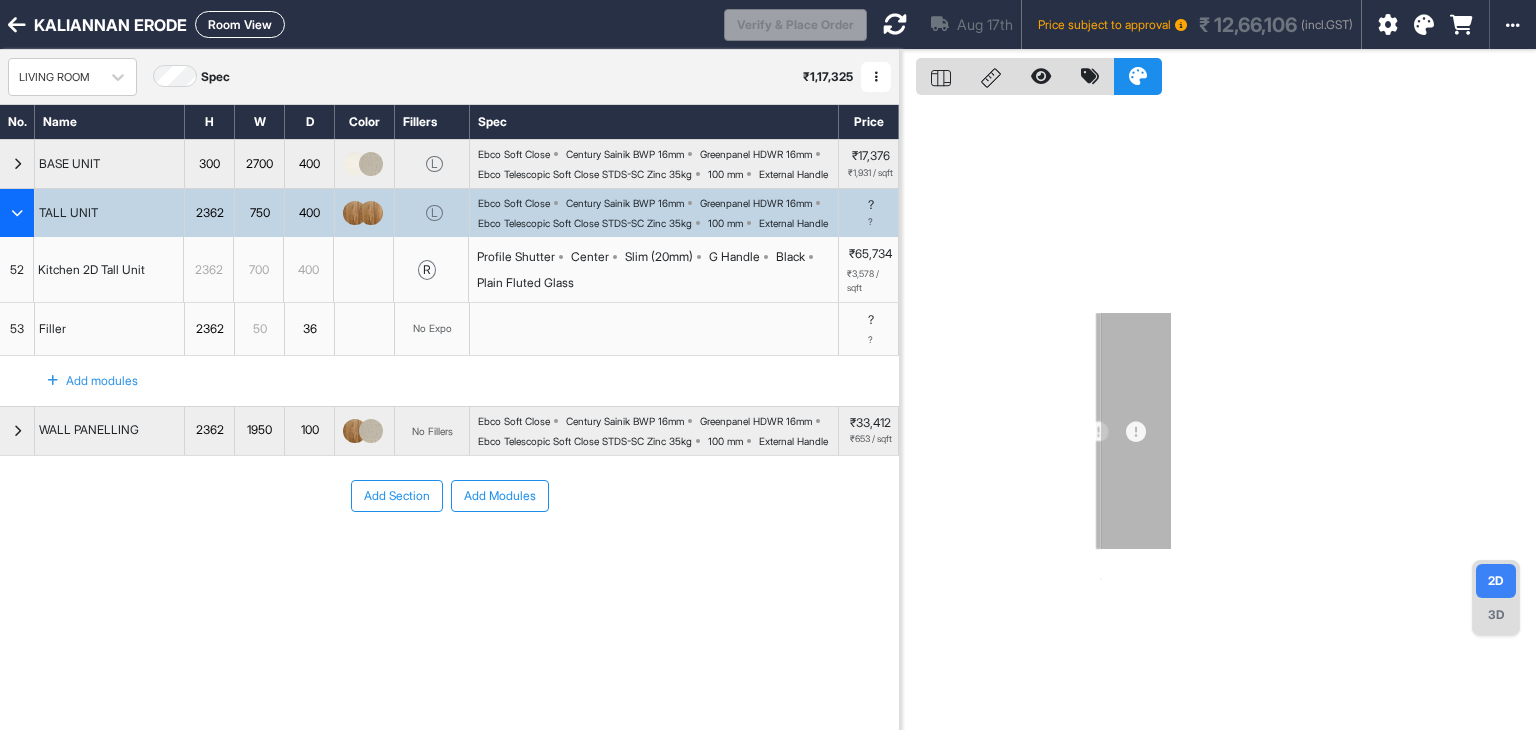 click on "Add Modules" at bounding box center [500, 496] 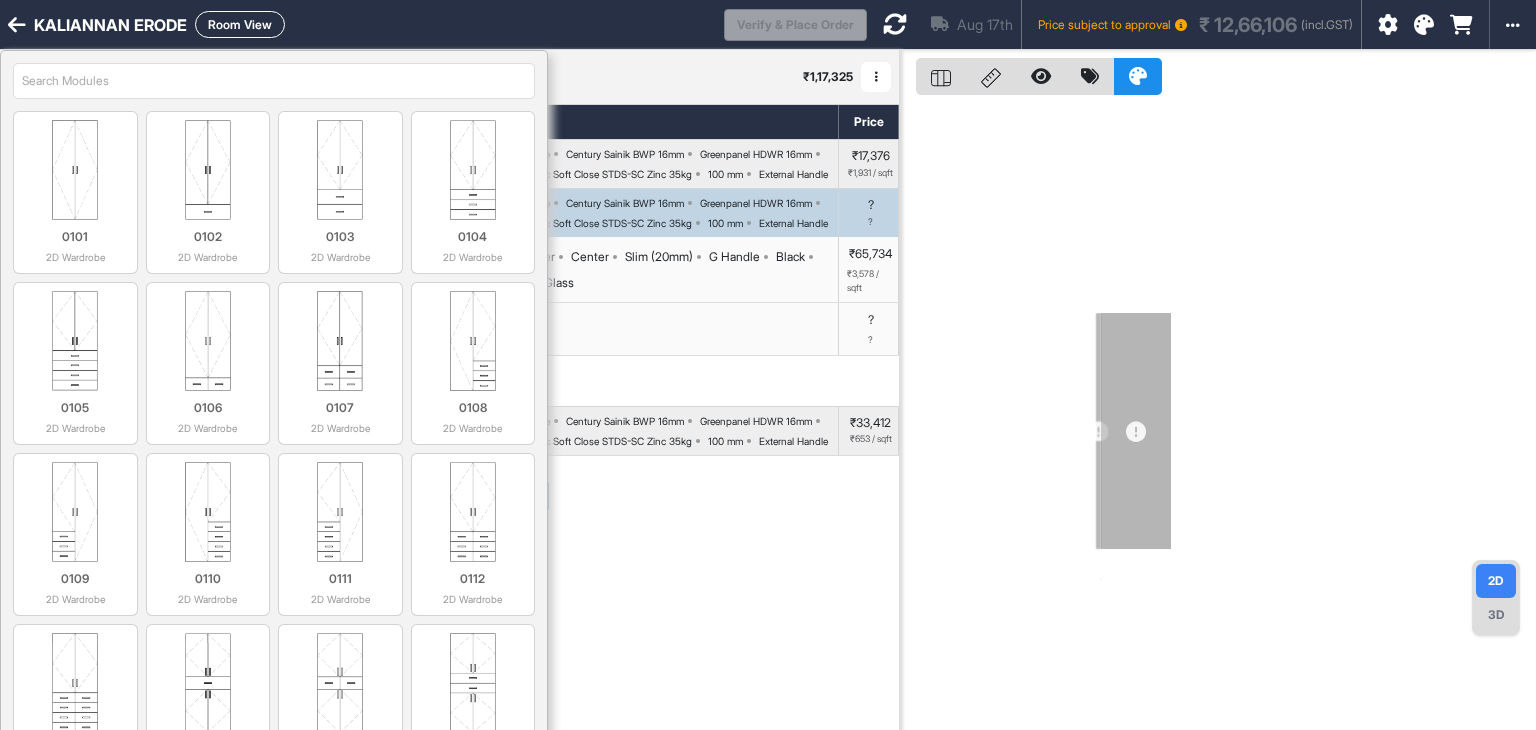click at bounding box center [274, 81] 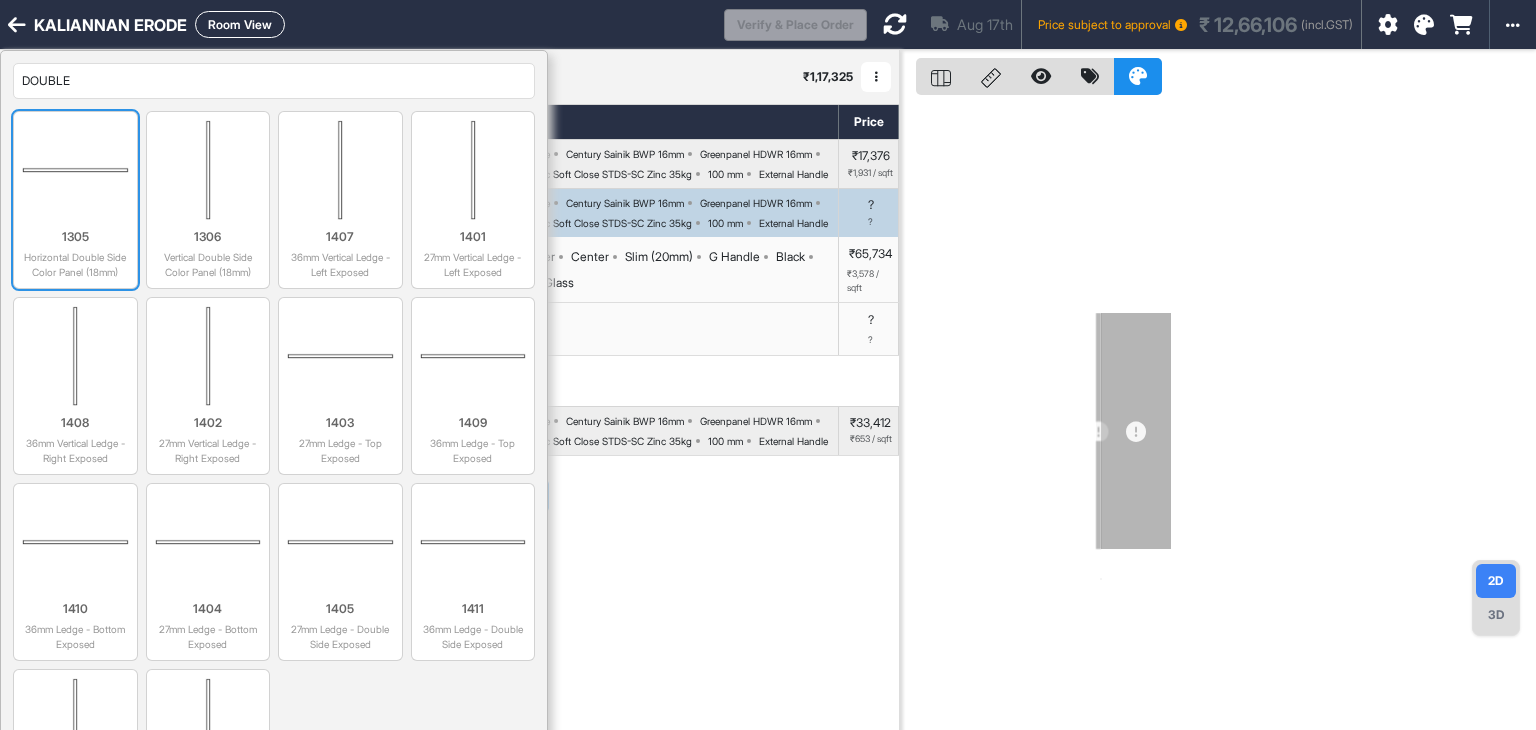 type on "DOUBLE" 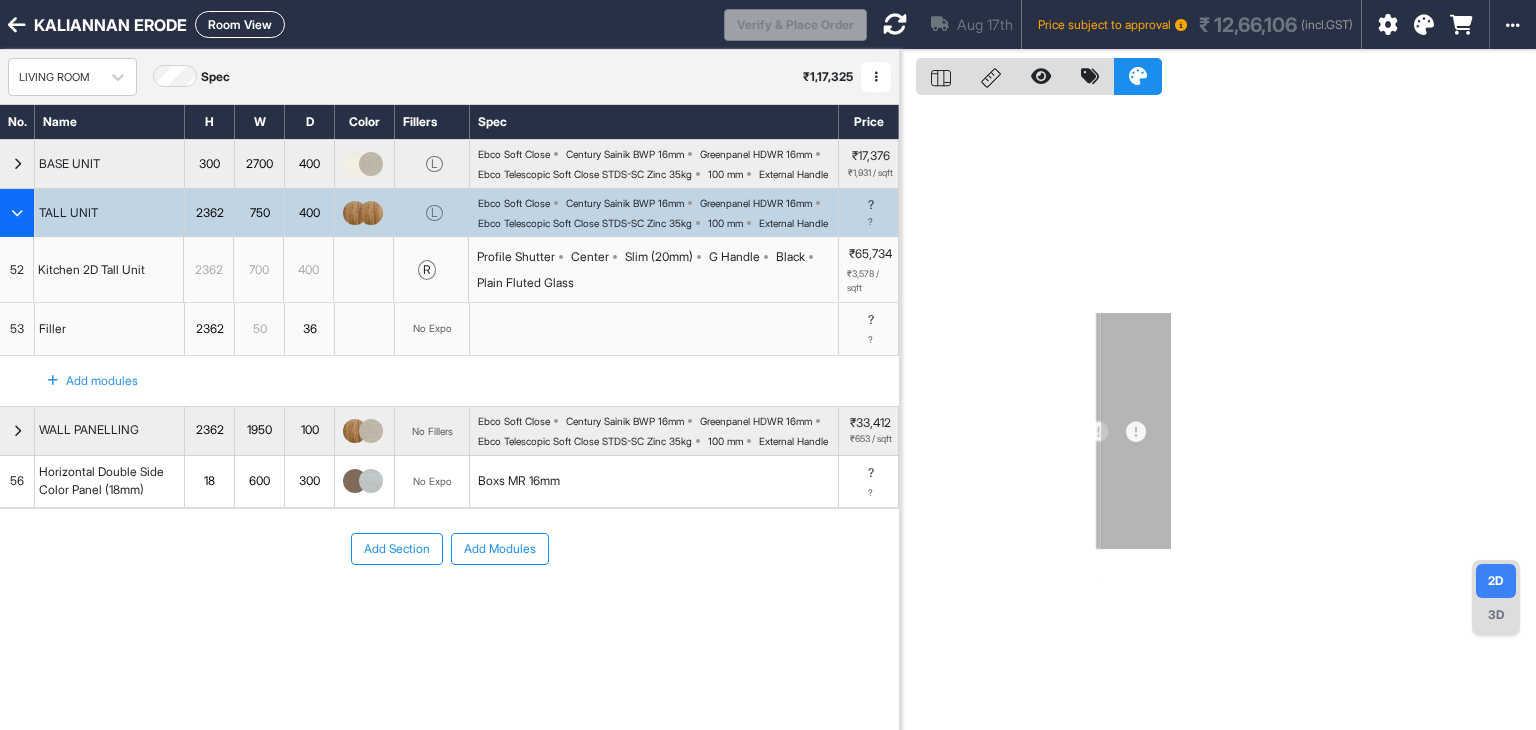 click on "600" at bounding box center [259, 481] 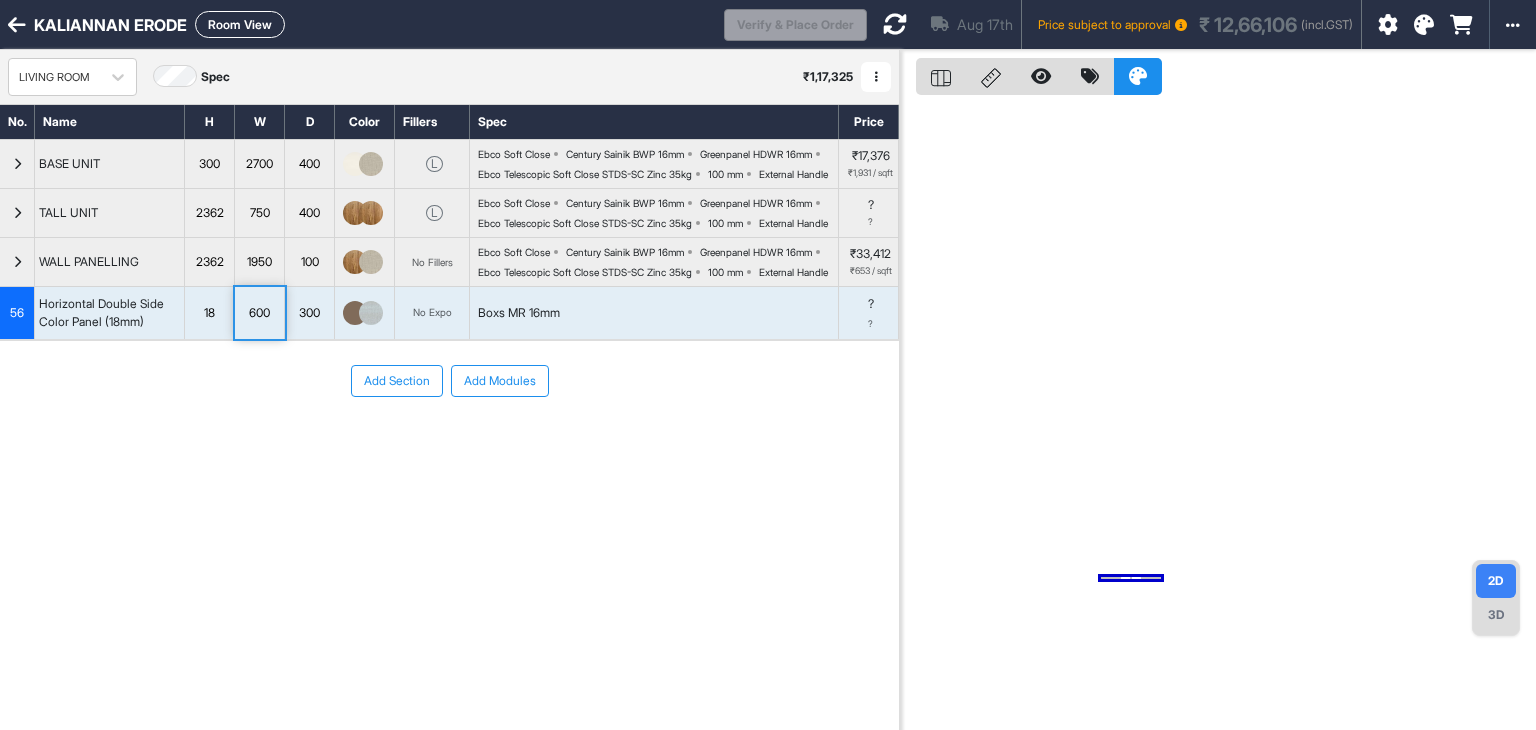 click on "Add Section Add Modules" at bounding box center [449, 441] 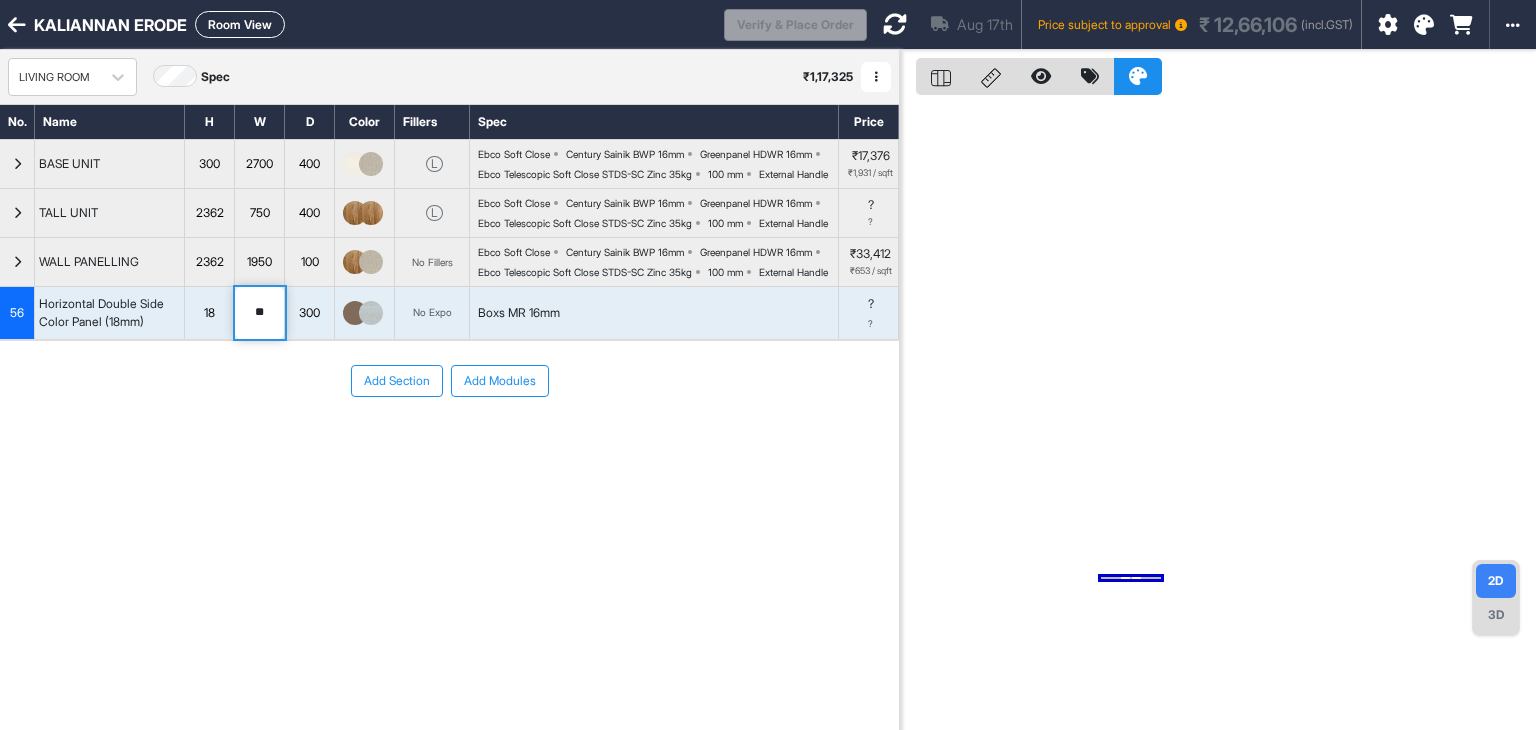 type on "*" 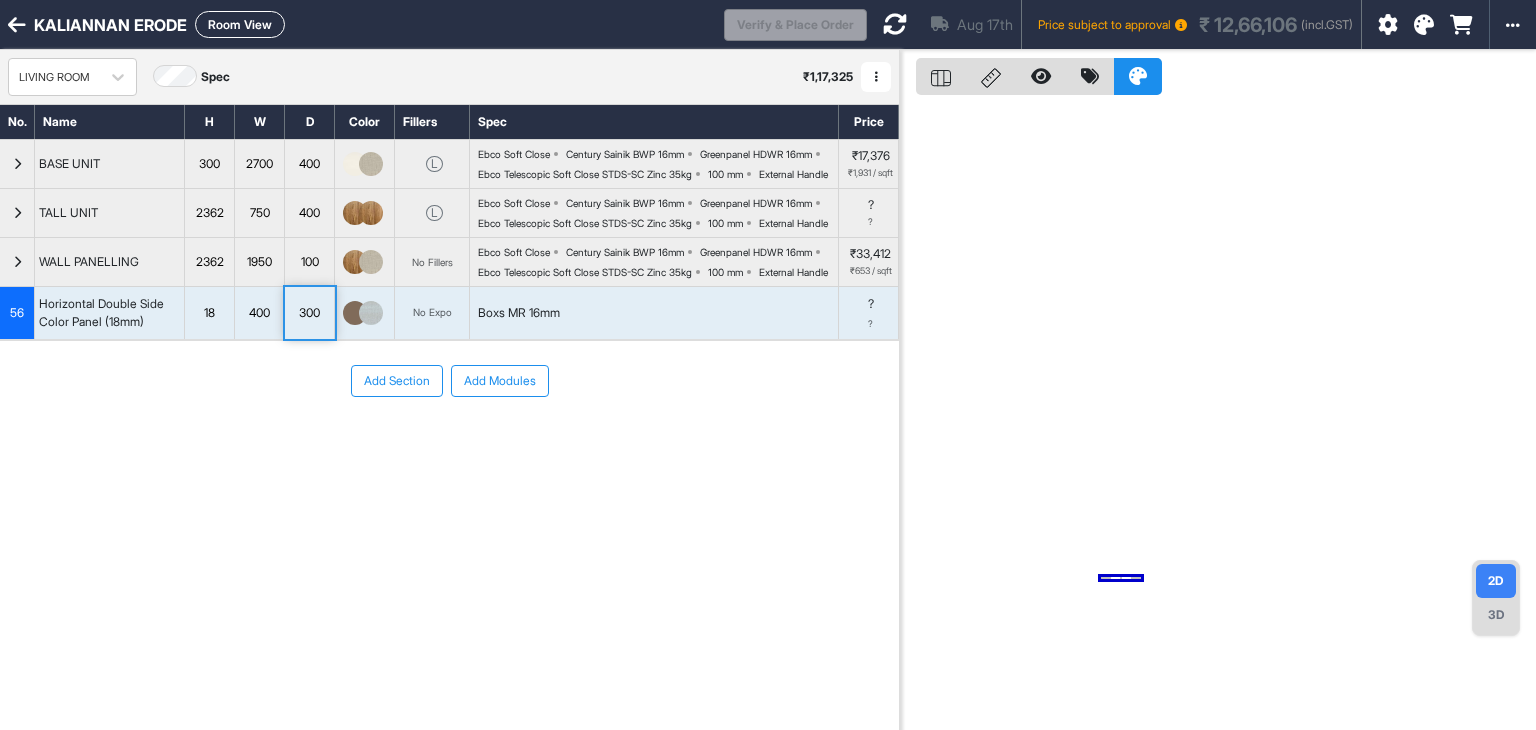 click on "Add Section Add Modules" at bounding box center [449, 381] 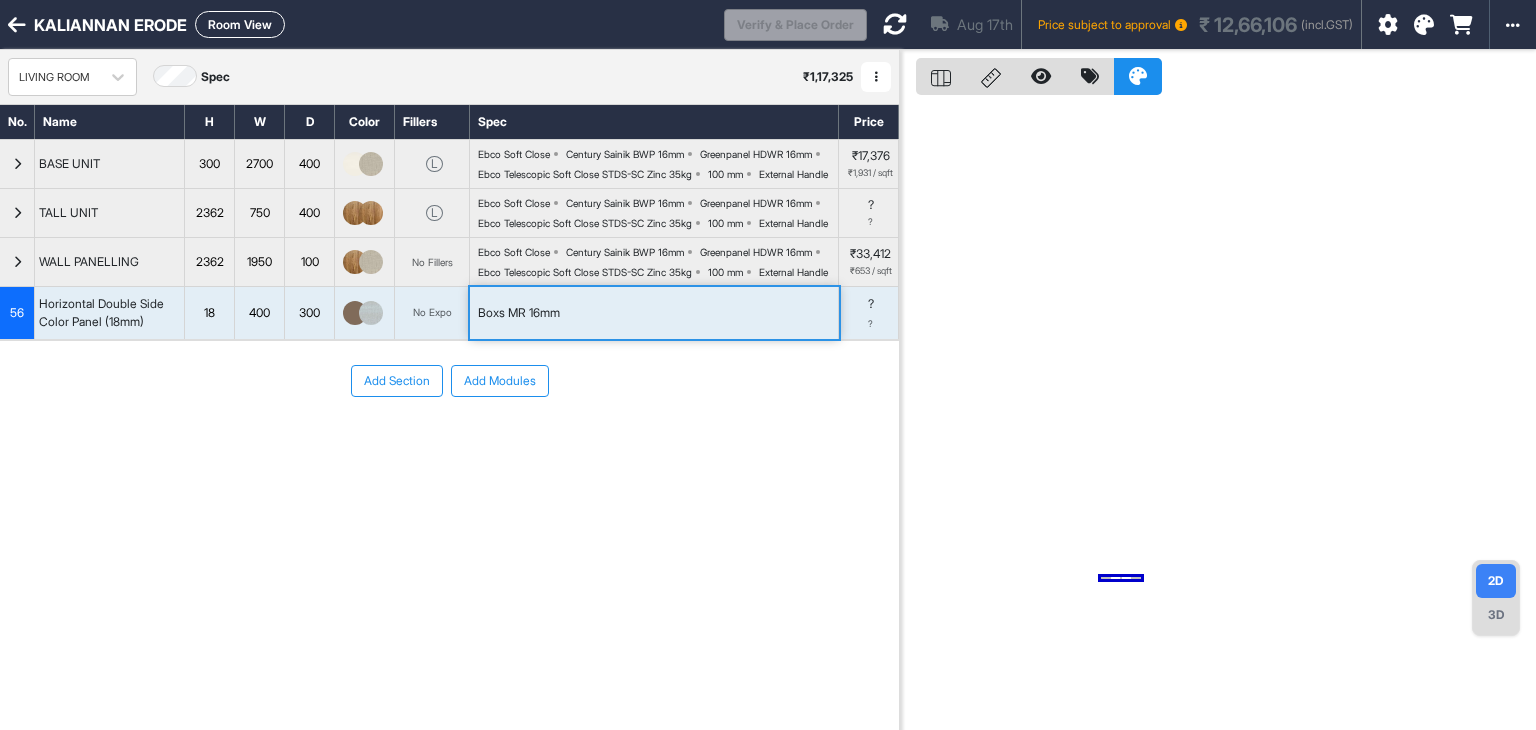 click on "Boxs MR 16mm" at bounding box center [519, 313] 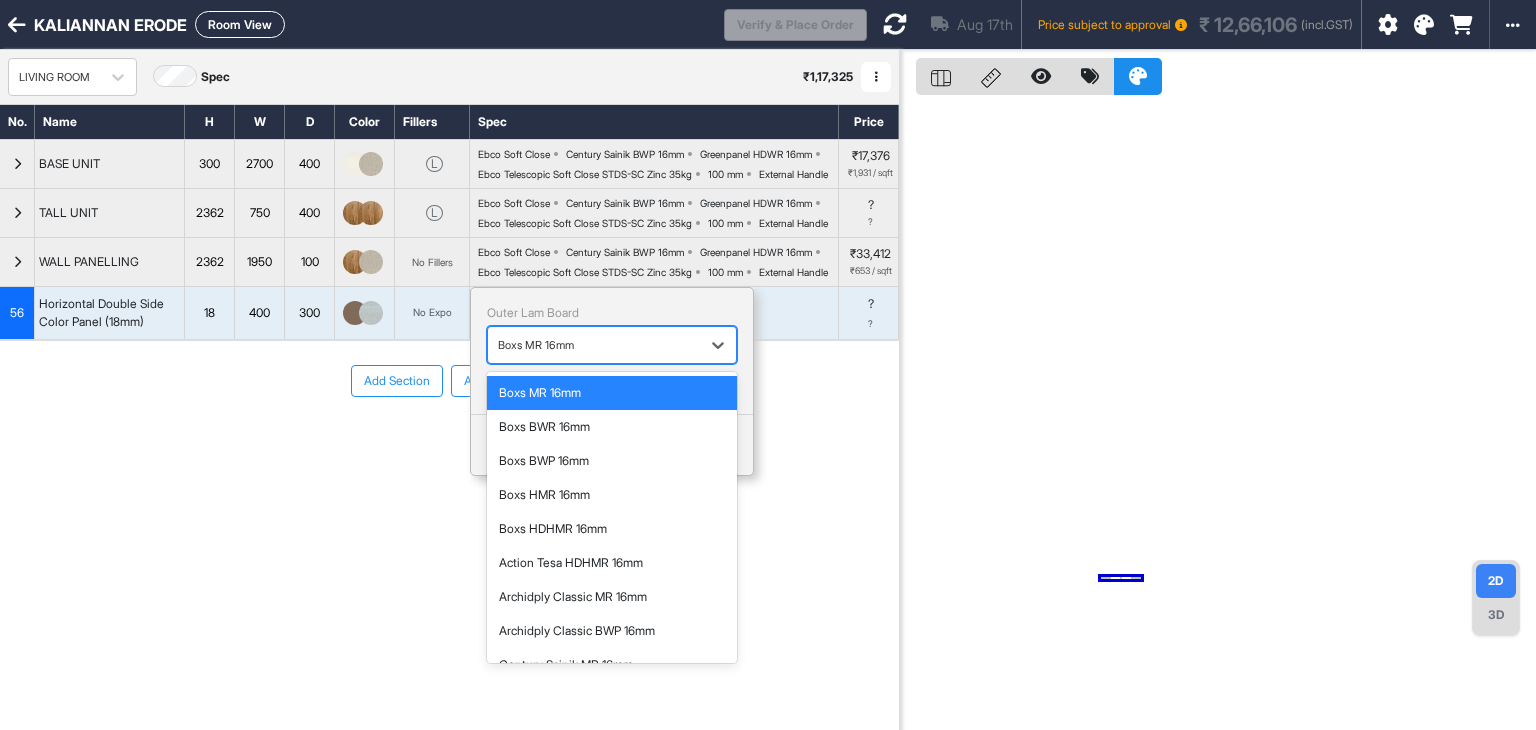 click at bounding box center (594, 345) 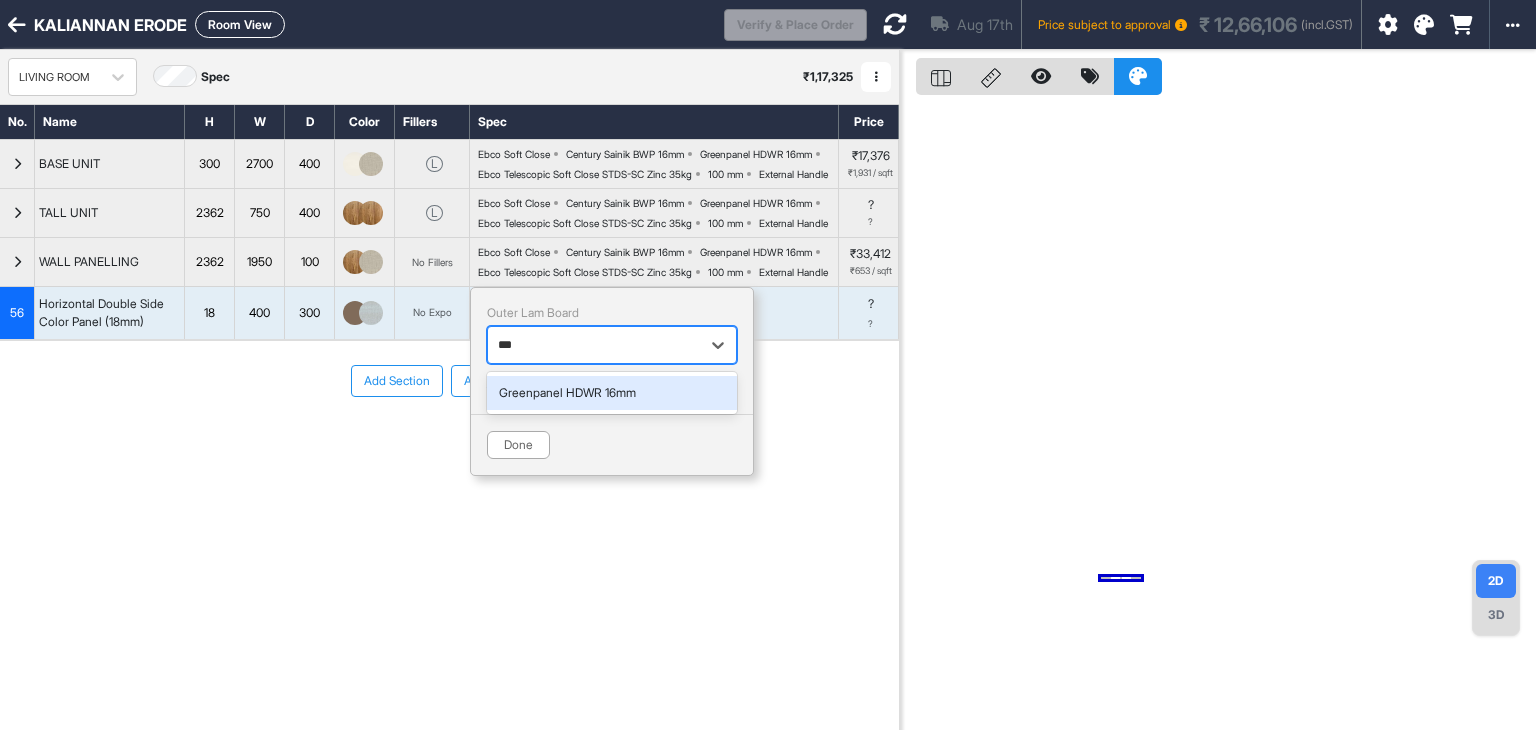 type on "****" 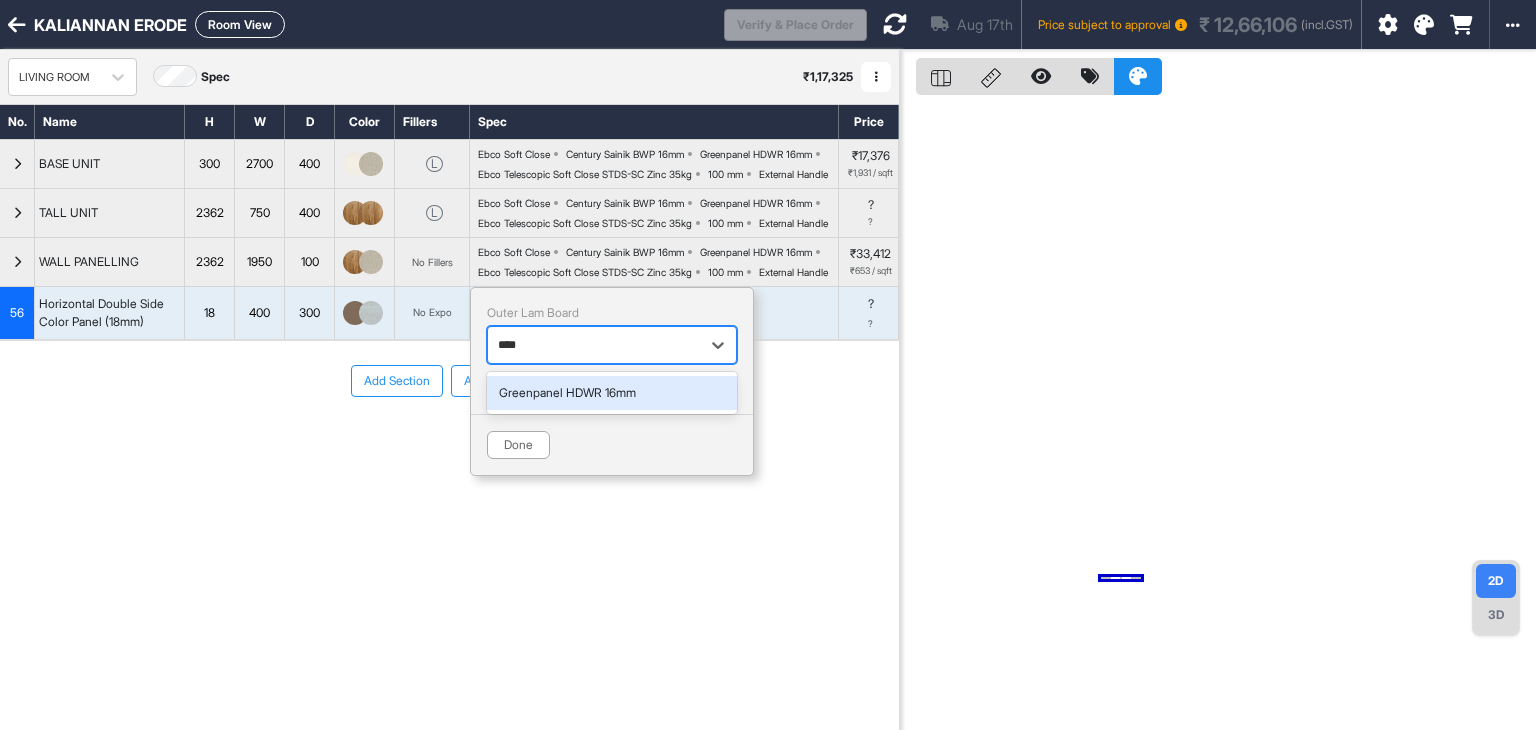 click on "Greenpanel HDWR 16mm" at bounding box center (612, 393) 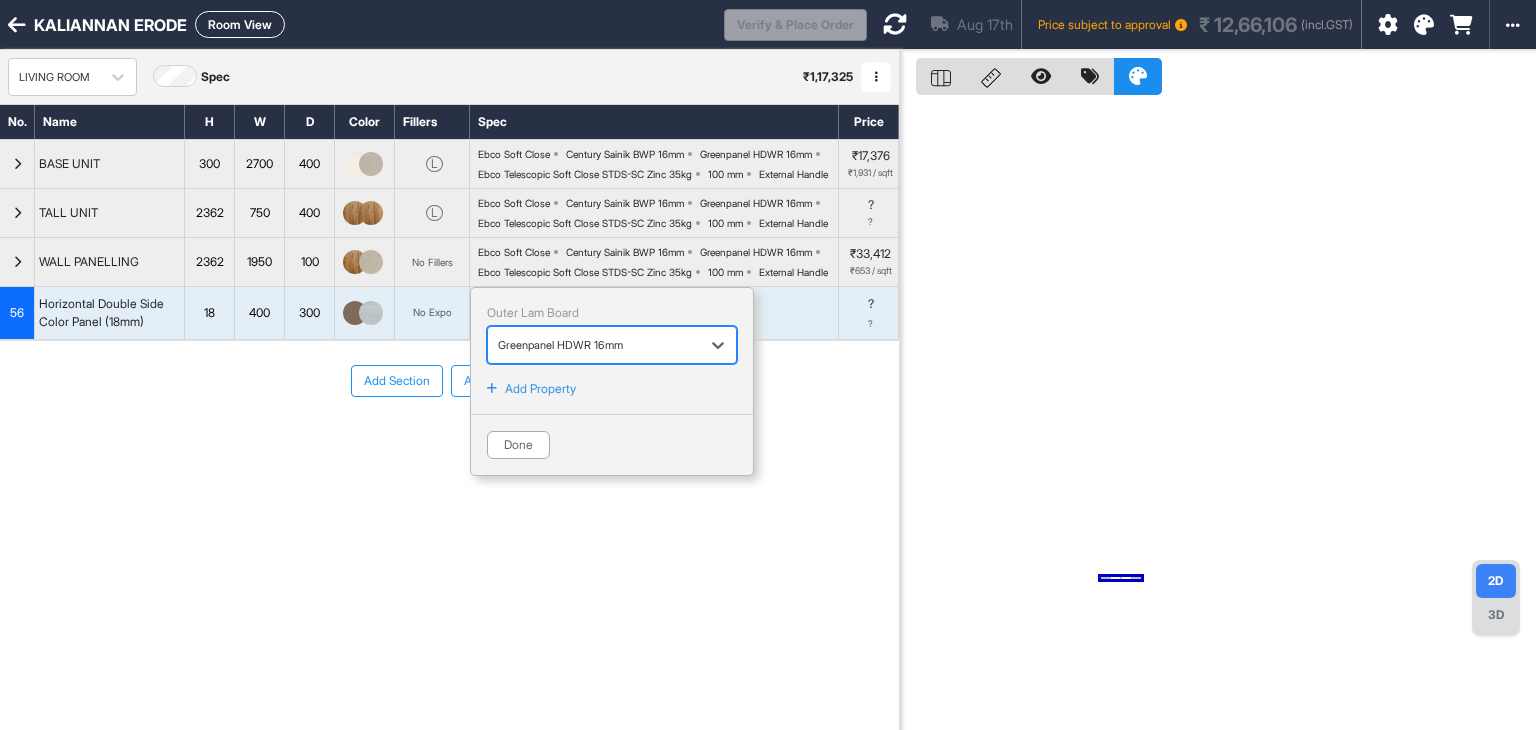 click on "Done" at bounding box center [518, 445] 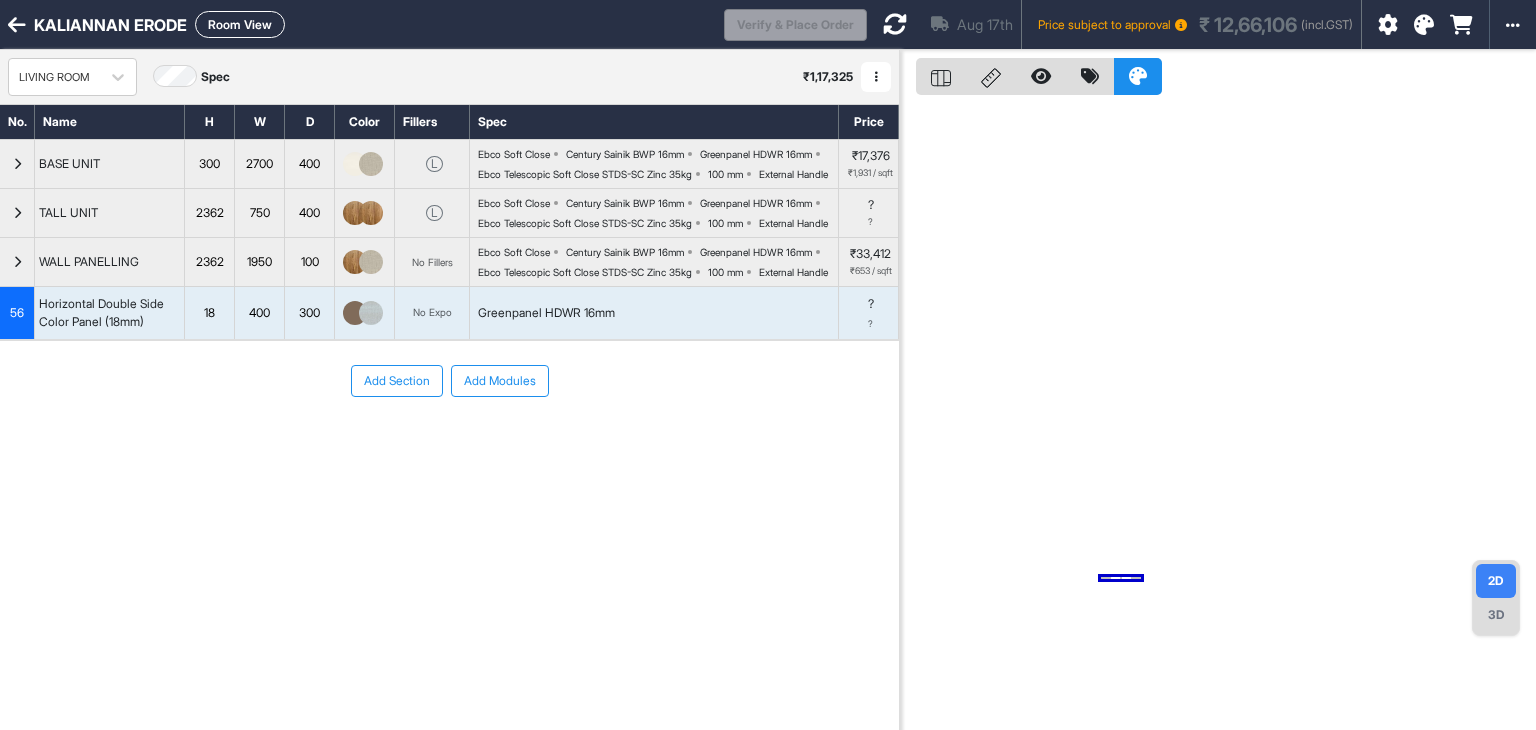 click at bounding box center (371, 313) 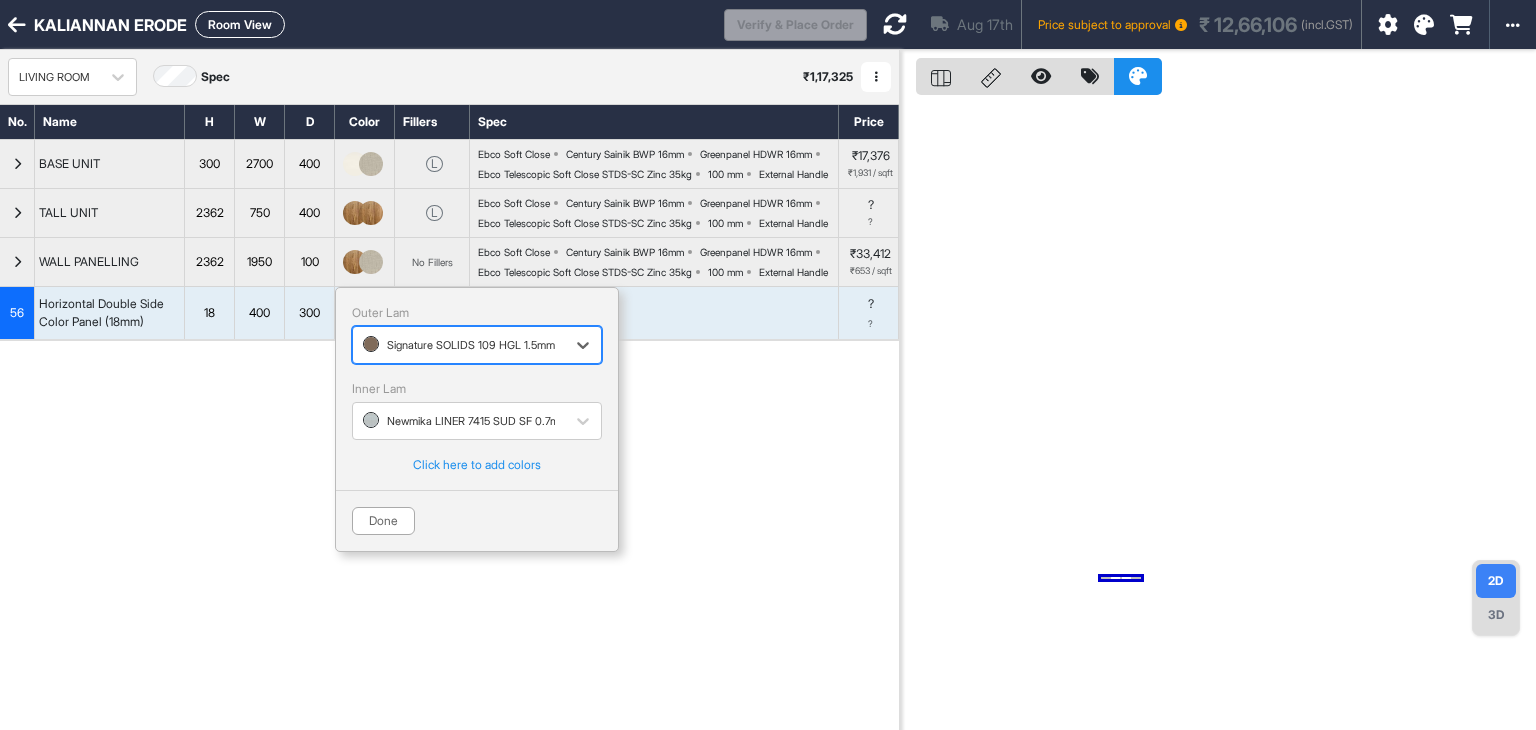 click on "Signature SOLIDS 109 HGL 1.5mm" at bounding box center (459, 345) 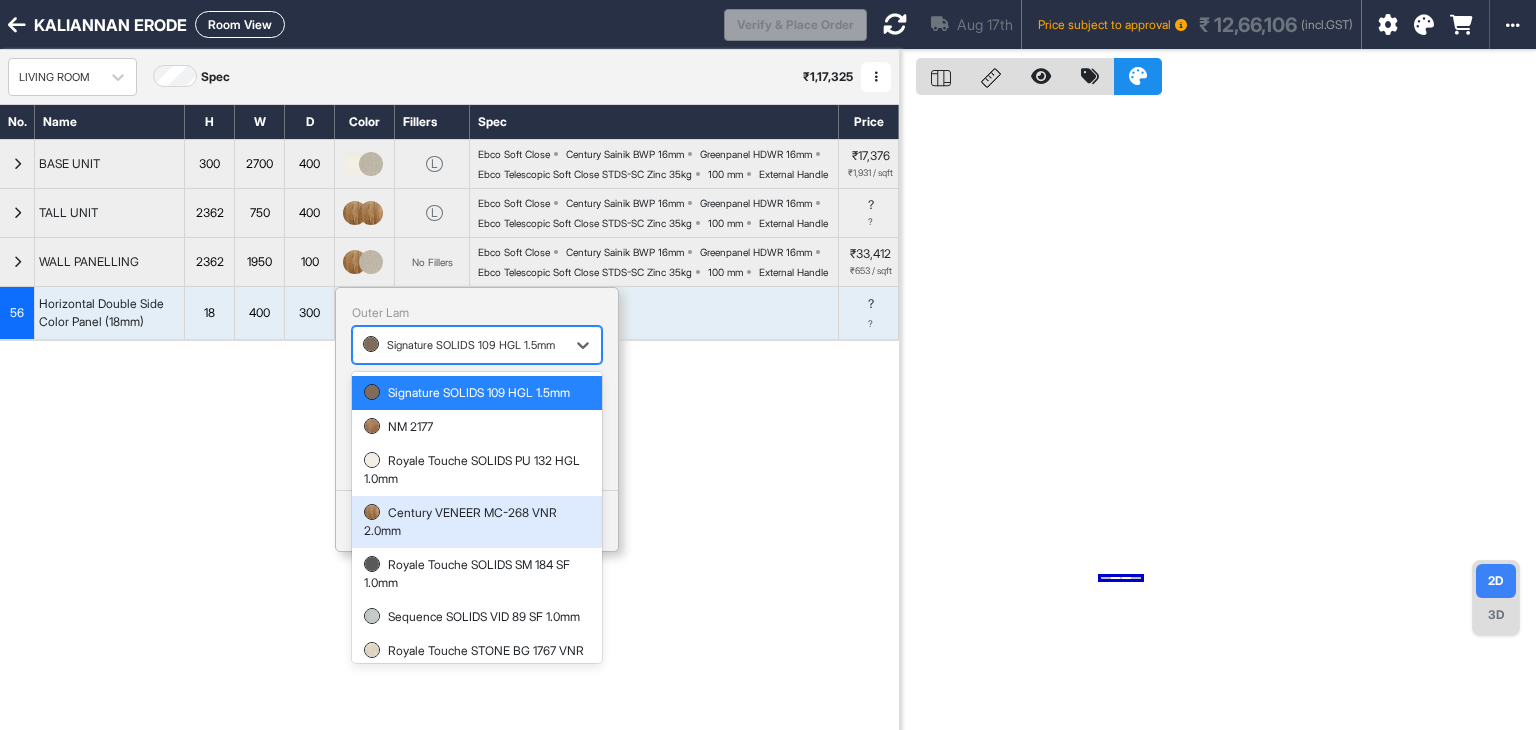 click on "Century VENEER MC-268 VNR 2.0mm" at bounding box center (477, 522) 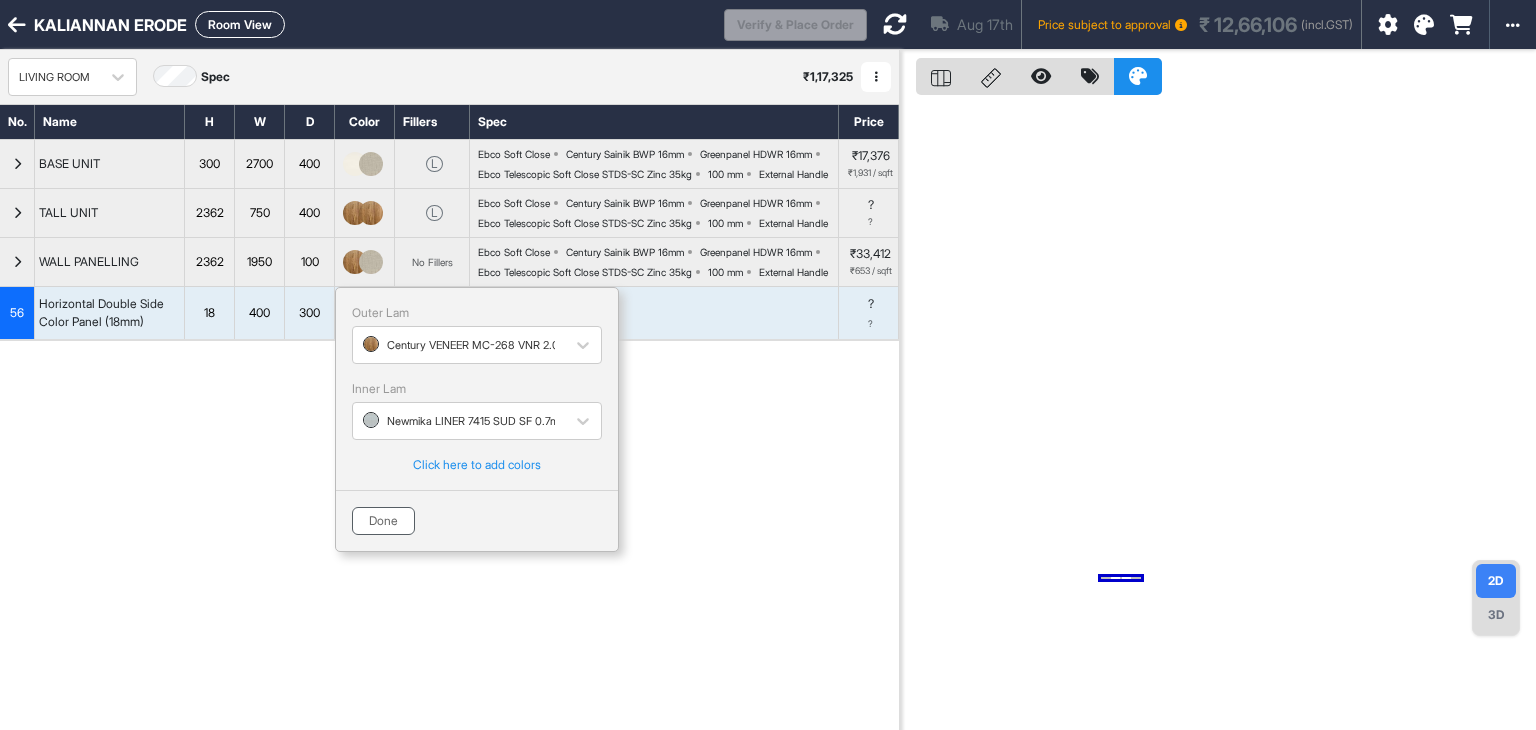 click on "Done" at bounding box center (383, 521) 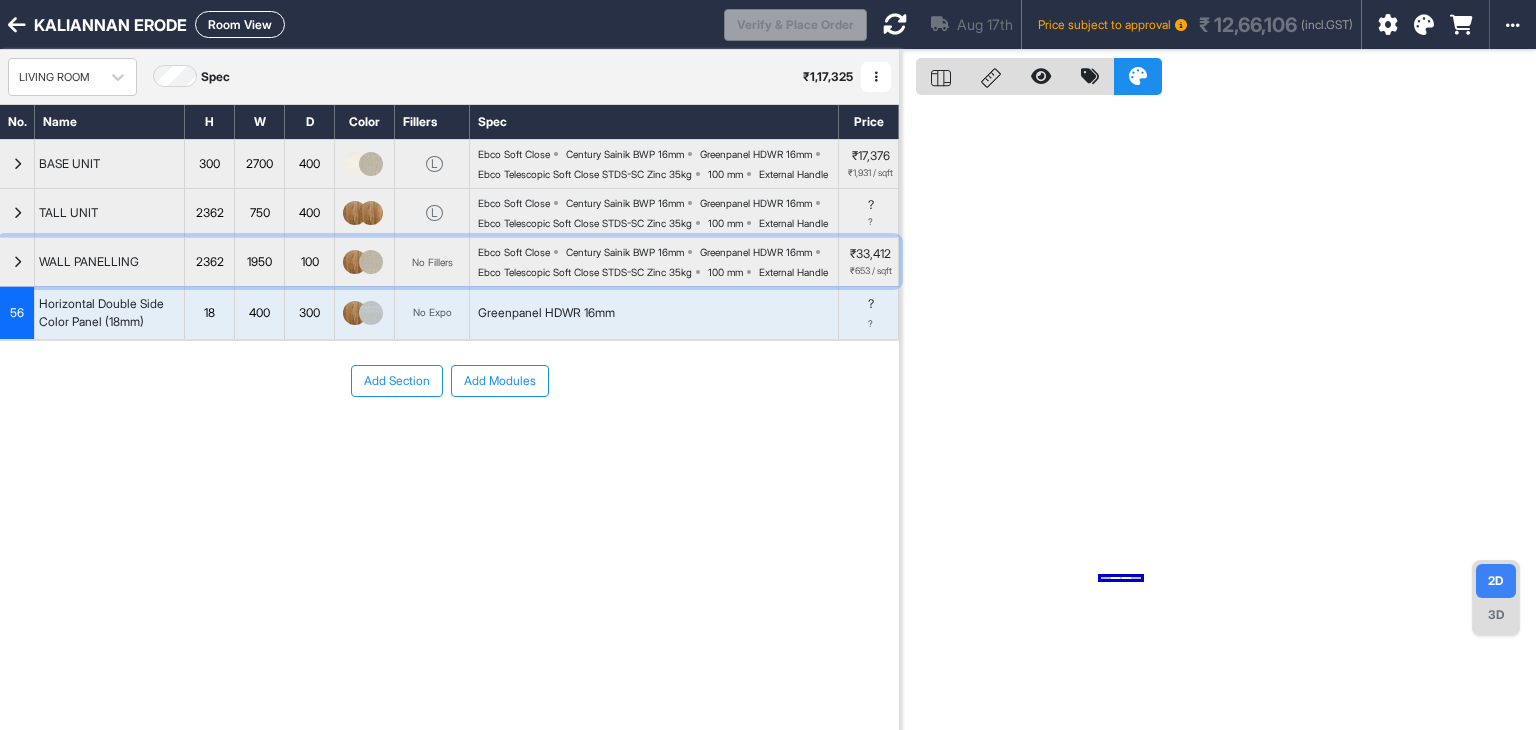 click at bounding box center (17, 262) 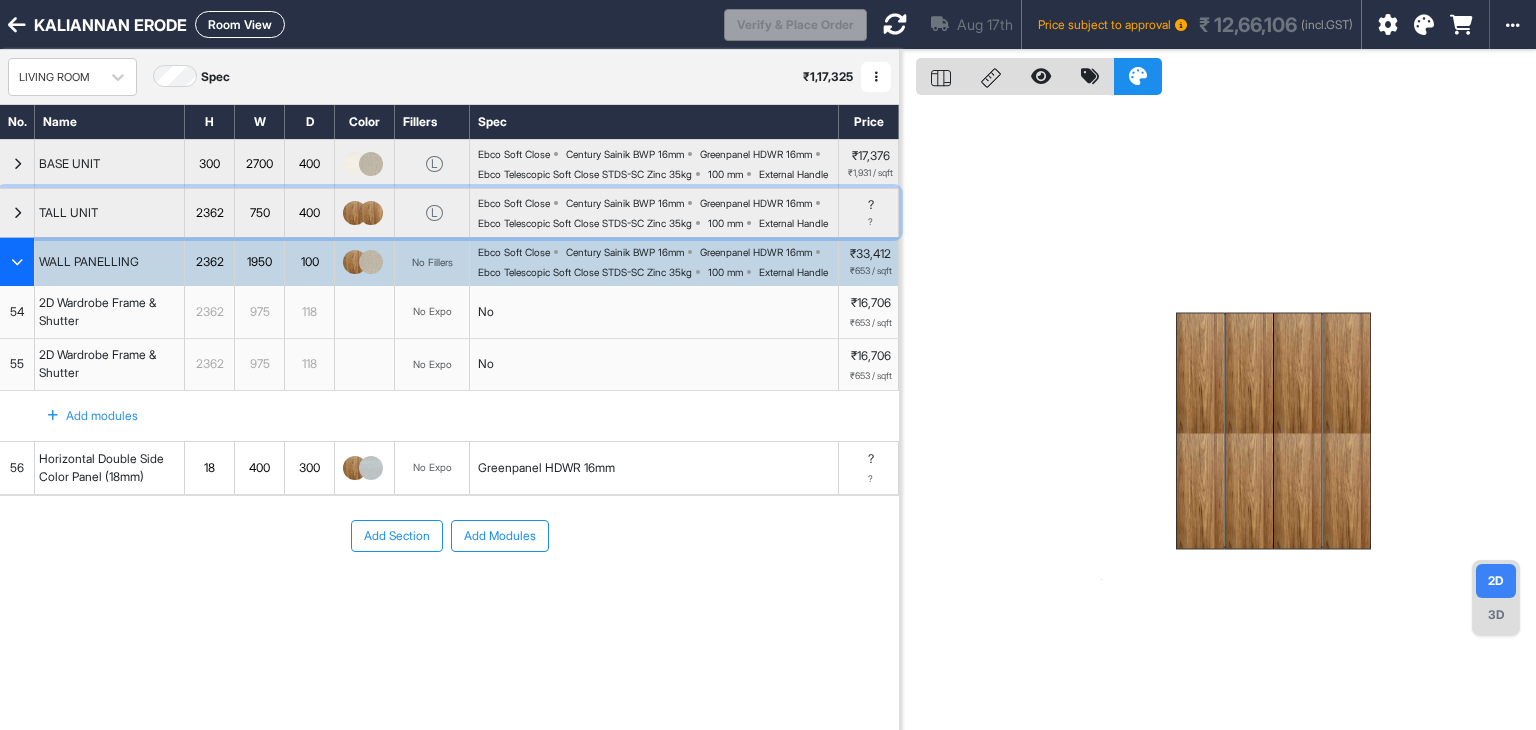 click at bounding box center [17, 213] 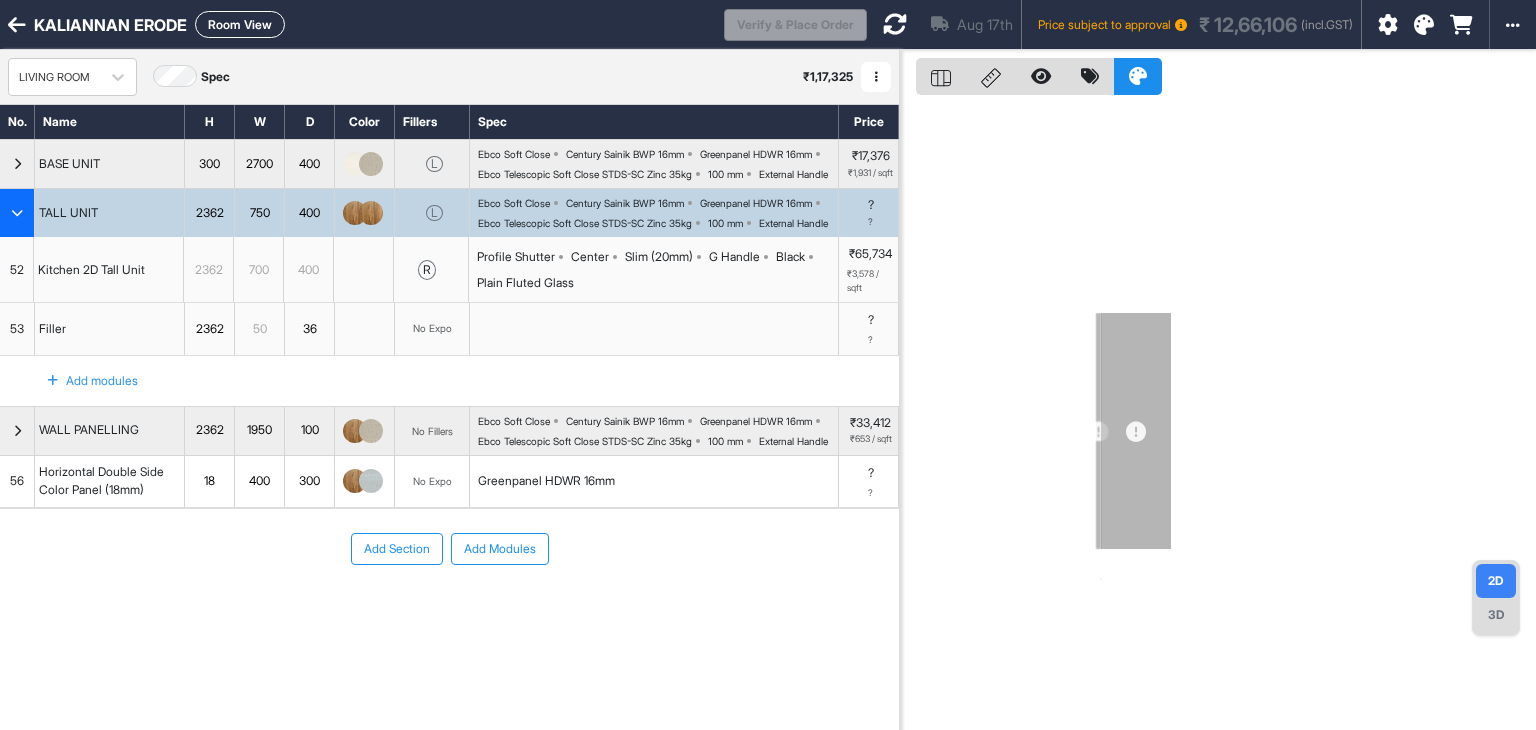click at bounding box center (17, 213) 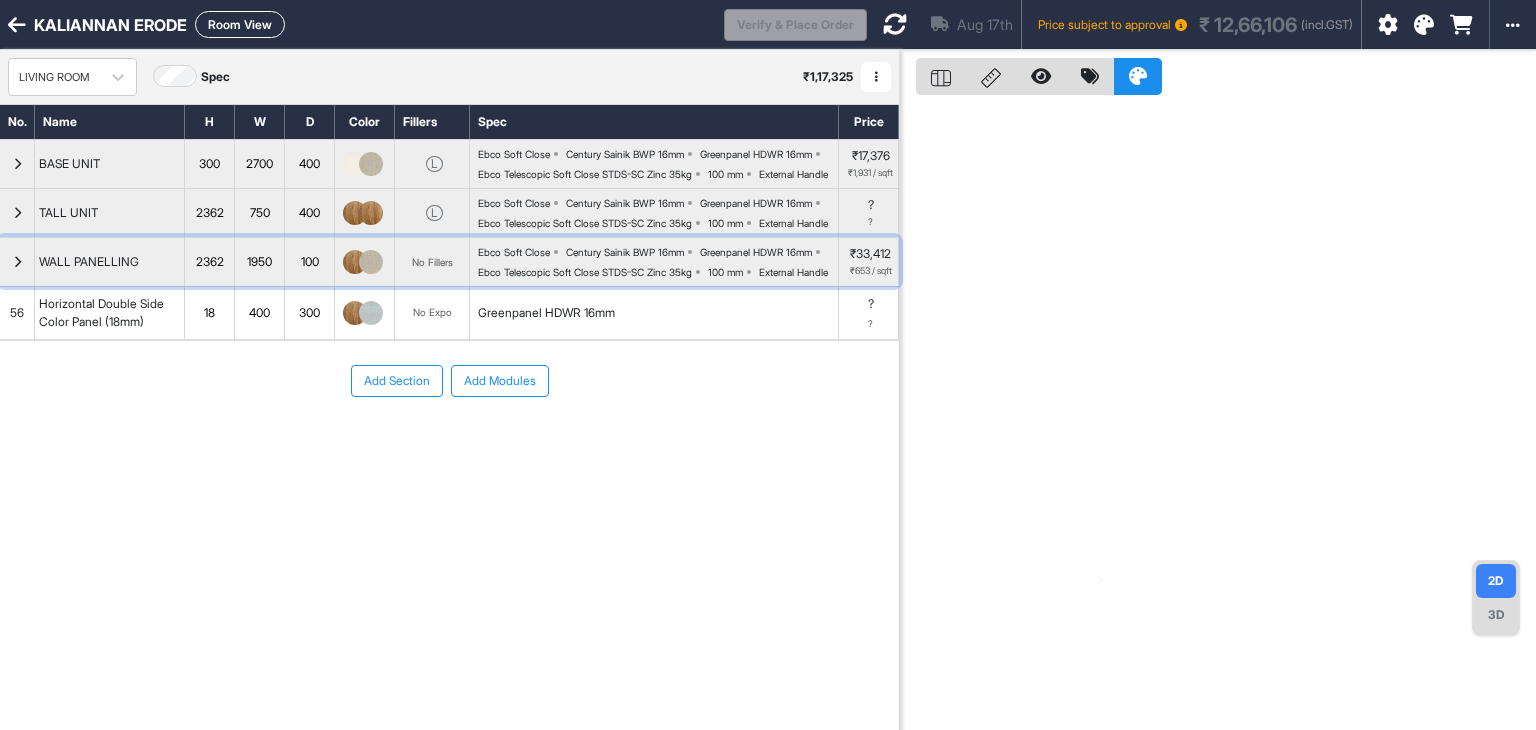 click at bounding box center (17, 262) 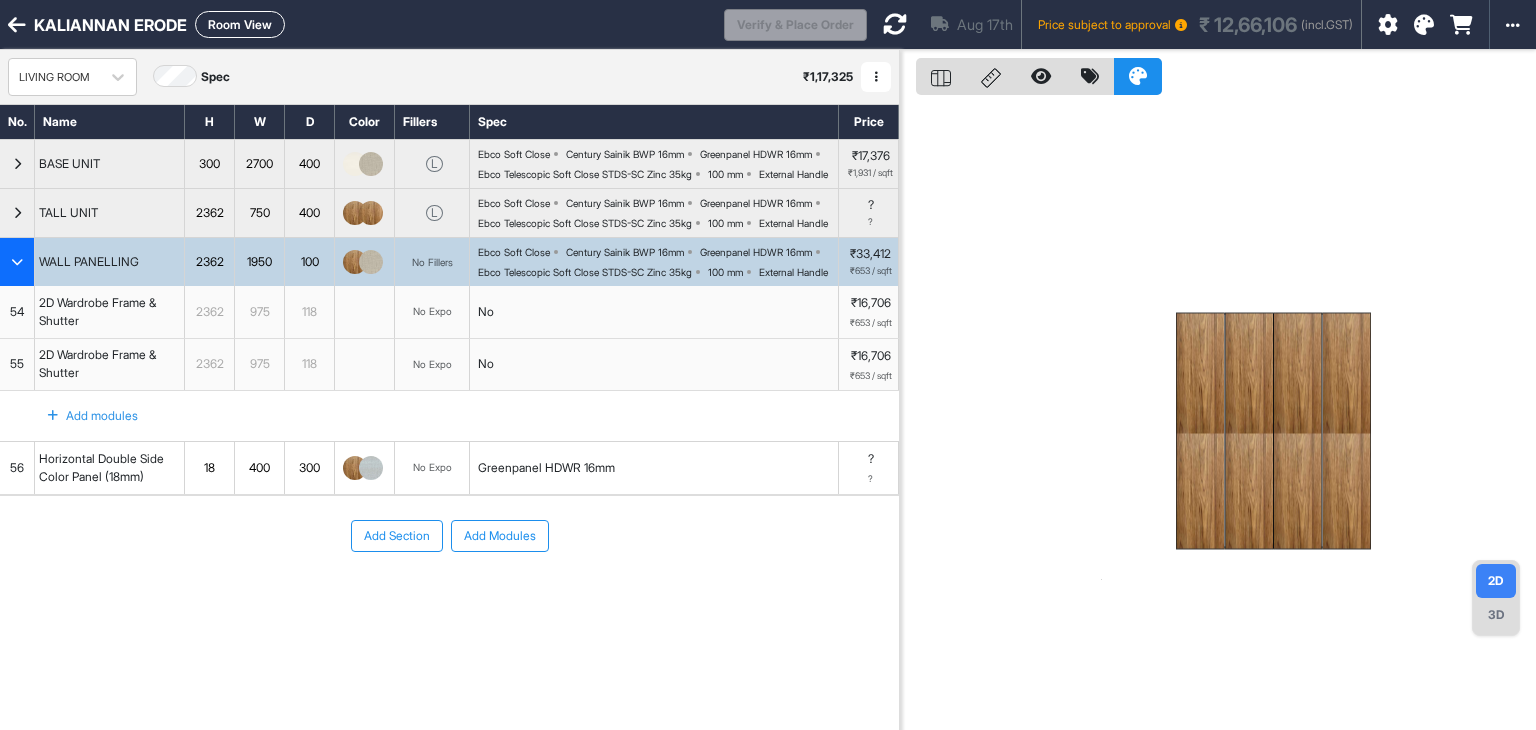 click at bounding box center [17, 262] 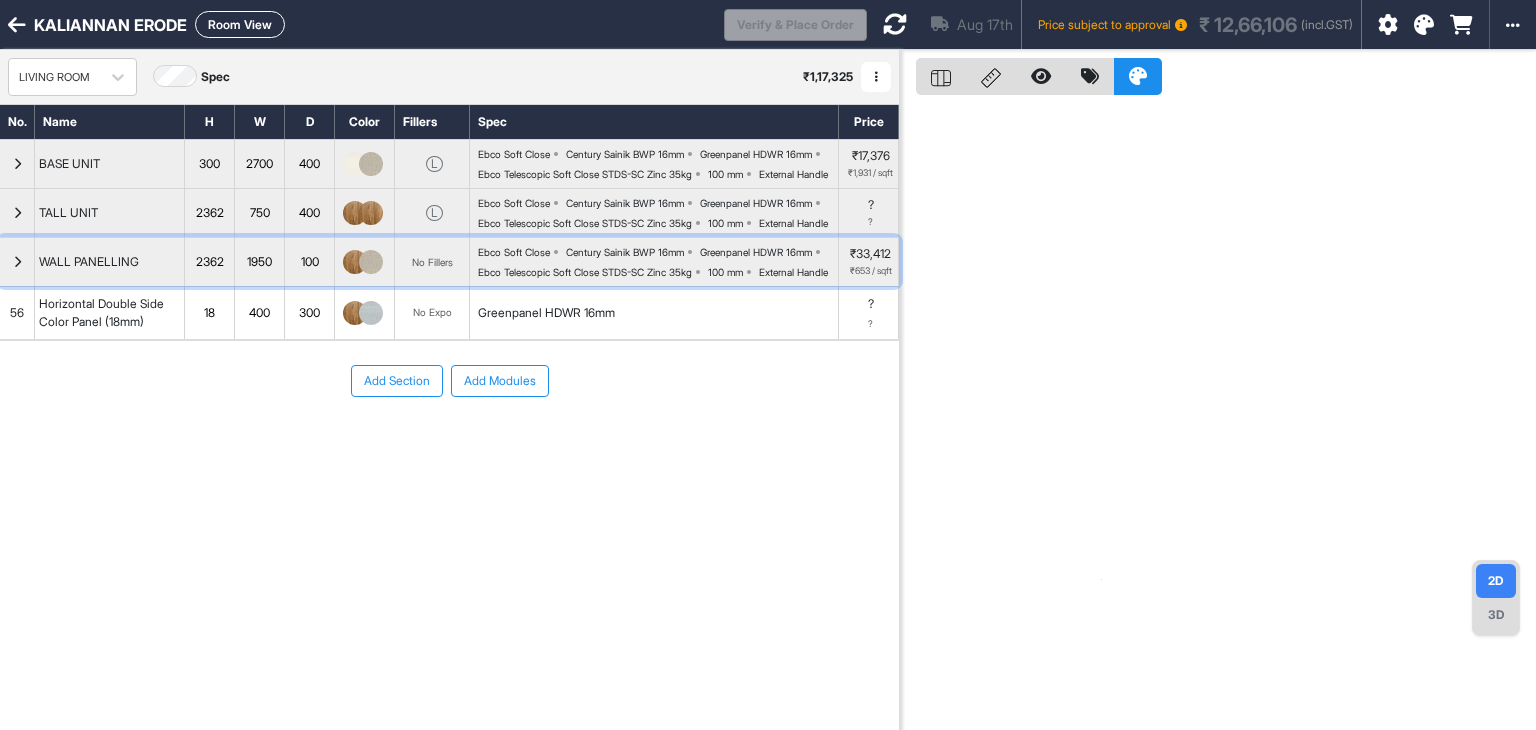 click at bounding box center [17, 262] 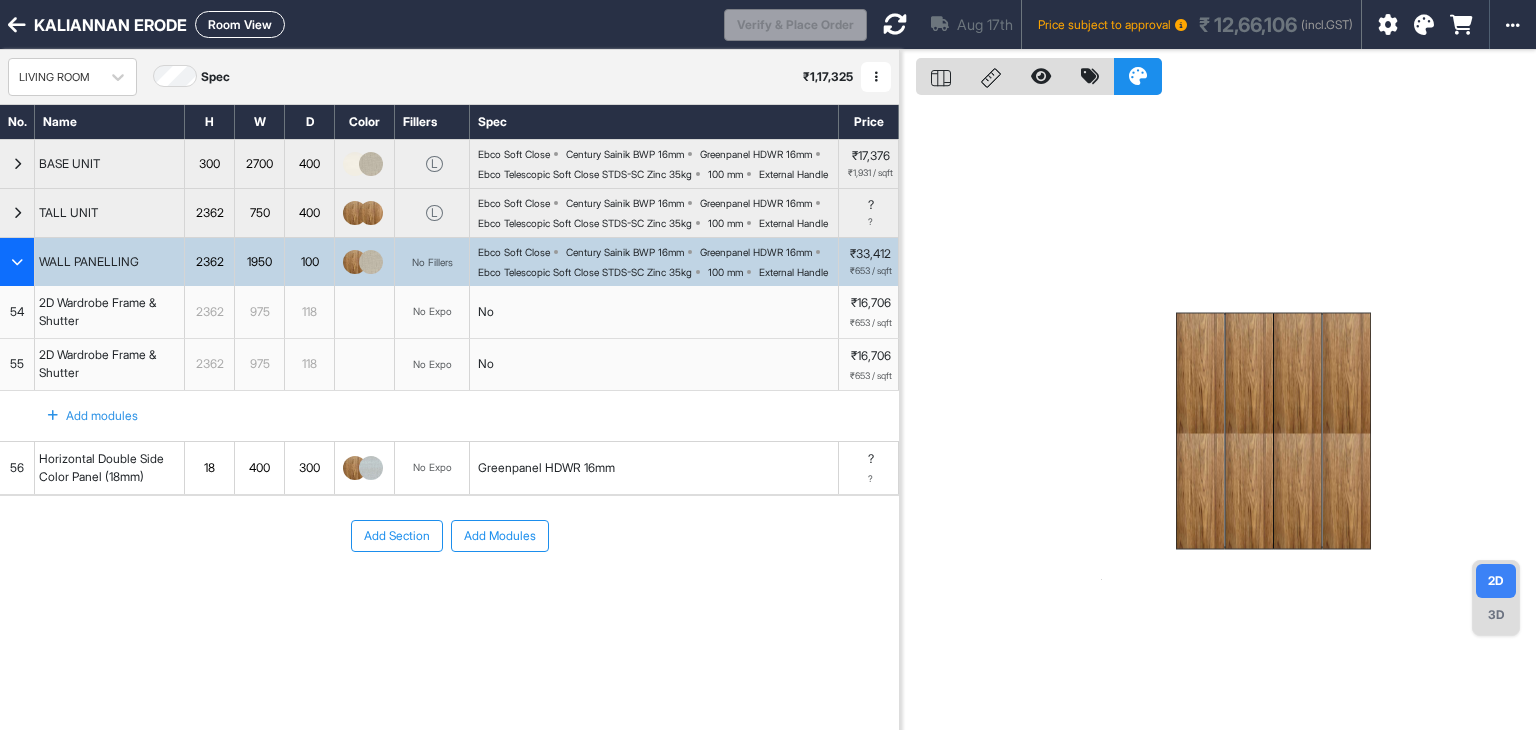 click on "54" at bounding box center [17, 312] 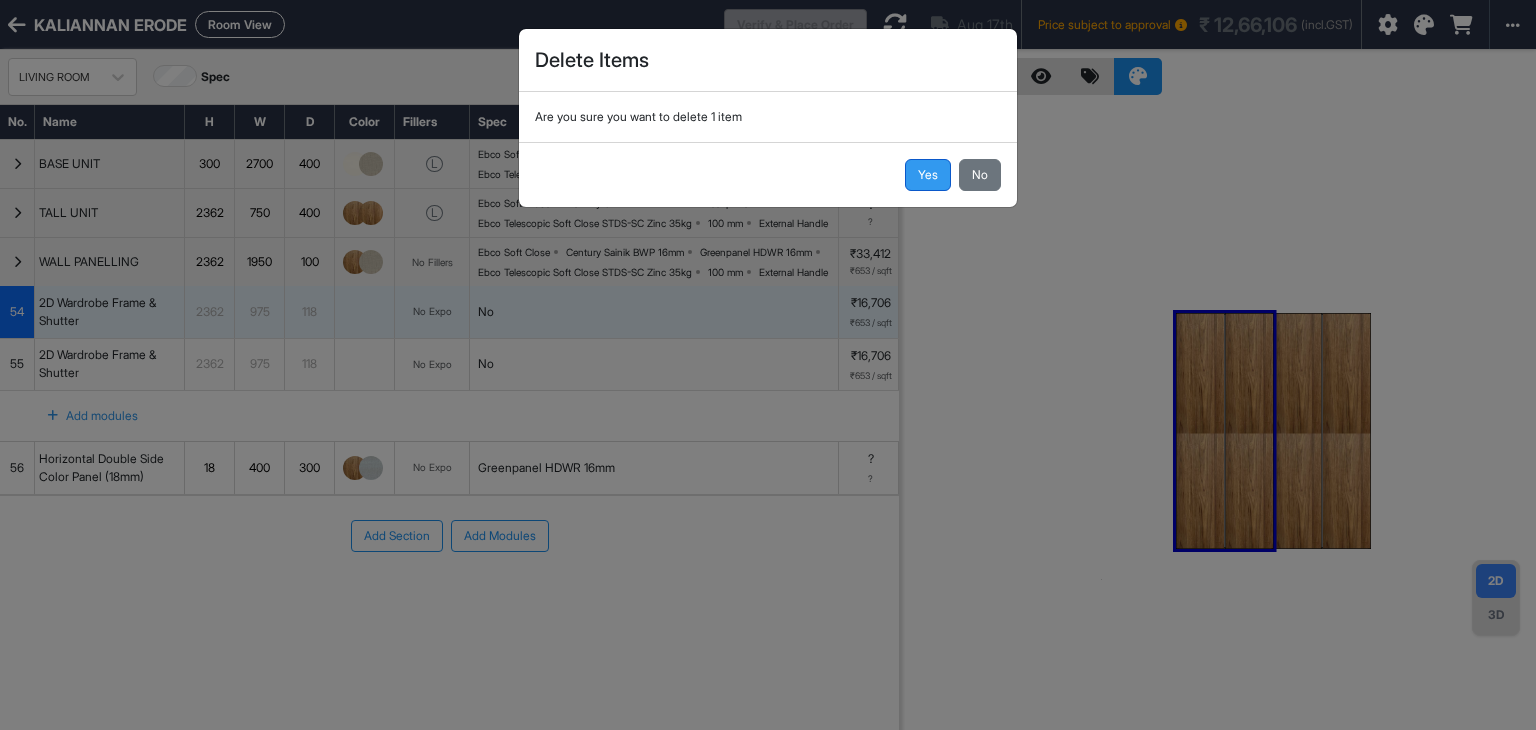 click on "Yes" at bounding box center (928, 175) 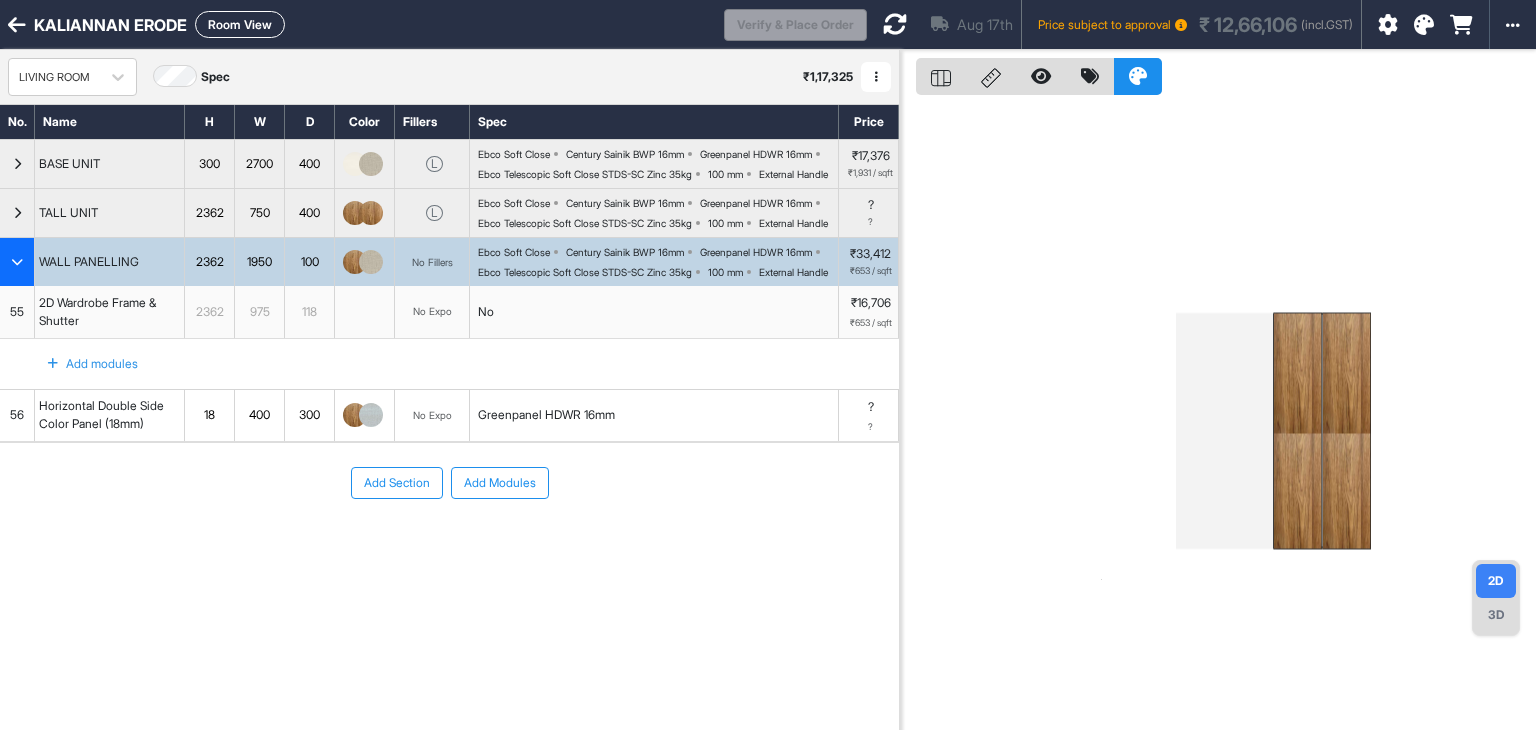 click on "55" at bounding box center (17, 312) 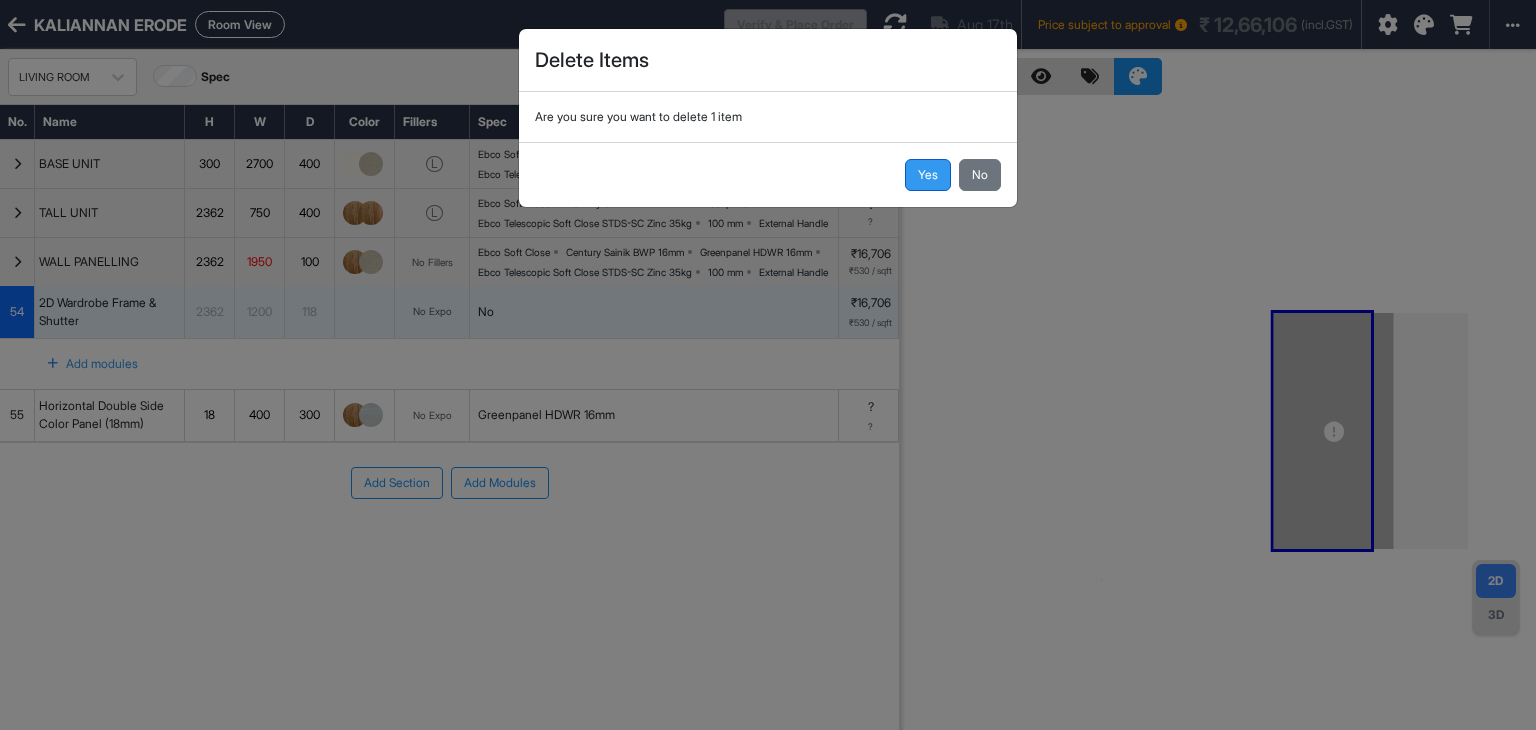 click on "Yes" at bounding box center [928, 175] 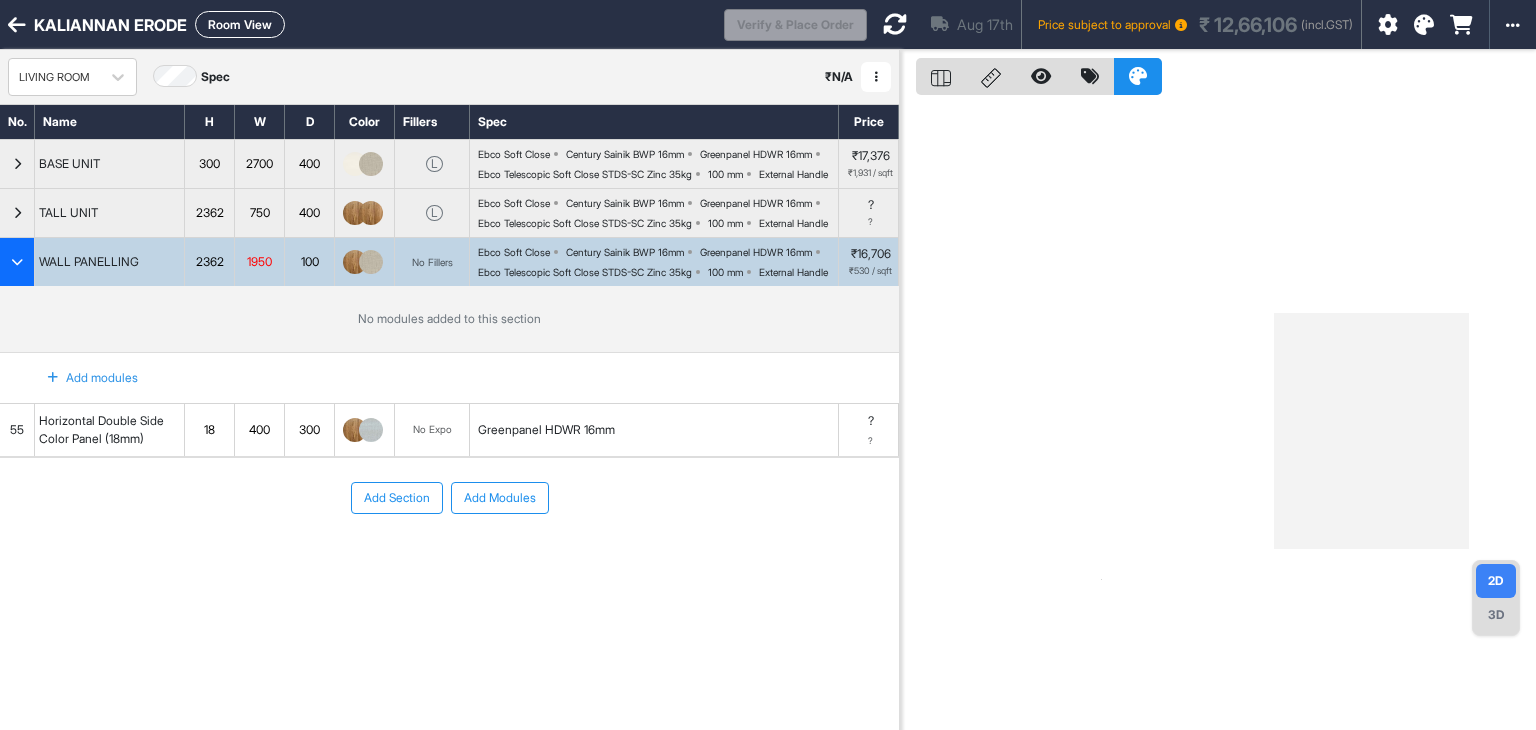 click at bounding box center (355, 262) 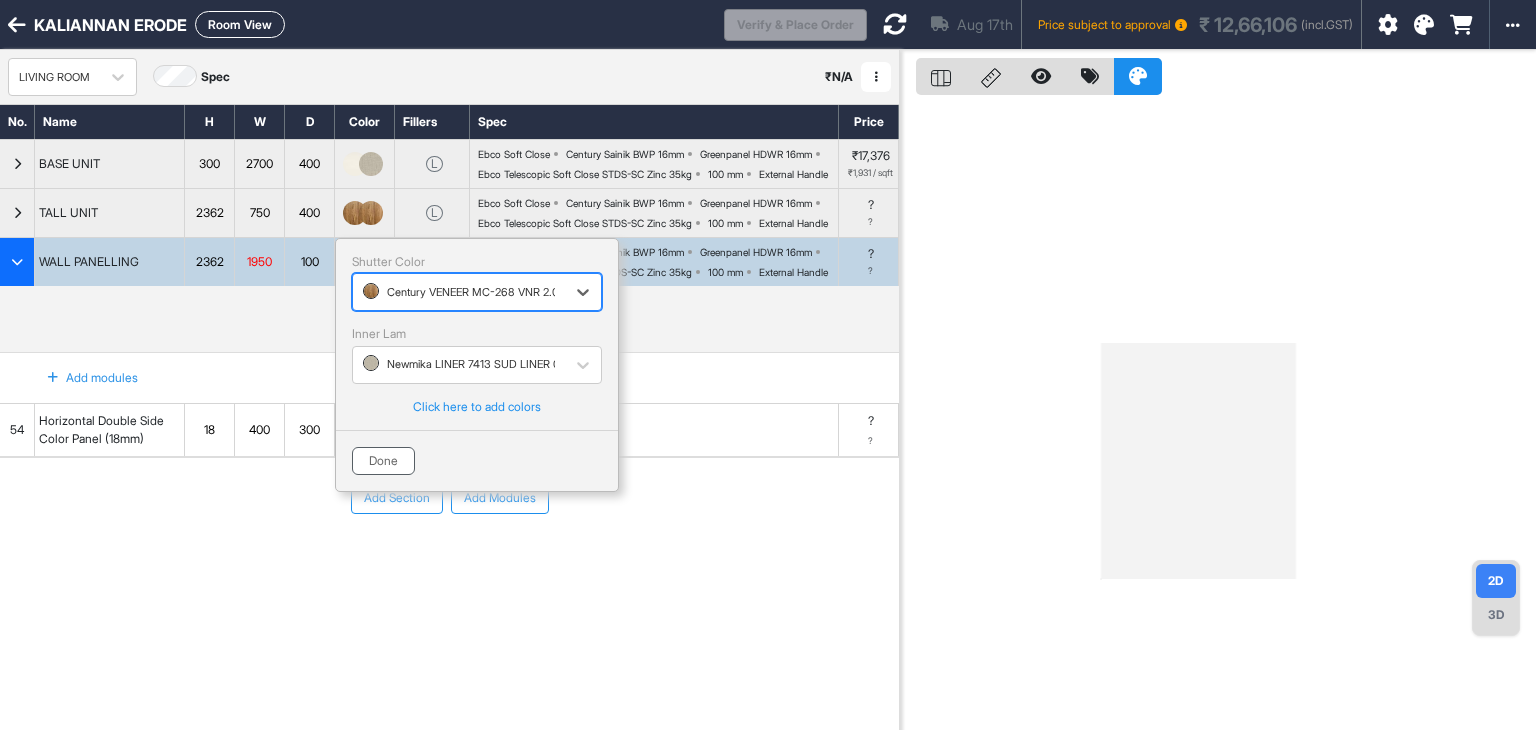 click on "Done" at bounding box center (383, 461) 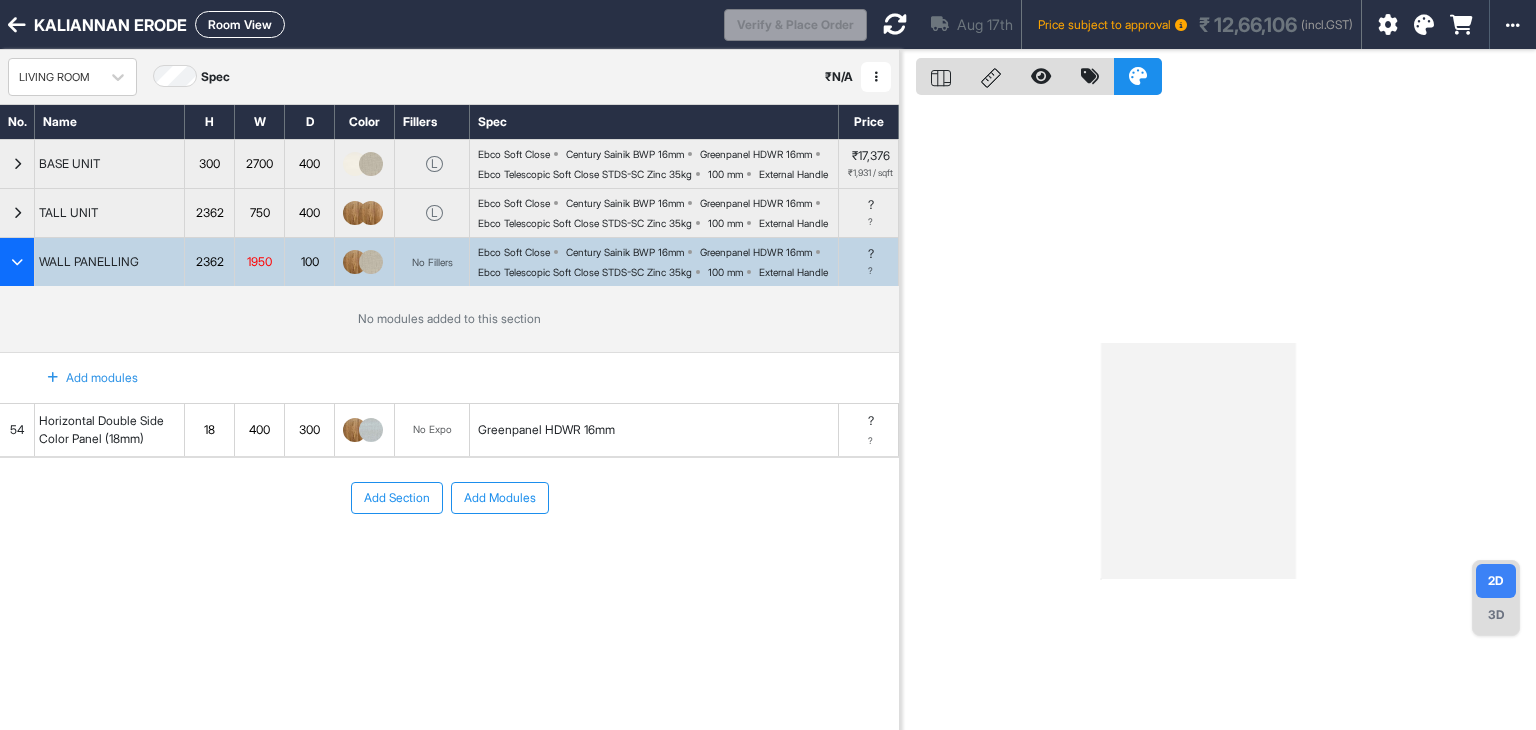 click on "Add modules" at bounding box center (81, 378) 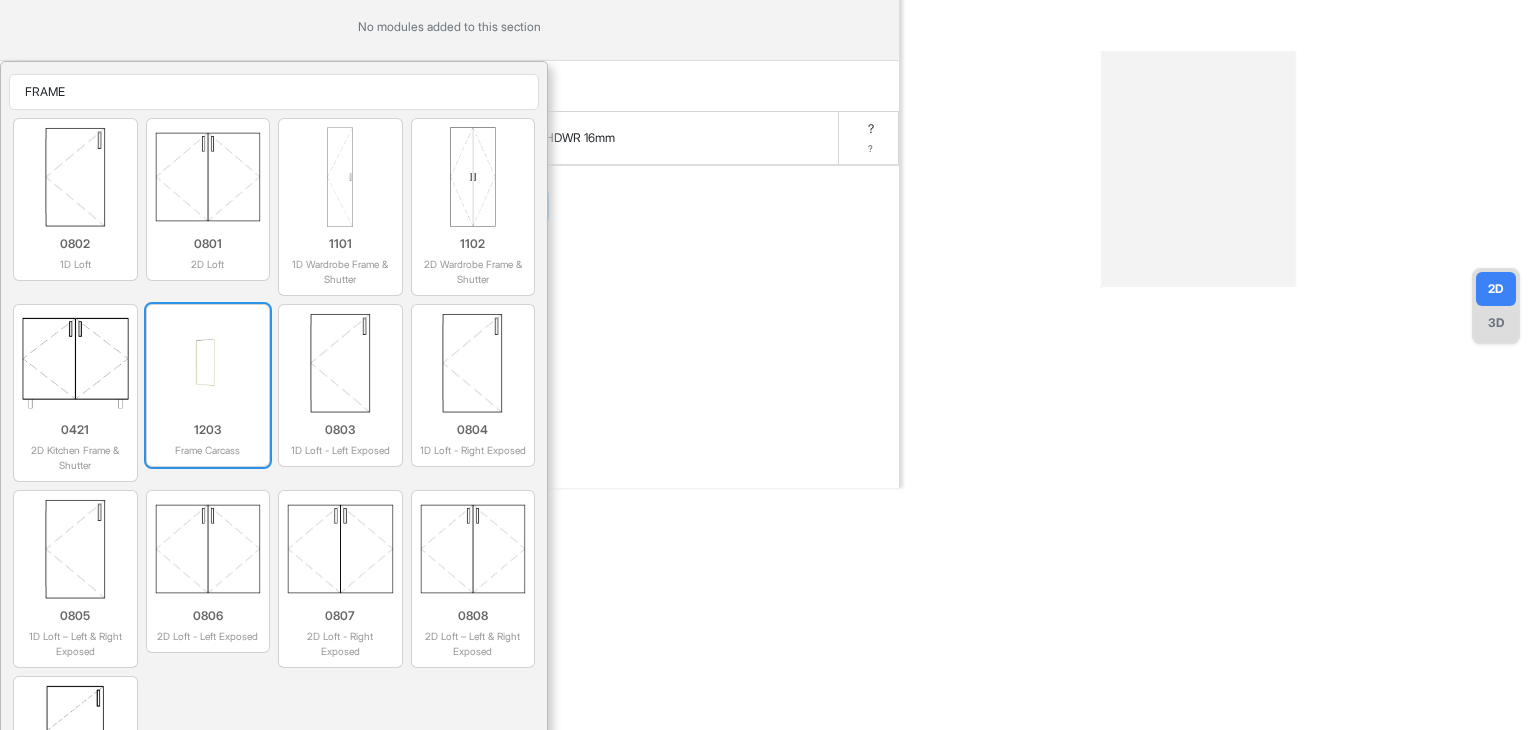 type on "FRAME" 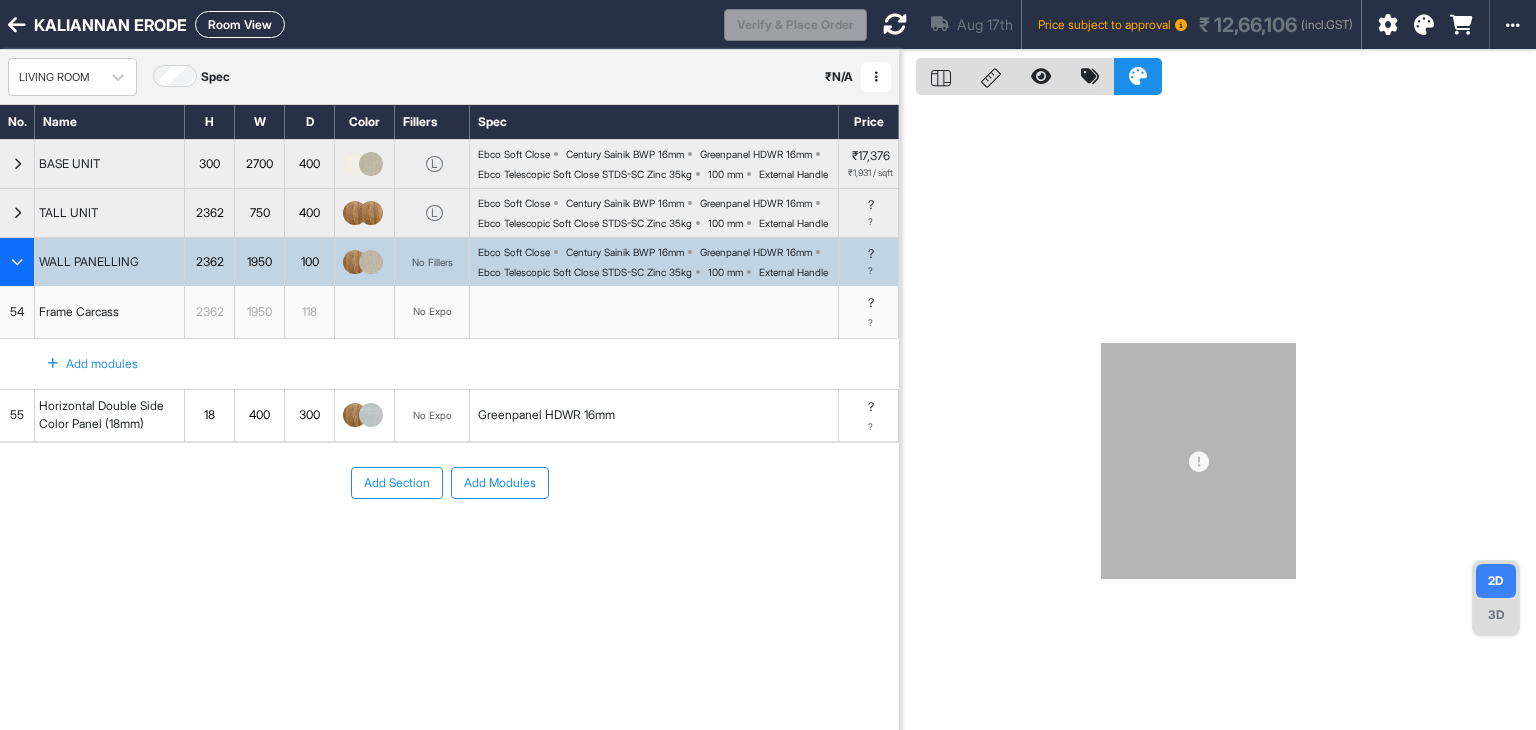 scroll, scrollTop: 0, scrollLeft: 0, axis: both 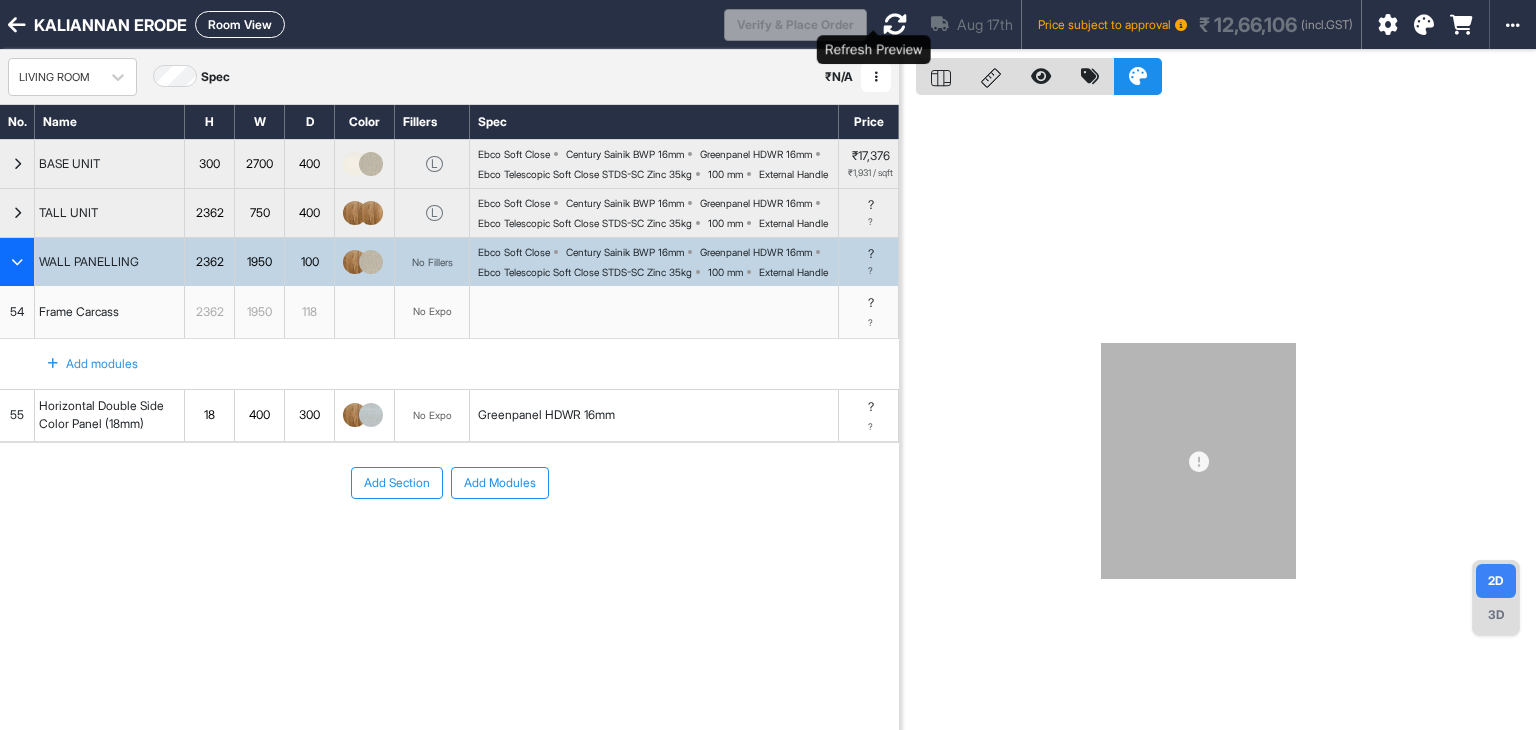 click at bounding box center (895, 24) 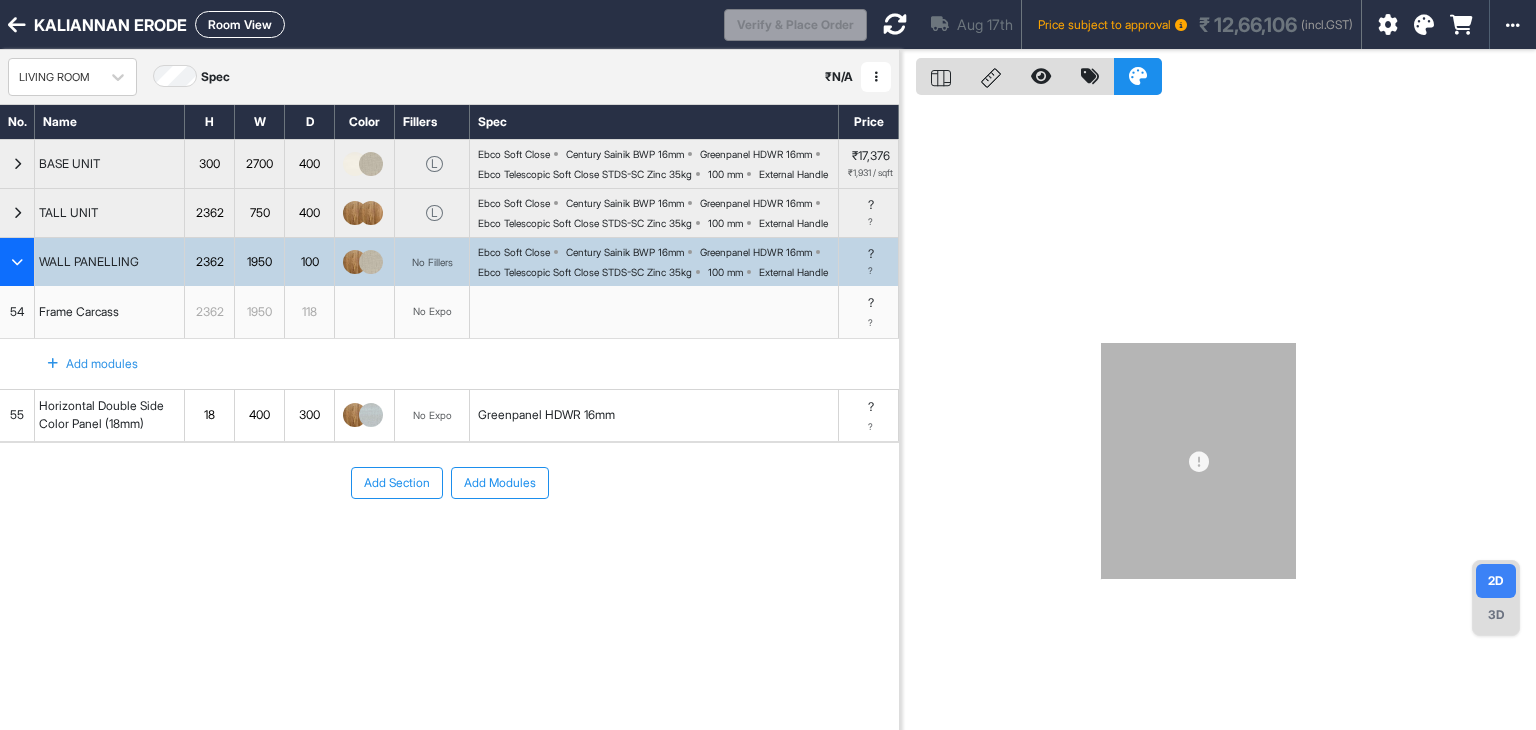 click on "No Expo" at bounding box center (432, 311) 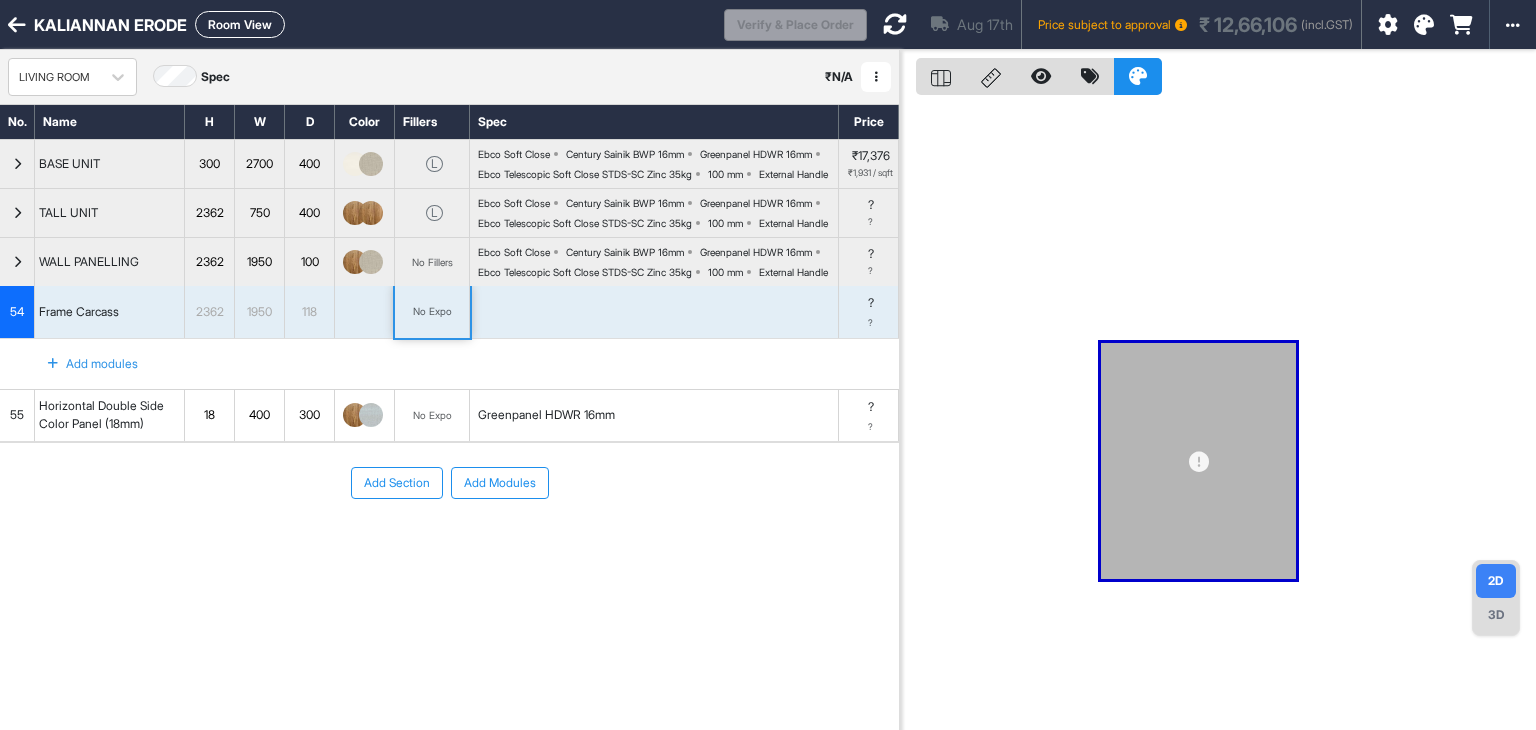 click on "No Expo" at bounding box center [432, 311] 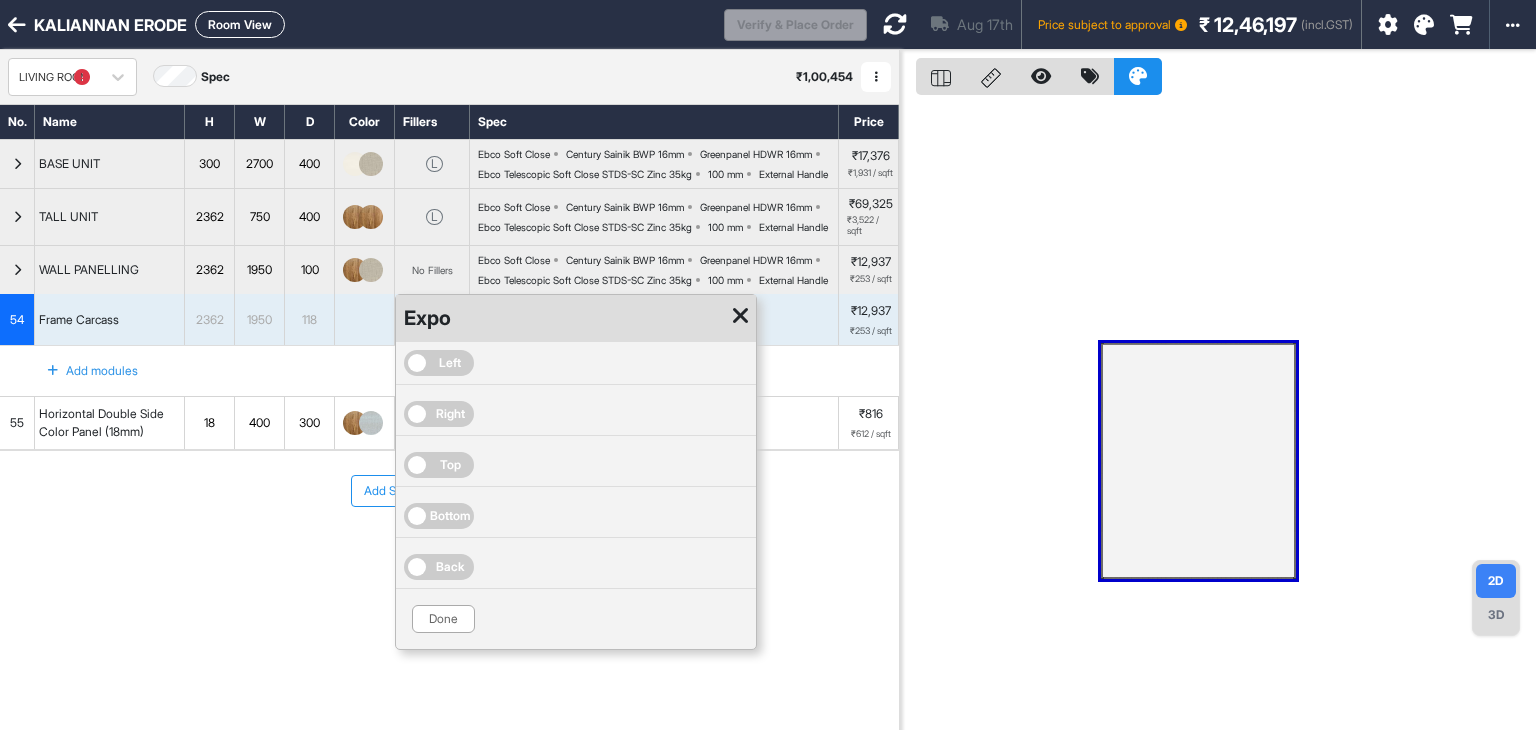 click on "Right" at bounding box center (450, 414) 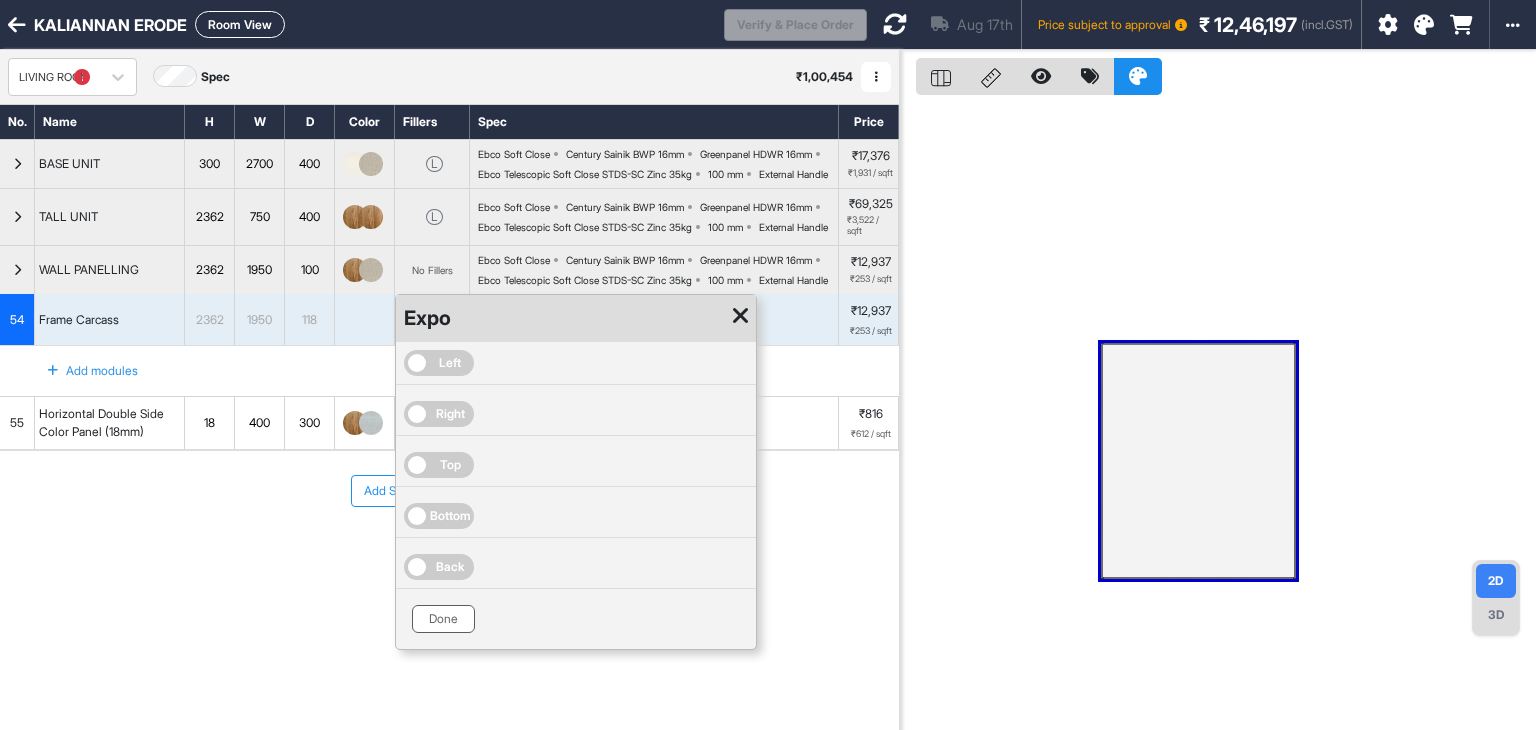 click on "Done" at bounding box center [443, 619] 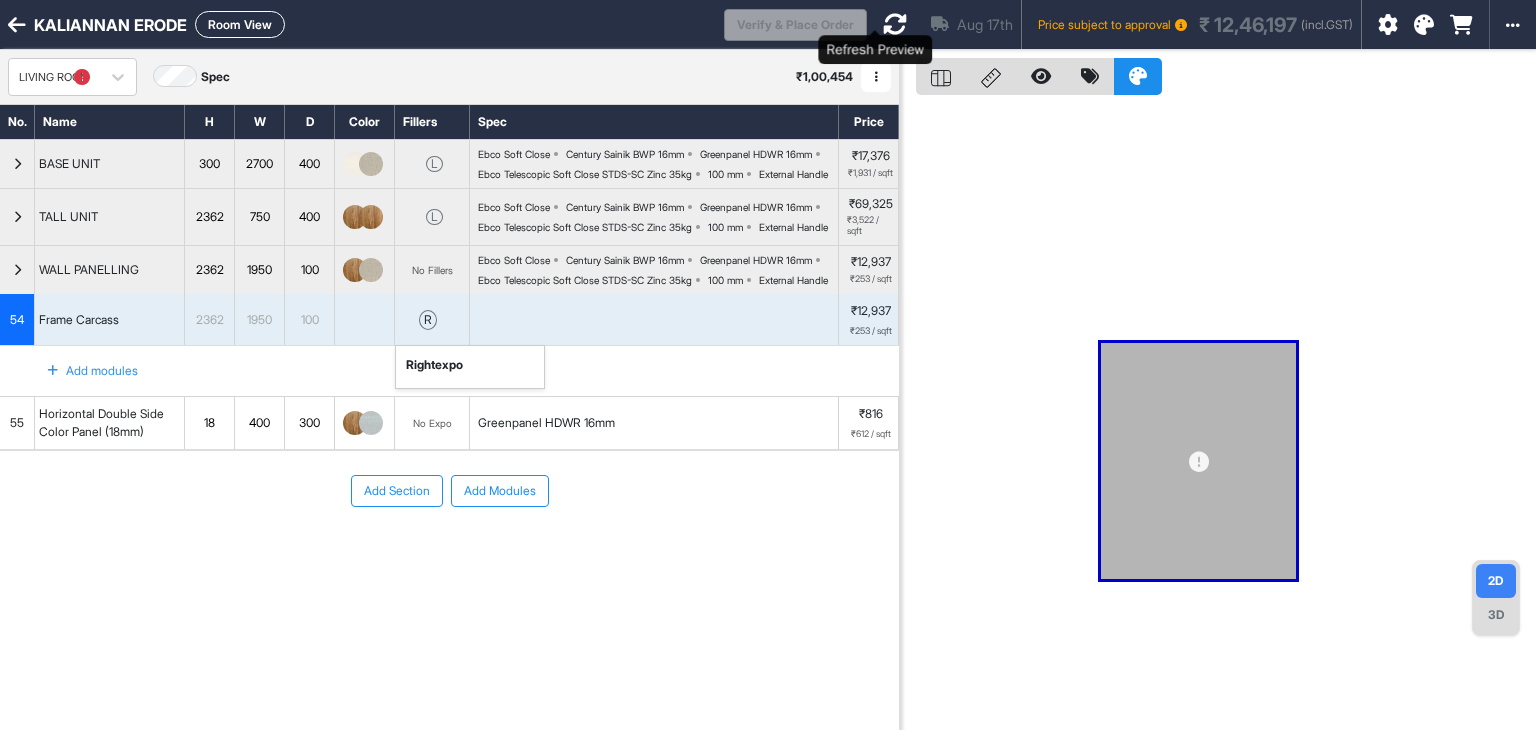 click at bounding box center (895, 24) 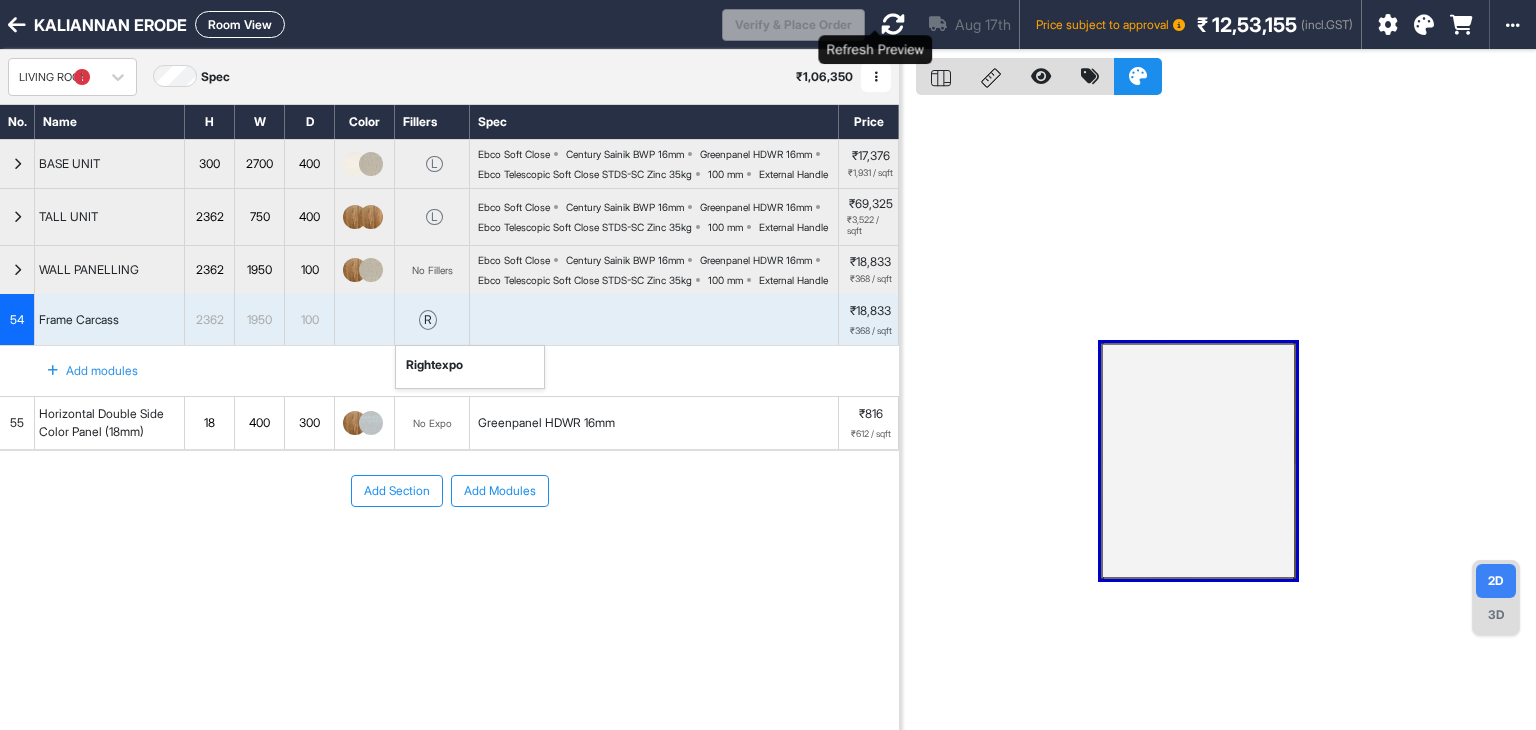 click at bounding box center (893, 24) 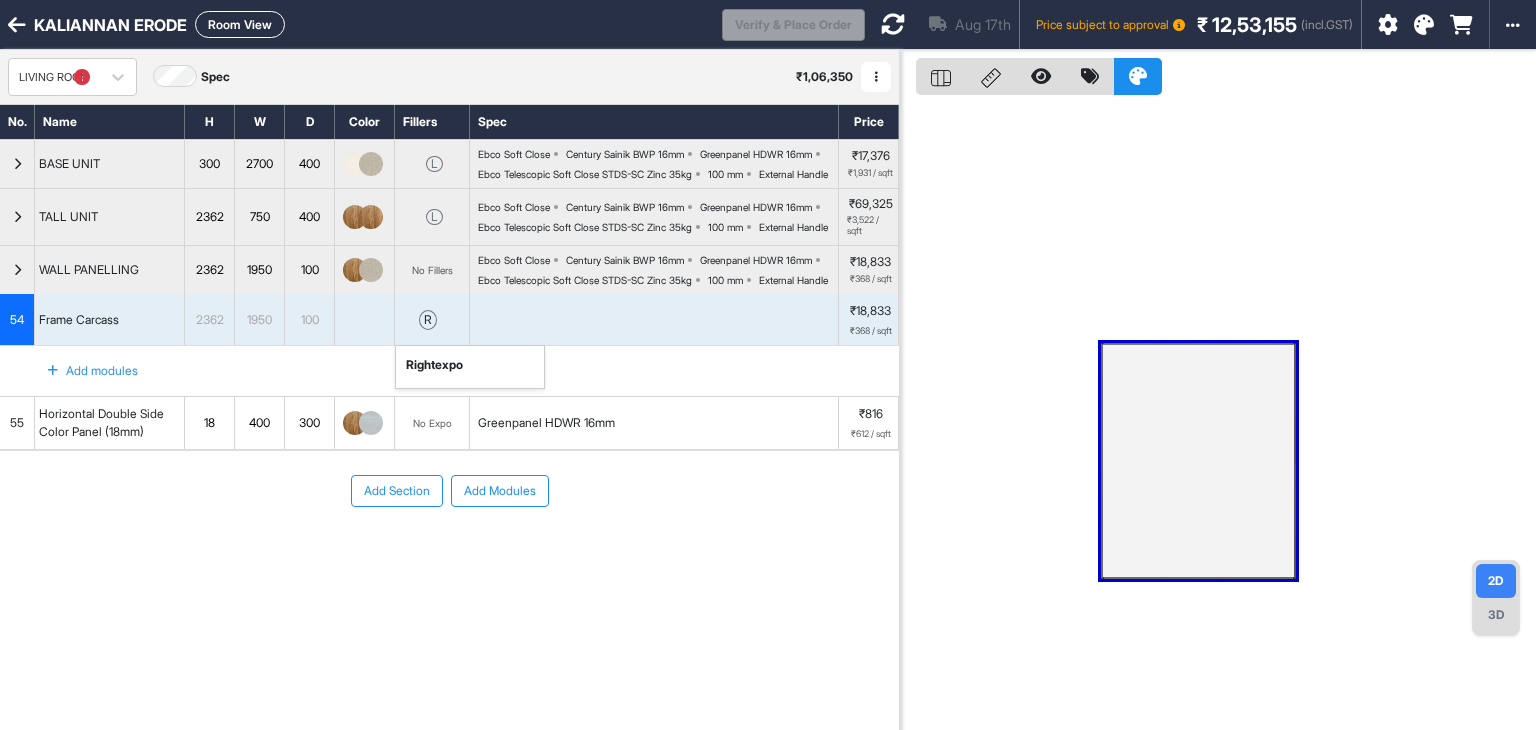 click at bounding box center [17, 270] 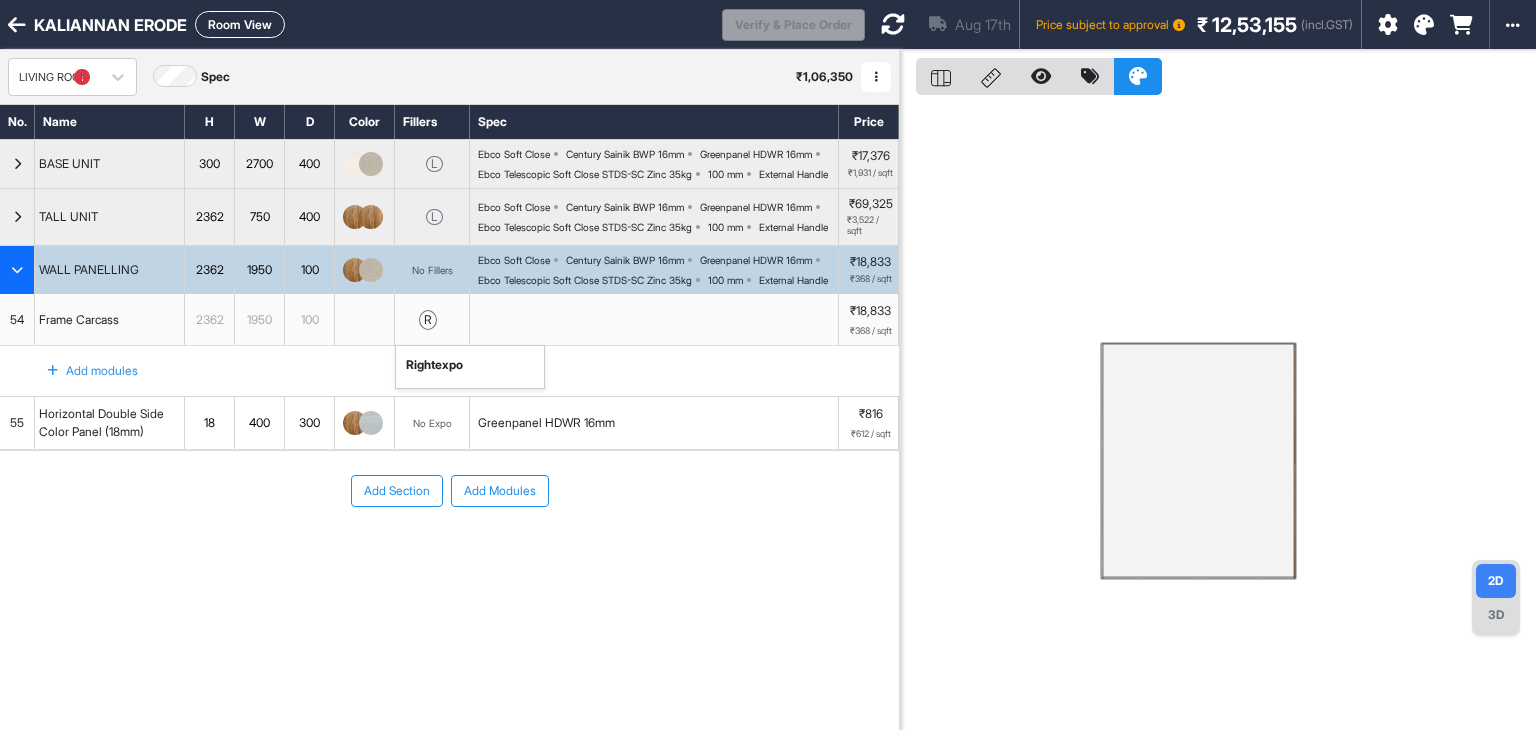 click at bounding box center [17, 270] 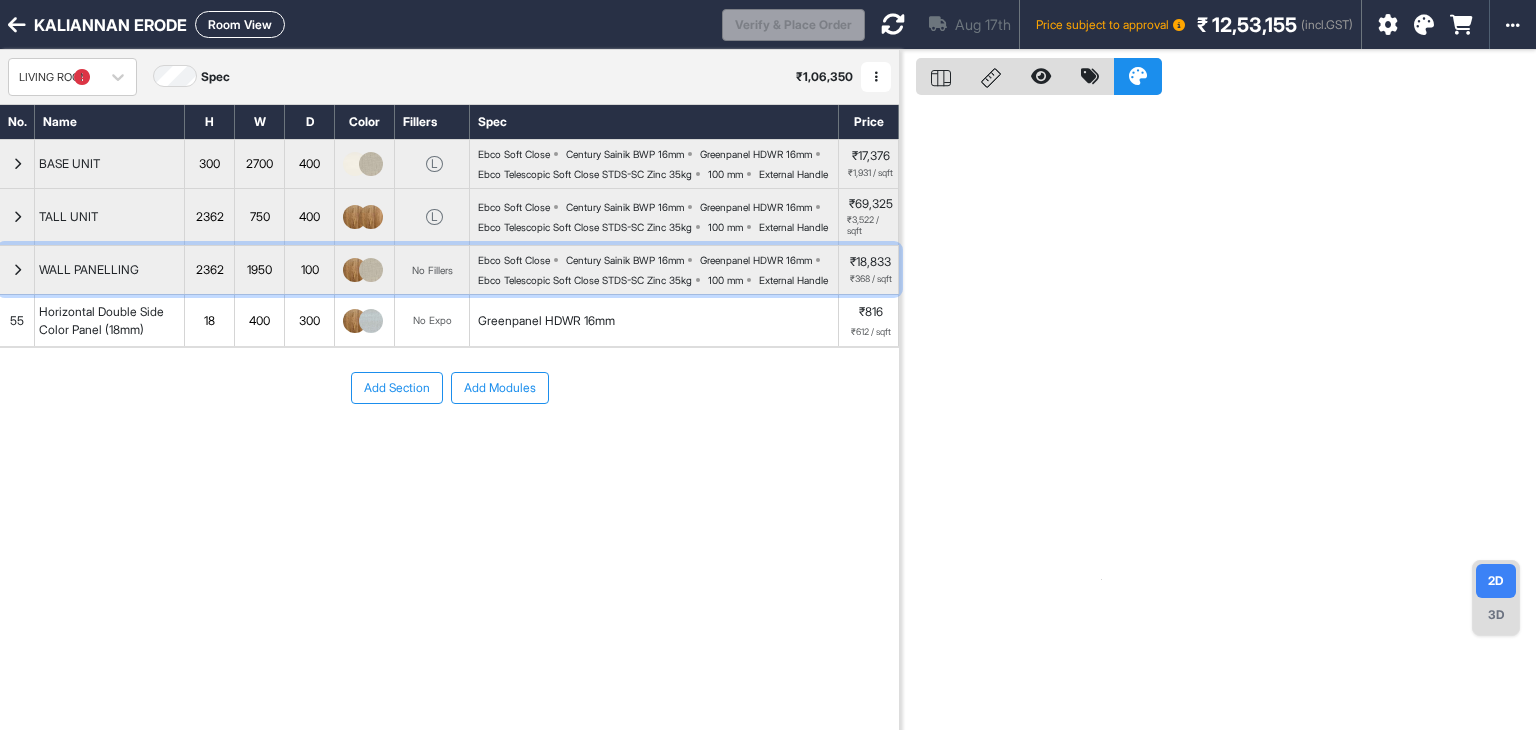 click at bounding box center (17, 270) 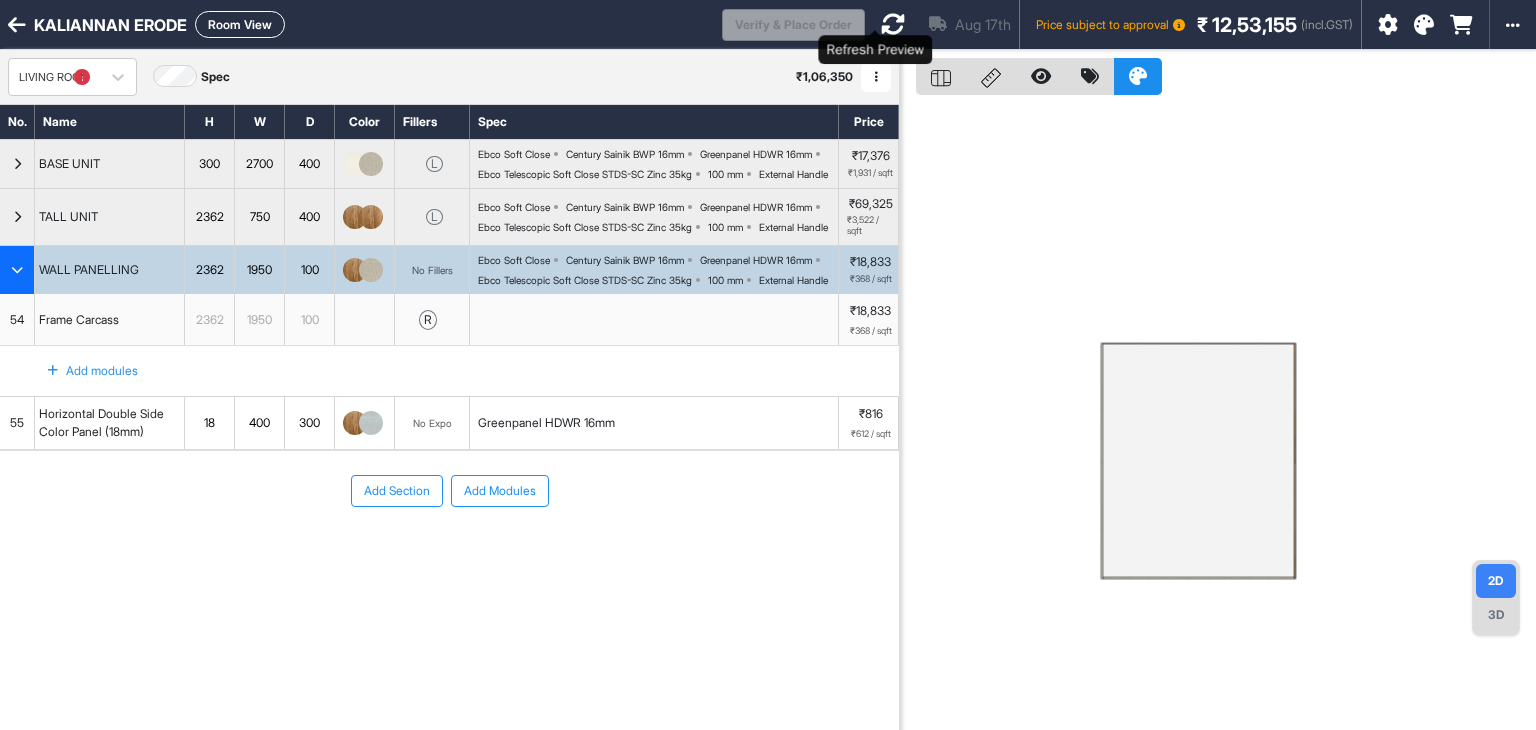 click at bounding box center (893, 24) 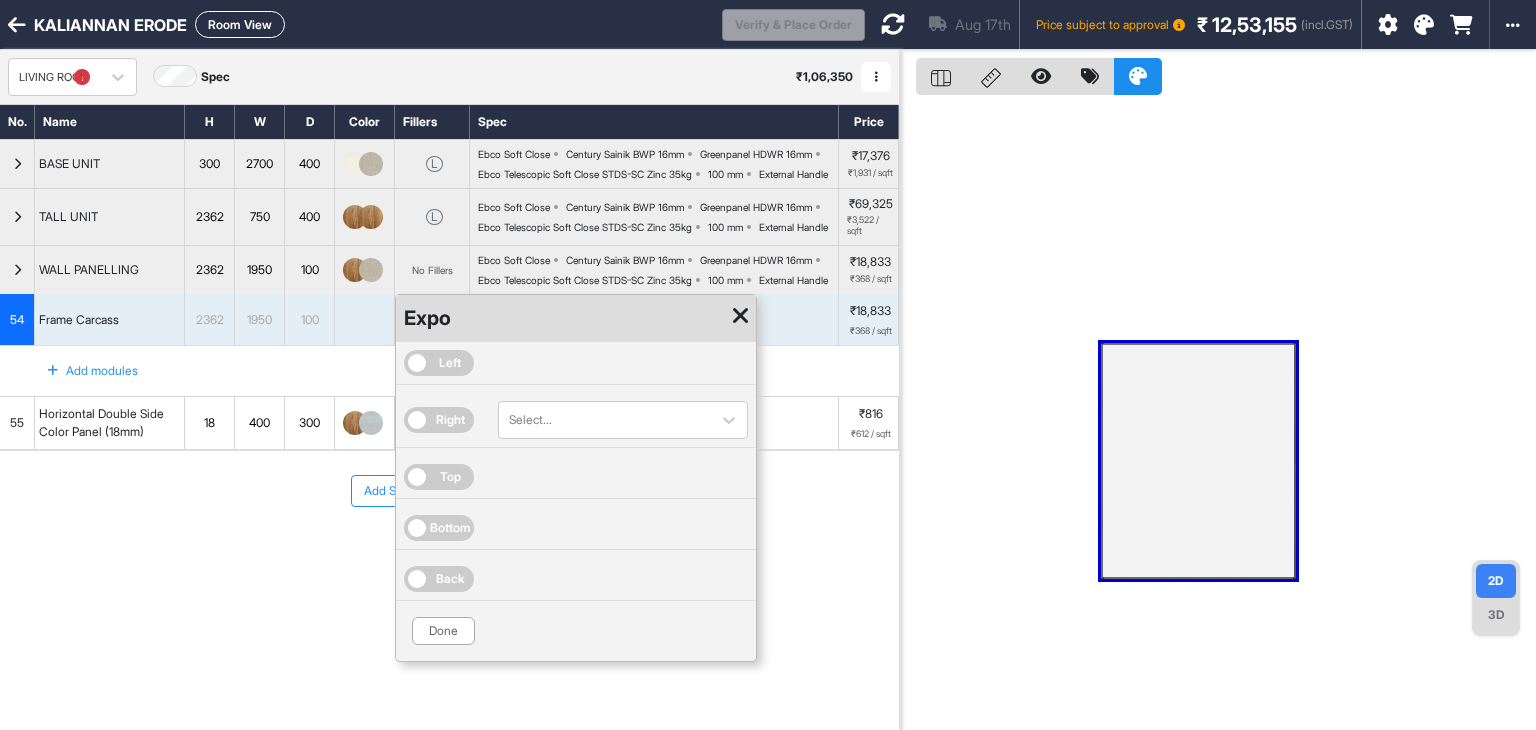 scroll, scrollTop: 0, scrollLeft: 0, axis: both 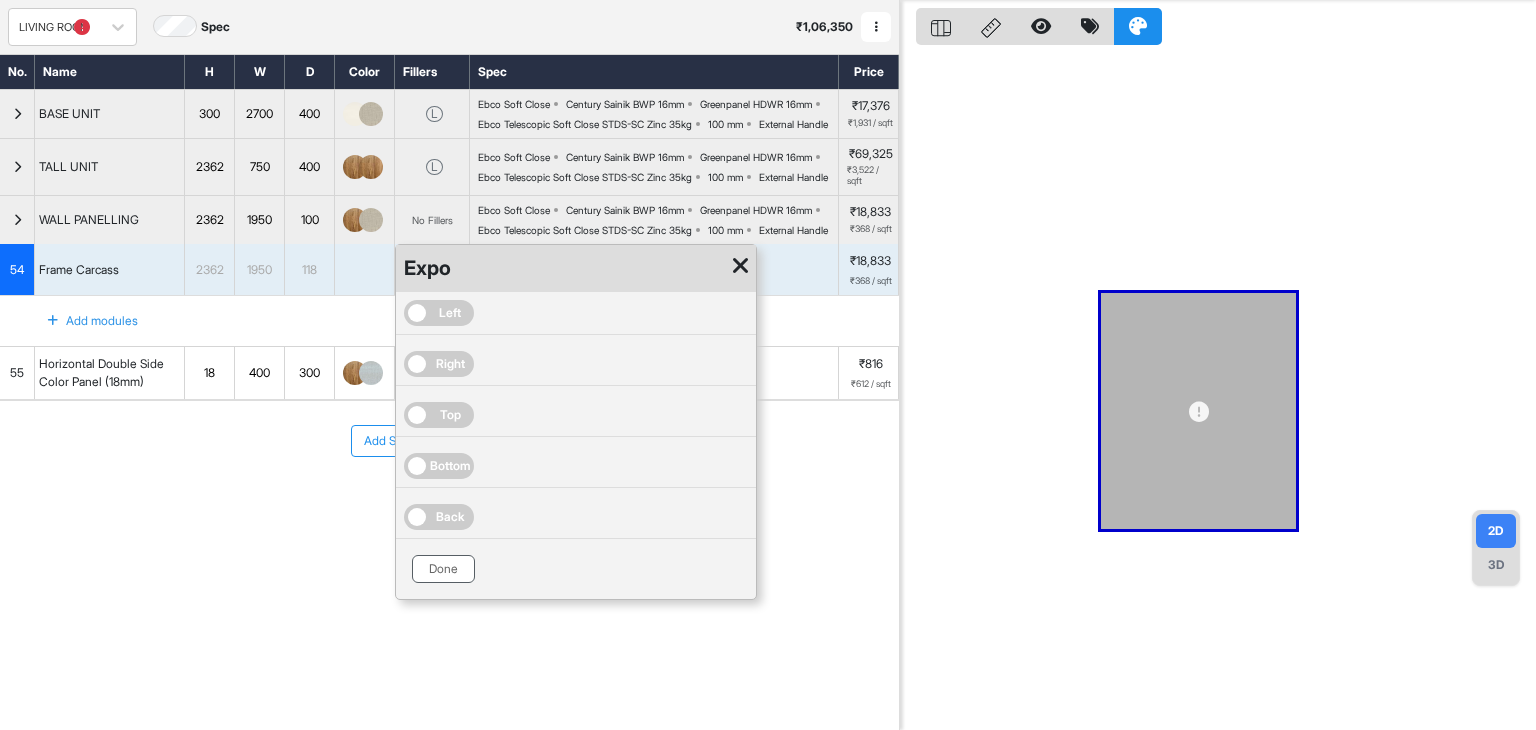 click on "Done" at bounding box center (443, 569) 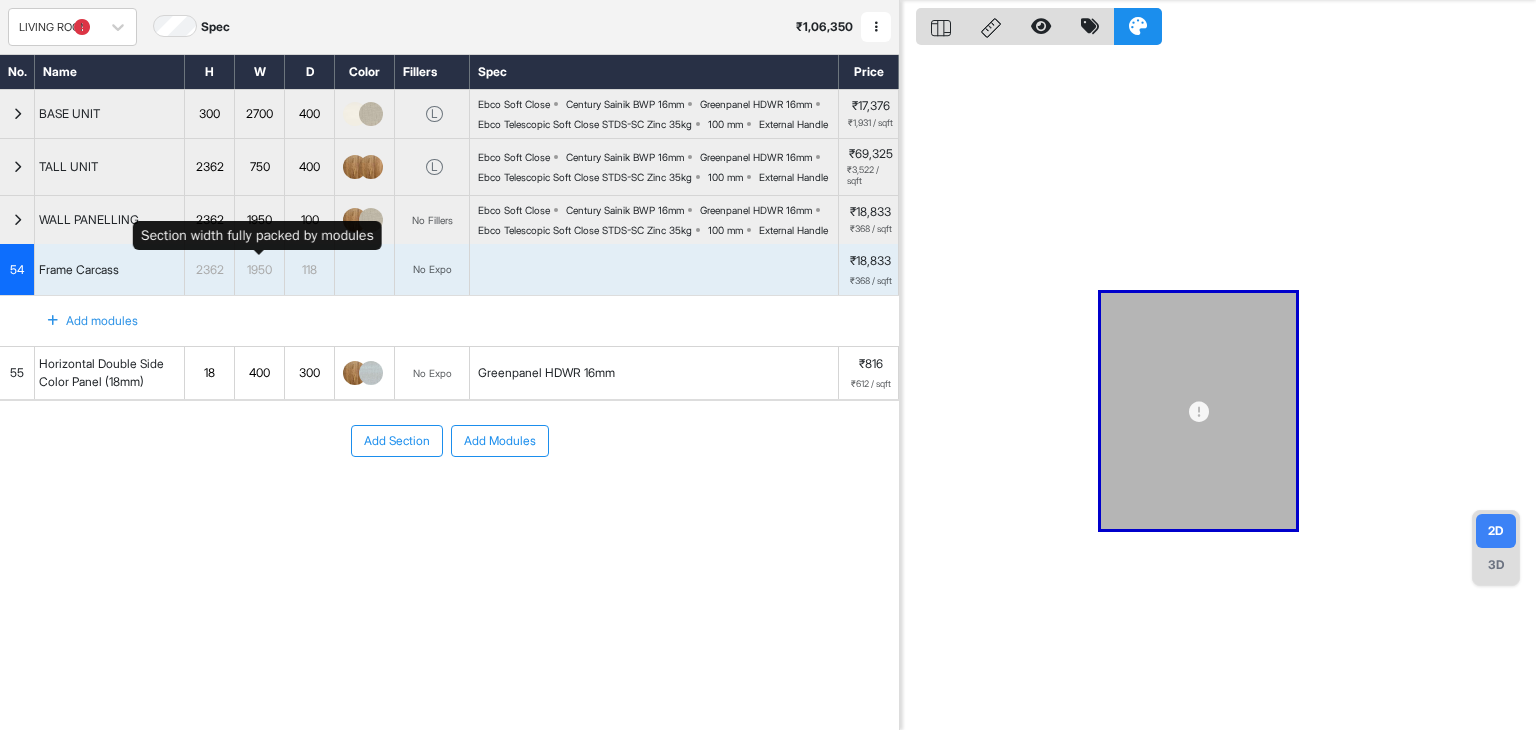 click on "1950" at bounding box center [259, 220] 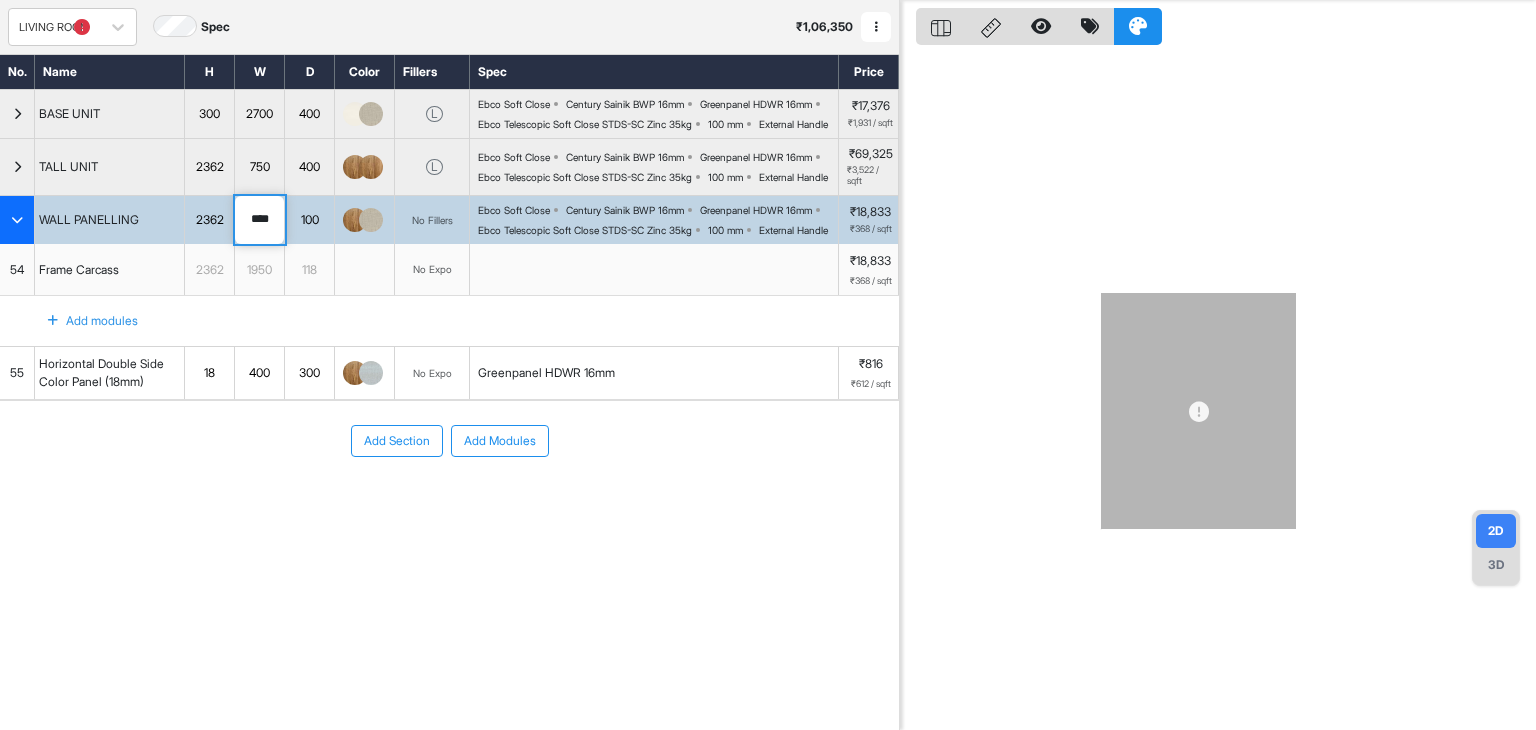 drag, startPoint x: 276, startPoint y: 260, endPoint x: 260, endPoint y: 259, distance: 16.03122 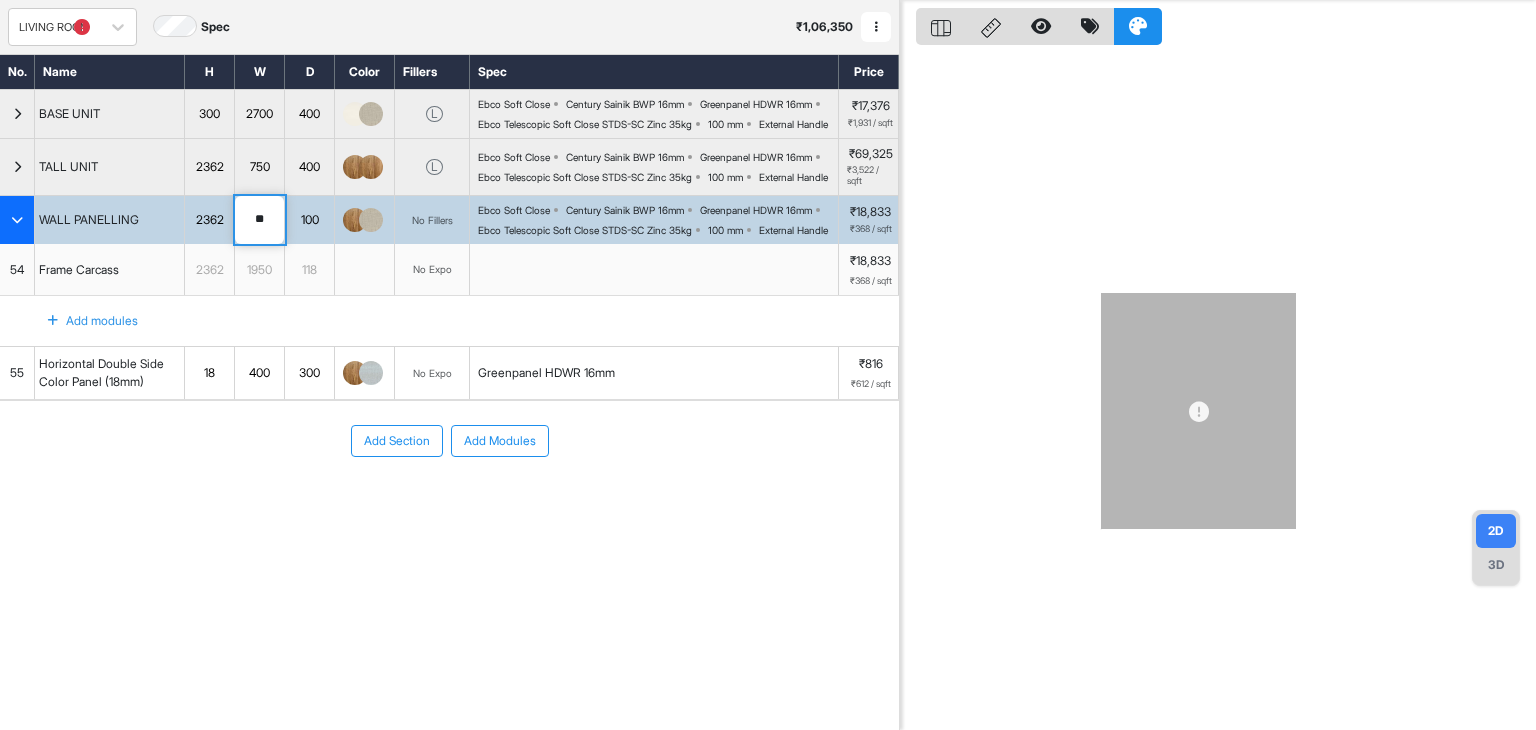 click on "**" at bounding box center [259, 220] 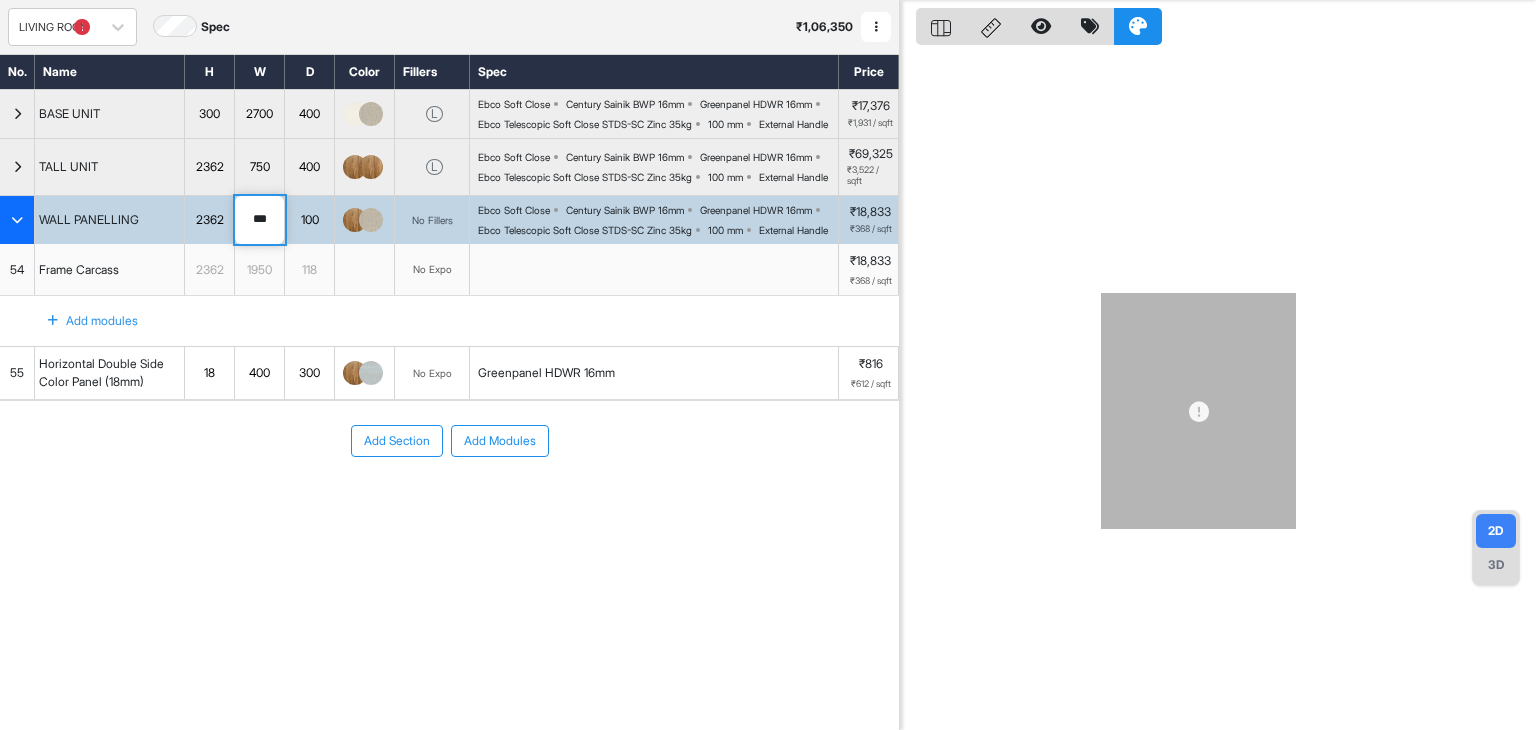 type on "****" 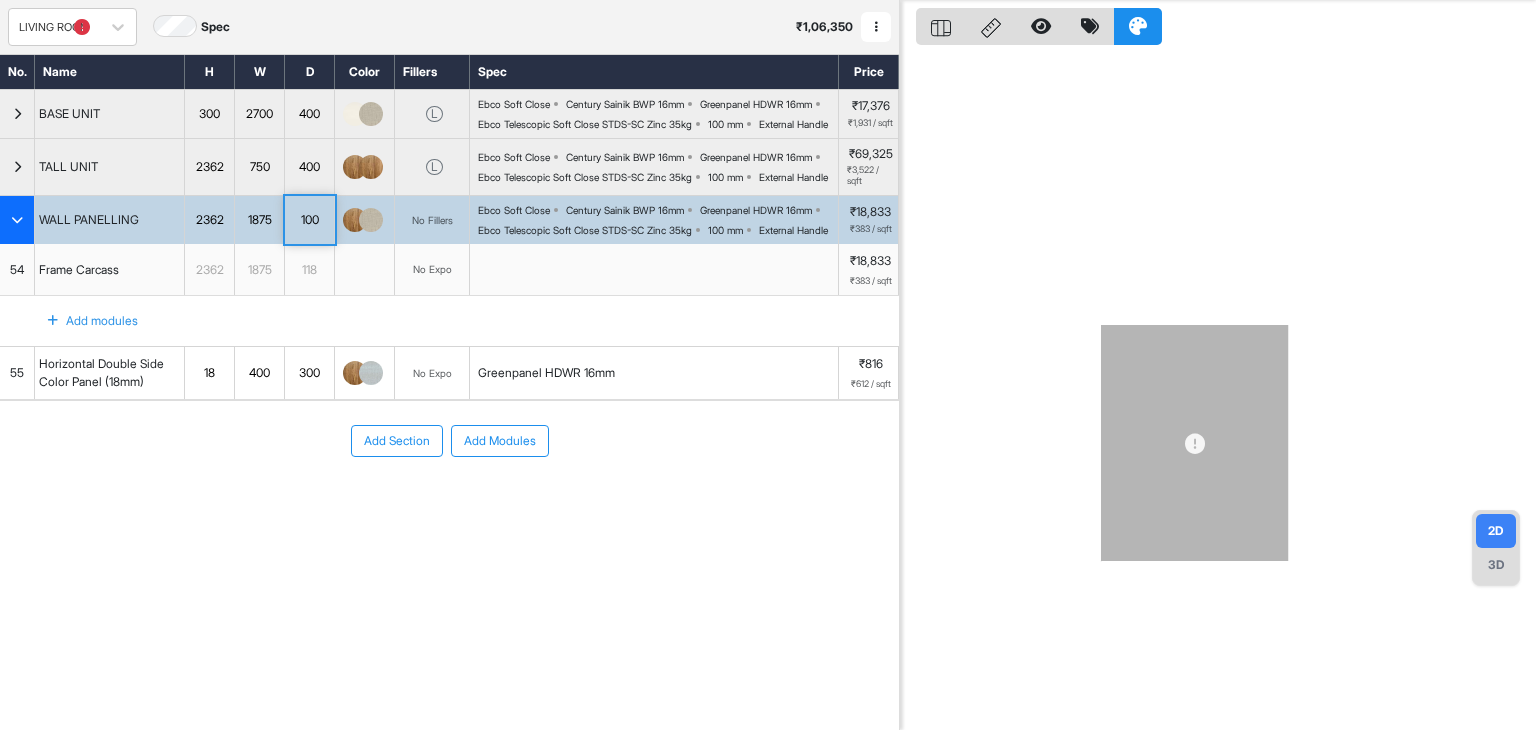 scroll, scrollTop: 0, scrollLeft: 0, axis: both 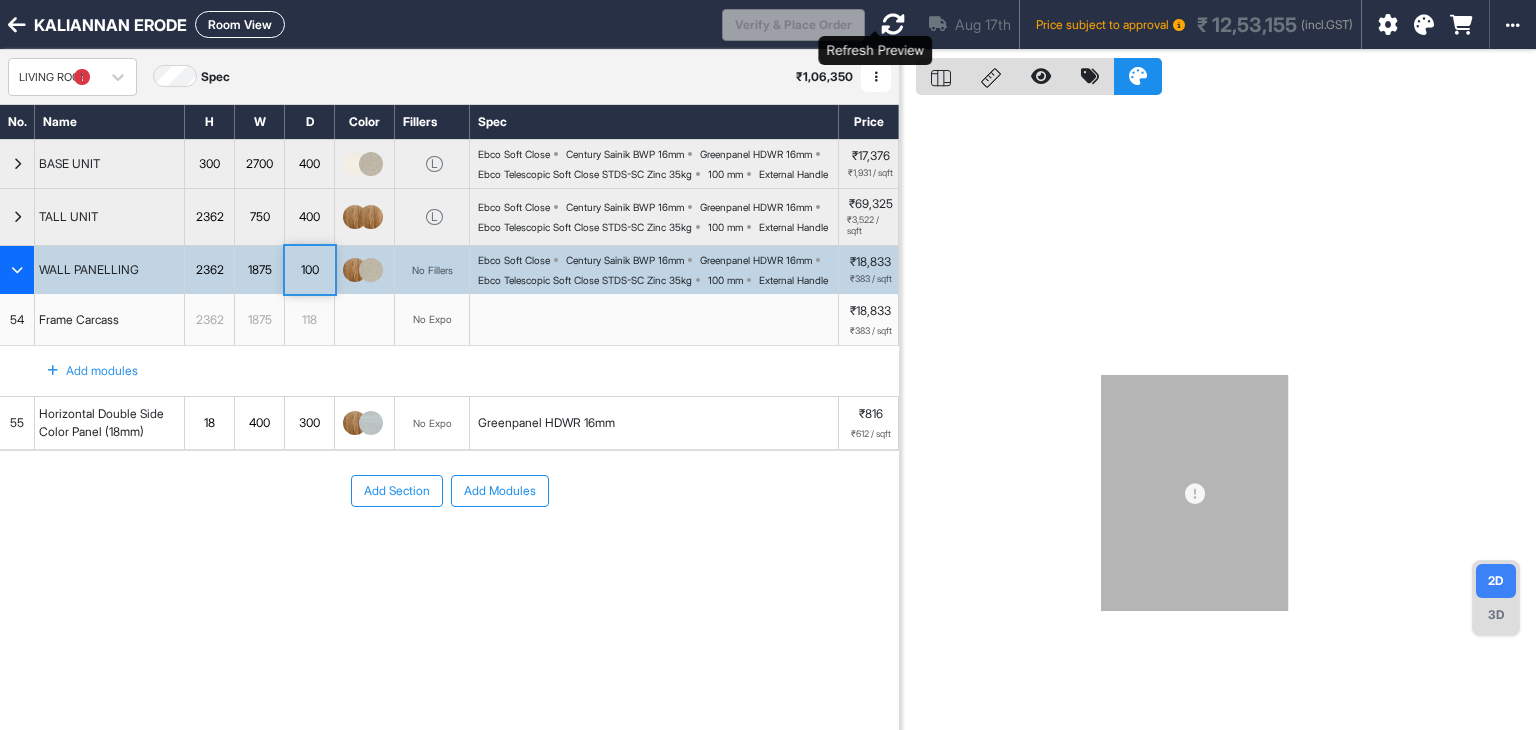 click at bounding box center (893, 24) 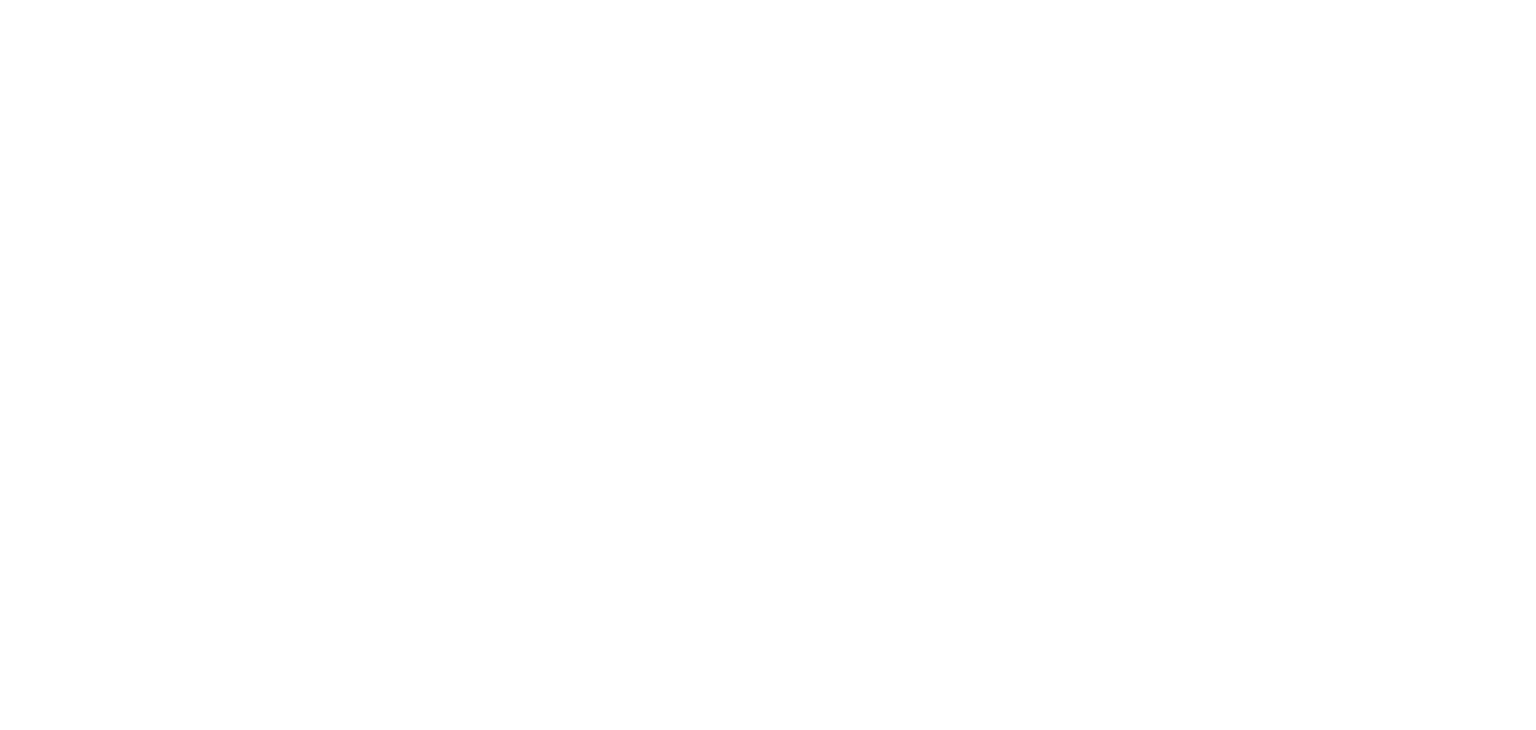 scroll, scrollTop: 0, scrollLeft: 0, axis: both 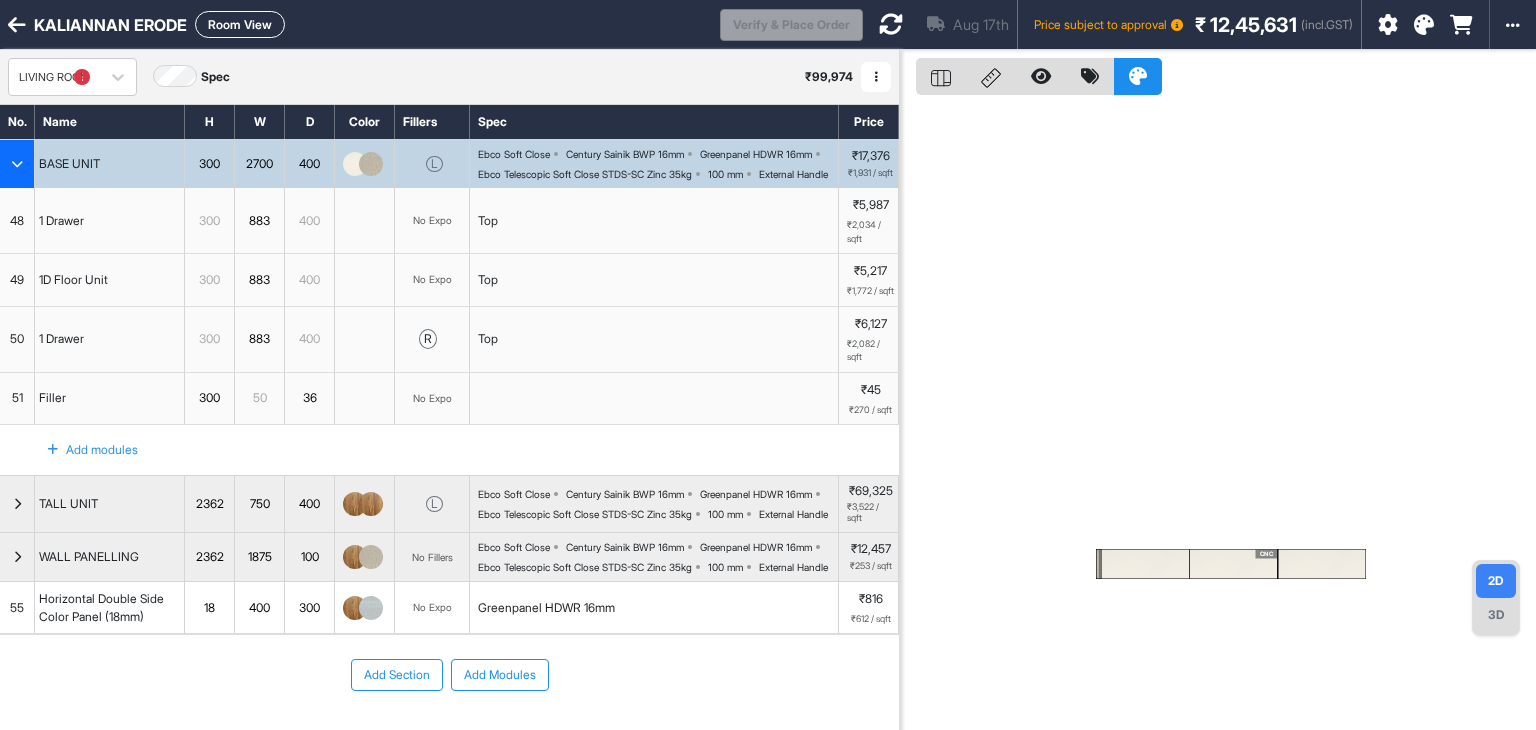 click at bounding box center (17, 164) 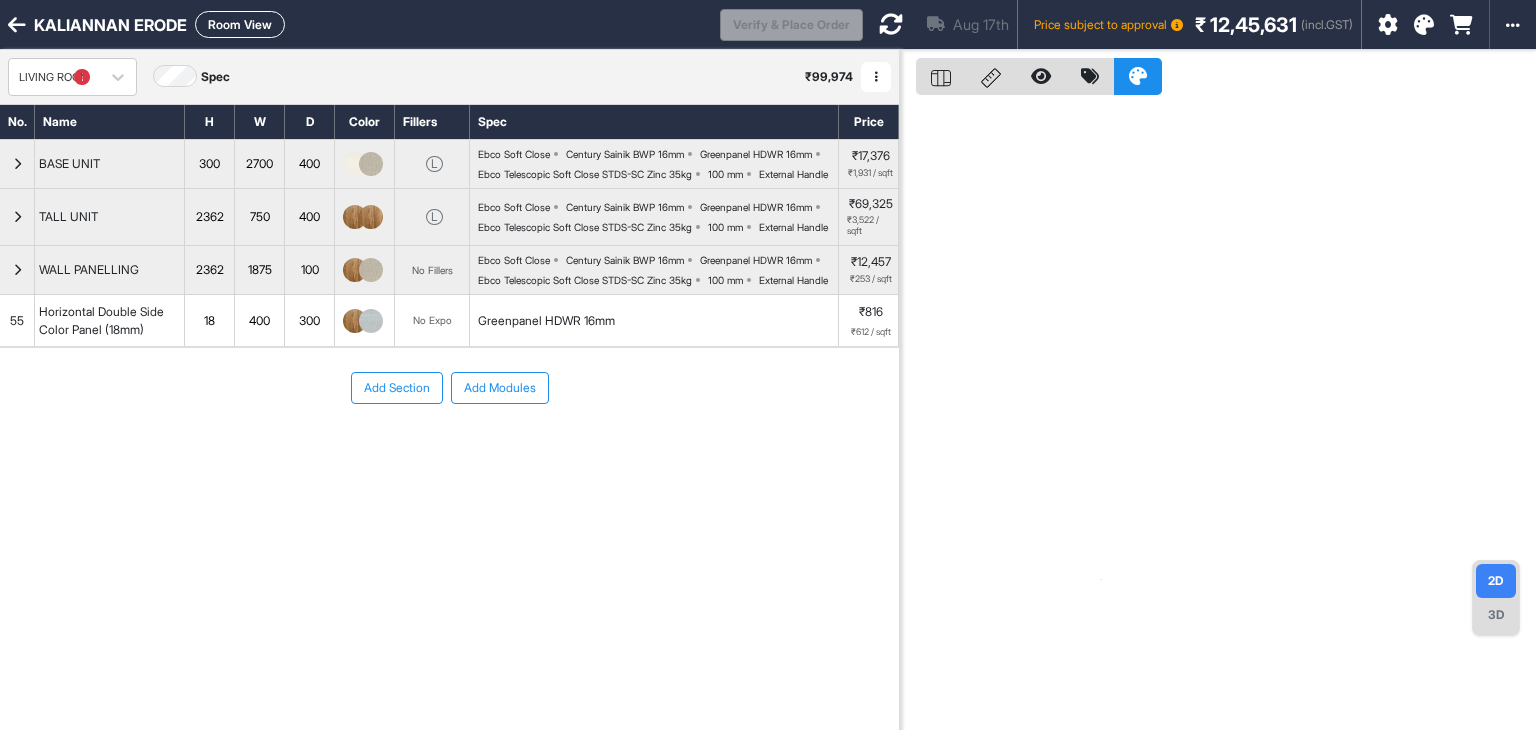 click on "100" at bounding box center [309, 270] 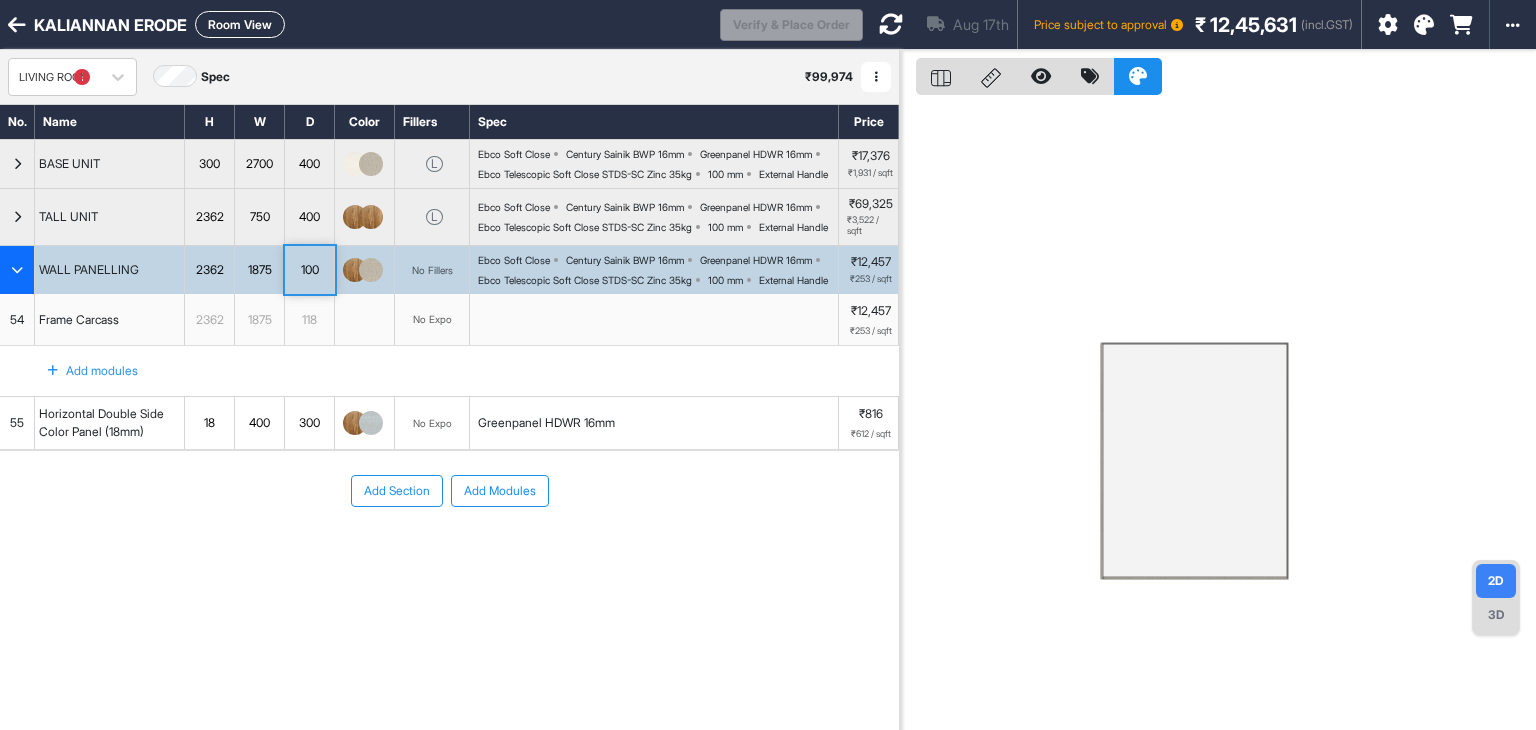 click on "100" at bounding box center (309, 270) 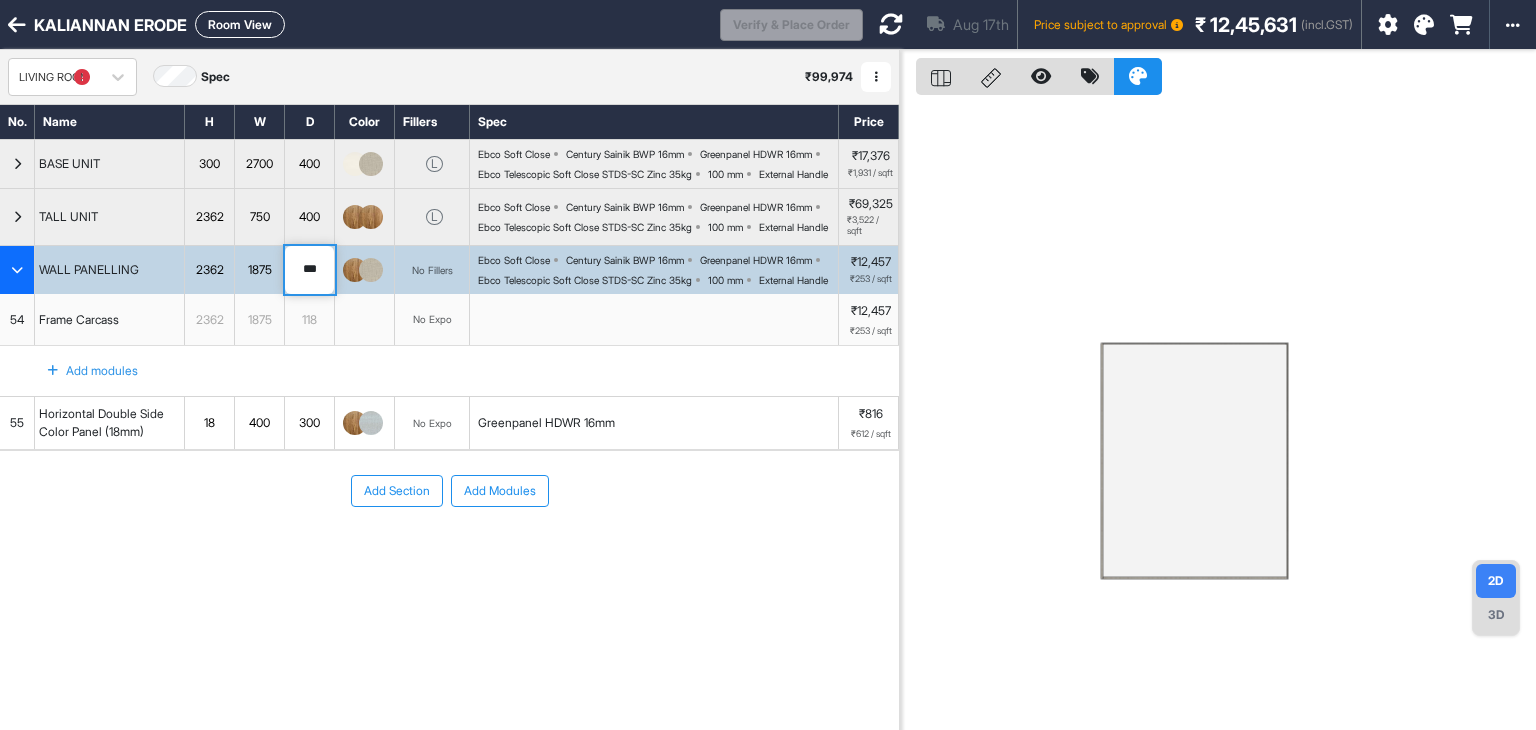 drag, startPoint x: 306, startPoint y: 318, endPoint x: 284, endPoint y: 327, distance: 23.769728 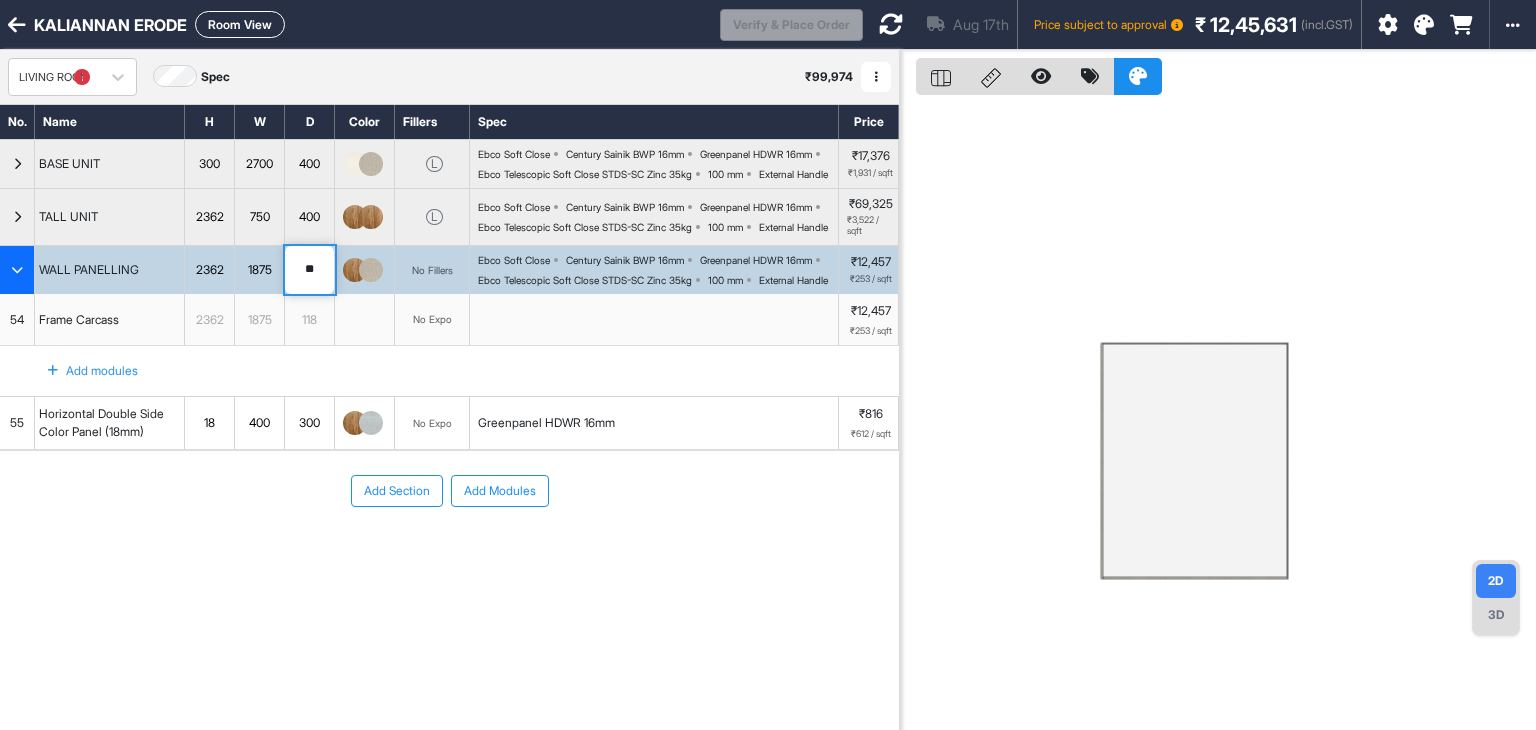 type on "***" 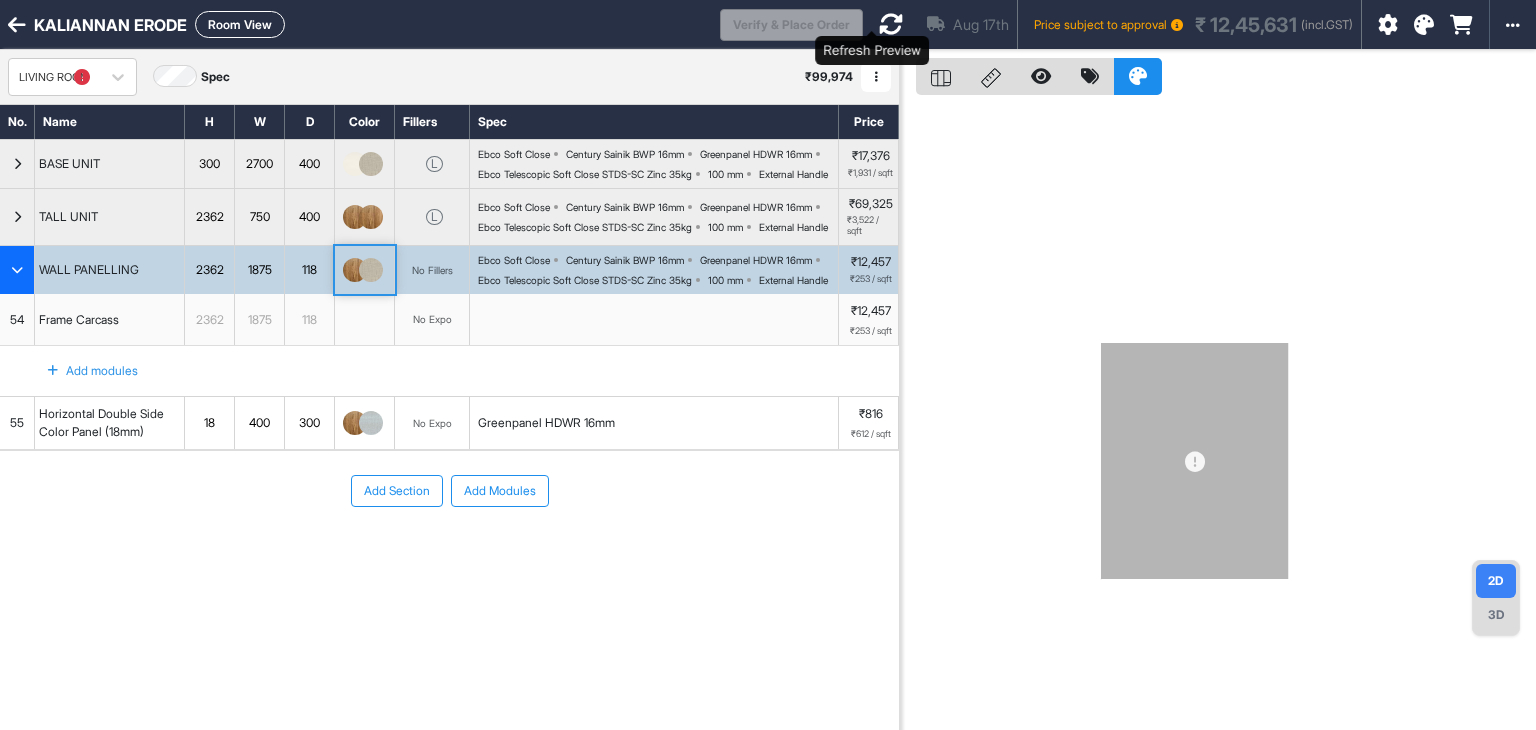 click at bounding box center [891, 24] 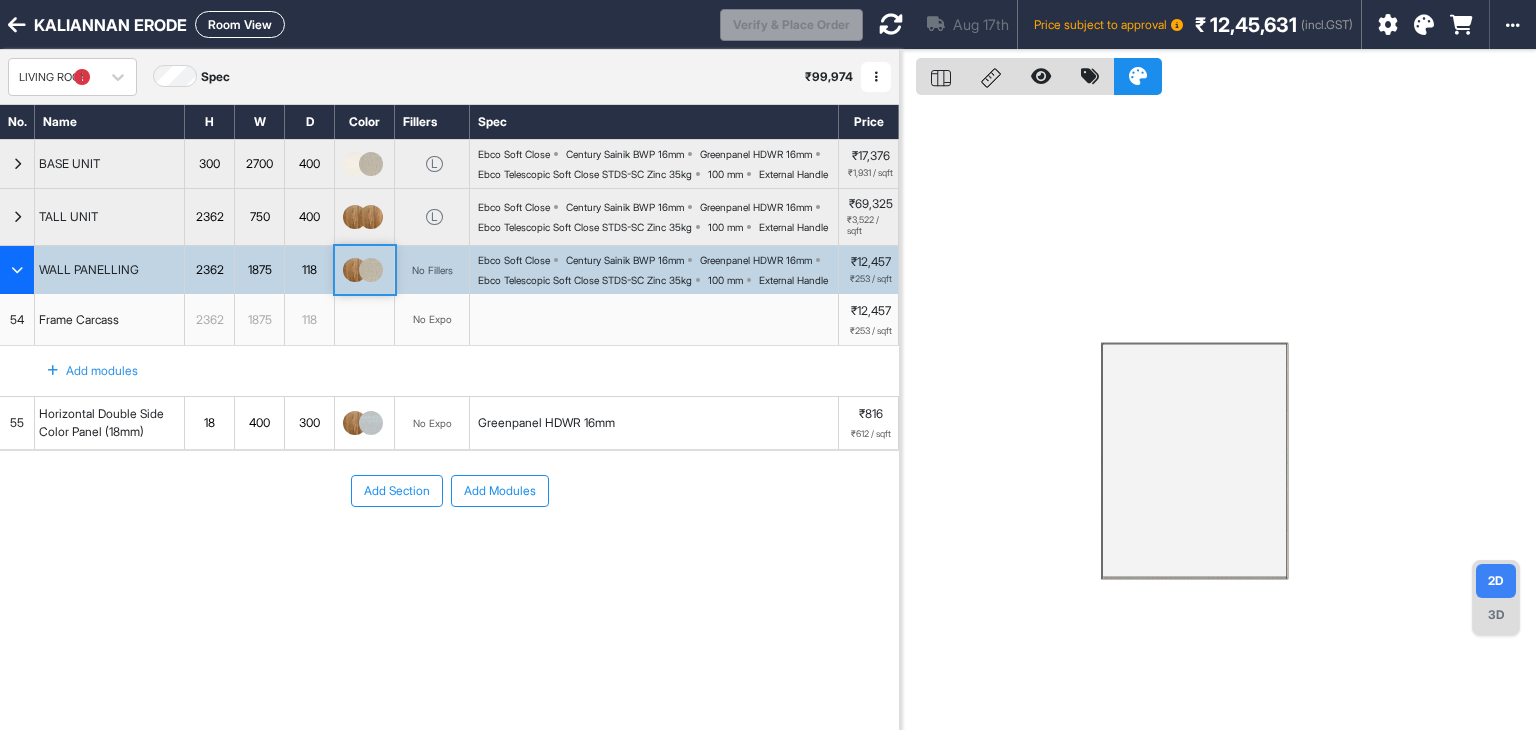 click at bounding box center (17, 270) 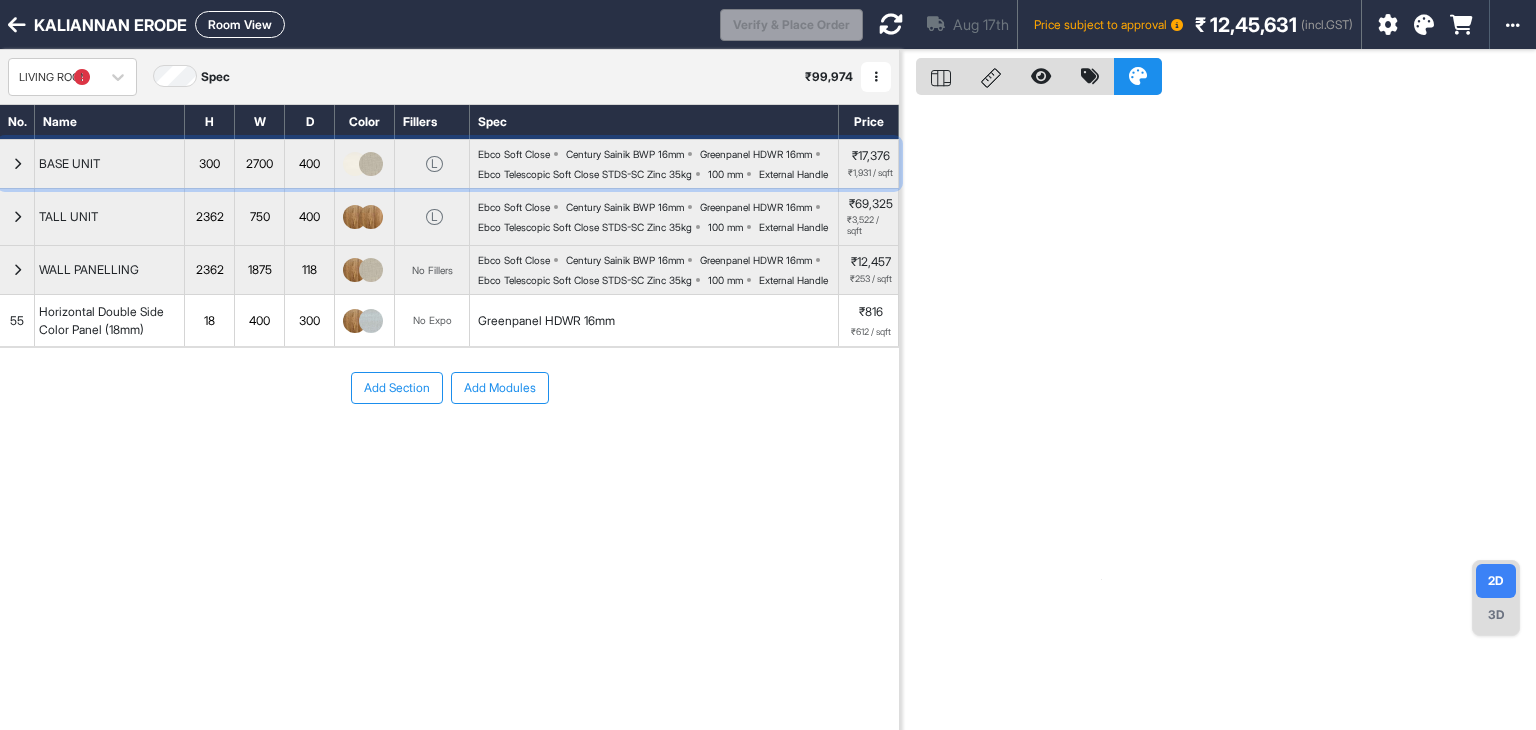 click at bounding box center [17, 164] 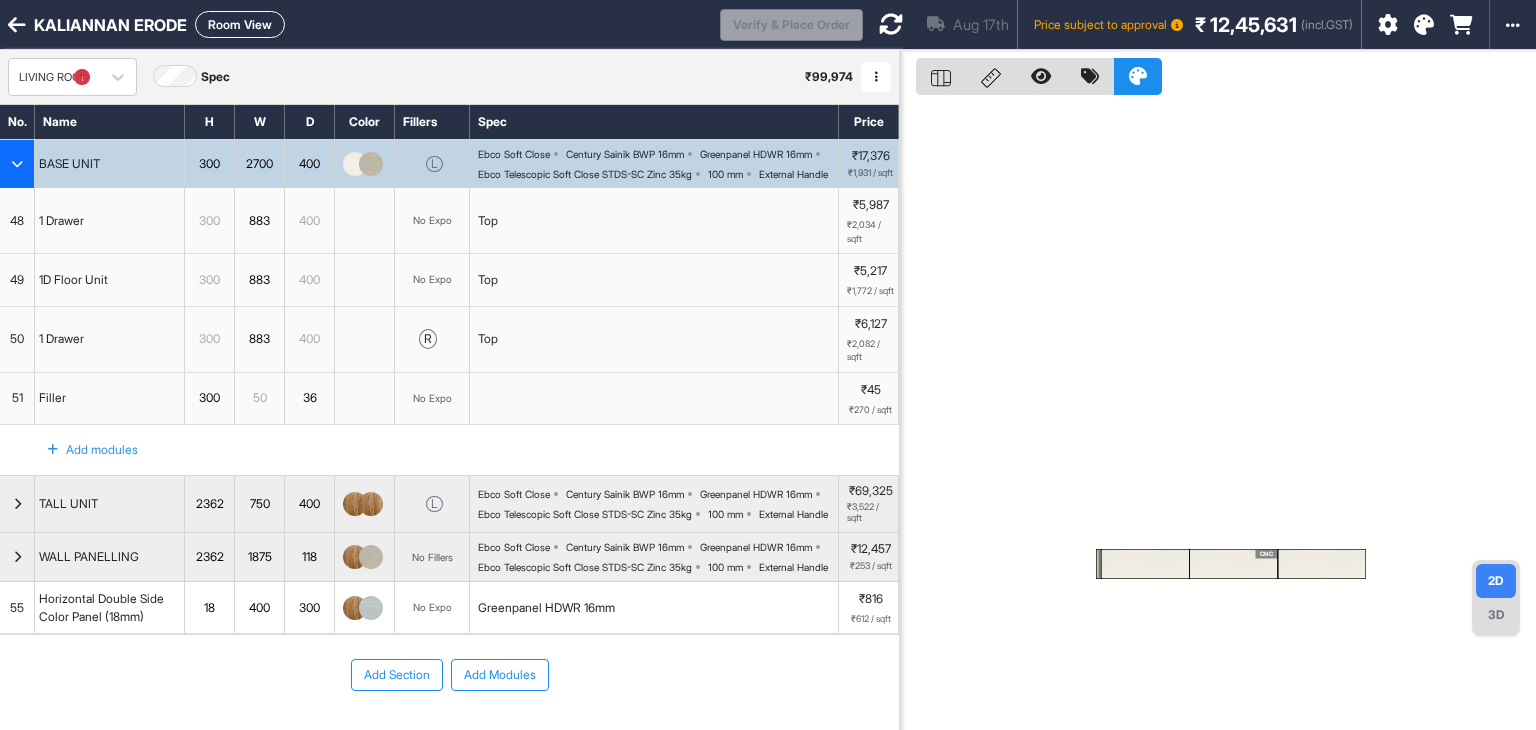 click at bounding box center (17, 164) 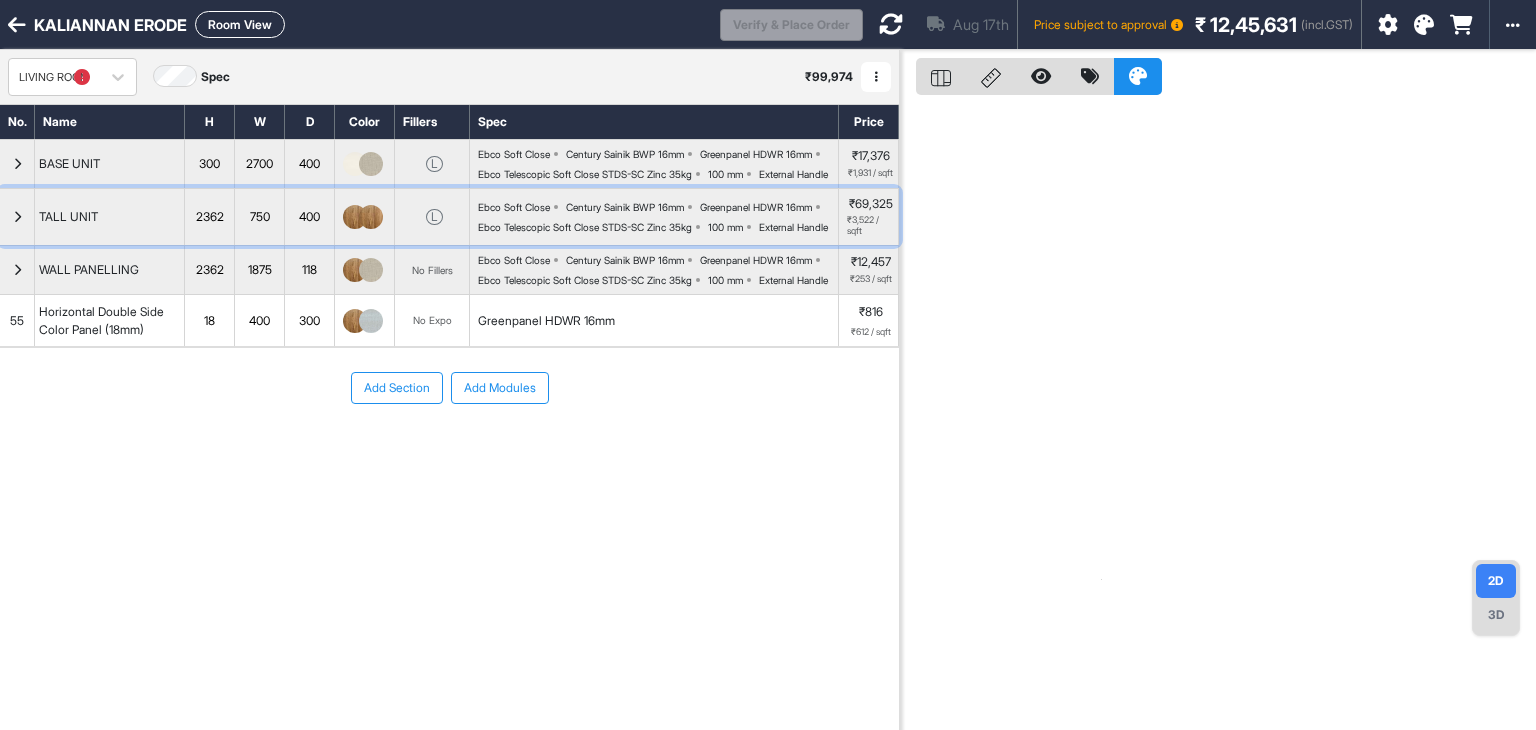 click at bounding box center (17, 217) 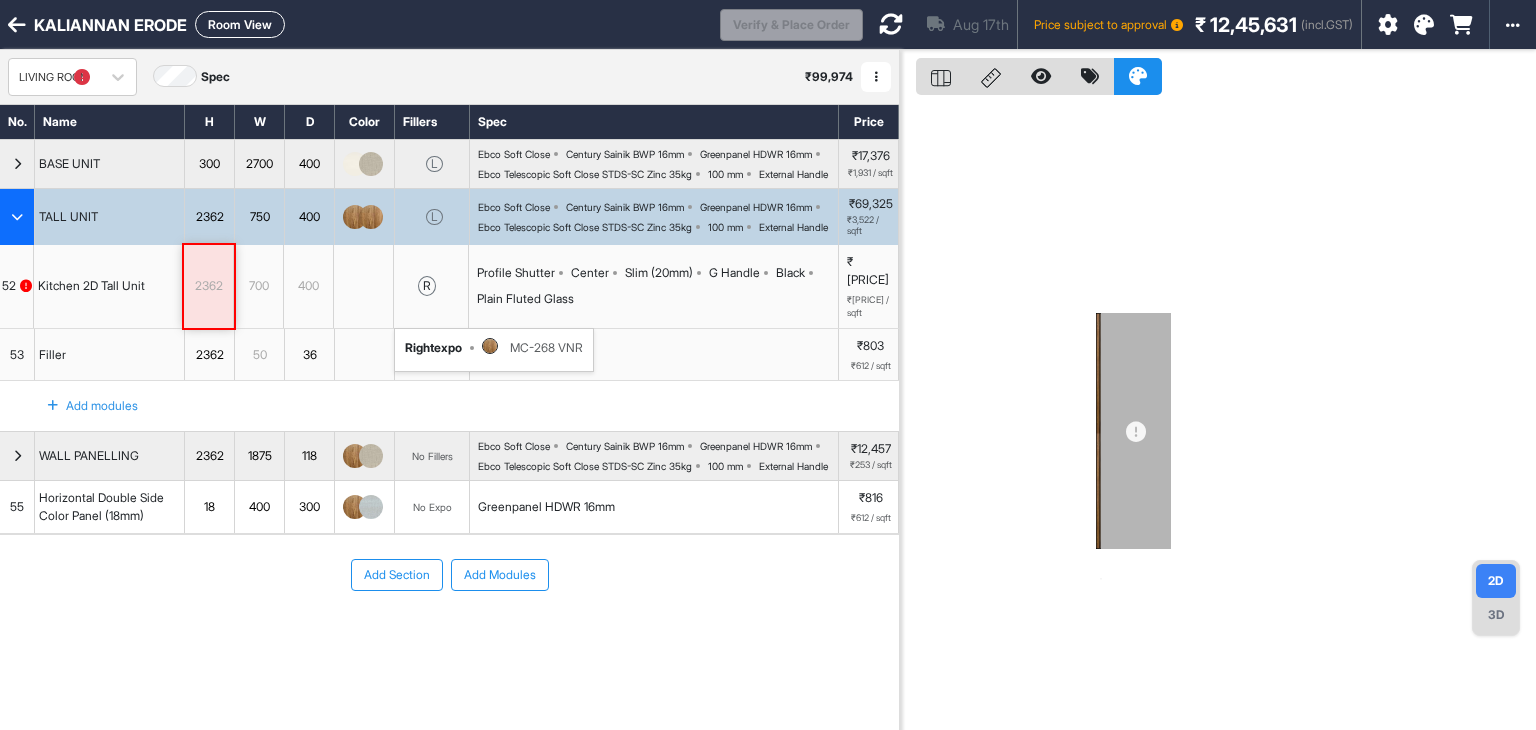click on "r right  expo MC-268 VNR" at bounding box center [431, 286] 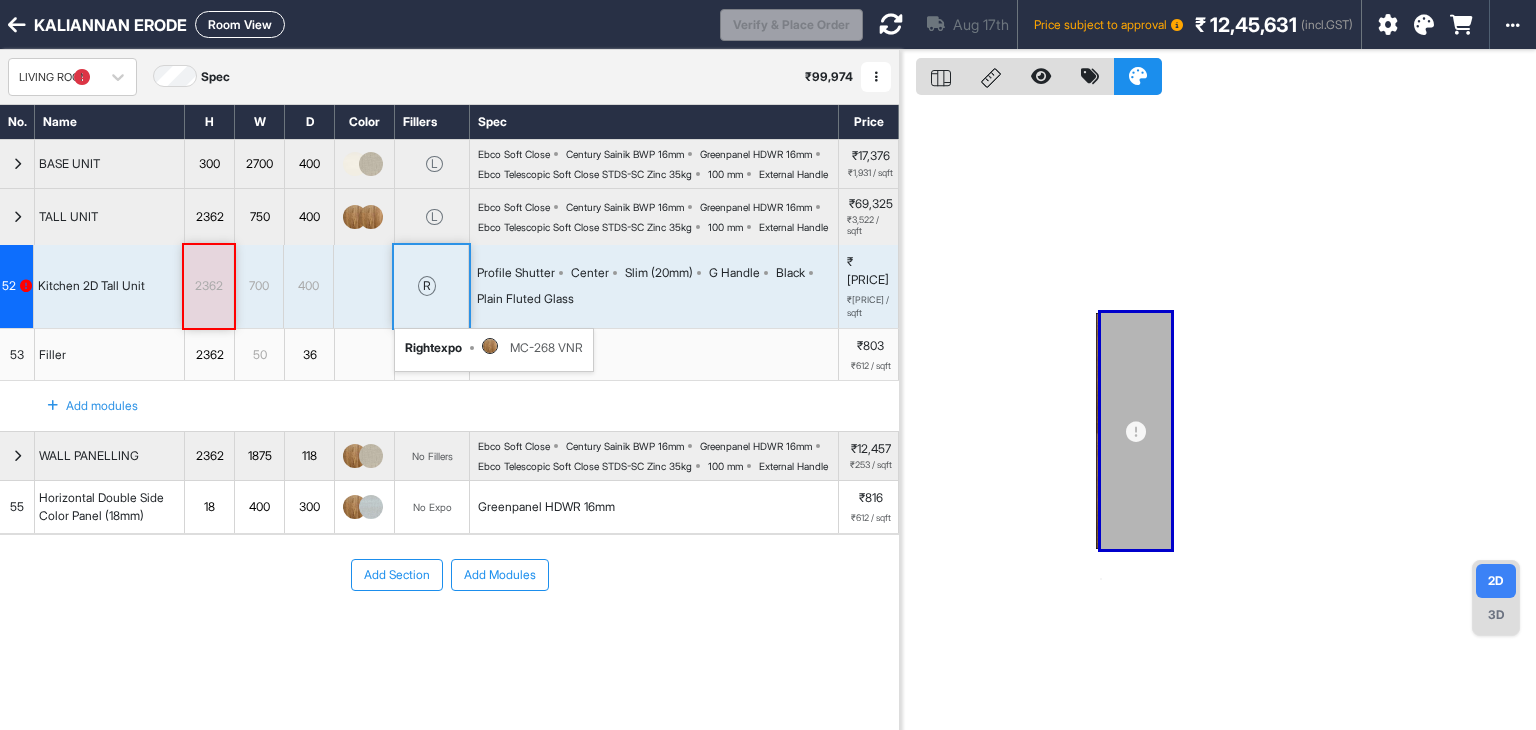 click on "r right  expo MC-268 VNR" at bounding box center (431, 286) 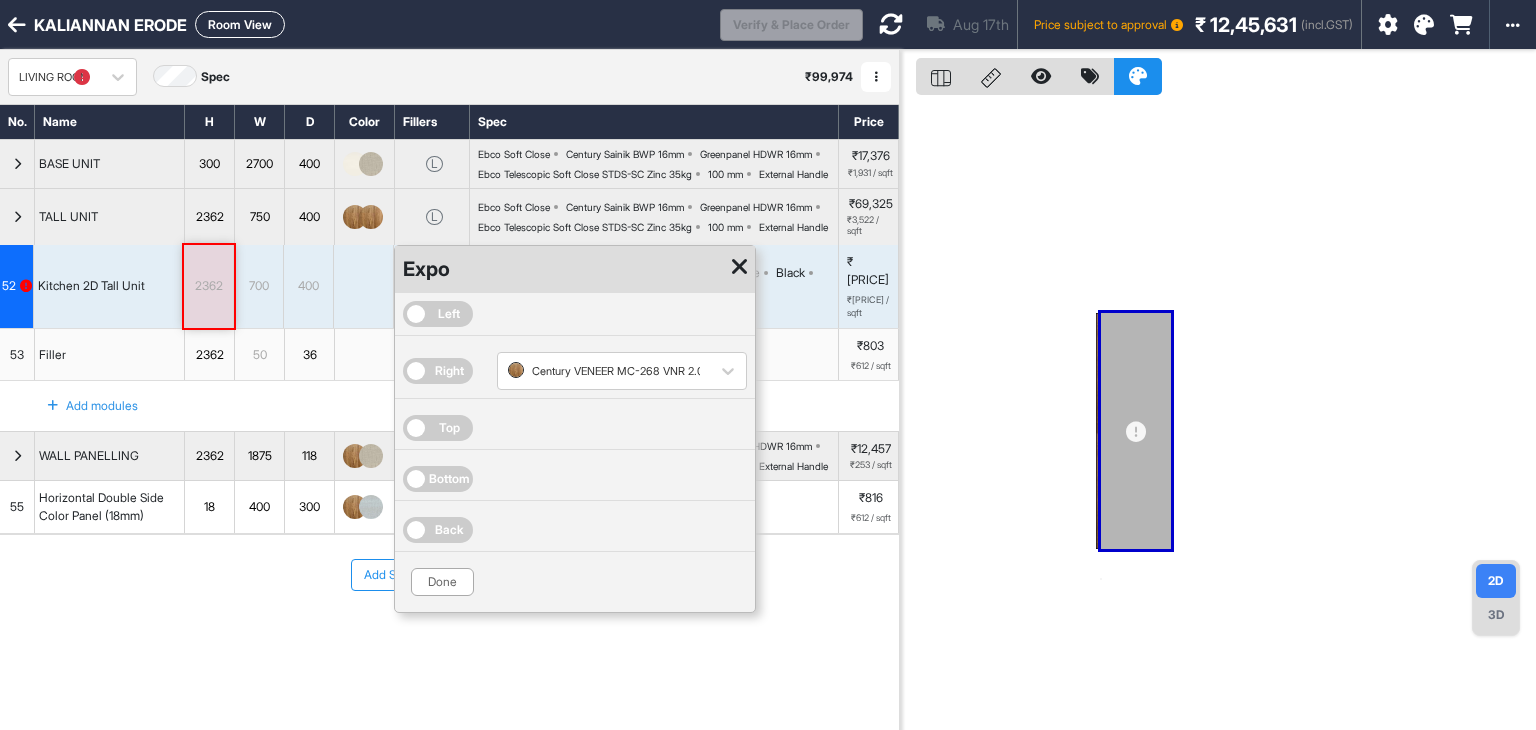 click on "Right" at bounding box center [449, 371] 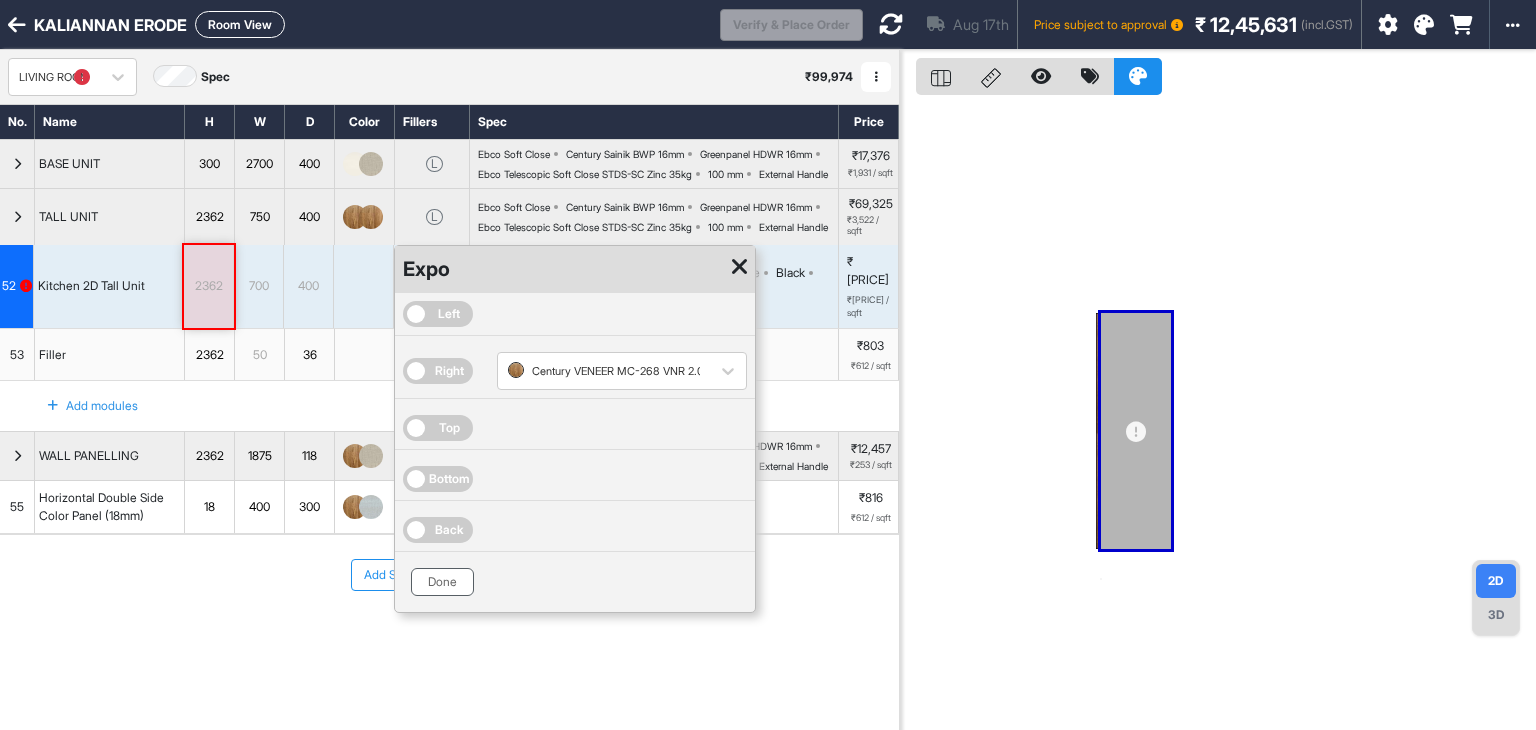 click on "Done" at bounding box center [442, 582] 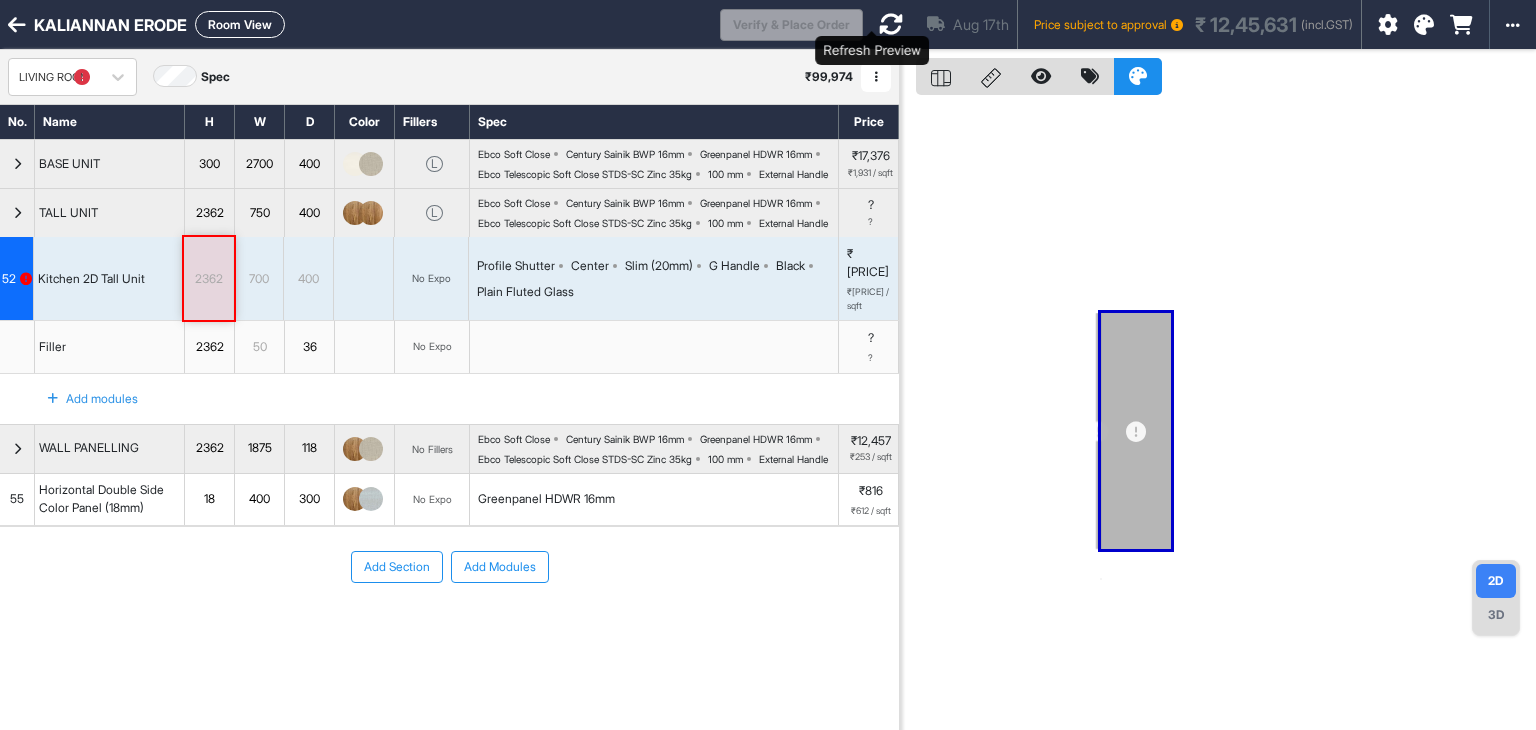 click at bounding box center [891, 24] 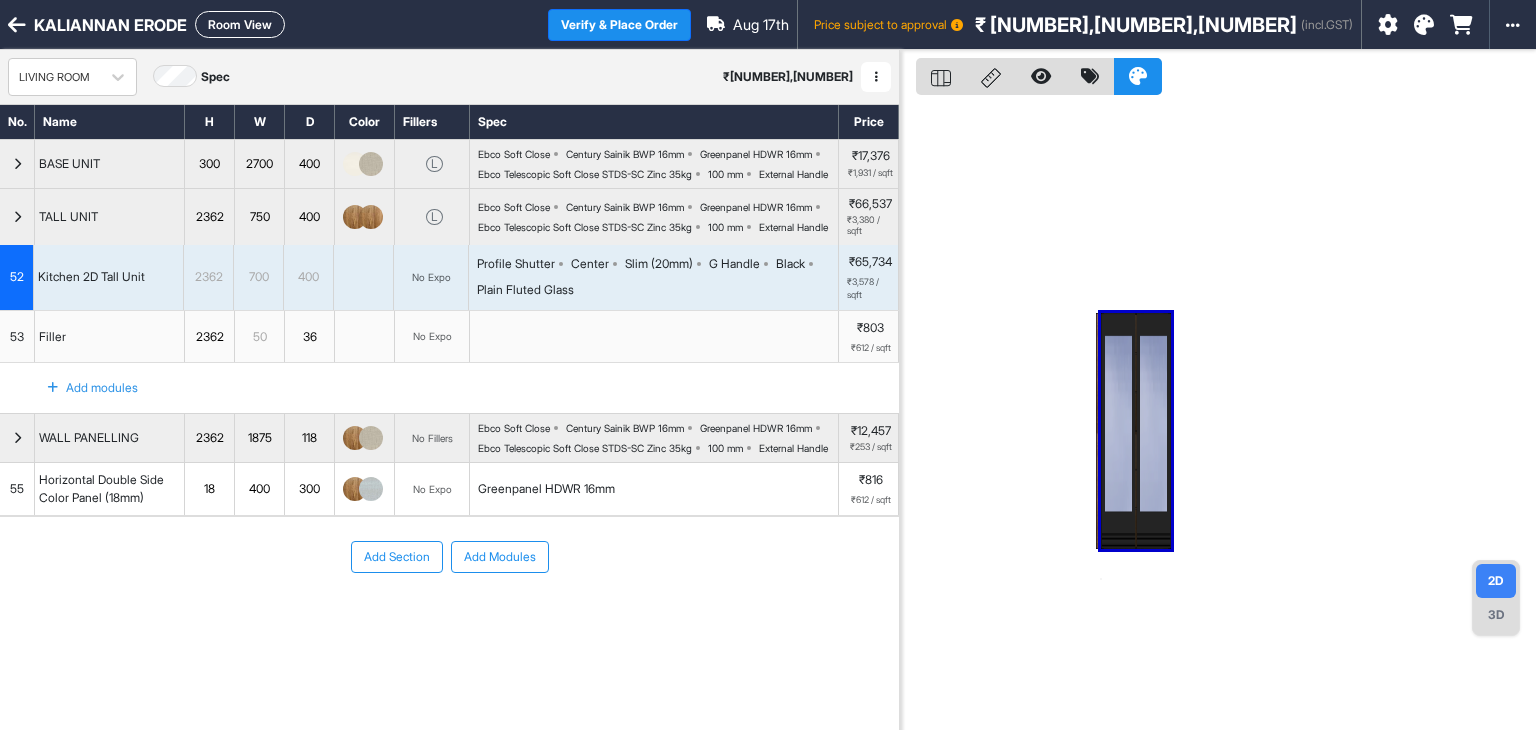 click on "Room View" at bounding box center (240, 24) 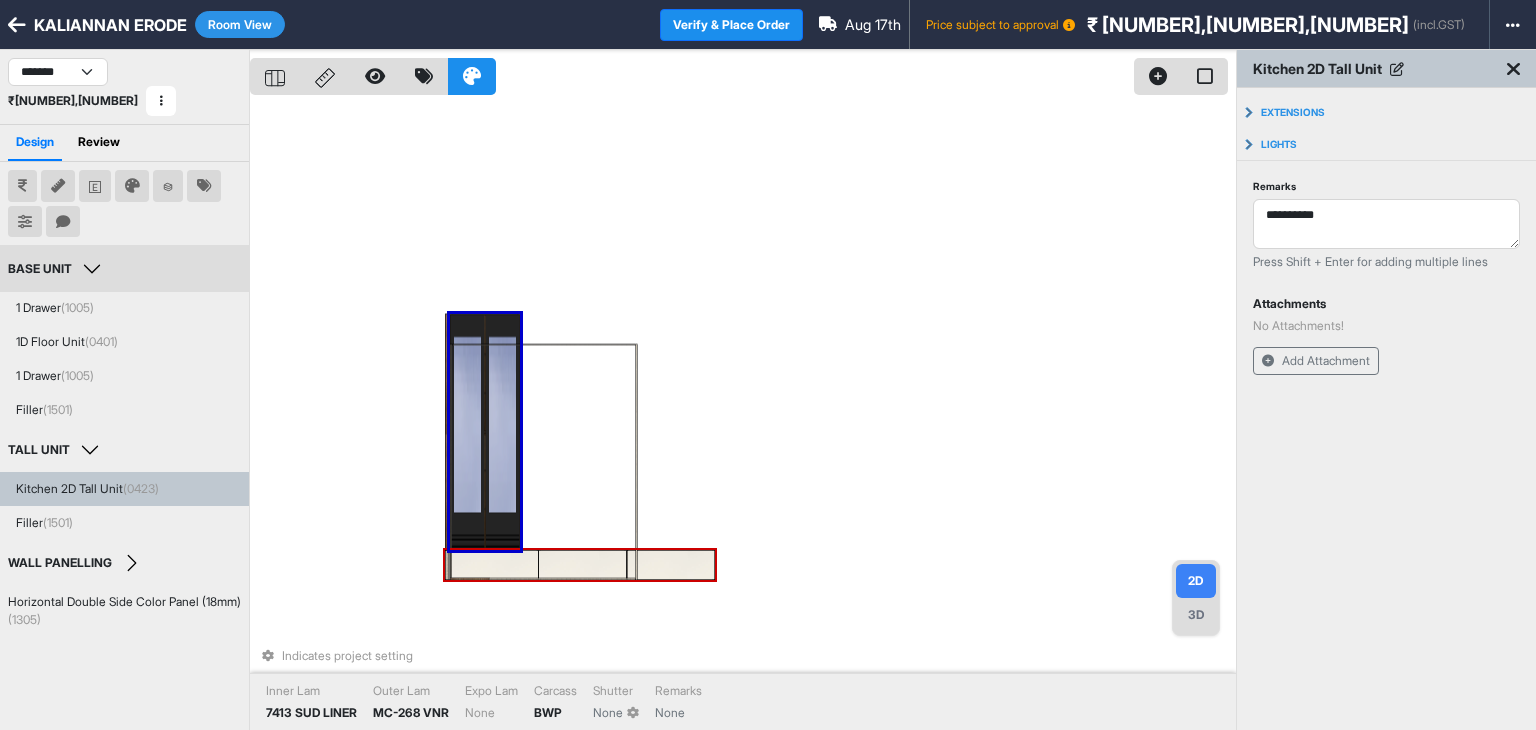 click on "BASE UNIT" at bounding box center (57, 269) 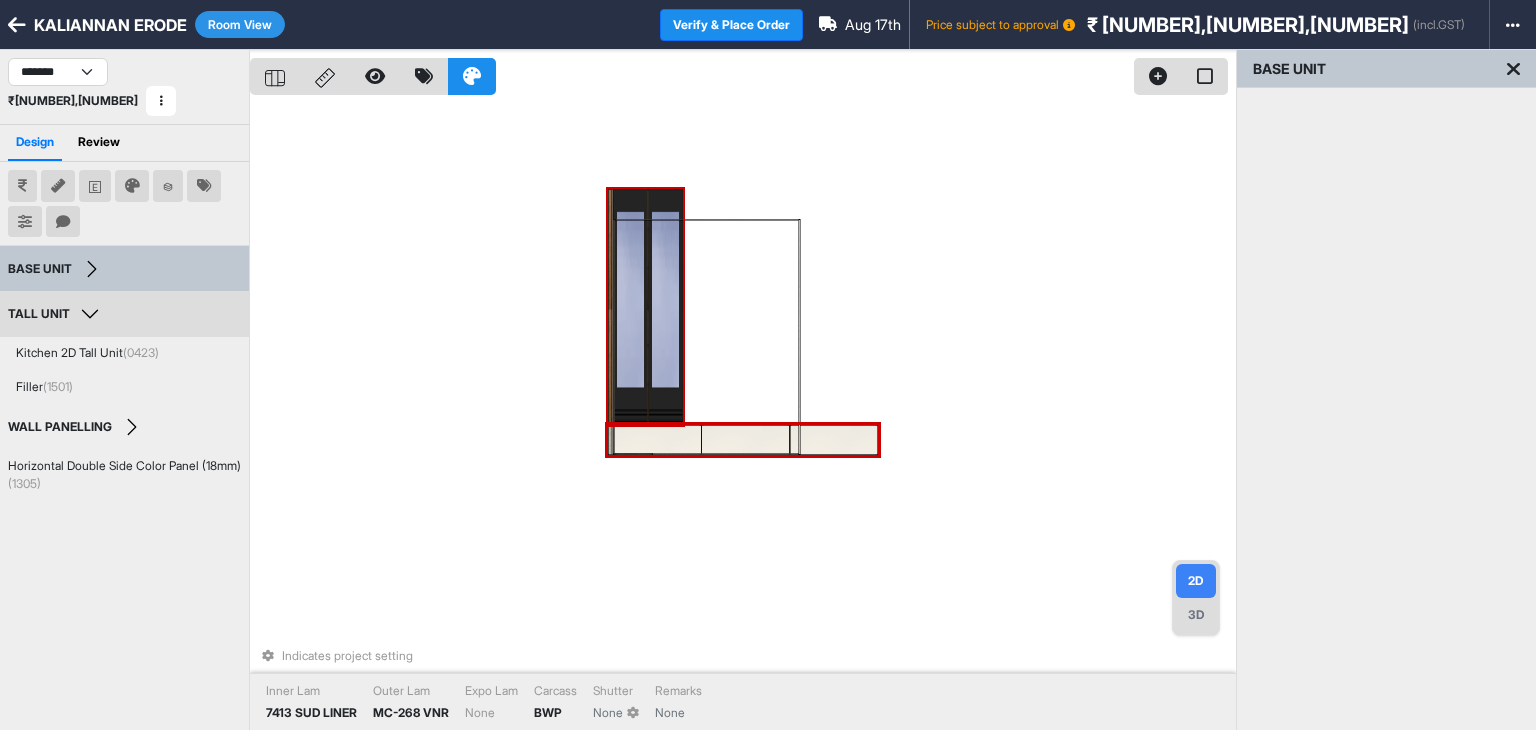 click on "TALL UNIT" at bounding box center (56, 314) 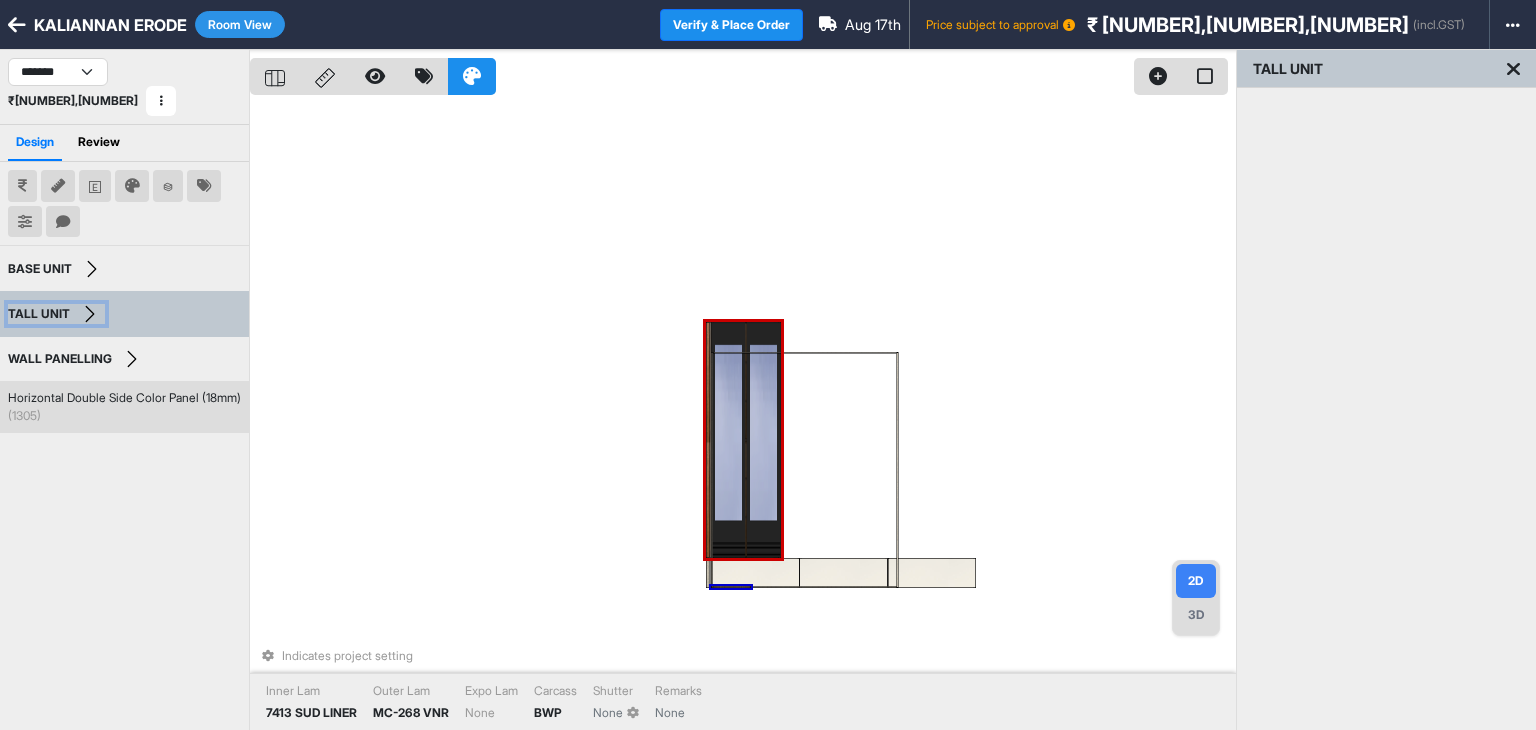 click on "Horizontal Double Side Color Panel (18mm)  (1305)" at bounding box center [124, 407] 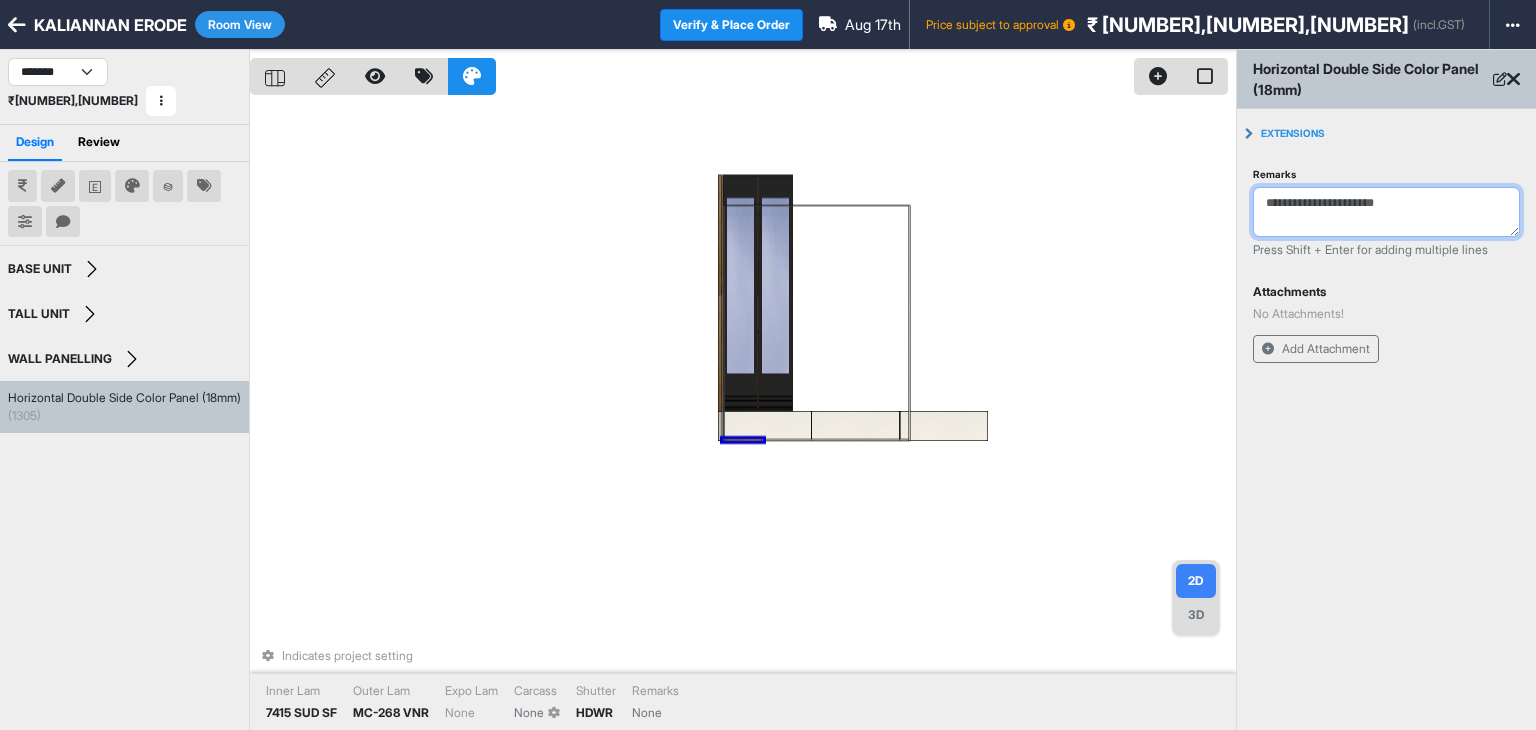 click on "Remarks" at bounding box center [1386, 212] 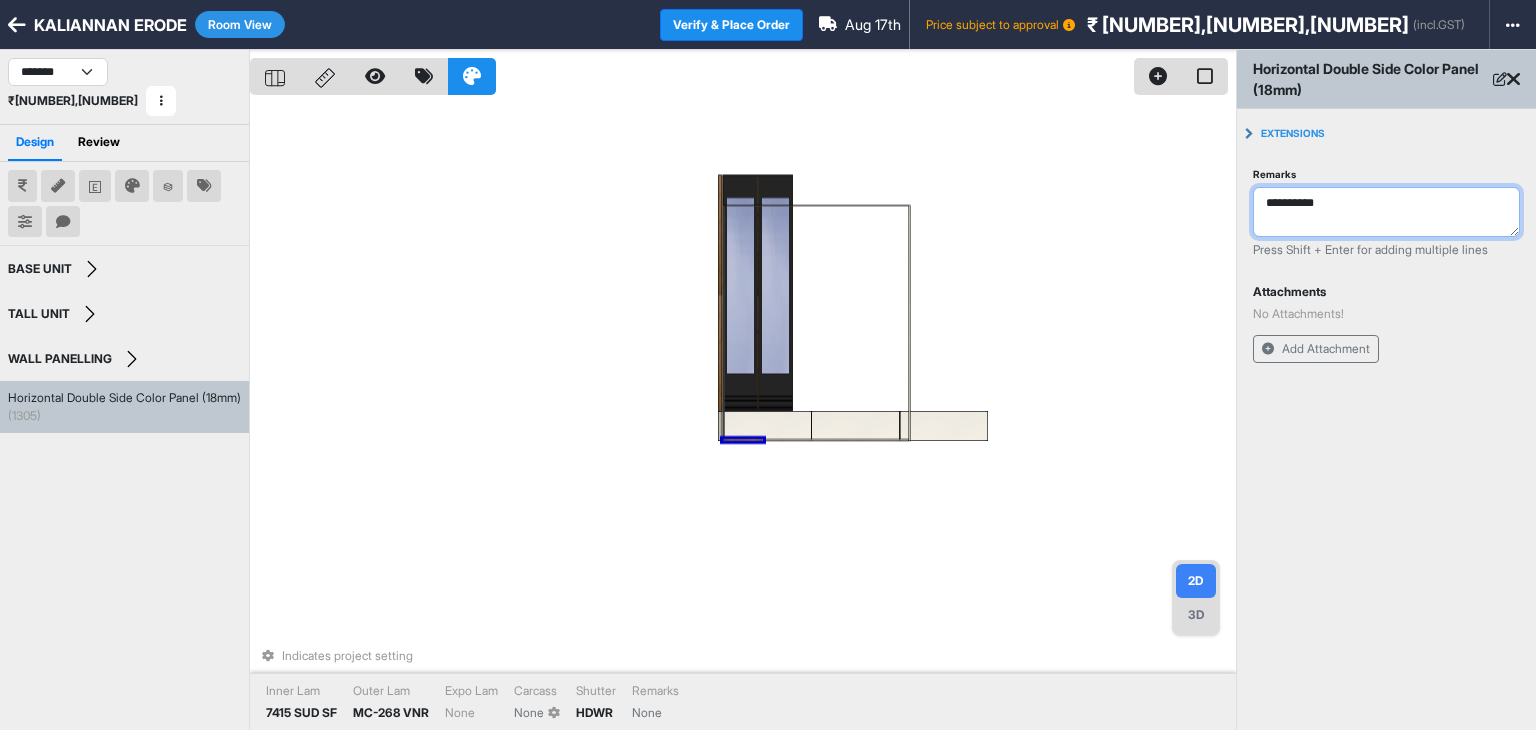 type on "**********" 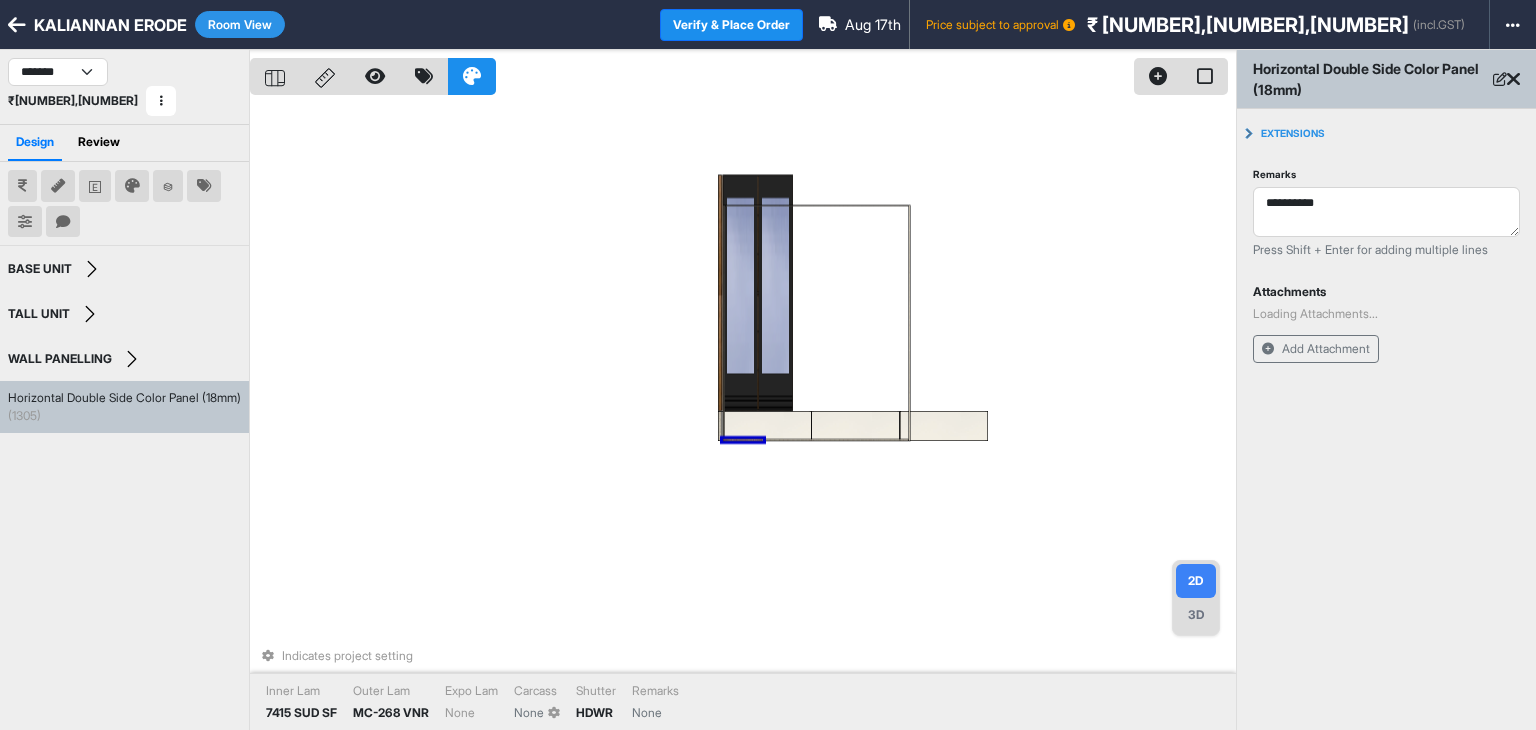 type 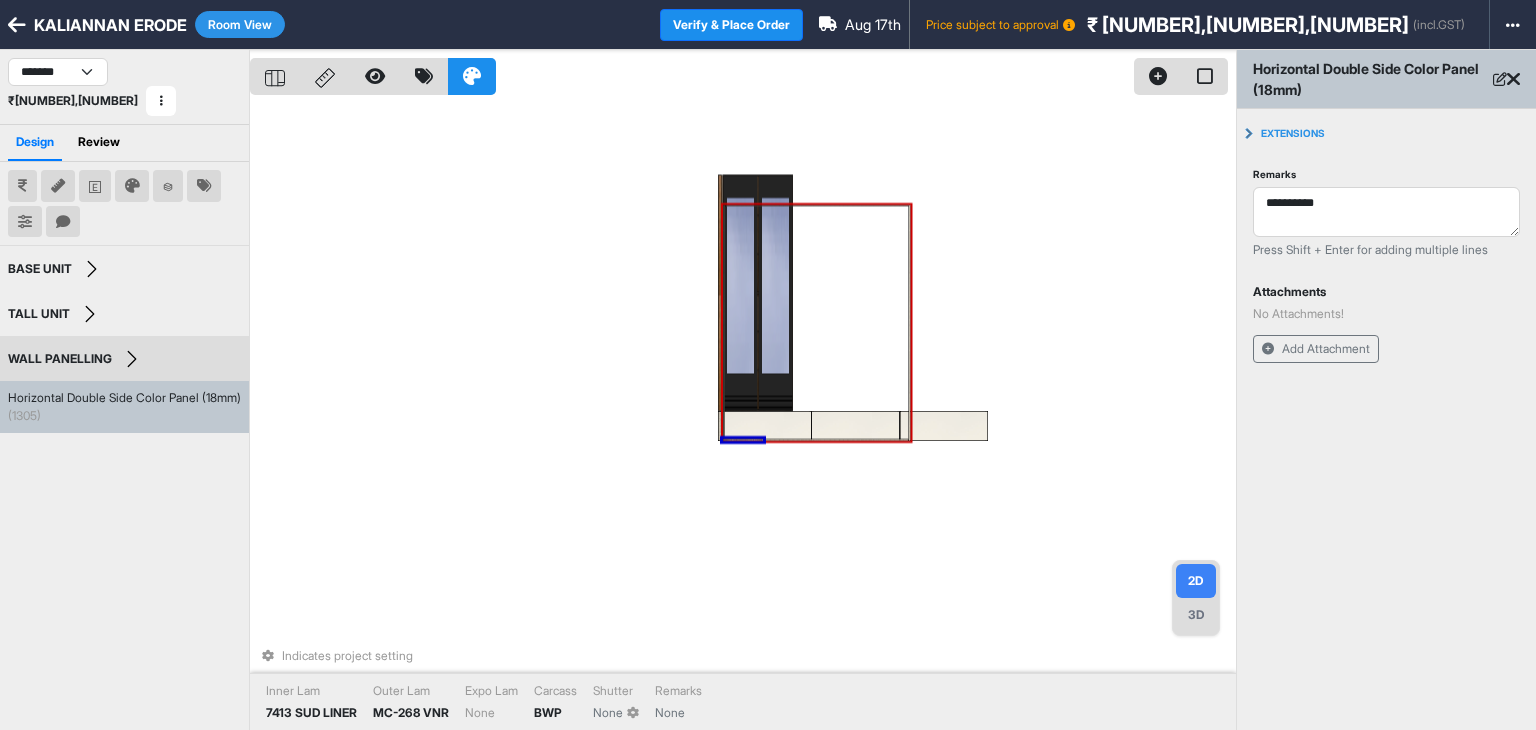 click at bounding box center (910, 323) 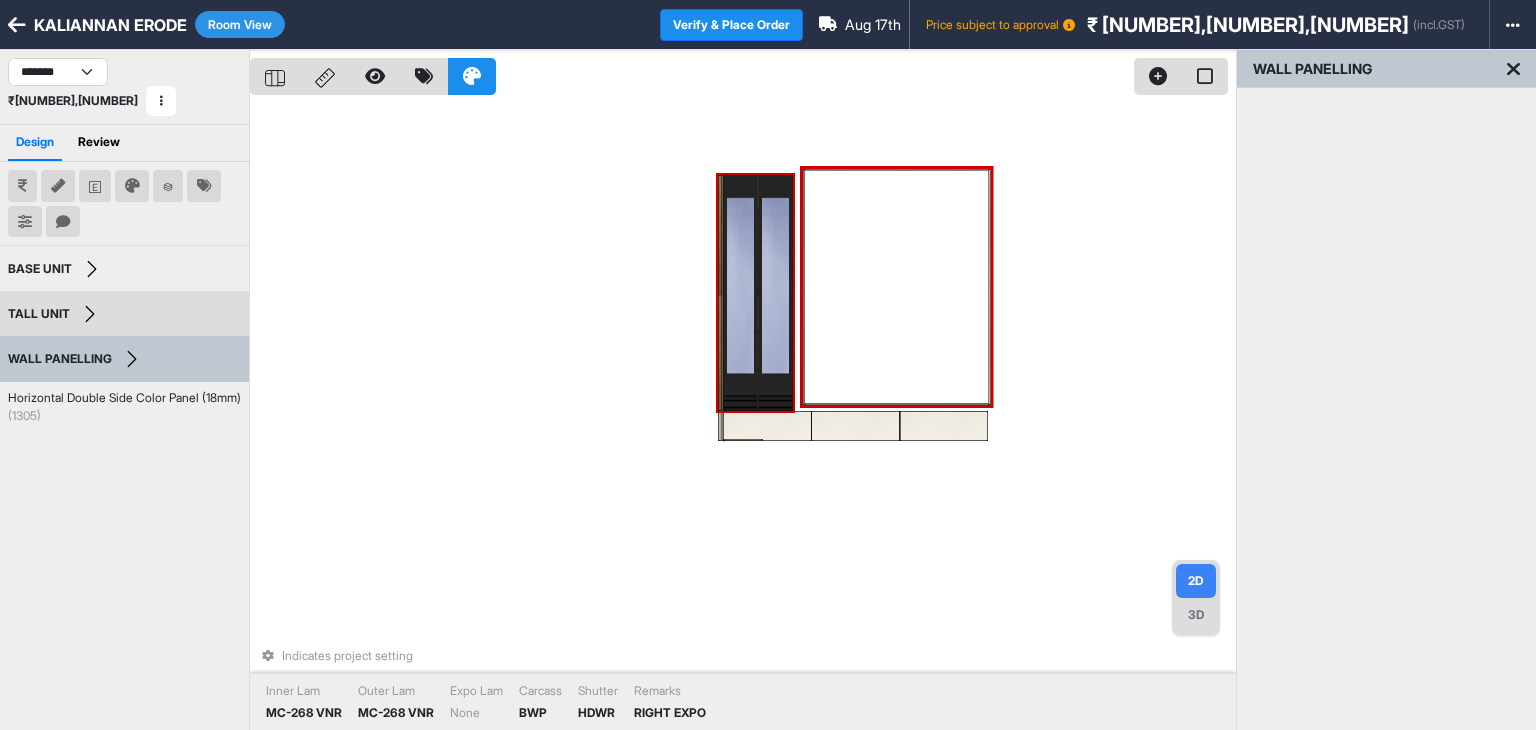 click at bounding box center [740, 293] 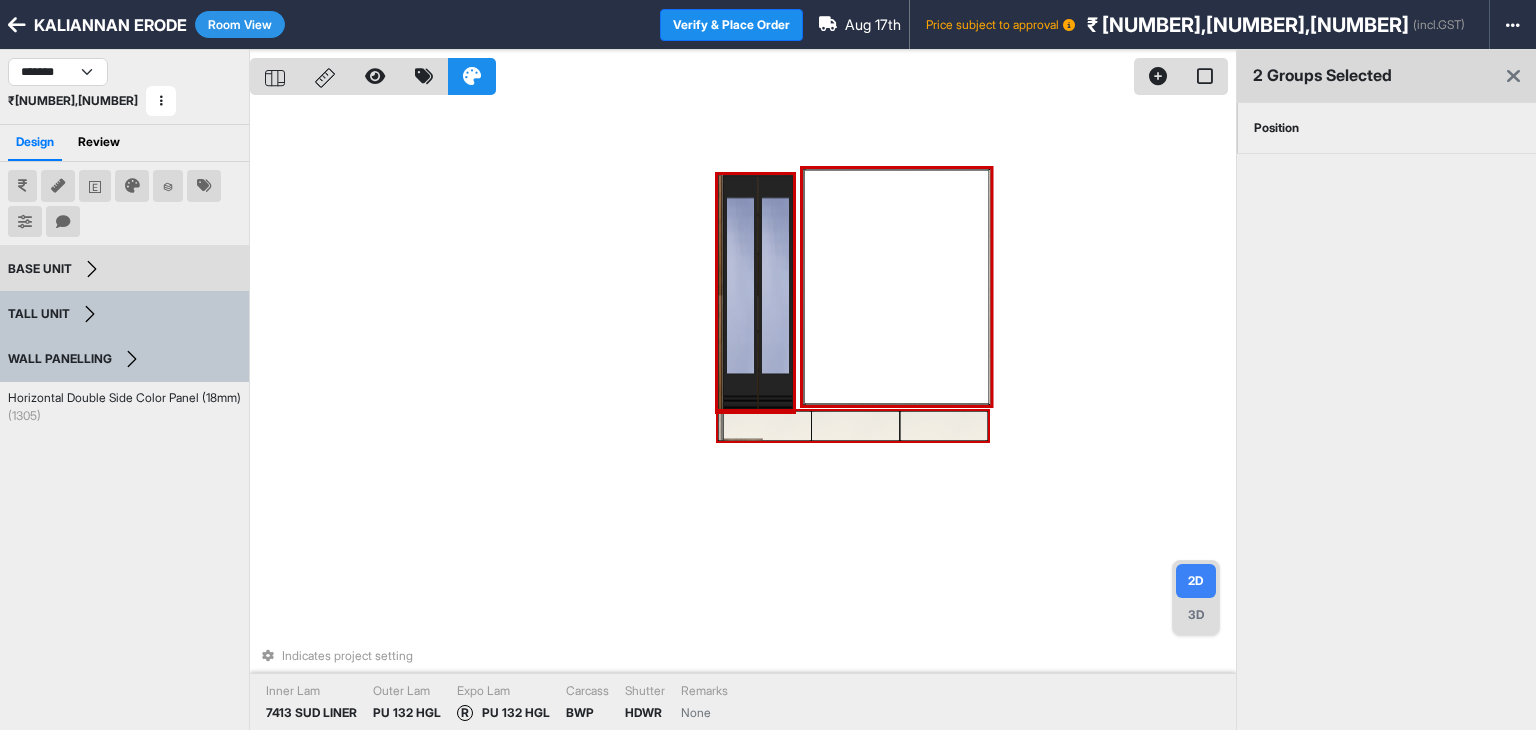 click on "Position" at bounding box center [1276, 128] 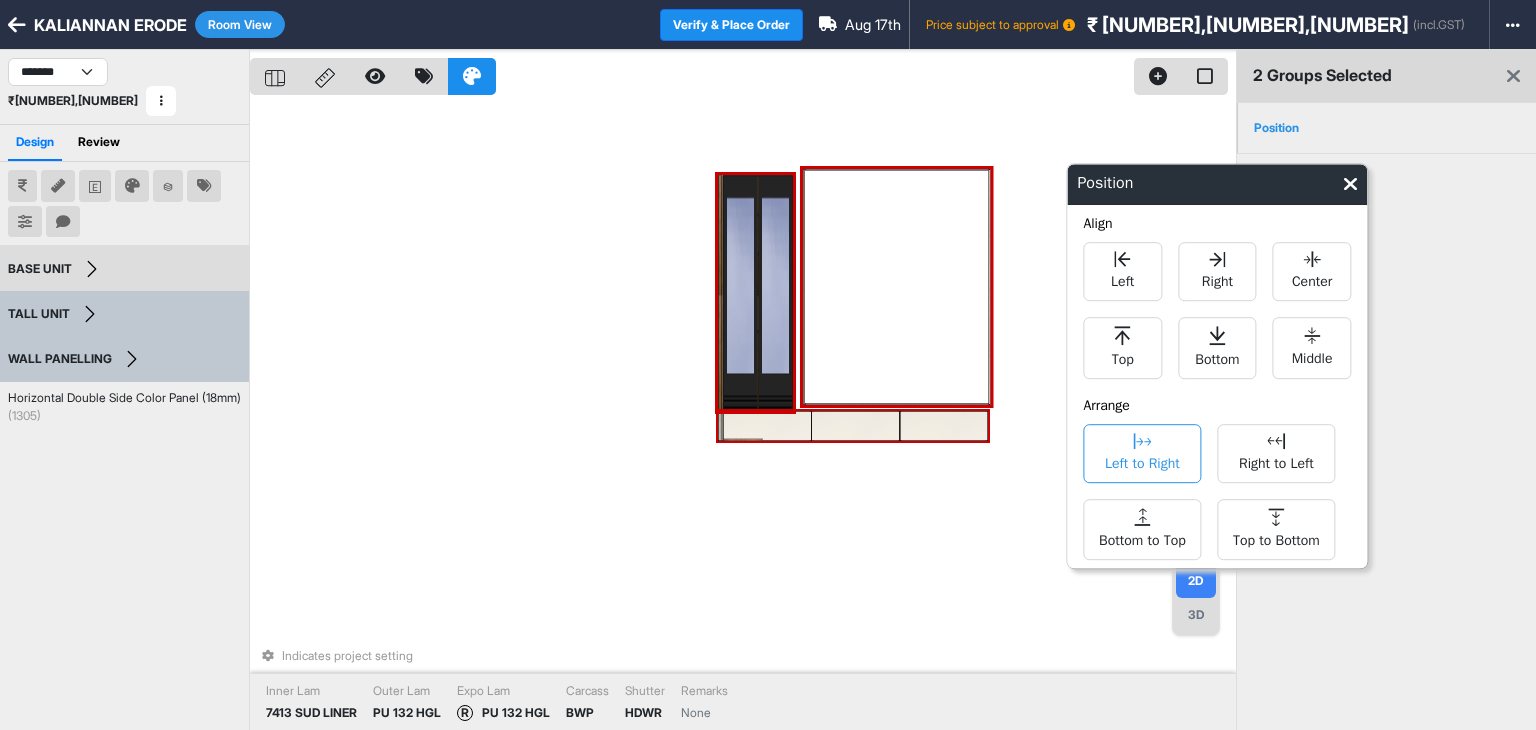 click on "Left to Right" at bounding box center [1142, 453] 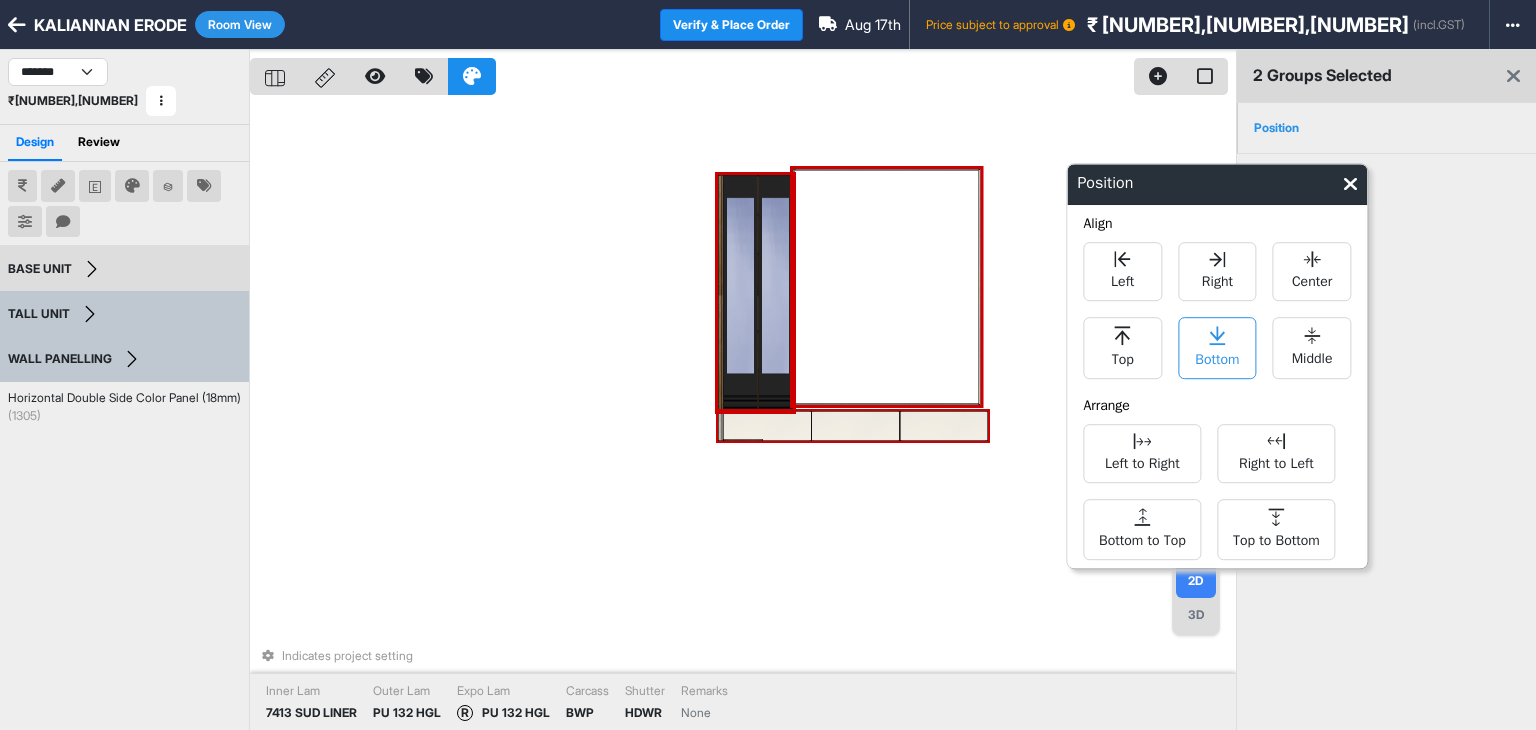 click on "Bottom" at bounding box center (1217, 357) 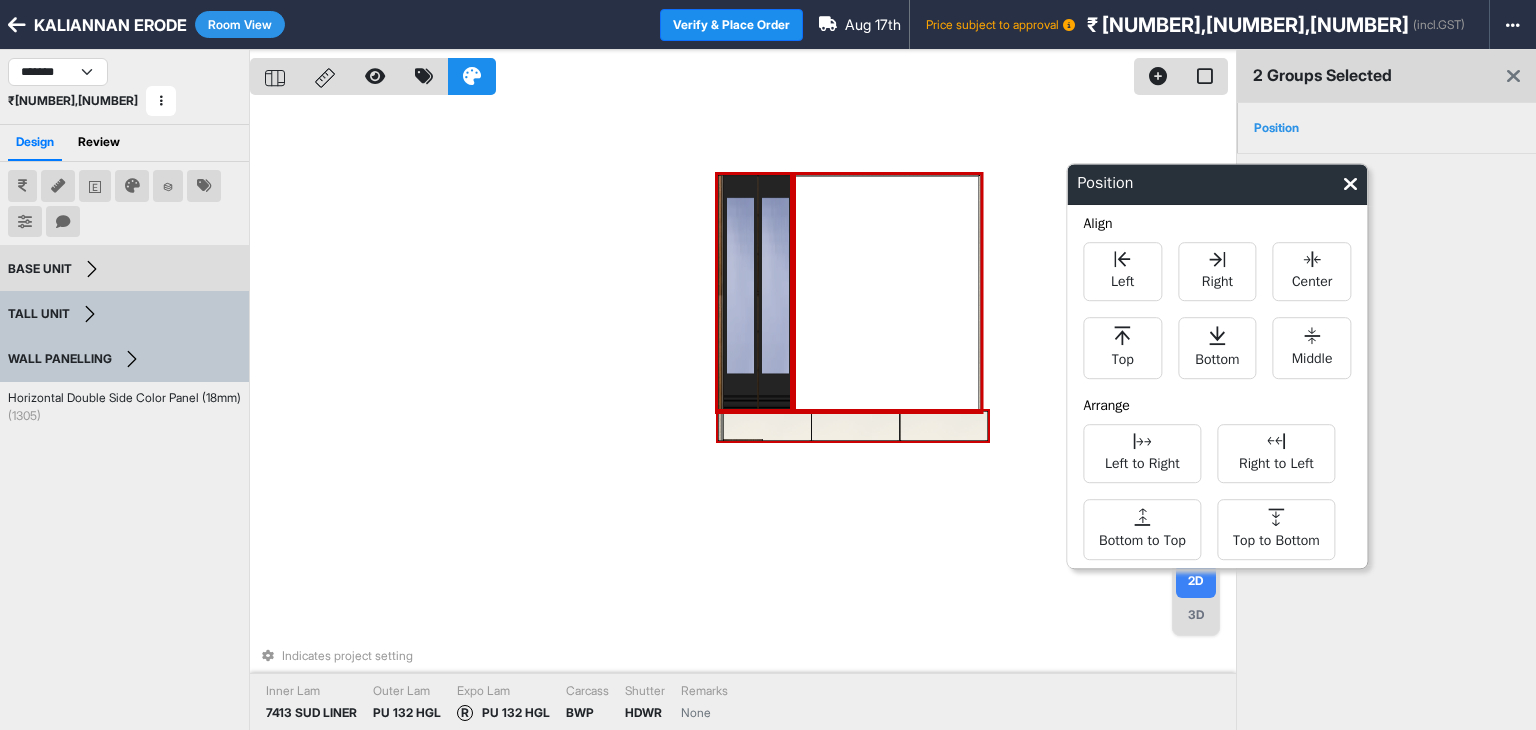 click on "Indicates project setting Inner Lam 7413 SUD LINER Outer Lam PU 132 HGL Expo Lam R PU 132 HGL Carcass BWP Shutter HDWR Remarks None" at bounding box center (743, 415) 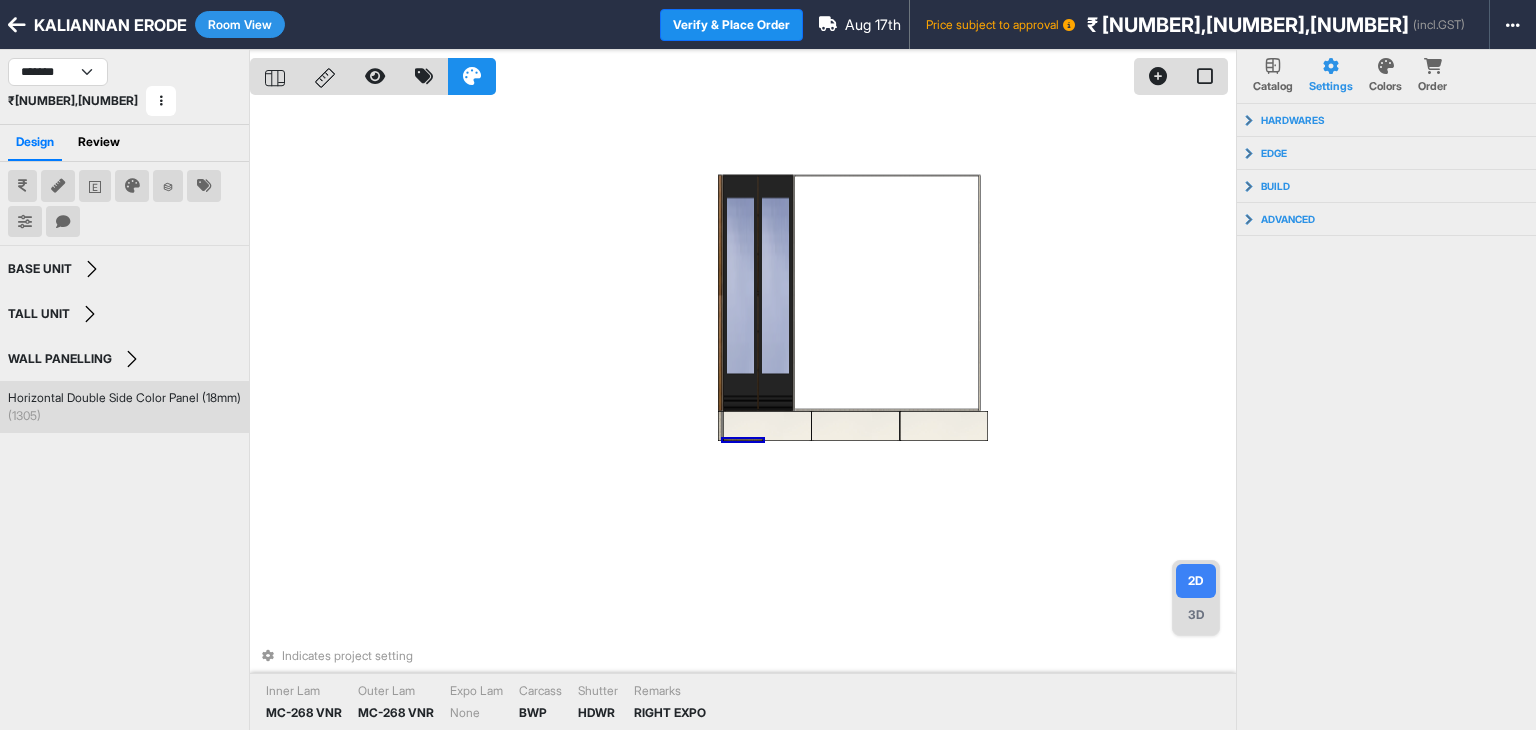 click on "Horizontal Double Side Color Panel (18mm)  (1305)" at bounding box center [124, 407] 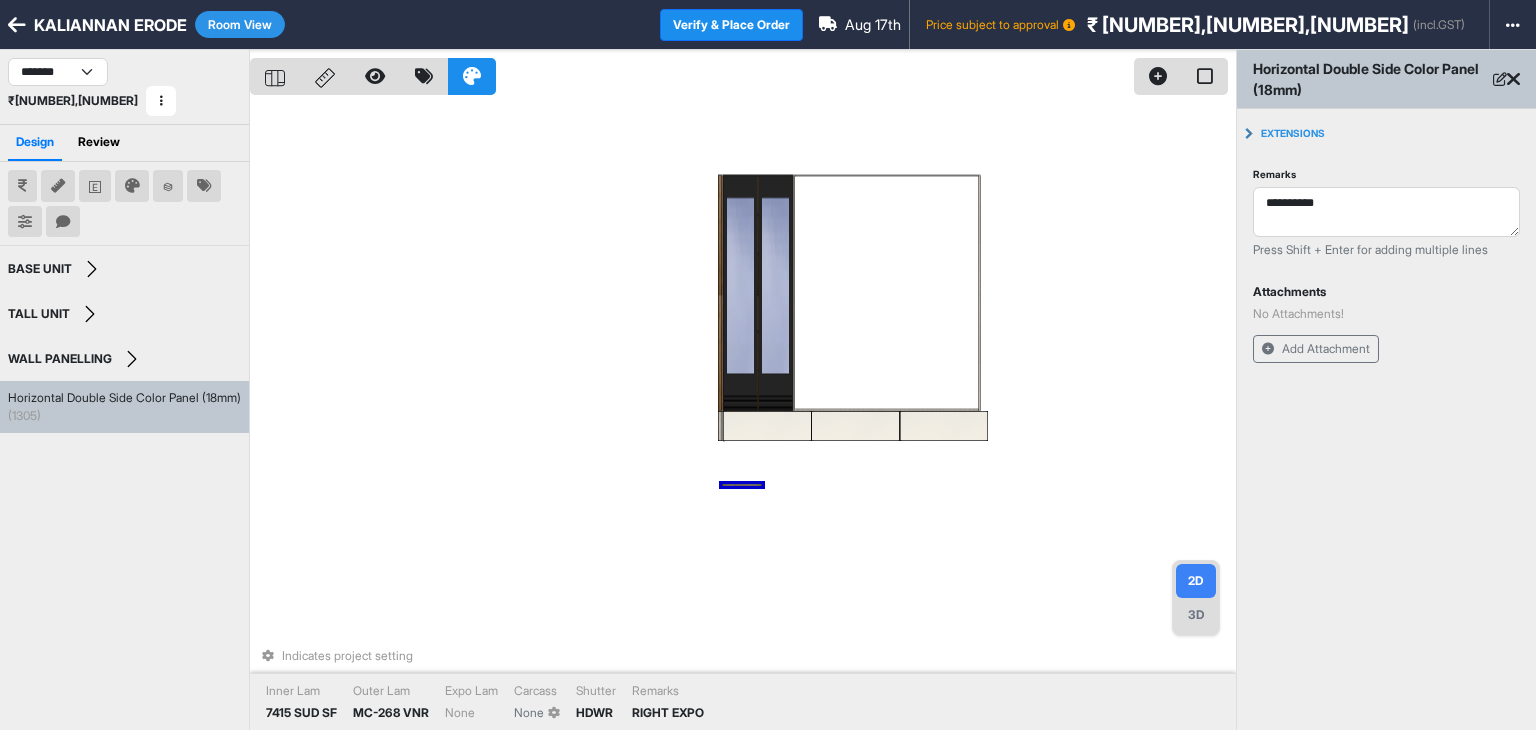 drag, startPoint x: 744, startPoint y: 438, endPoint x: 744, endPoint y: 483, distance: 45 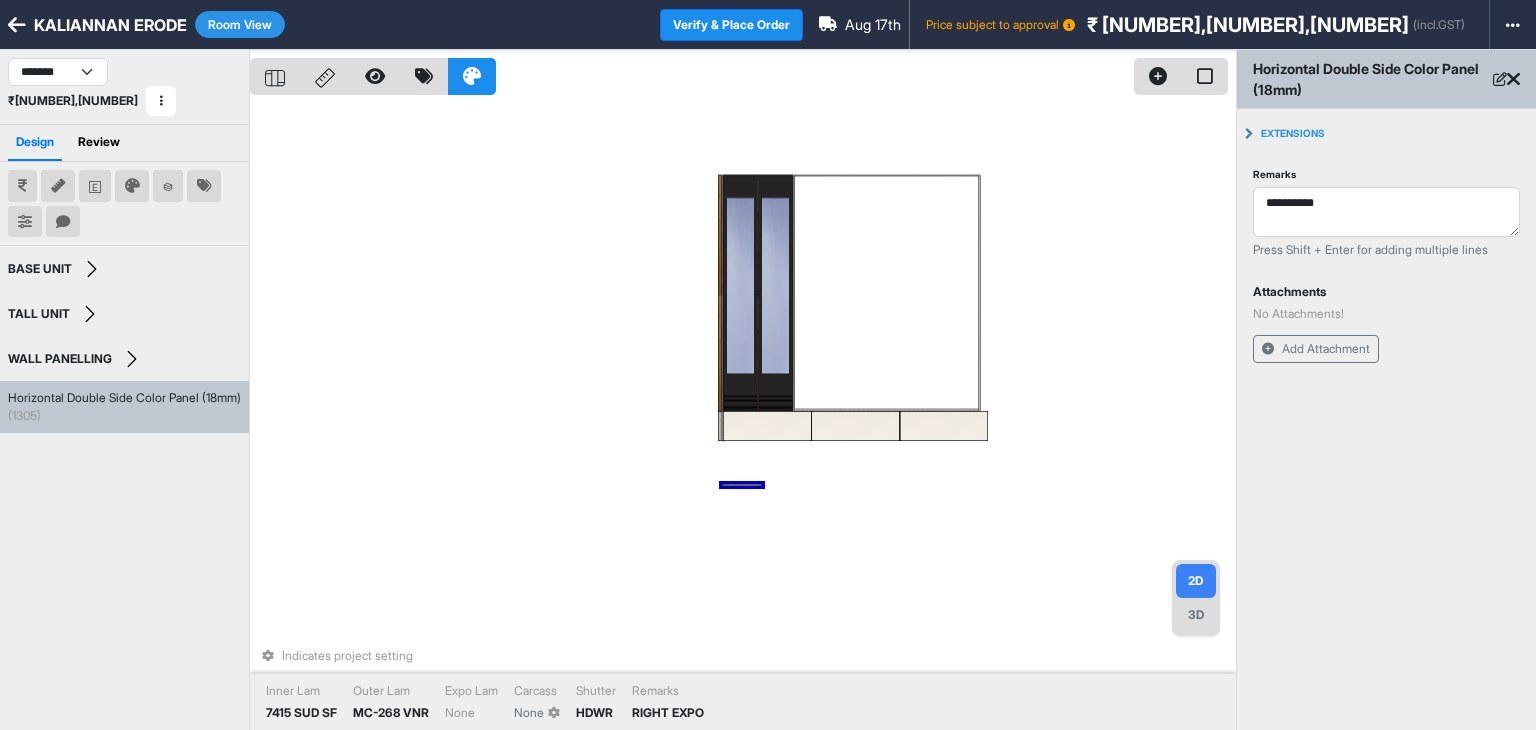click on "Indicates project setting Inner Lam 7415 SUD SF Outer Lam MC-268 VNR Expo Lam None Carcass None Shutter HDWR Remarks RIGHT EXPO" at bounding box center [743, 415] 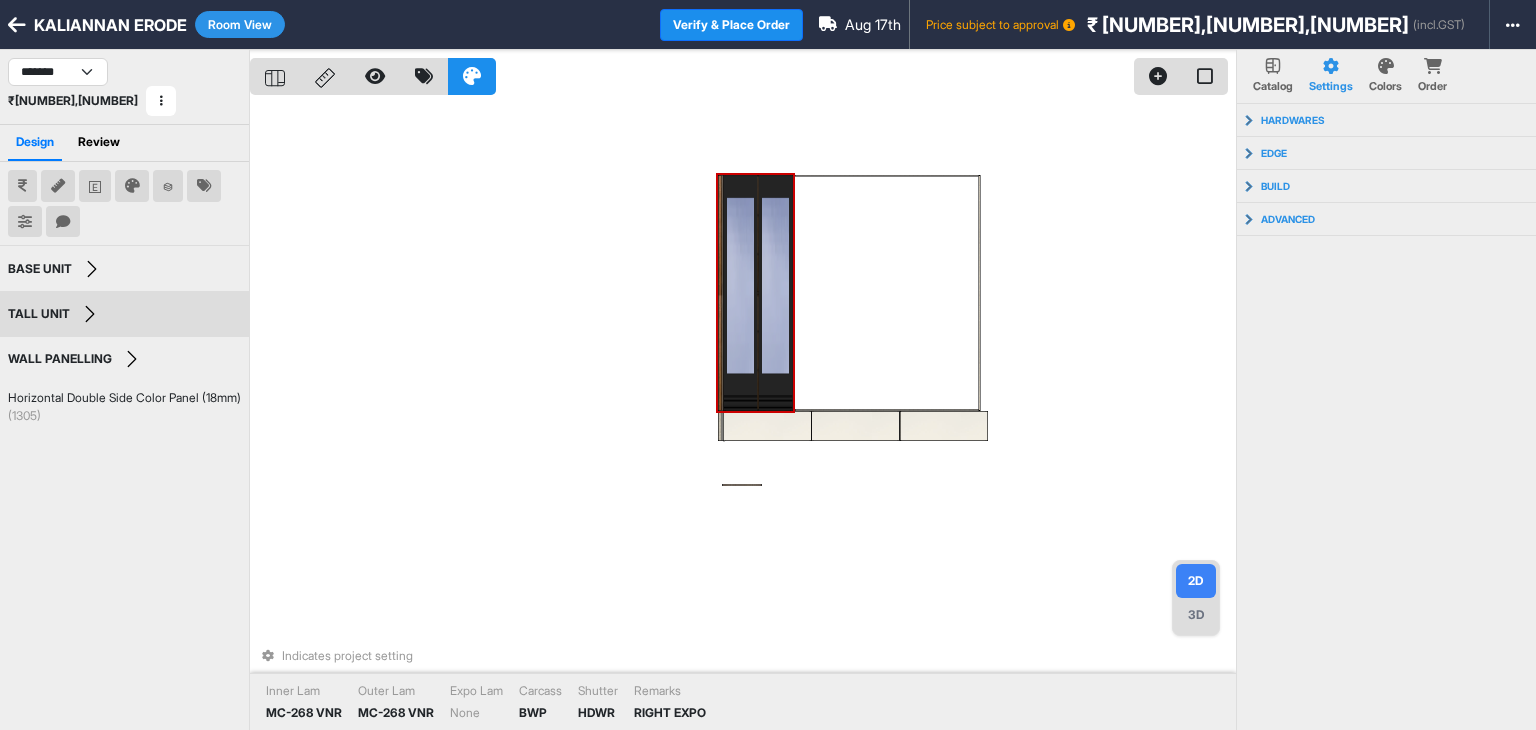 click on "Room View" at bounding box center [240, 24] 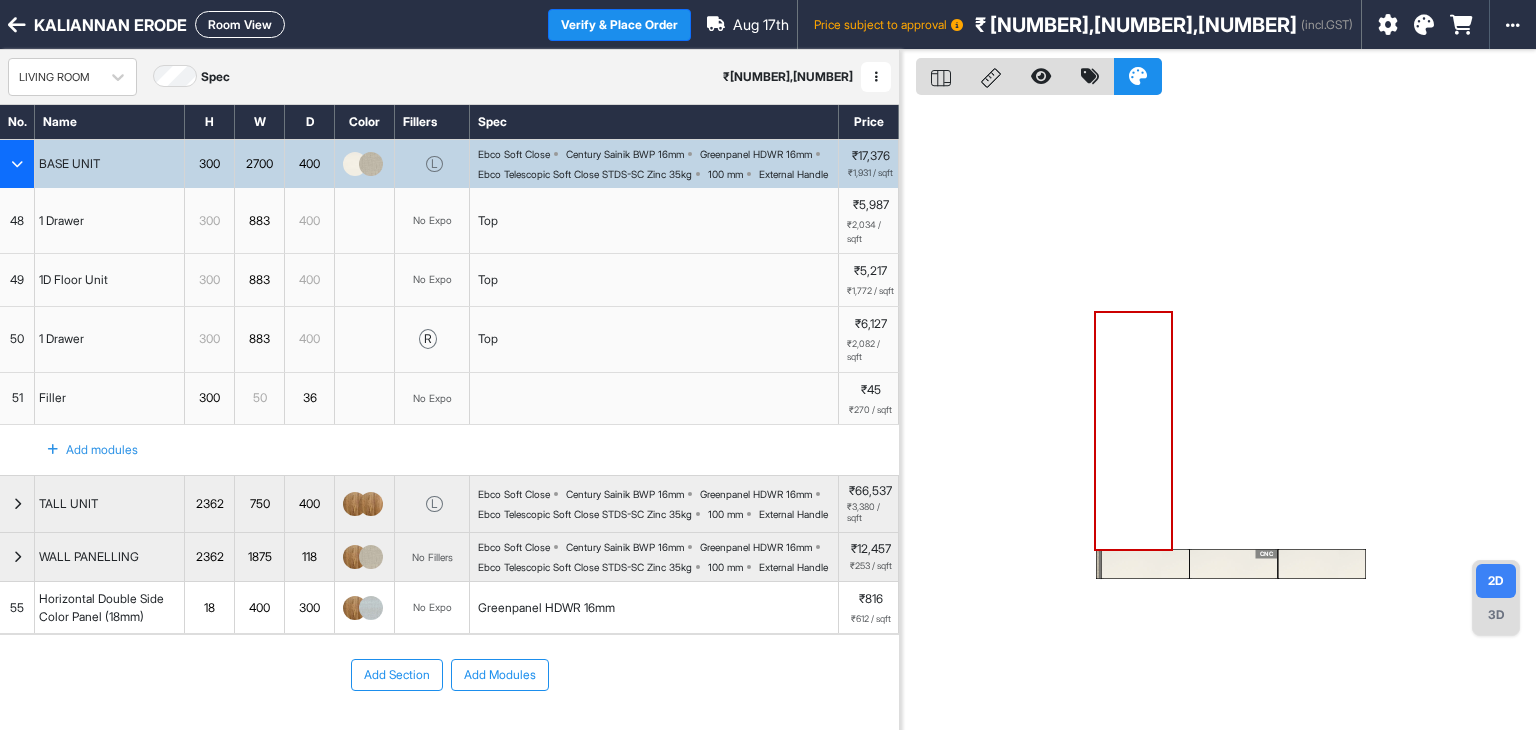 click at bounding box center (17, 164) 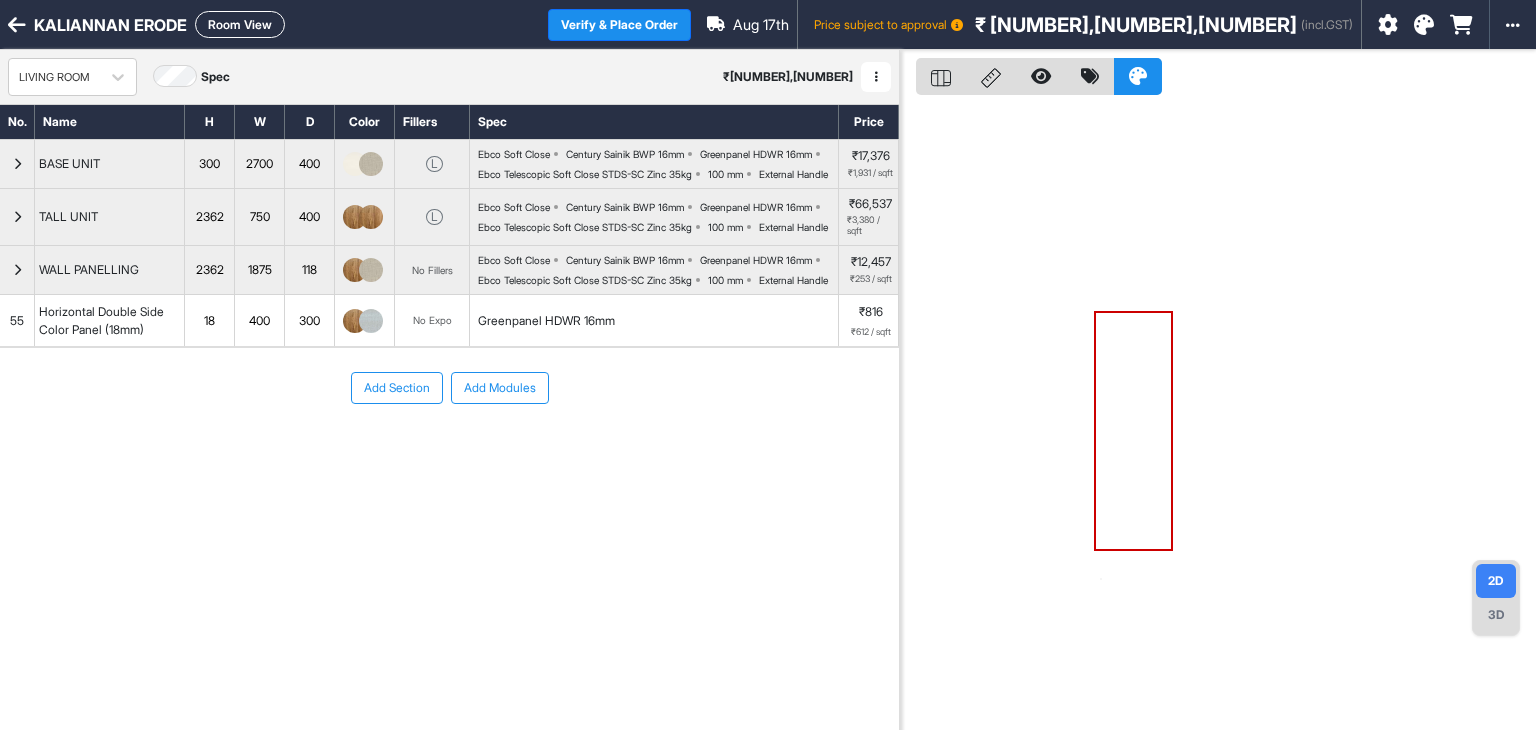 click on "Add Section" at bounding box center (397, 388) 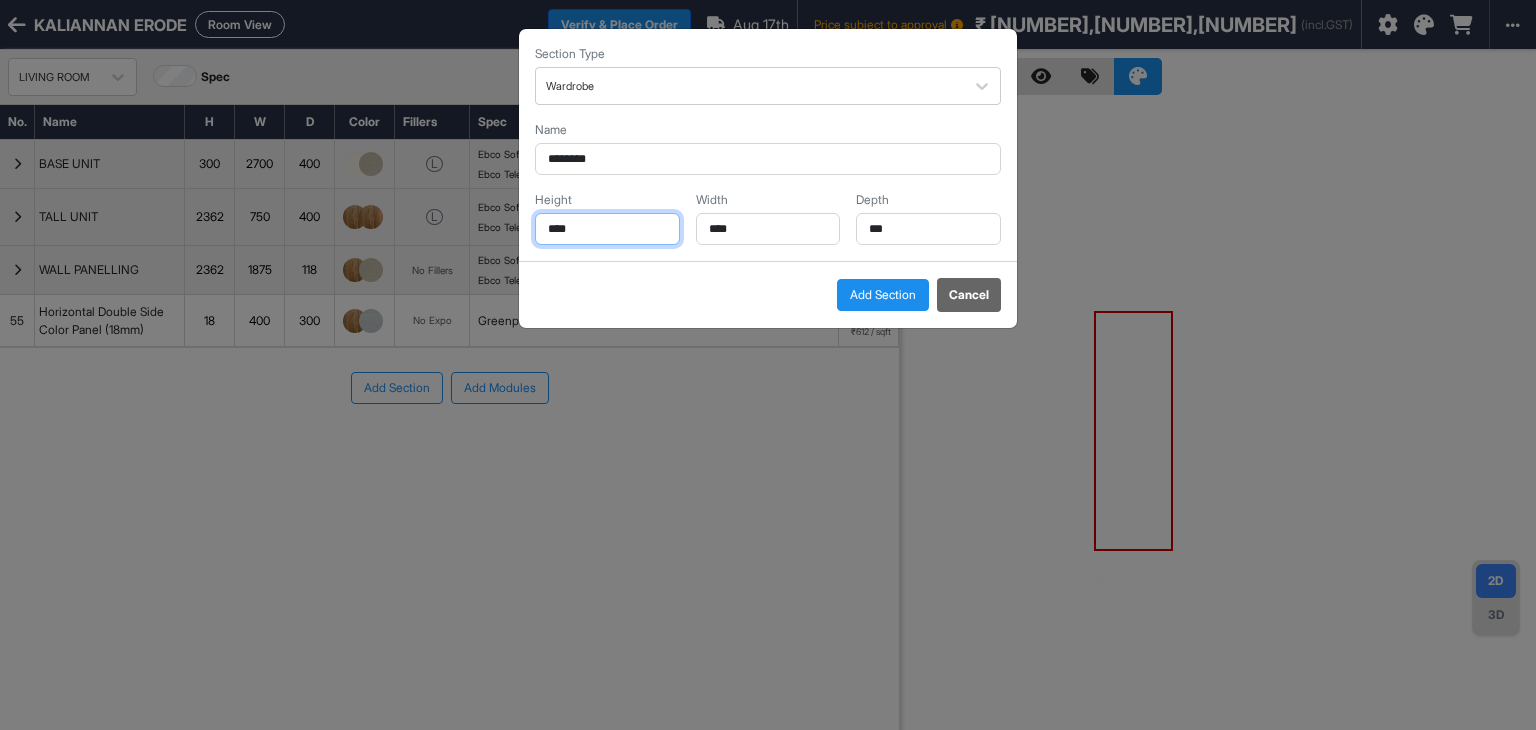 drag, startPoint x: 596, startPoint y: 220, endPoint x: 470, endPoint y: 257, distance: 131.32022 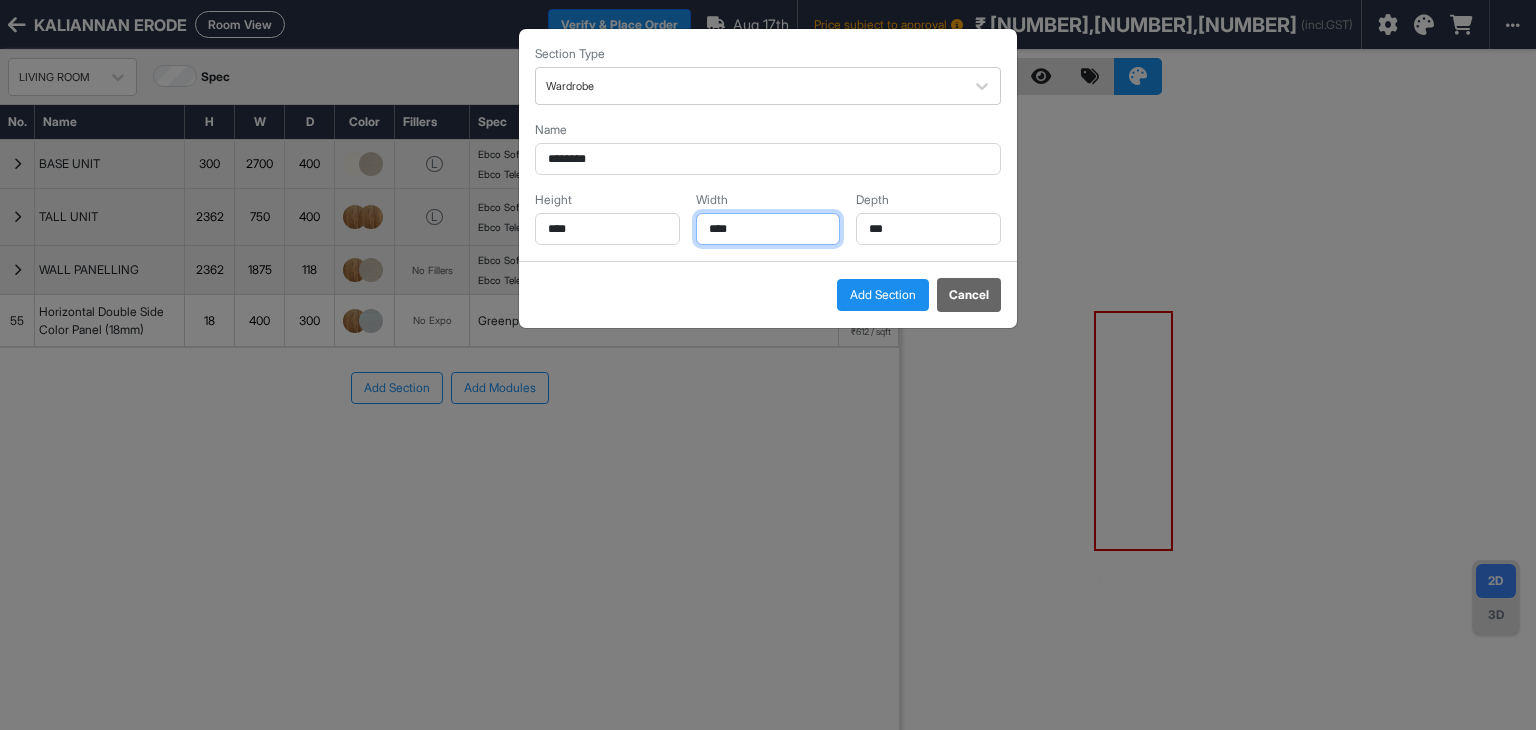 drag, startPoint x: 728, startPoint y: 225, endPoint x: 659, endPoint y: 245, distance: 71.8401 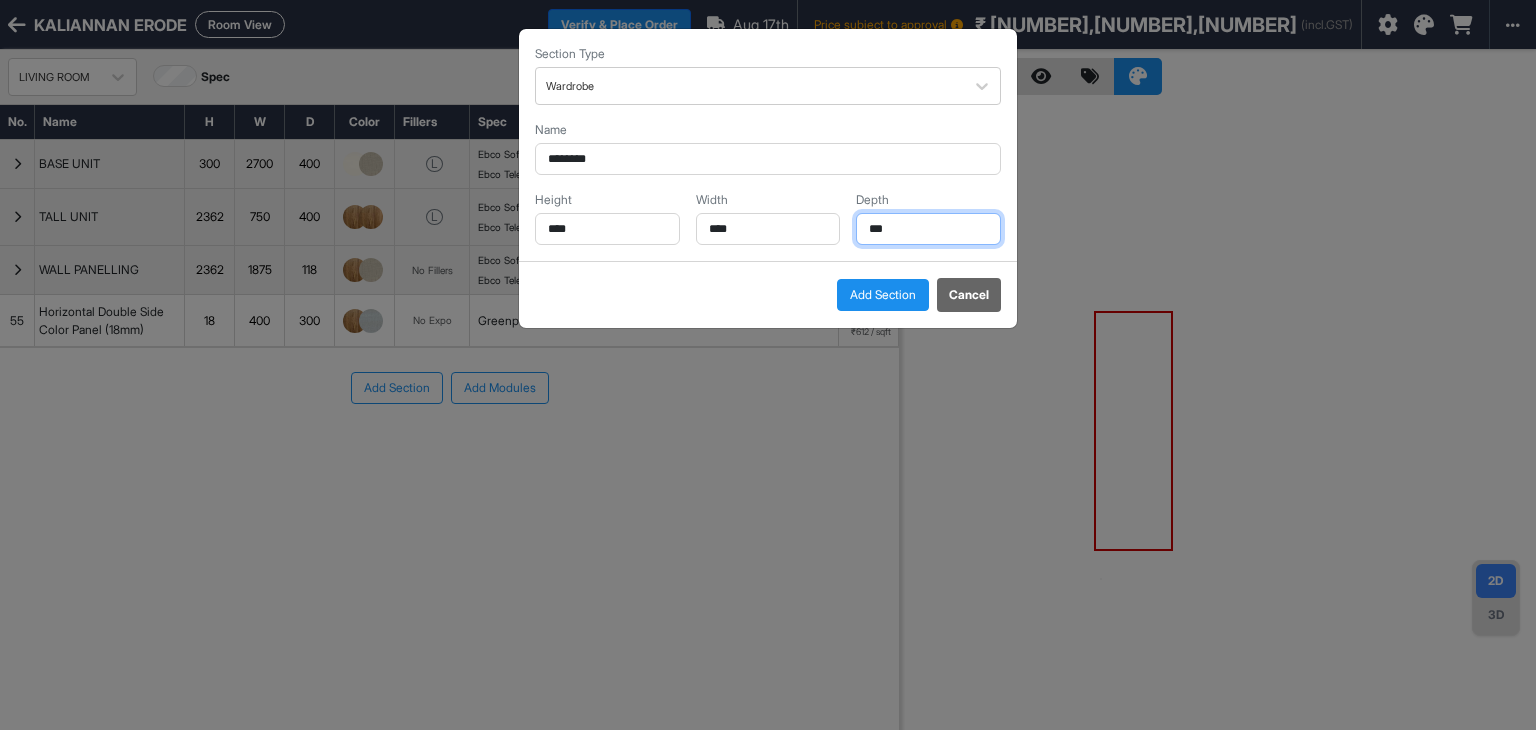drag, startPoint x: 896, startPoint y: 229, endPoint x: 798, endPoint y: 236, distance: 98.24968 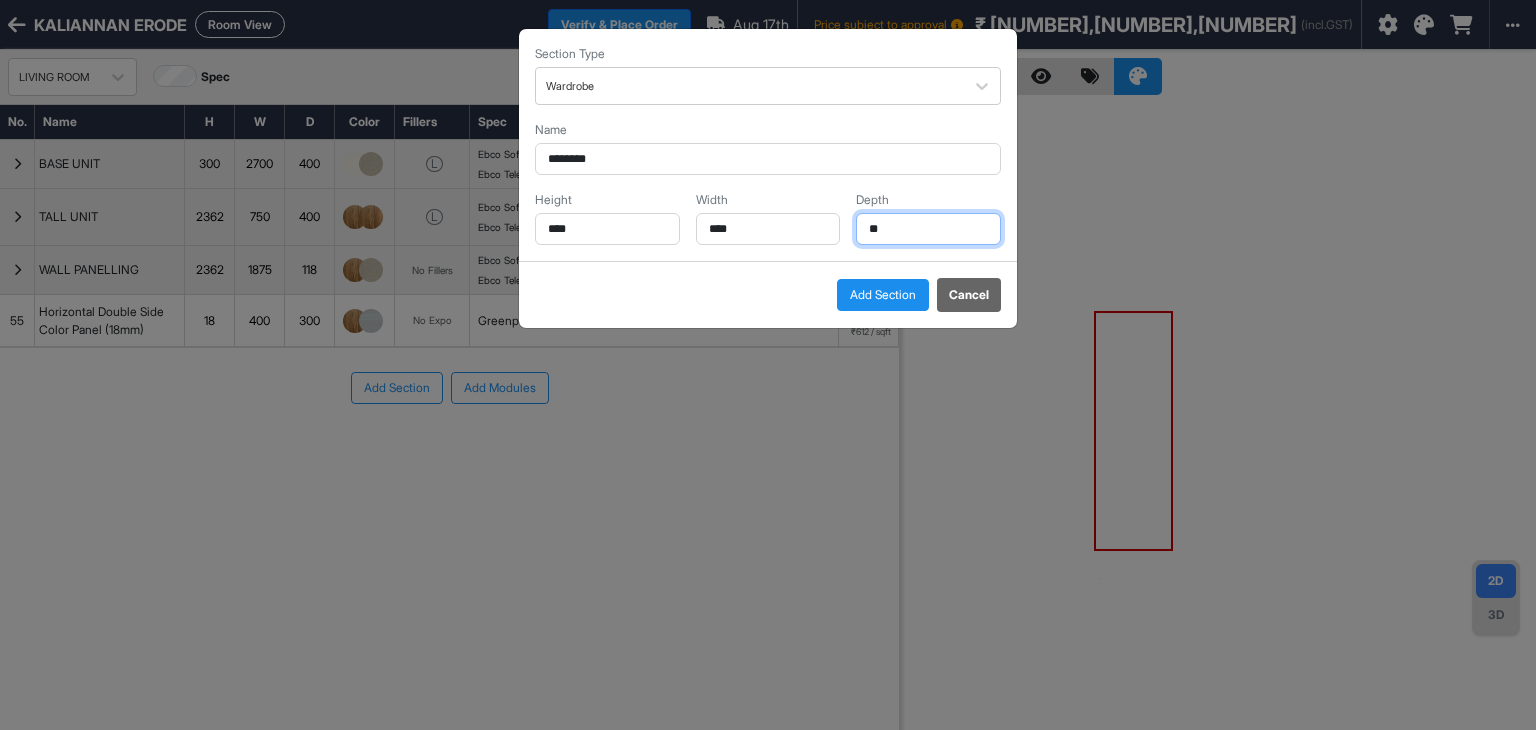 type on "**" 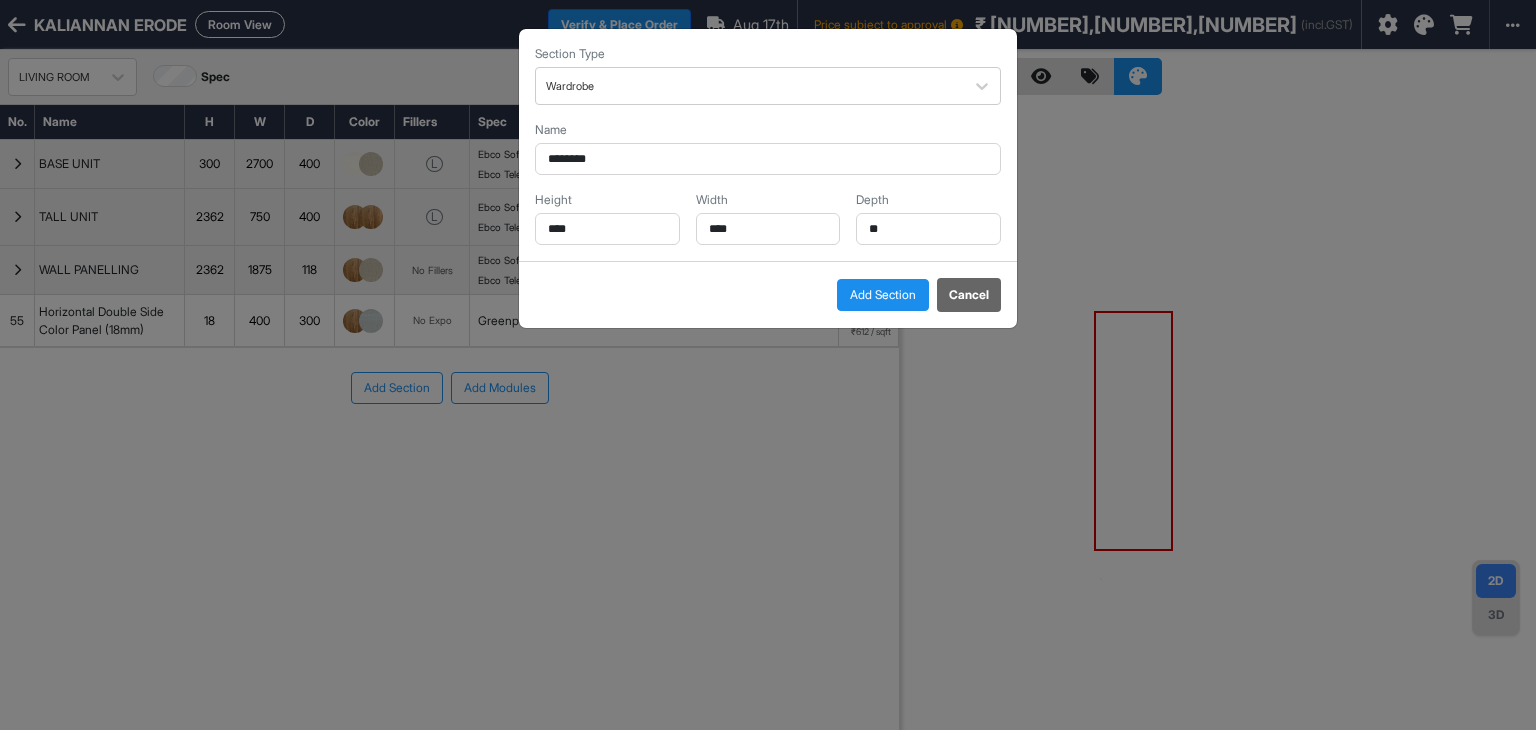 click on "Add Section" at bounding box center (883, 295) 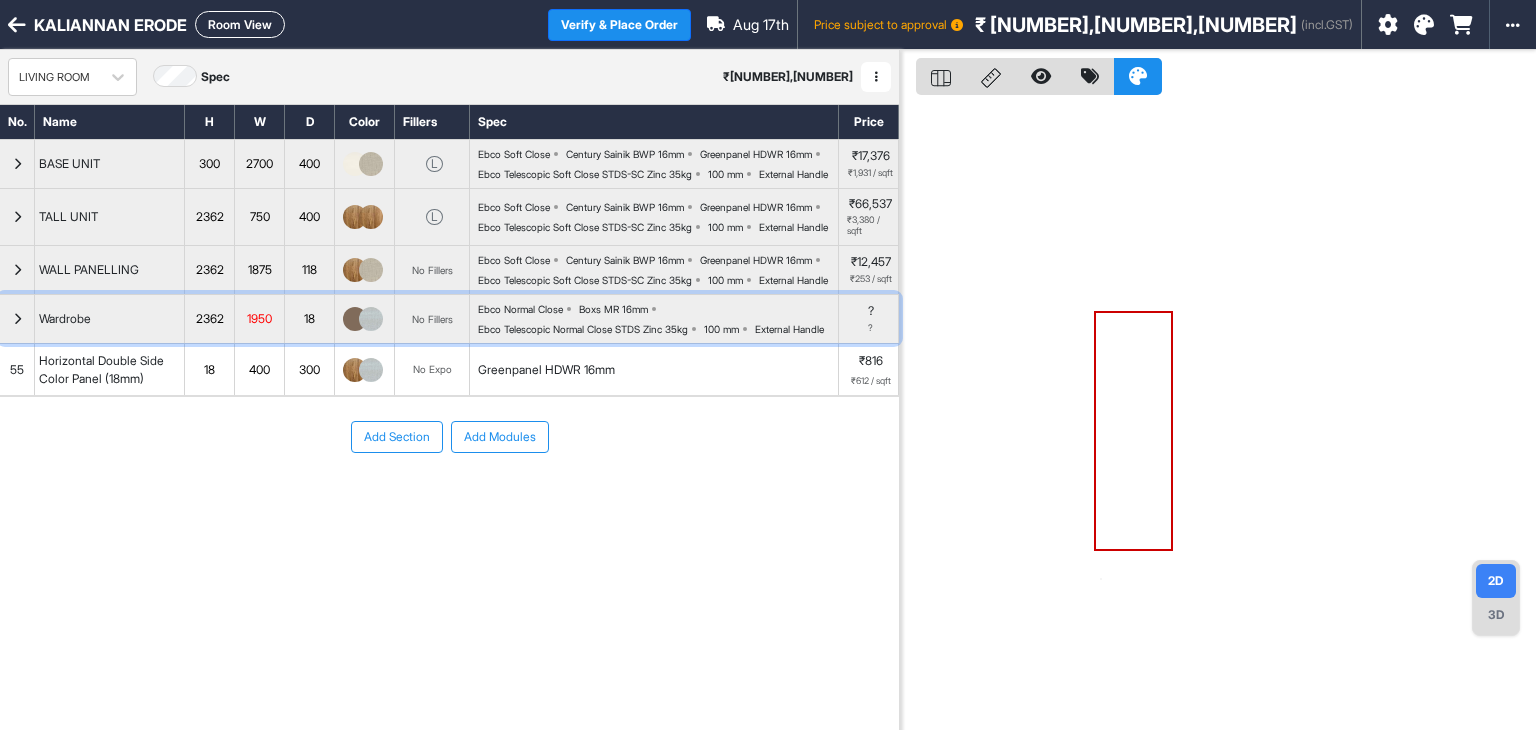 click at bounding box center [17, 319] 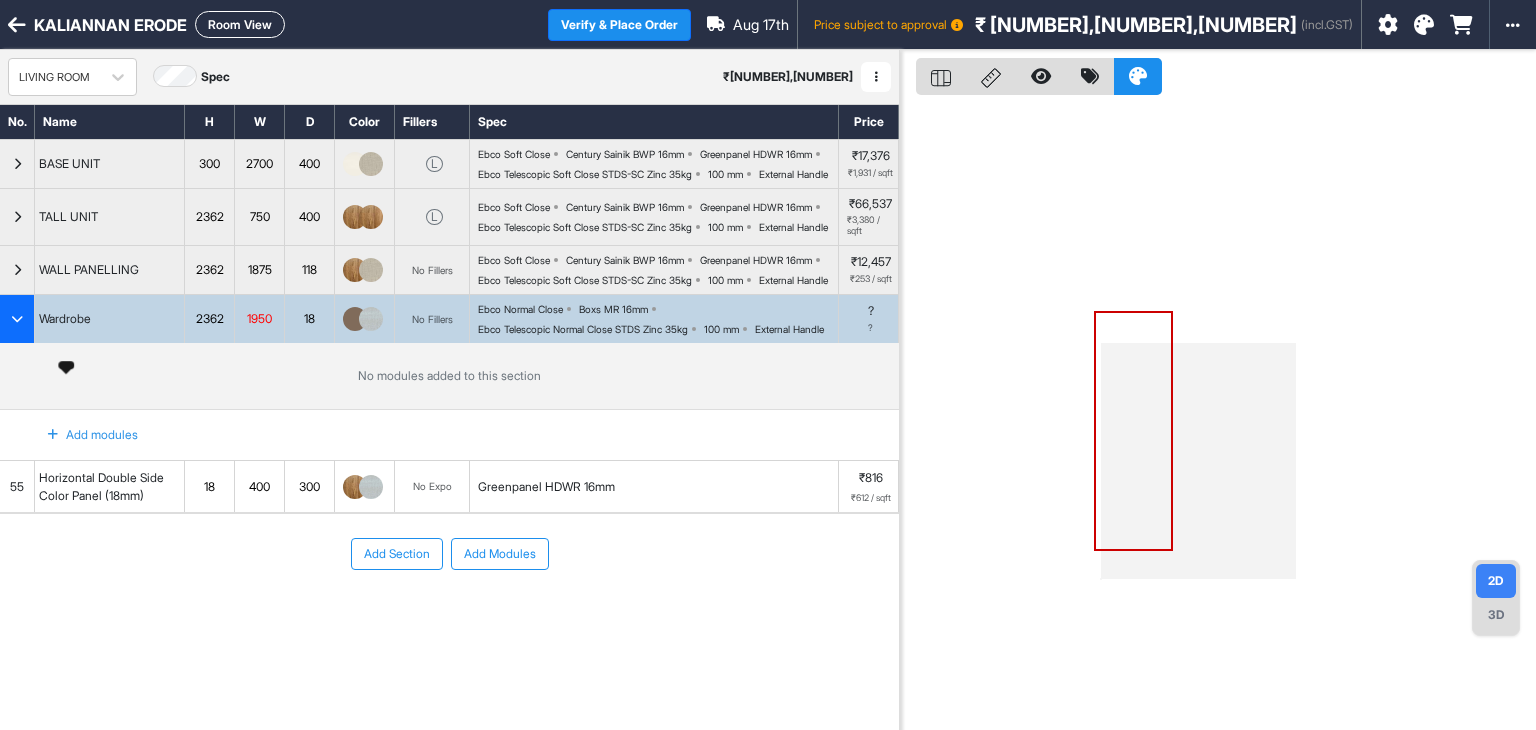 click on "Wardrobe" at bounding box center (65, 319) 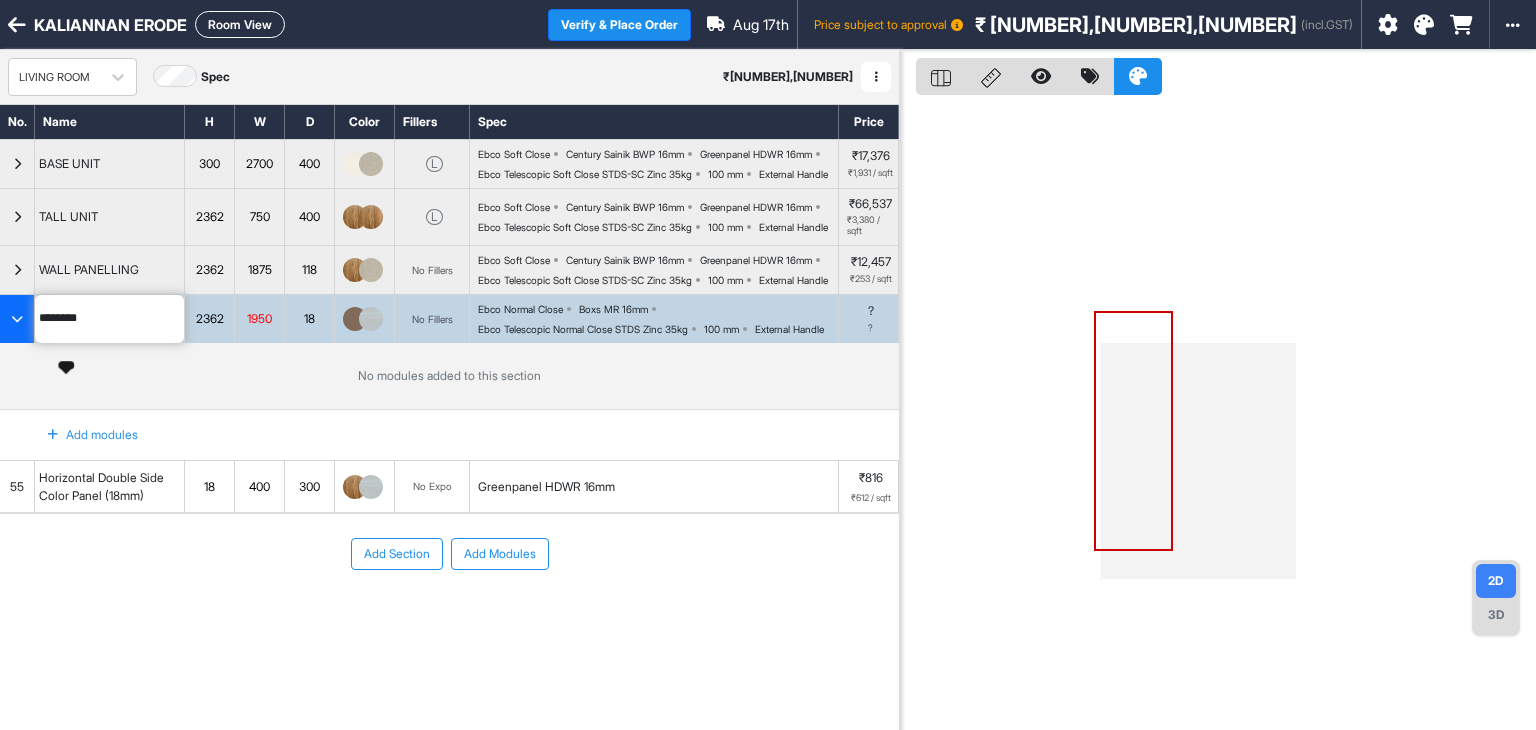 drag, startPoint x: 108, startPoint y: 381, endPoint x: 0, endPoint y: 386, distance: 108.11568 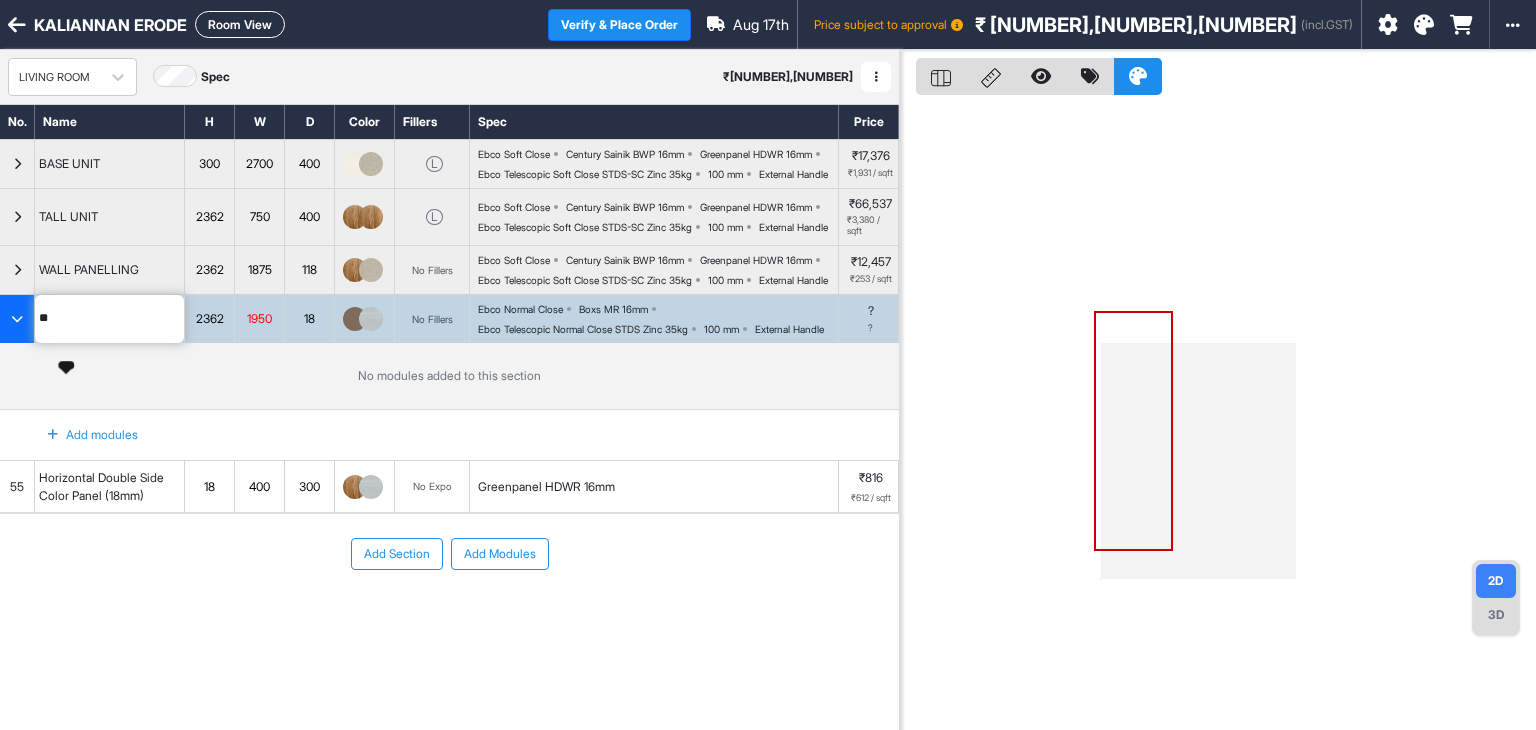 type on "*" 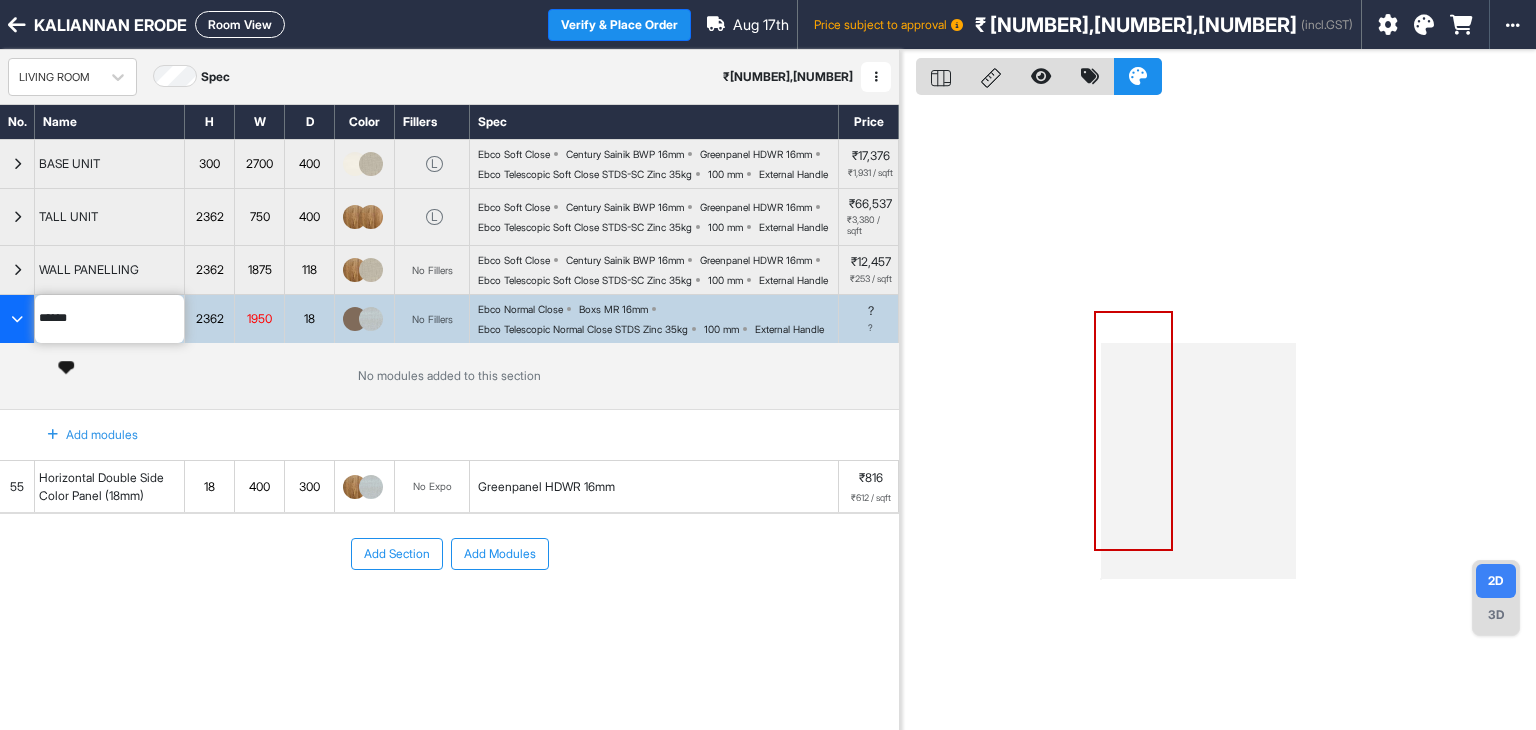 type on "******" 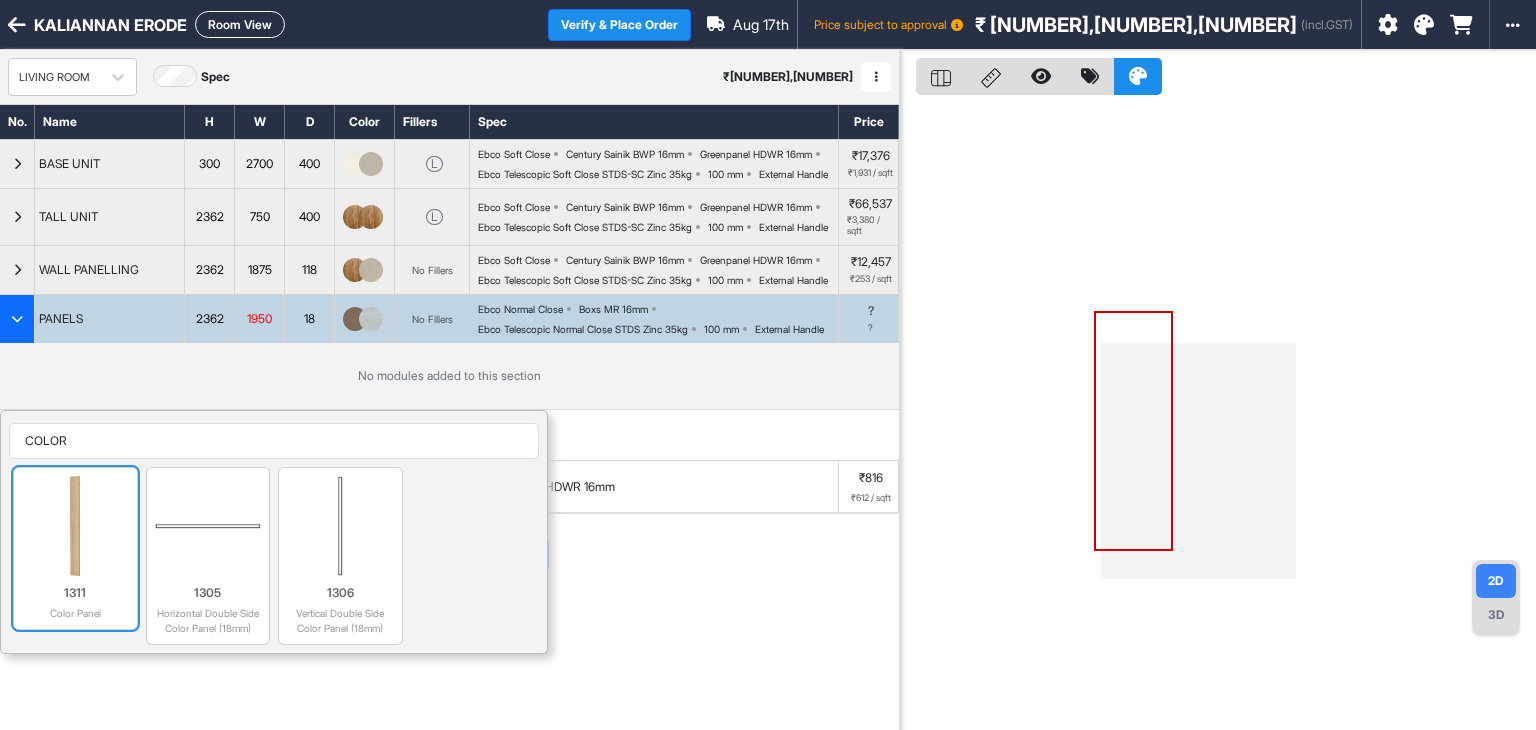 type on "COLOR" 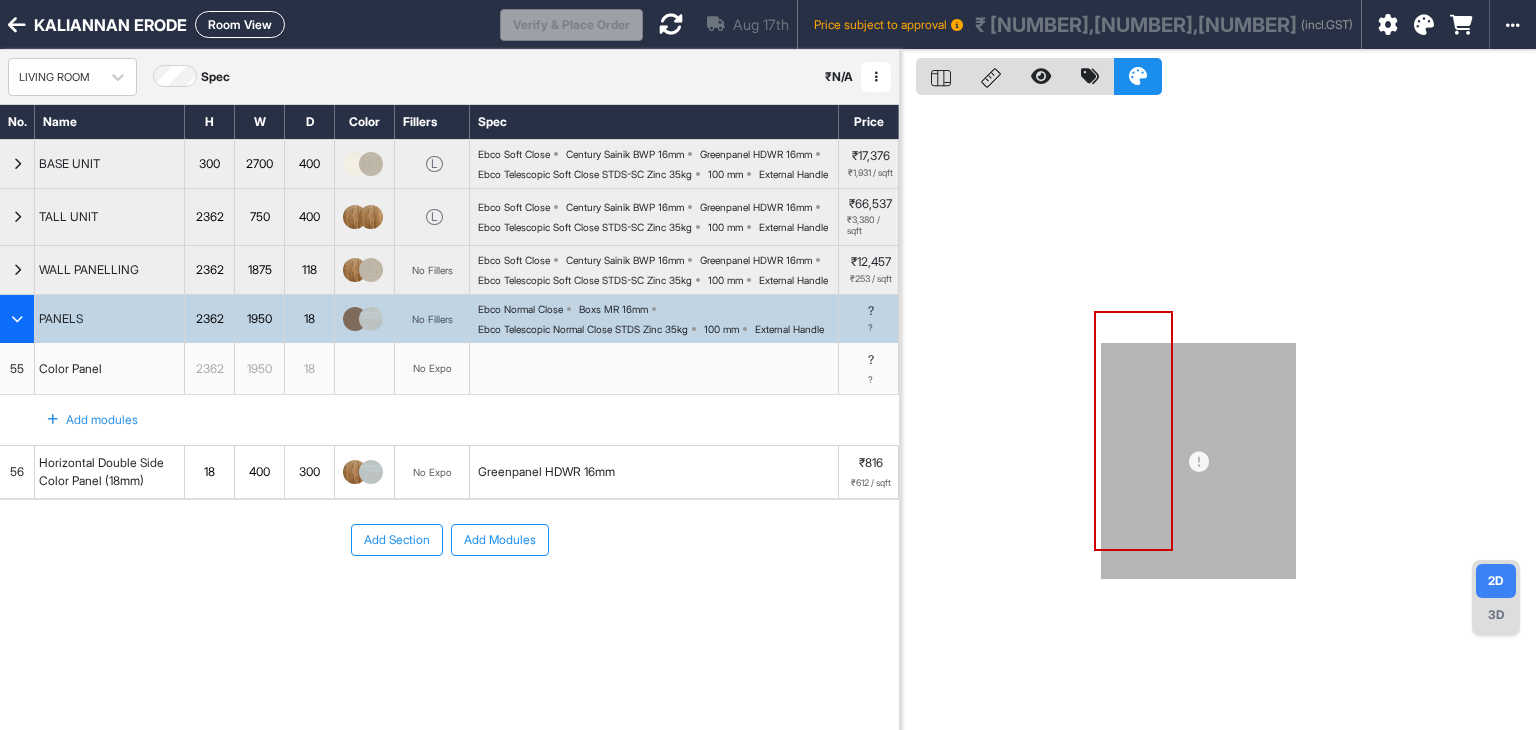 click on "Add modules" at bounding box center [81, 420] 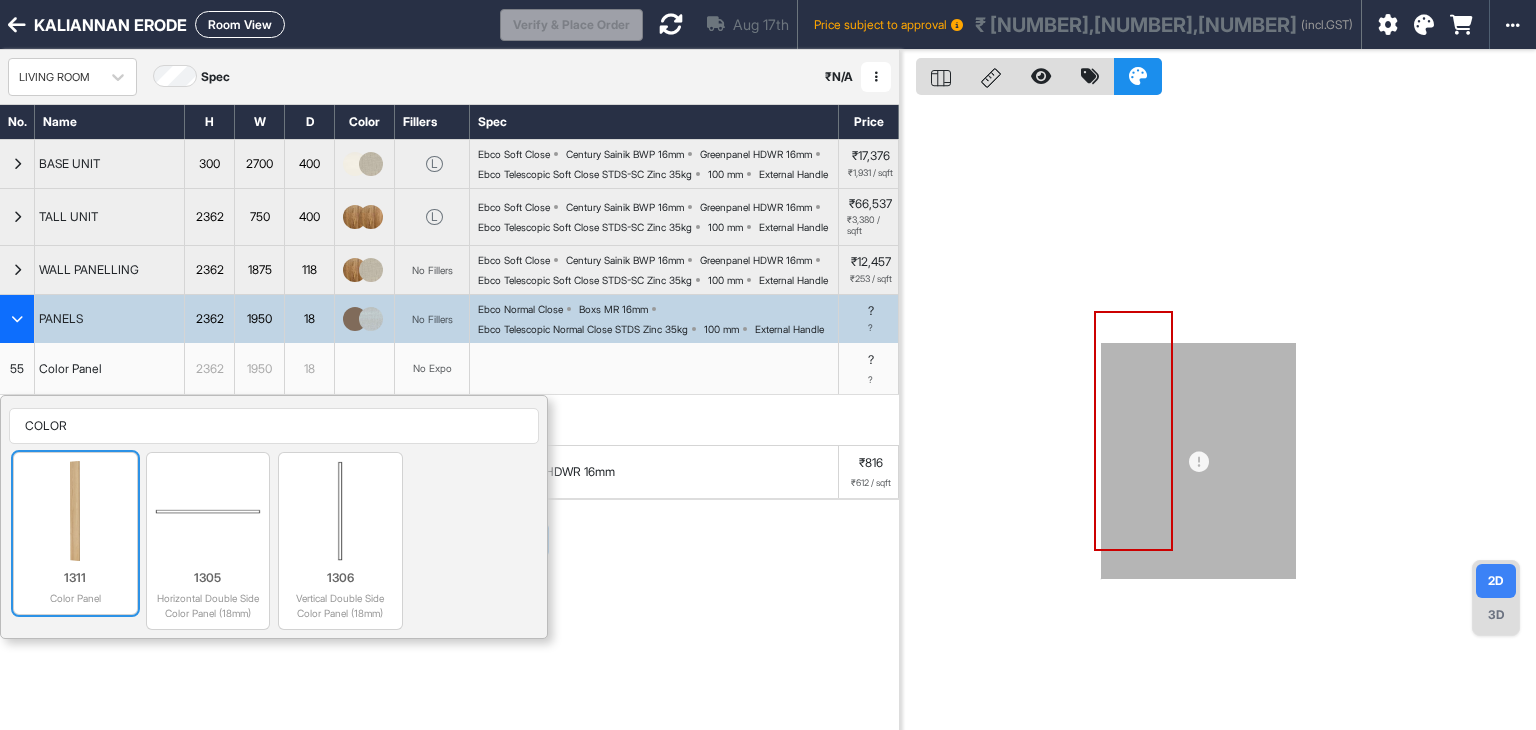 type on "COLOR" 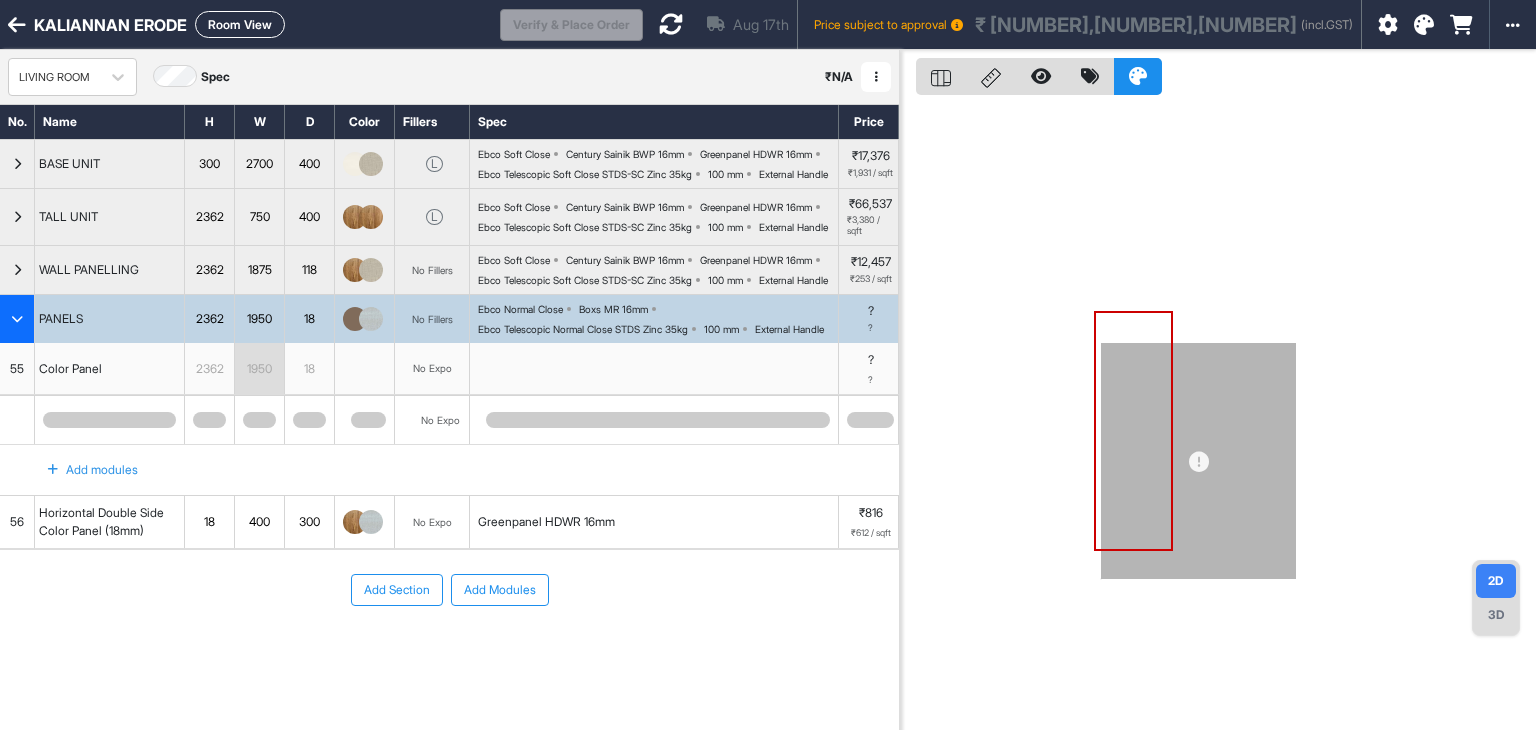 click on "Add modules" at bounding box center (81, 470) 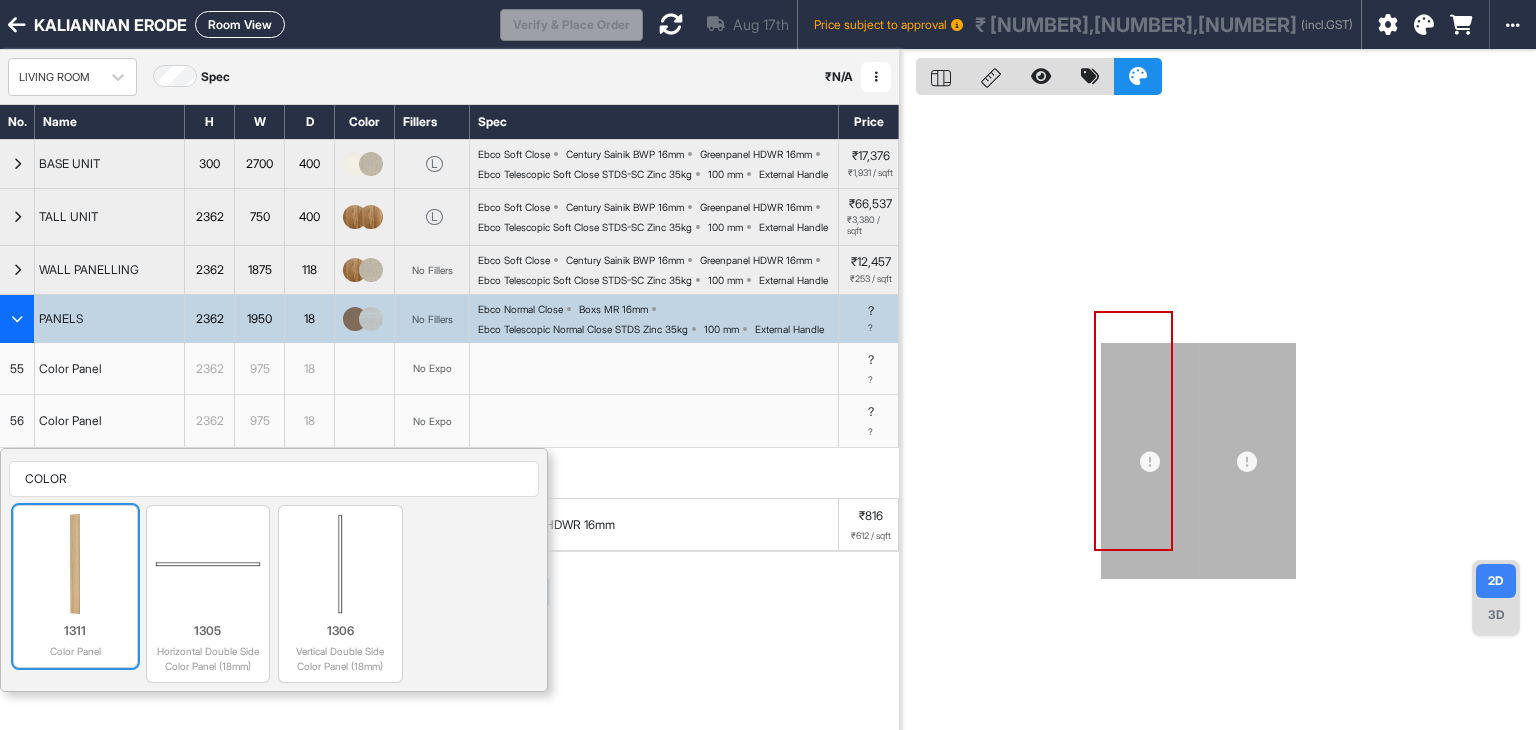type on "COLOR" 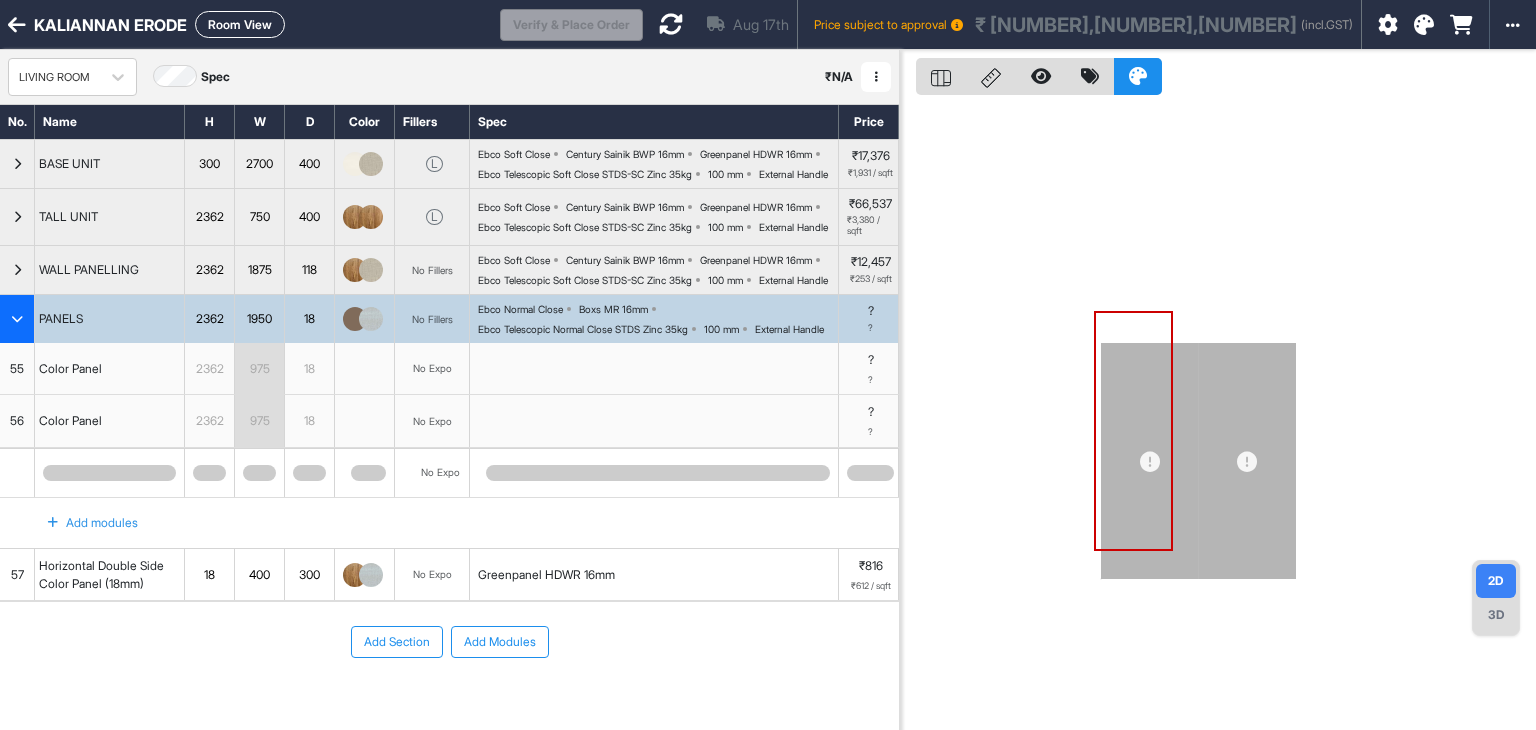 click on "Add modules" at bounding box center (81, 523) 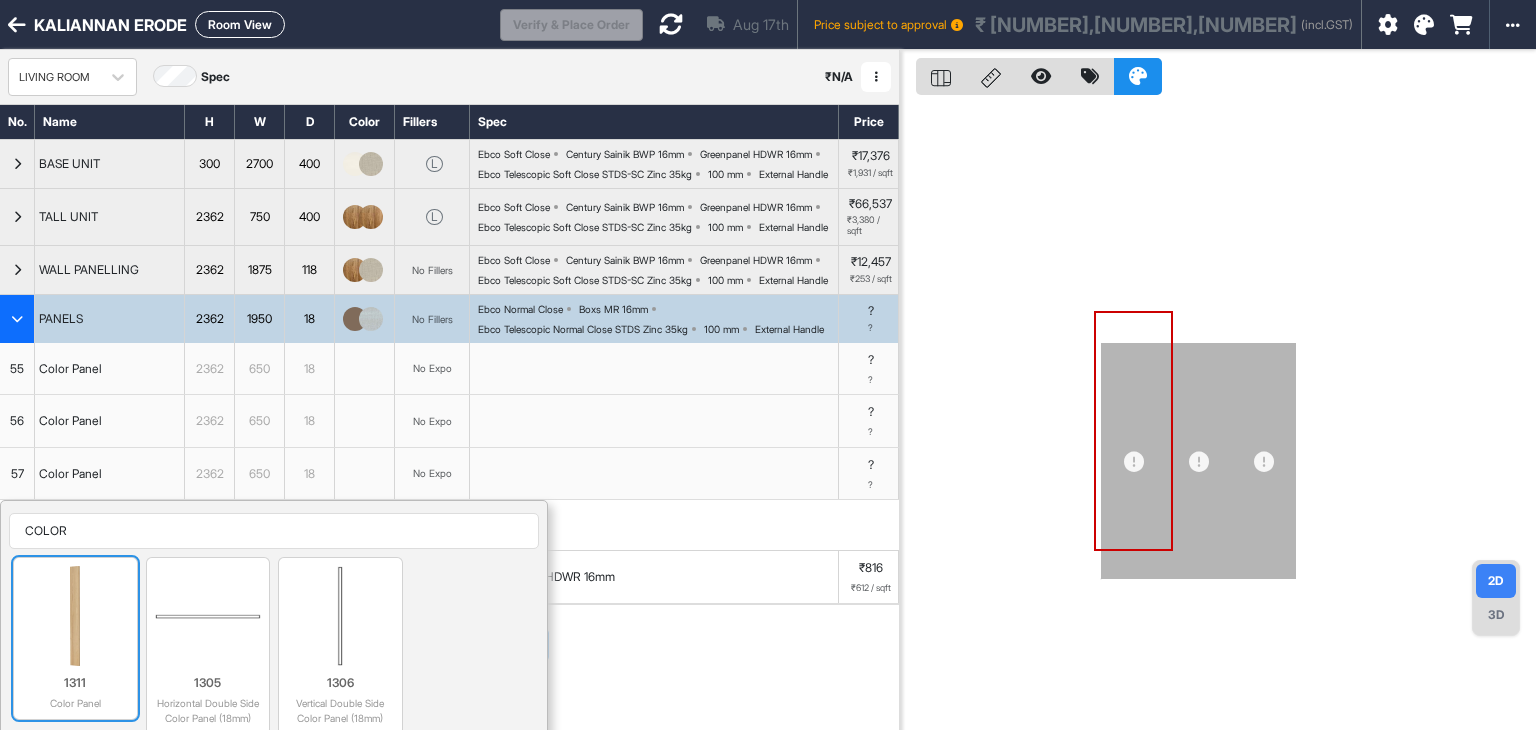type on "COLOR" 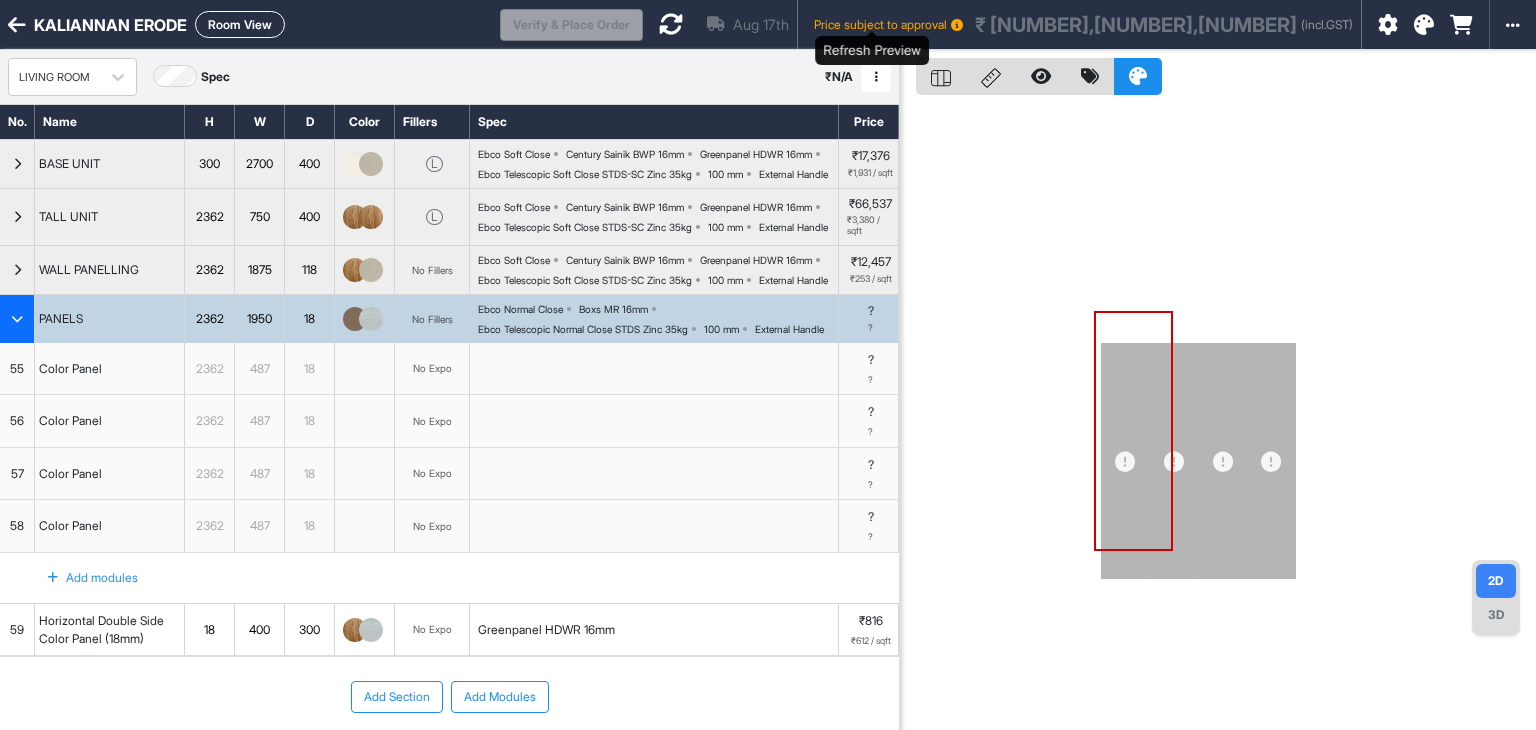 click at bounding box center (671, 24) 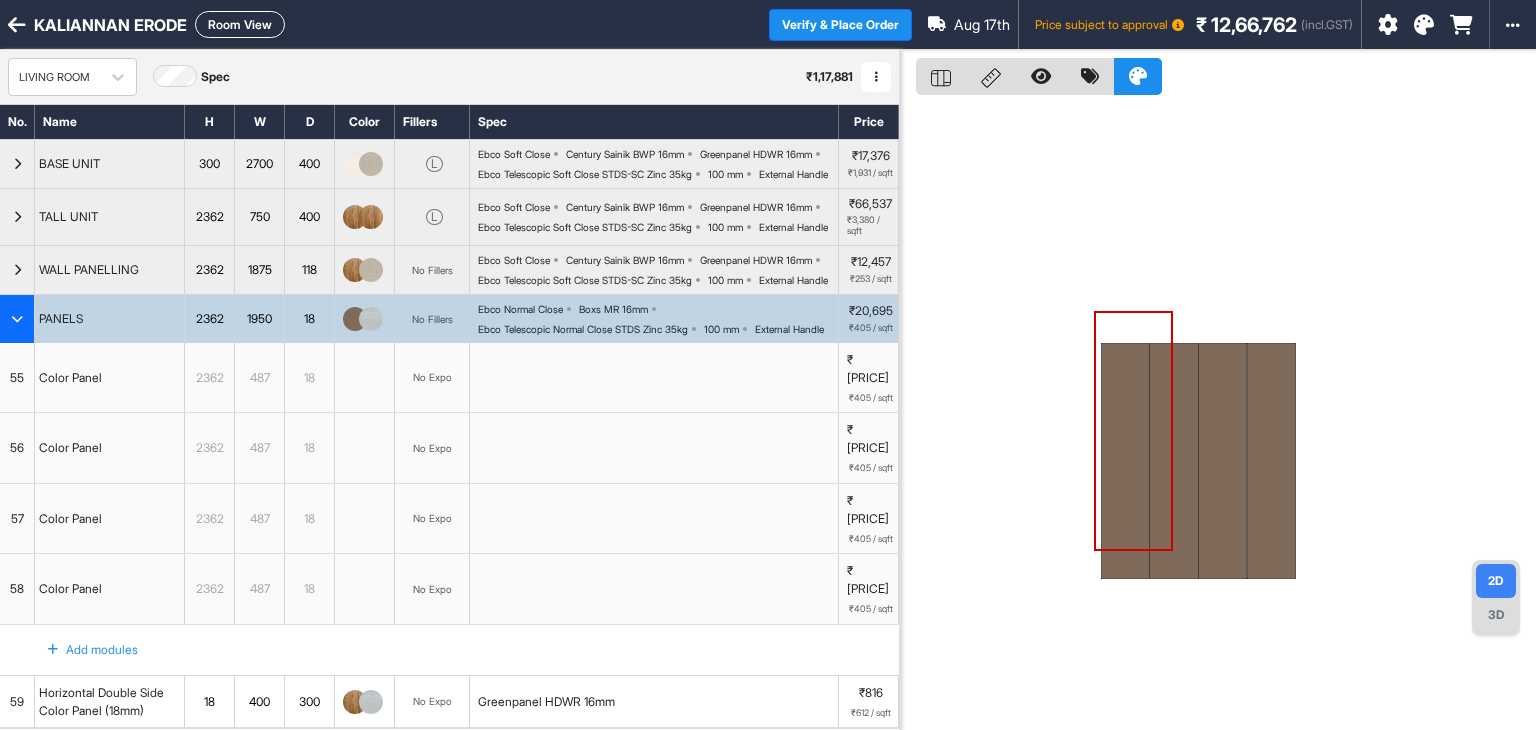 click on "Room View" at bounding box center [240, 24] 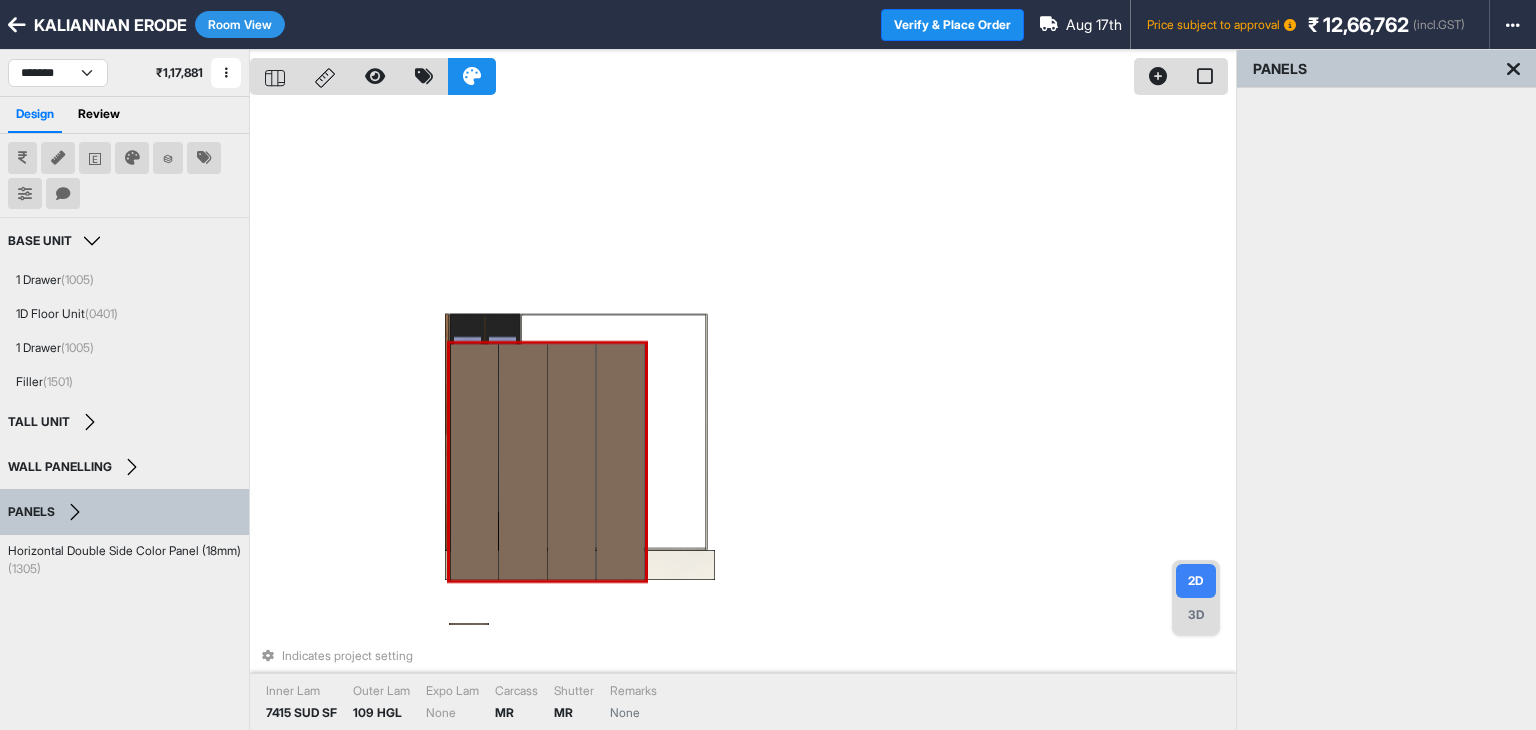 click at bounding box center [620, 462] 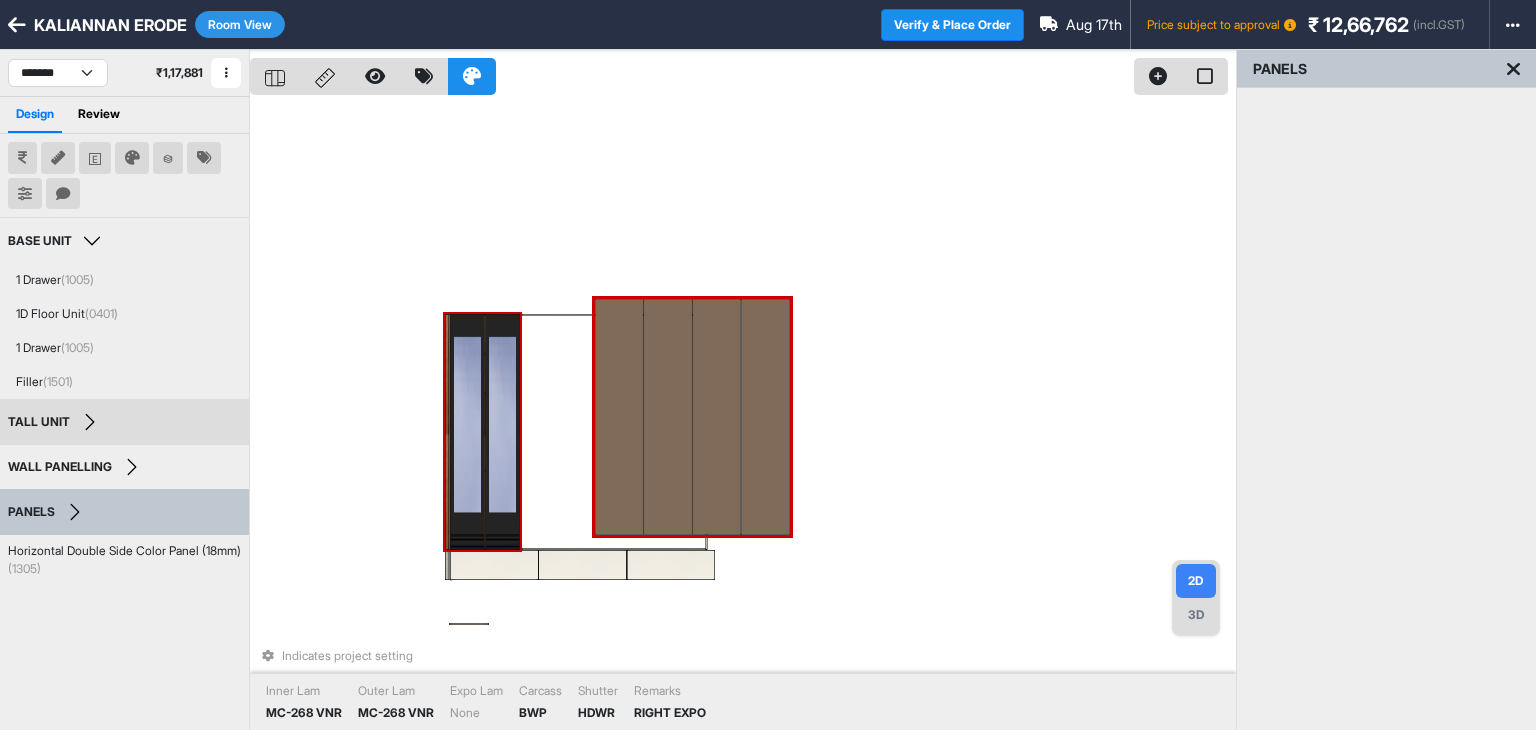 click at bounding box center [502, 432] 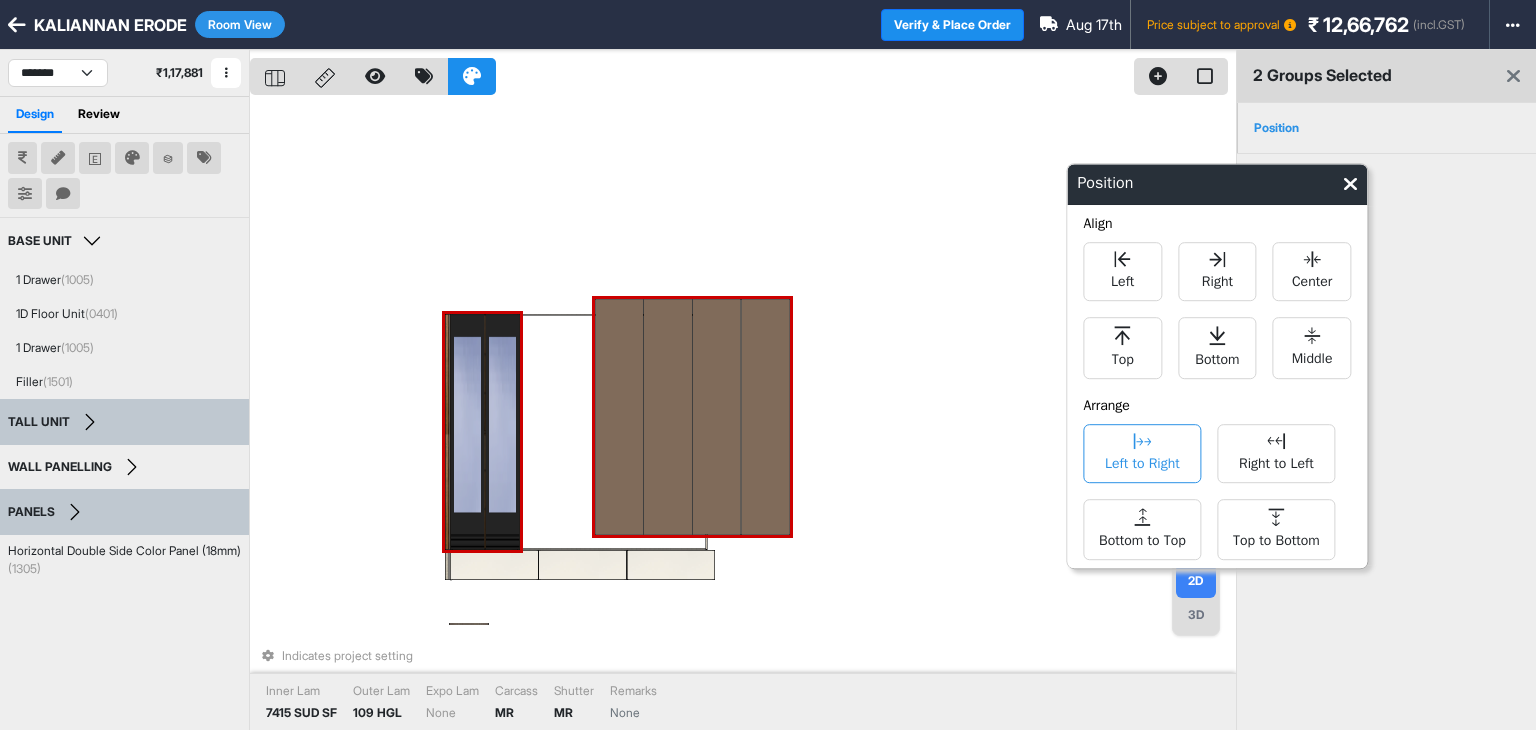 click on "Left to Right" at bounding box center [1142, 453] 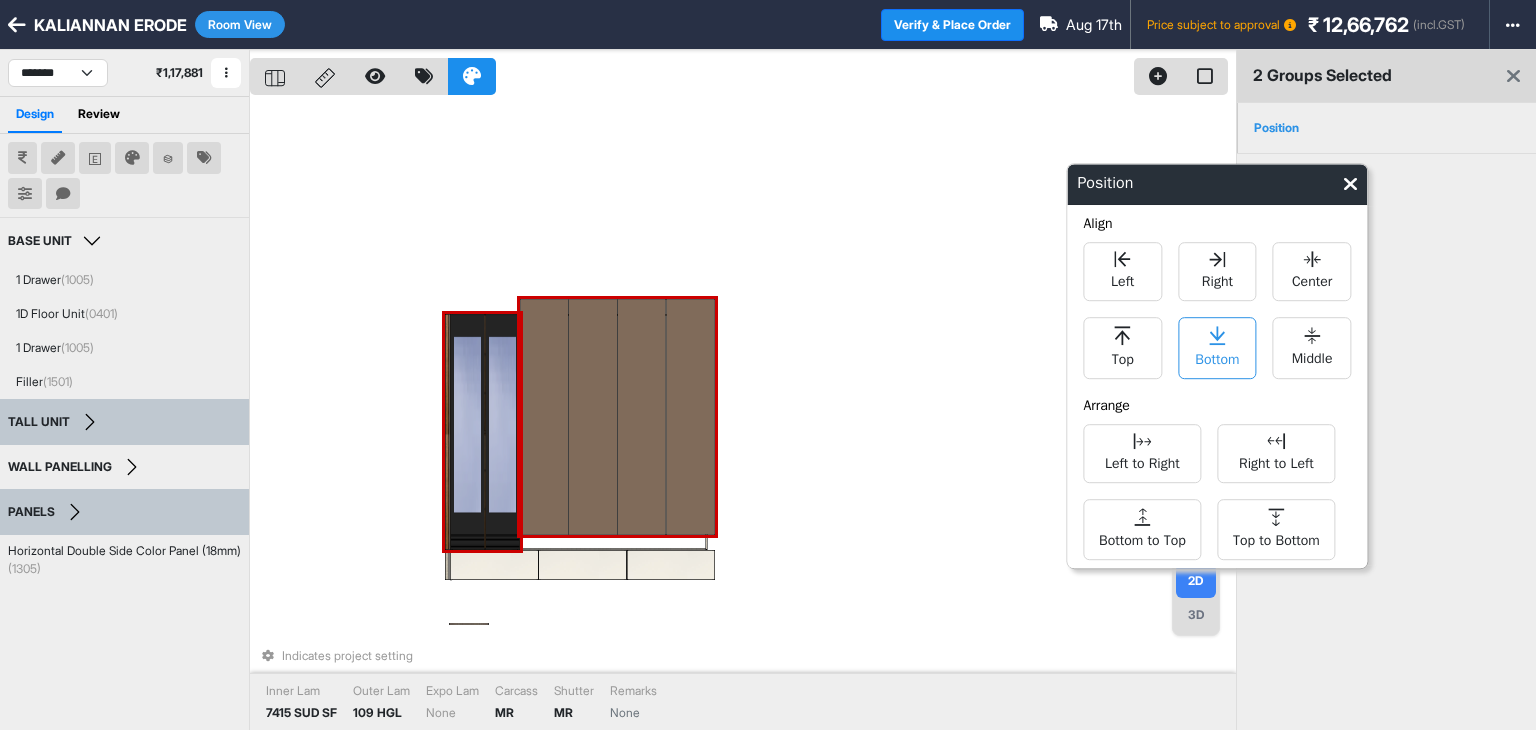 click on "Bottom" at bounding box center (1217, 357) 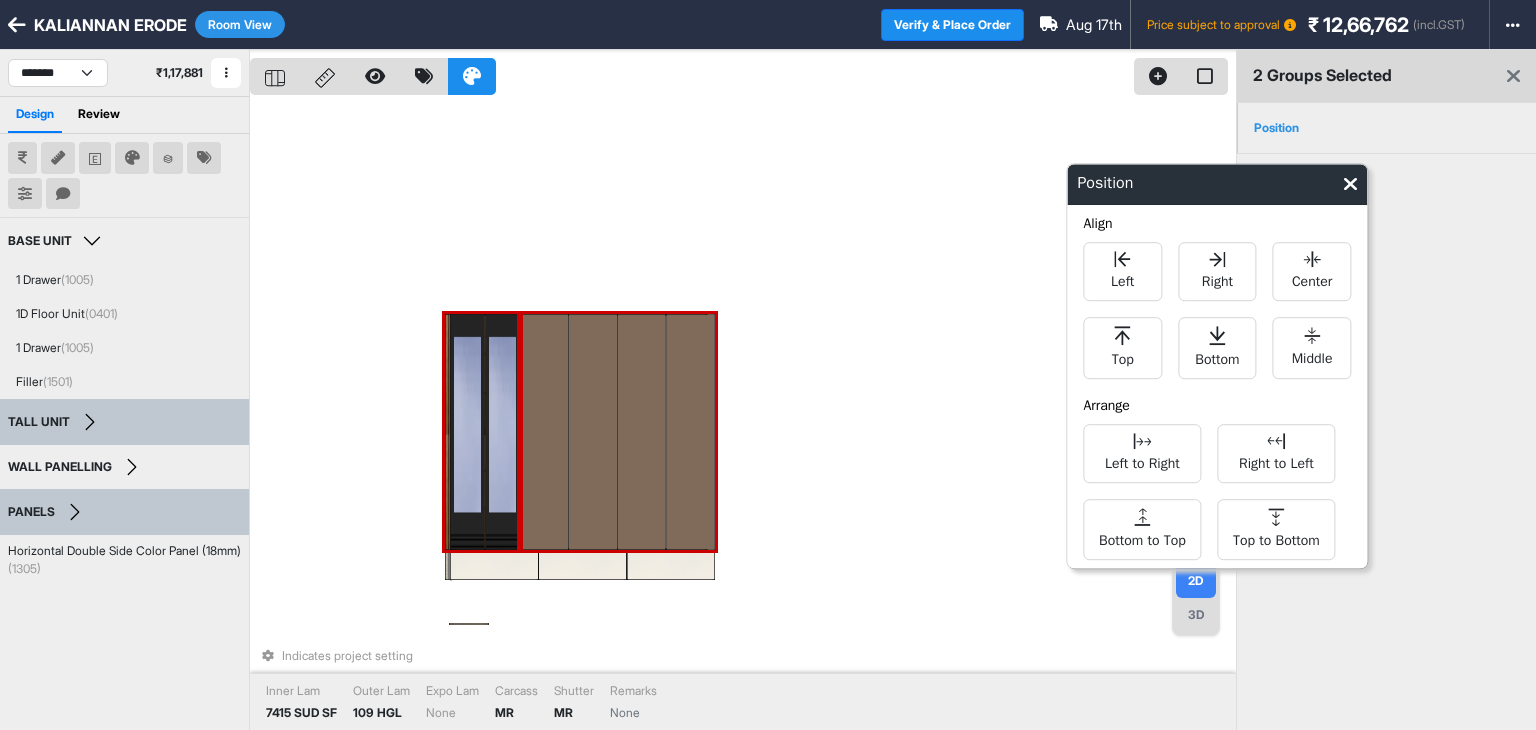 click on "Indicates project setting Inner Lam 7415 SUD SF Outer Lam 109 HGL Expo Lam None Carcass MR Shutter MR Remarks None" at bounding box center [743, 415] 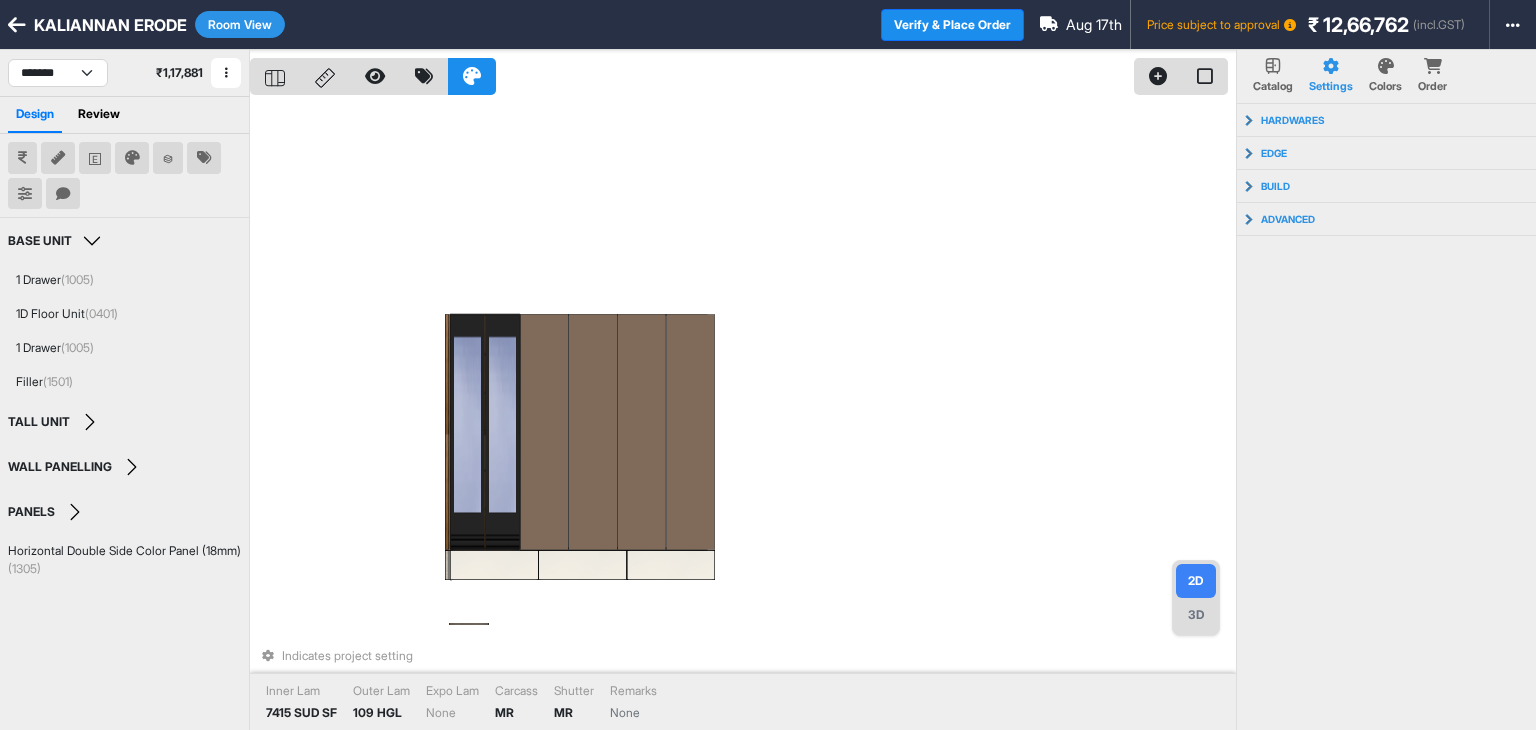 click on "Room View" at bounding box center (240, 24) 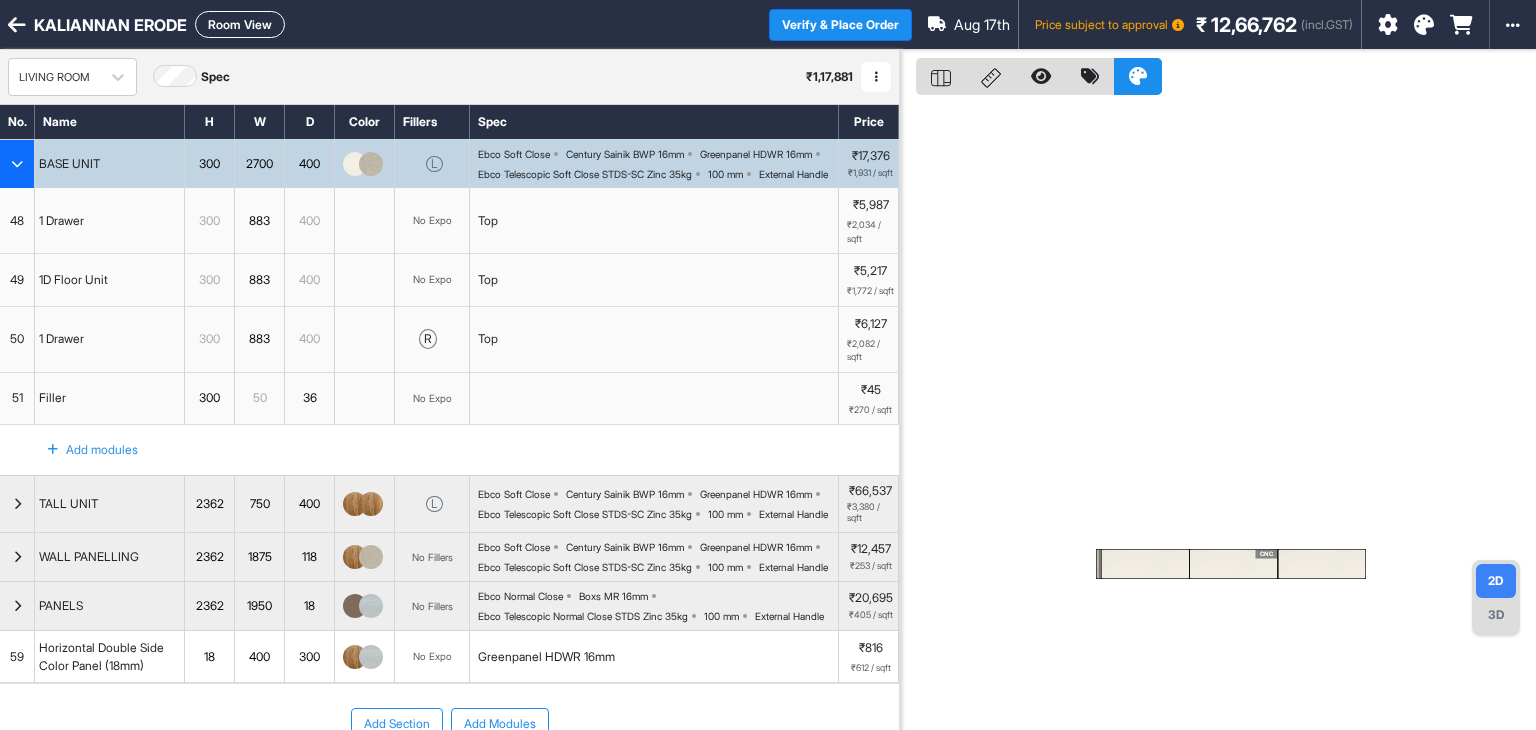 click at bounding box center [17, 164] 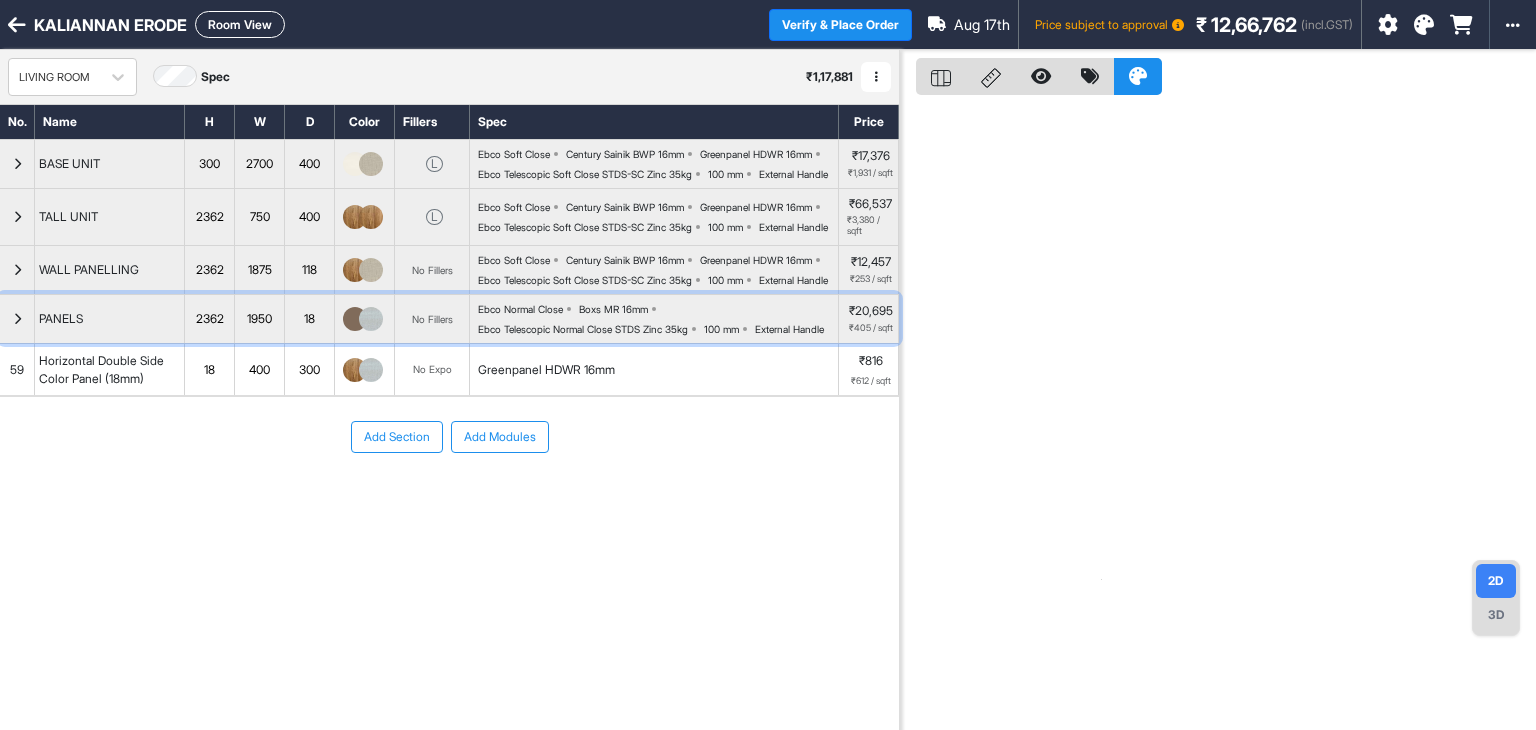 click at bounding box center (355, 319) 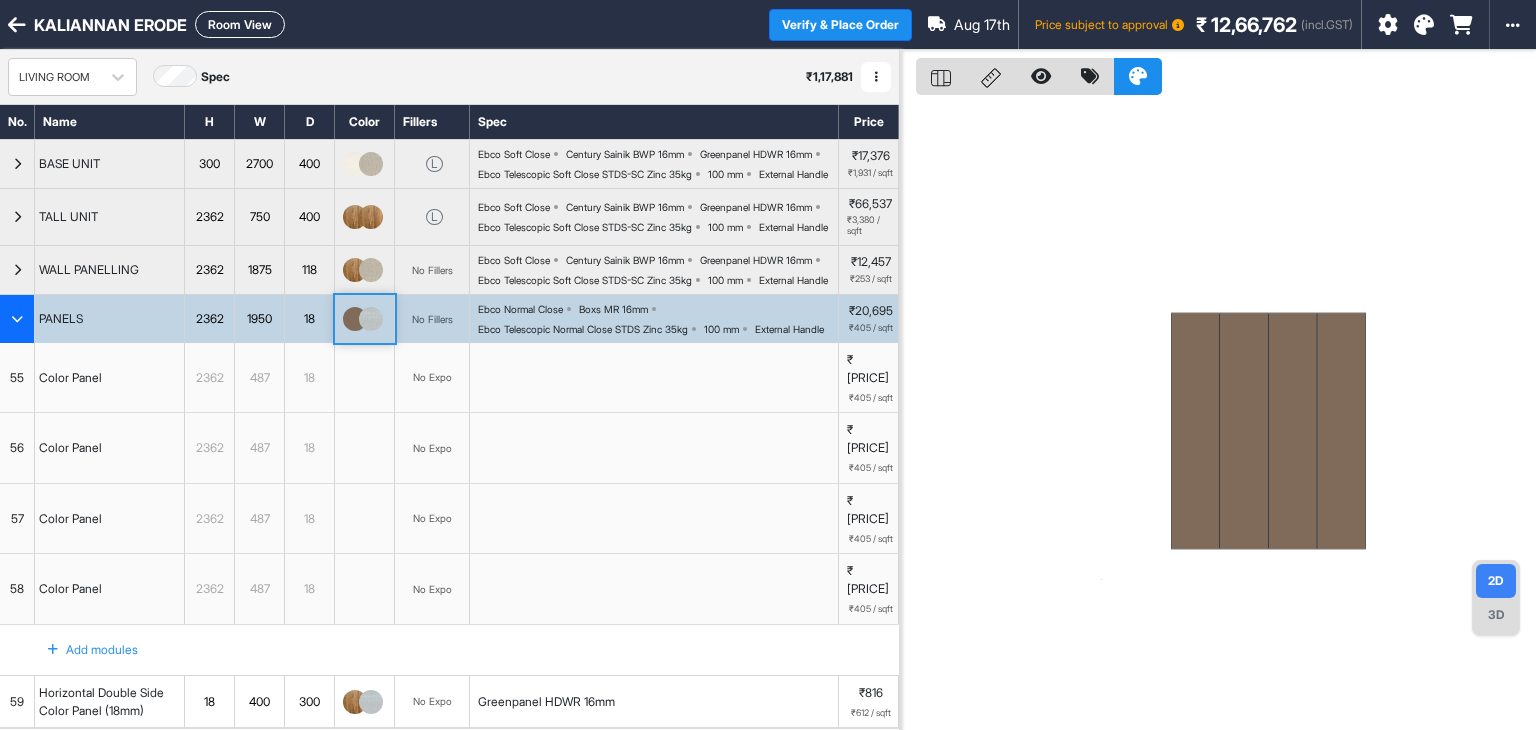click at bounding box center [355, 319] 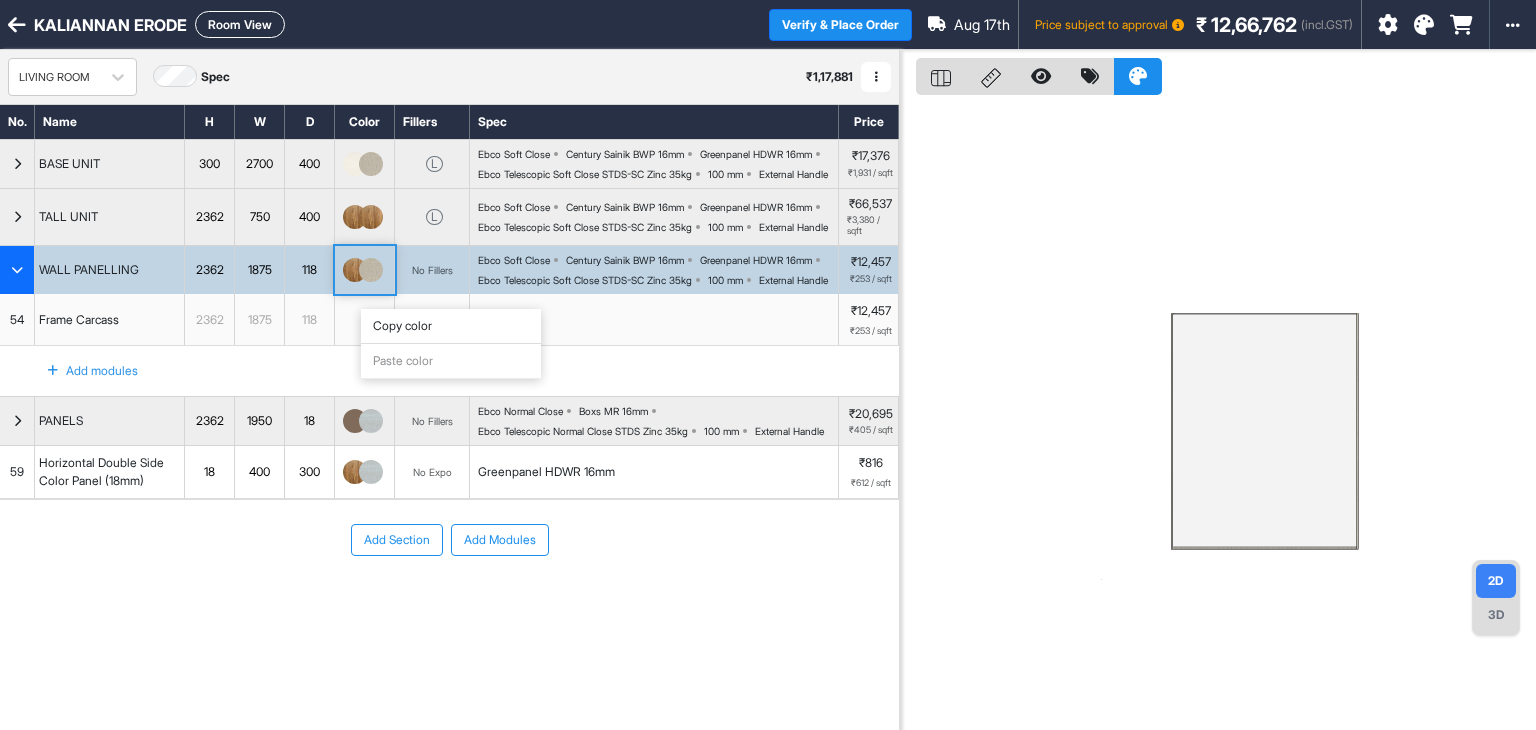 click on "Copy color" at bounding box center (451, 326) 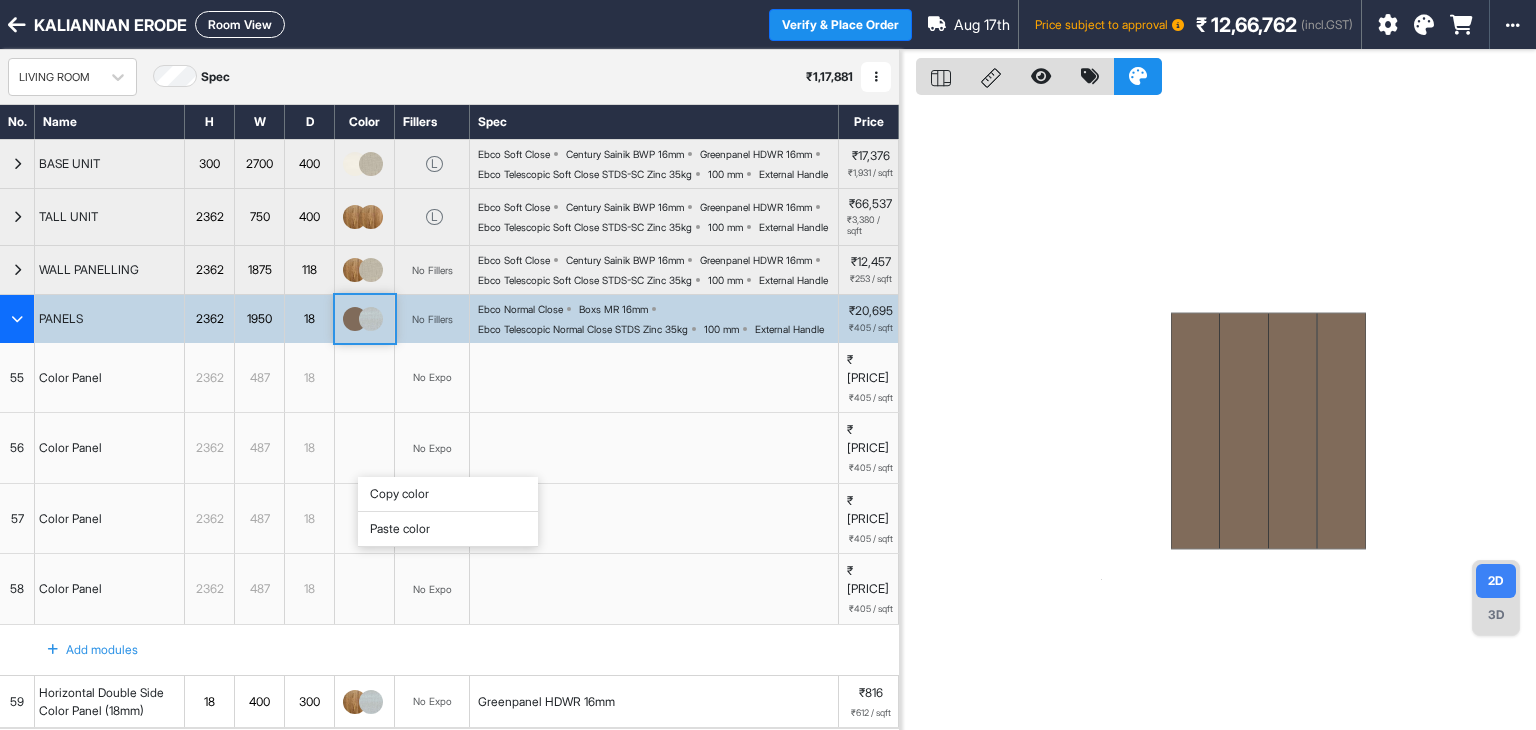click on "Paste color" at bounding box center [448, 529] 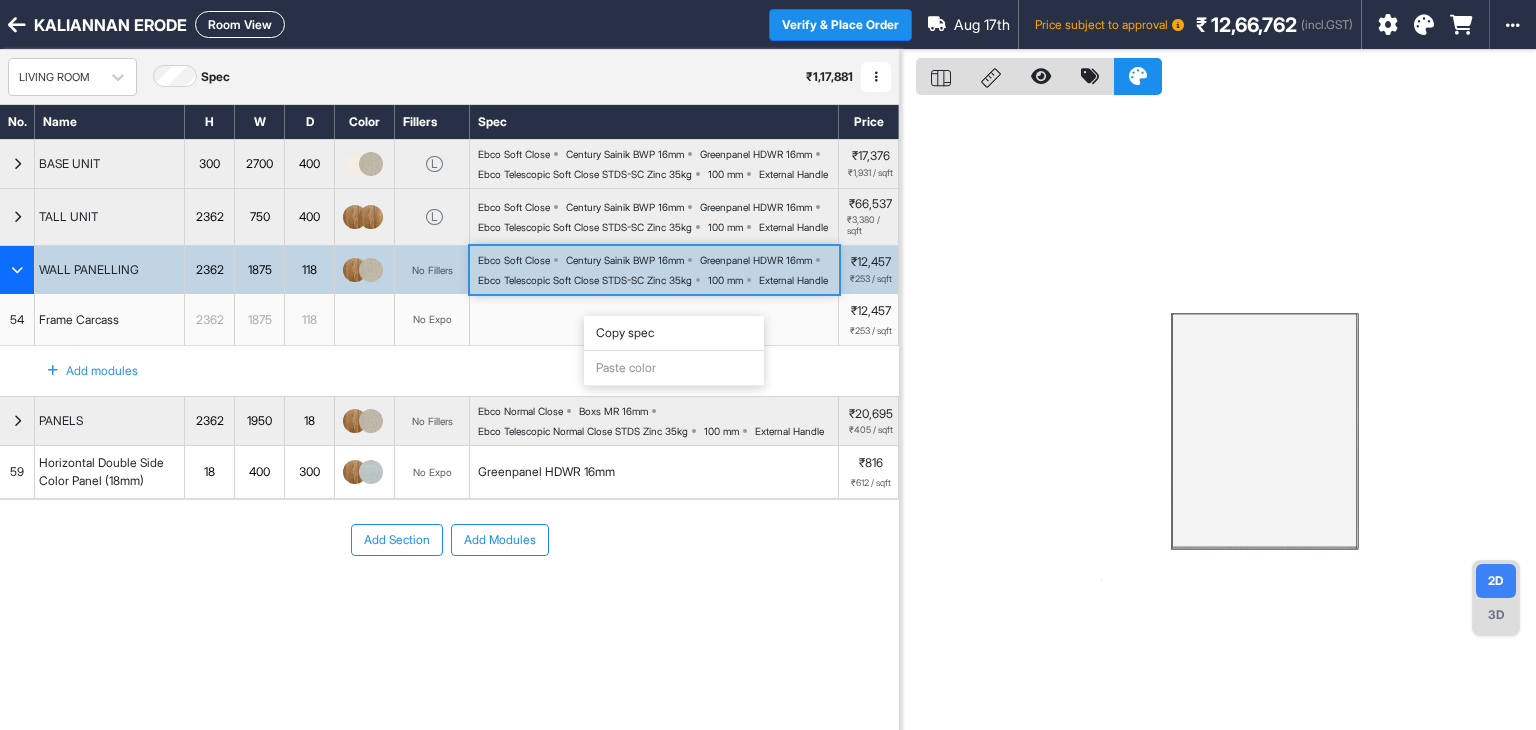 click on "Copy spec" at bounding box center [674, 333] 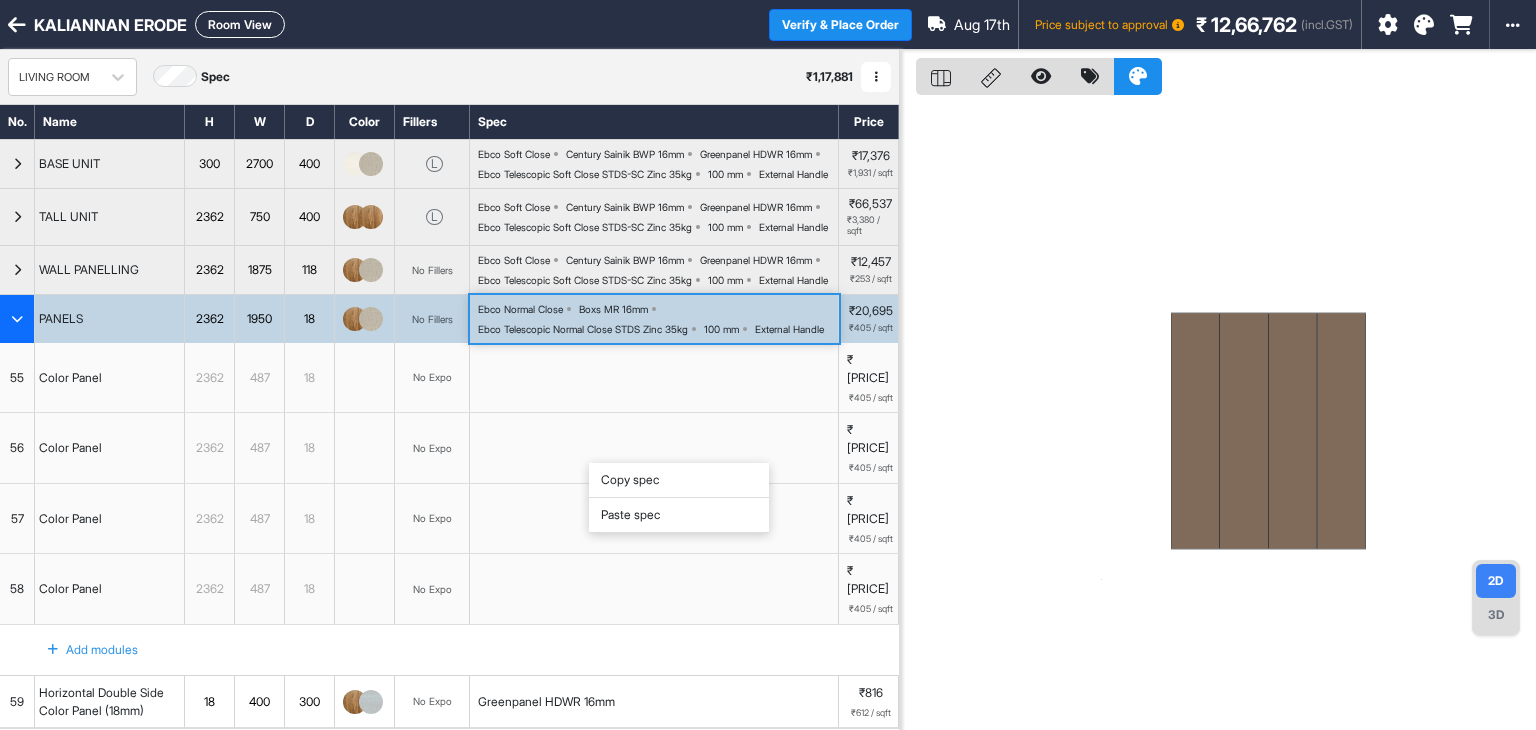click on "Paste spec" at bounding box center [679, 515] 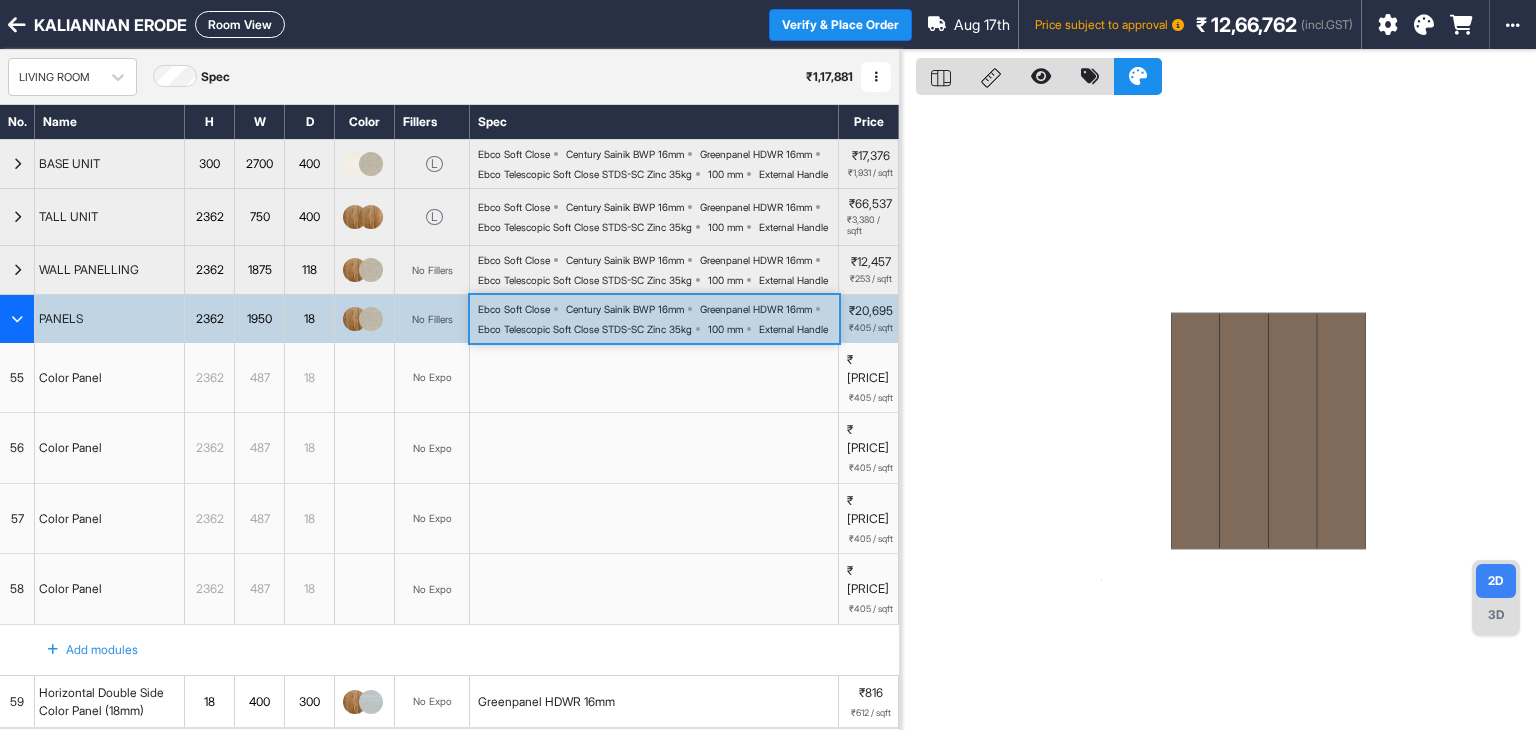 click at bounding box center [1218, 415] 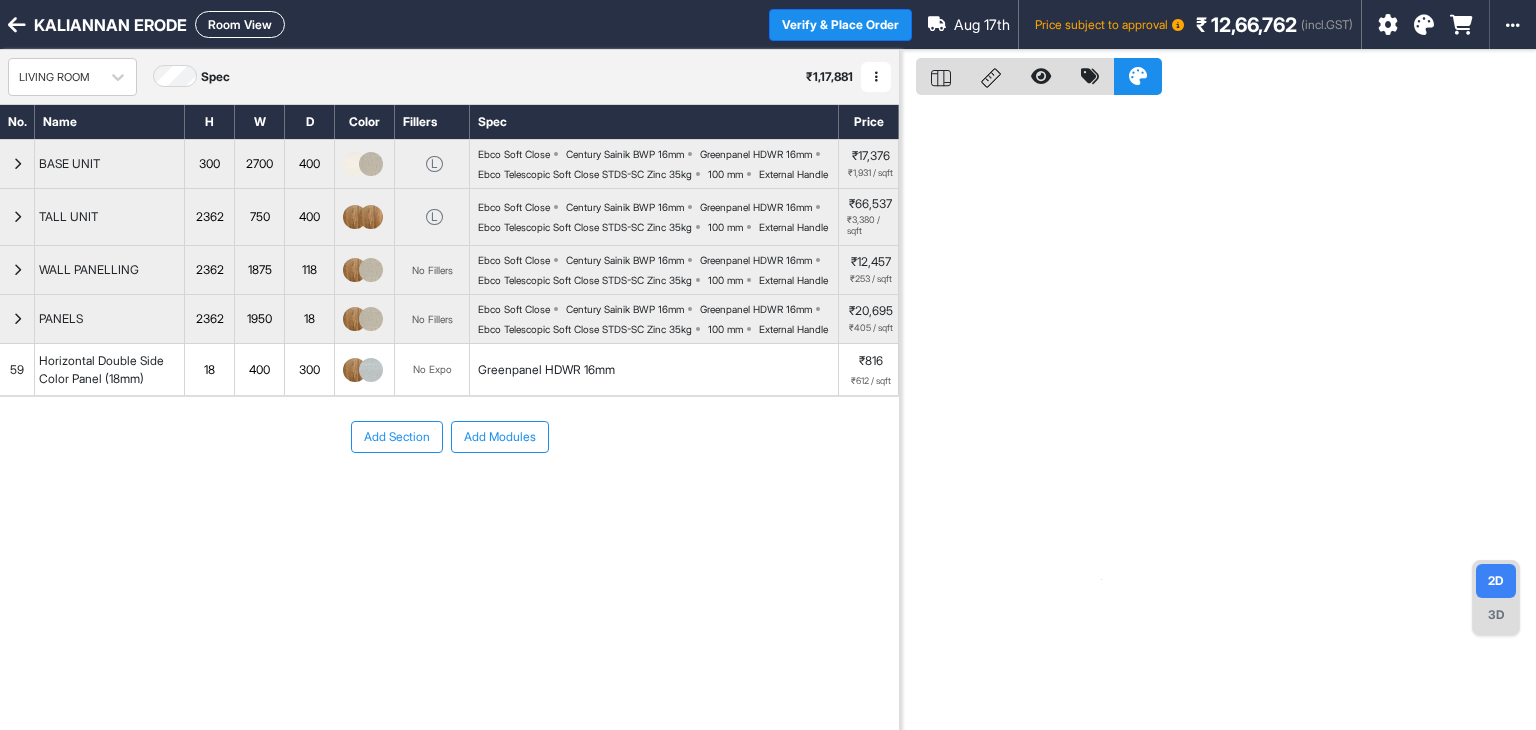click on "Room View" at bounding box center (240, 24) 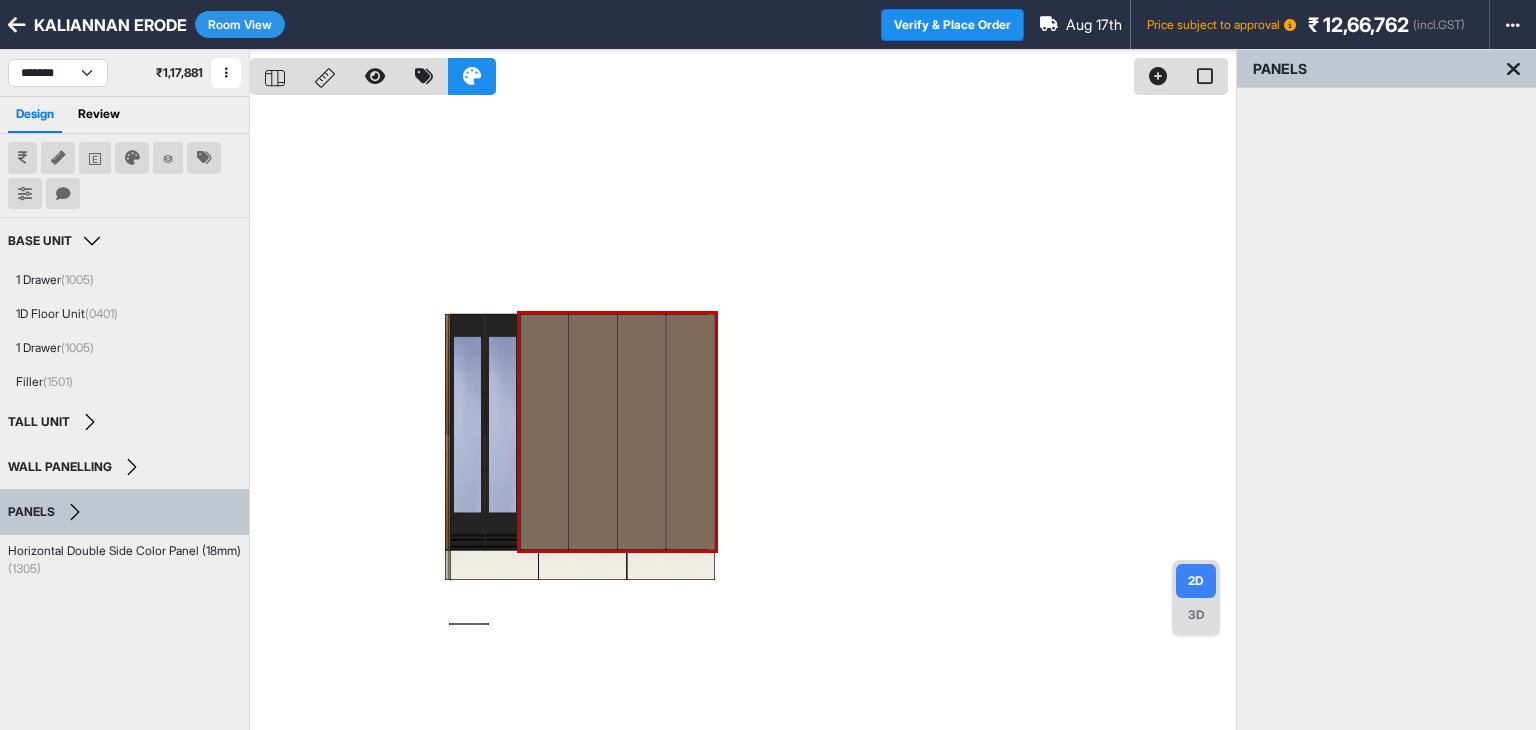 click on "Room View" at bounding box center [240, 24] 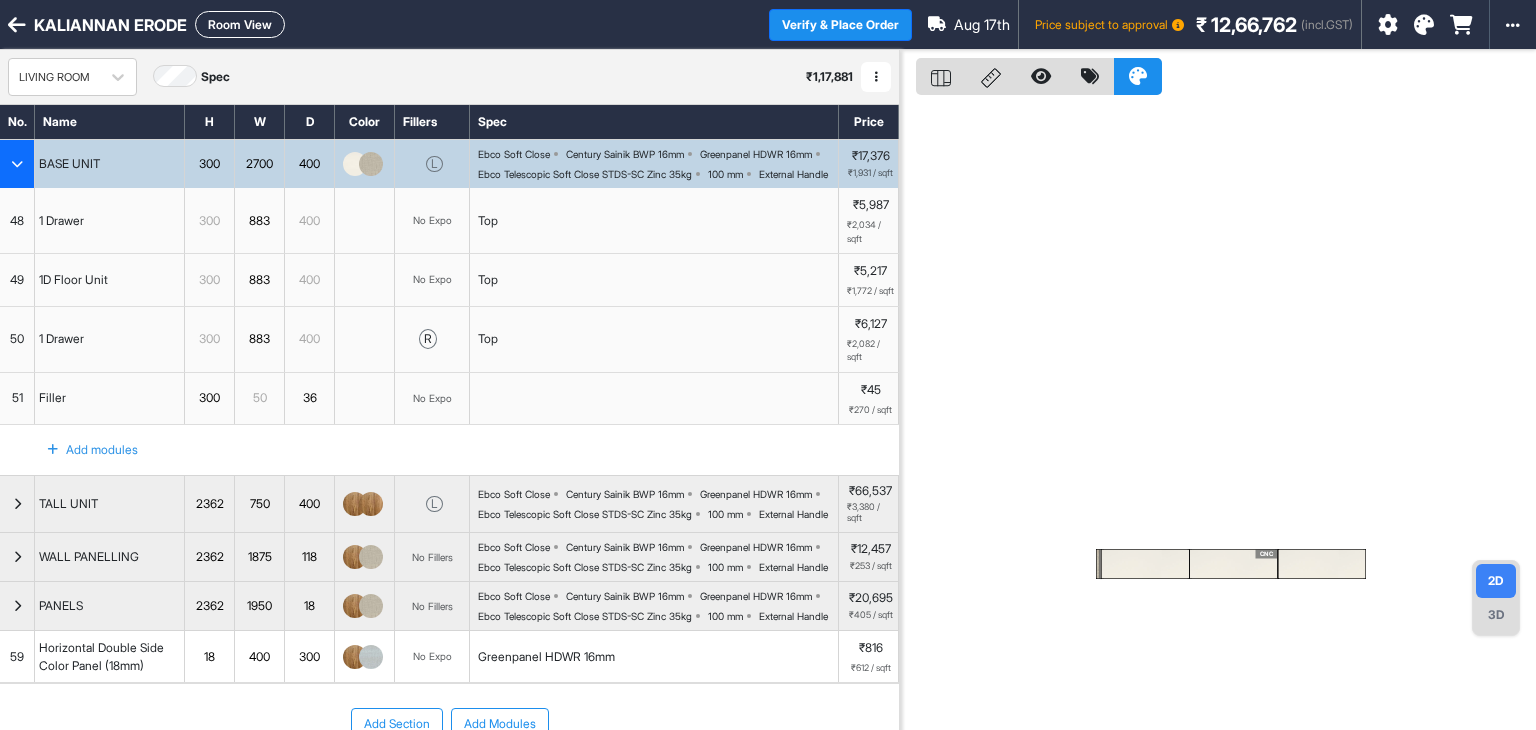 click at bounding box center (17, 164) 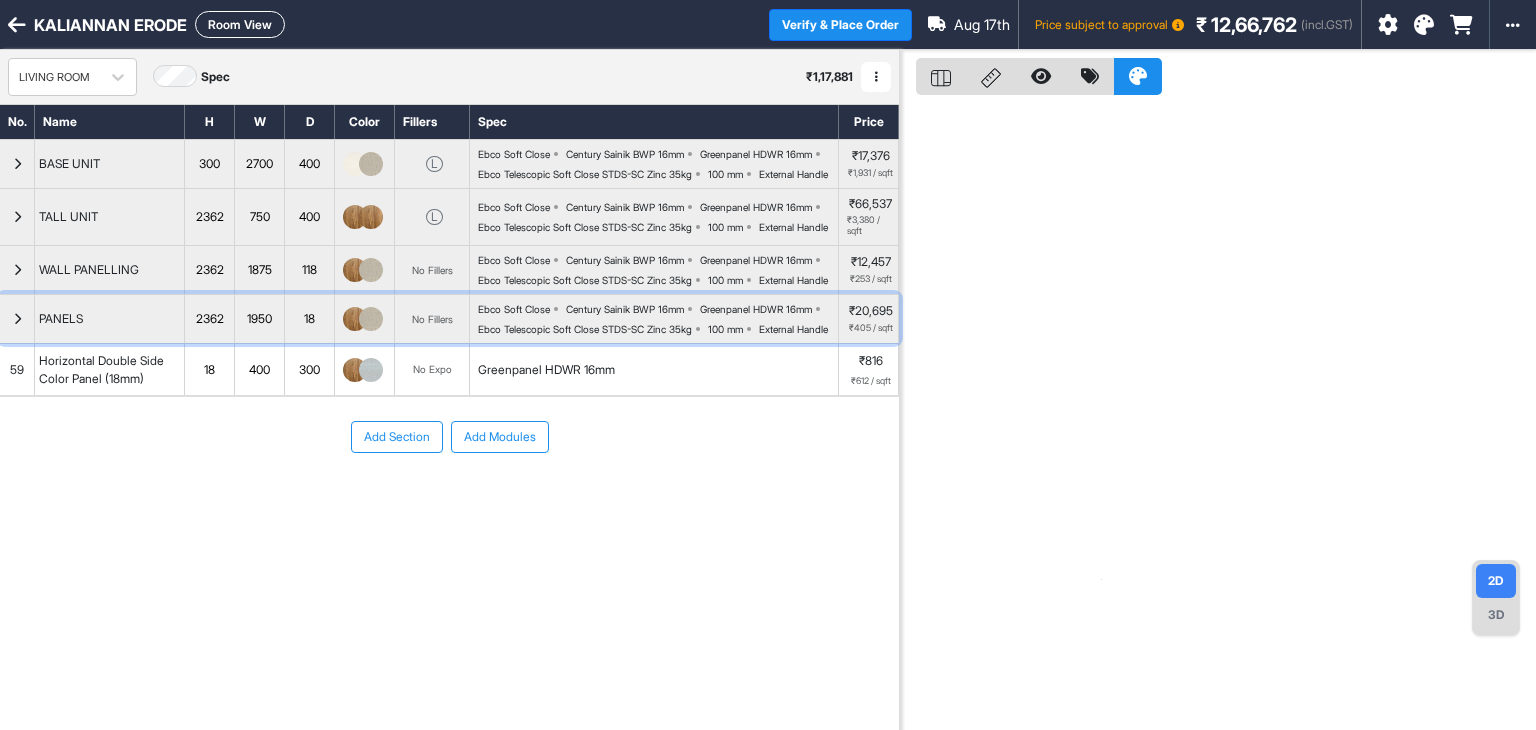 click at bounding box center (17, 319) 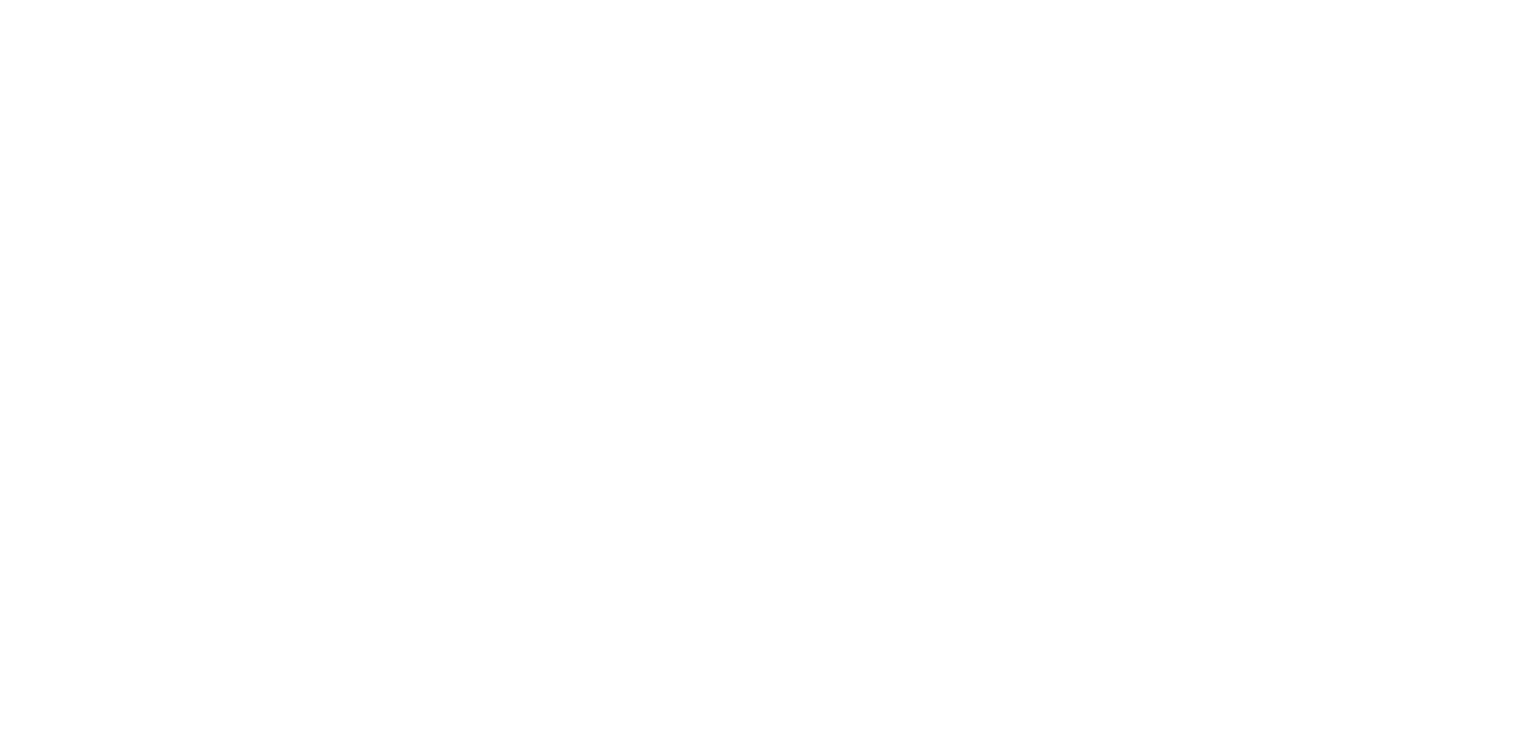 scroll, scrollTop: 0, scrollLeft: 0, axis: both 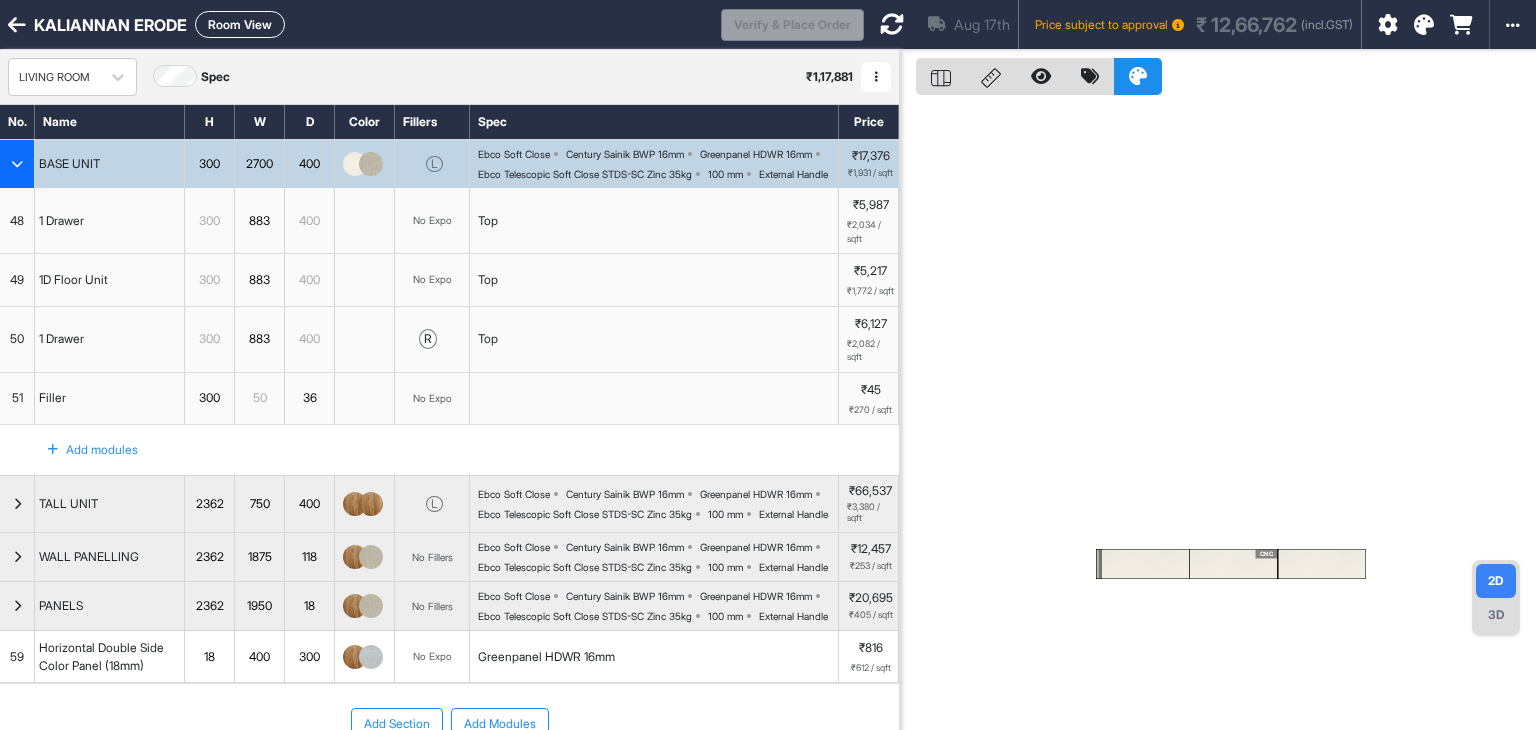 click at bounding box center (17, 164) 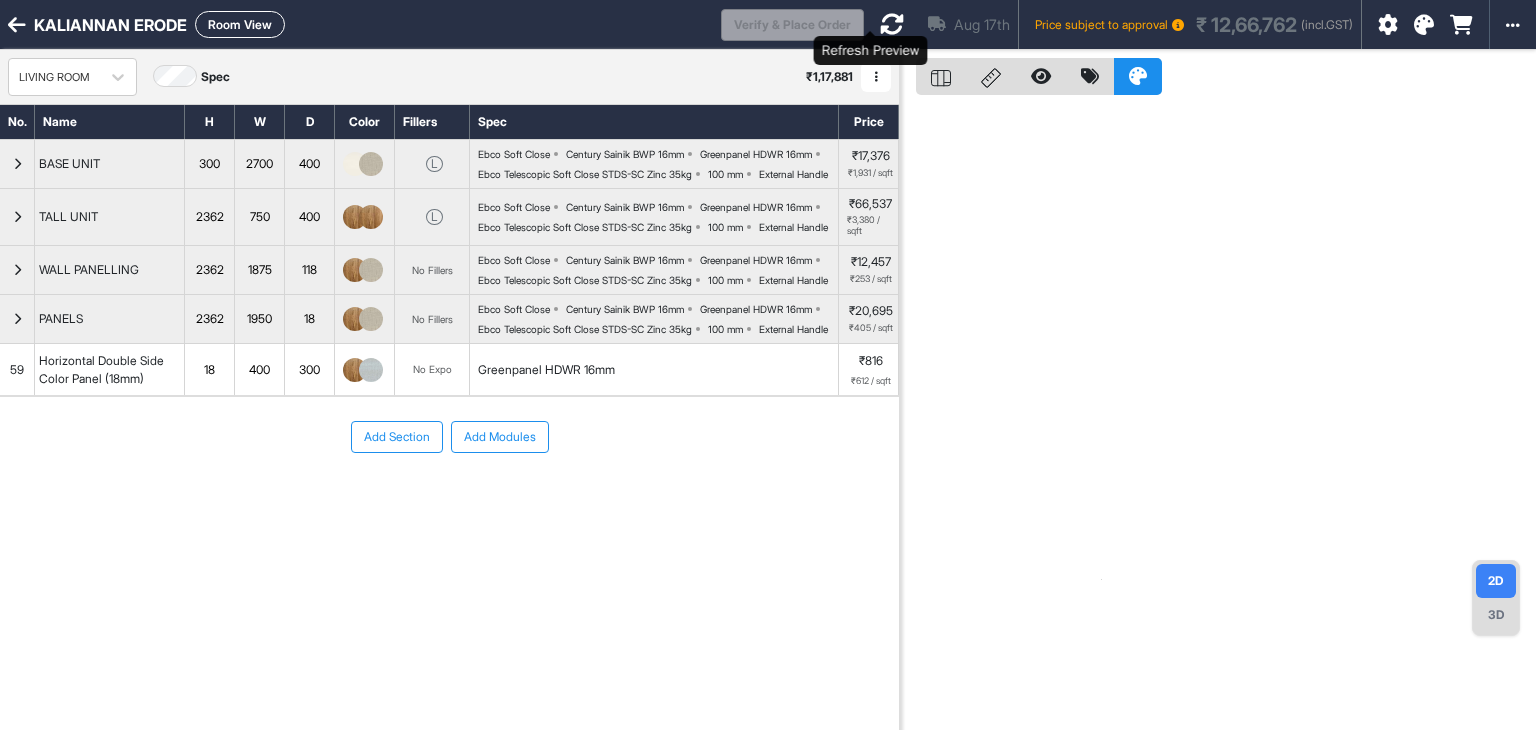 click at bounding box center [892, 24] 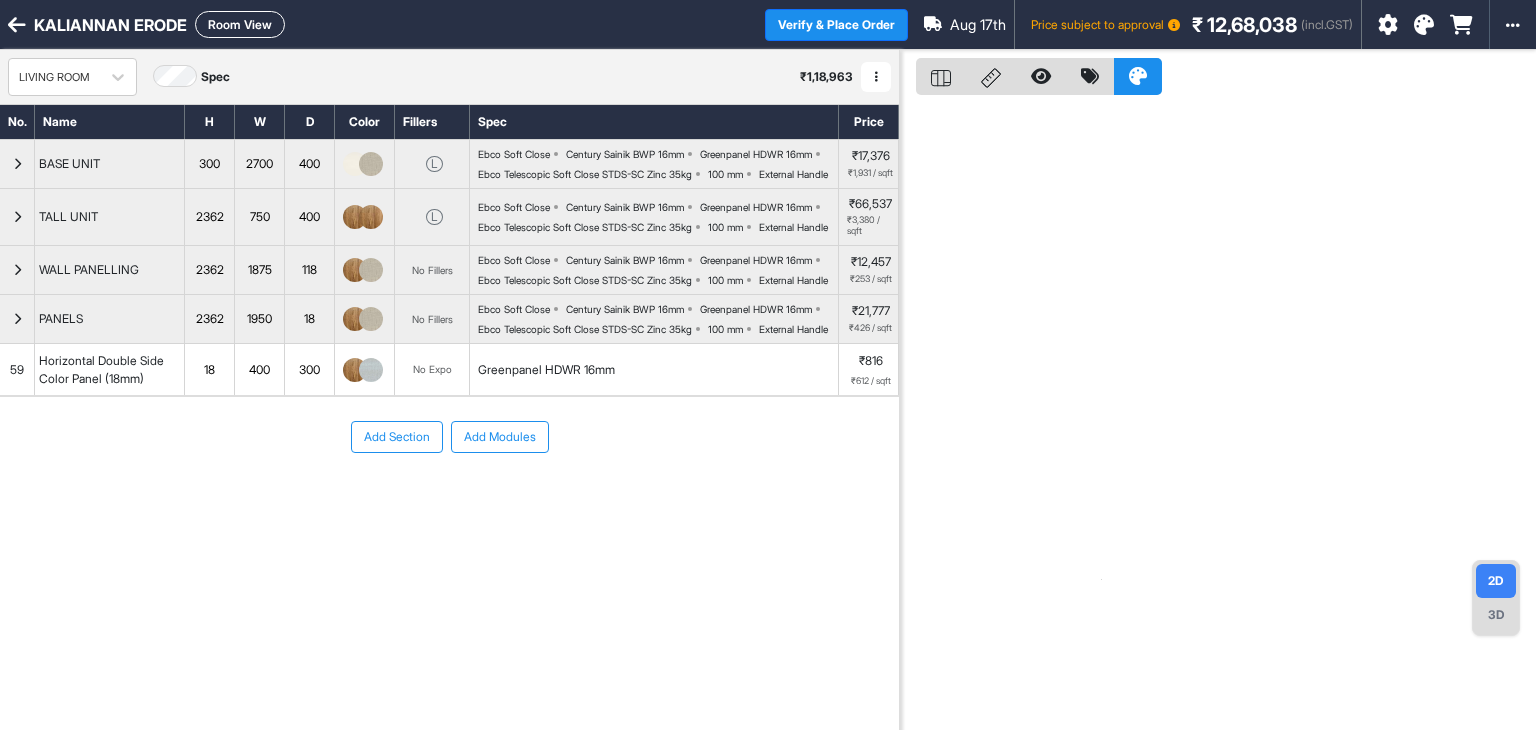 click on "Room View" at bounding box center [240, 24] 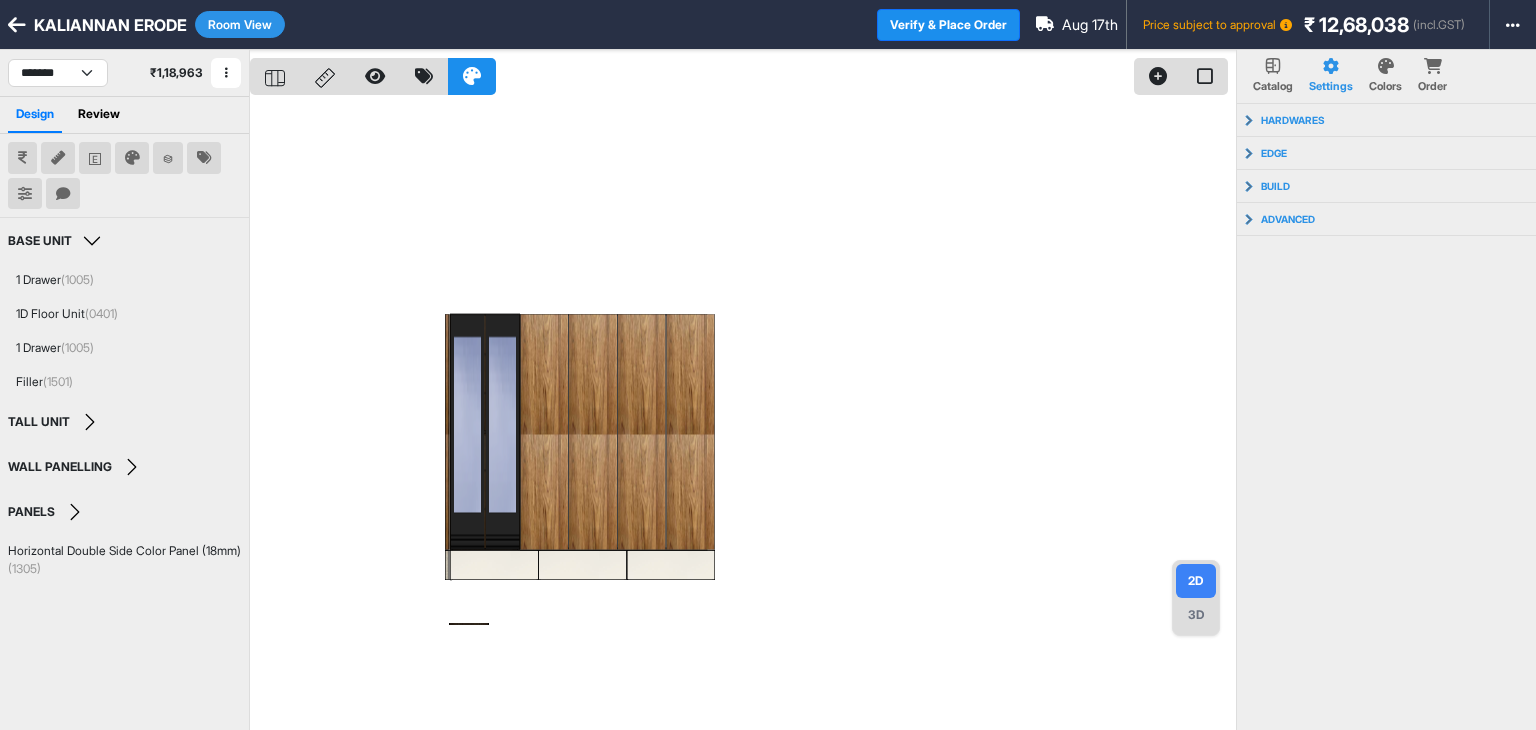 click at bounding box center [743, 415] 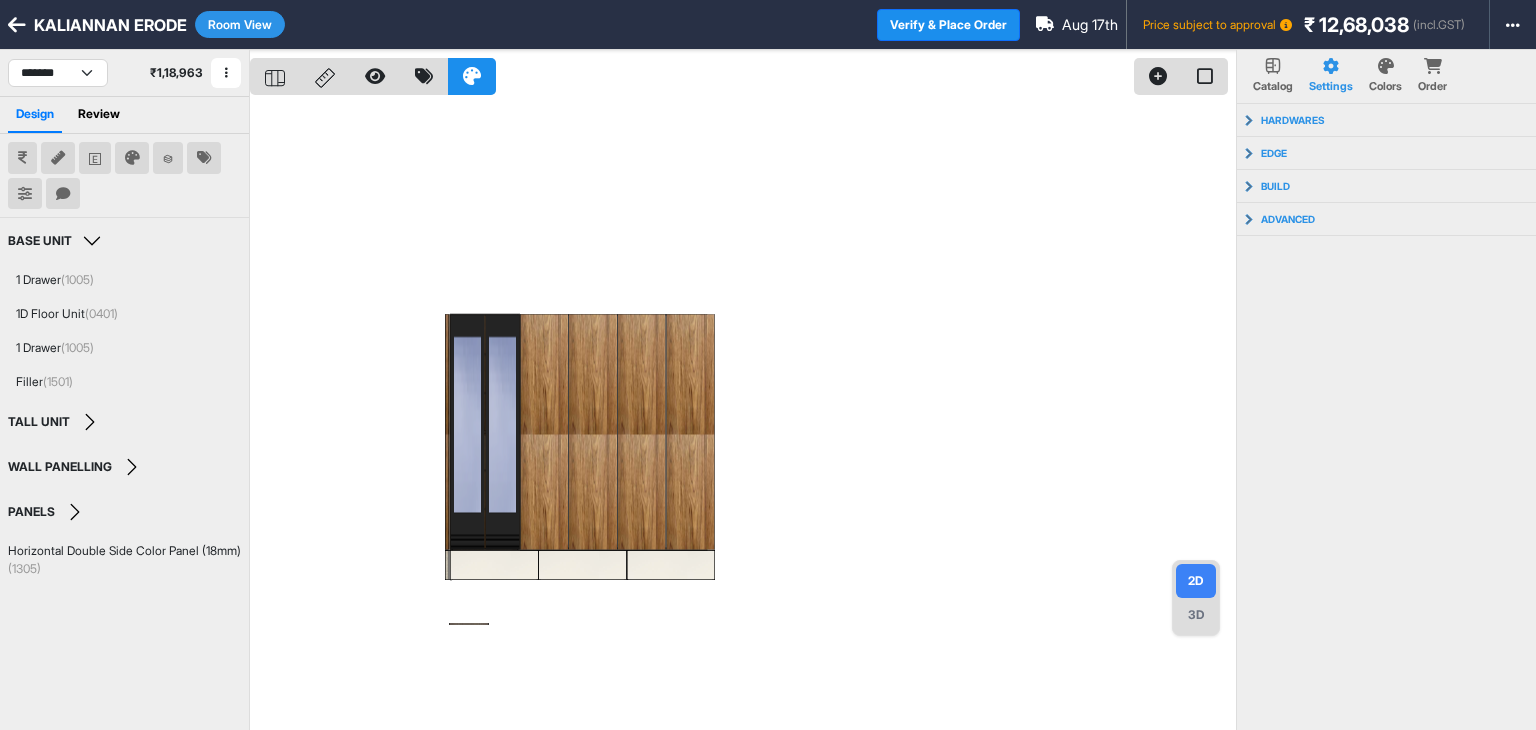click on "3D" at bounding box center (1196, 615) 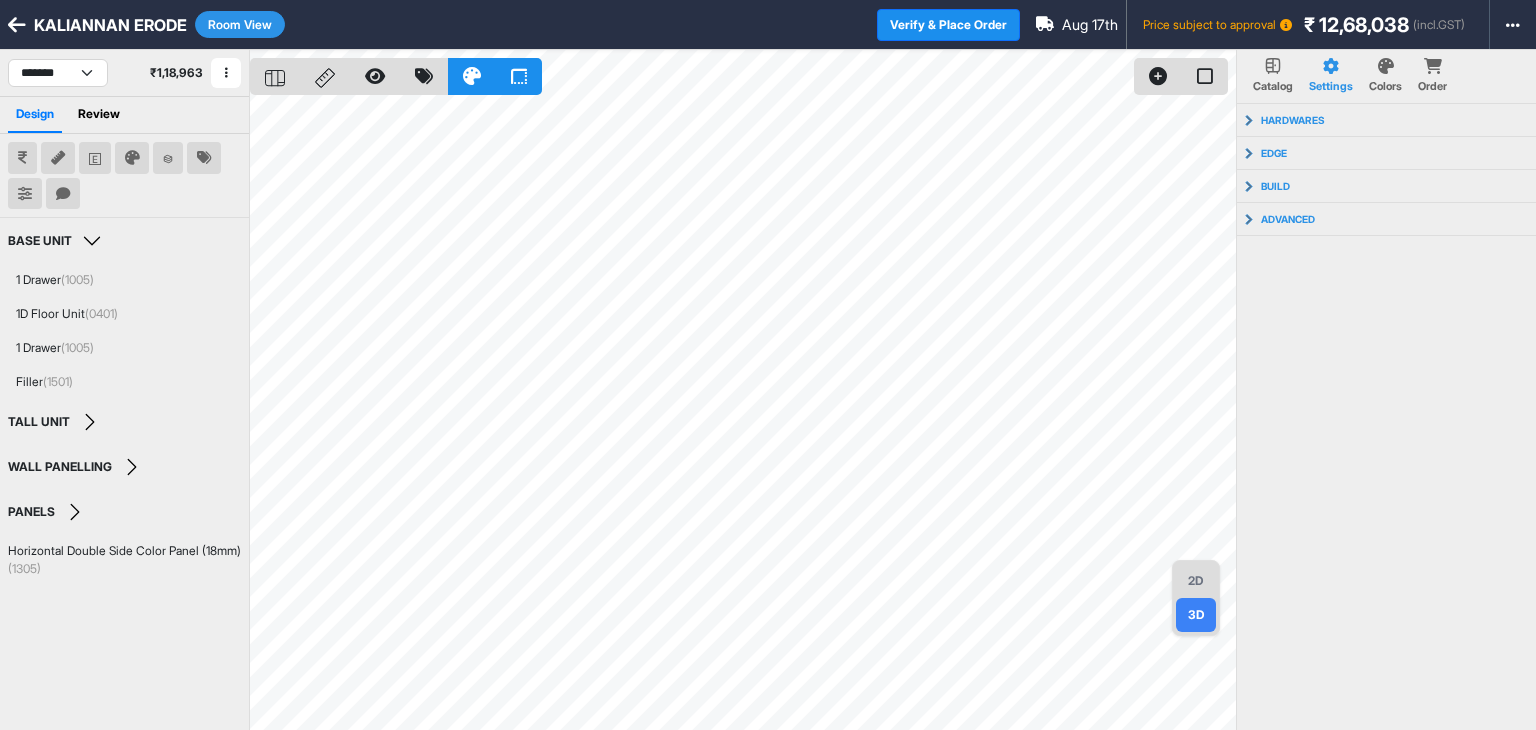 click on "2D" at bounding box center (1196, 581) 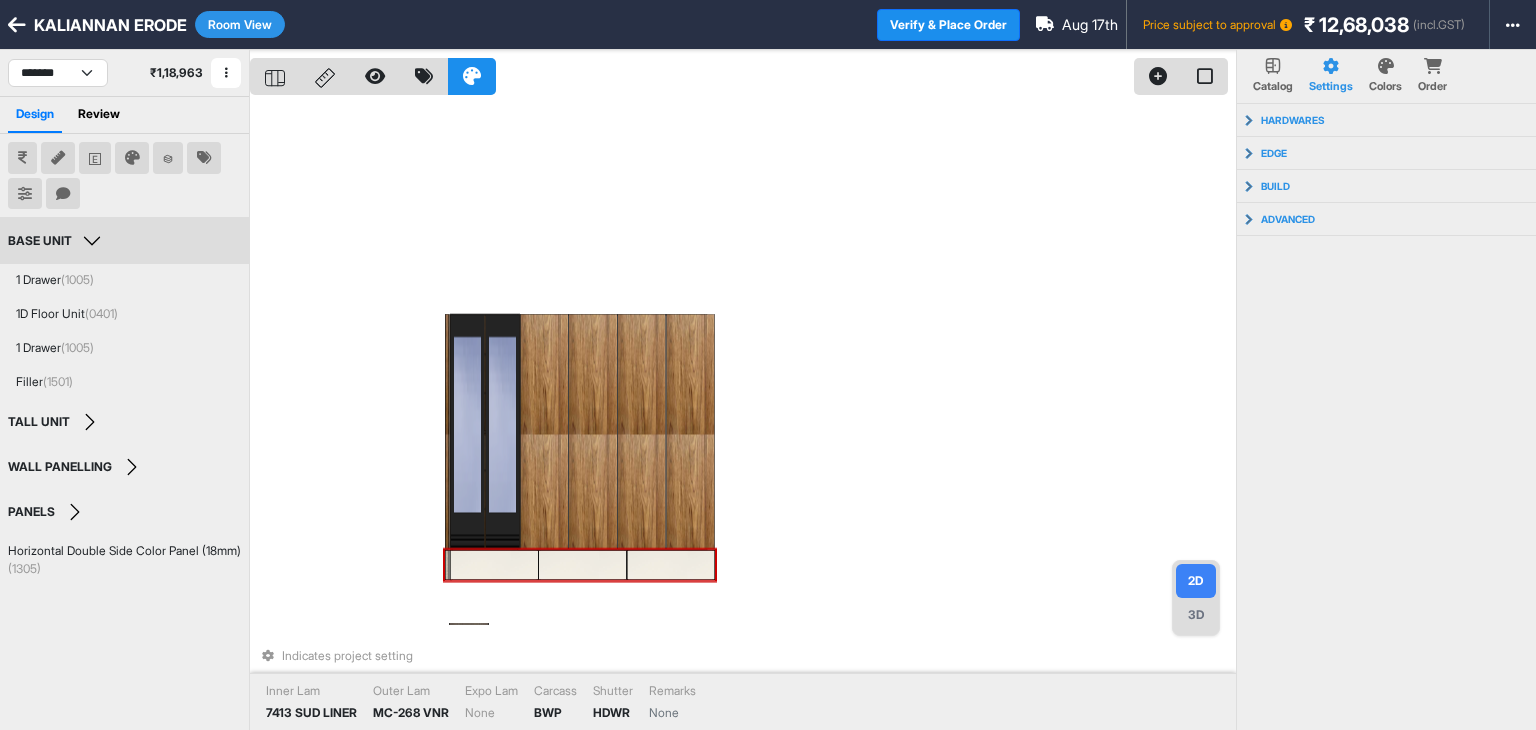 click on "BASE UNIT" at bounding box center [57, 241] 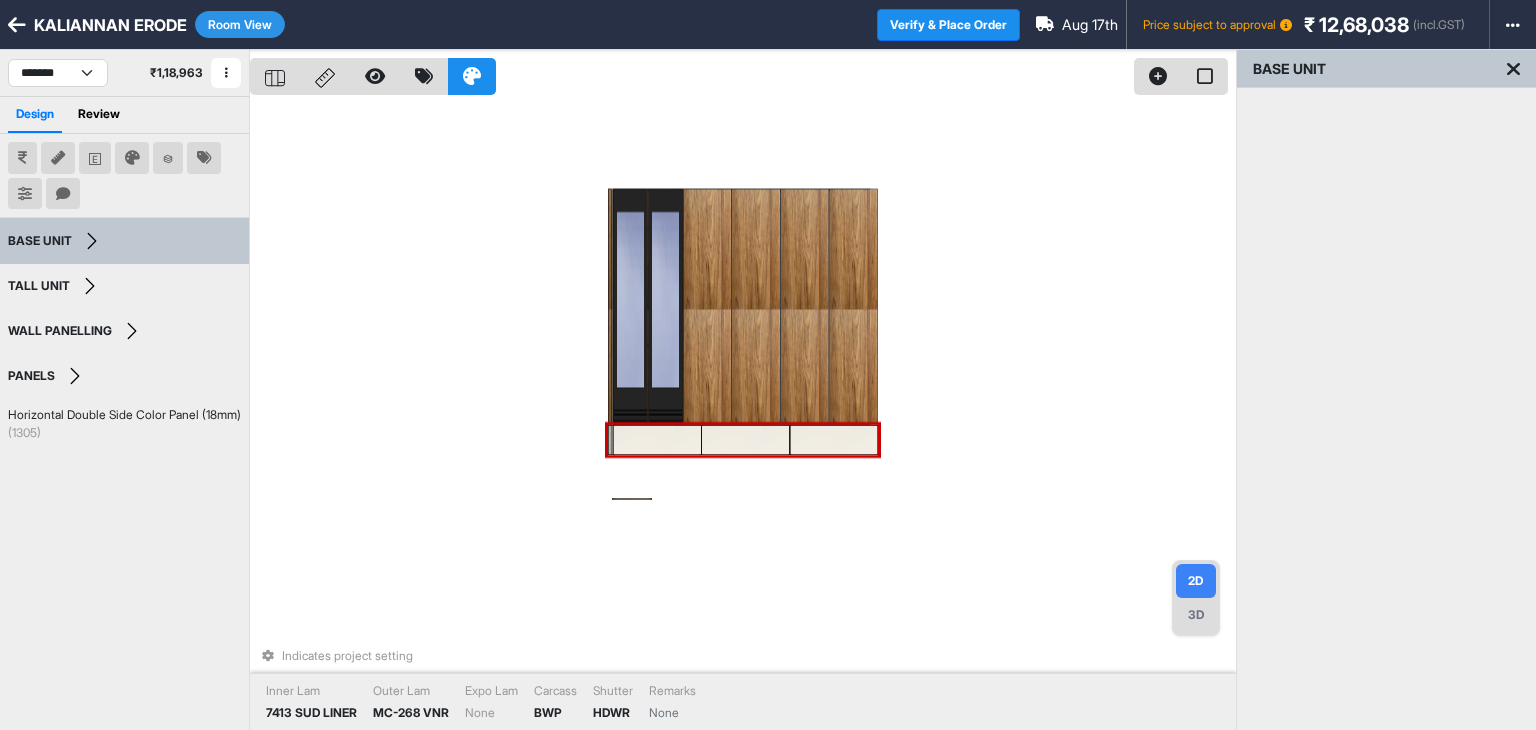 click on "Room View" at bounding box center (240, 24) 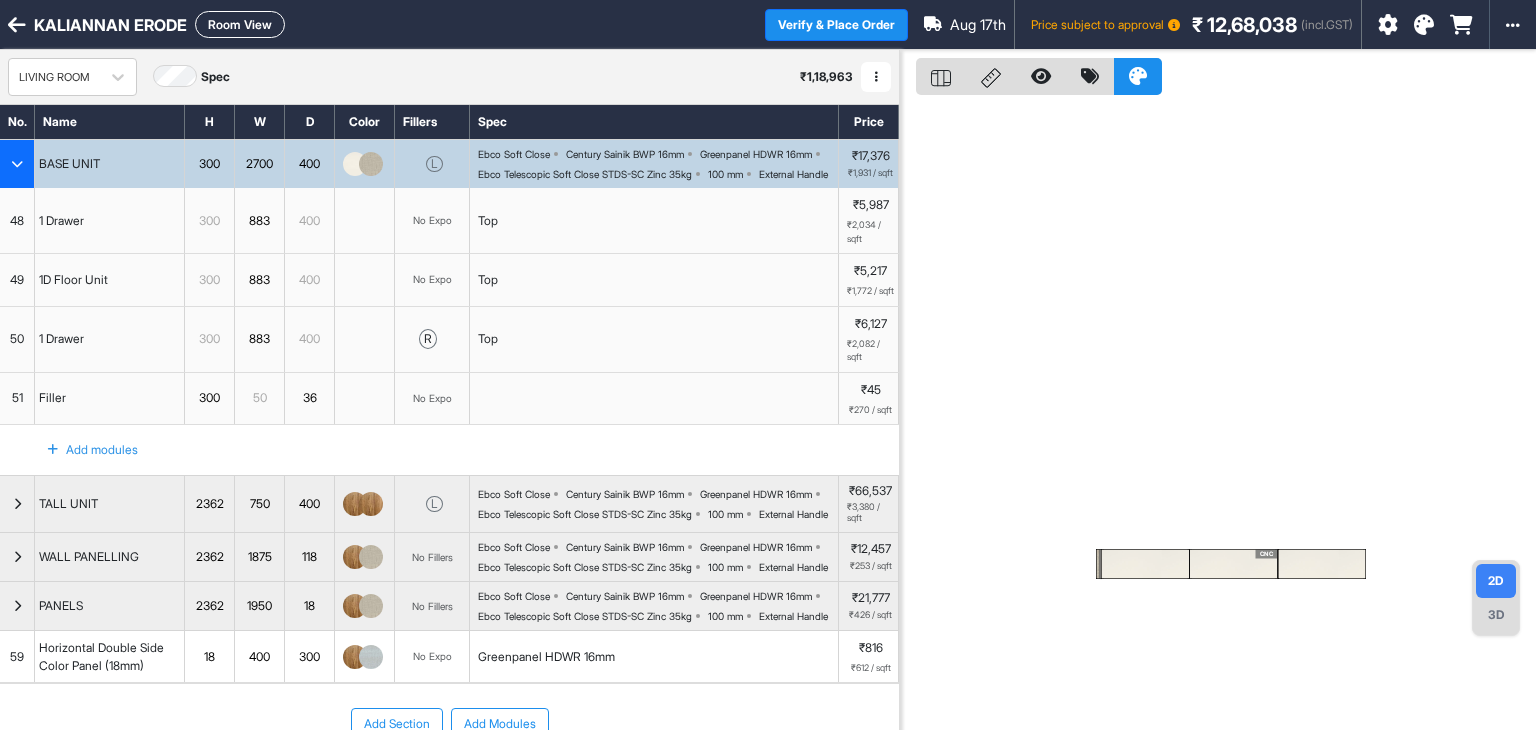 click at bounding box center (17, 164) 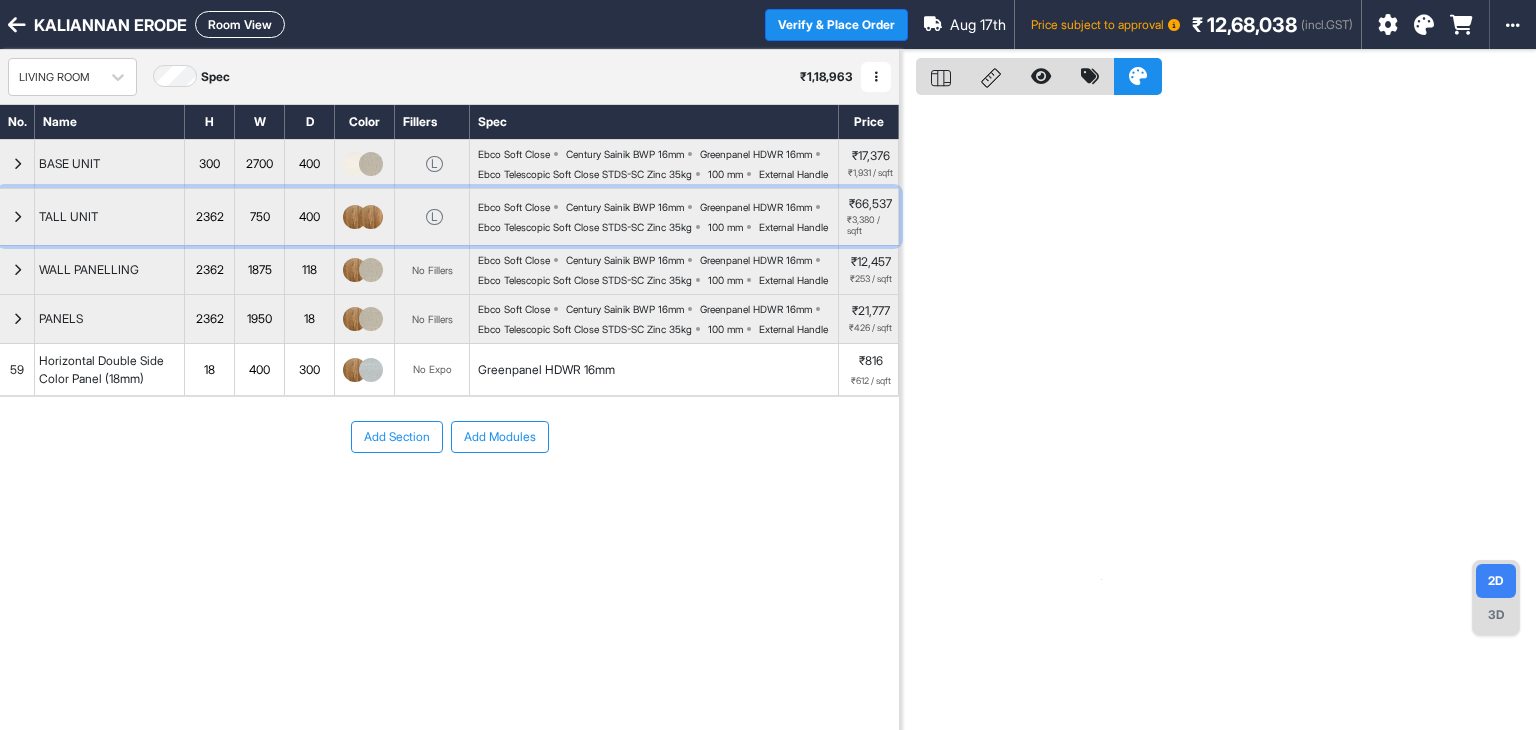 click at bounding box center (17, 217) 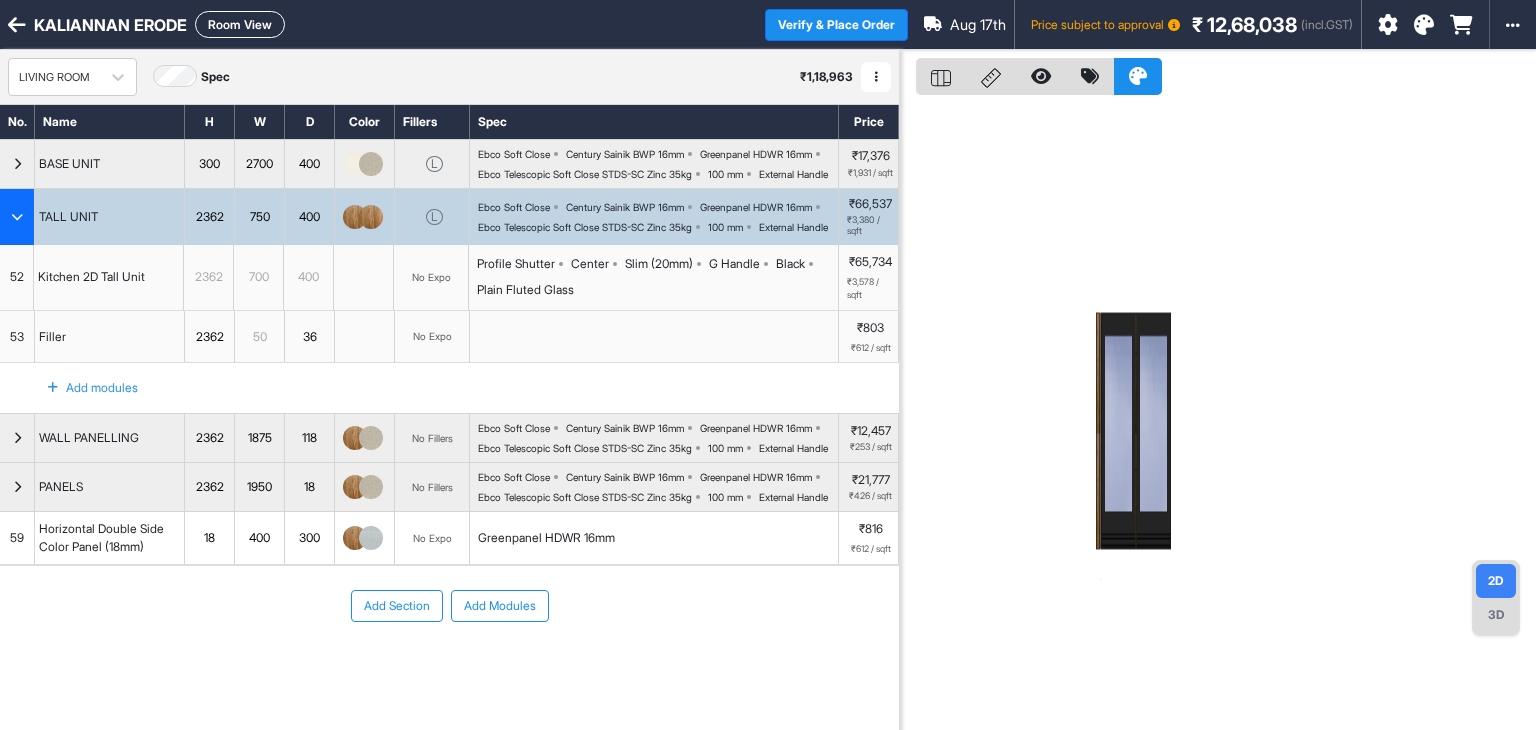 click at bounding box center [371, 217] 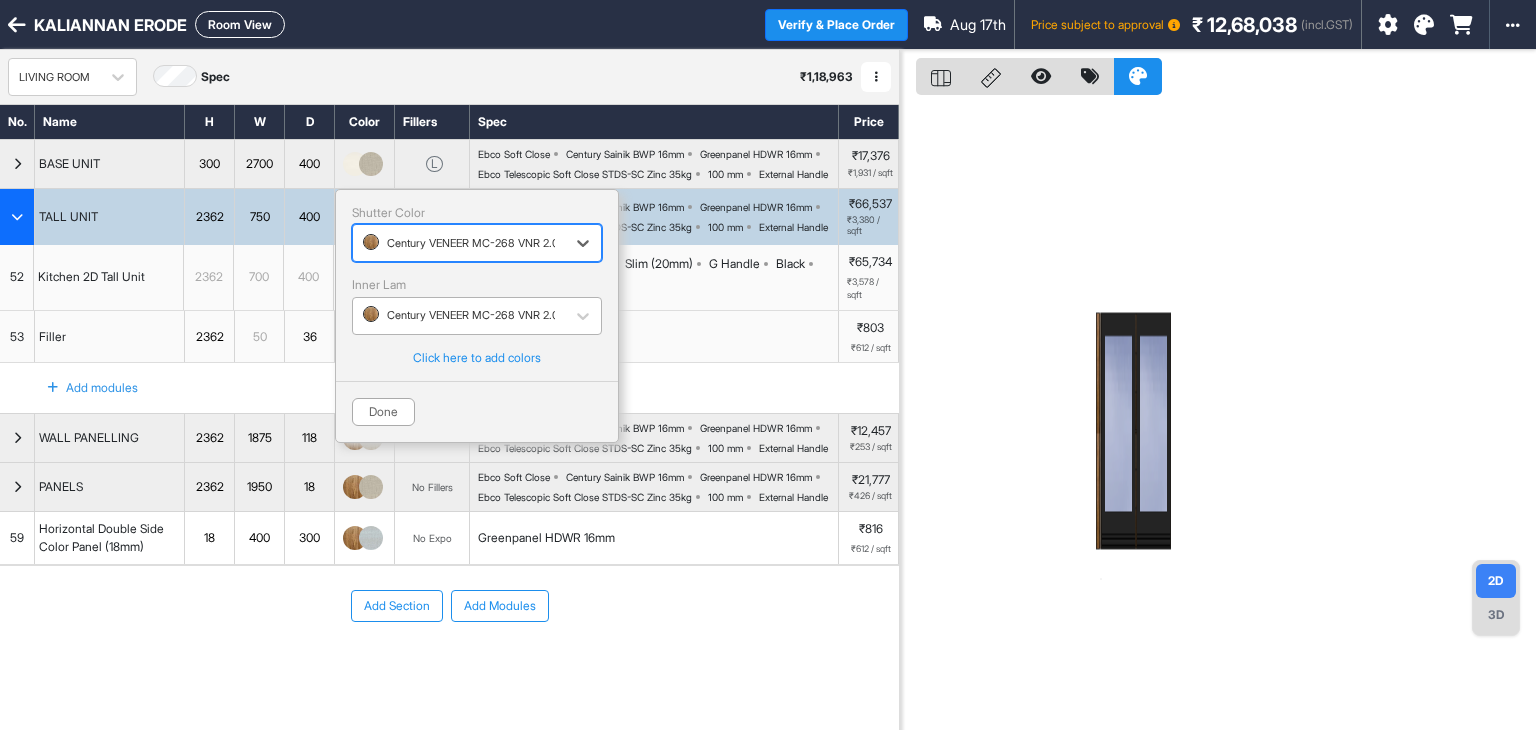 click at bounding box center [459, 316] 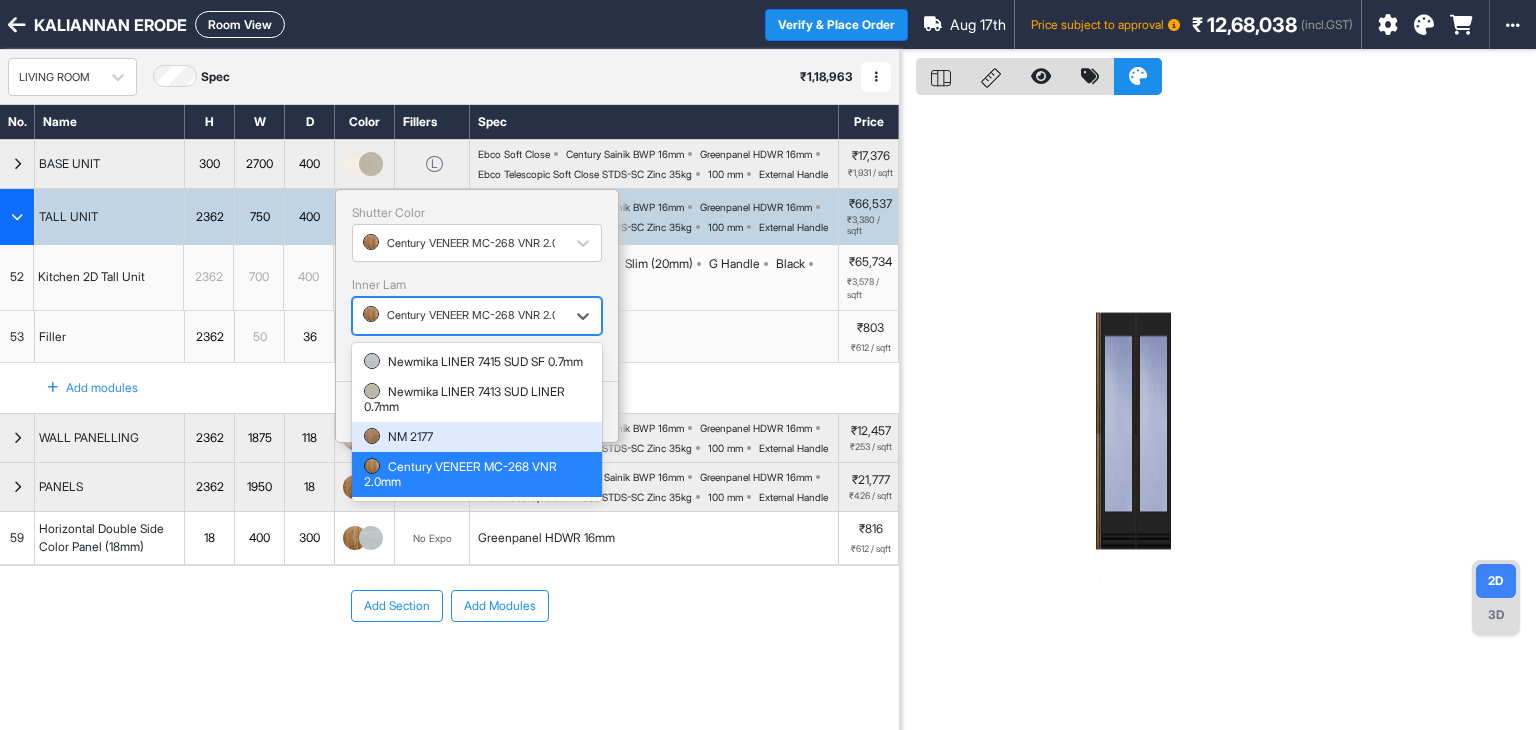 click on "NM 2177" at bounding box center (477, 437) 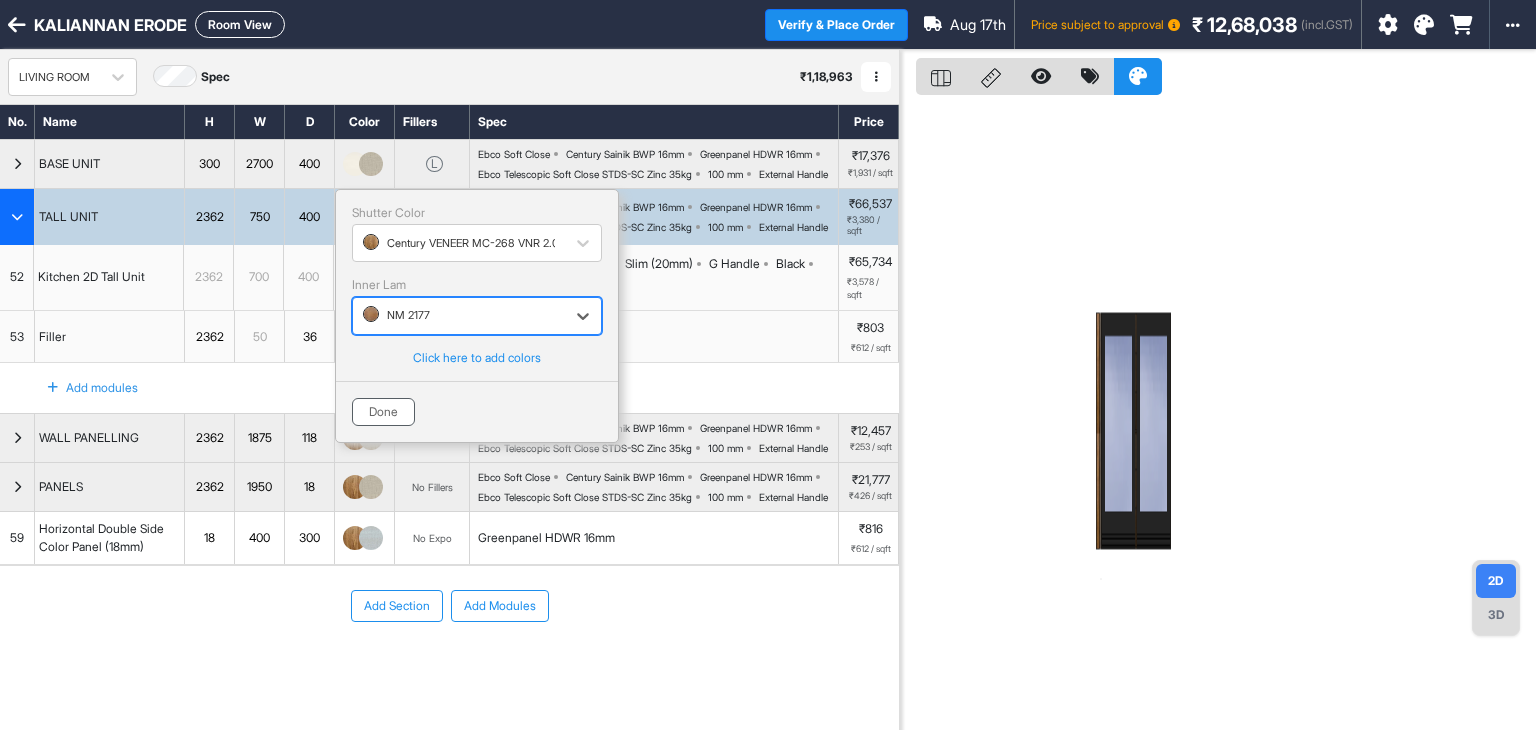 click on "Done" at bounding box center (383, 412) 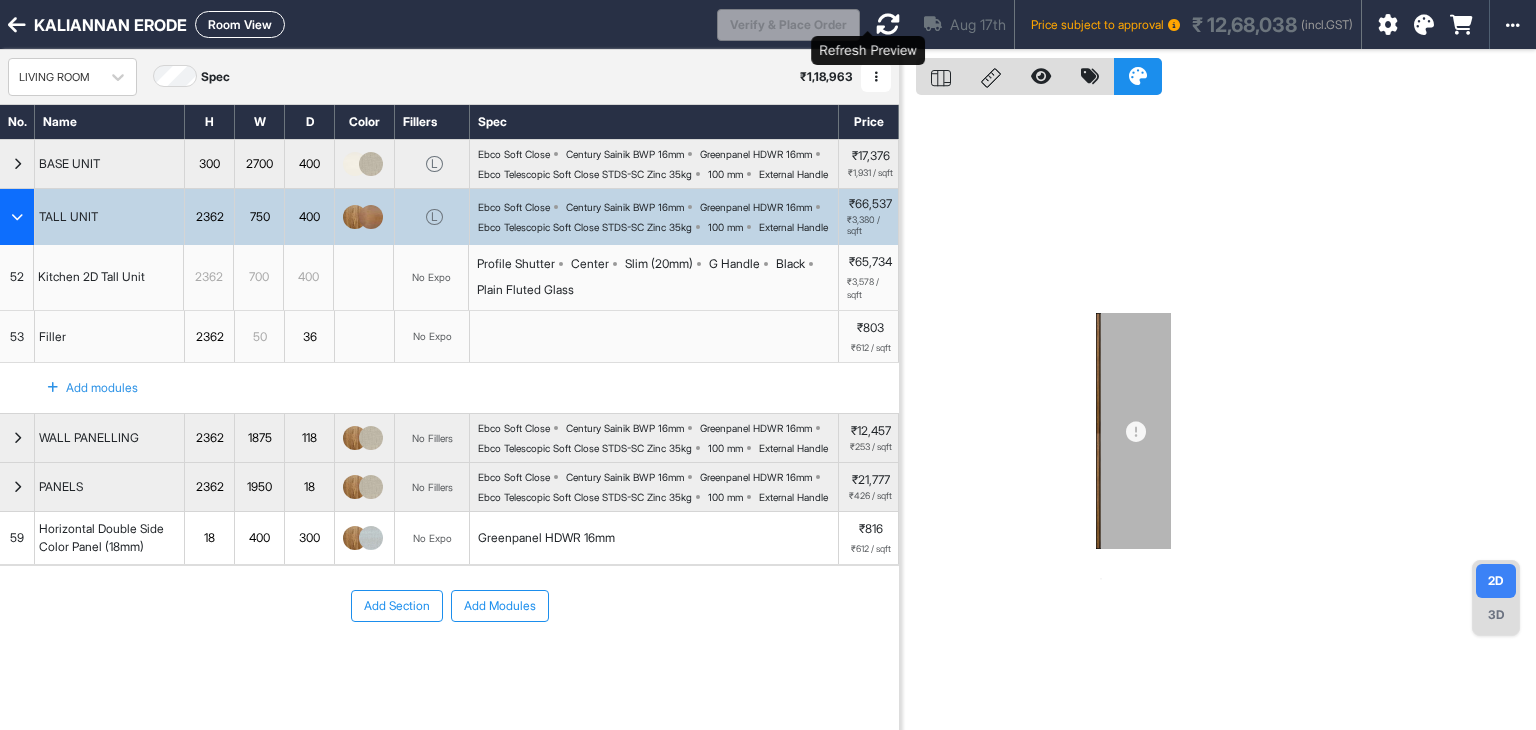 click at bounding box center [888, 24] 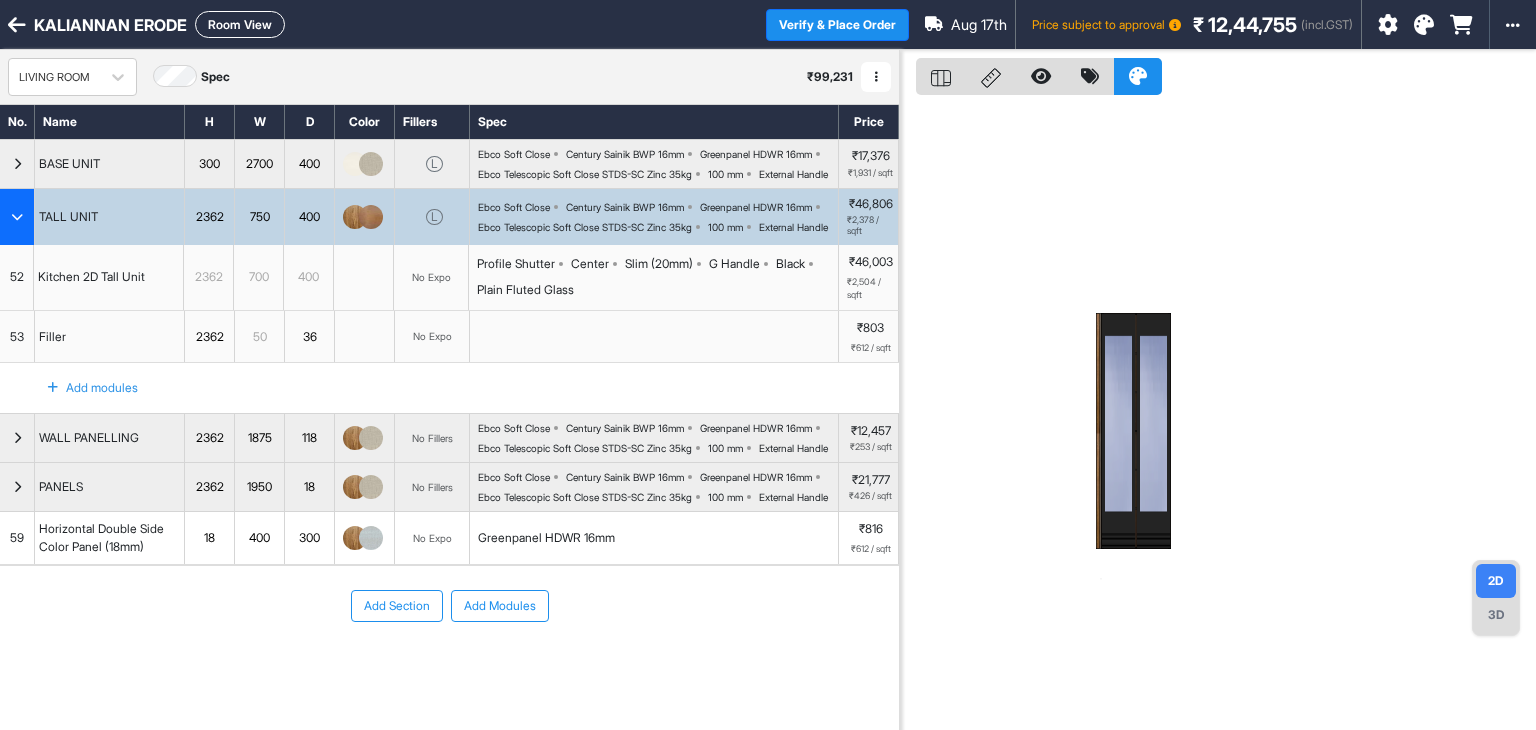 click on "Room View" at bounding box center [240, 24] 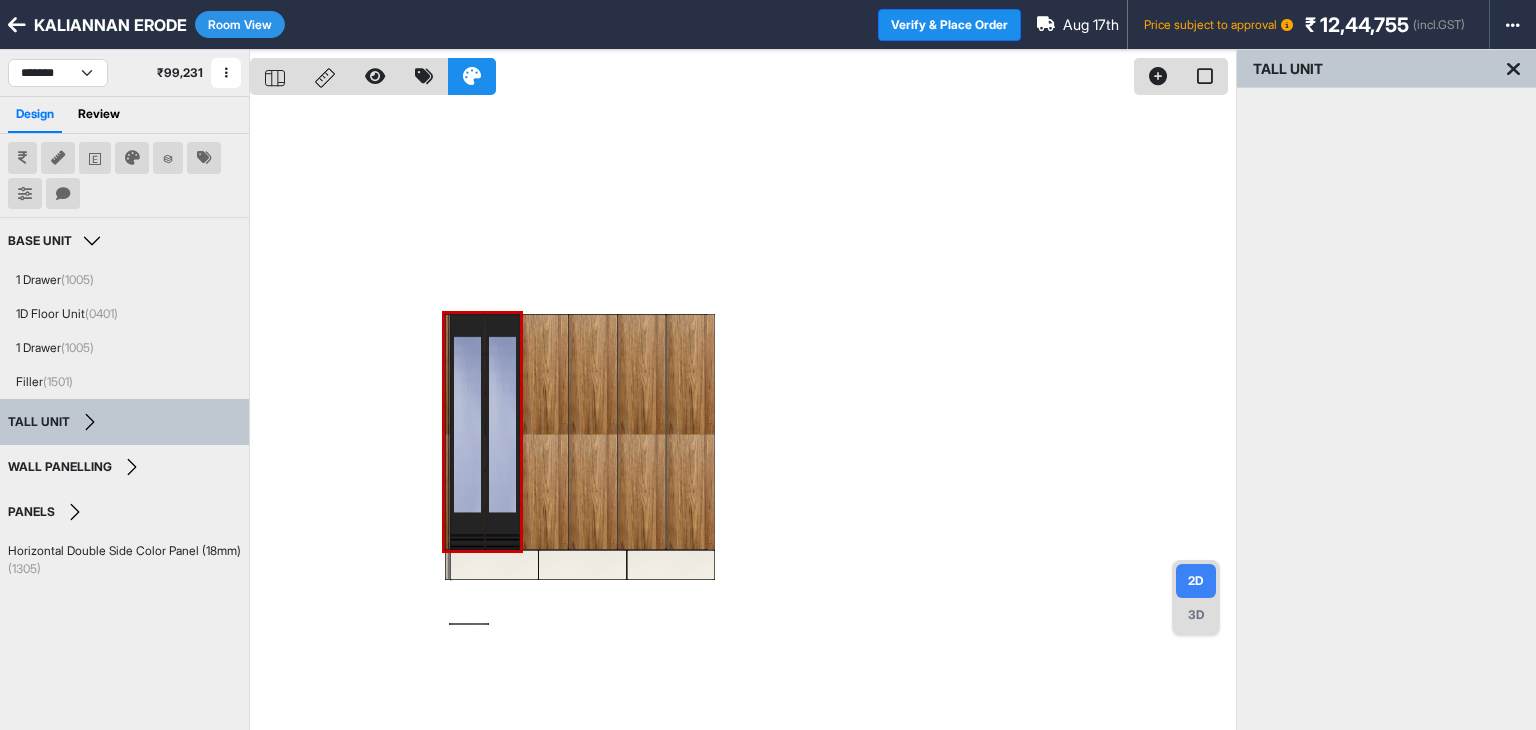 click 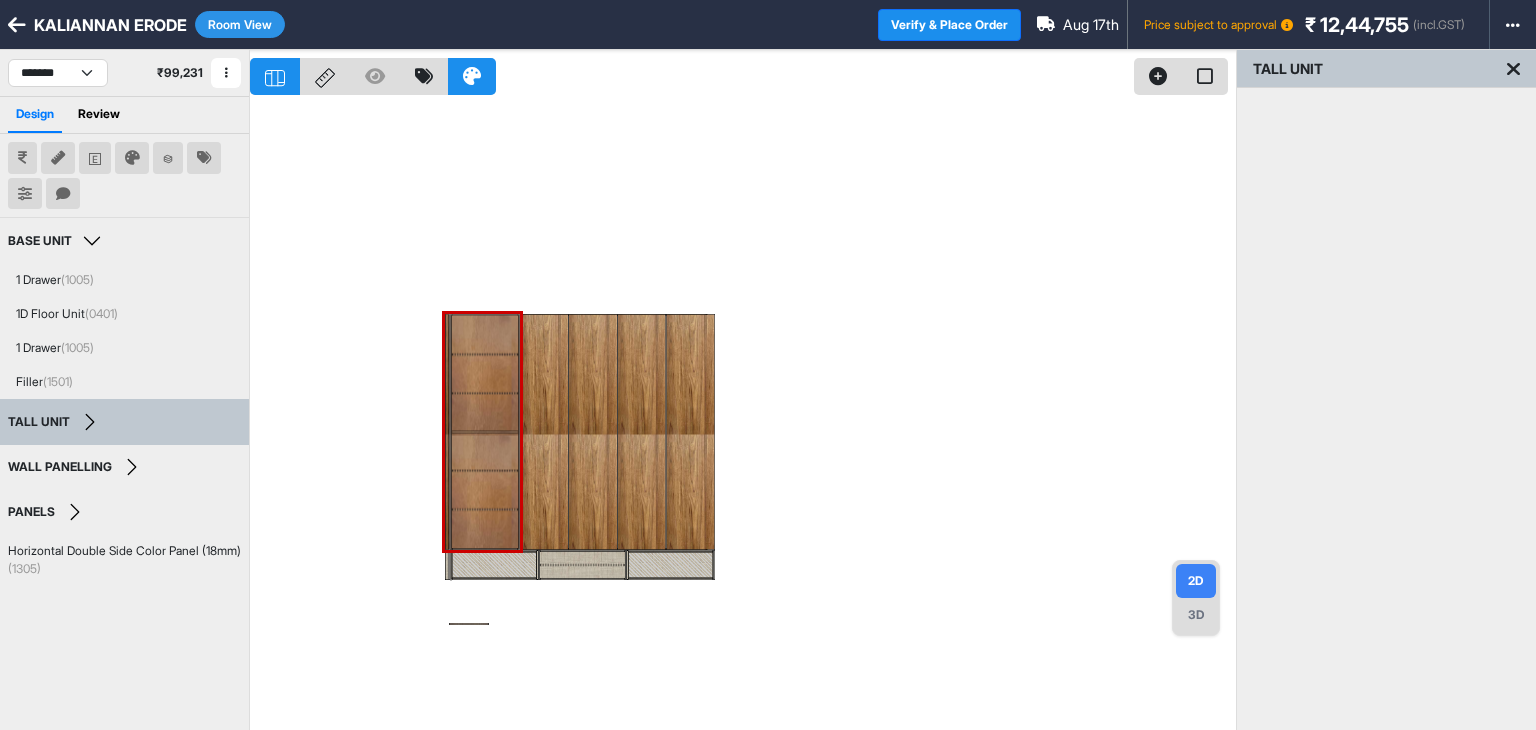 click on "3D" at bounding box center (1196, 615) 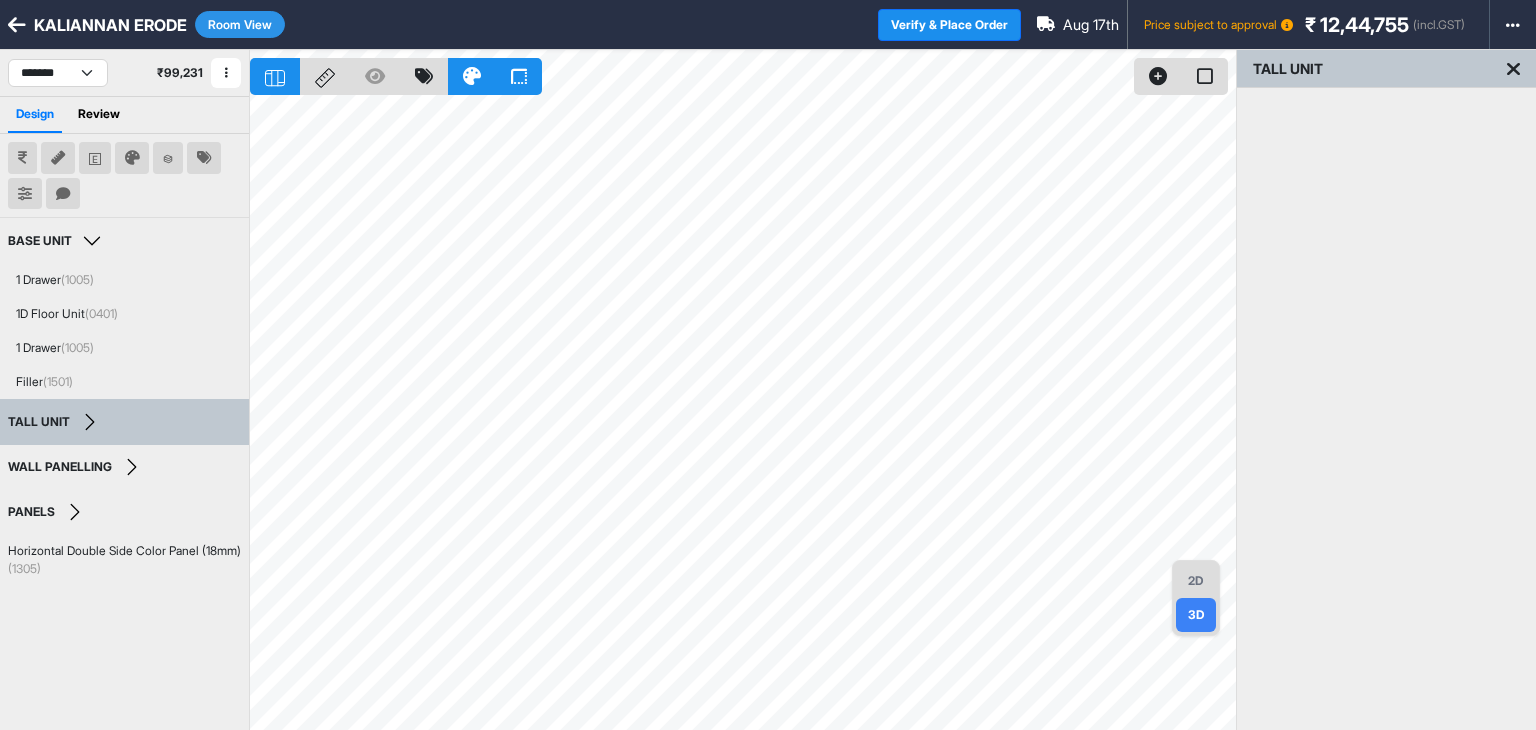 click on "2D" at bounding box center (1196, 581) 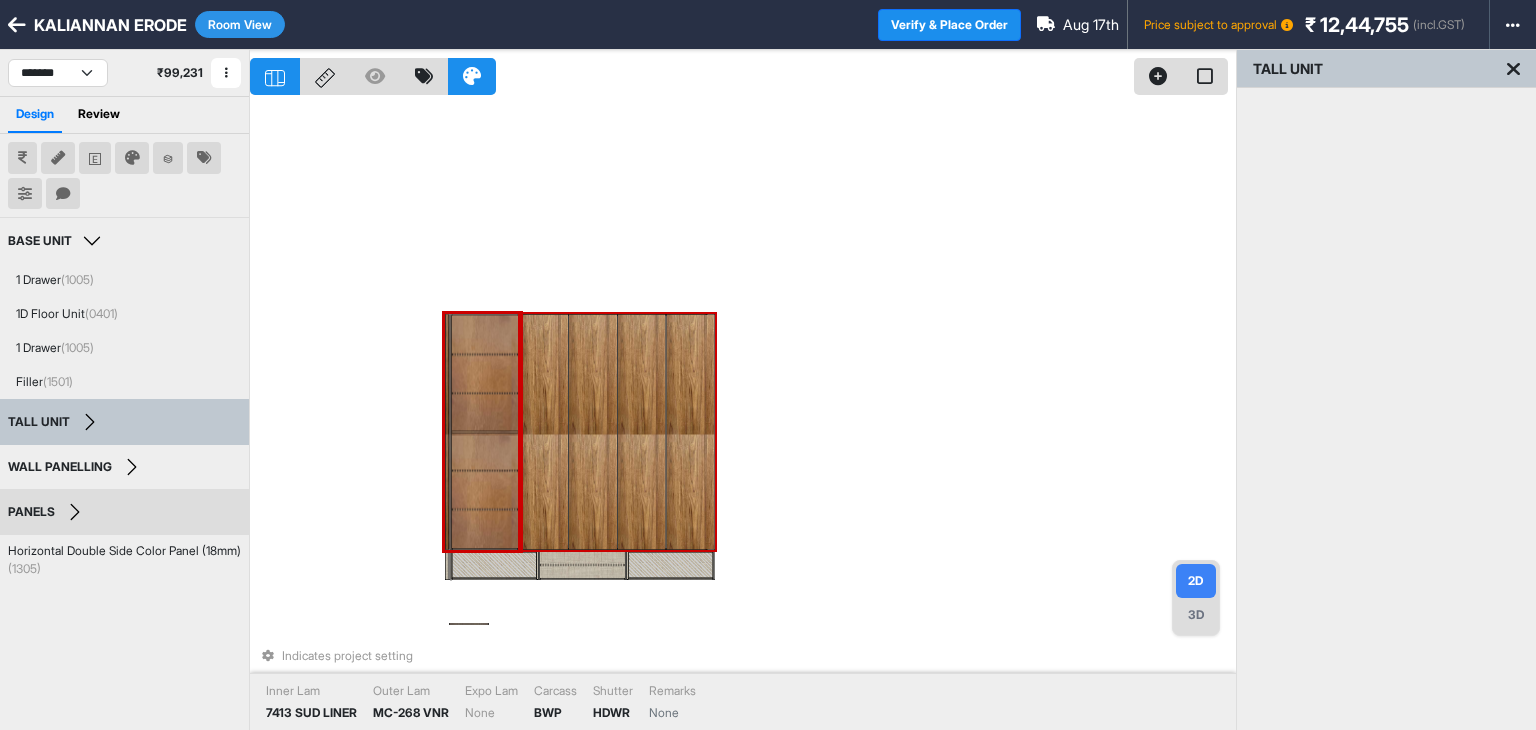 click on "Indicates project setting Inner Lam 7413 SUD LINER Outer Lam MC-268 VNR Expo Lam None Carcass BWP Shutter HDWR Remarks None" at bounding box center [743, 415] 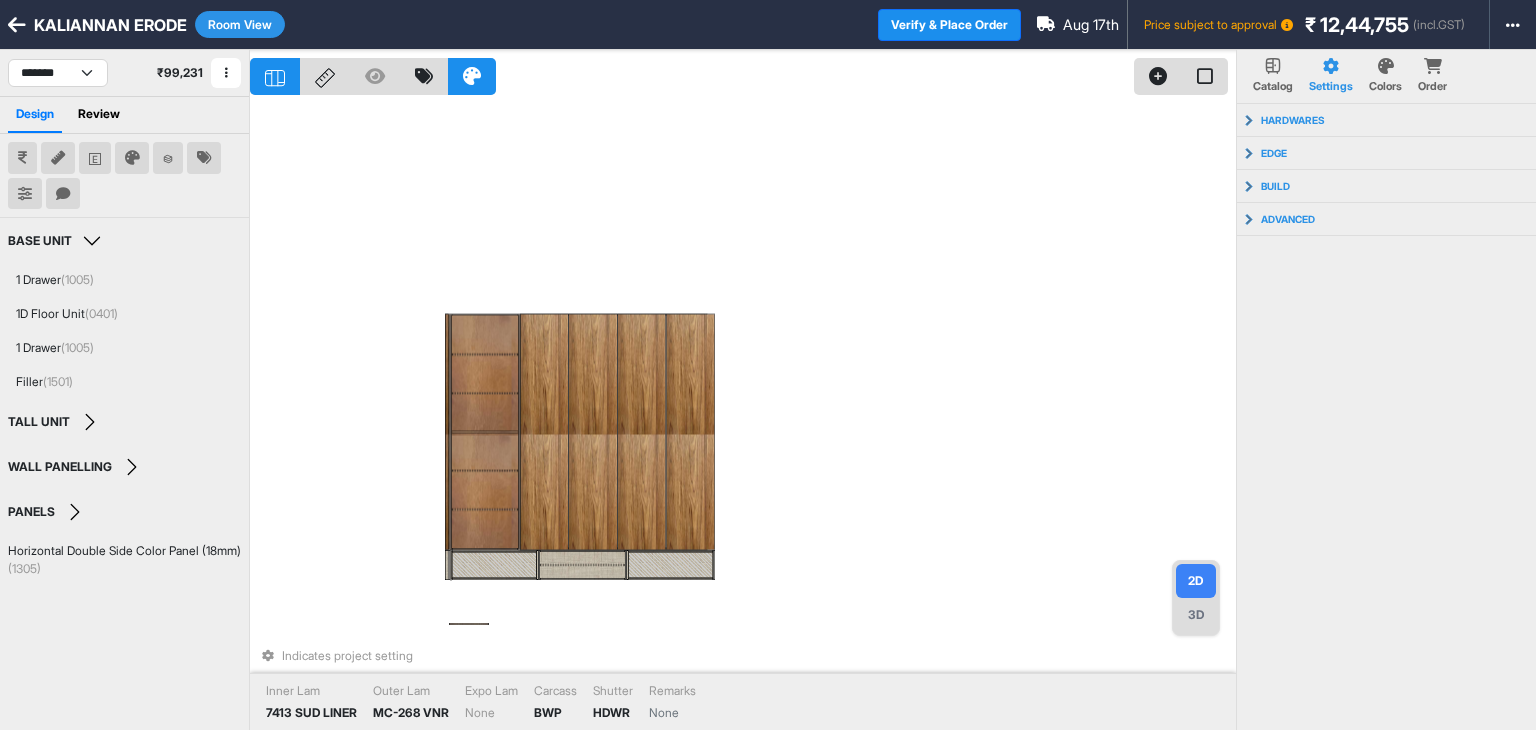 click on "Room View" at bounding box center (240, 24) 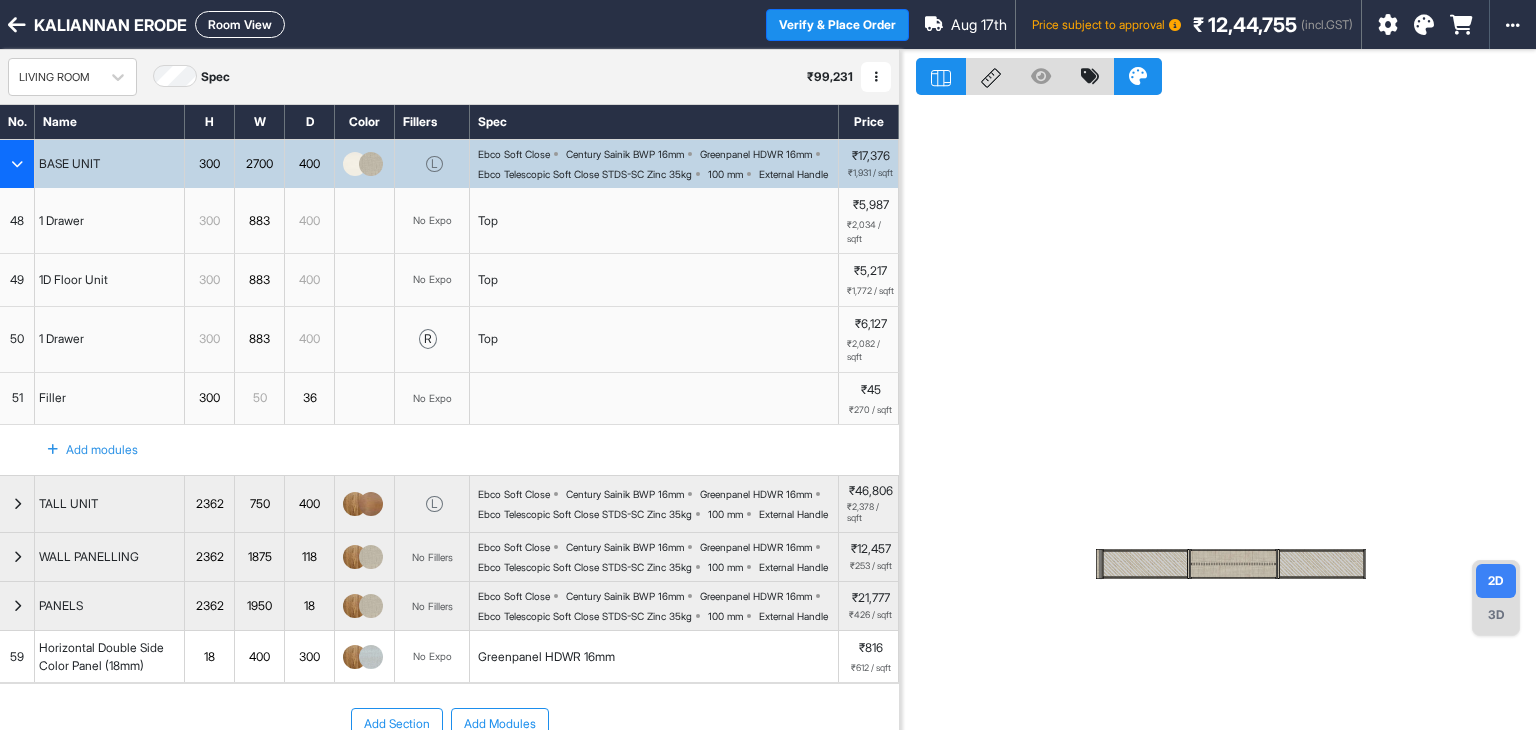 click at bounding box center (17, 164) 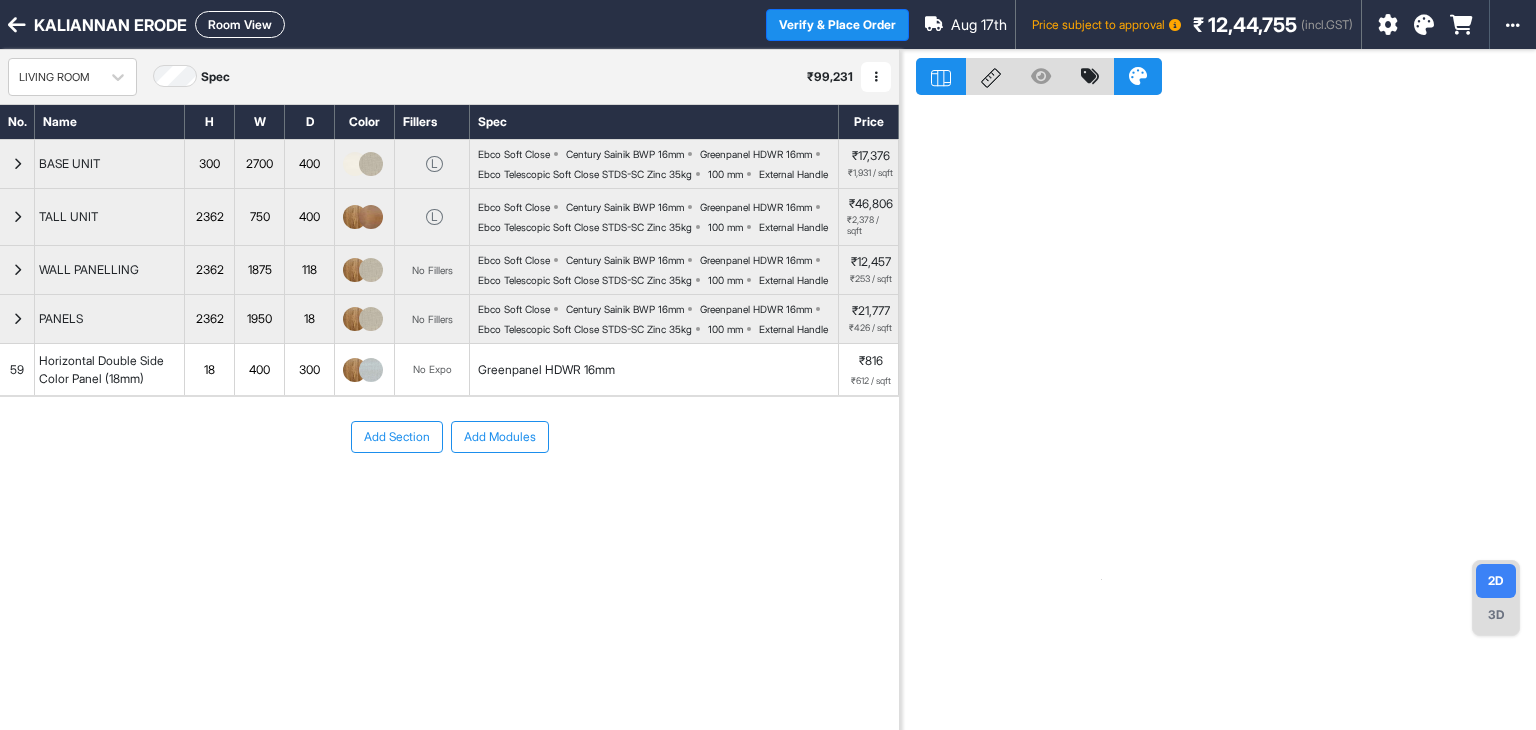 click on "Room View" at bounding box center [240, 24] 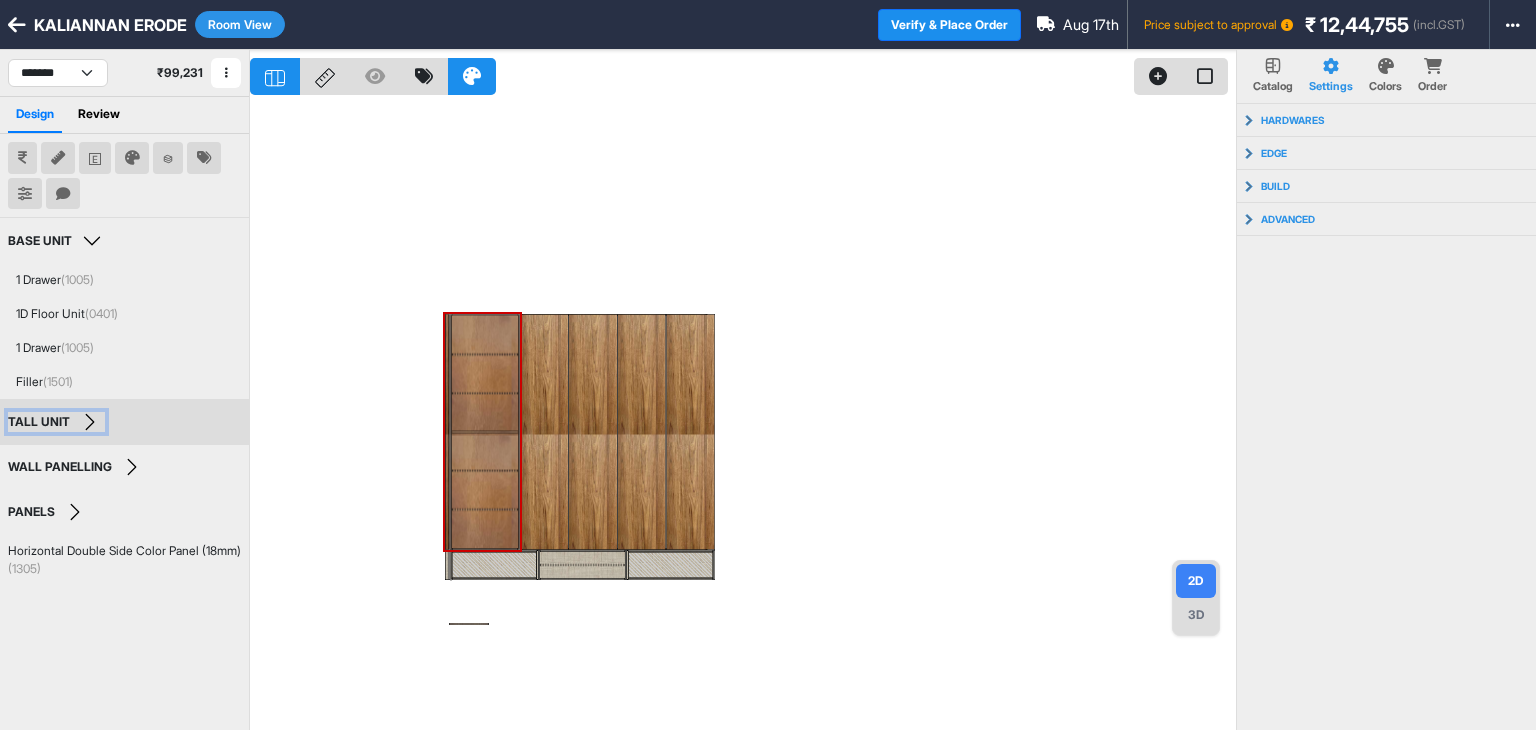 click on "TALL UNIT" at bounding box center (56, 422) 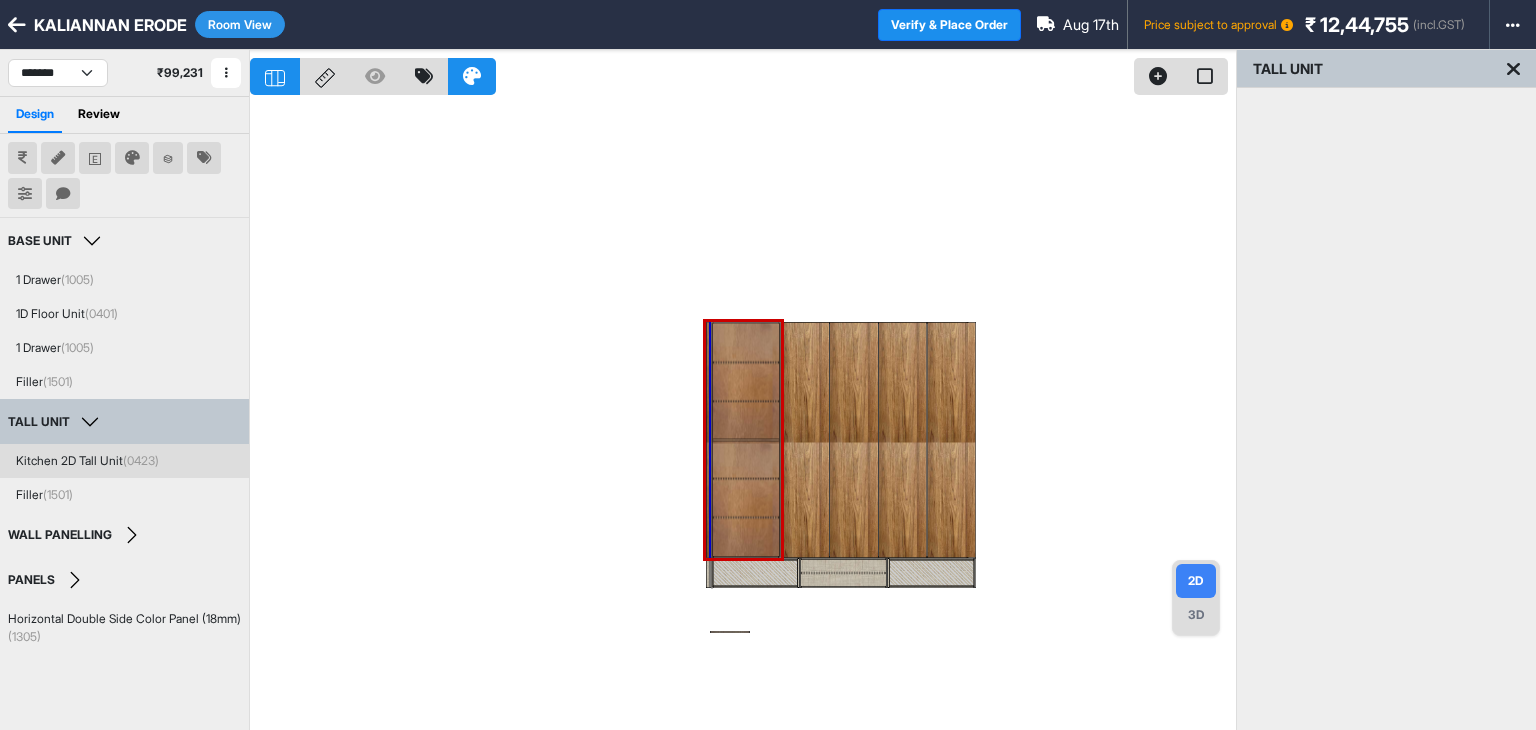 click on "Kitchen 2D Tall Unit  (0423)" at bounding box center (87, 461) 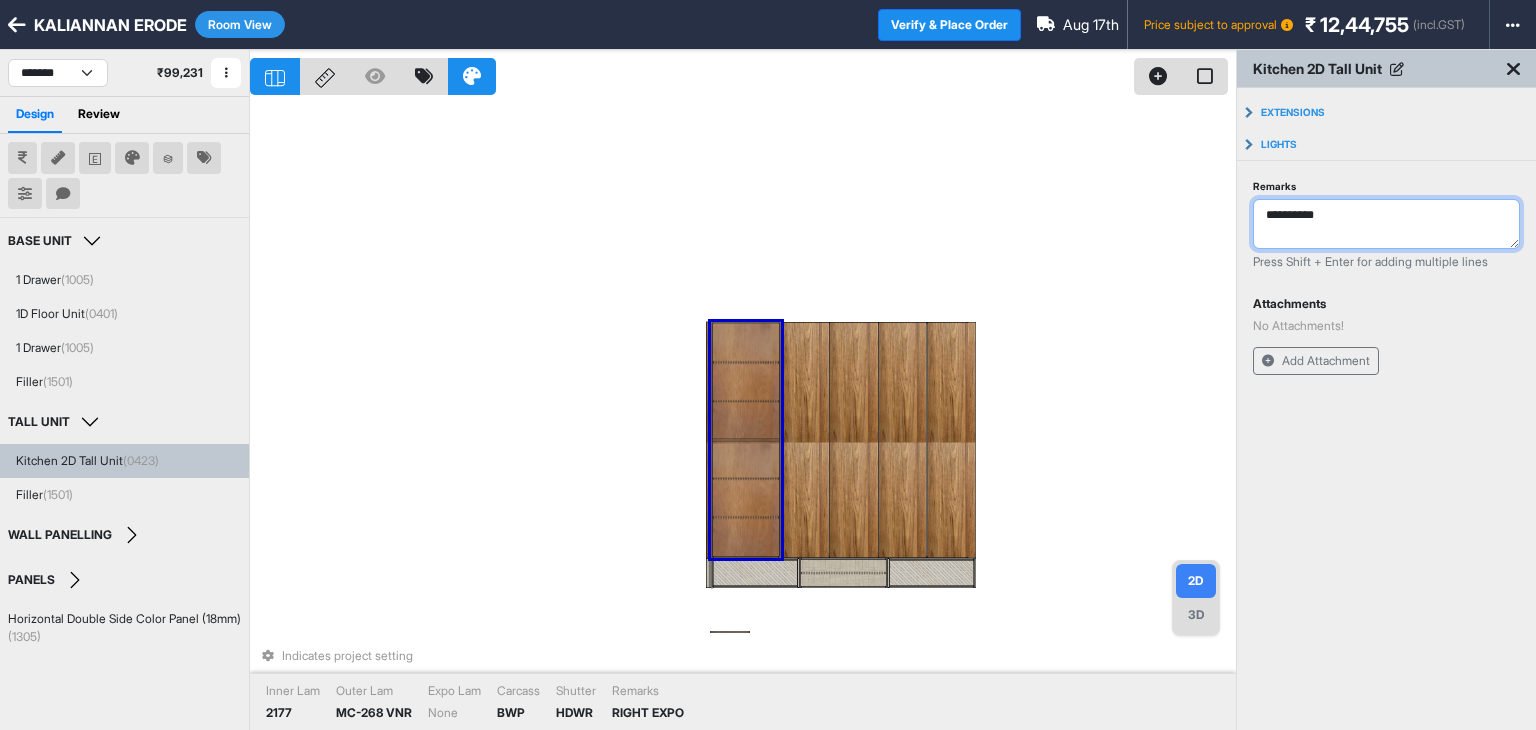click on "**********" at bounding box center [1386, 224] 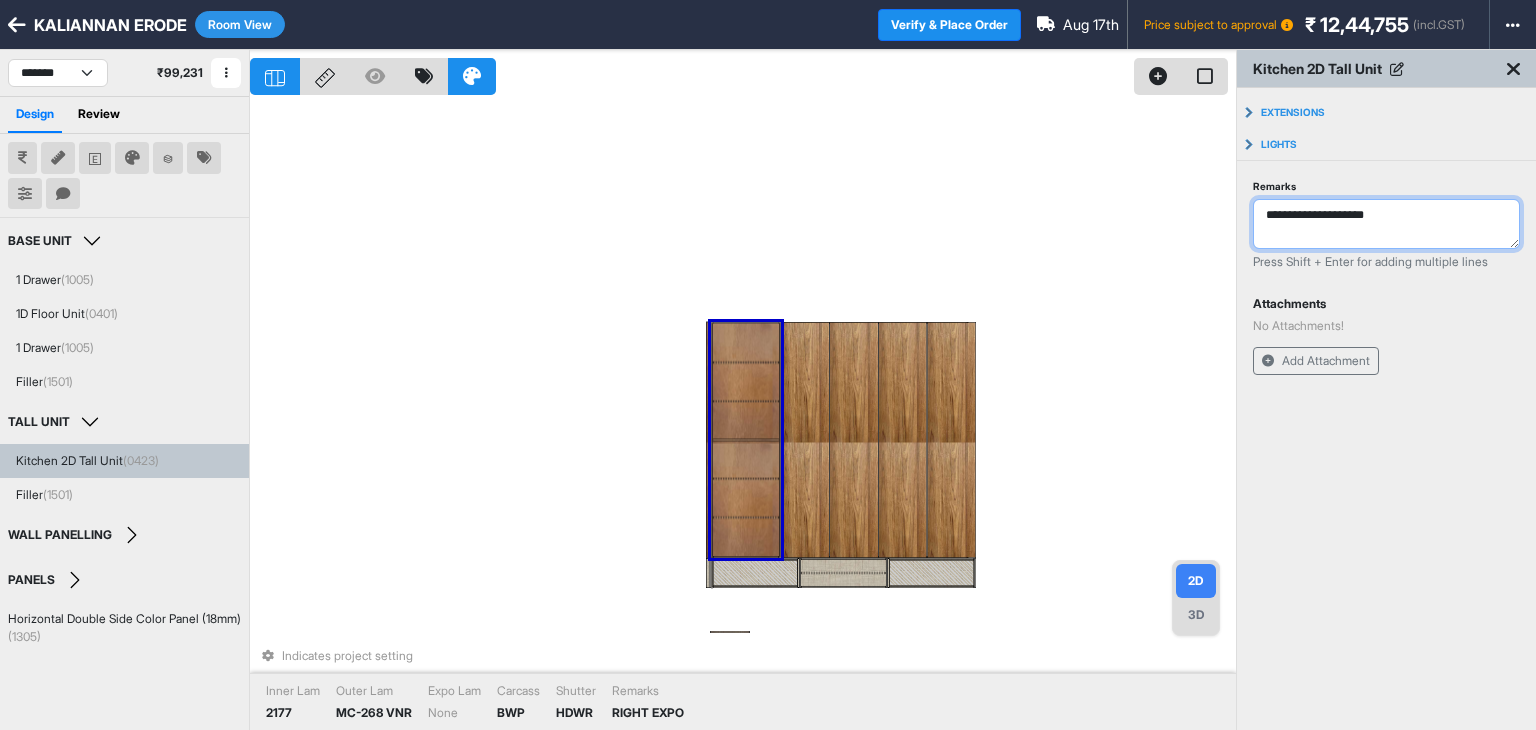 type on "**********" 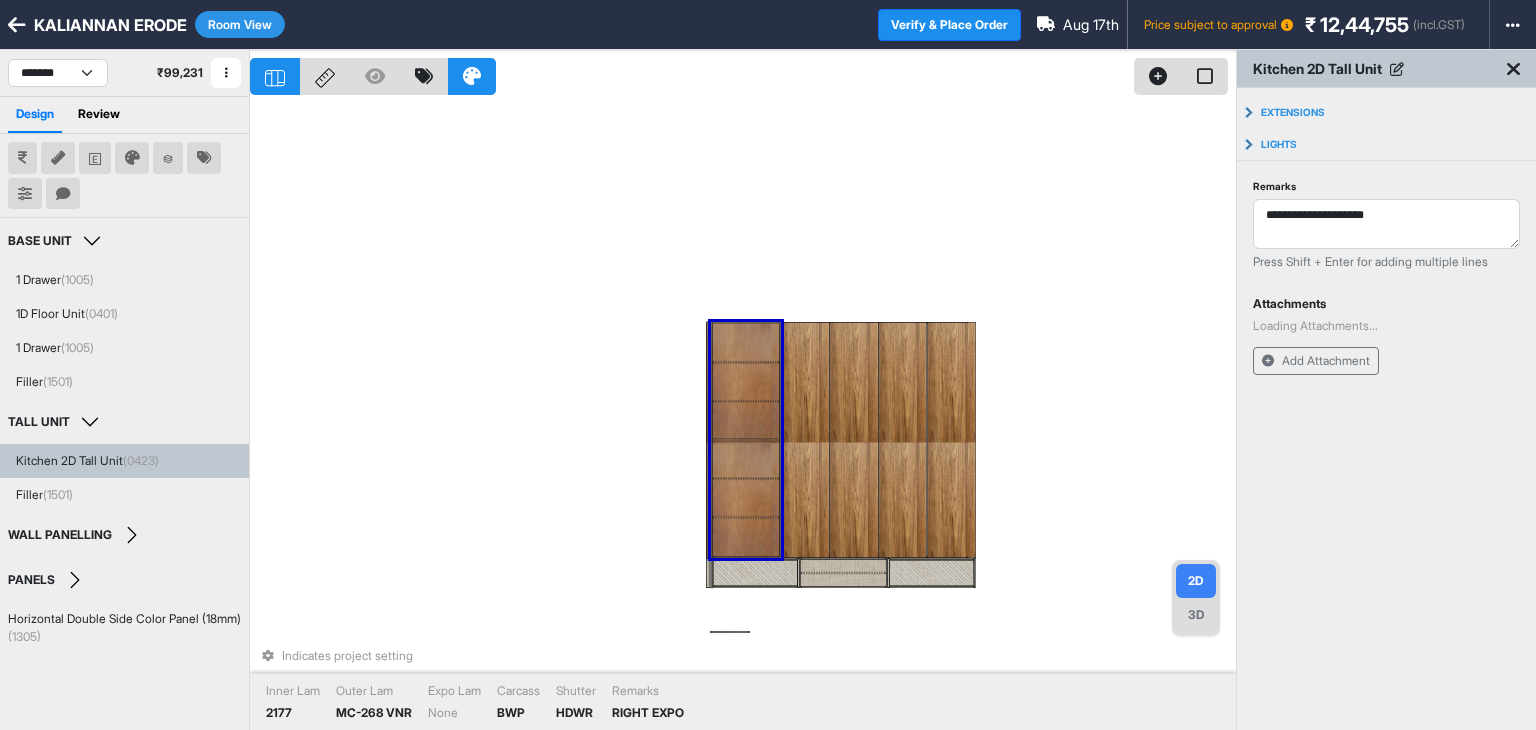 type 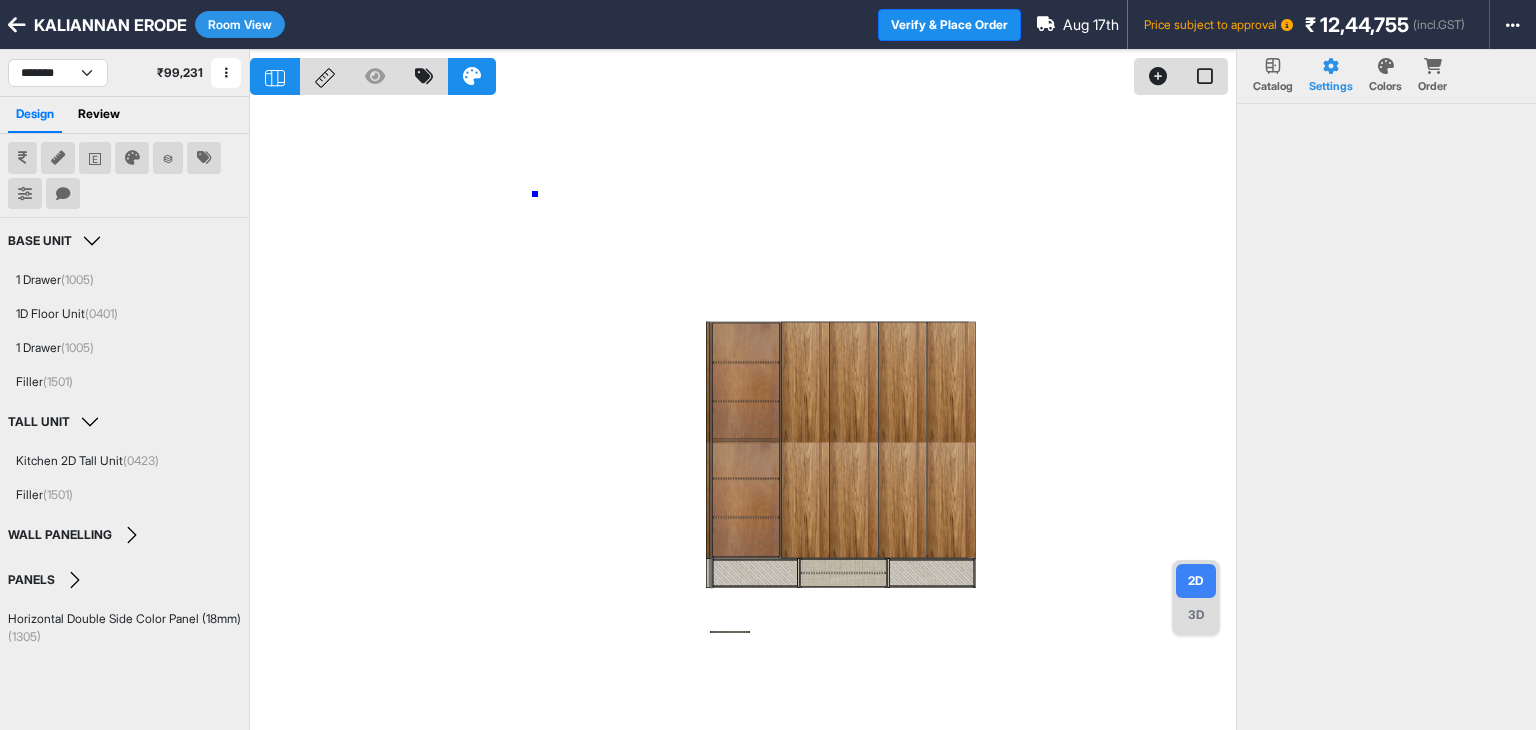 click at bounding box center [743, 415] 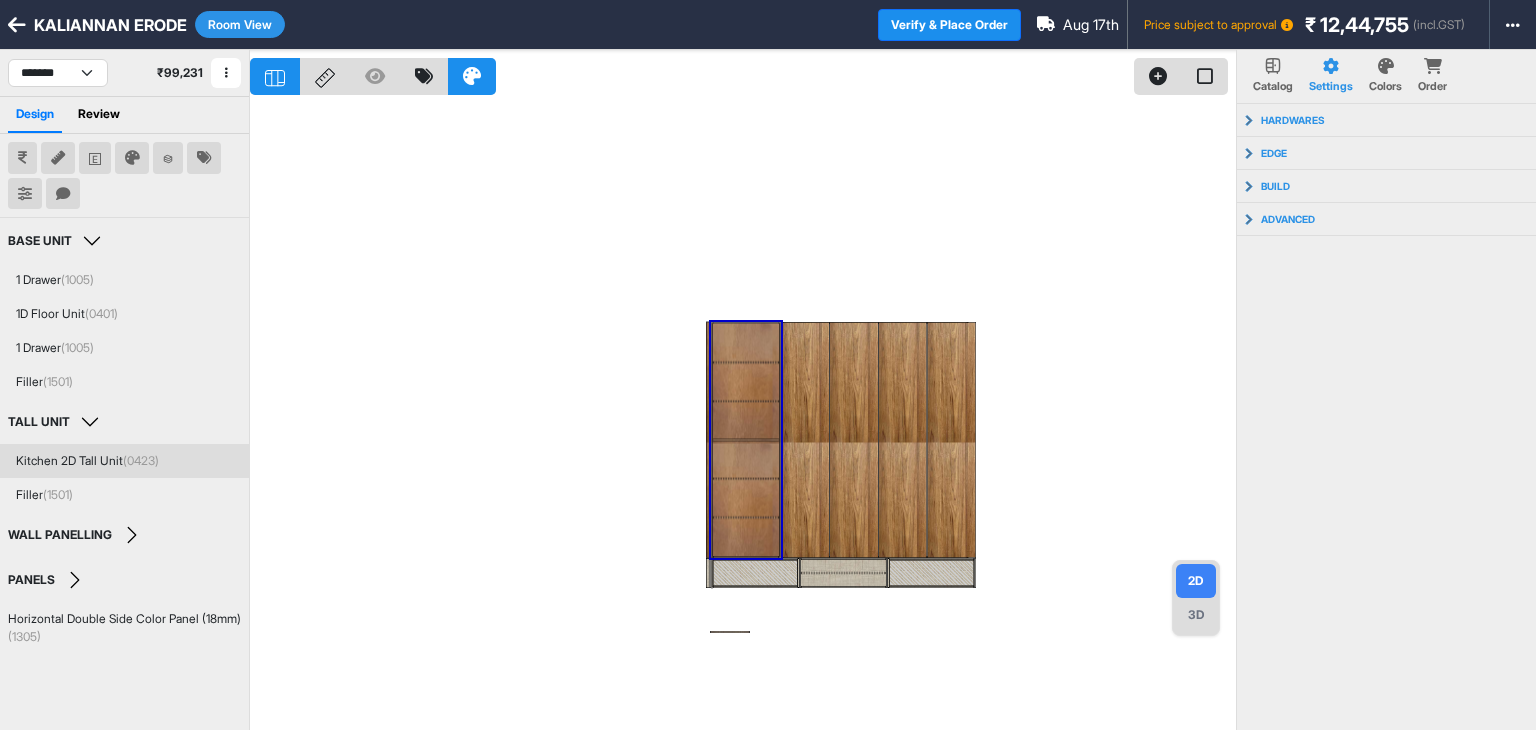 click on "Kitchen 2D Tall Unit  (0423)" at bounding box center [87, 461] 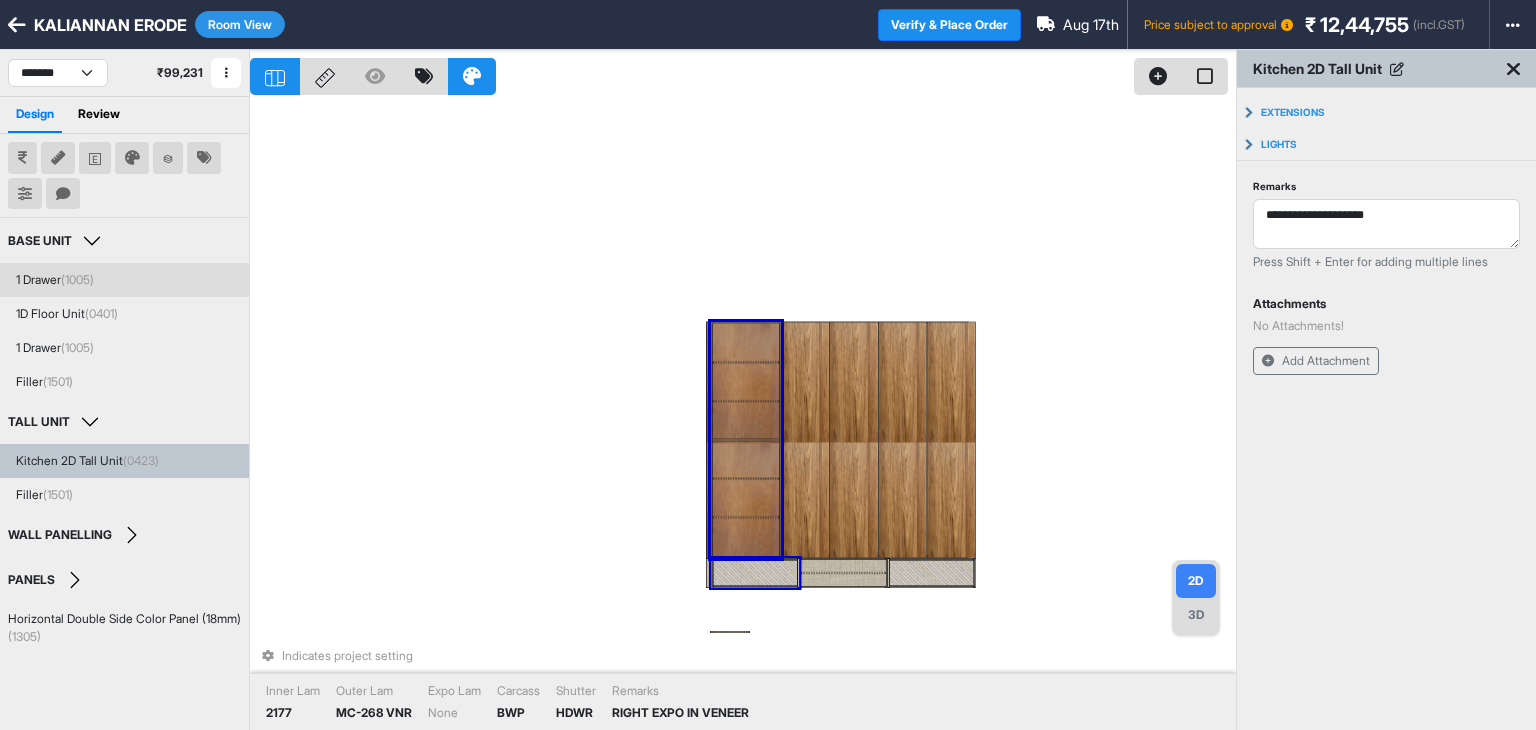 click on "Room View" at bounding box center (240, 24) 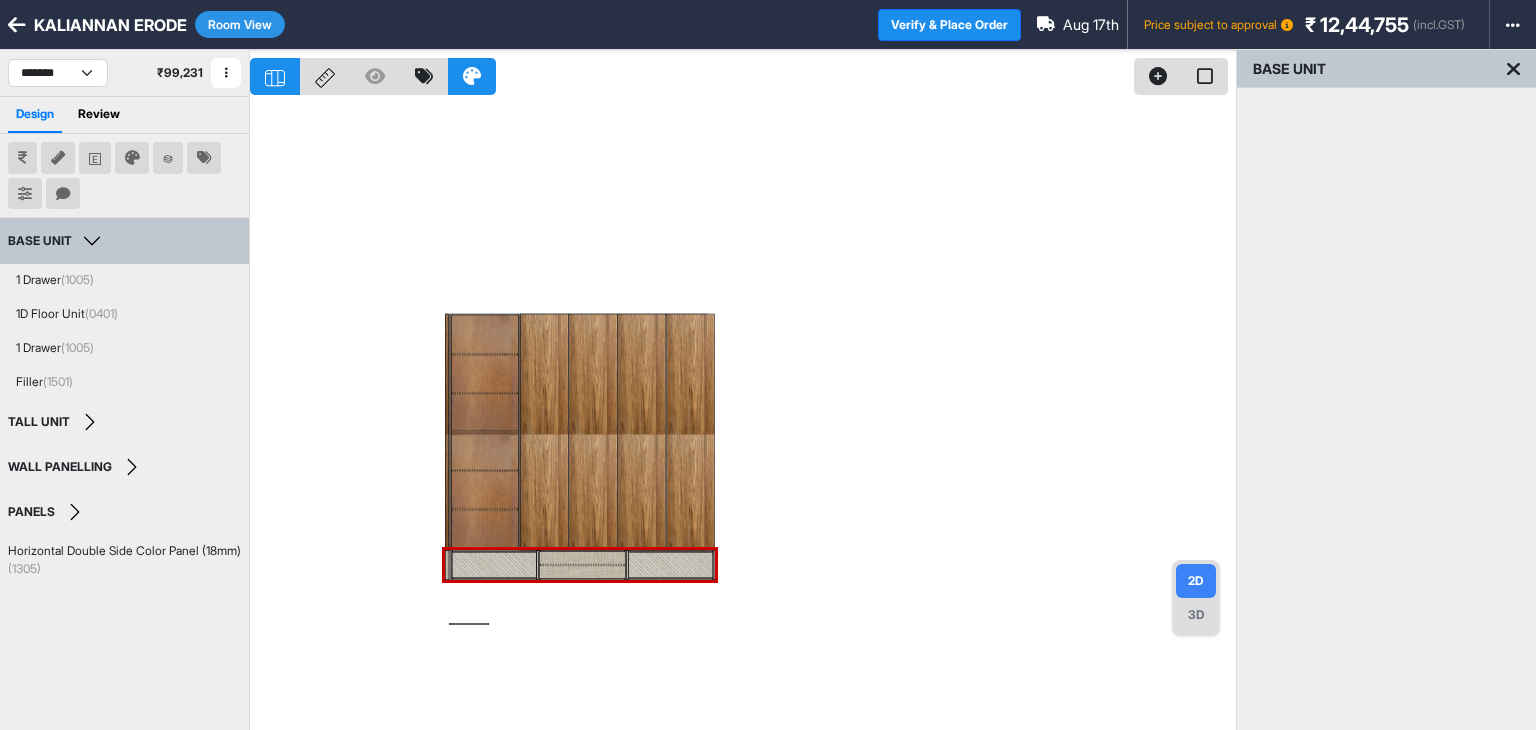 click on "BASE UNIT" at bounding box center (57, 241) 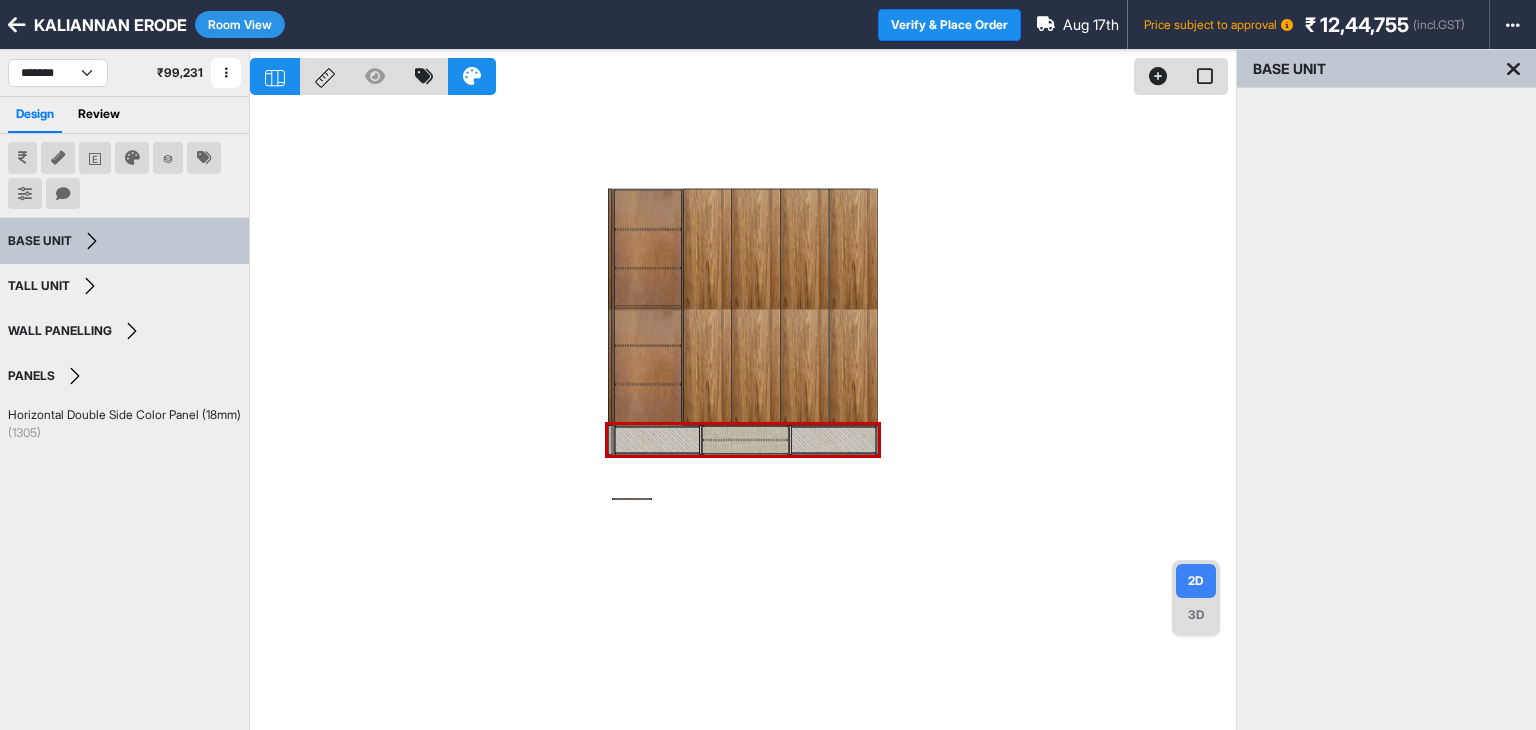 click on "Room View" at bounding box center (240, 24) 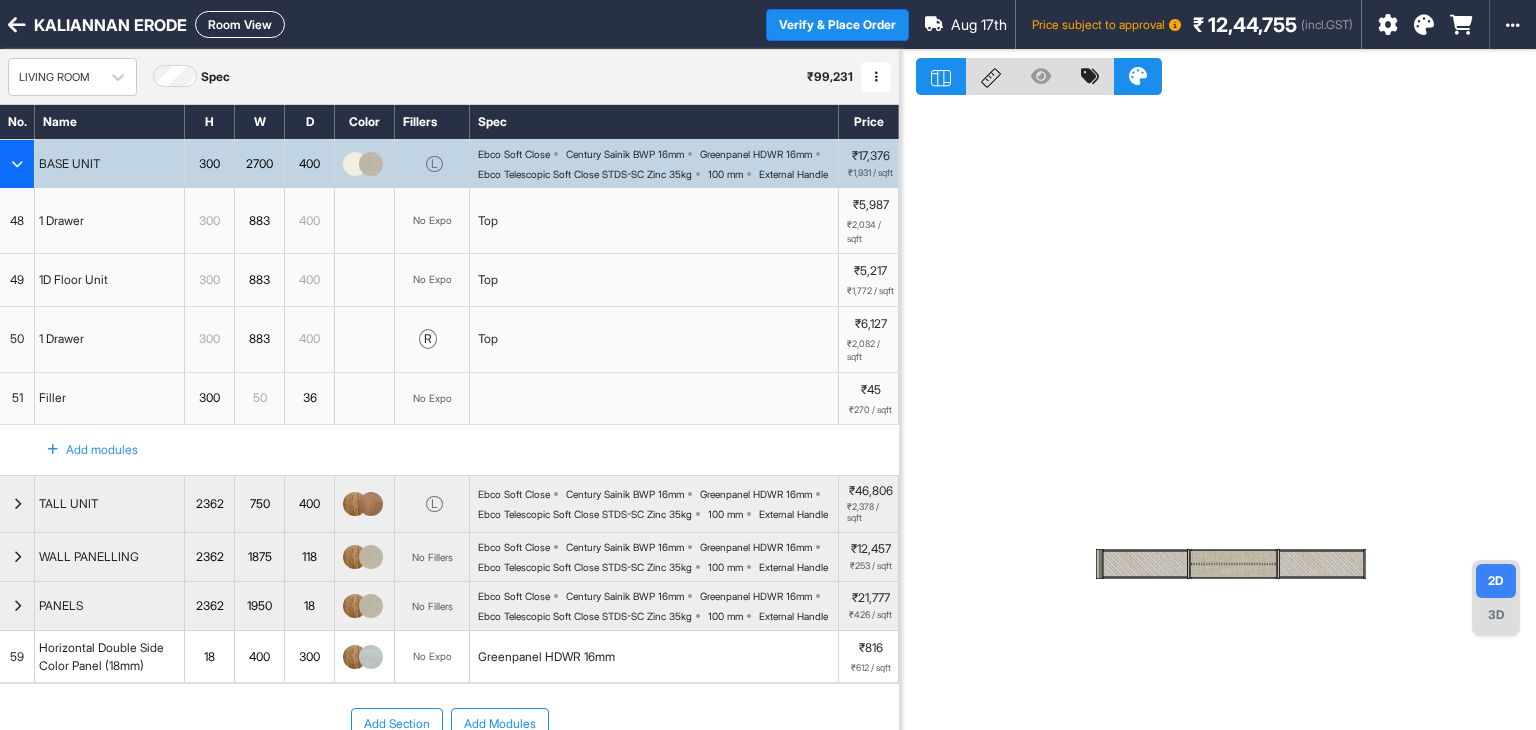click at bounding box center [17, 164] 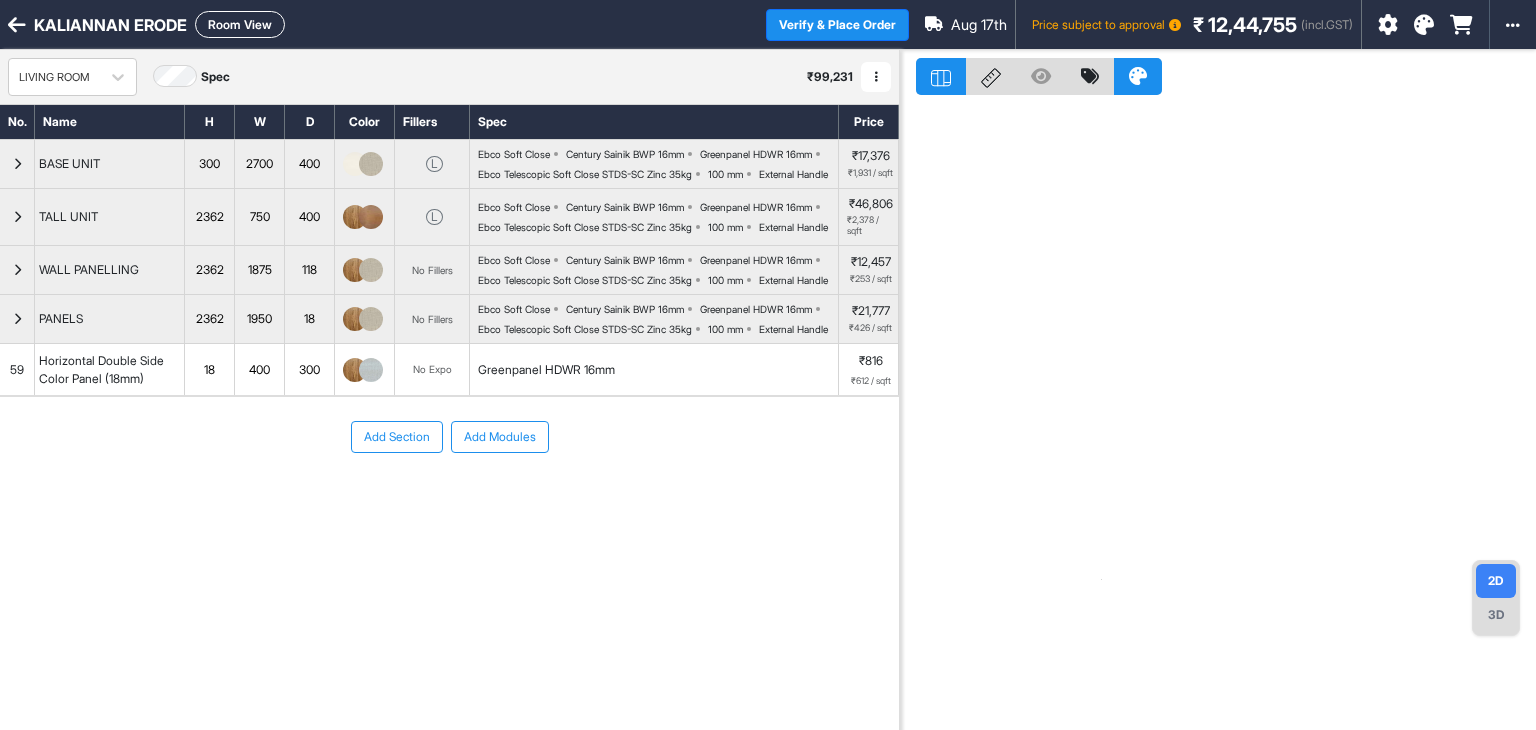 click on "Room View" at bounding box center (240, 24) 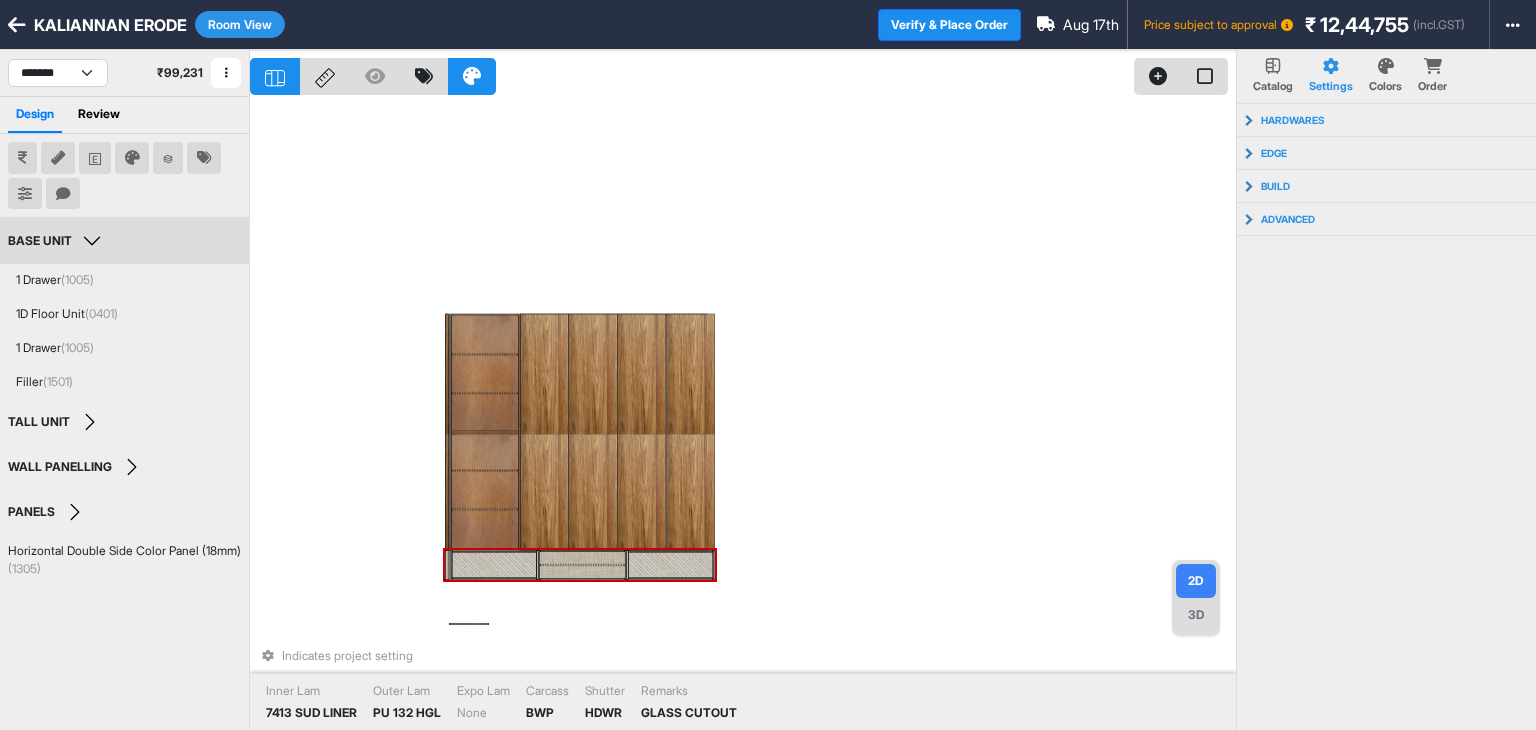 type 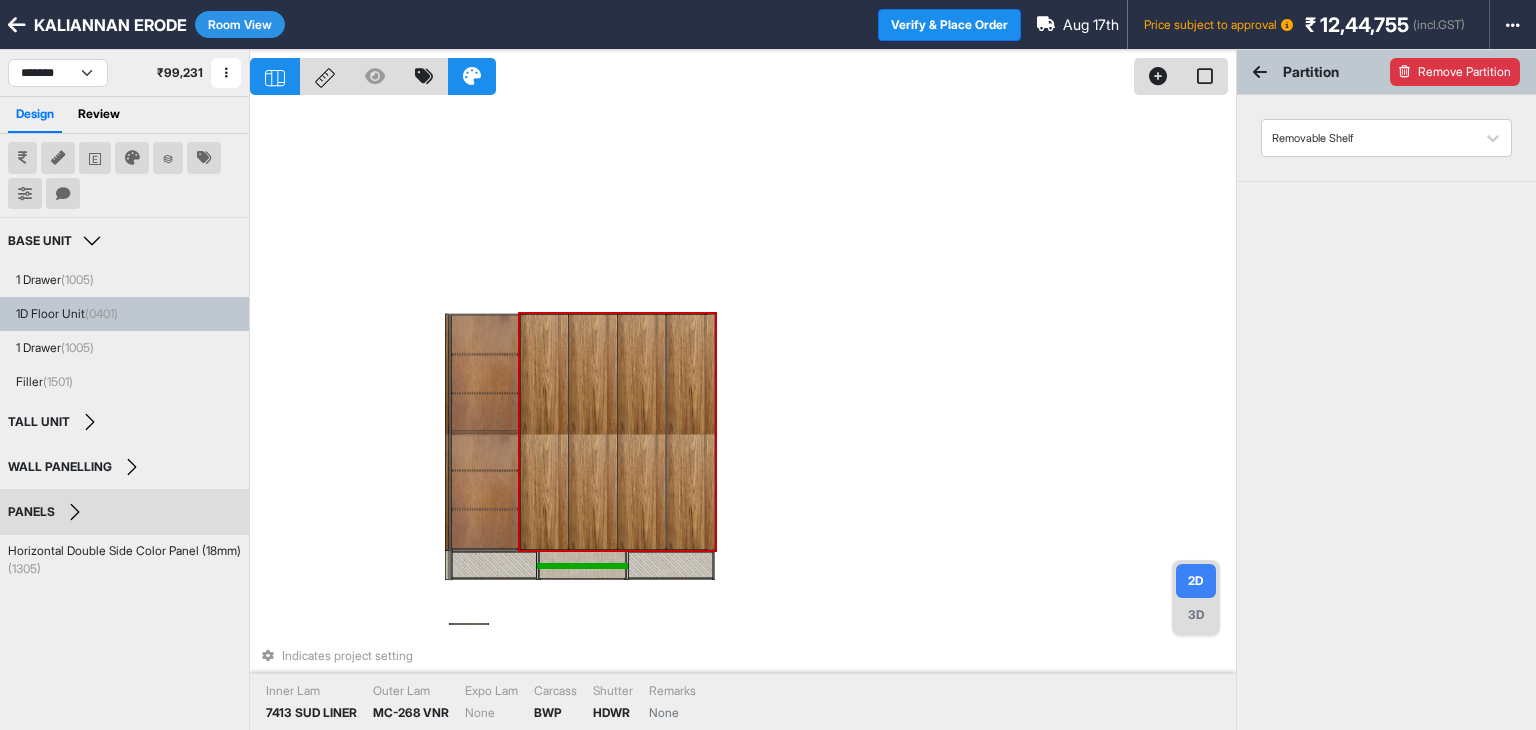 click on "Remove Partition" at bounding box center [1455, 72] 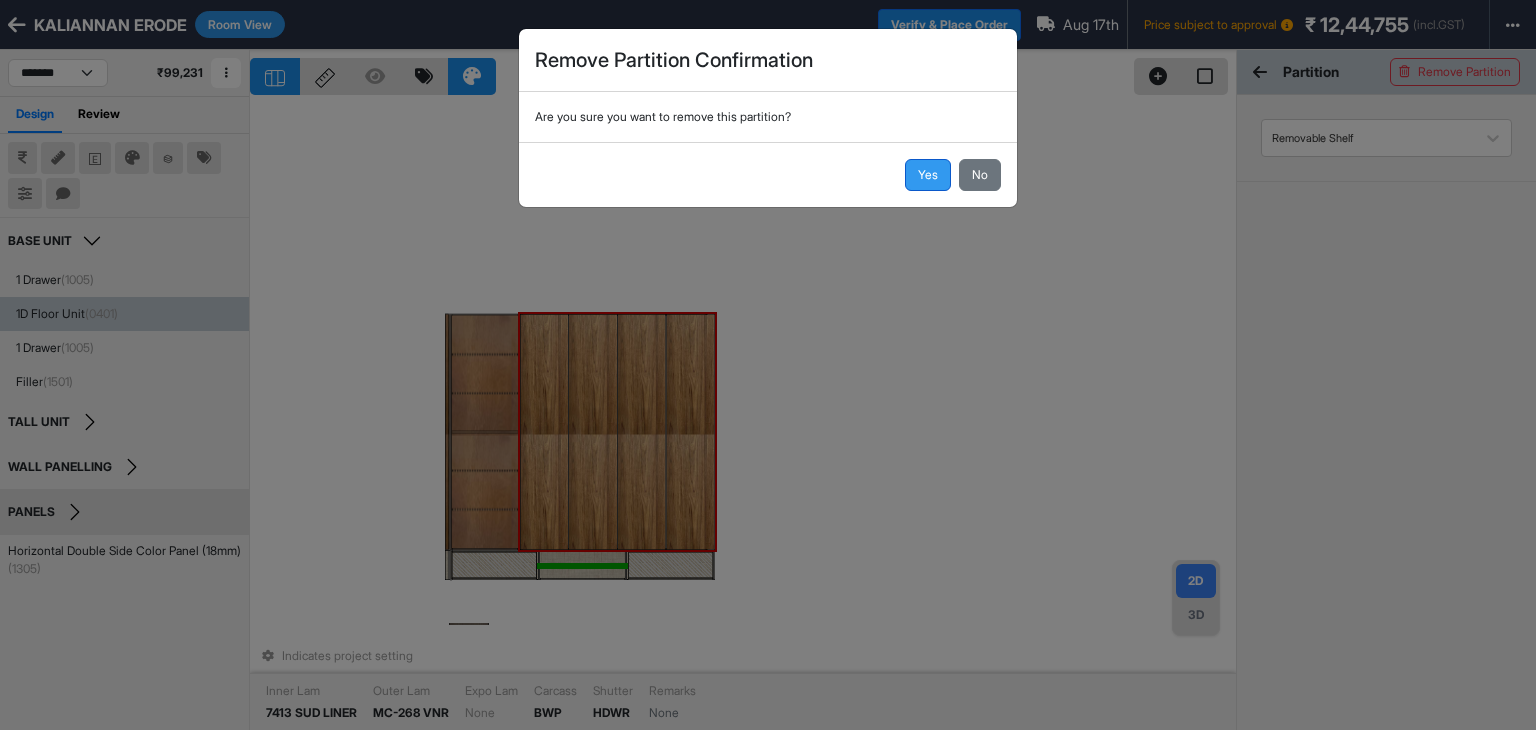 click on "Yes" at bounding box center (928, 175) 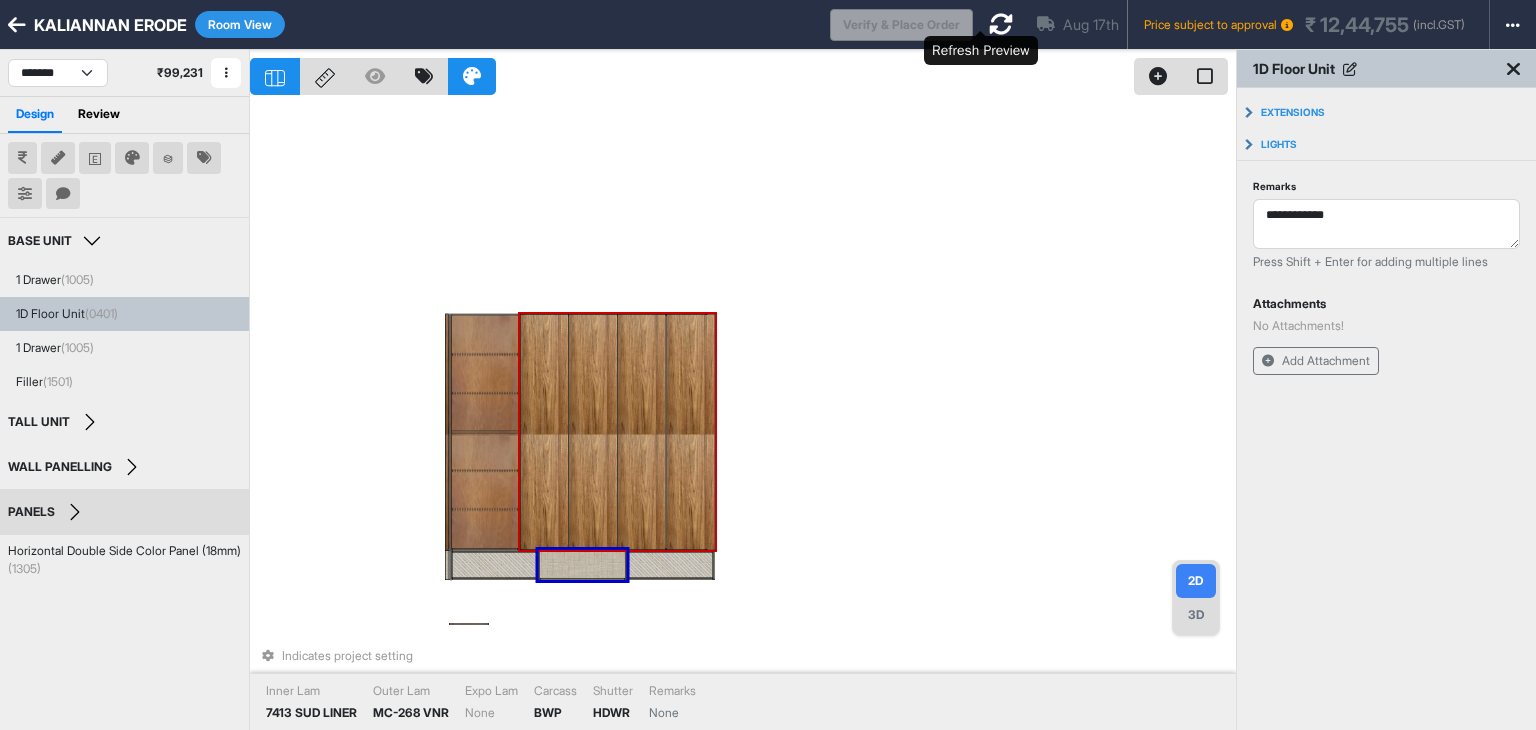 click at bounding box center (1001, 24) 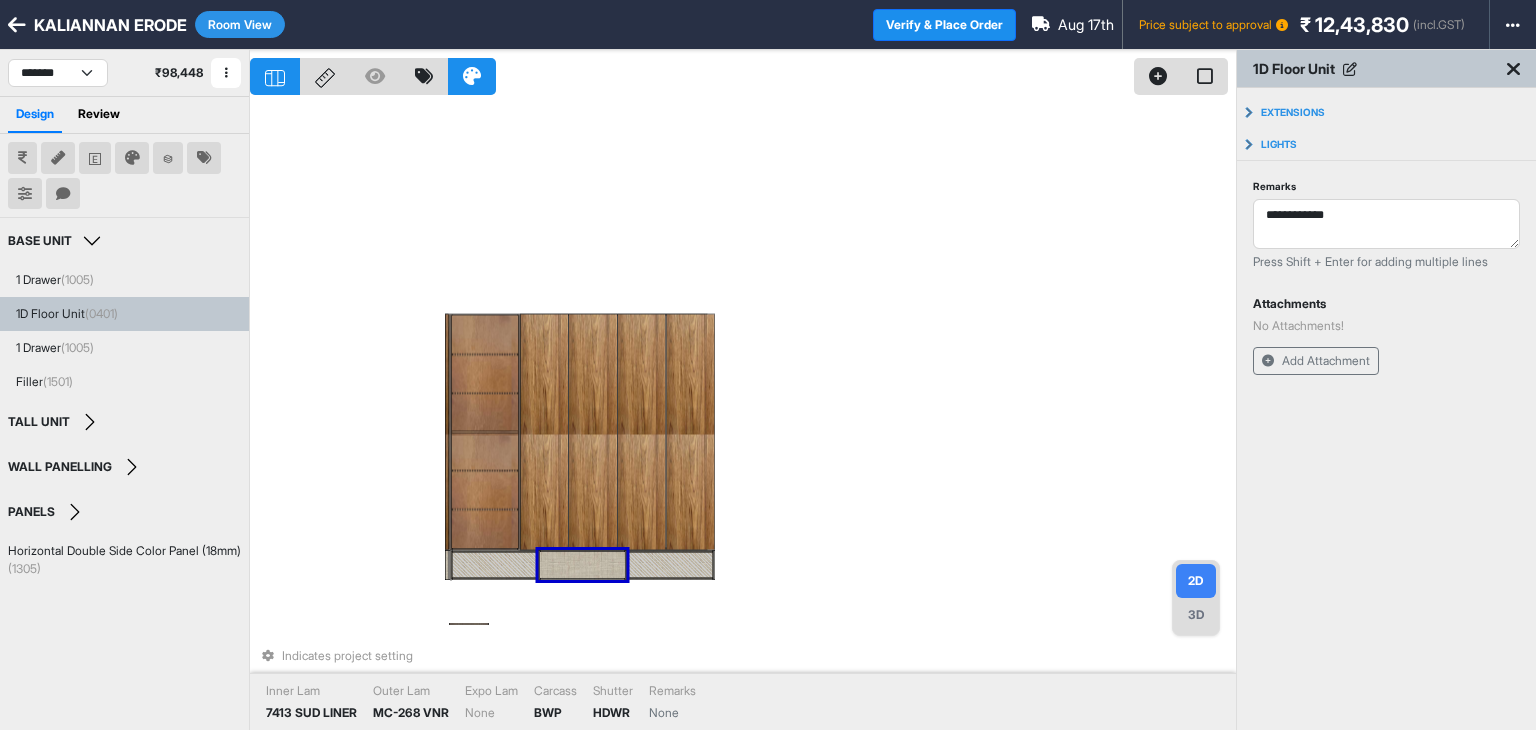 click on "Room View" at bounding box center (240, 24) 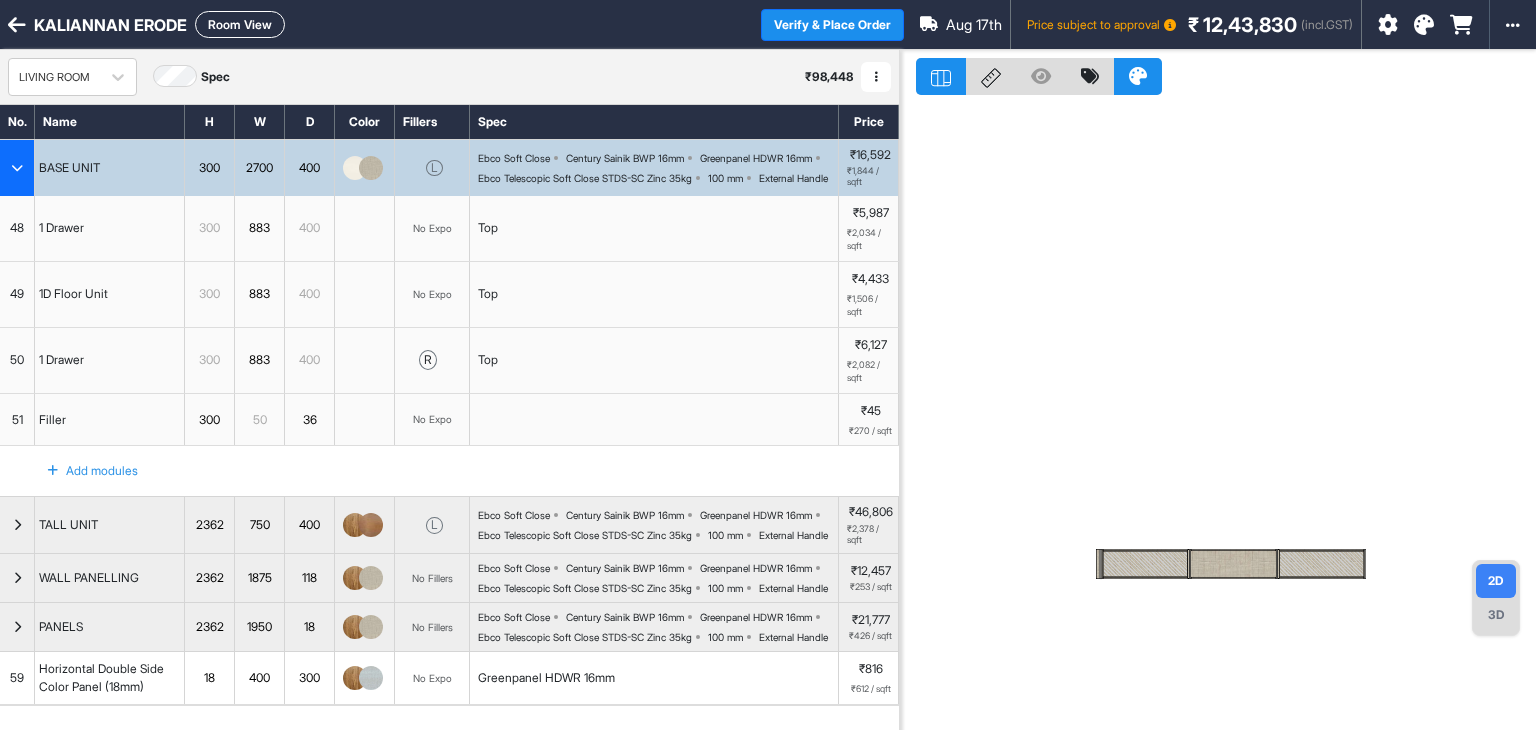 click at bounding box center (17, 168) 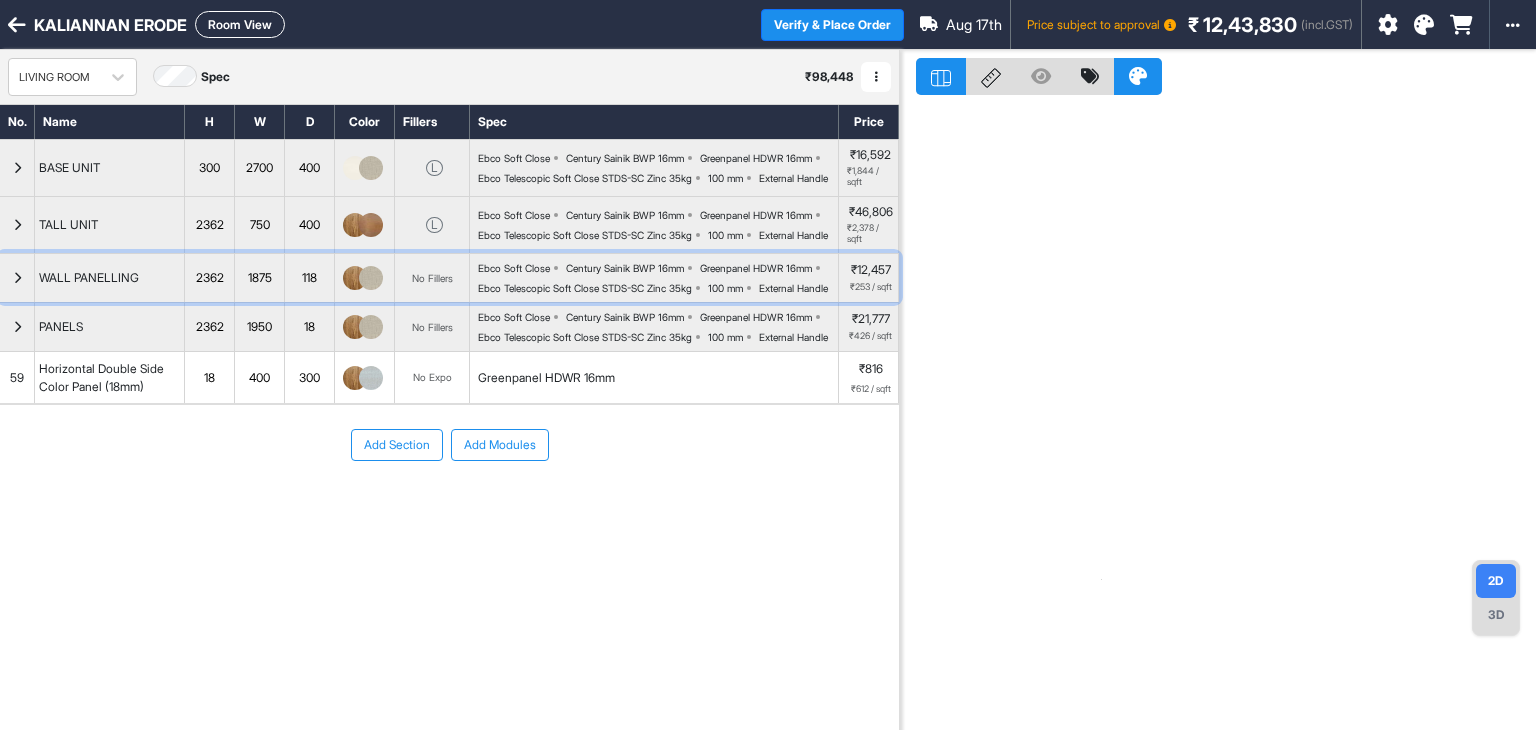 click at bounding box center (17, 278) 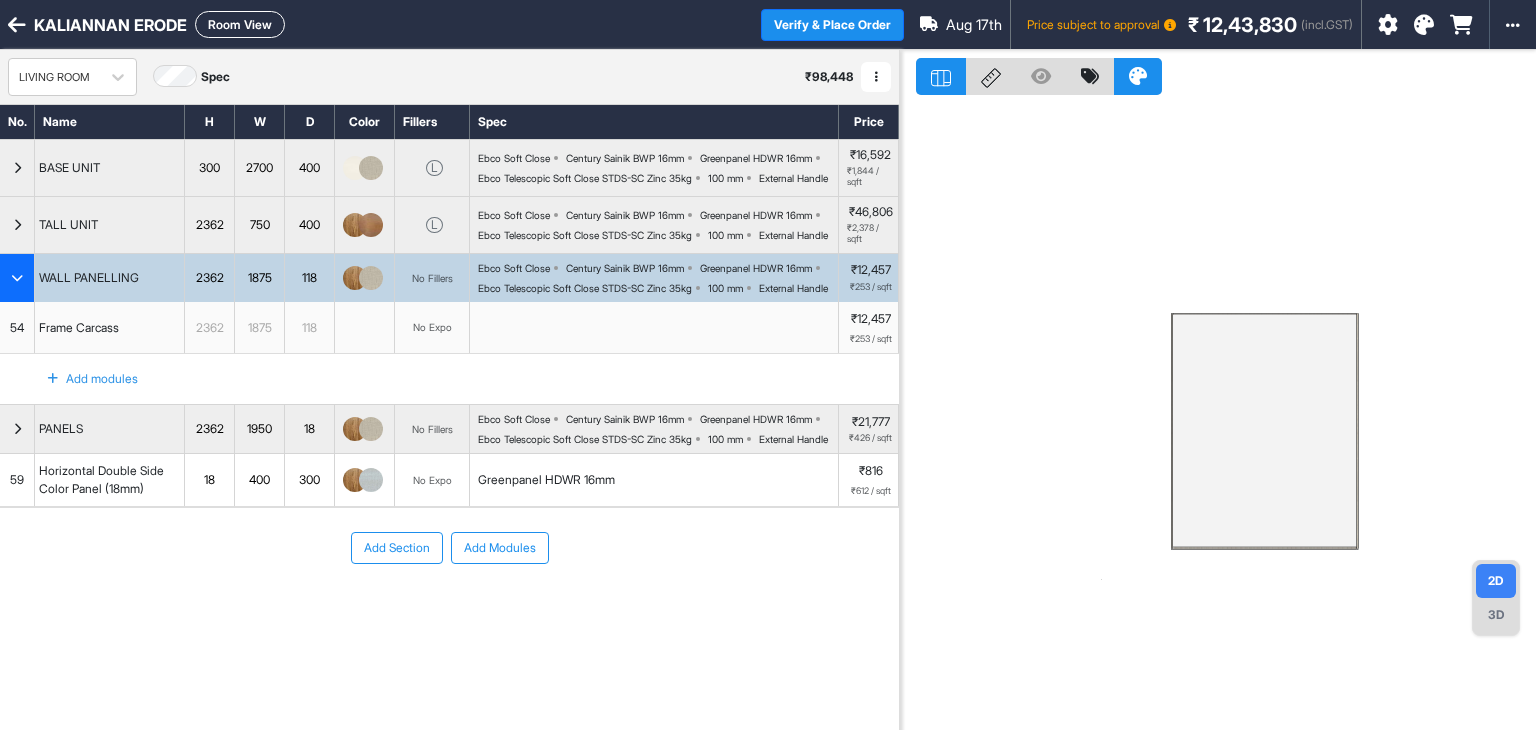 click on "Room View" at bounding box center (240, 24) 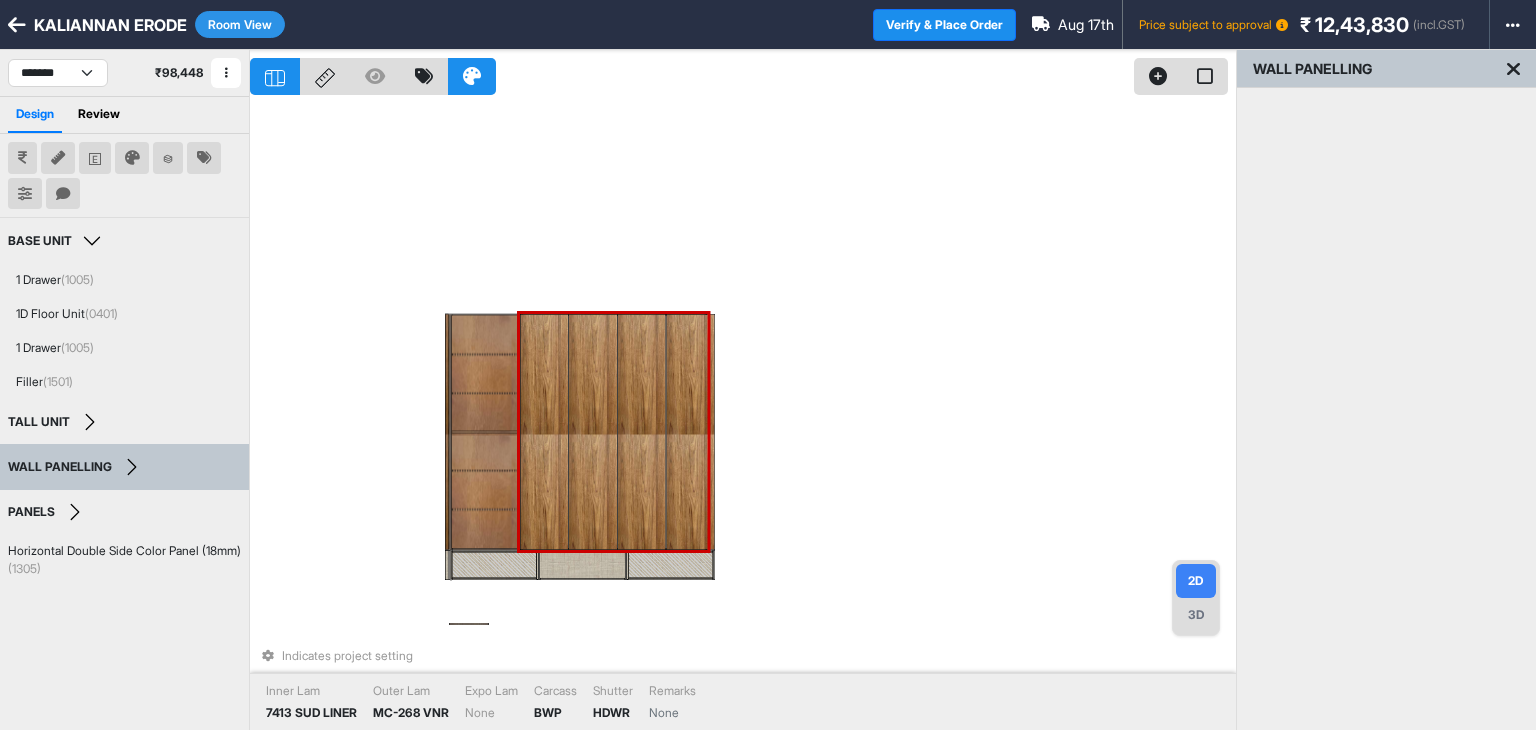 click on "WALL PANELLING   Edit  Group  Name" at bounding box center (124, 467) 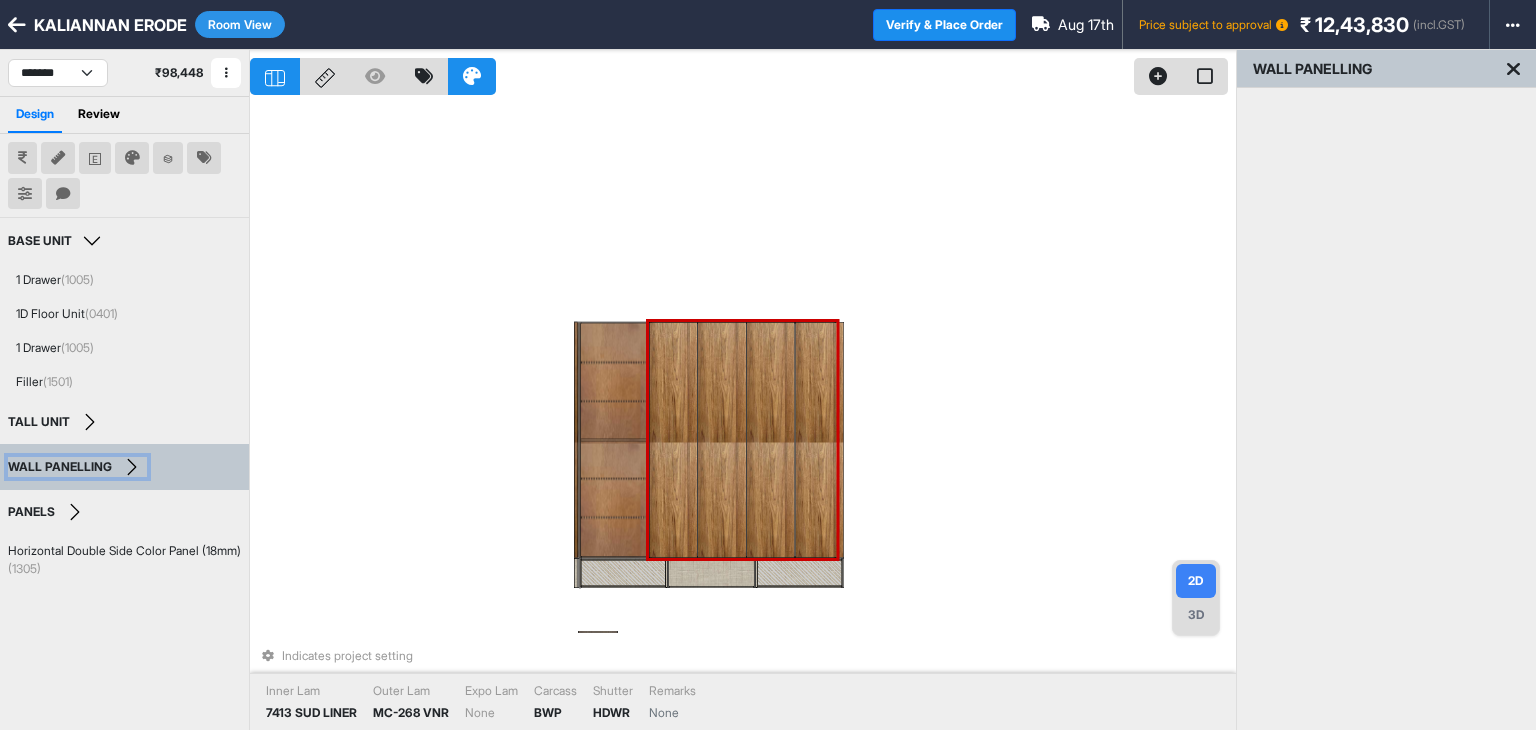 click on "WALL PANELLING" at bounding box center (77, 467) 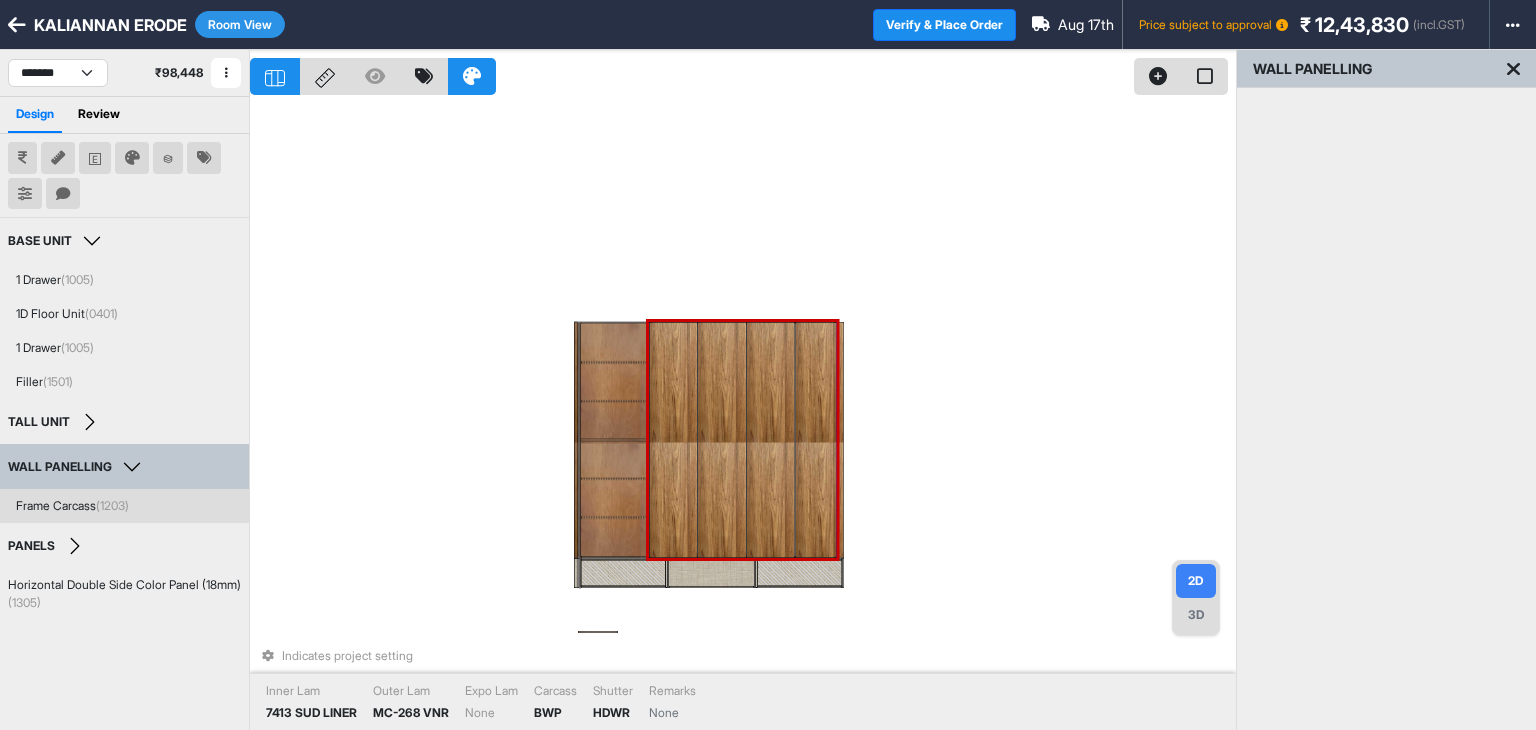 click on "(1203)" at bounding box center (112, 505) 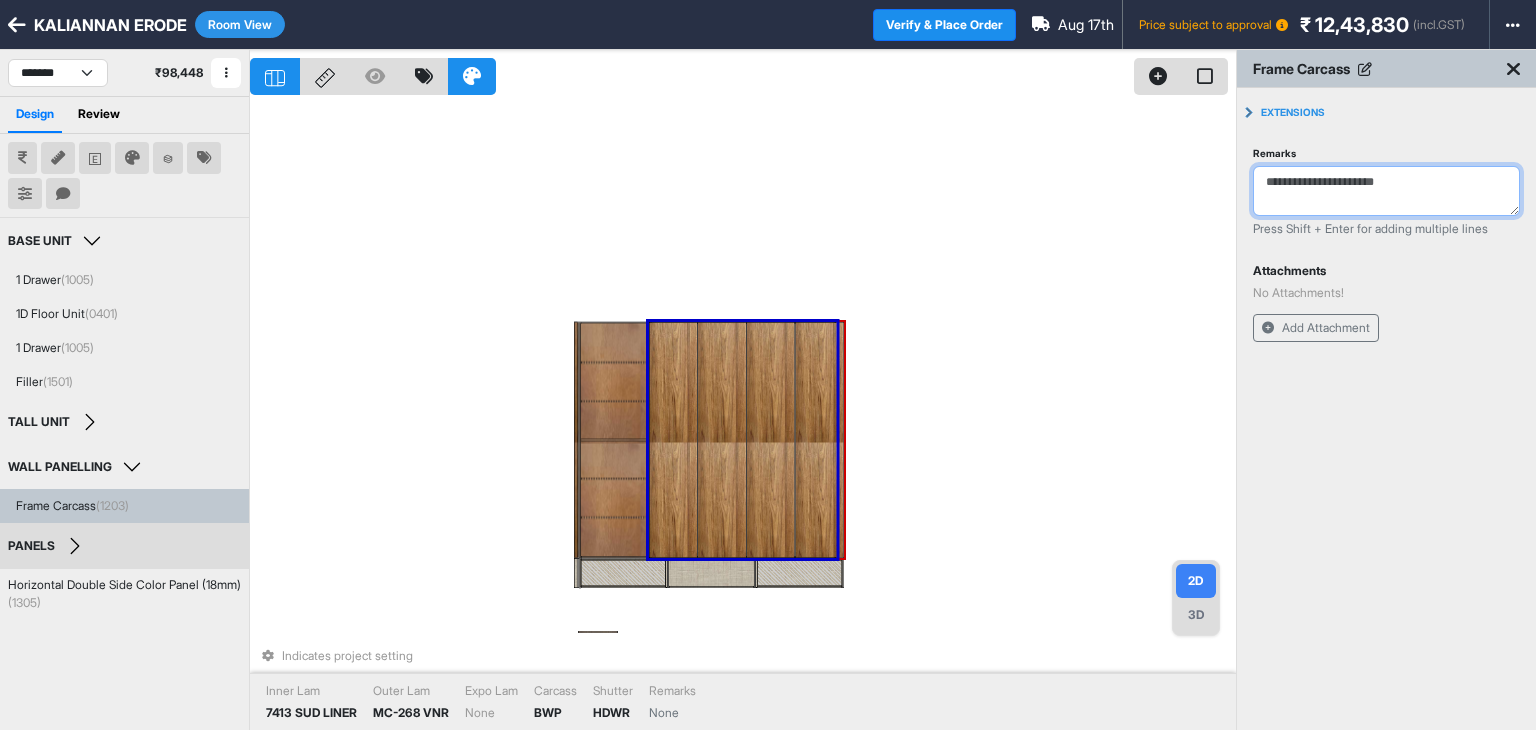 click on "Remarks" at bounding box center [1386, 191] 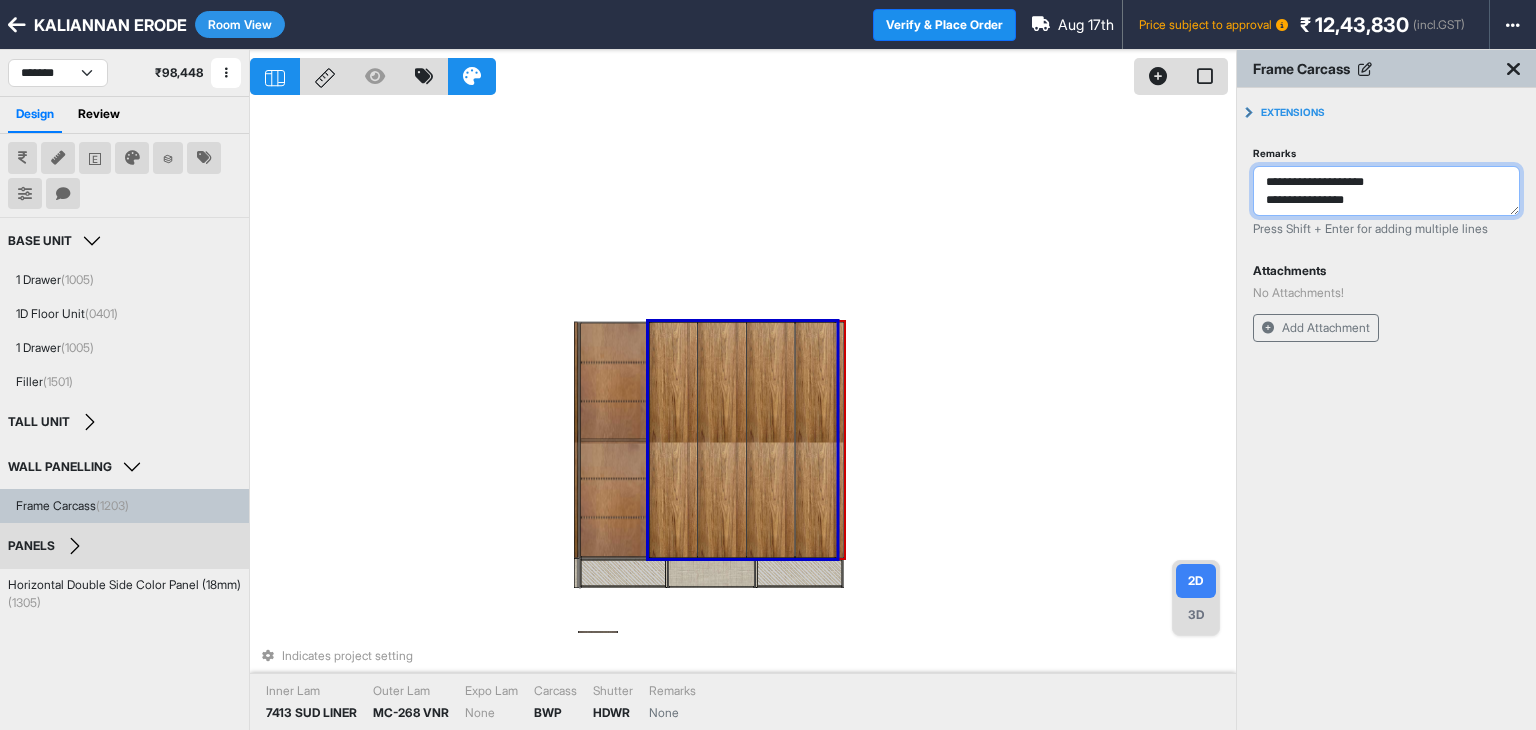 type on "**********" 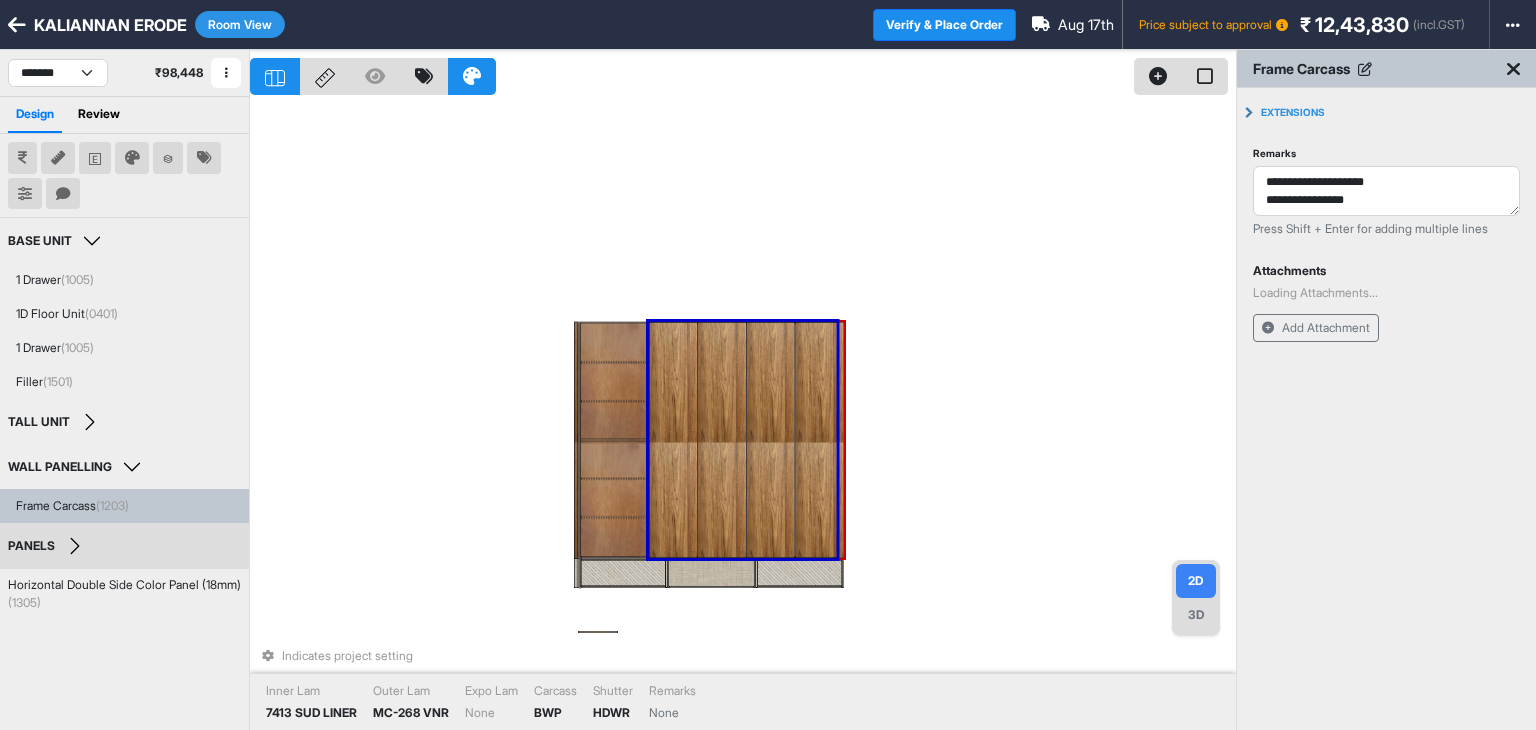 type 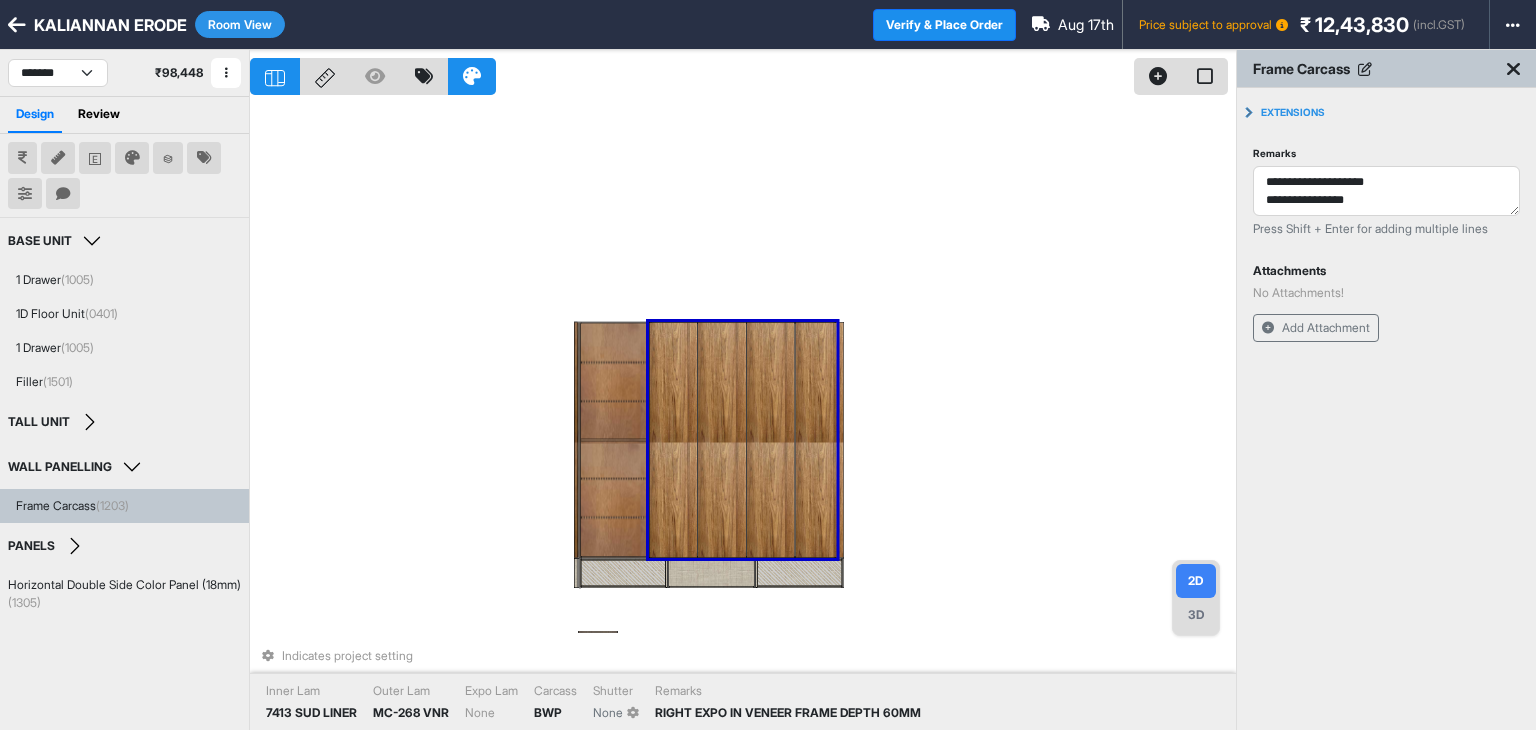 click on "Room View" at bounding box center (240, 24) 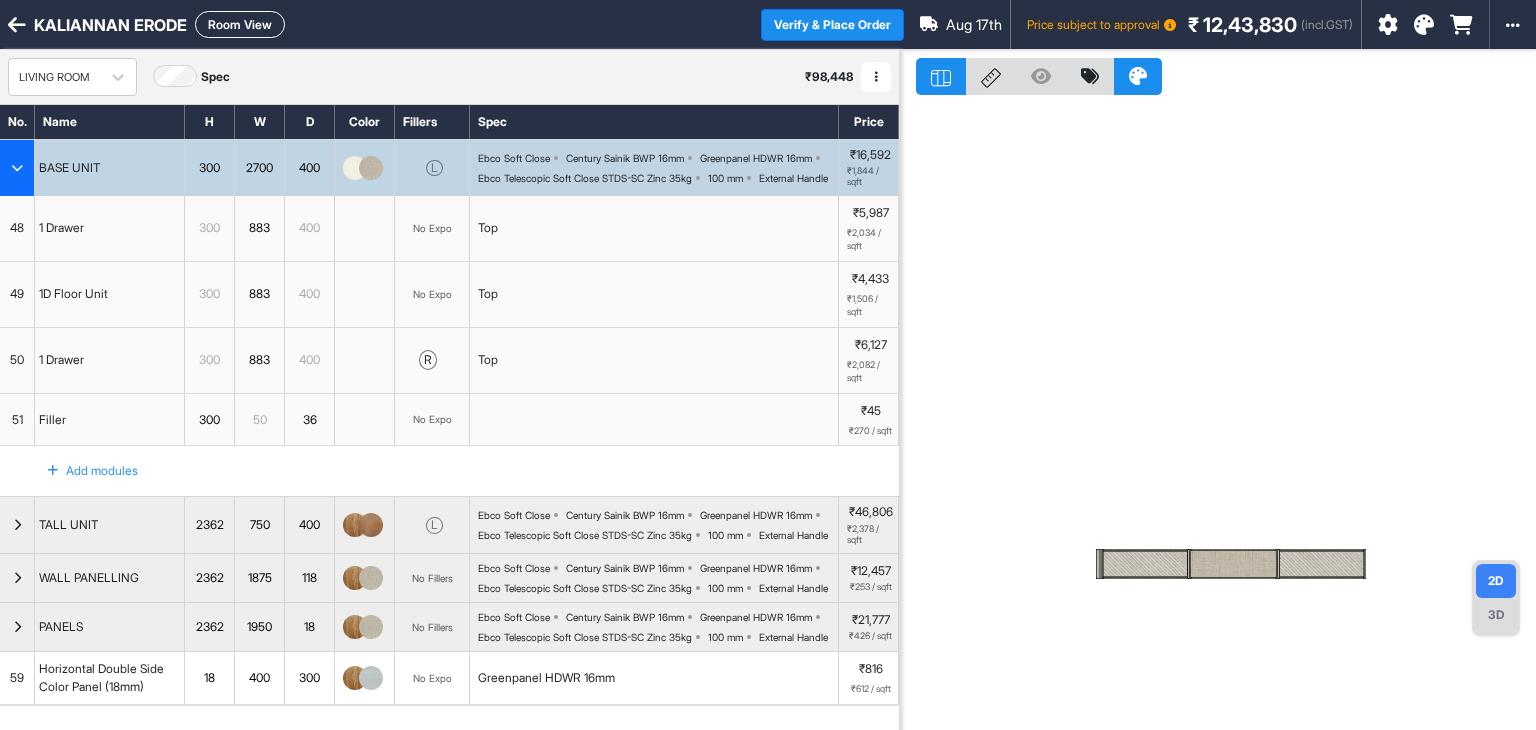 click at bounding box center [17, 168] 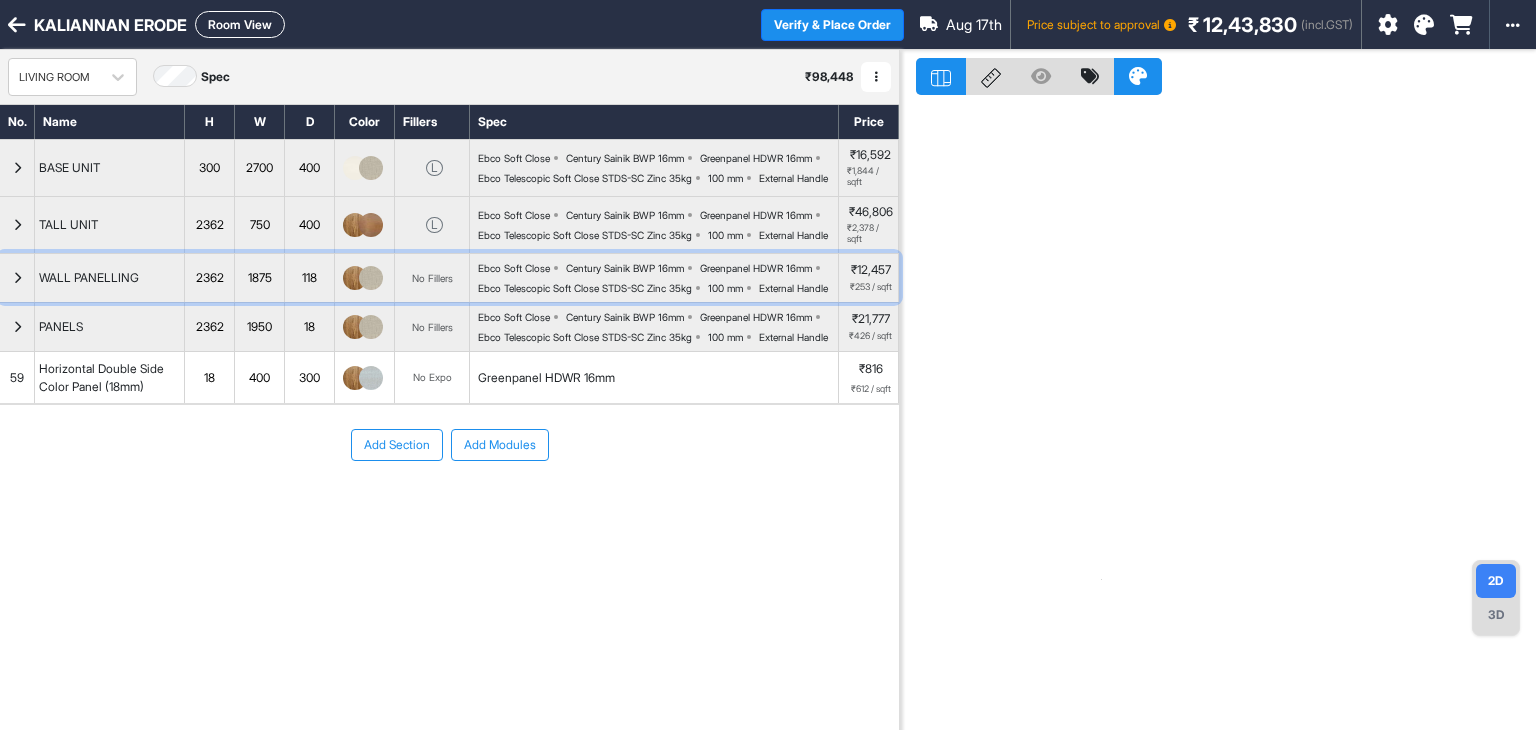 click at bounding box center (17, 278) 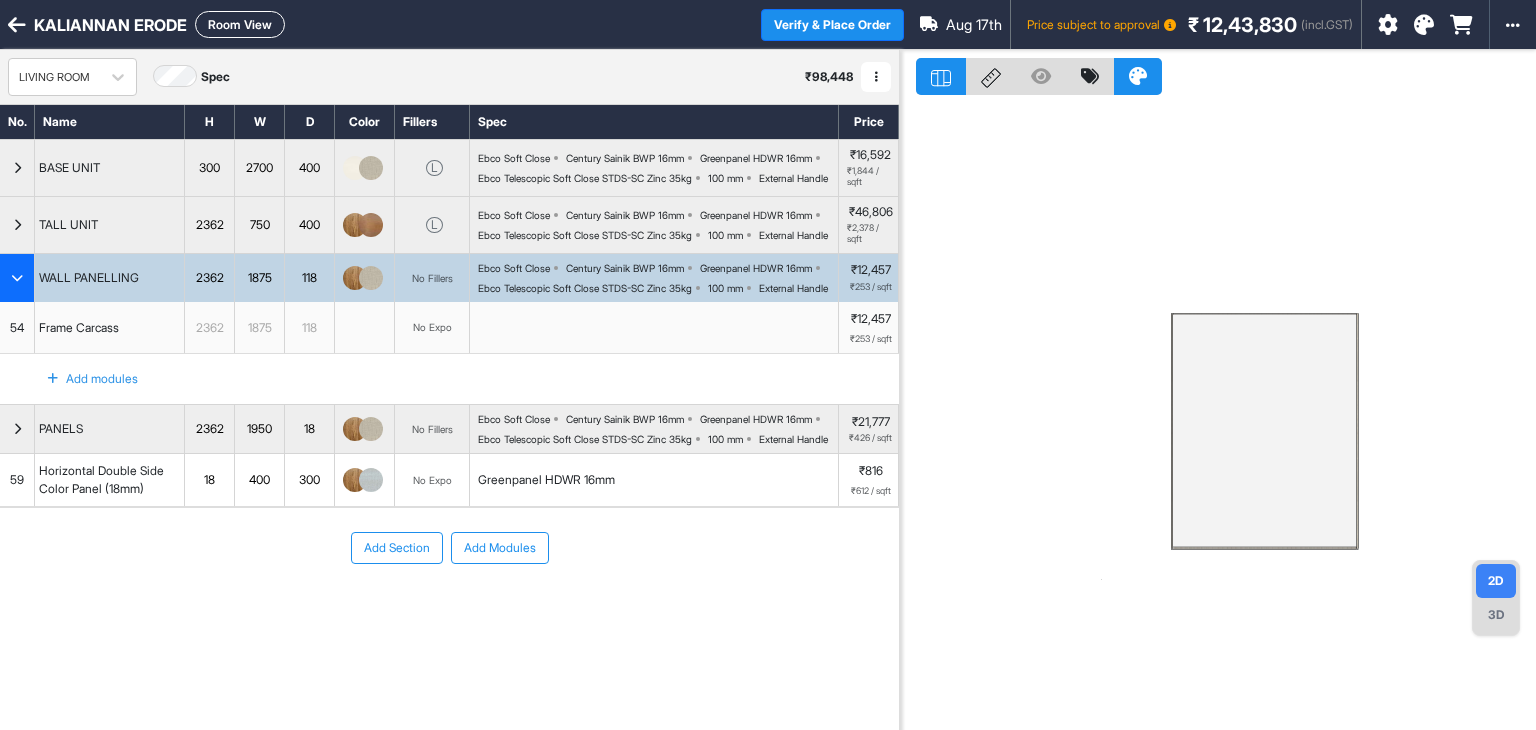 click on "1875" at bounding box center (260, 278) 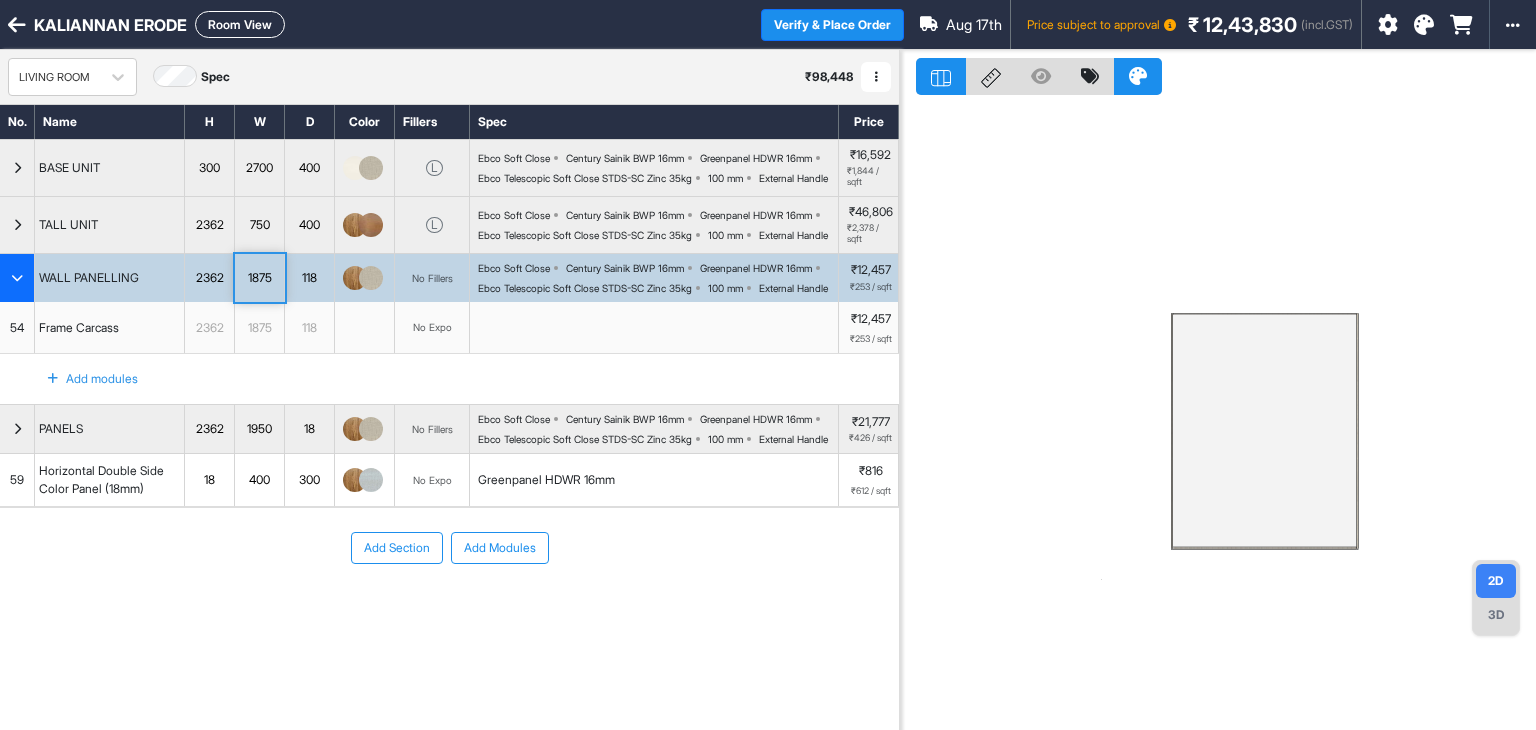 click on "1875" at bounding box center (260, 278) 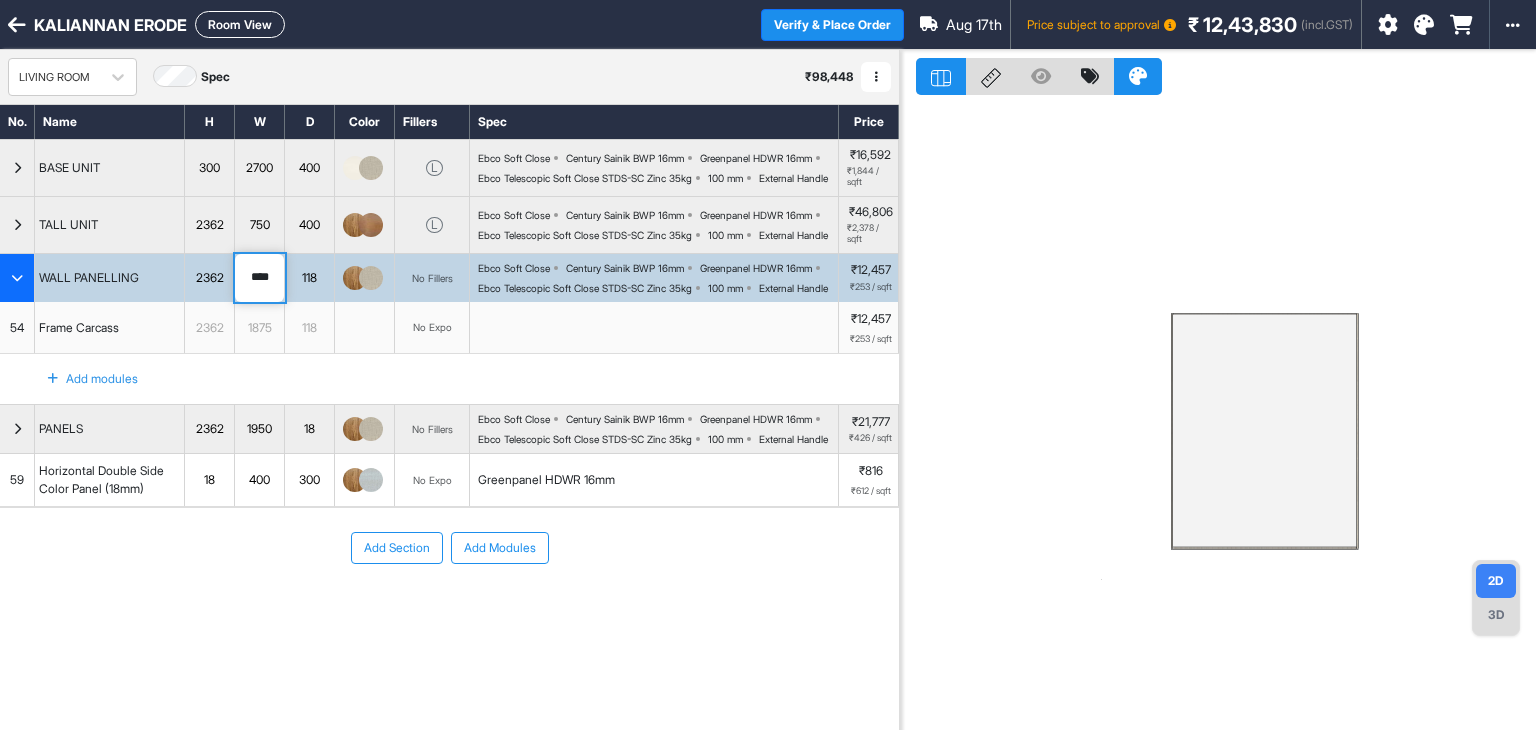 drag, startPoint x: 271, startPoint y: 312, endPoint x: 248, endPoint y: 304, distance: 24.351591 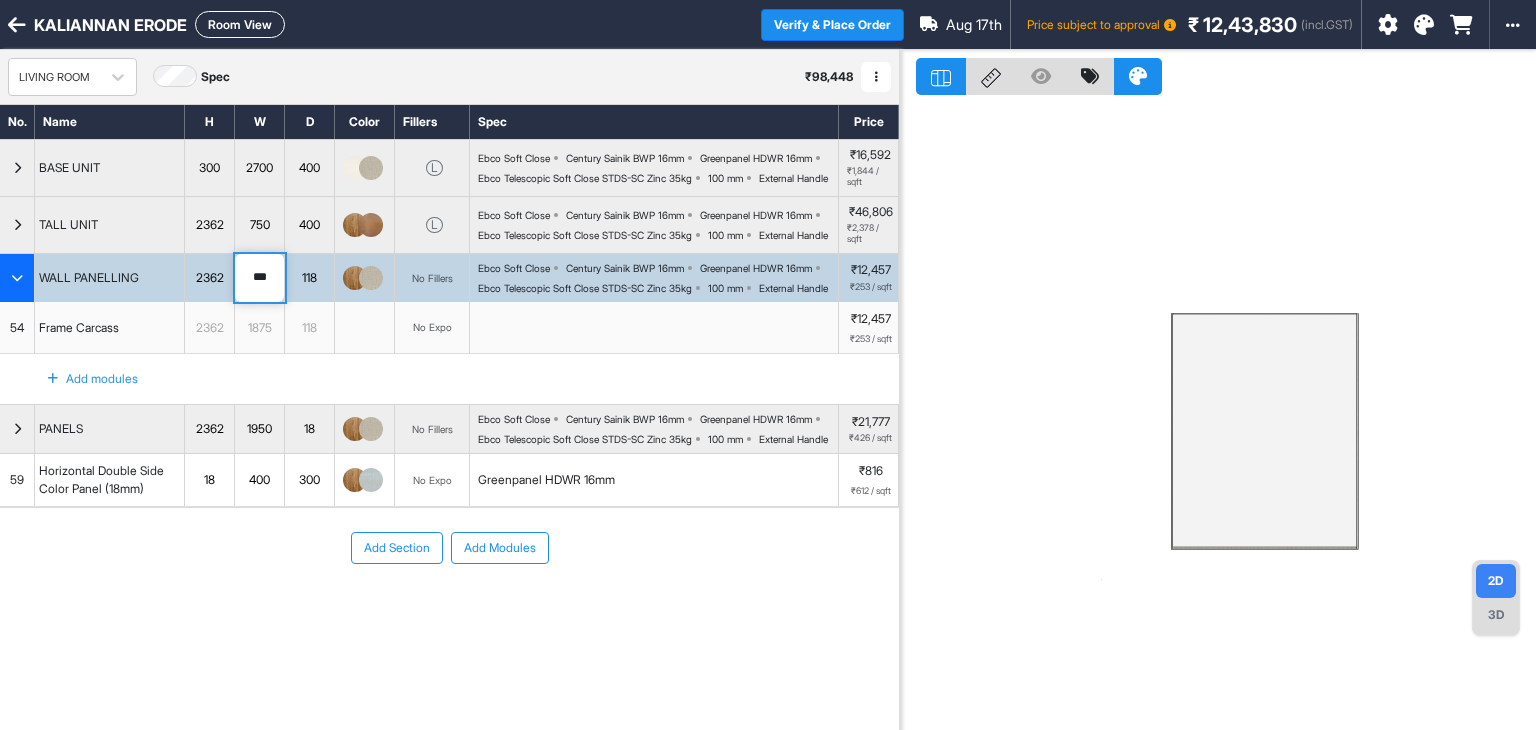 type on "****" 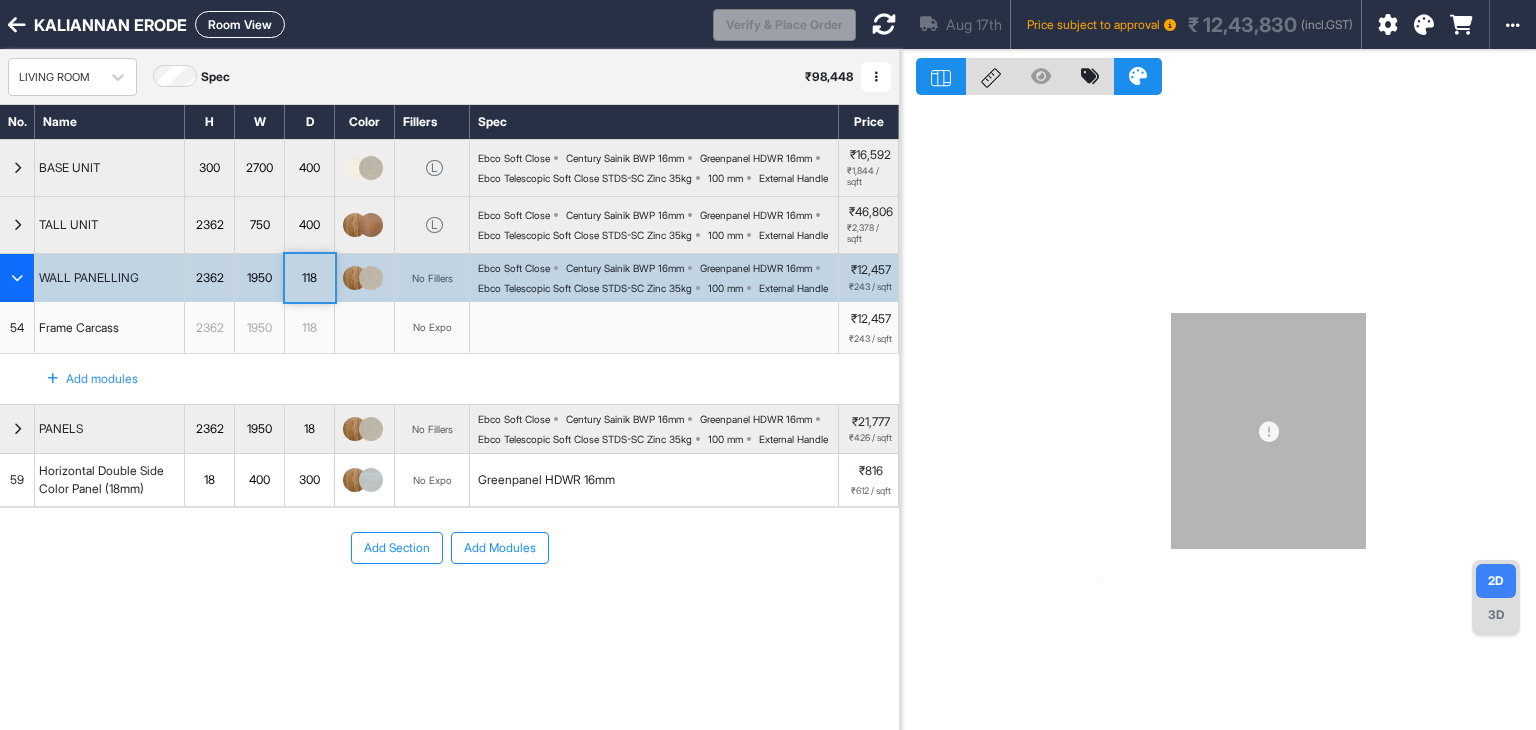 click at bounding box center [17, 278] 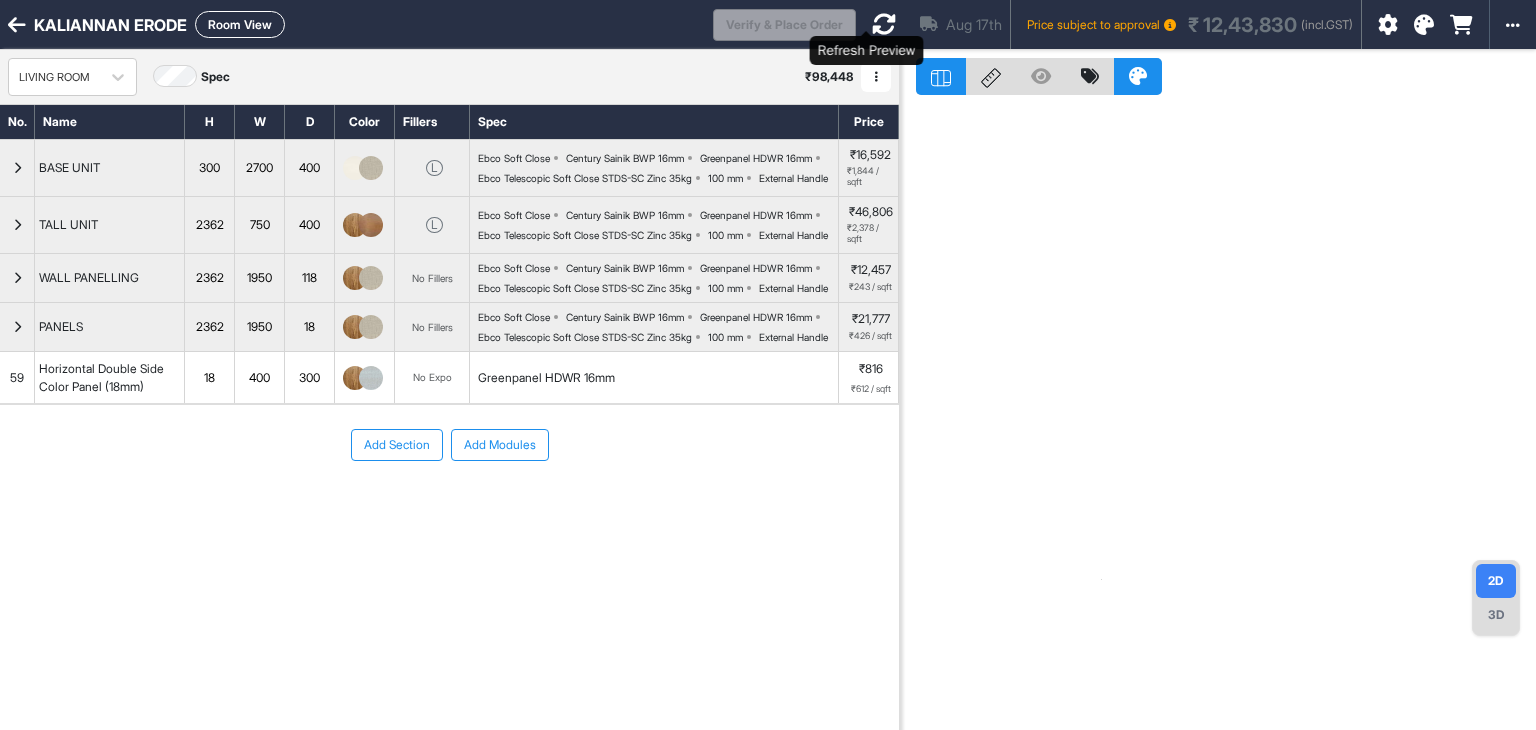 click at bounding box center (884, 24) 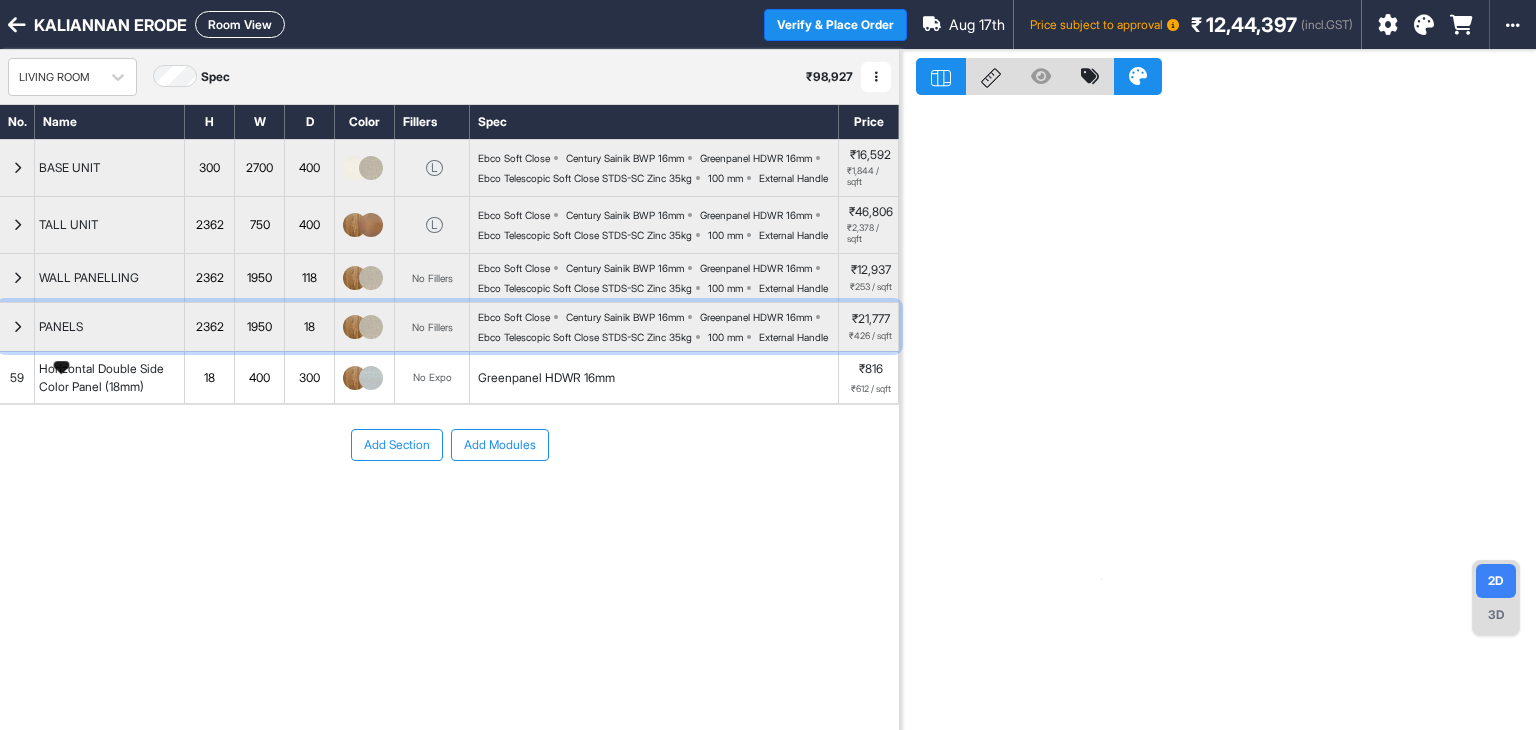 click at bounding box center (17, 327) 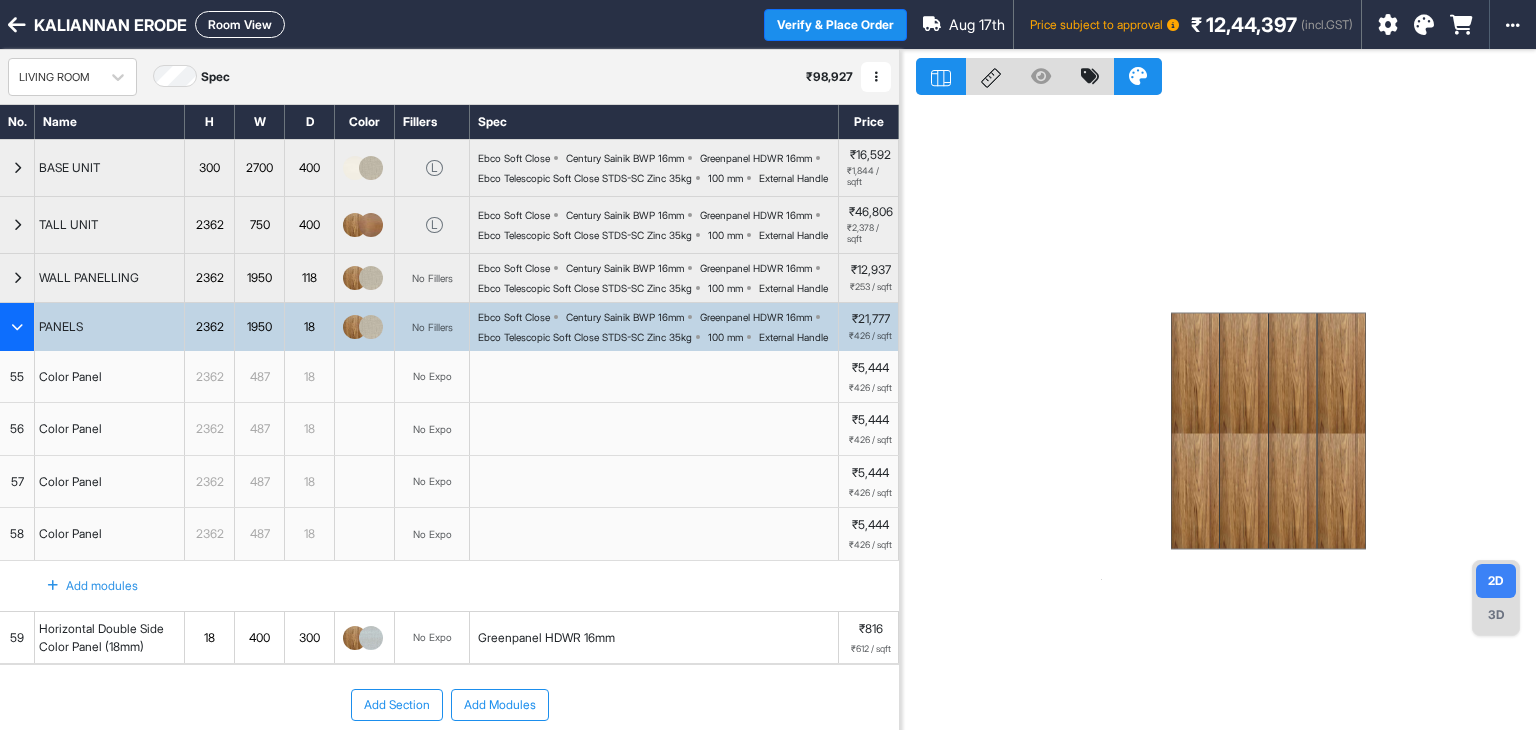 click at bounding box center (17, 327) 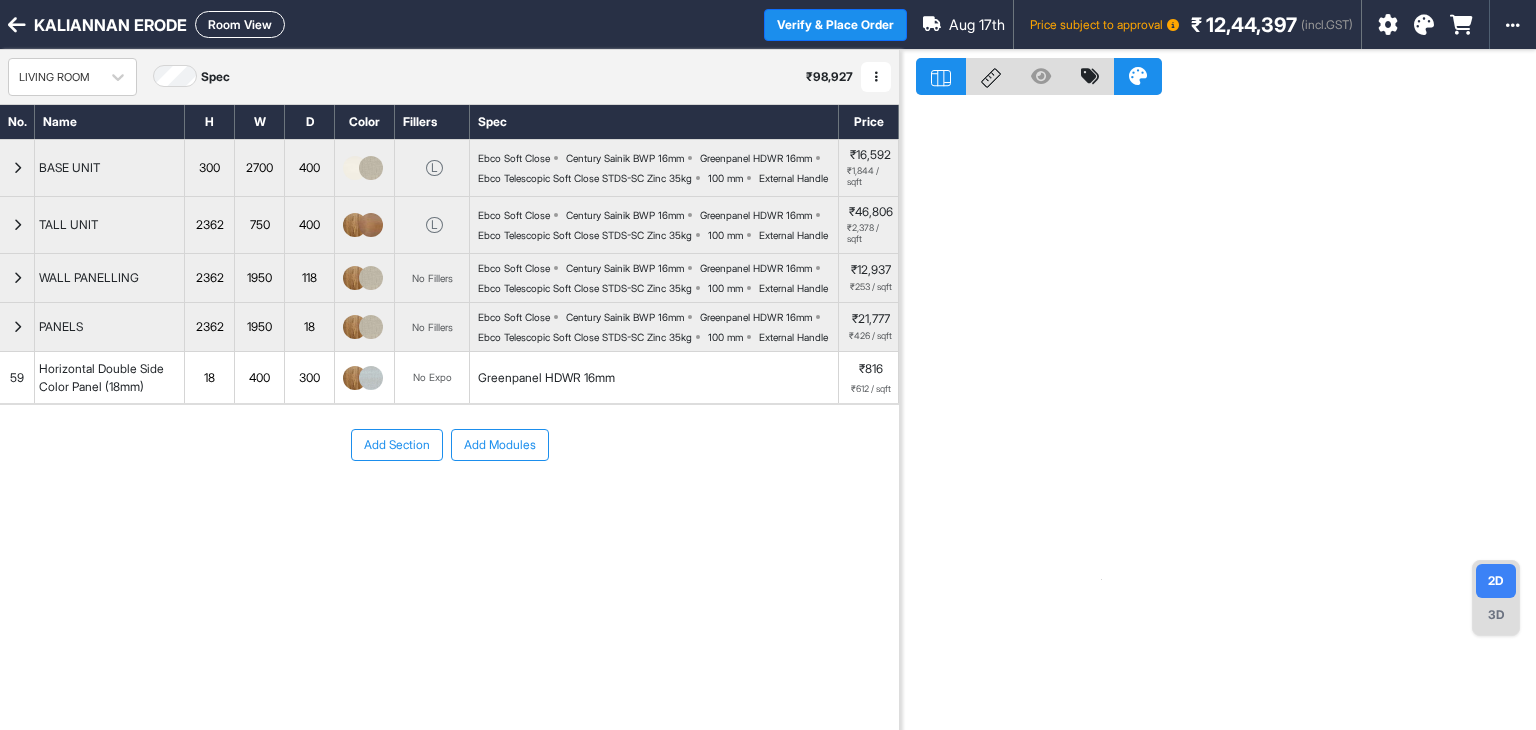 click at bounding box center (355, 378) 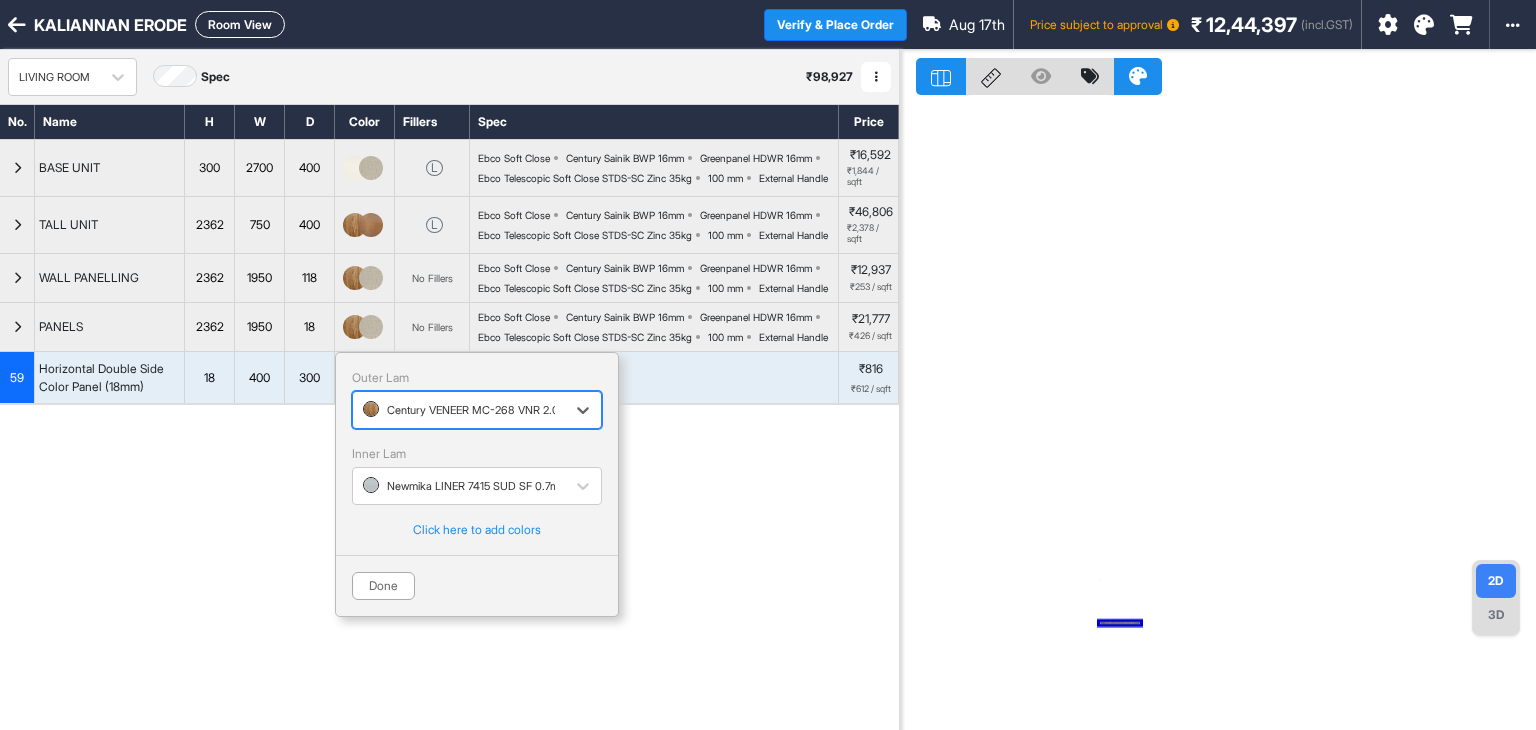 click on "Outer Lam" at bounding box center [477, 378] 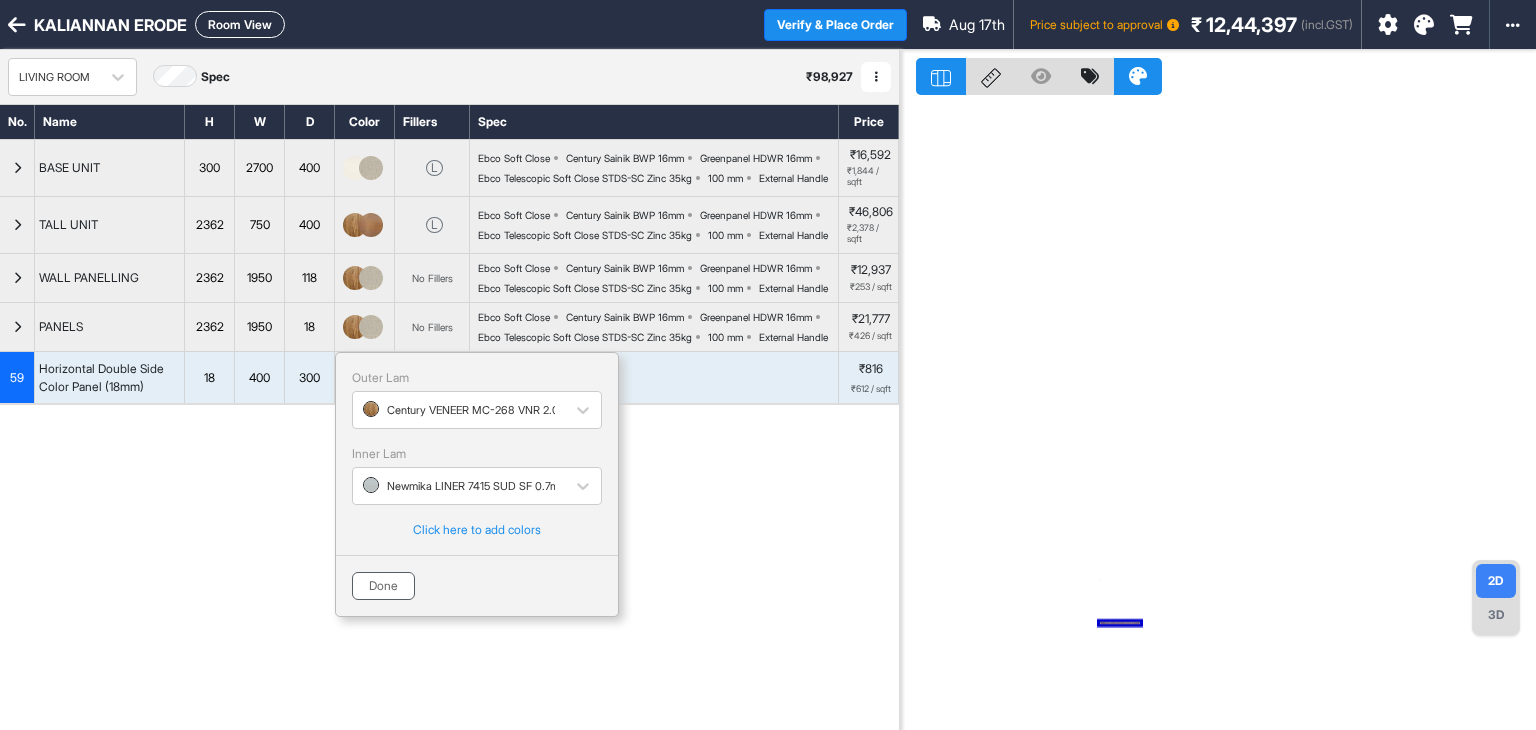 click on "Done" at bounding box center (383, 586) 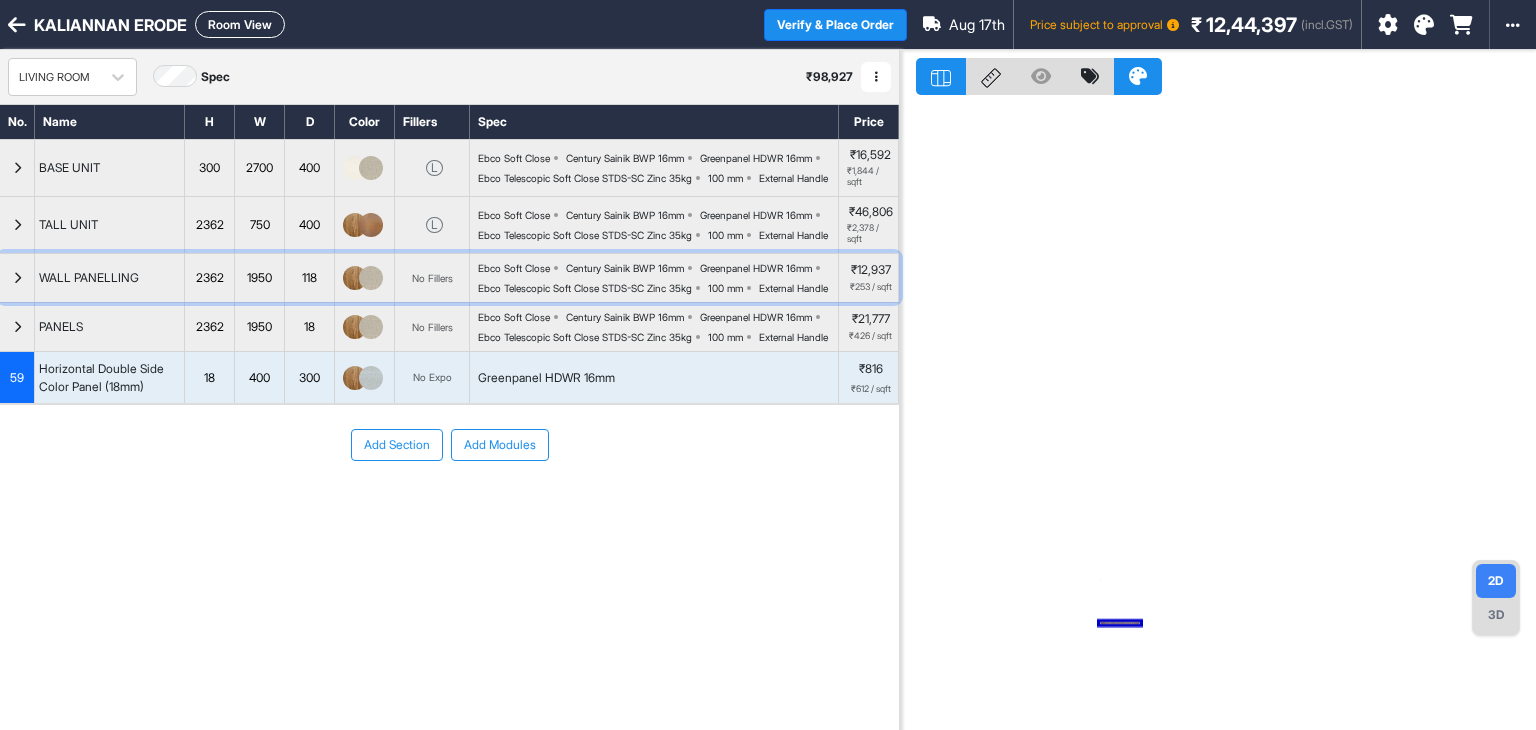 click at bounding box center [17, 278] 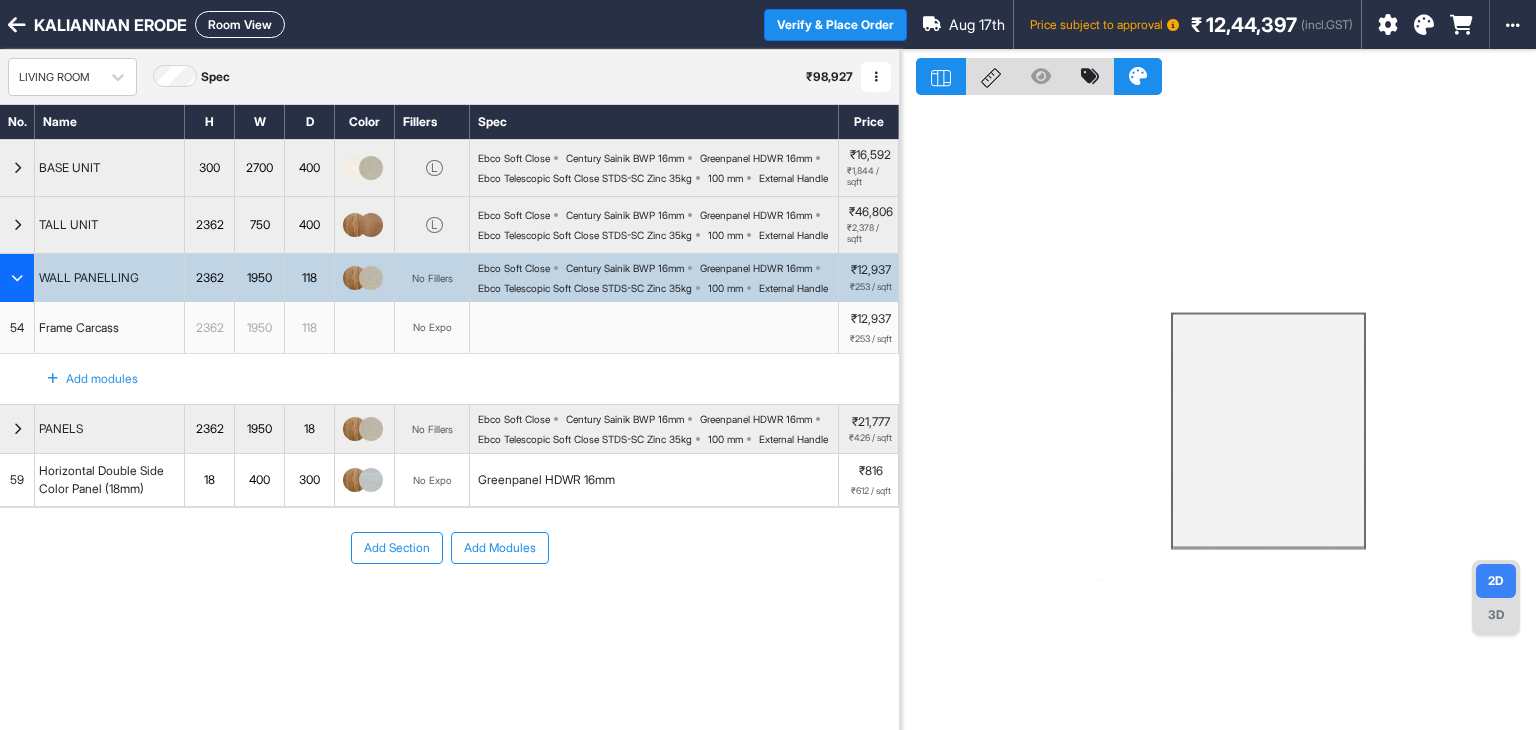 click at bounding box center [17, 278] 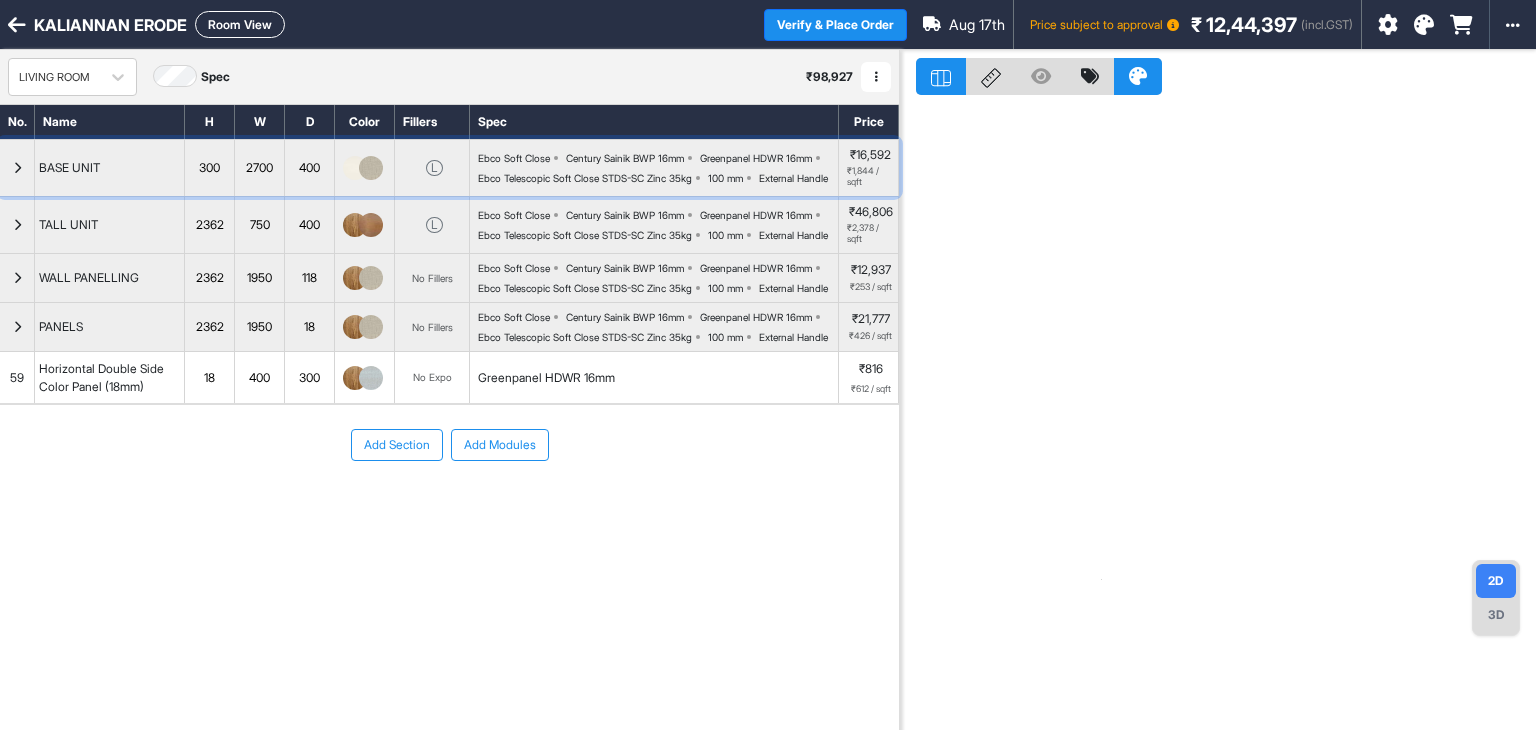 click at bounding box center [17, 168] 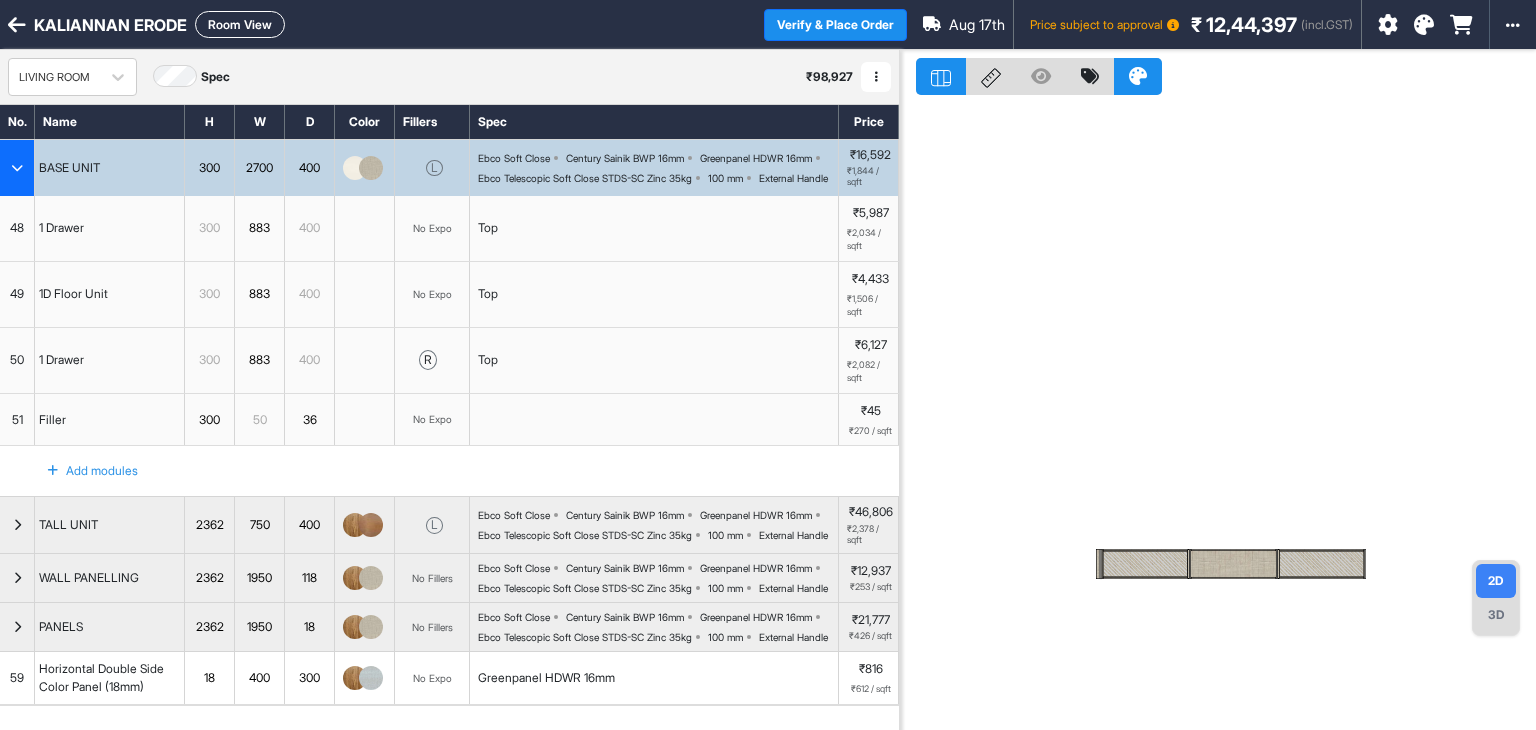 click at bounding box center [17, 168] 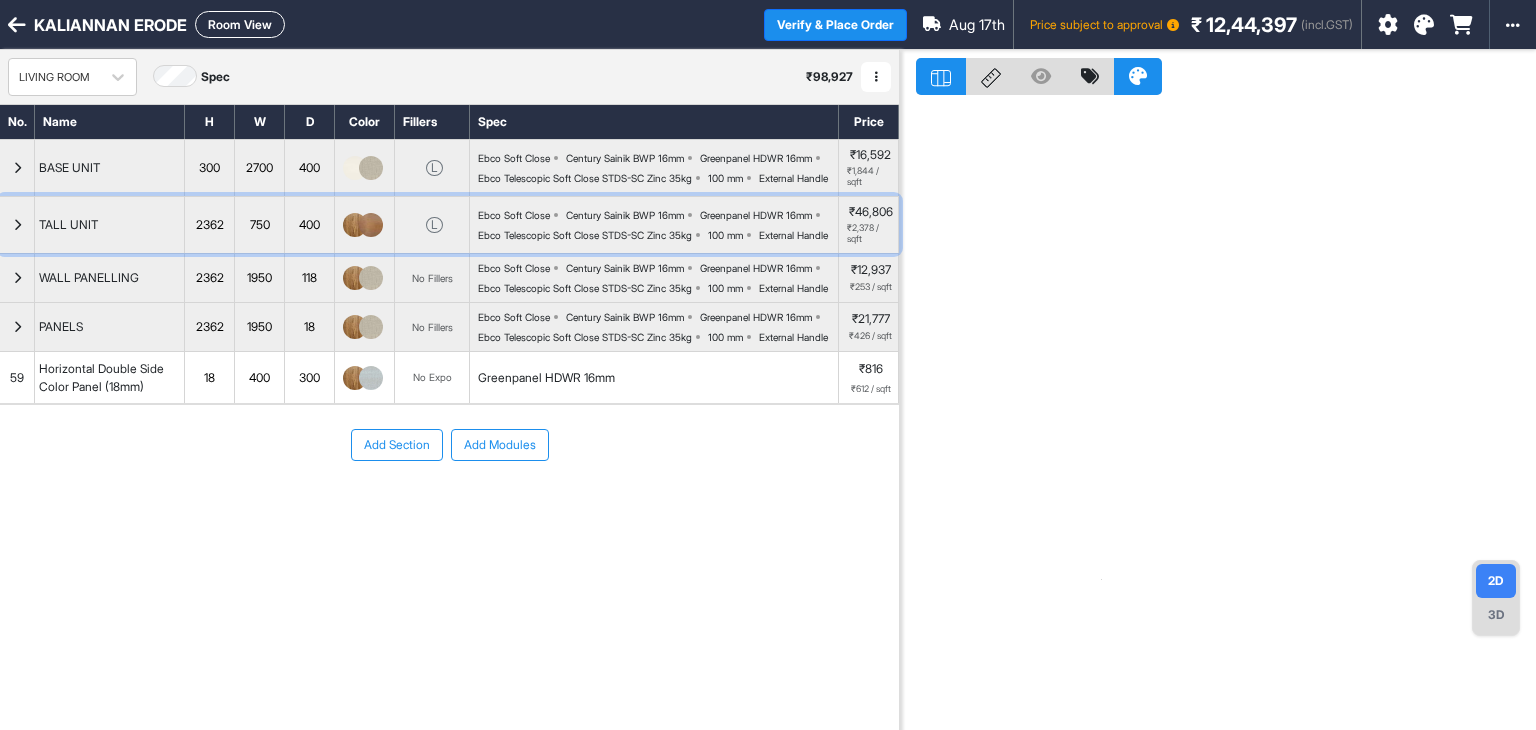 click at bounding box center (17, 225) 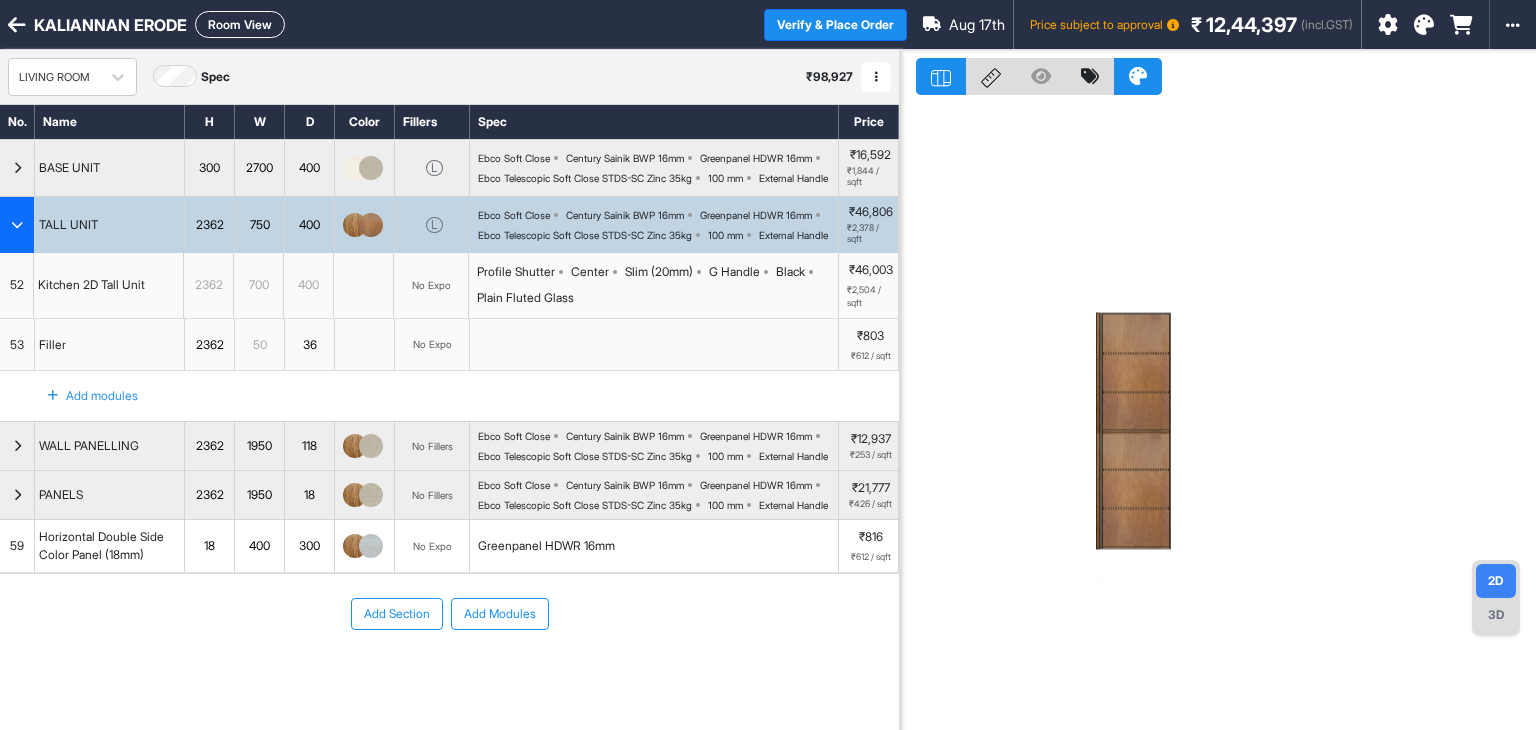 click at bounding box center [17, 225] 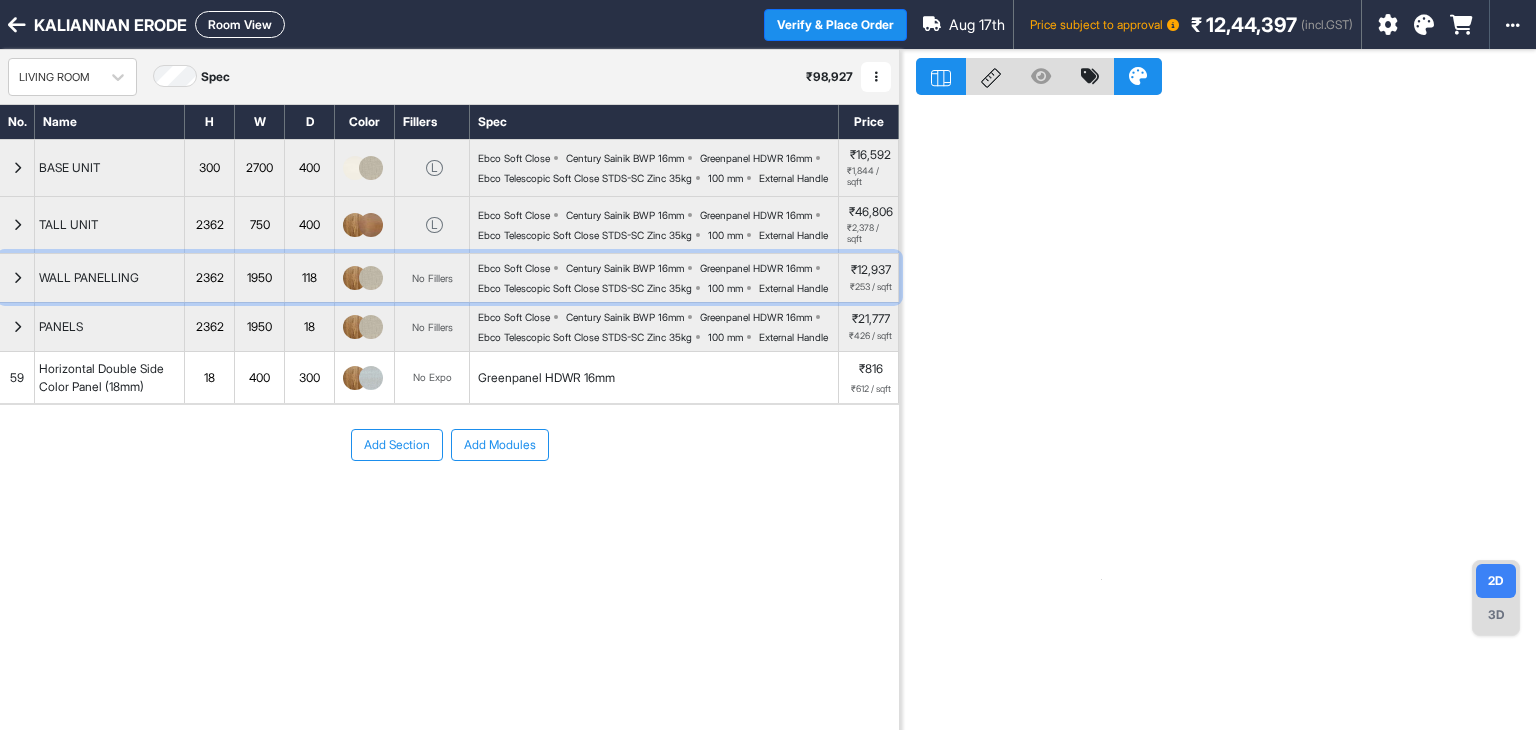 click at bounding box center [17, 278] 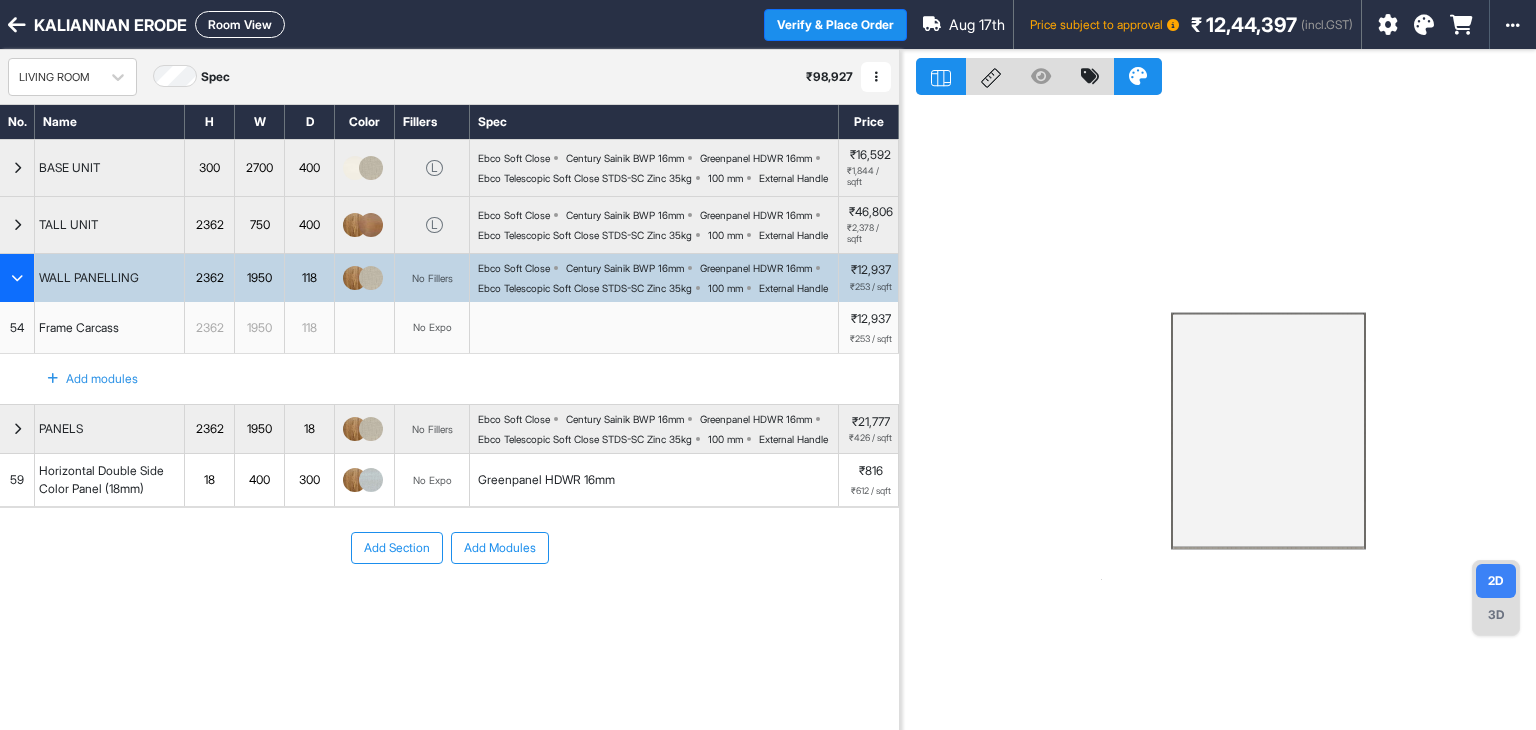 click at bounding box center (17, 278) 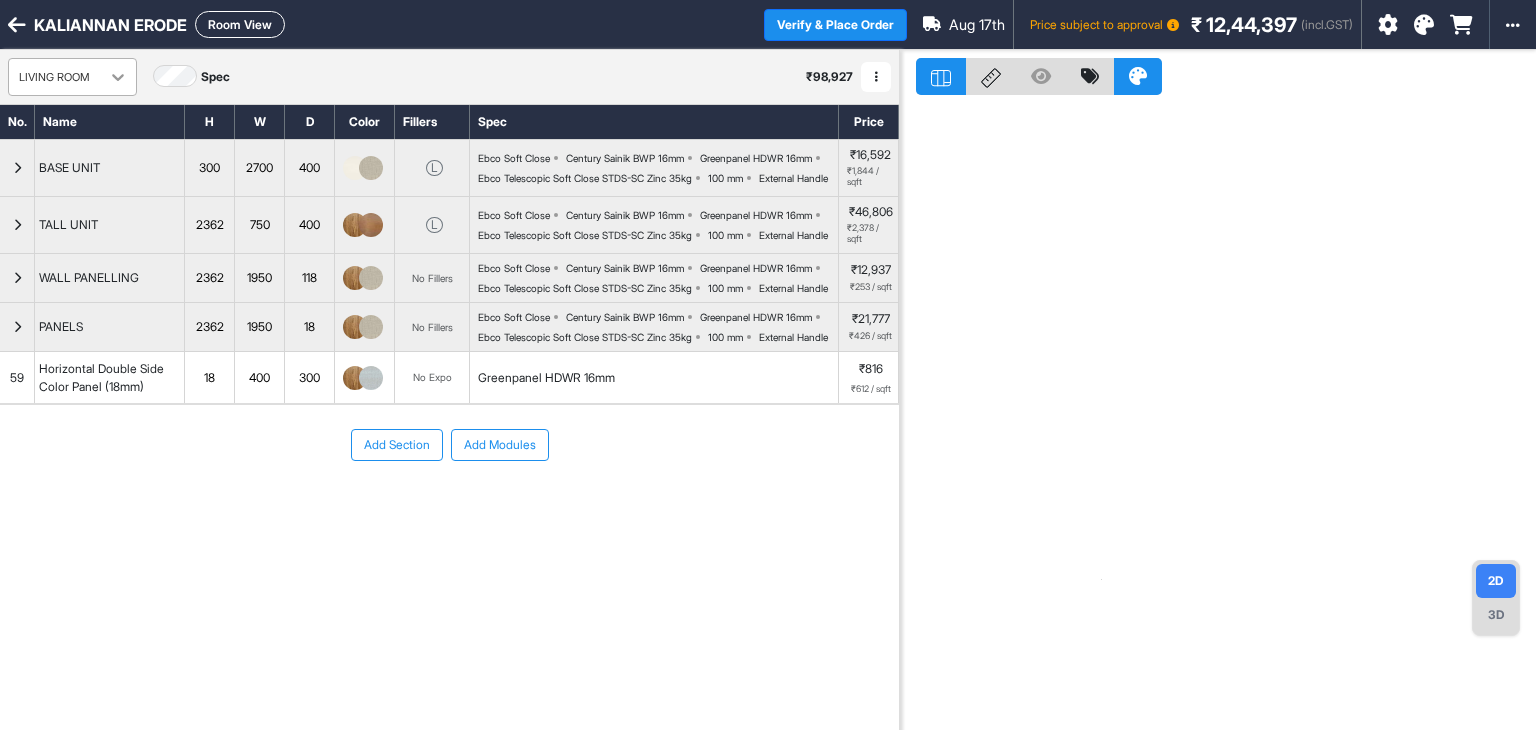 click 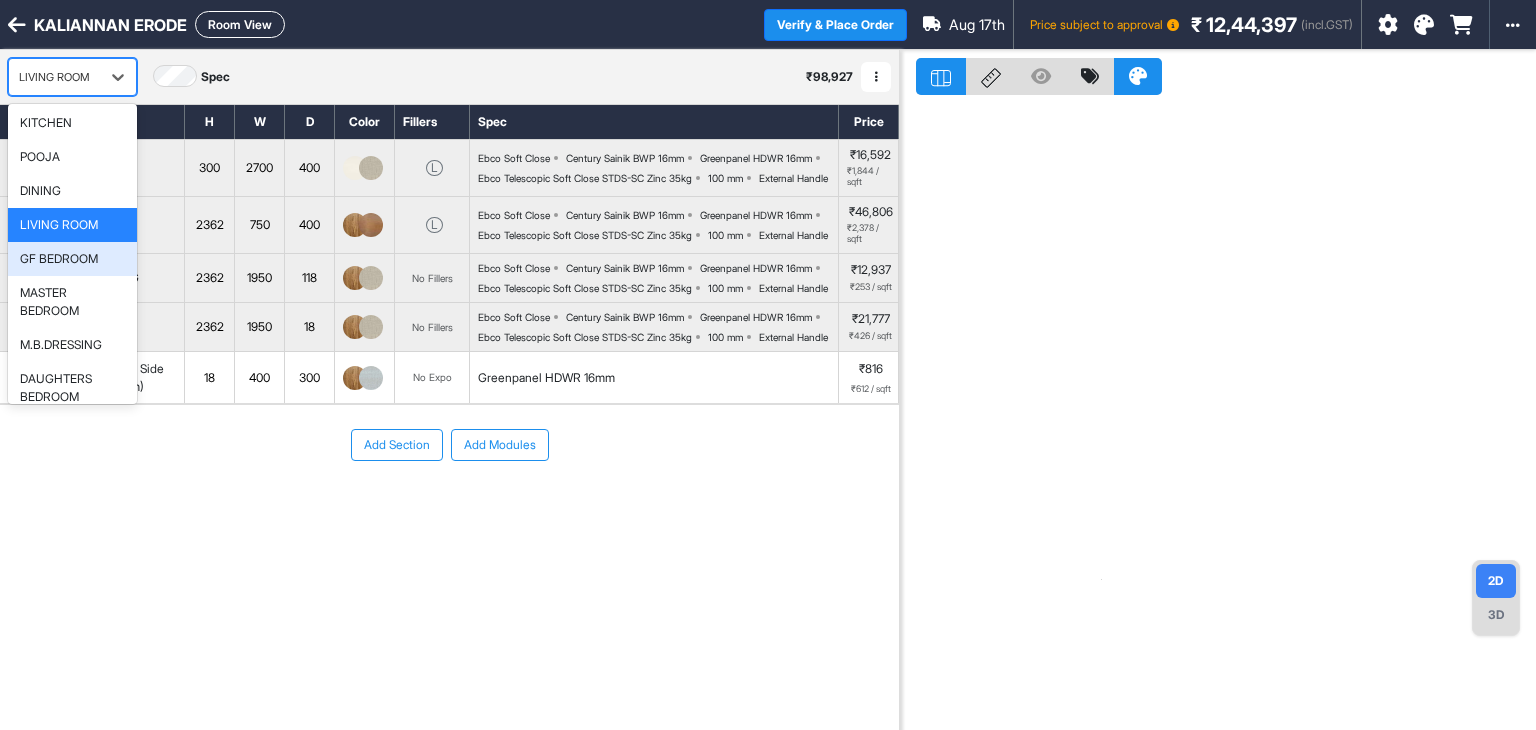 scroll, scrollTop: 0, scrollLeft: 0, axis: both 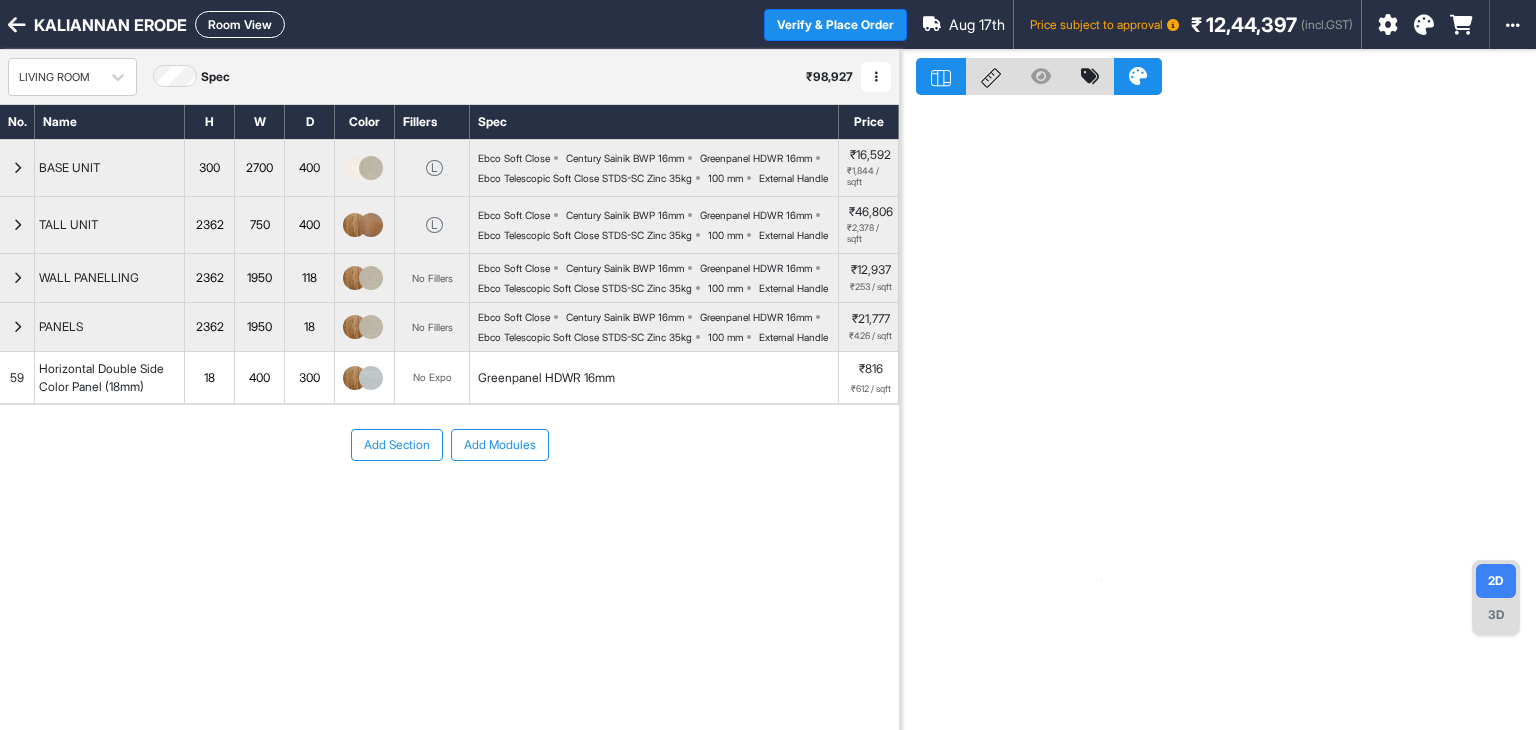 click on "Add Section Add Modules" at bounding box center (449, 445) 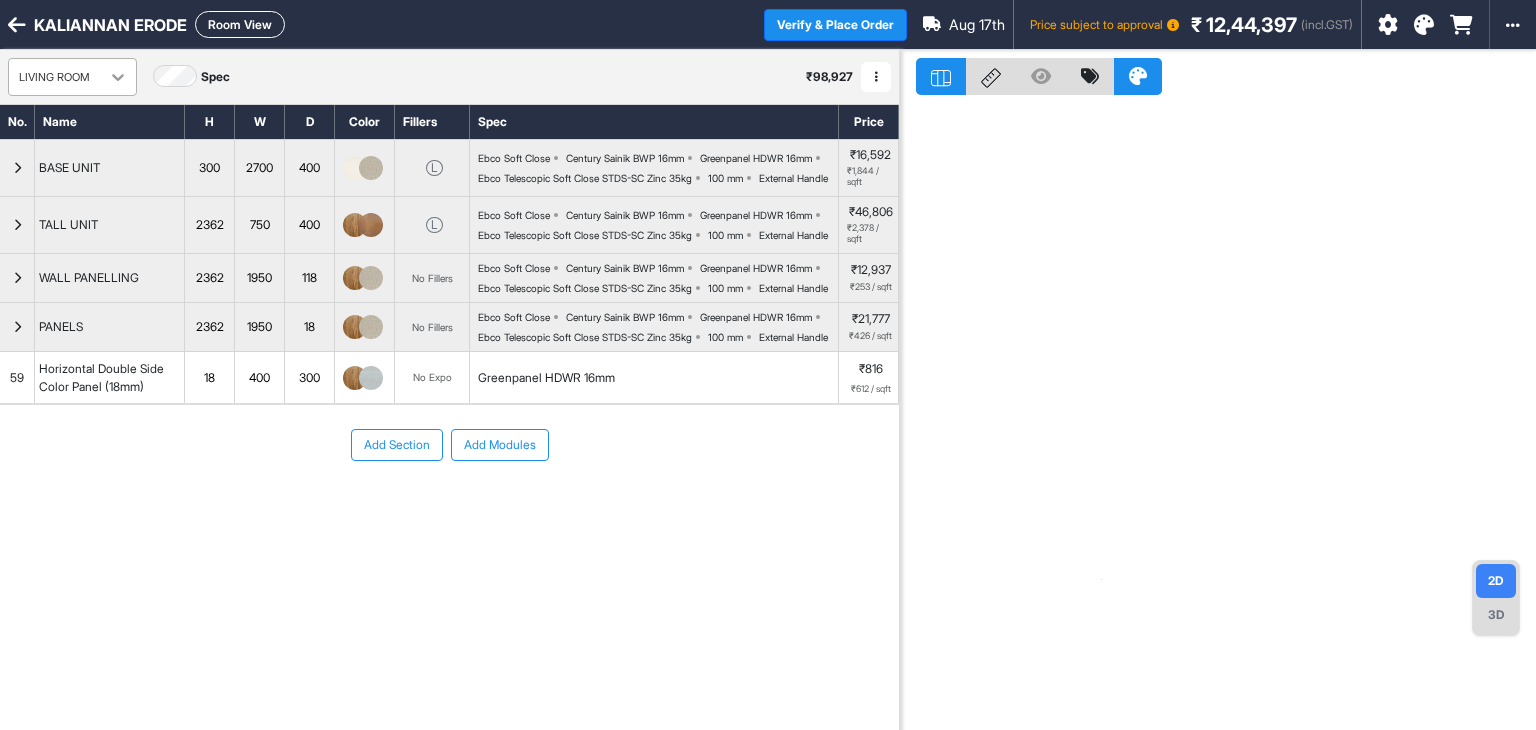 click at bounding box center [118, 77] 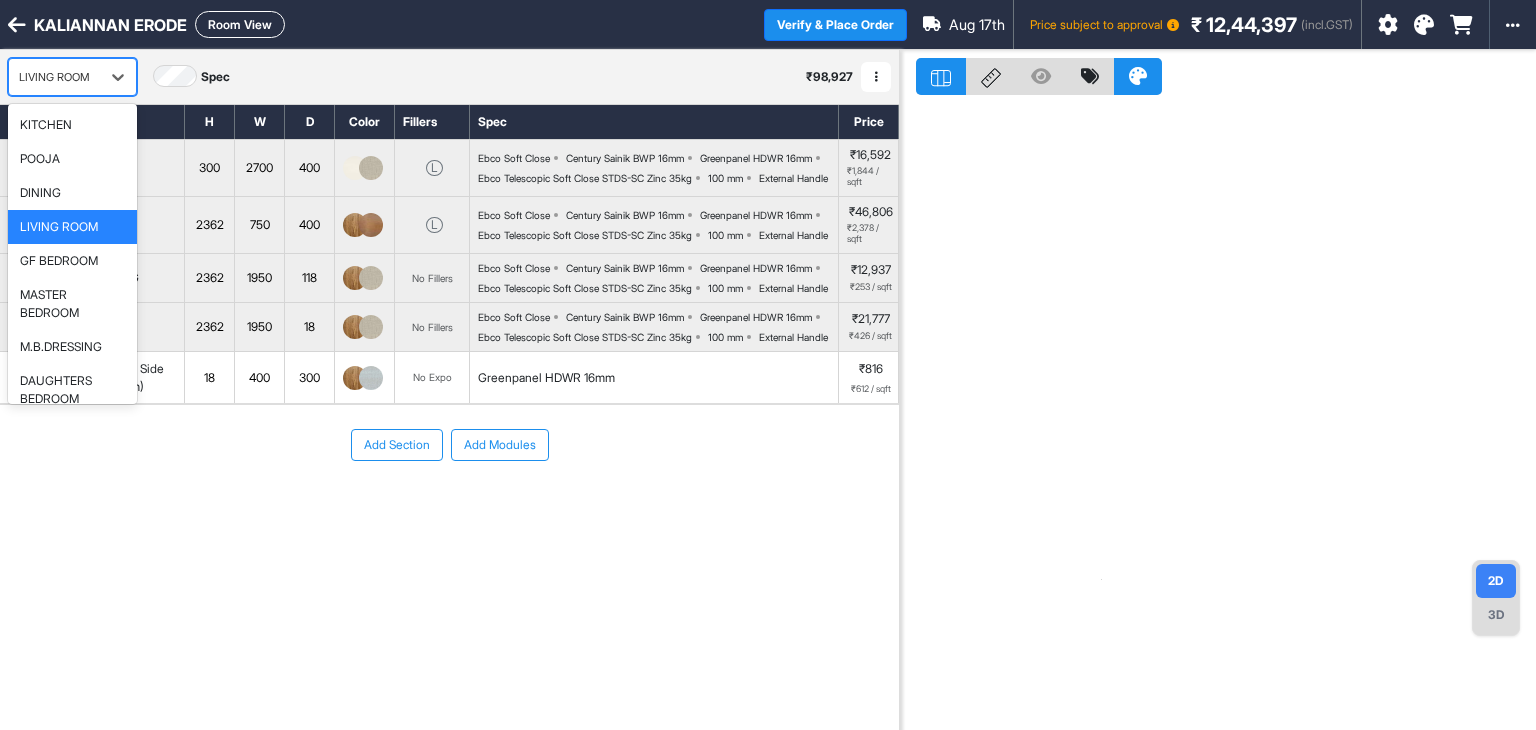 click on "LIVING ROOM" at bounding box center [59, 227] 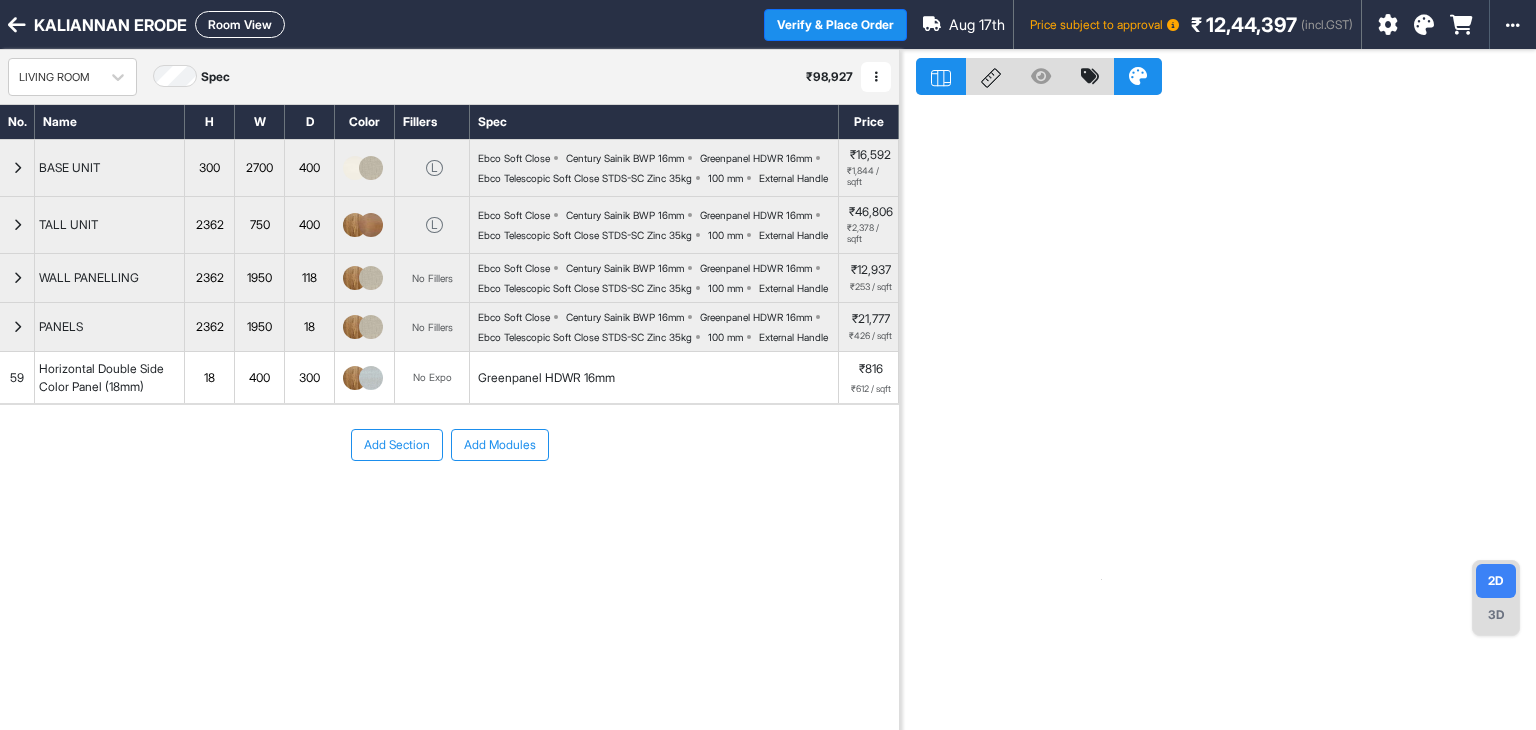 click on "Room View" at bounding box center (240, 24) 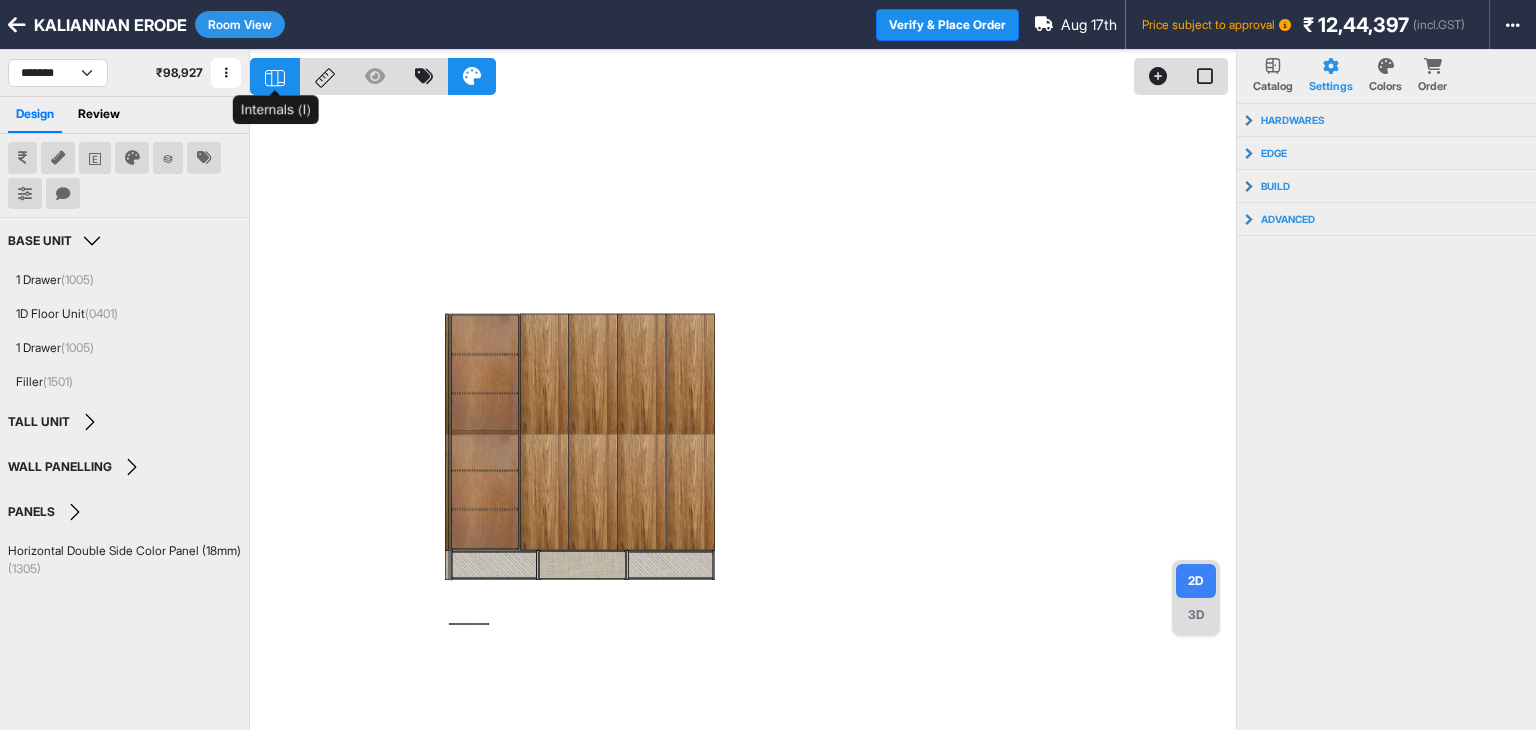 click 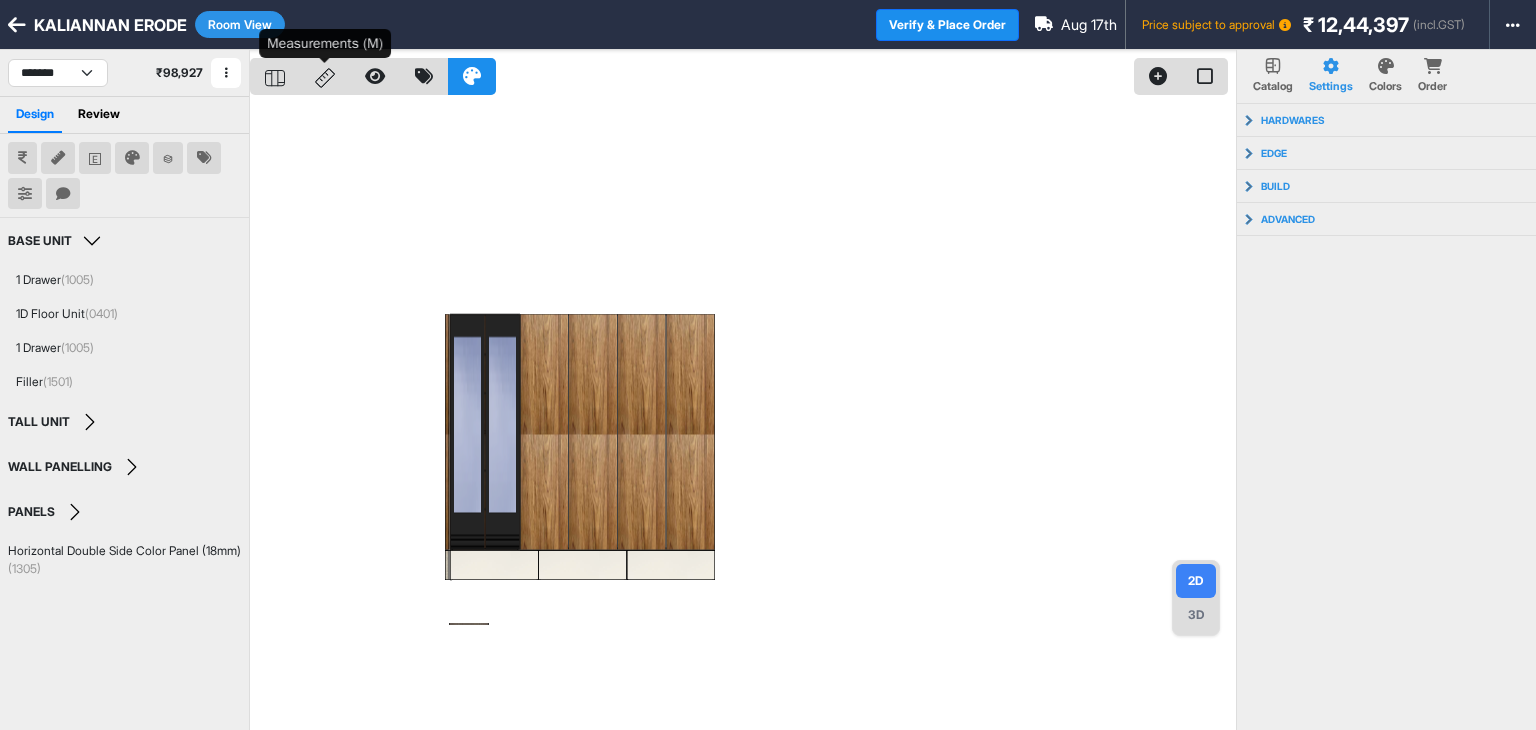 click at bounding box center (325, 76) 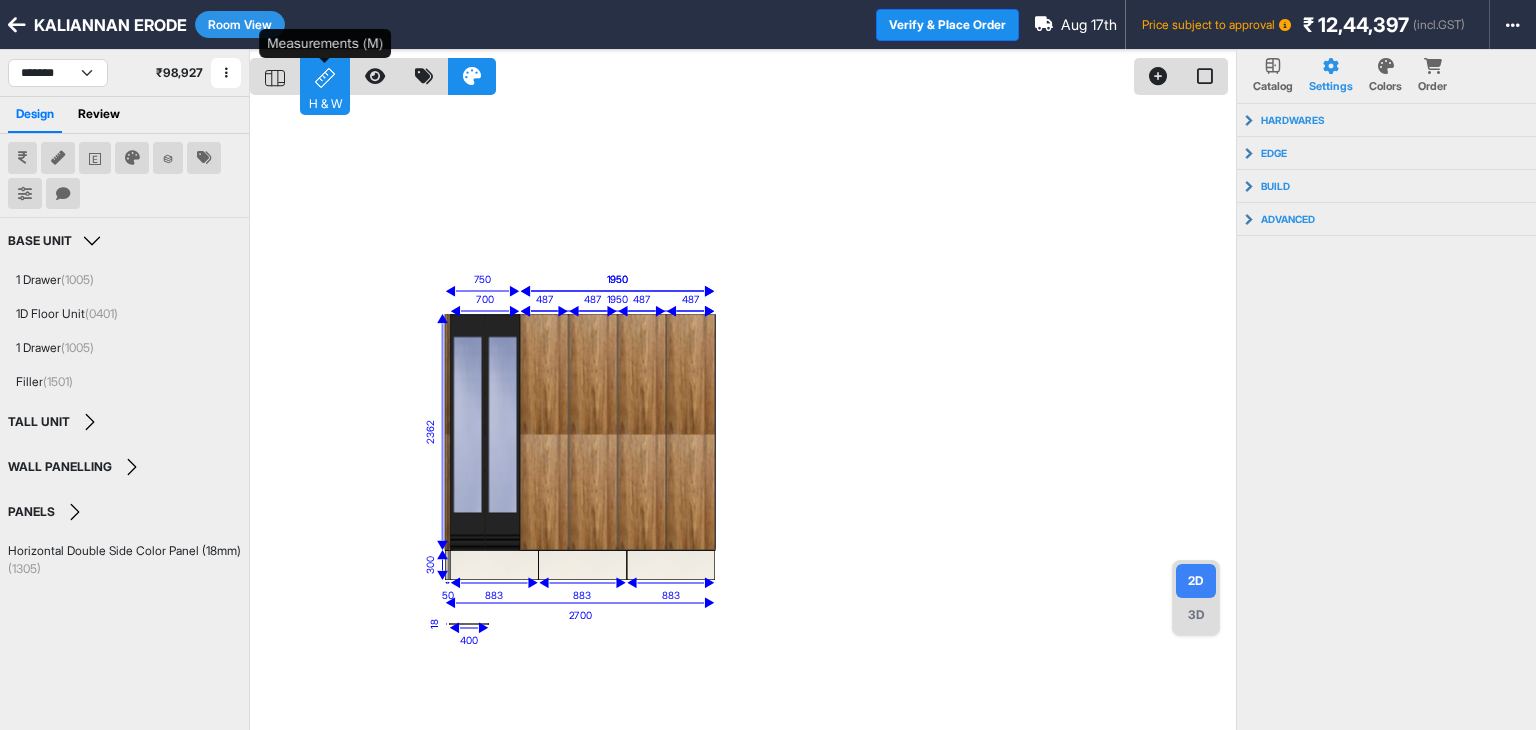 click 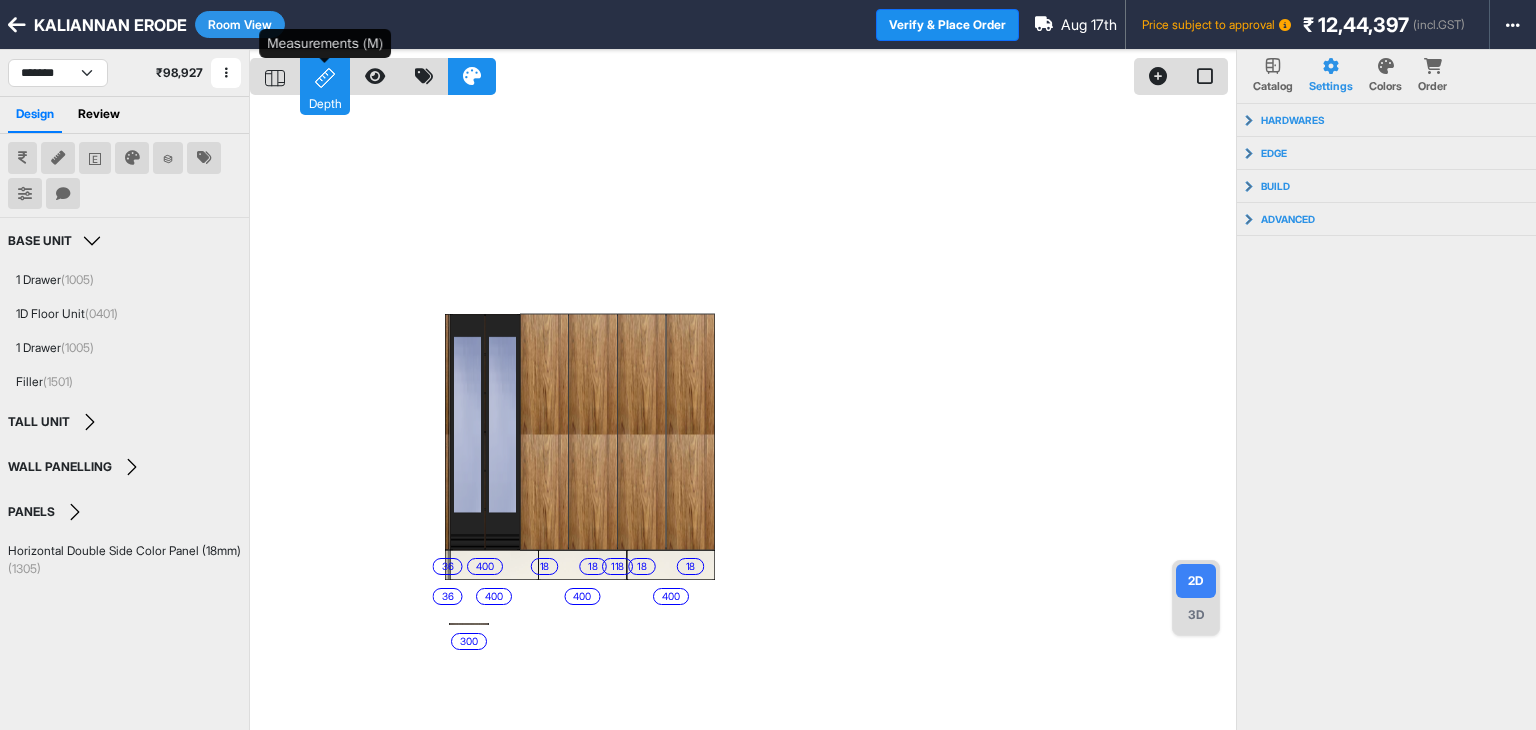 click 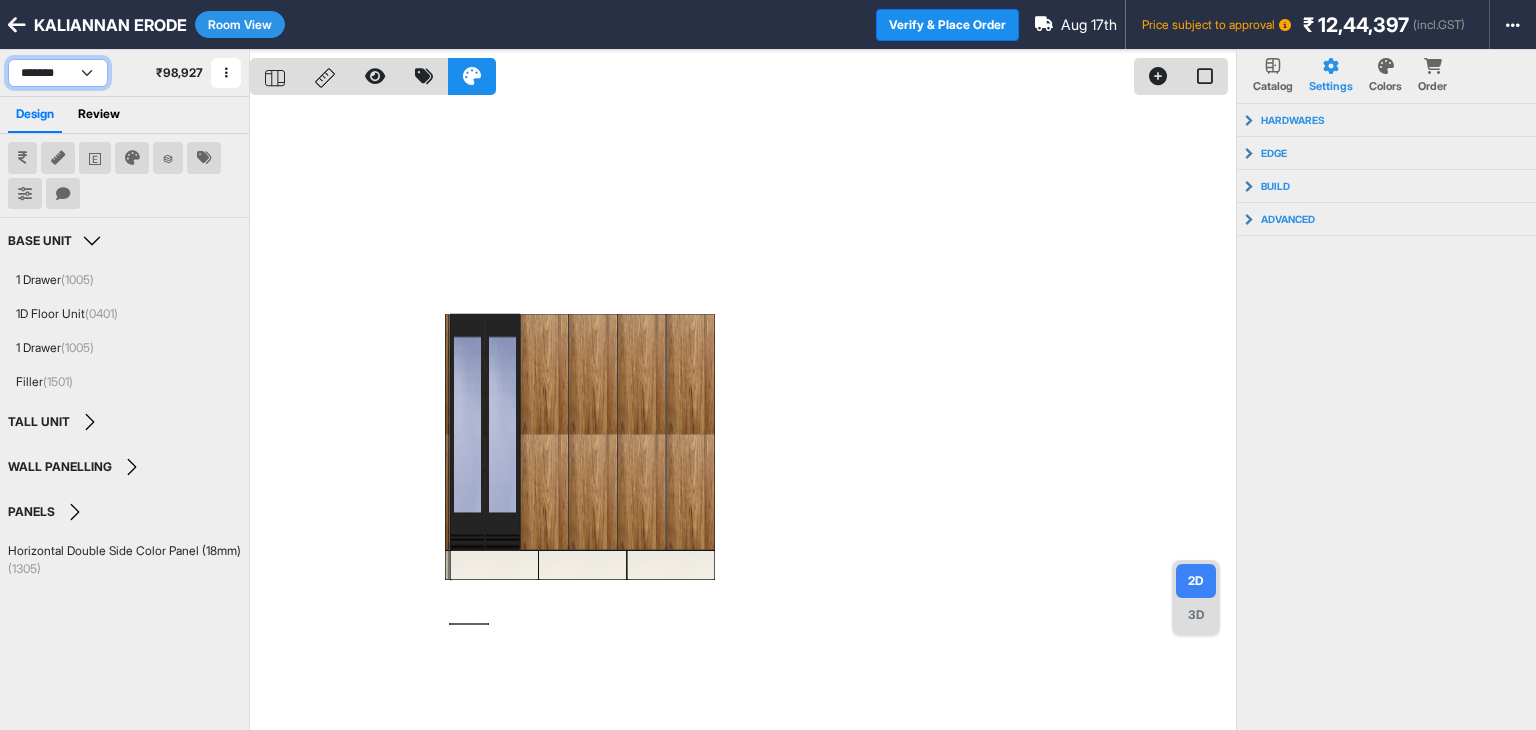 click on "**********" at bounding box center [58, 73] 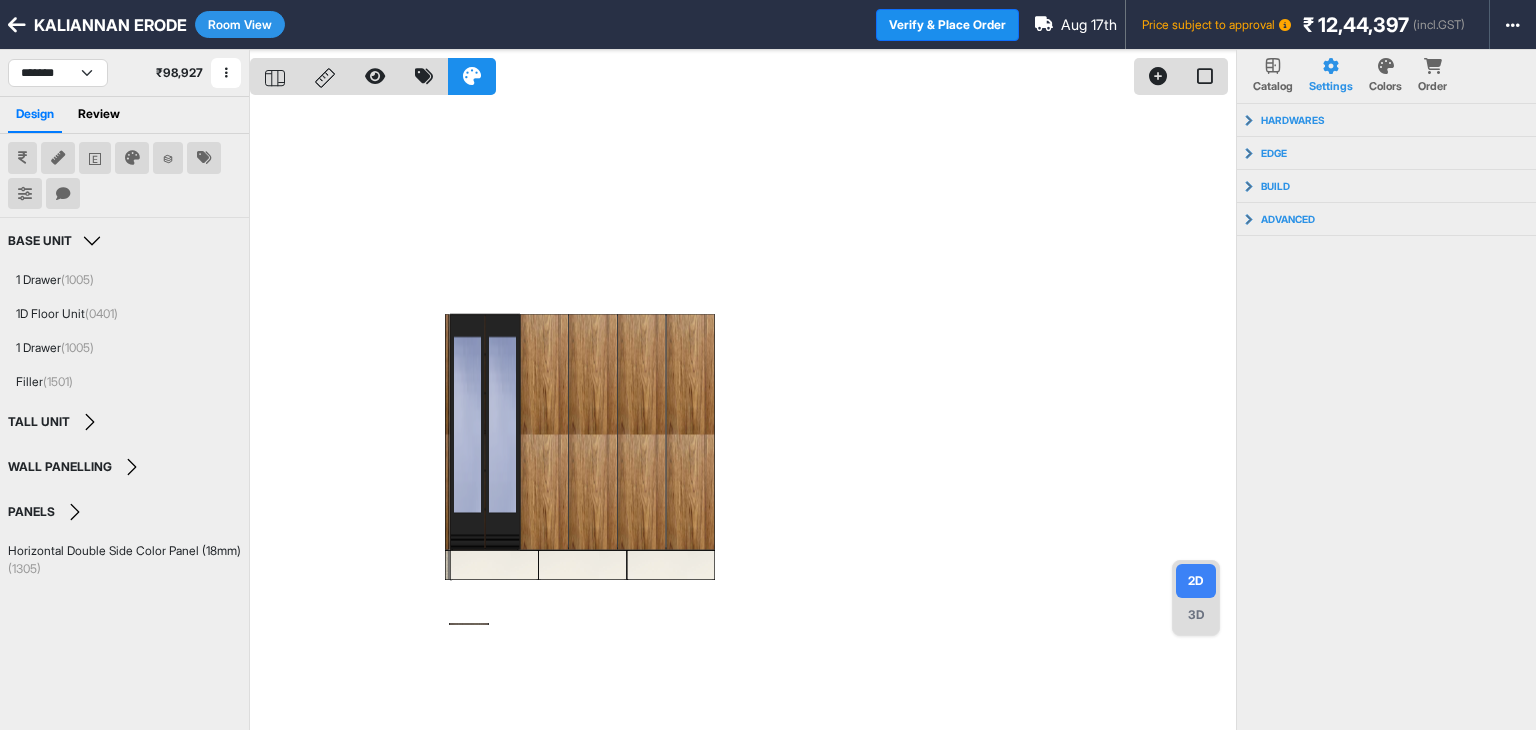 click on "Room View" at bounding box center (240, 24) 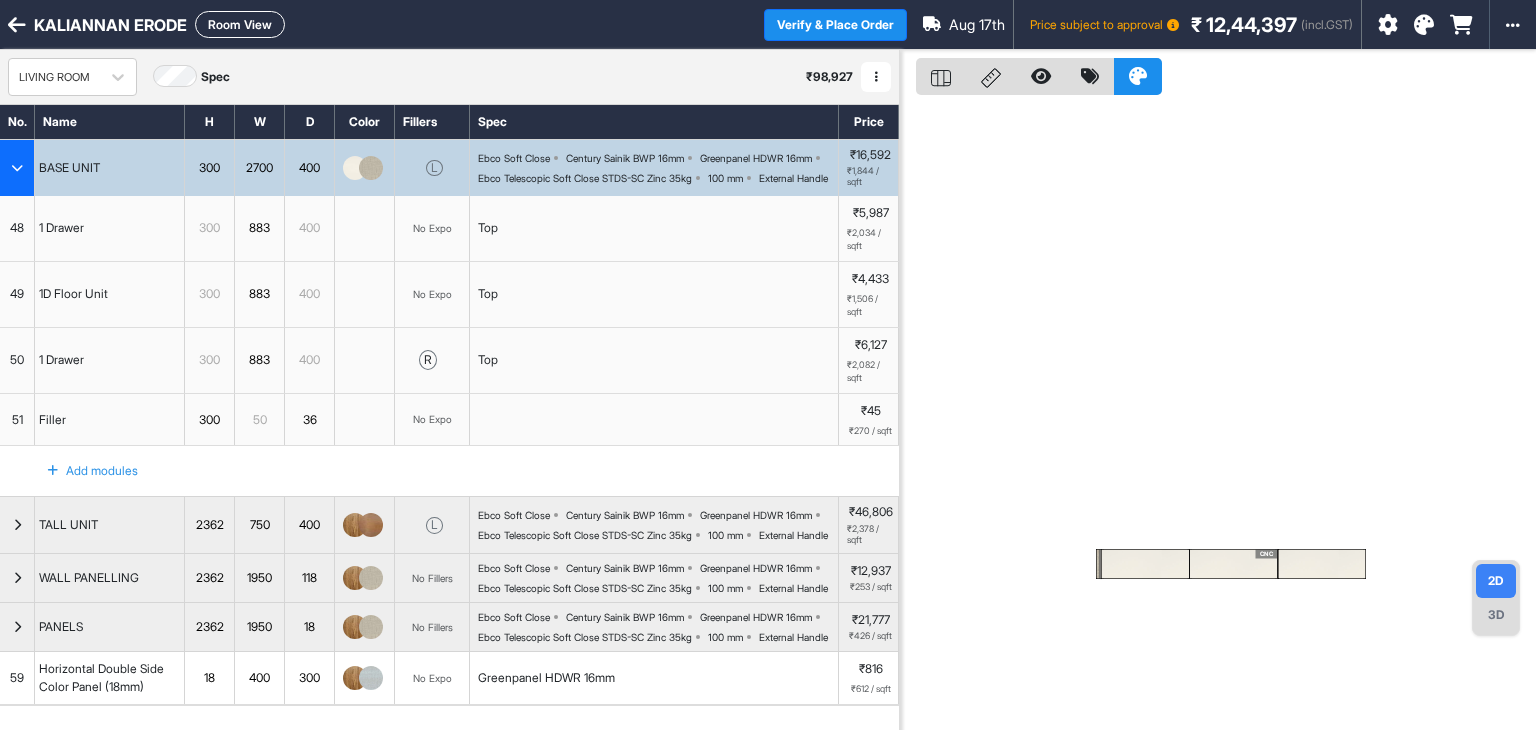 click at bounding box center (17, 168) 